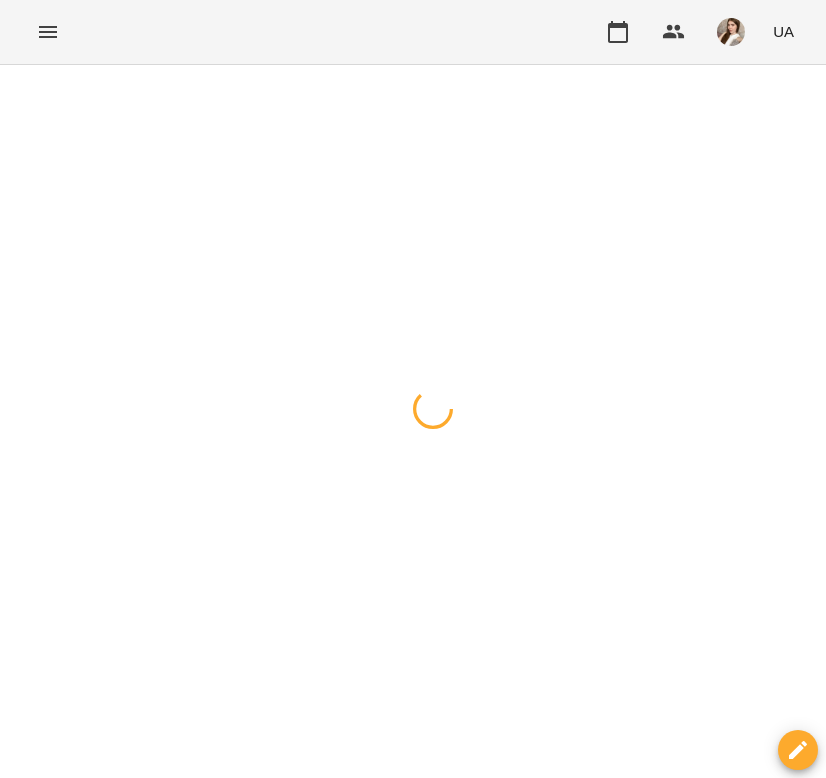 scroll, scrollTop: 0, scrollLeft: 0, axis: both 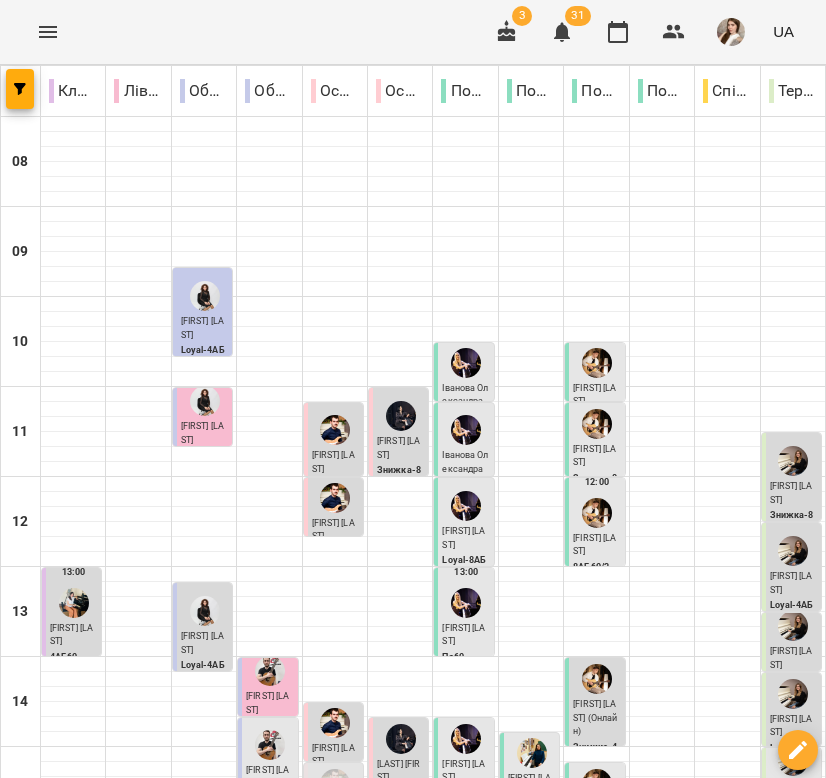 click on "нд 13" at bounding box center (800, 1309) 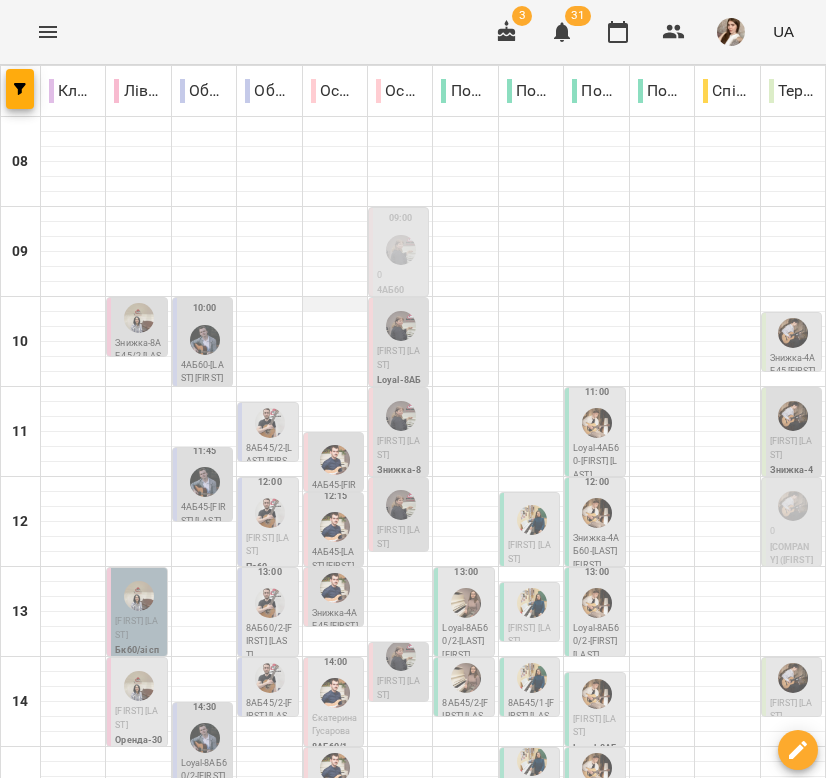 scroll, scrollTop: 0, scrollLeft: 0, axis: both 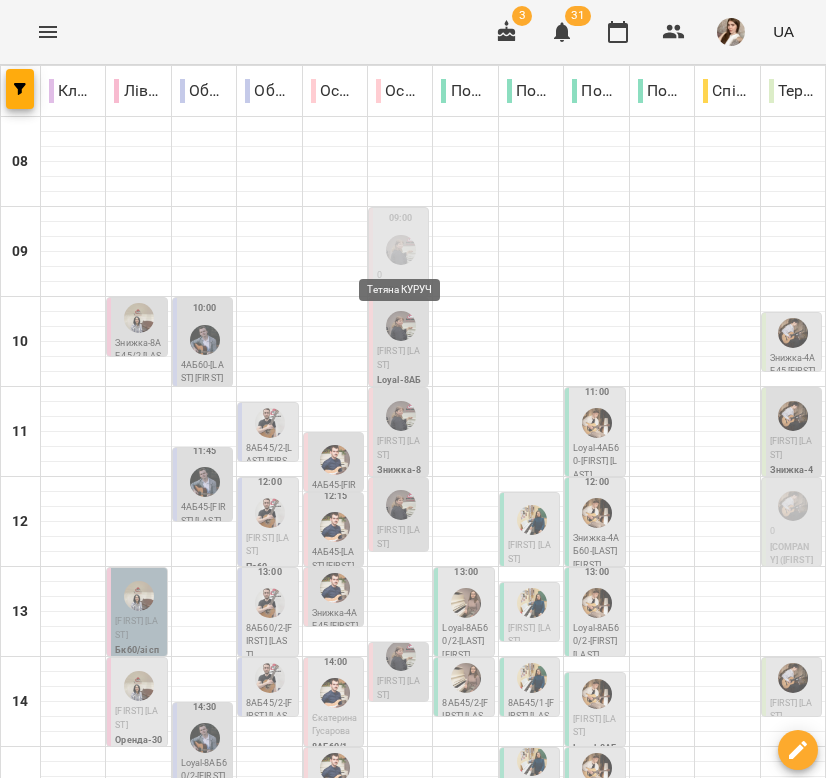 click at bounding box center [401, 250] 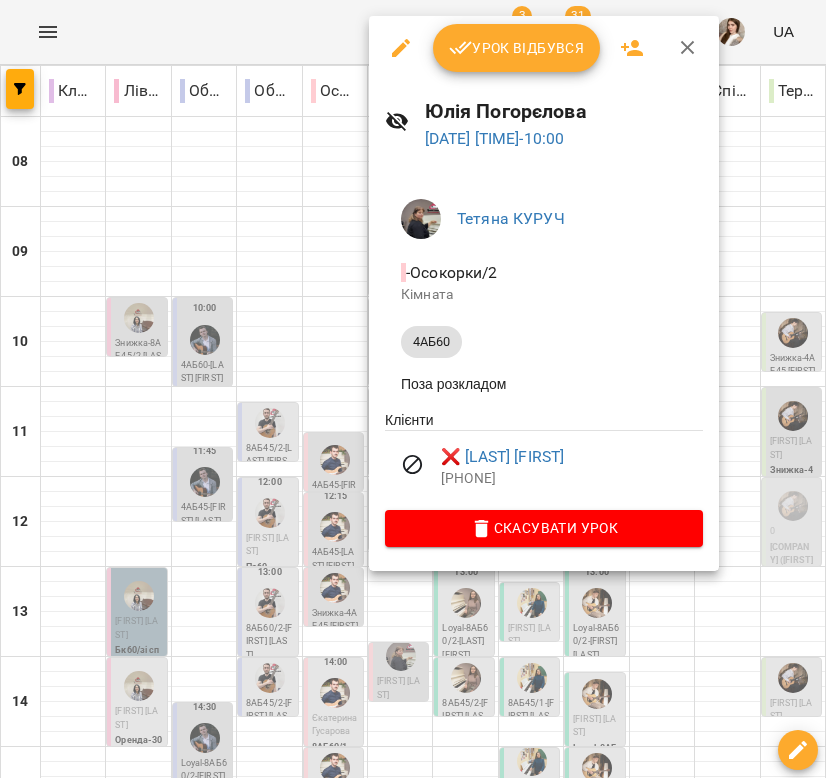 click 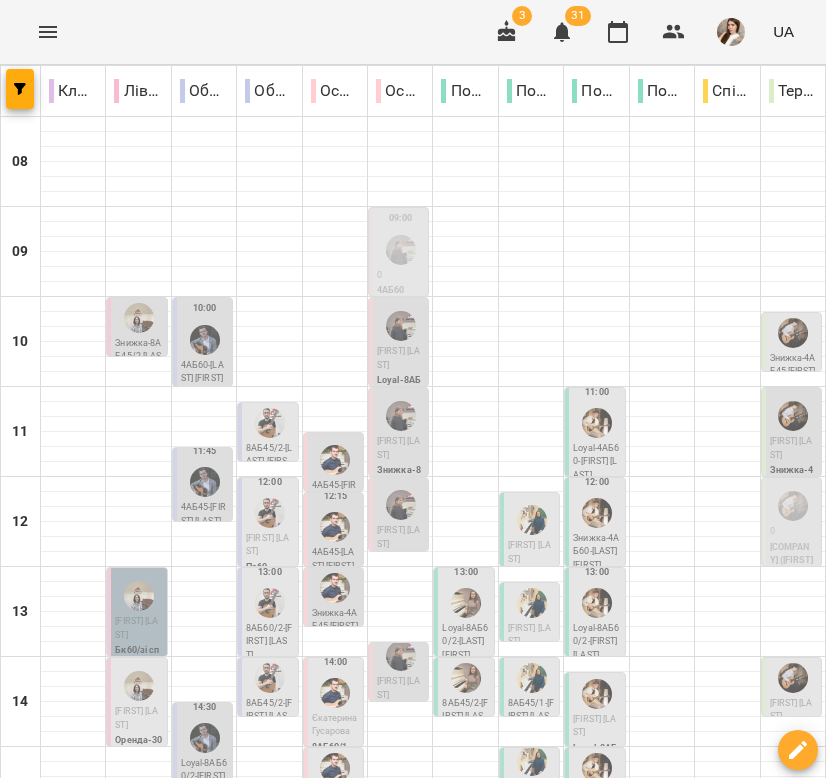 click at bounding box center [532, 1357] 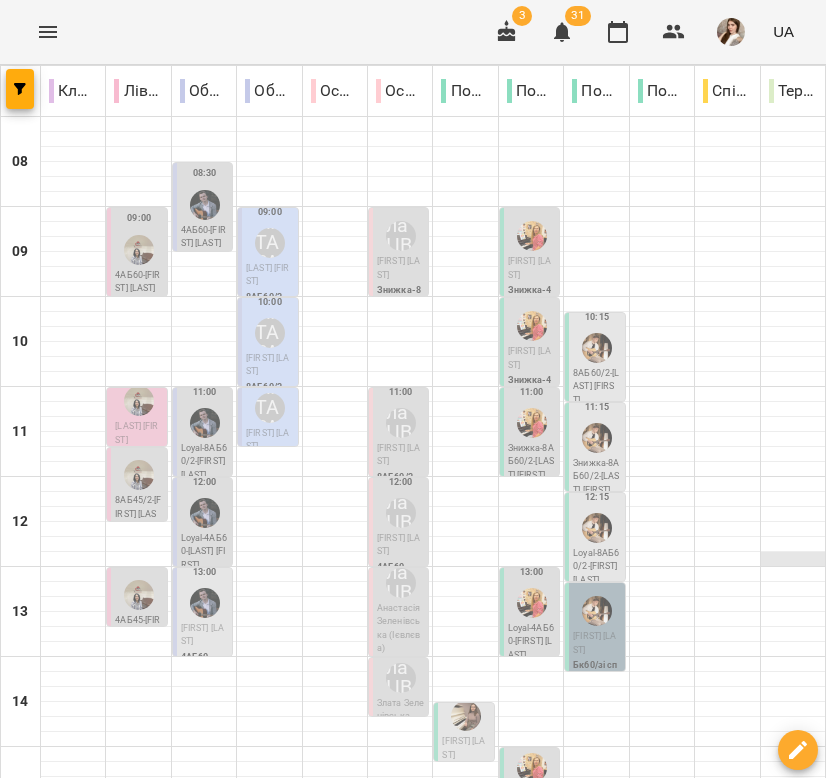 scroll, scrollTop: 620, scrollLeft: 0, axis: vertical 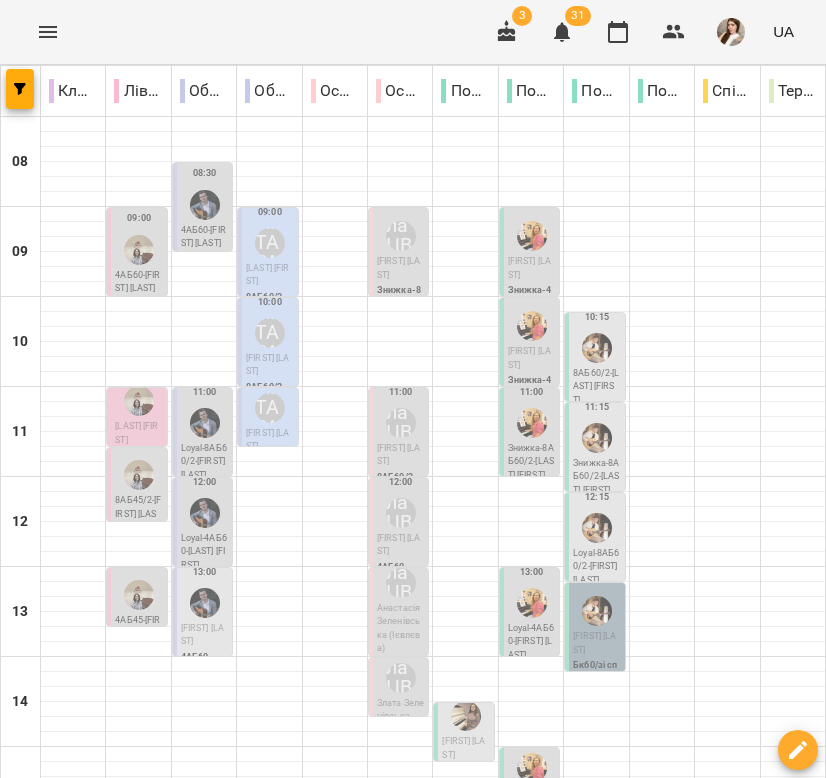 click on "чт 17" at bounding box center (516, 1309) 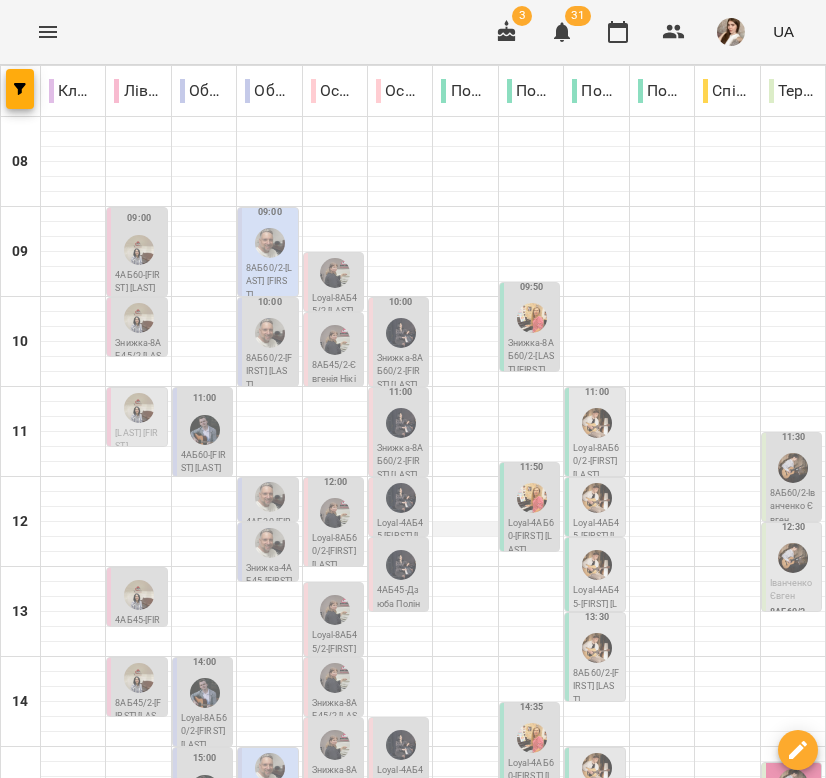 scroll, scrollTop: 620, scrollLeft: 0, axis: vertical 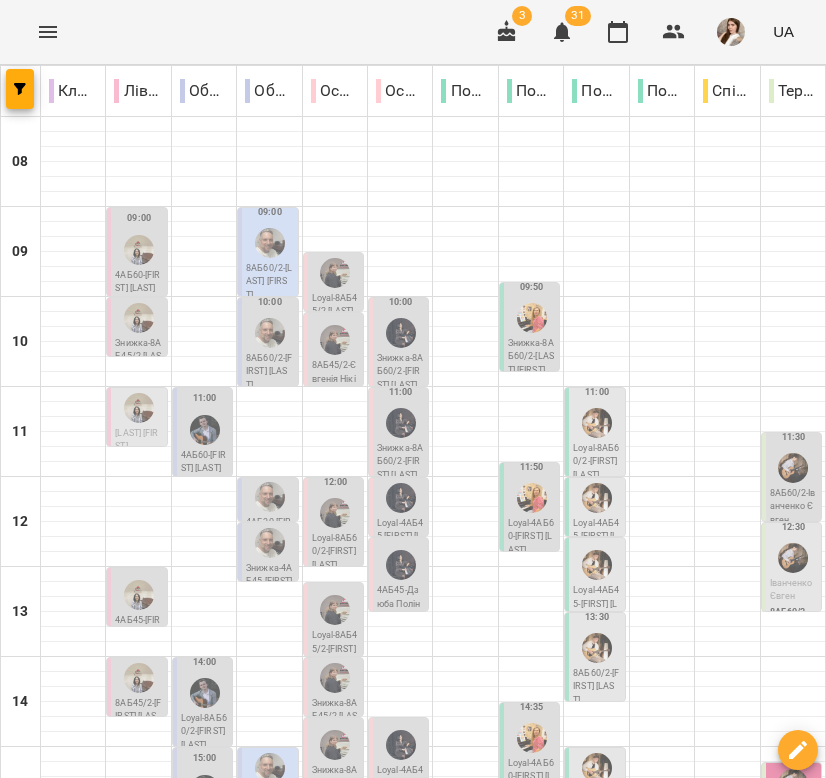 click at bounding box center [465, 1024] 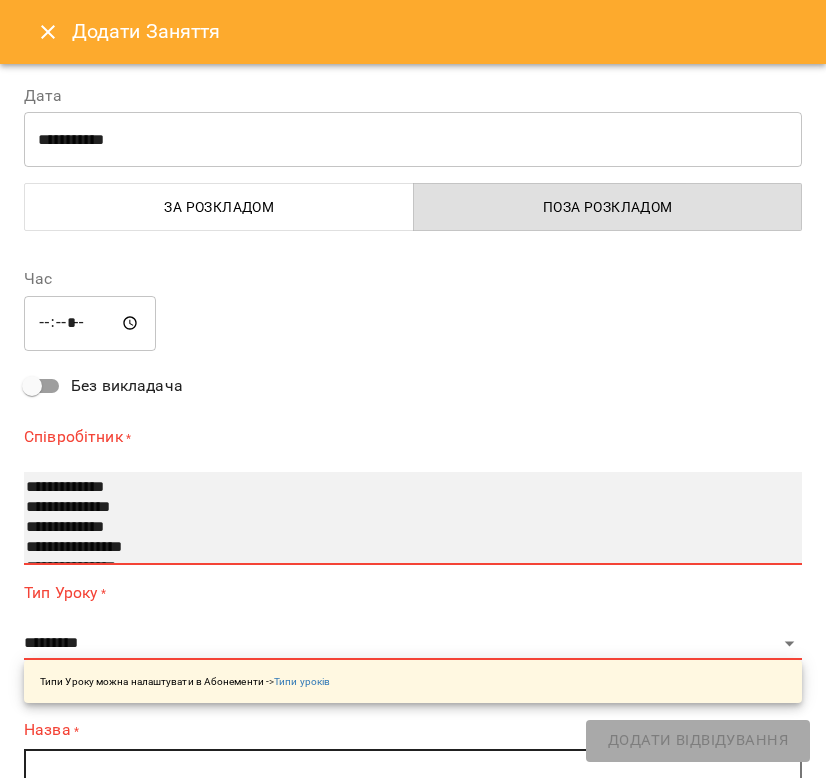 select on "**********" 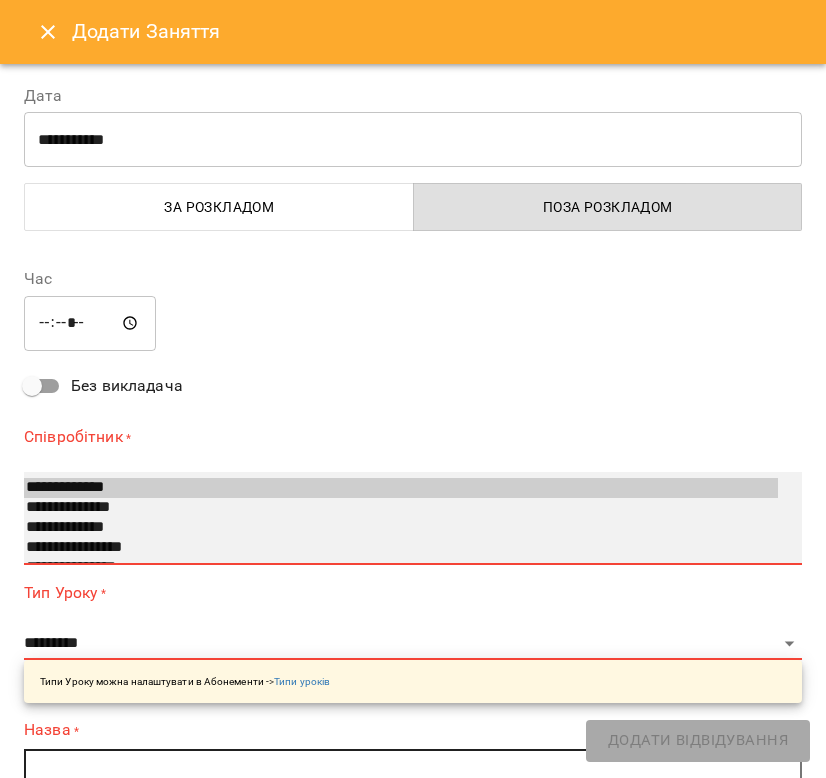 click on "**********" at bounding box center (401, 488) 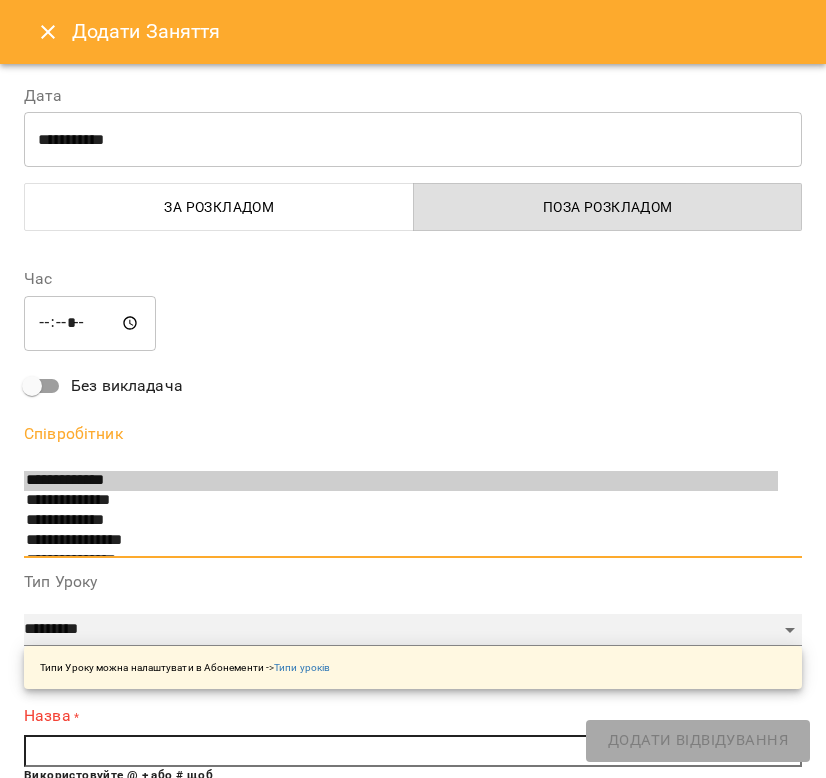 click on "**********" at bounding box center [413, 630] 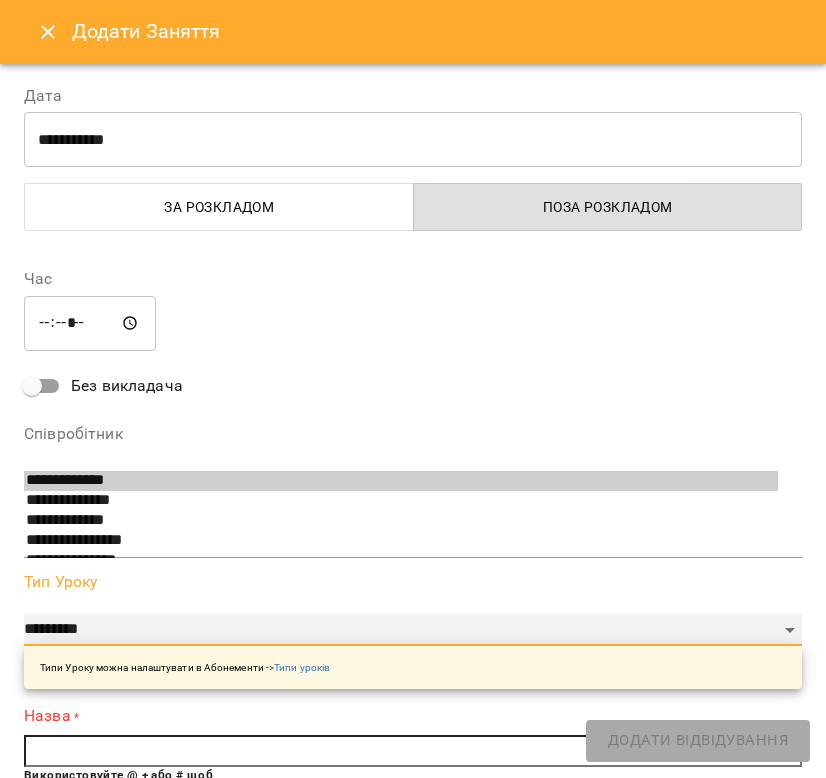 select on "****" 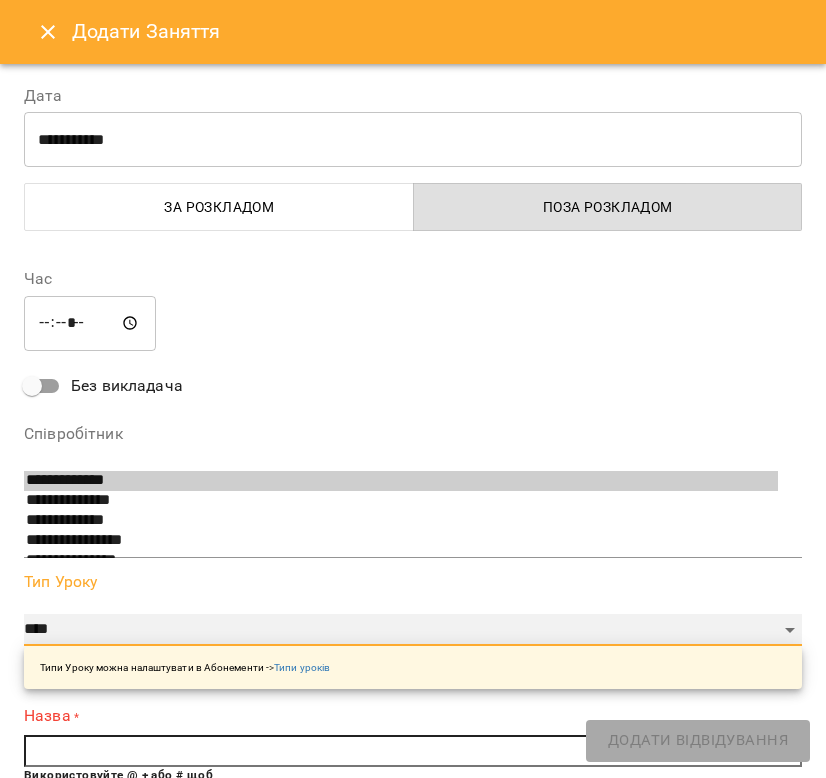 type on "**" 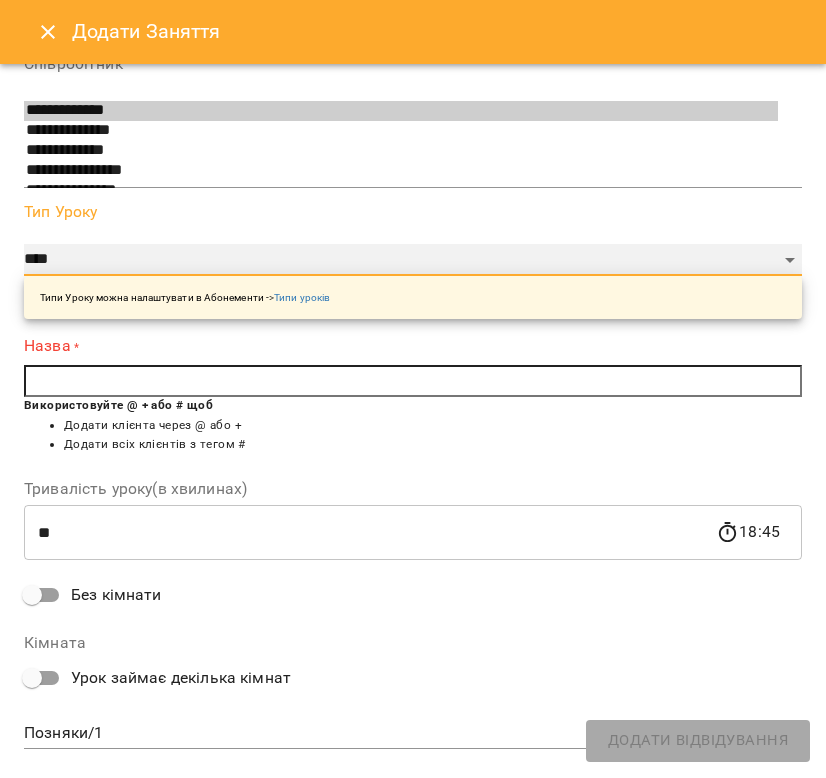 scroll, scrollTop: 401, scrollLeft: 0, axis: vertical 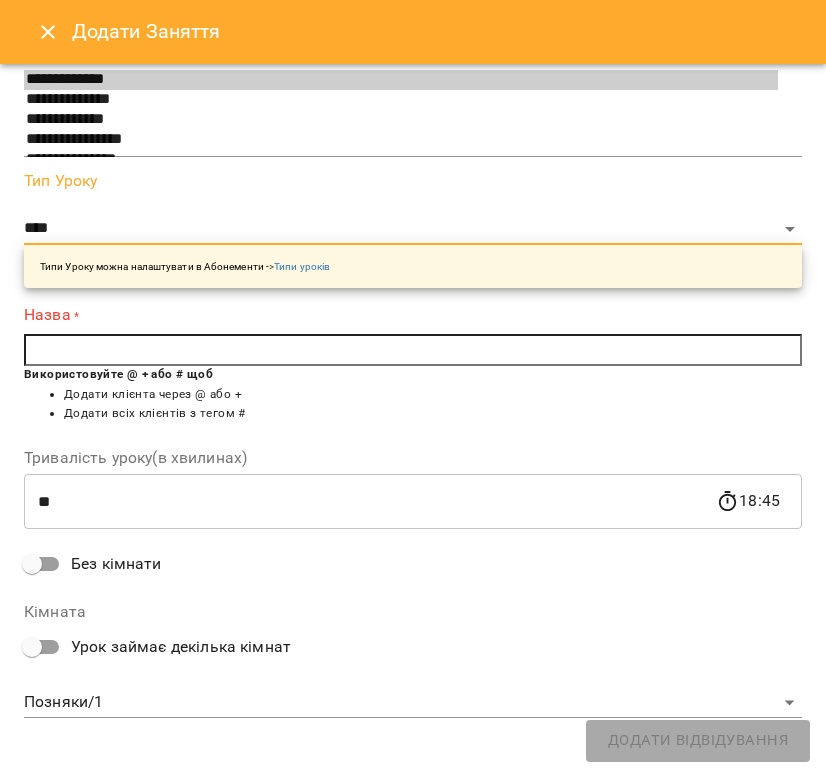click at bounding box center [413, 350] 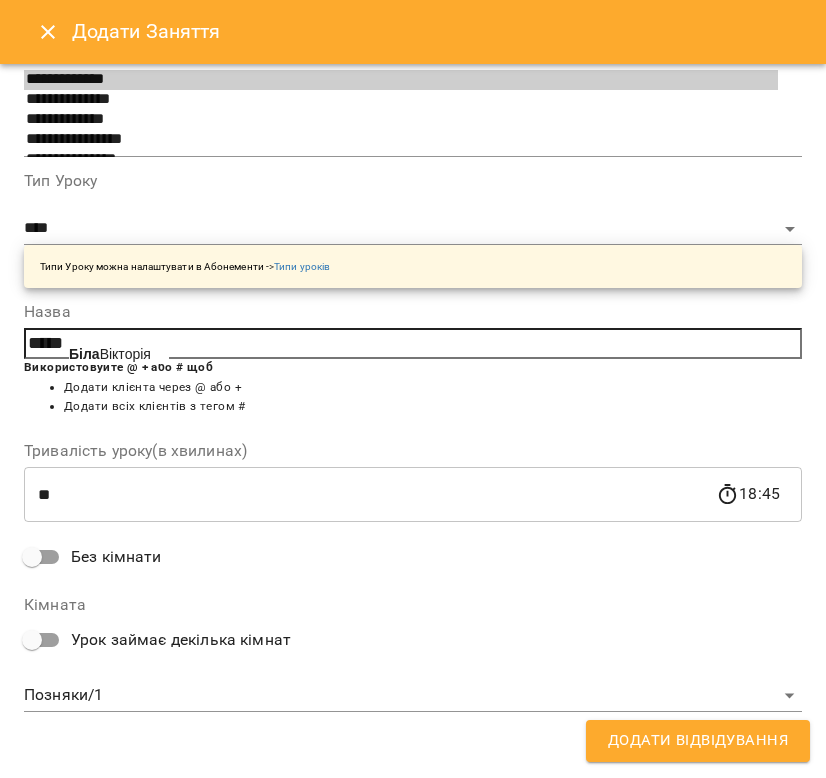 click on "Біла  Вікторія" at bounding box center (110, 354) 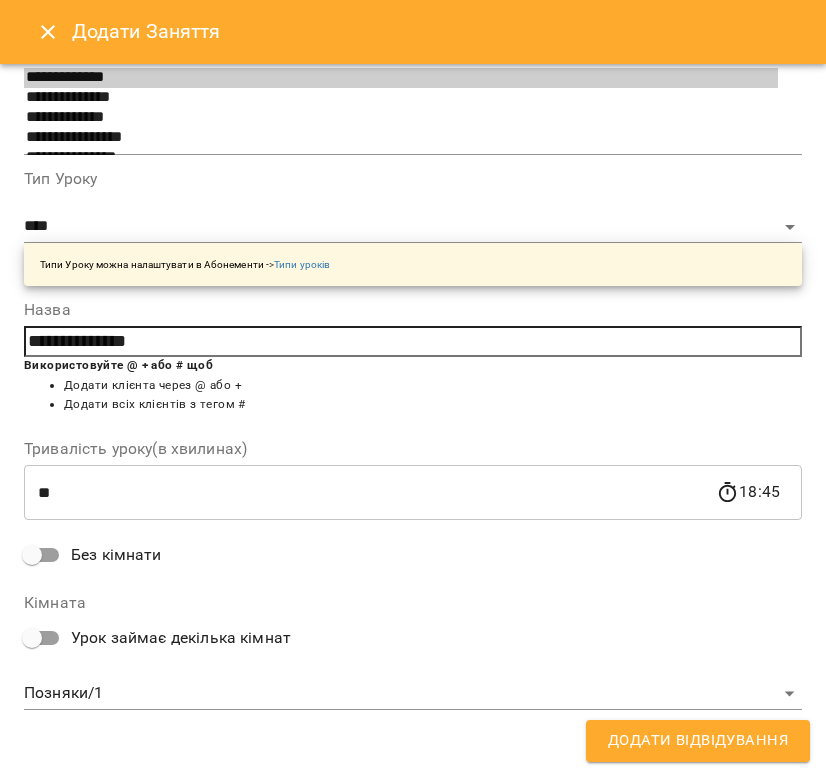 scroll, scrollTop: 402, scrollLeft: 0, axis: vertical 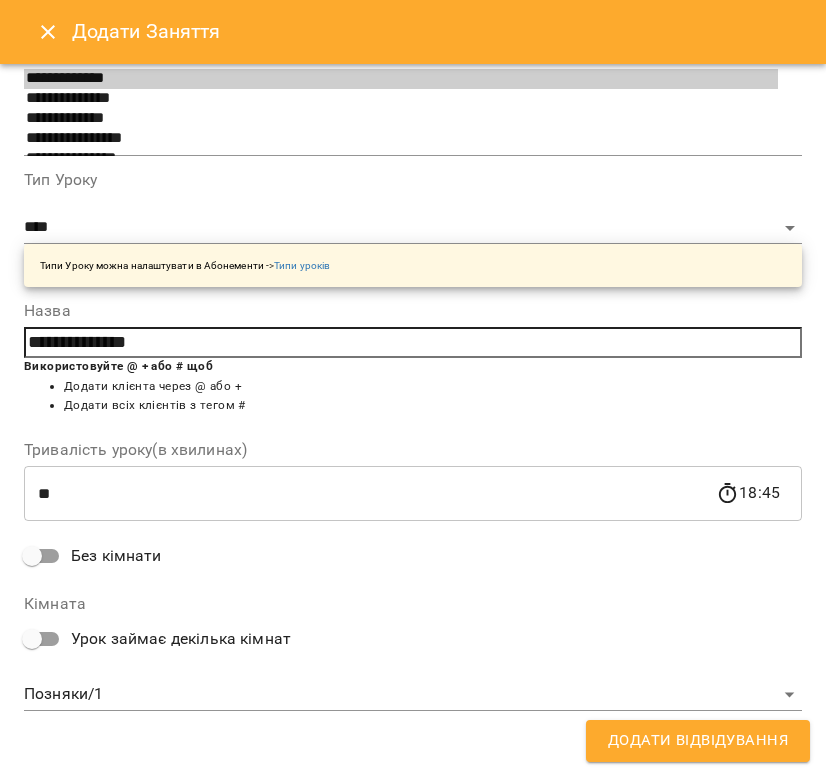 click on "Додати Відвідування" at bounding box center (698, 741) 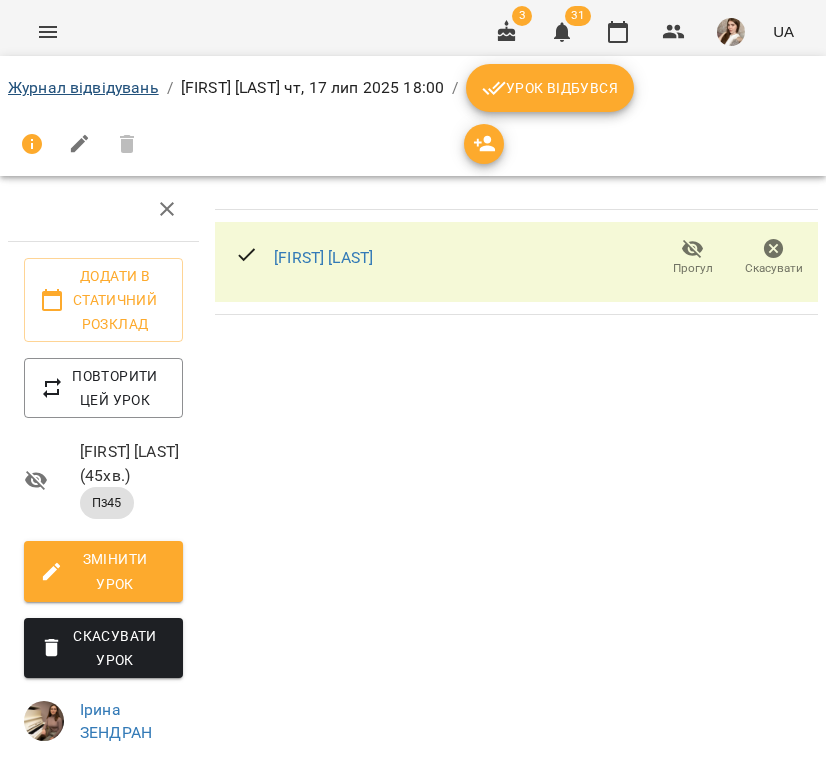 click on "Журнал відвідувань" at bounding box center (83, 87) 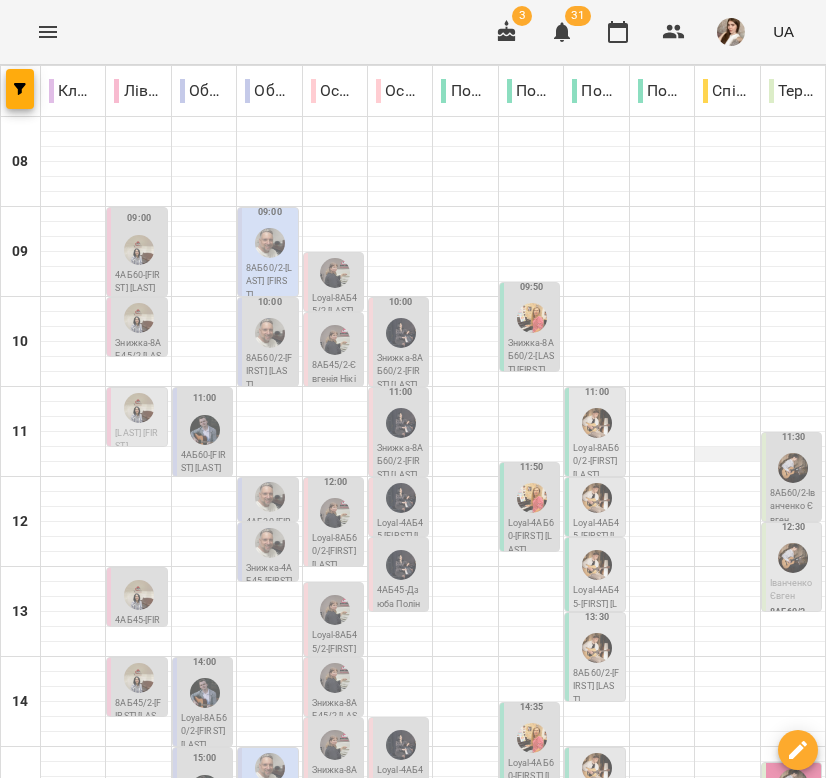 scroll, scrollTop: 620, scrollLeft: 0, axis: vertical 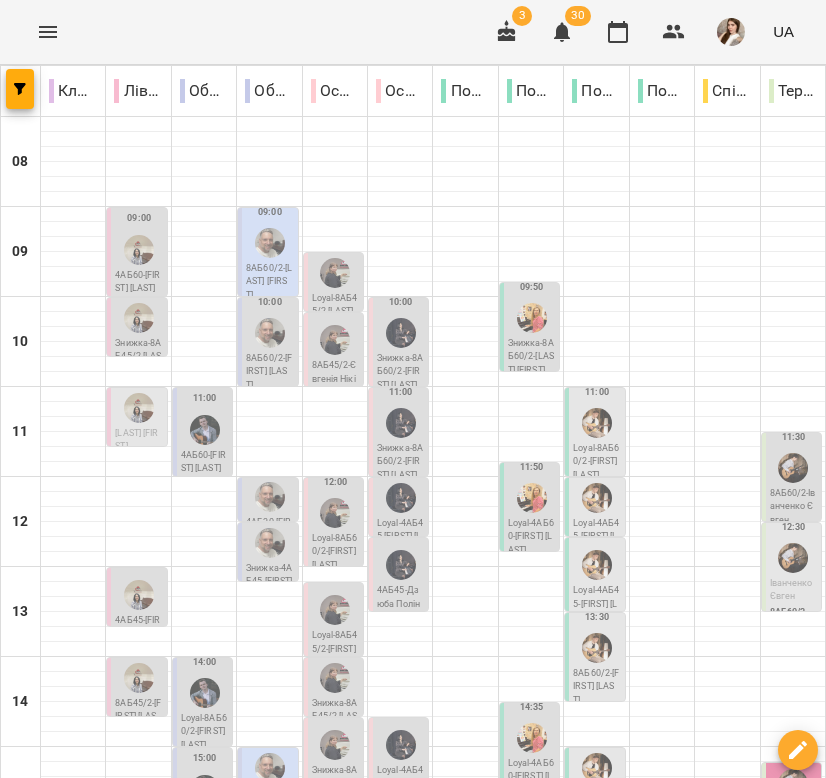 click at bounding box center (293, 1357) 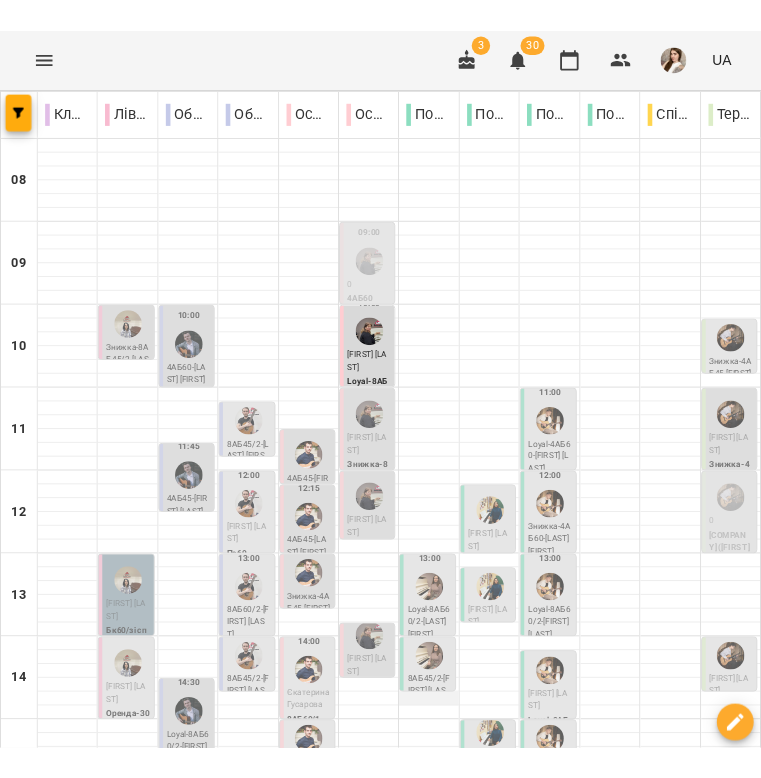 scroll, scrollTop: 318, scrollLeft: 0, axis: vertical 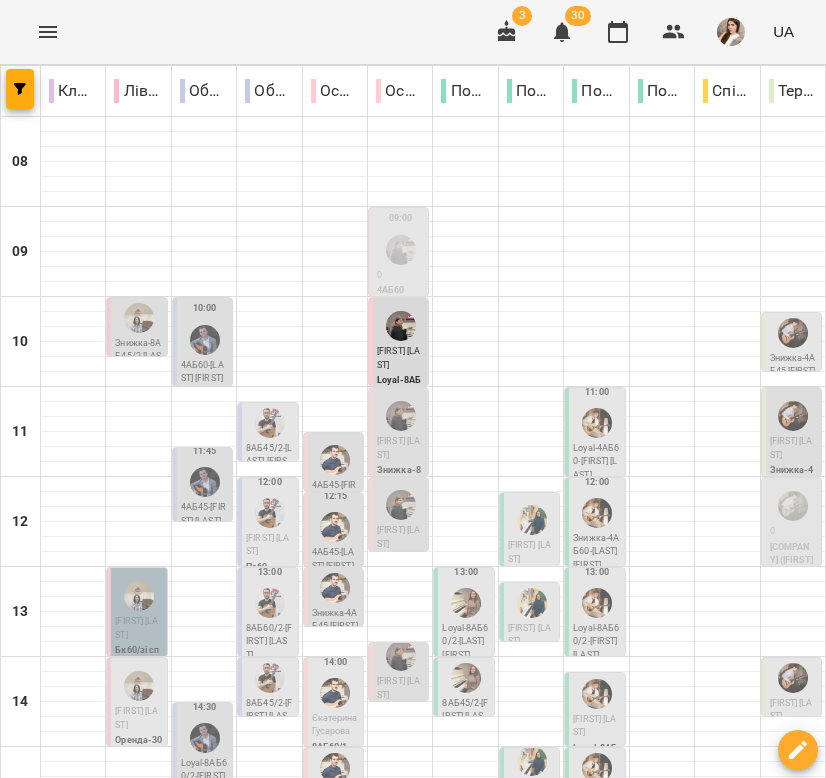 click on "сб 12" at bounding box center [498, 1309] 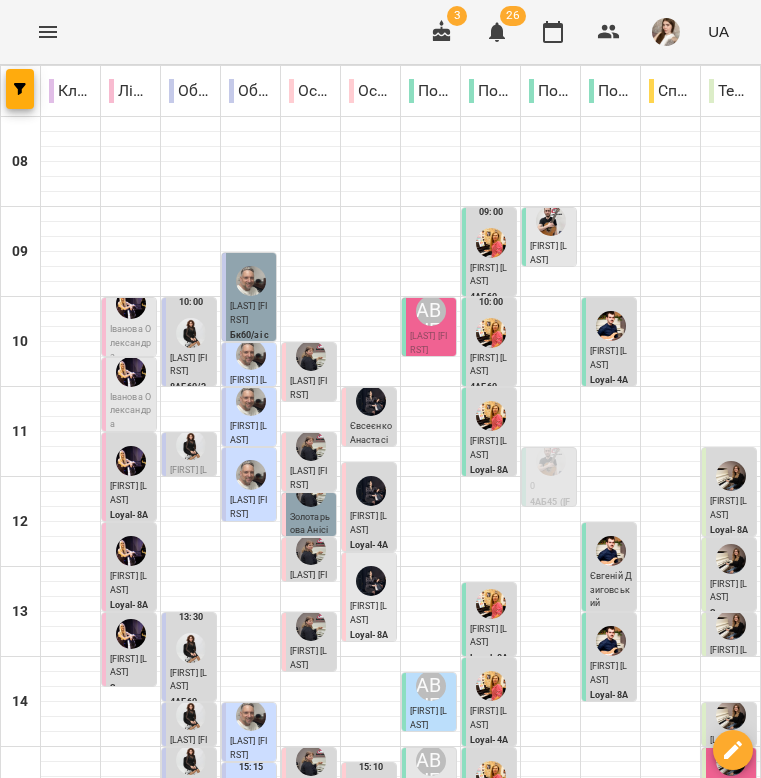 scroll, scrollTop: 337, scrollLeft: 0, axis: vertical 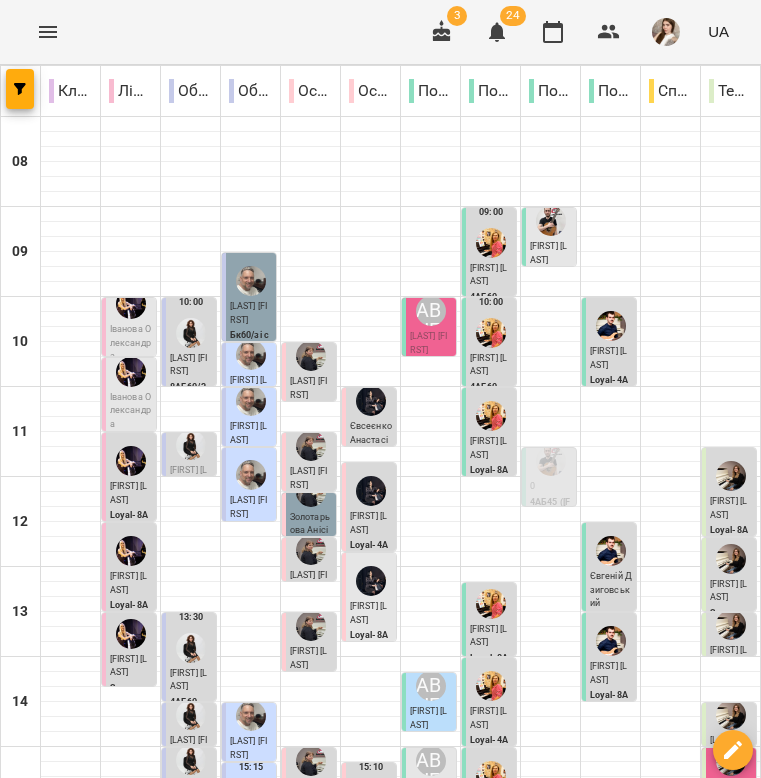 click on "нд 13" at bounding box center (735, 1309) 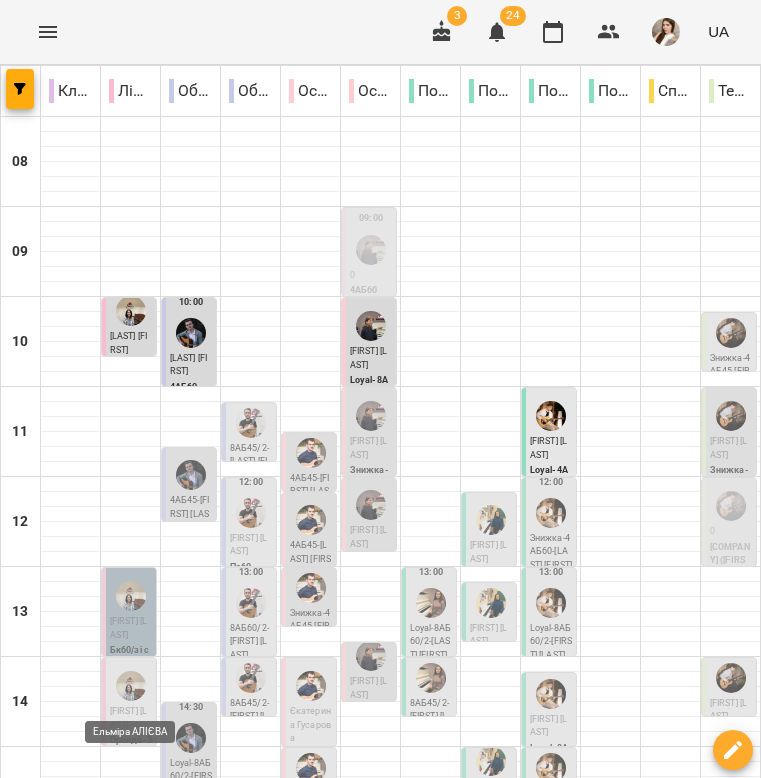 scroll, scrollTop: 182, scrollLeft: 0, axis: vertical 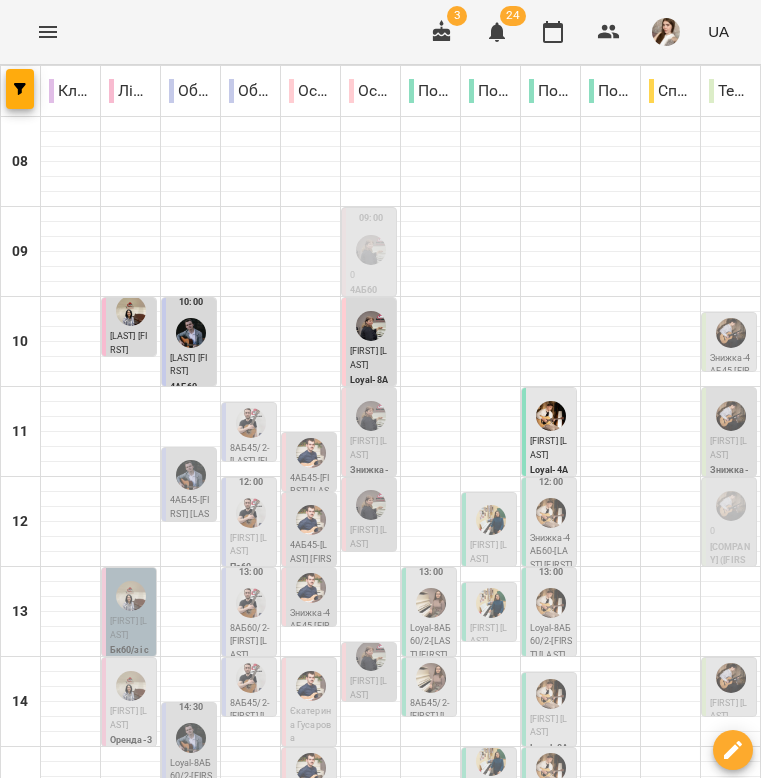 click at bounding box center [500, 1357] 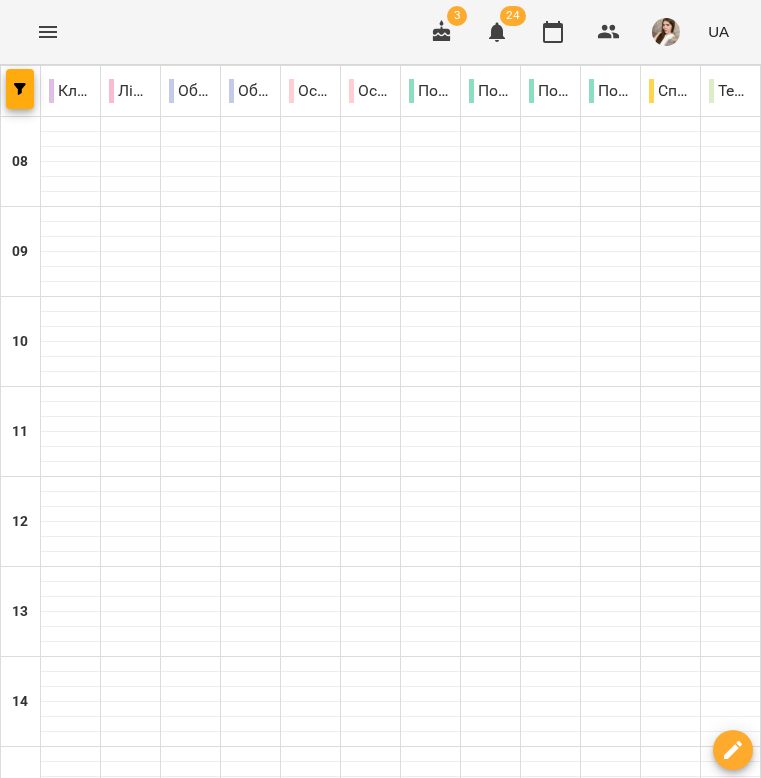 type on "**********" 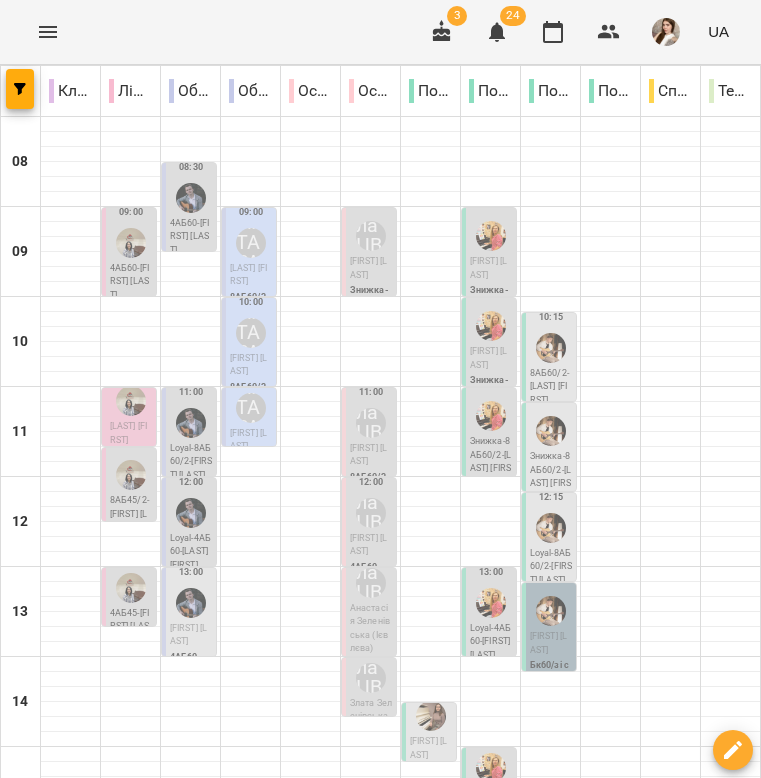 click on "вт 15" at bounding box center (316, 1309) 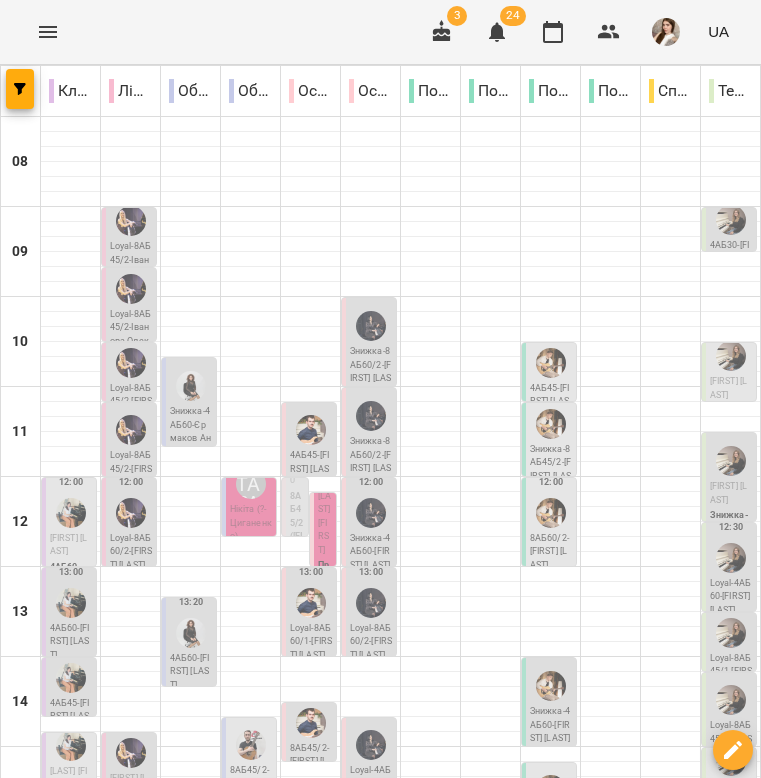 scroll, scrollTop: 542, scrollLeft: 0, axis: vertical 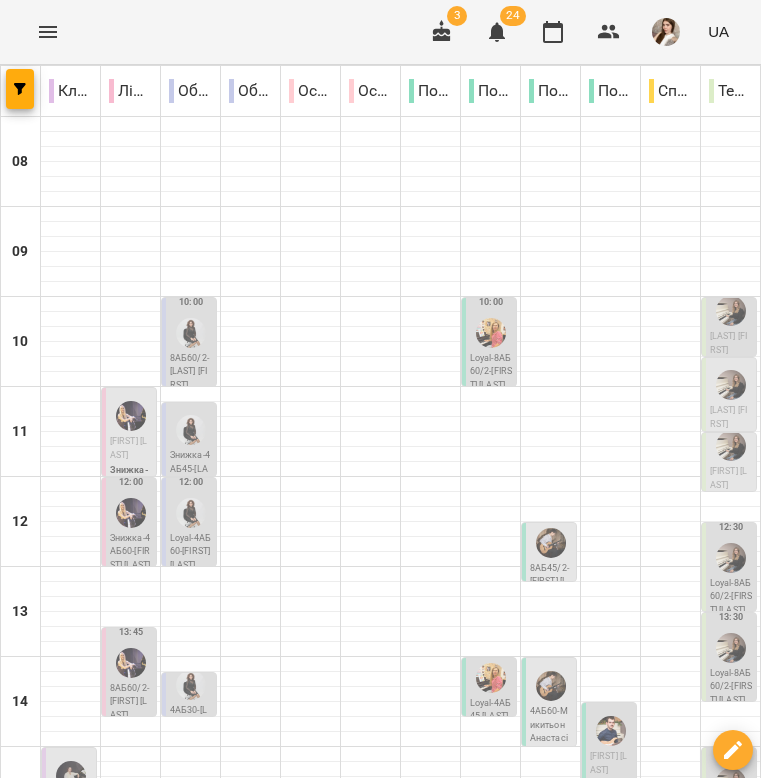click on "чт 17" at bounding box center (484, 1309) 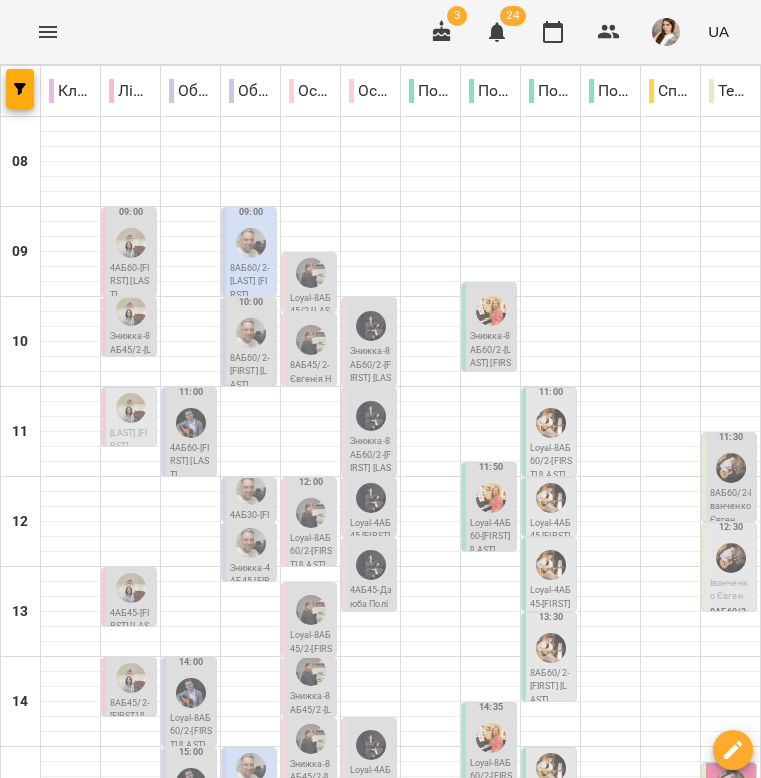 scroll, scrollTop: 0, scrollLeft: 0, axis: both 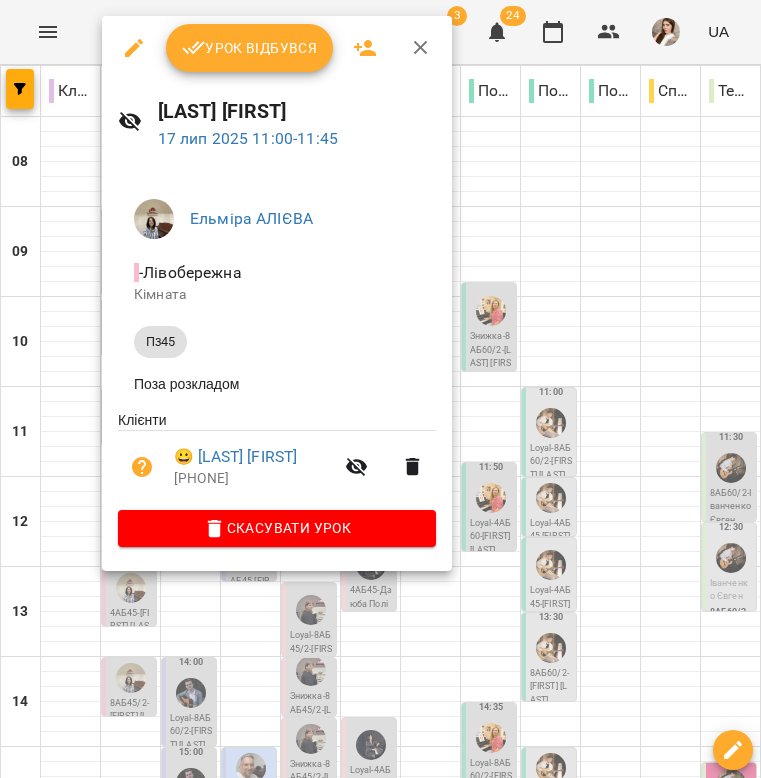 click 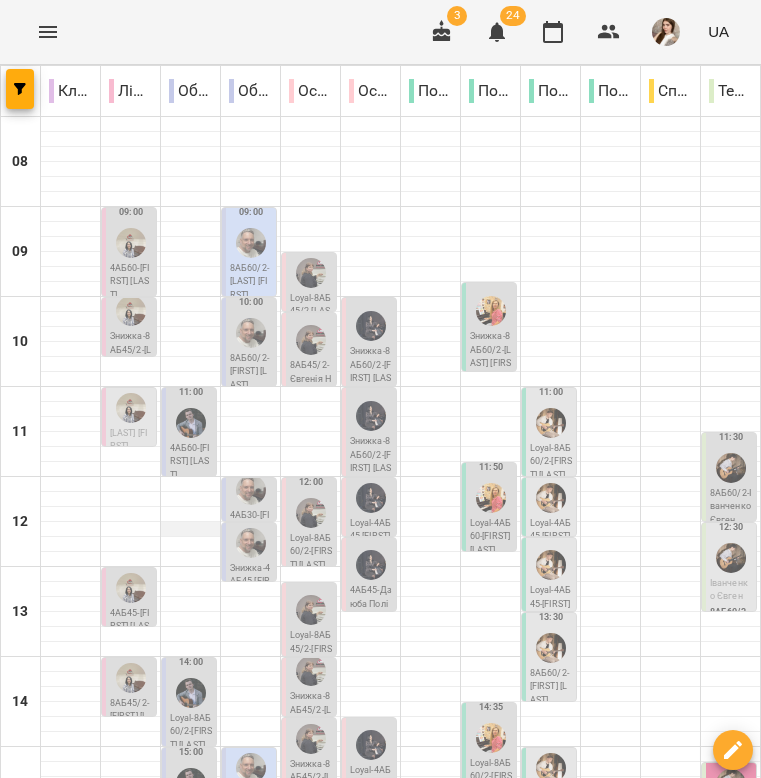scroll, scrollTop: 455, scrollLeft: 0, axis: vertical 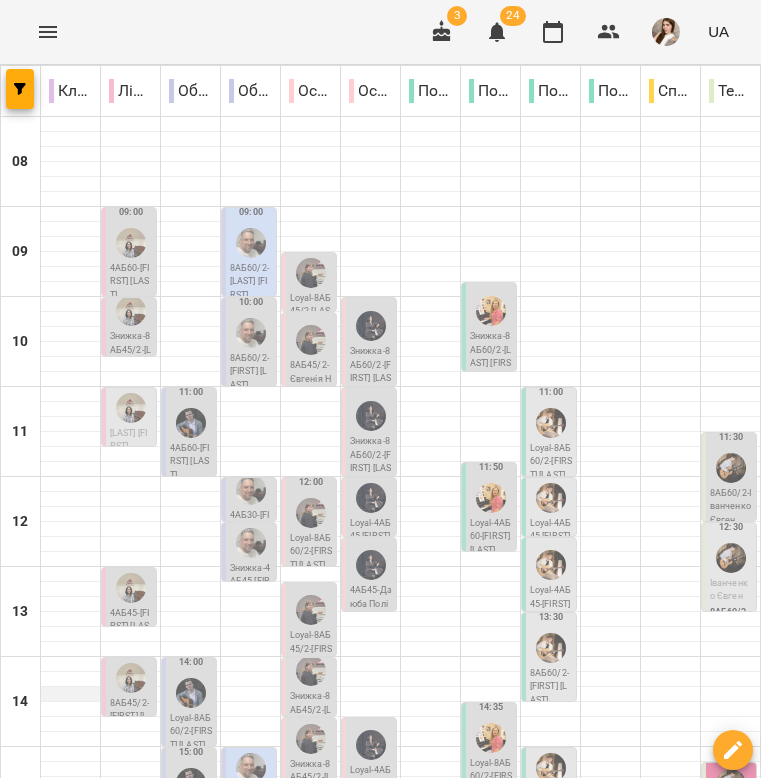 click at bounding box center [70, 694] 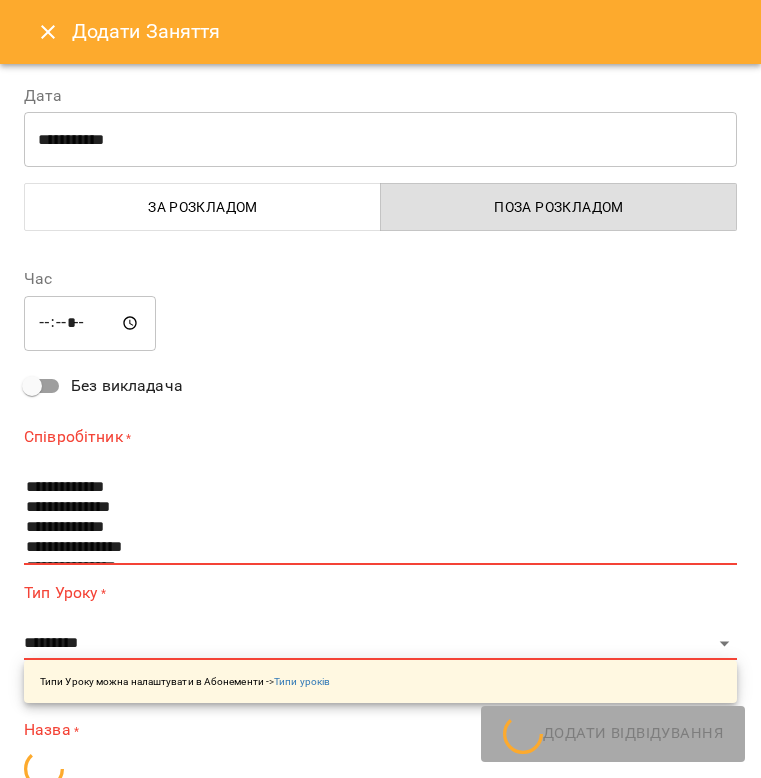 click 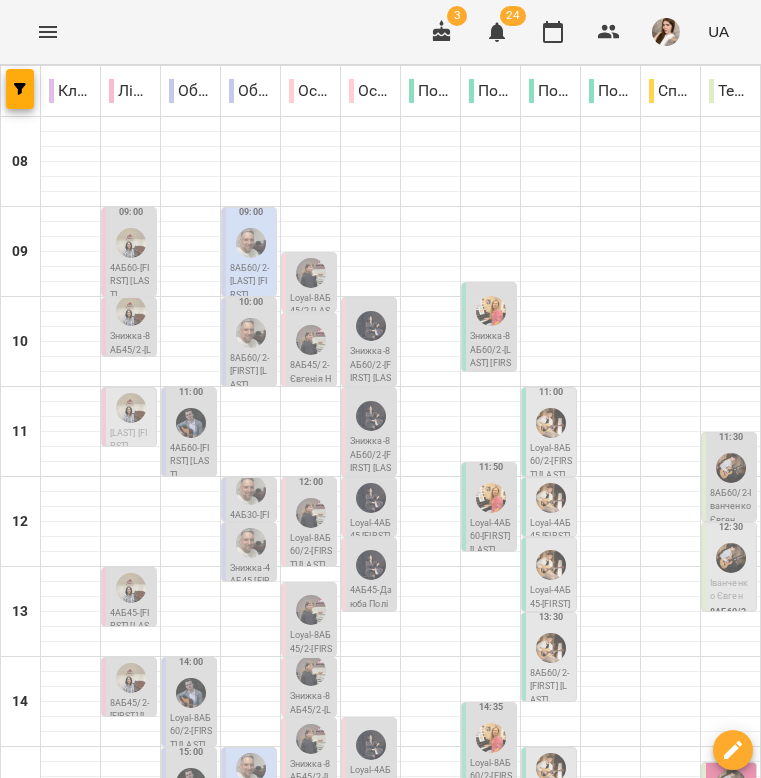 click at bounding box center (131, 678) 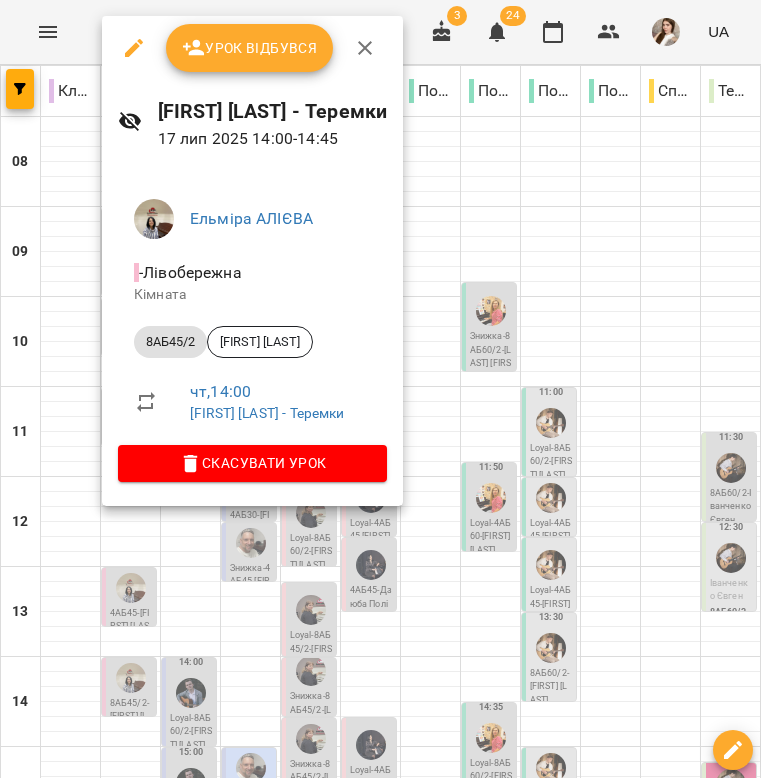 click 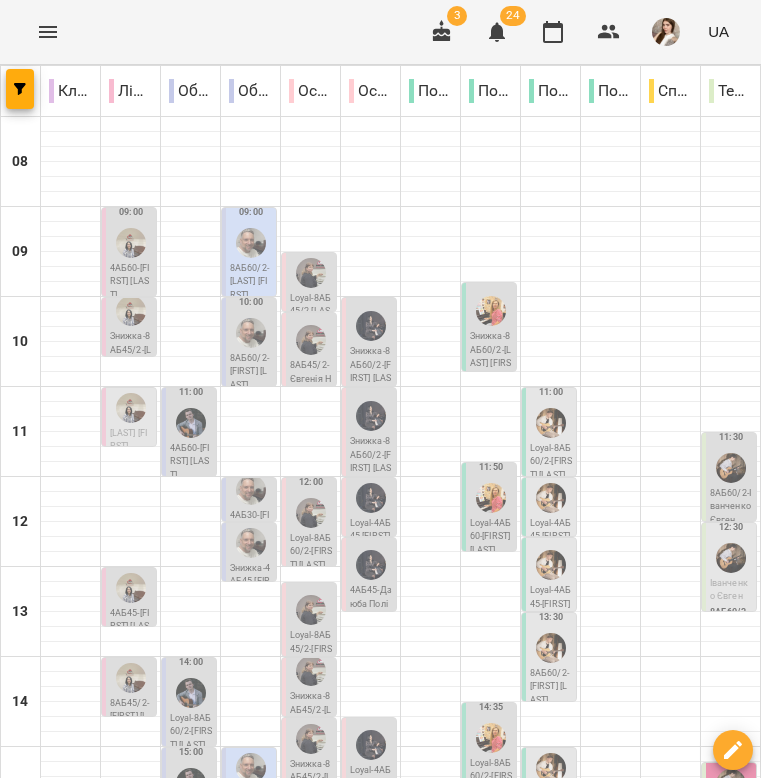 scroll, scrollTop: 423, scrollLeft: 0, axis: vertical 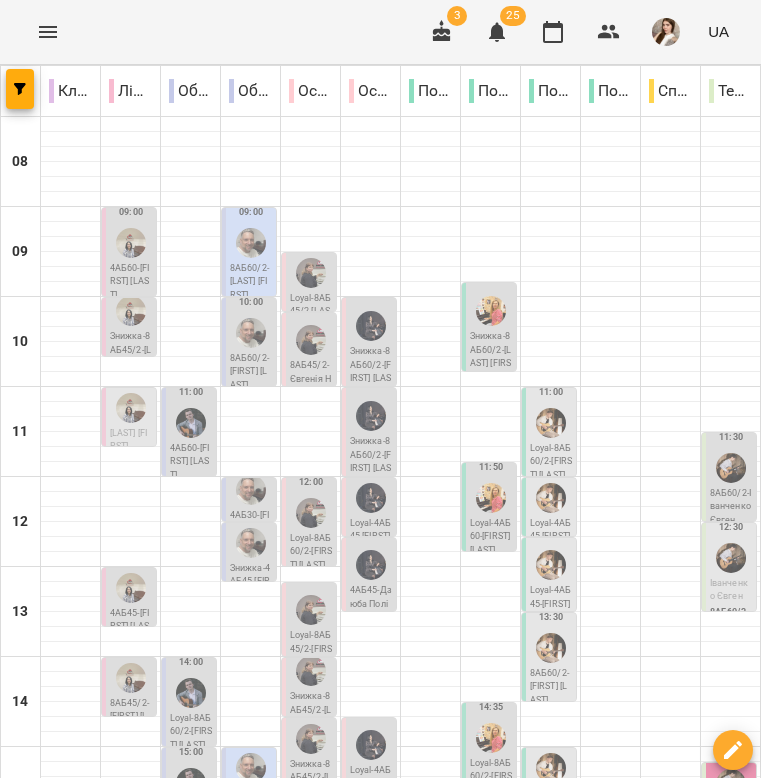 click on "пн 14" at bounding box center [25, 1309] 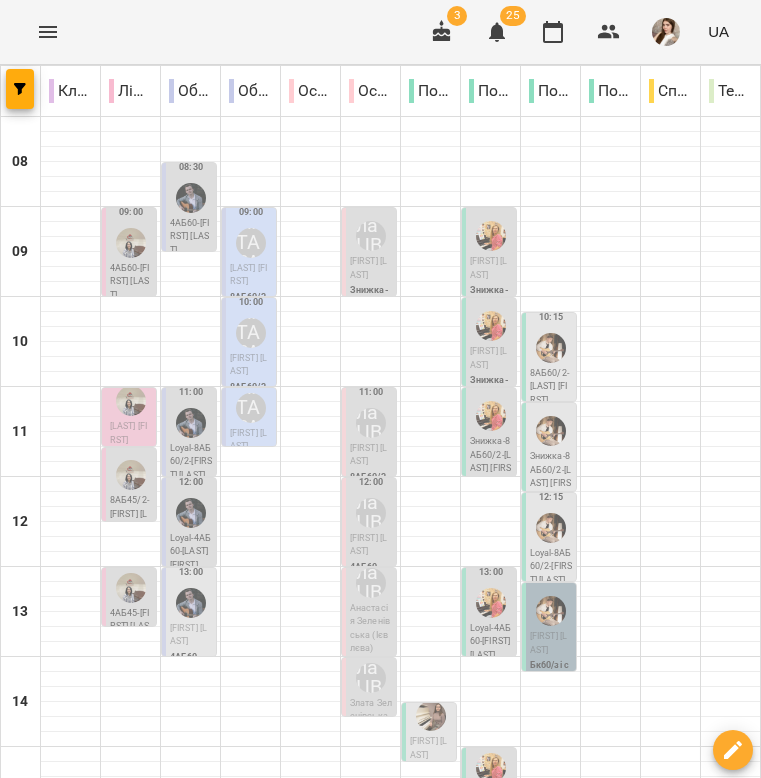 scroll, scrollTop: 0, scrollLeft: 0, axis: both 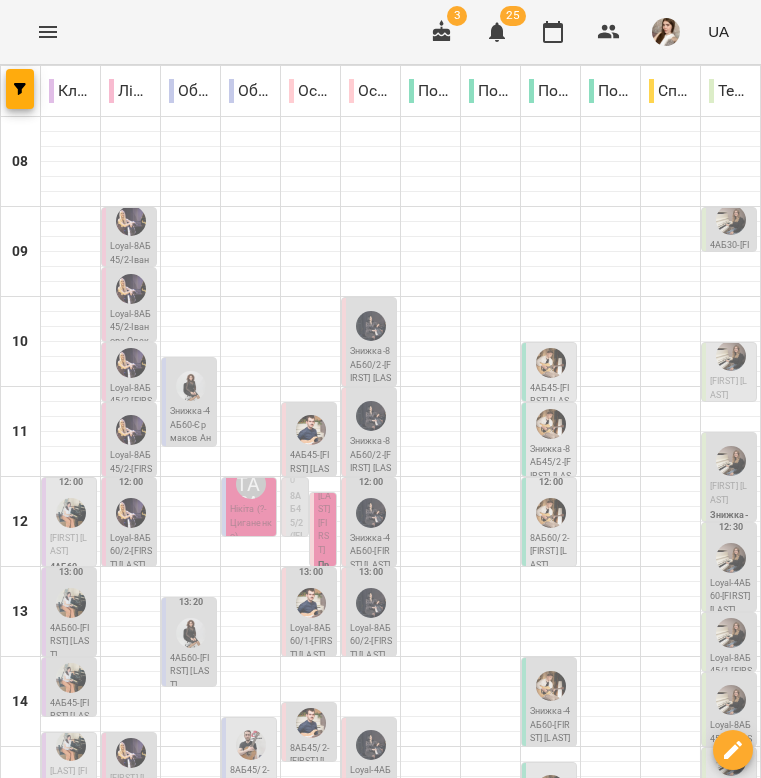 click on "Романова Софія" at bounding box center [68, 778] 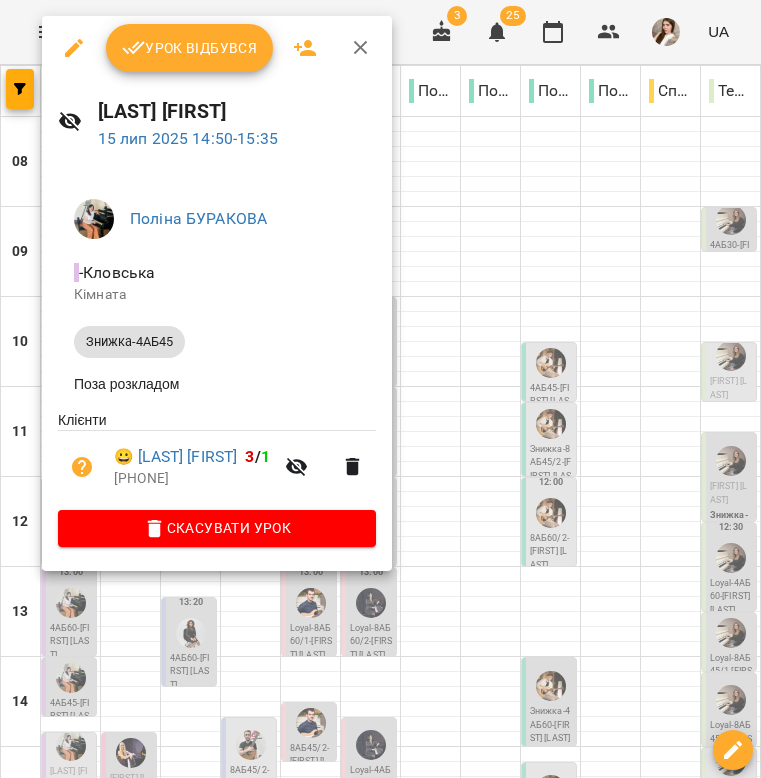 click 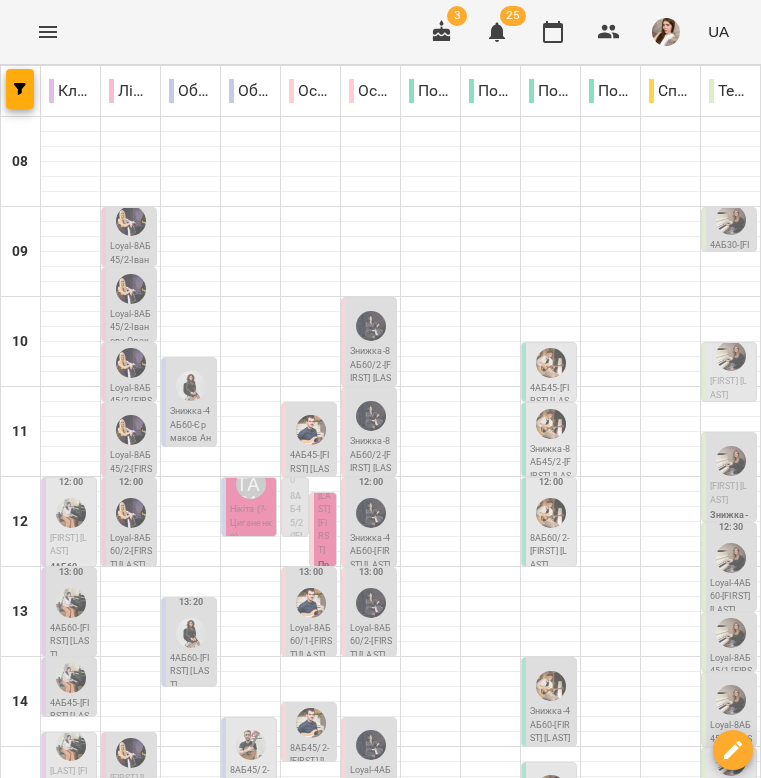 scroll, scrollTop: 353, scrollLeft: 0, axis: vertical 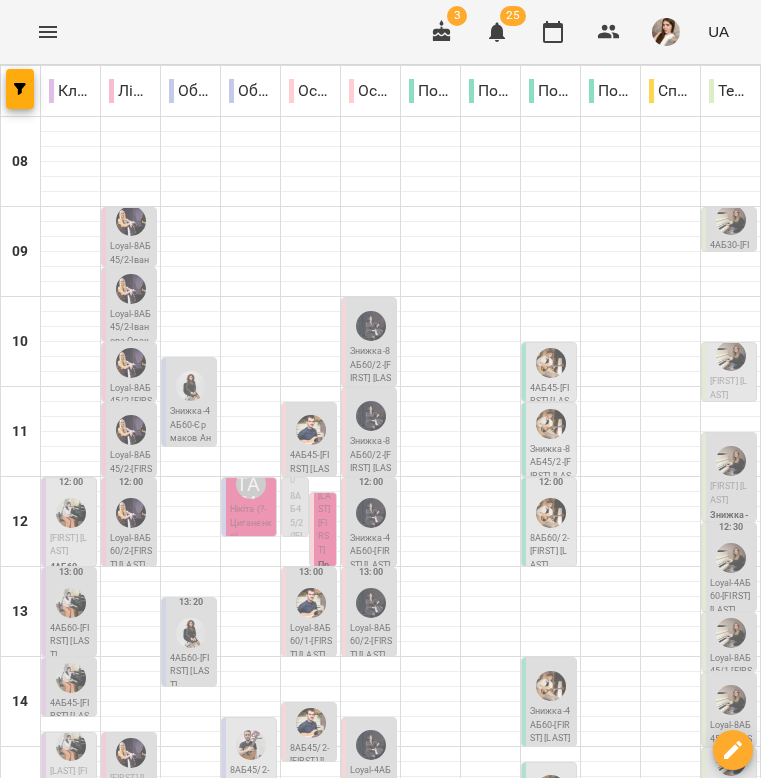 click on "Романова Софія" at bounding box center [68, 778] 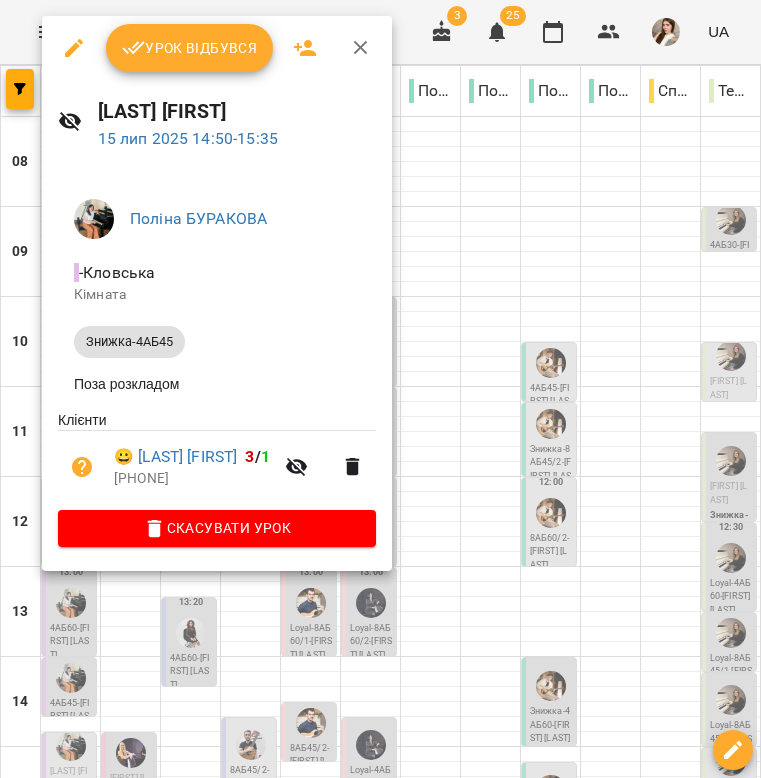 click 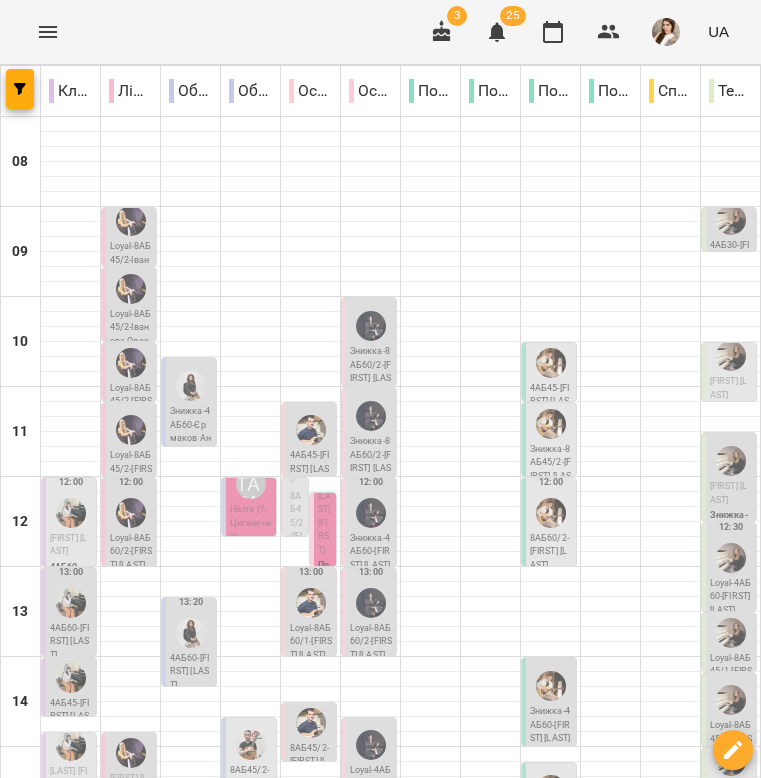 scroll, scrollTop: 620, scrollLeft: 0, axis: vertical 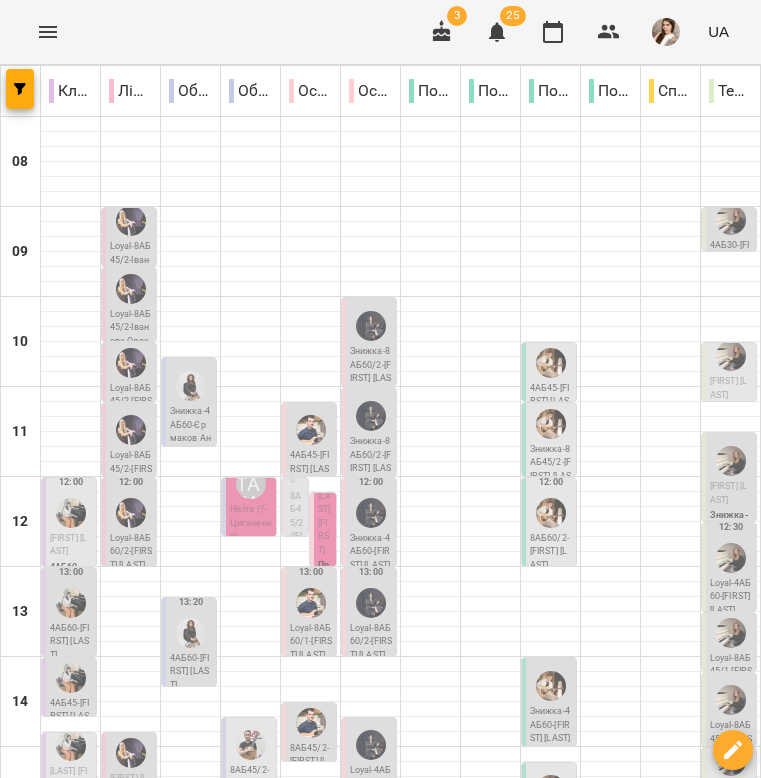 click on "ср 16" at bounding box center [401, 1309] 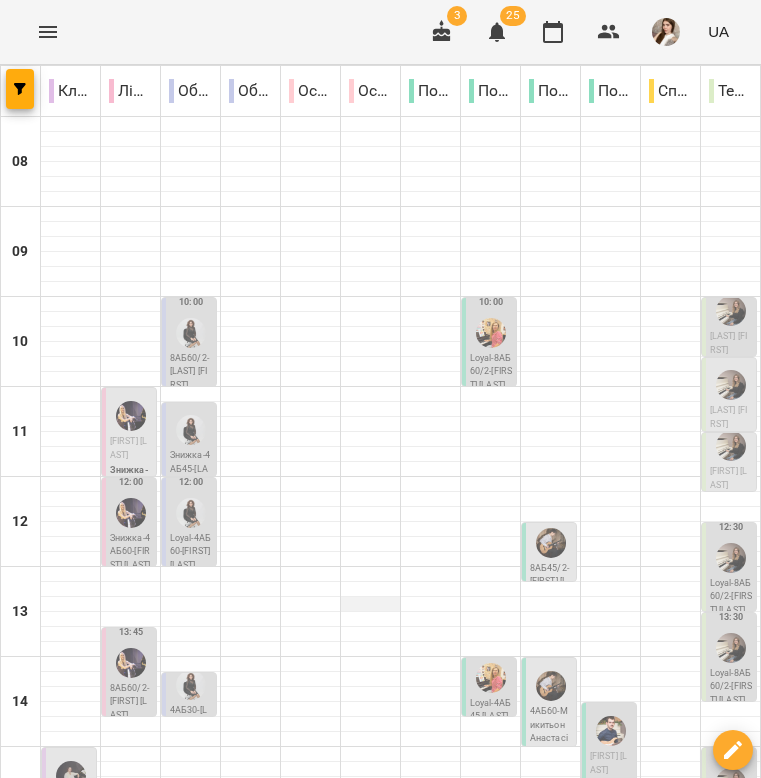 scroll, scrollTop: 327, scrollLeft: 0, axis: vertical 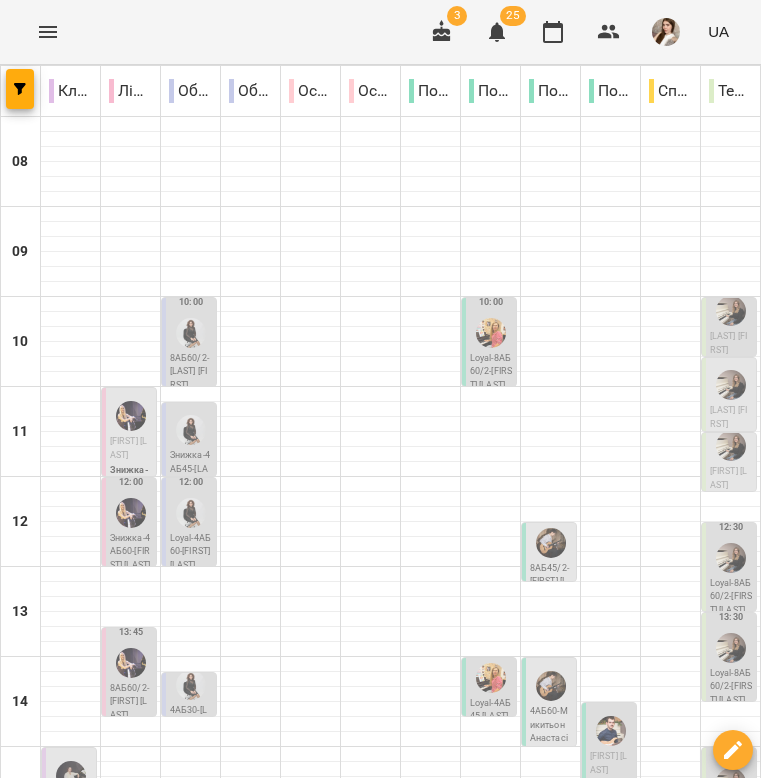 click 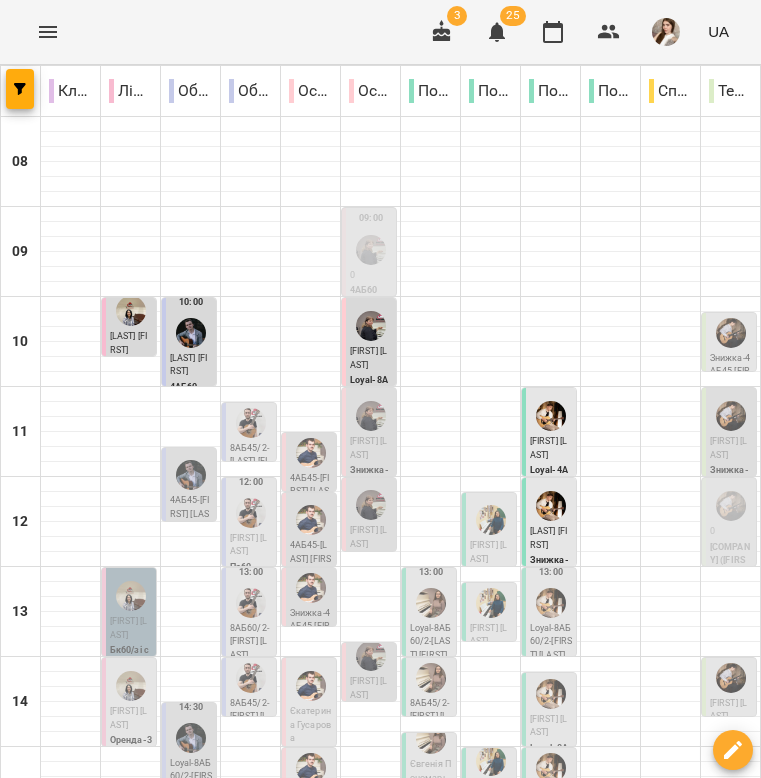 click on "сб 12" at bounding box center (444, 1309) 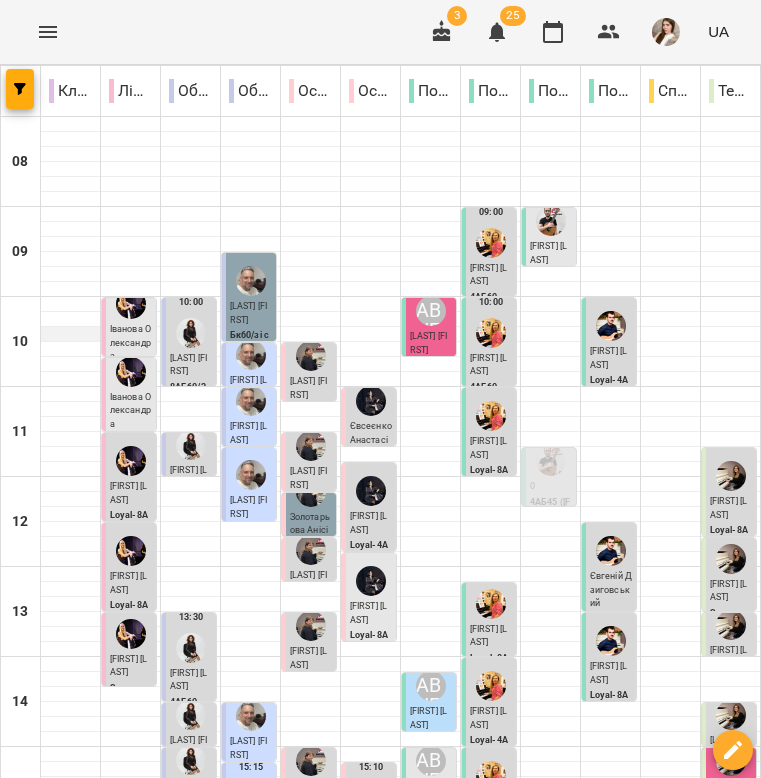 scroll, scrollTop: 0, scrollLeft: 0, axis: both 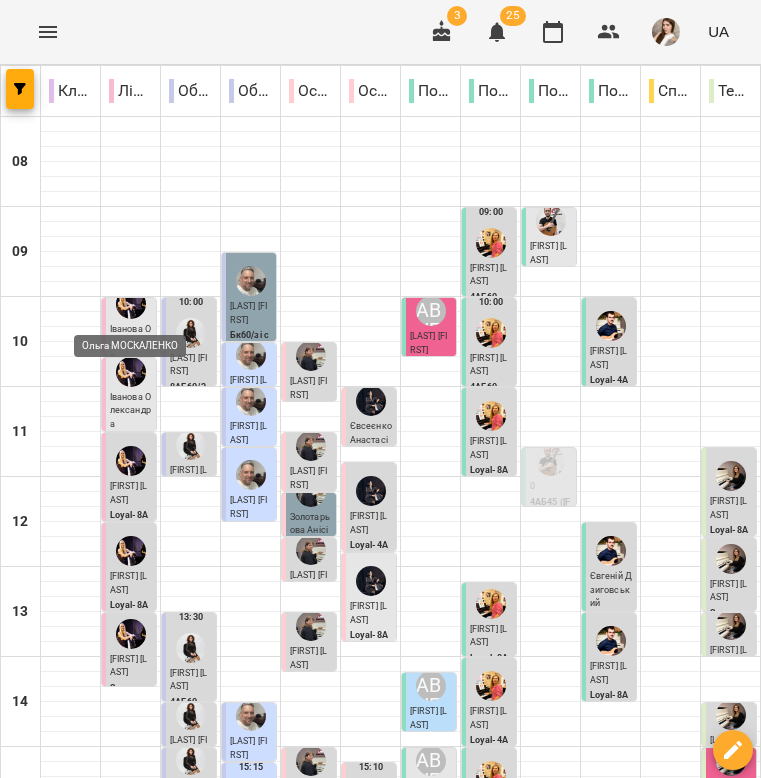 click at bounding box center (131, 304) 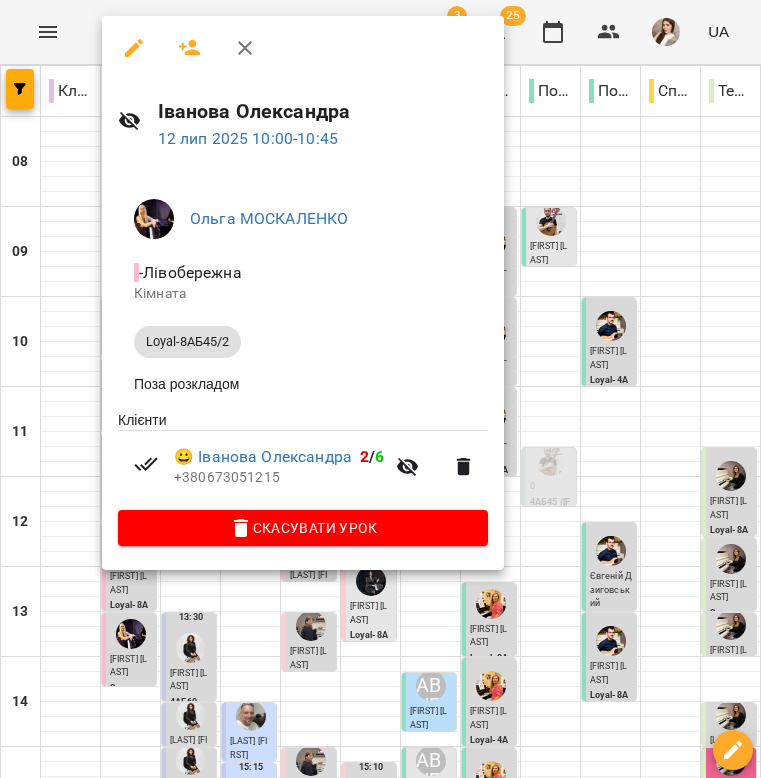 click at bounding box center (245, 48) 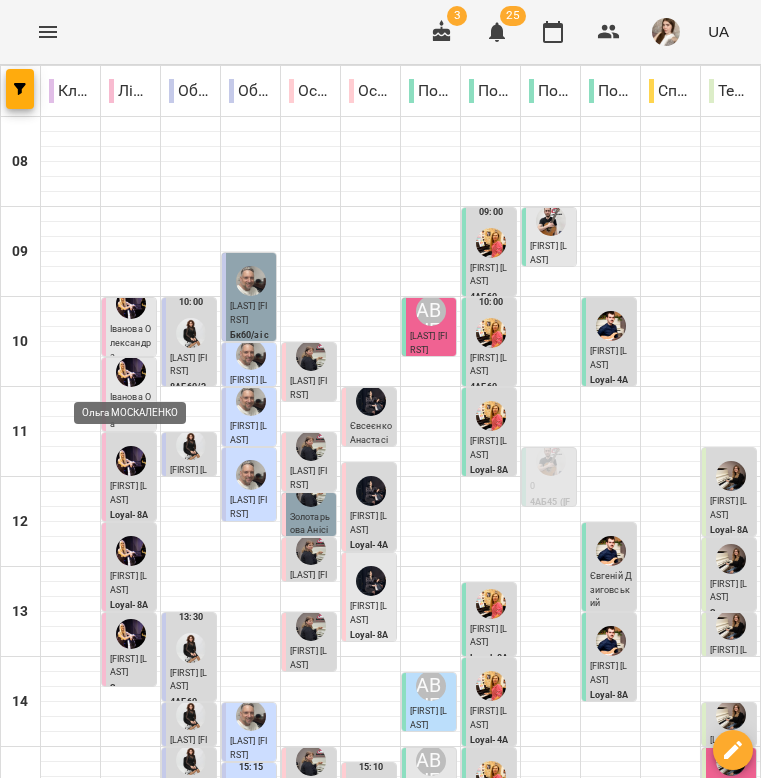 click at bounding box center (131, 372) 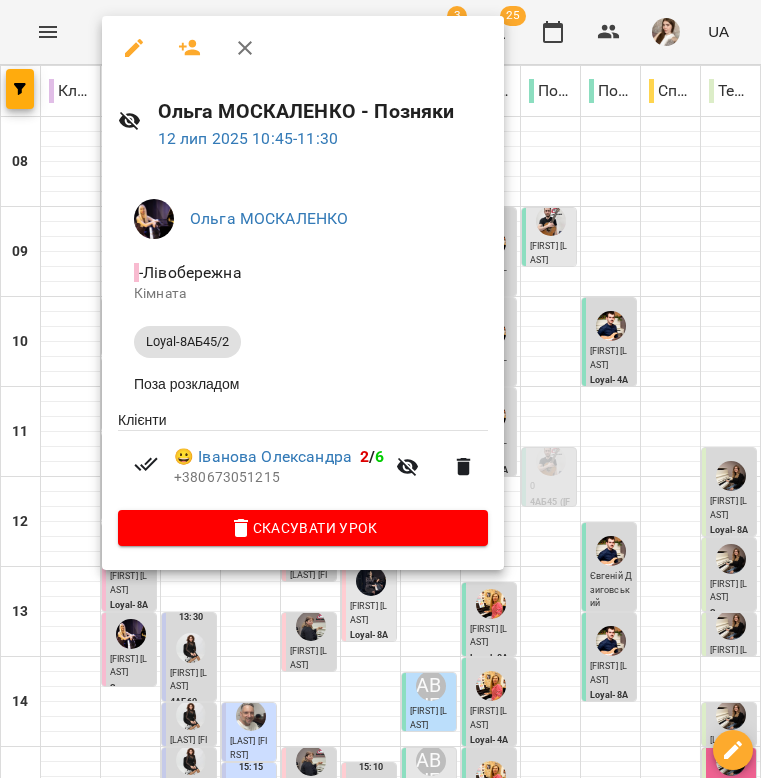 click 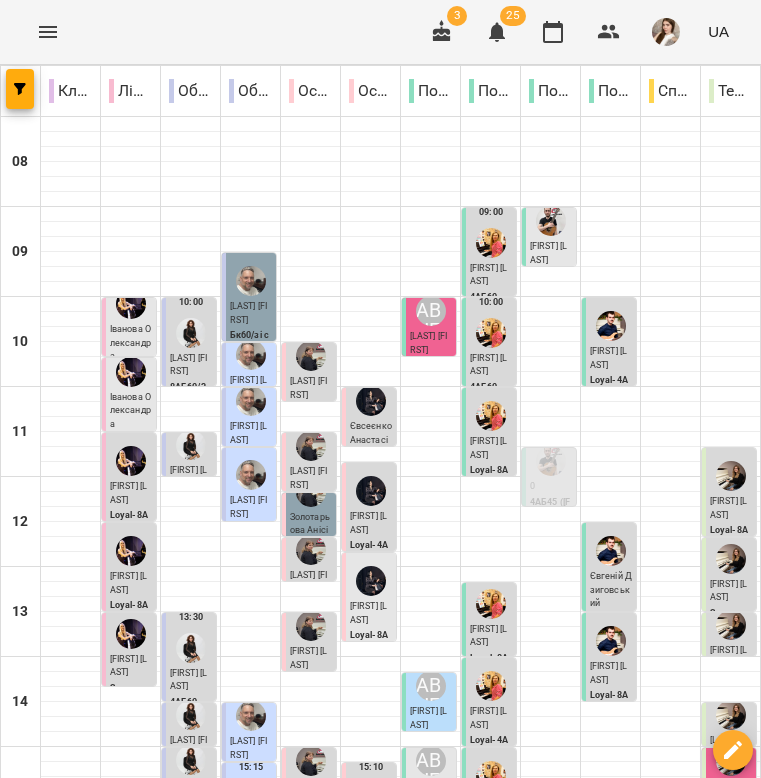 click on "Наталія Льовіна" at bounding box center (128, 493) 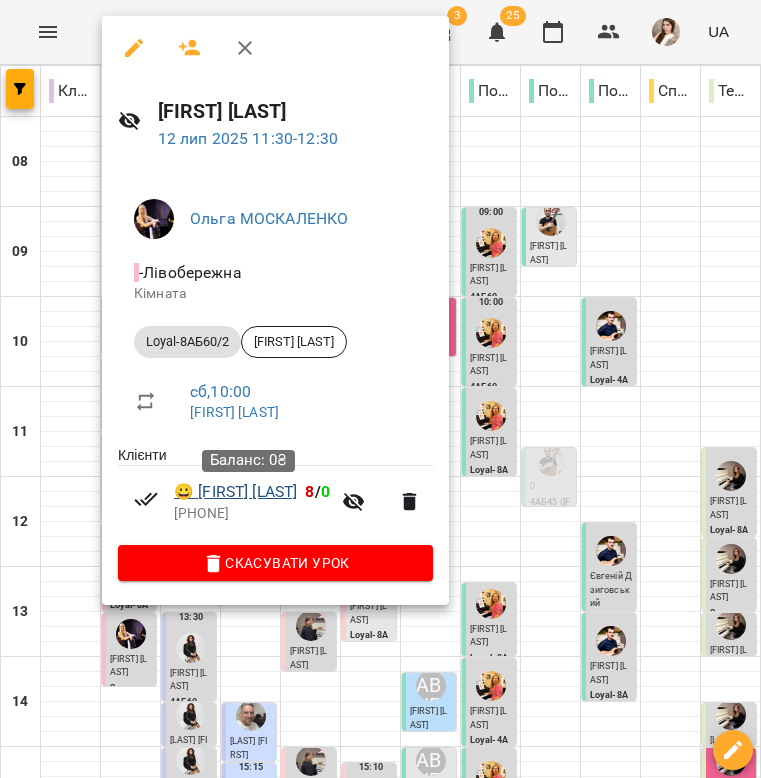 click on "😀   Наталія Льовіна" at bounding box center (235, 492) 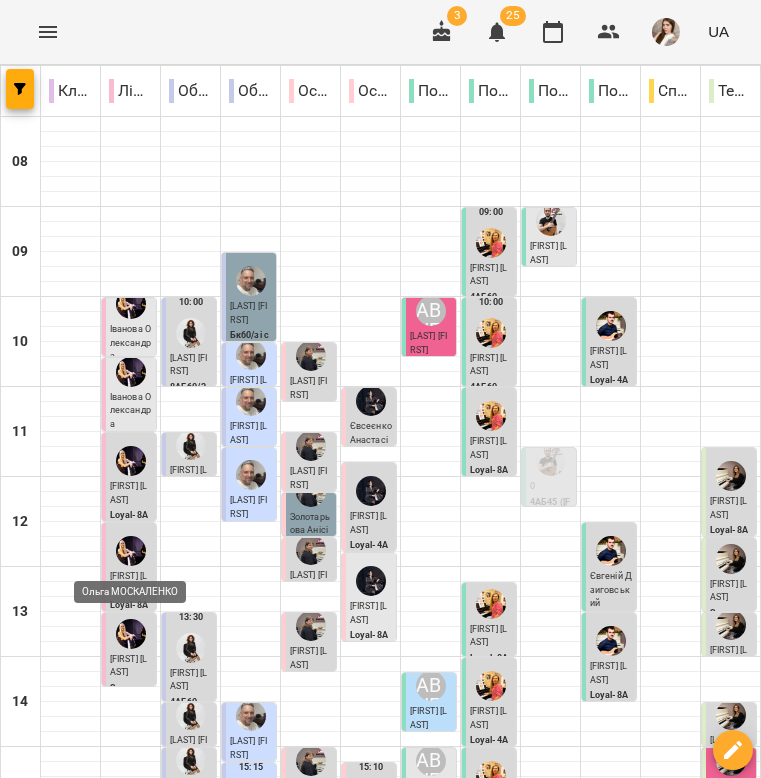 click at bounding box center (131, 551) 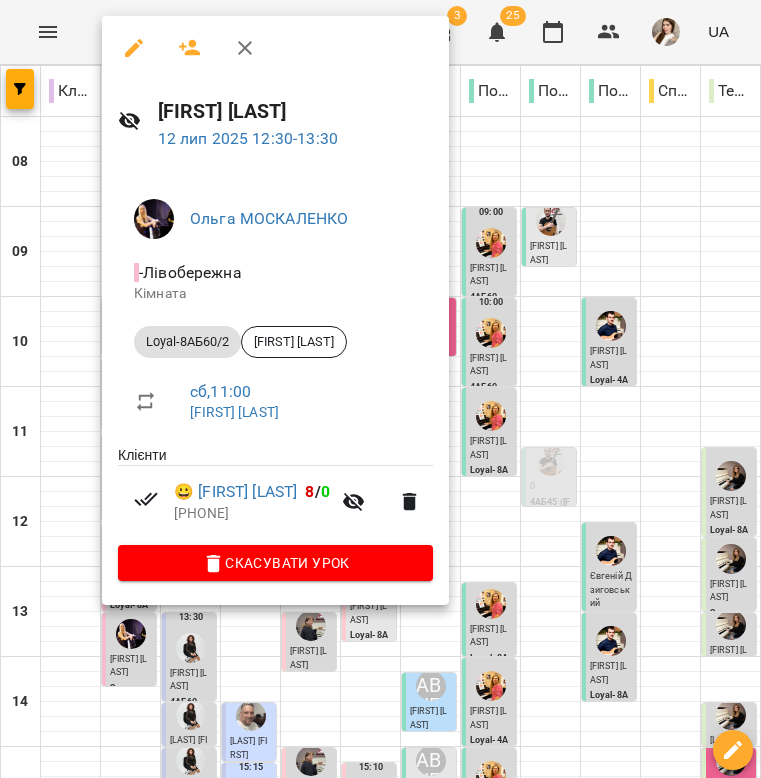 click at bounding box center [245, 48] 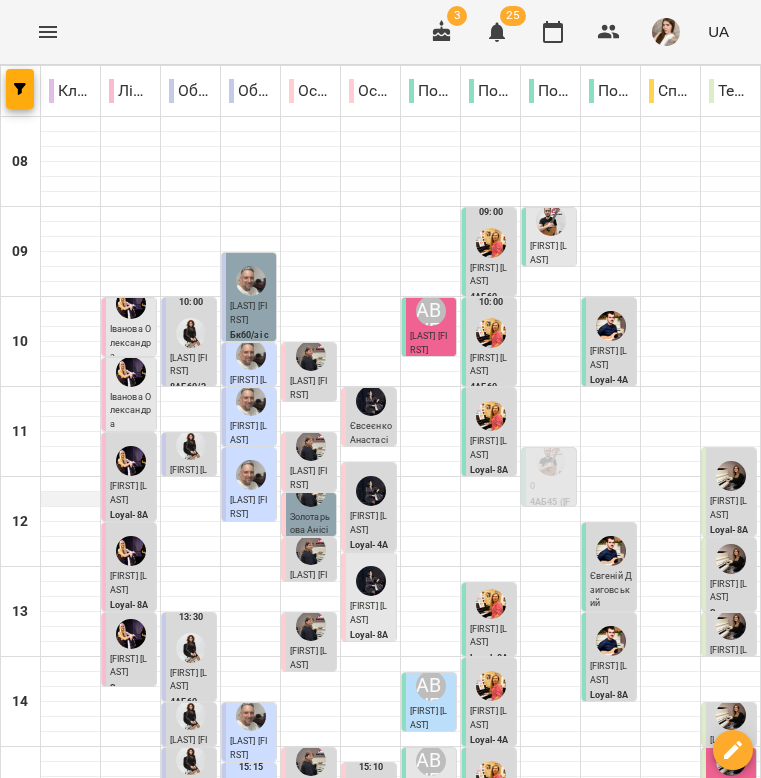 scroll, scrollTop: 227, scrollLeft: 0, axis: vertical 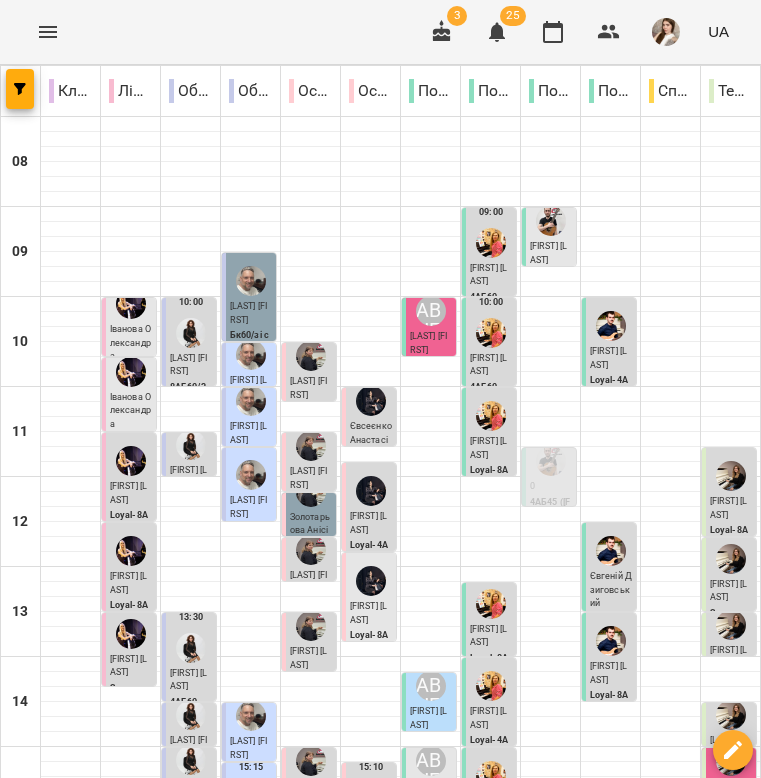 click on "Діана Погребицька" at bounding box center (128, 666) 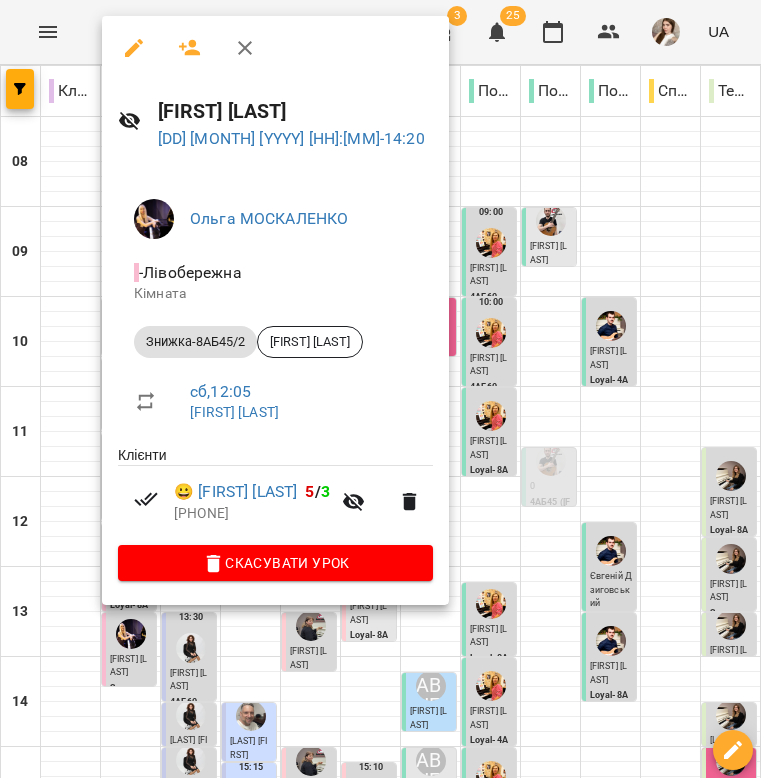 click at bounding box center [245, 48] 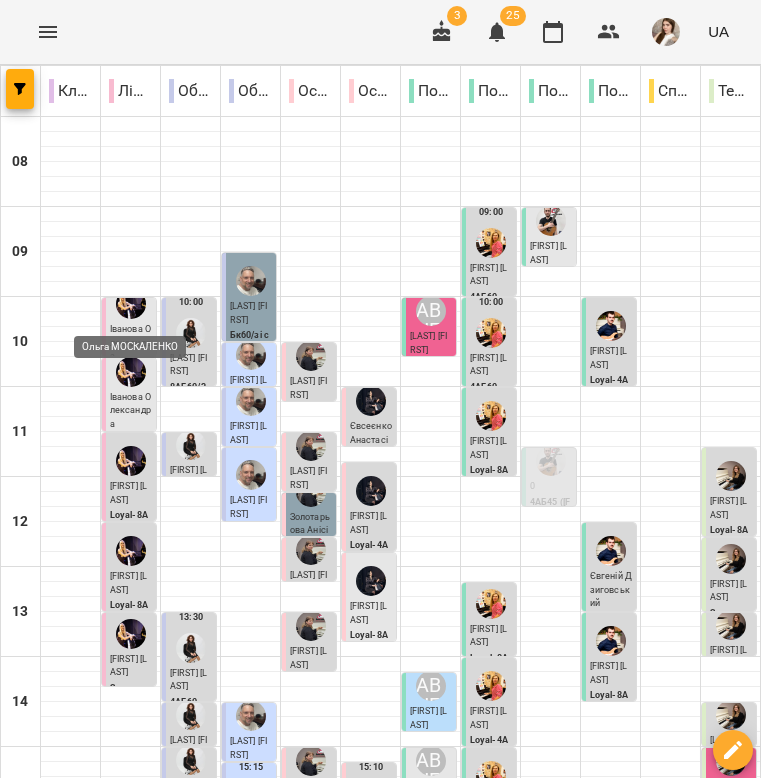 scroll, scrollTop: 620, scrollLeft: 0, axis: vertical 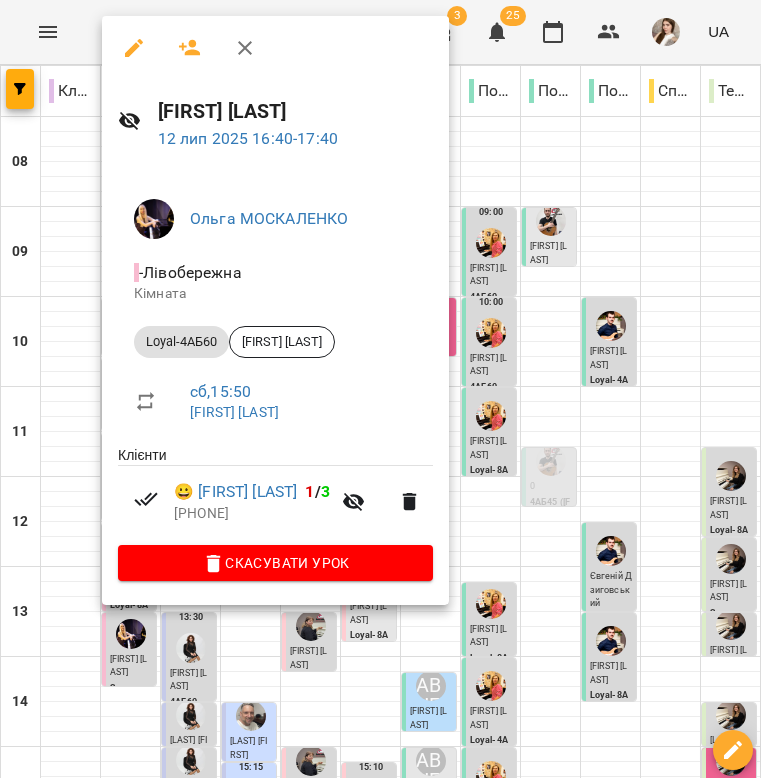 click at bounding box center [245, 48] 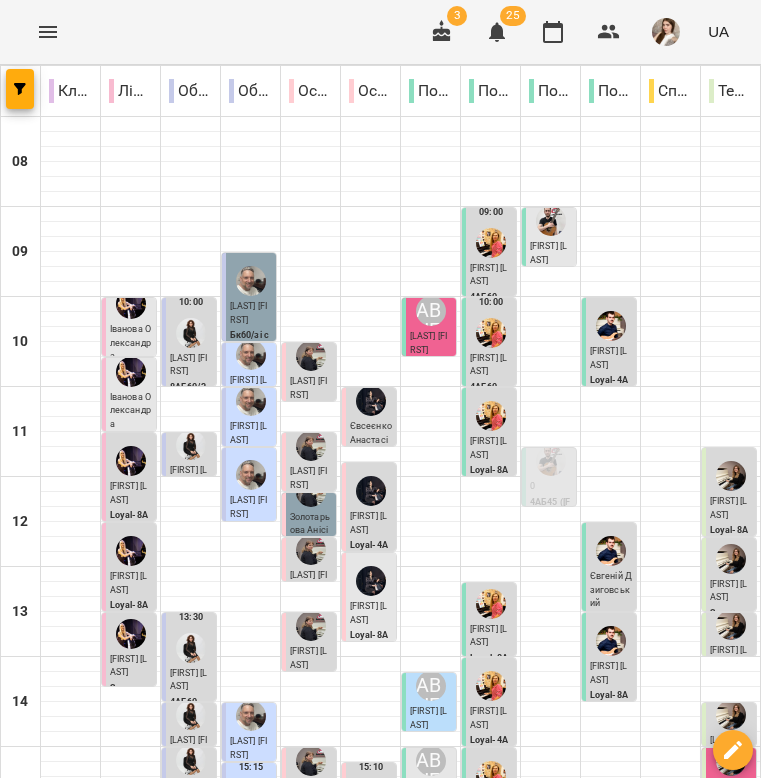 click on "Анна Полікарпова" at bounding box center [128, 1033] 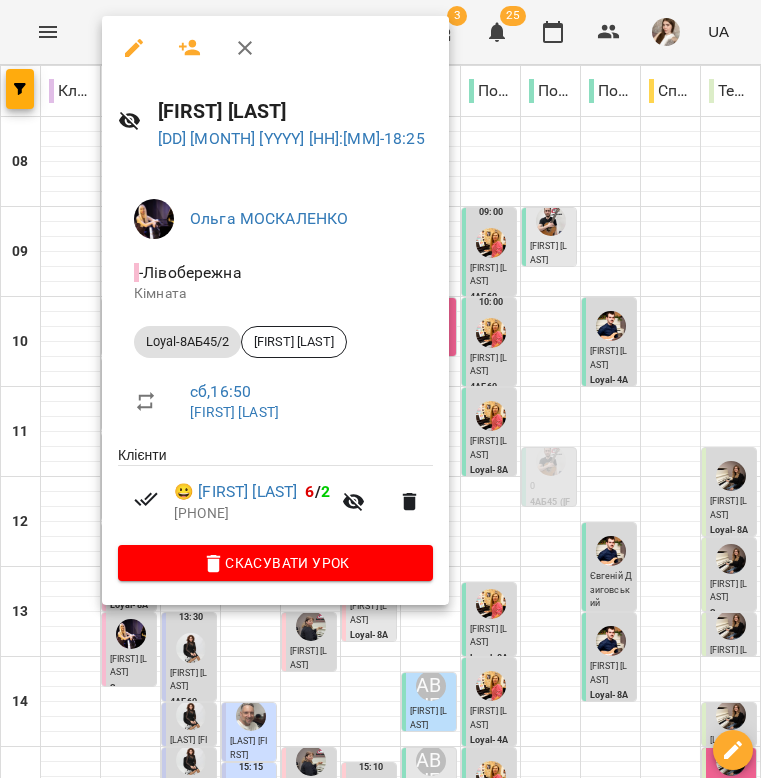 click at bounding box center (245, 48) 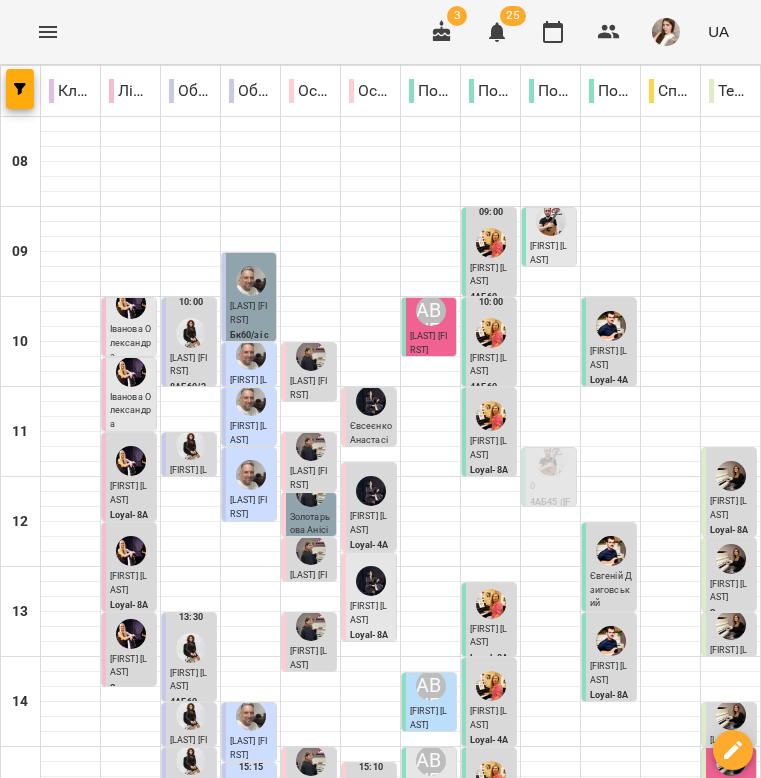 click on "Анна Полікарпова" at bounding box center [128, 1101] 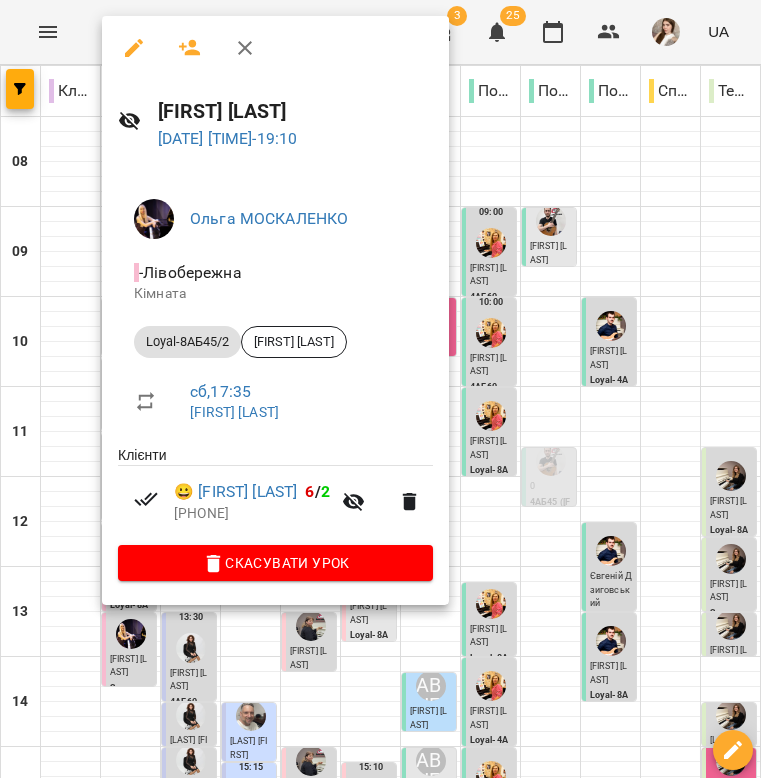 click at bounding box center (275, 48) 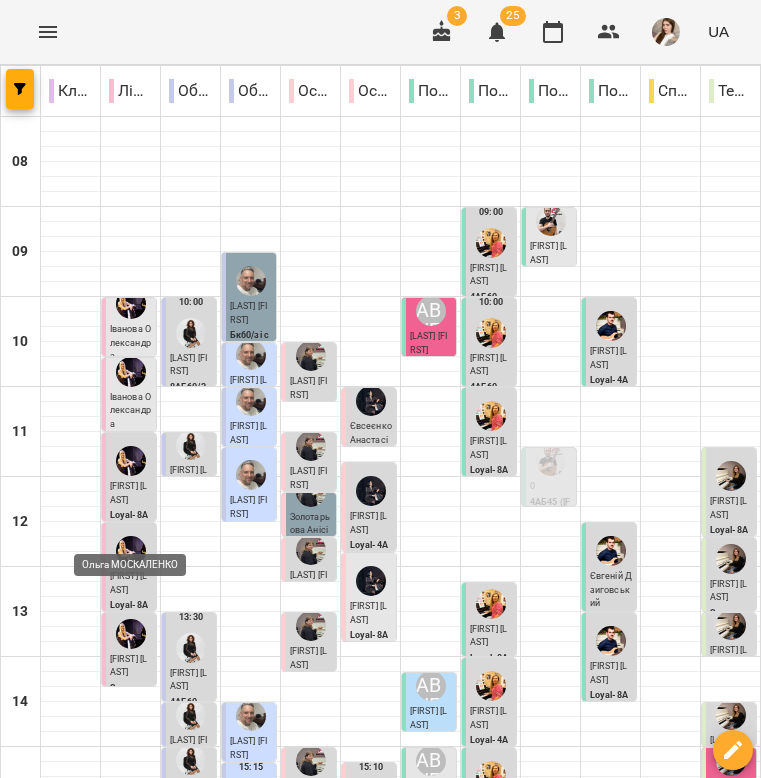 click at bounding box center [131, 1144] 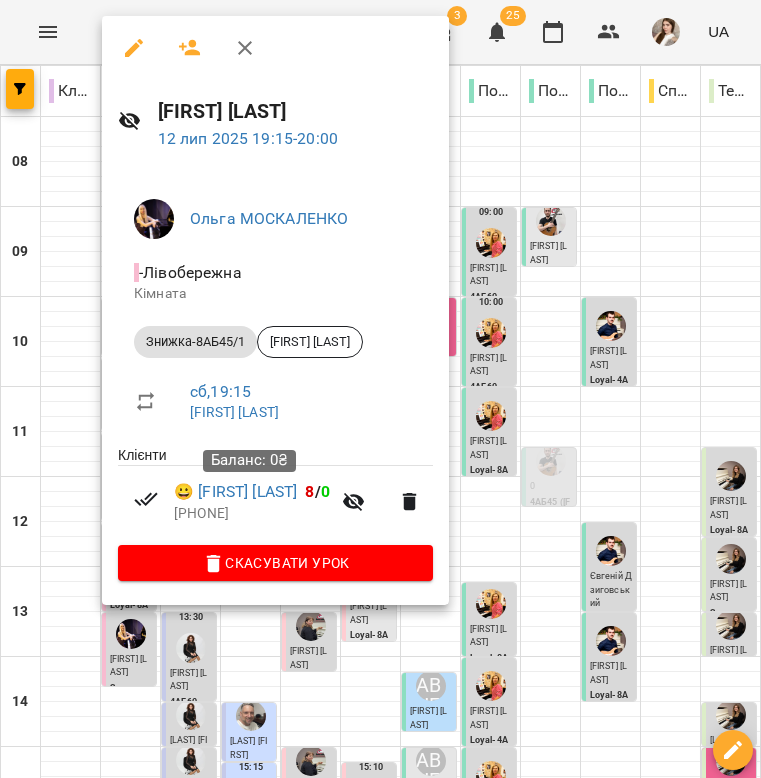 click on "Баланс: 0₴" at bounding box center [249, 461] 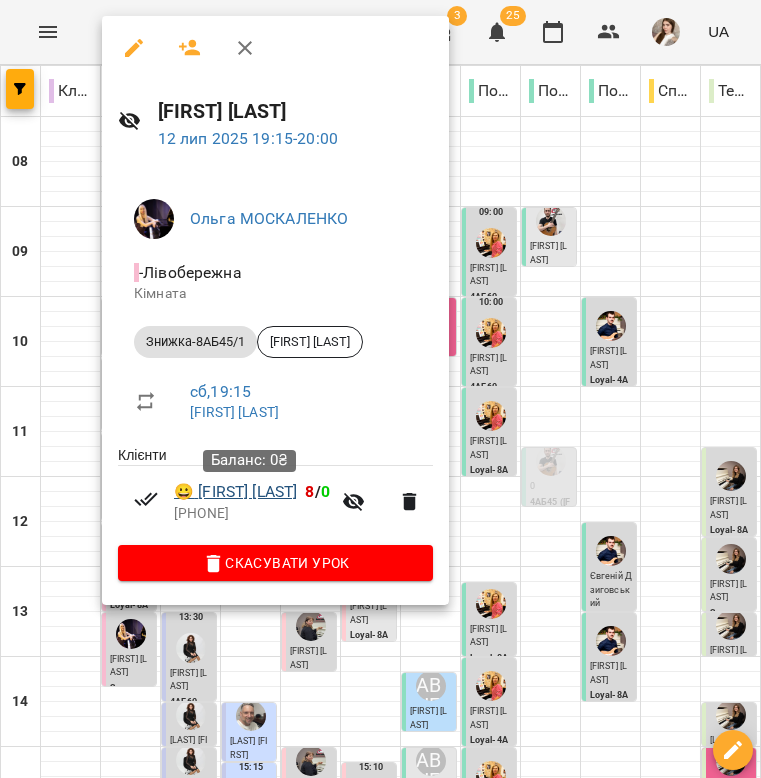 click on "😀   Аріана Благодар" at bounding box center [235, 492] 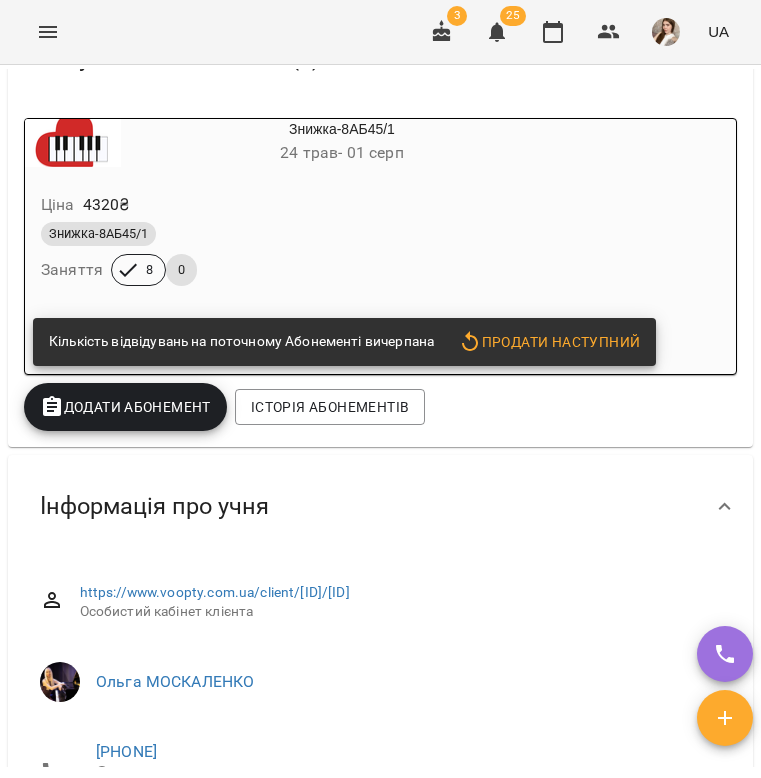 scroll, scrollTop: 811, scrollLeft: 0, axis: vertical 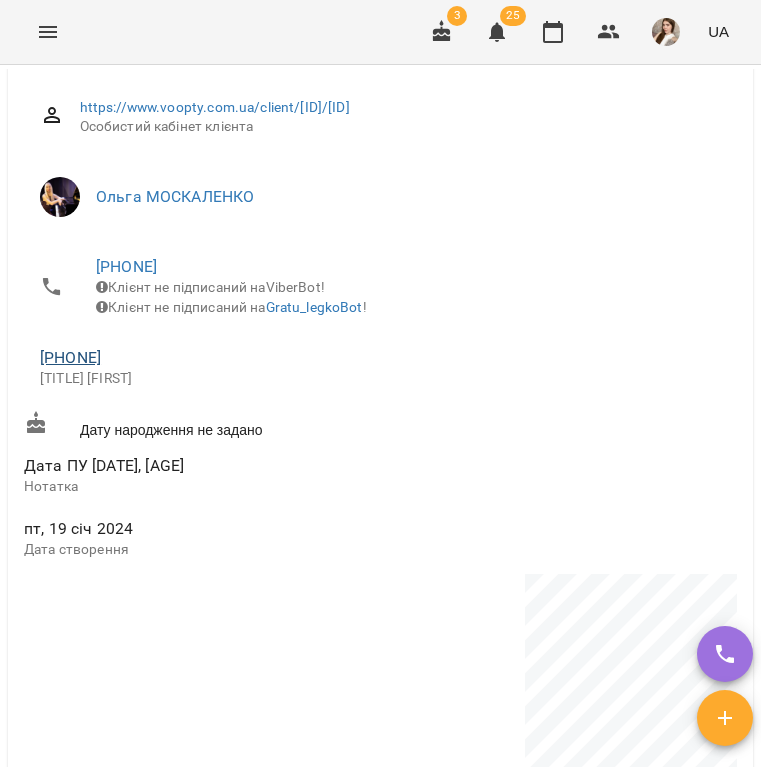 click on "[PHONE]" at bounding box center [70, 357] 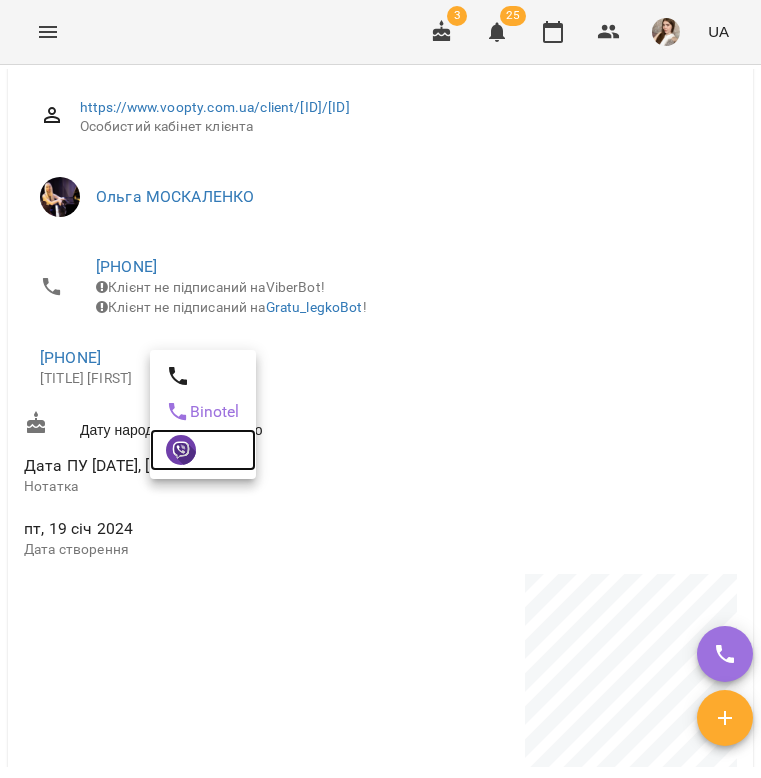 click at bounding box center [203, 450] 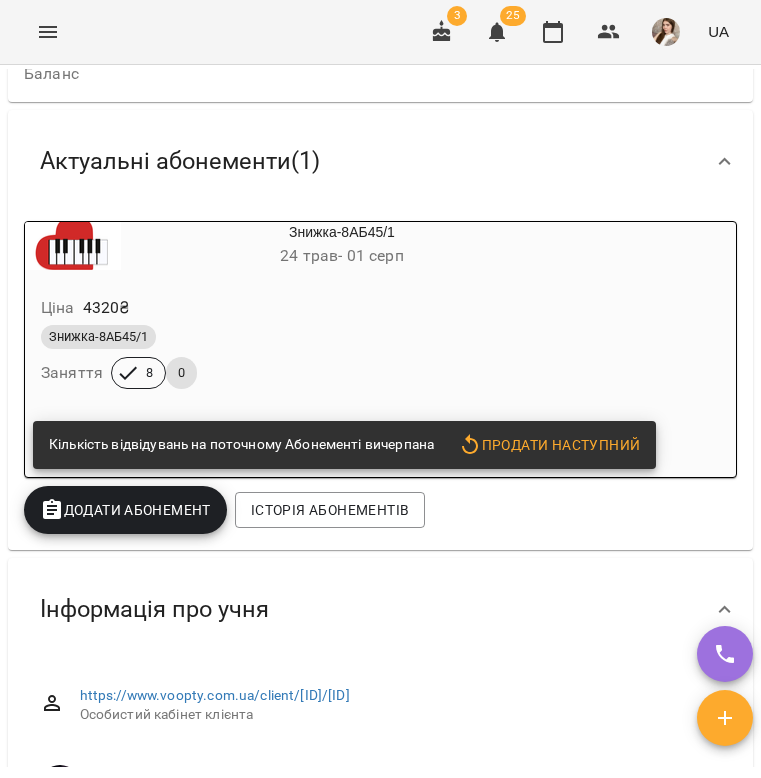 scroll, scrollTop: 49, scrollLeft: 0, axis: vertical 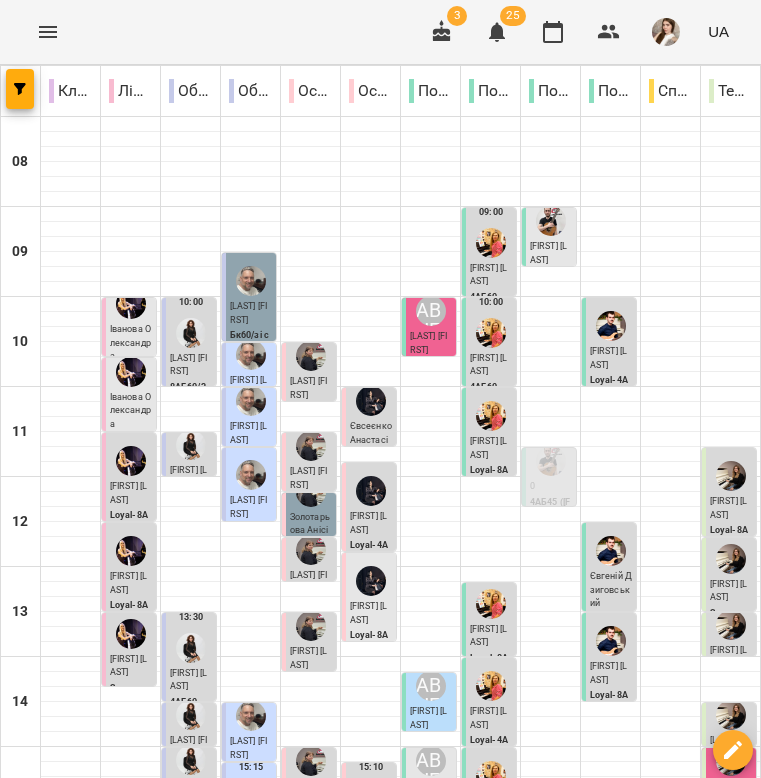 click at bounding box center (191, 333) 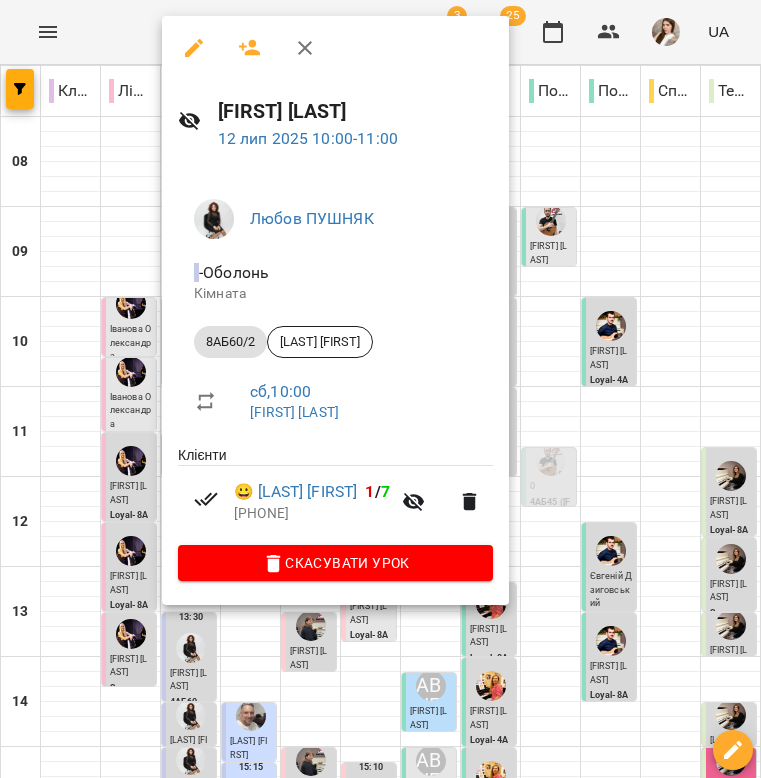 click at bounding box center [305, 48] 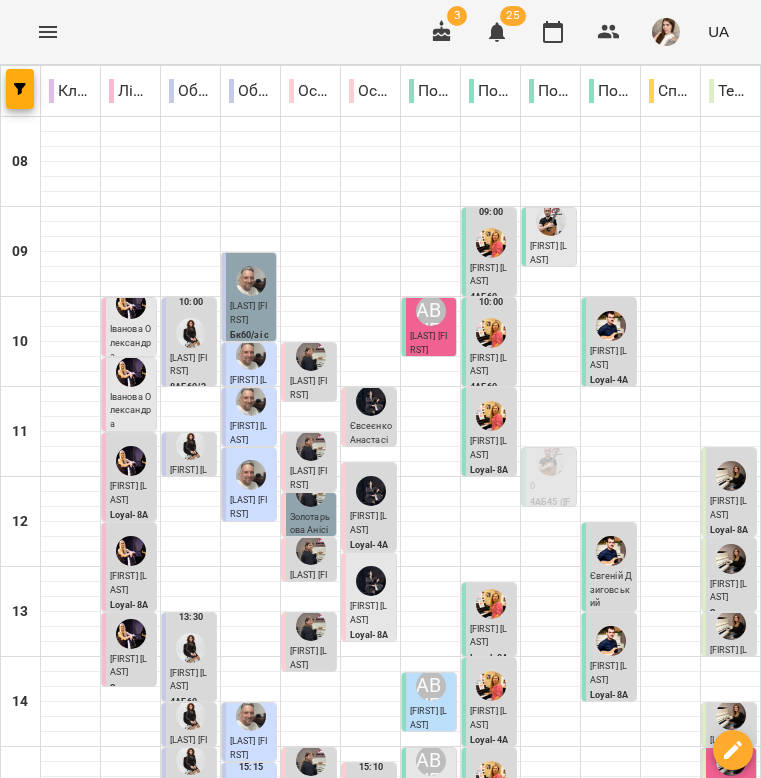 click at bounding box center [191, 445] 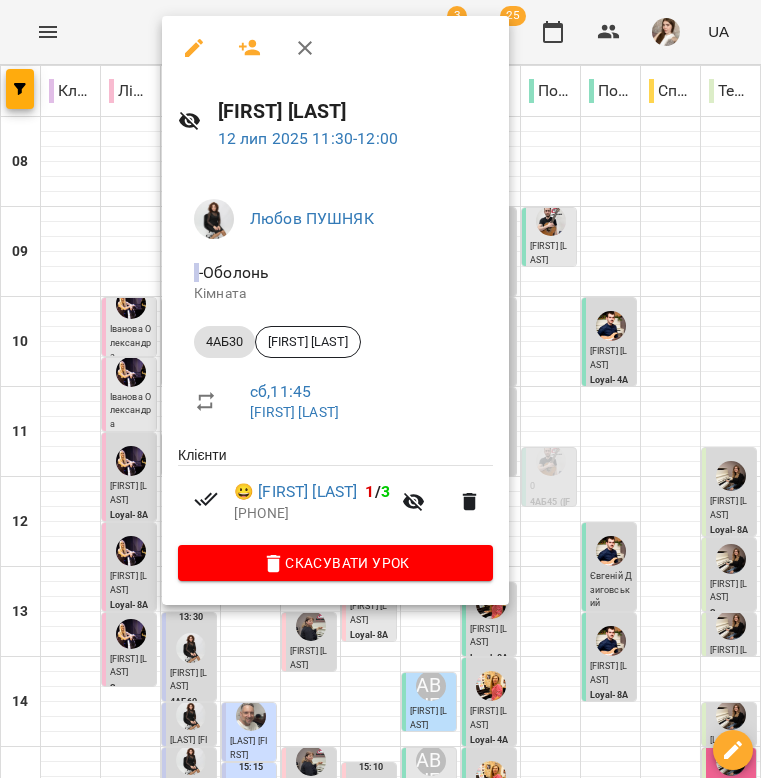 click at bounding box center [305, 48] 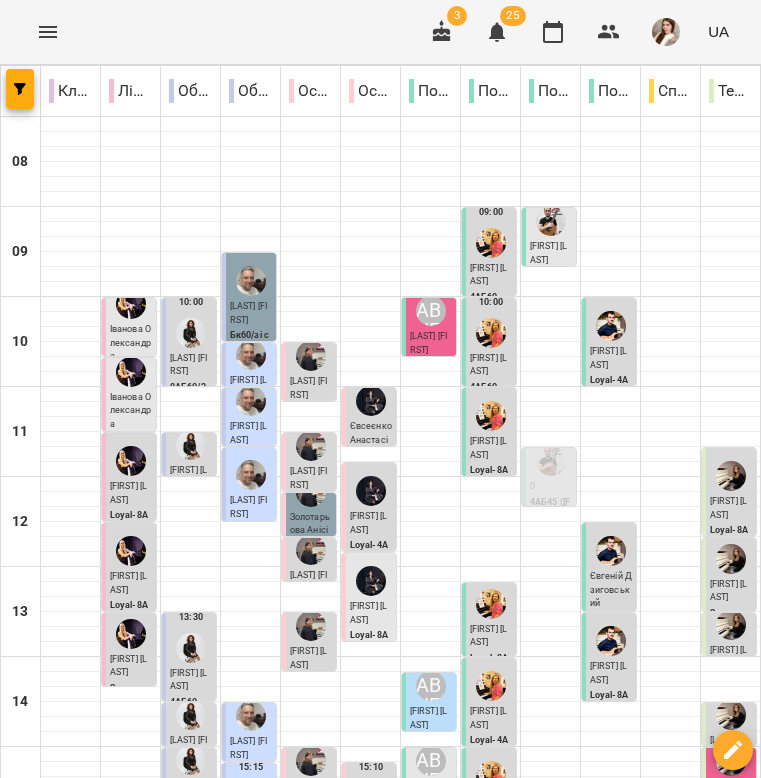 click at bounding box center (191, 648) 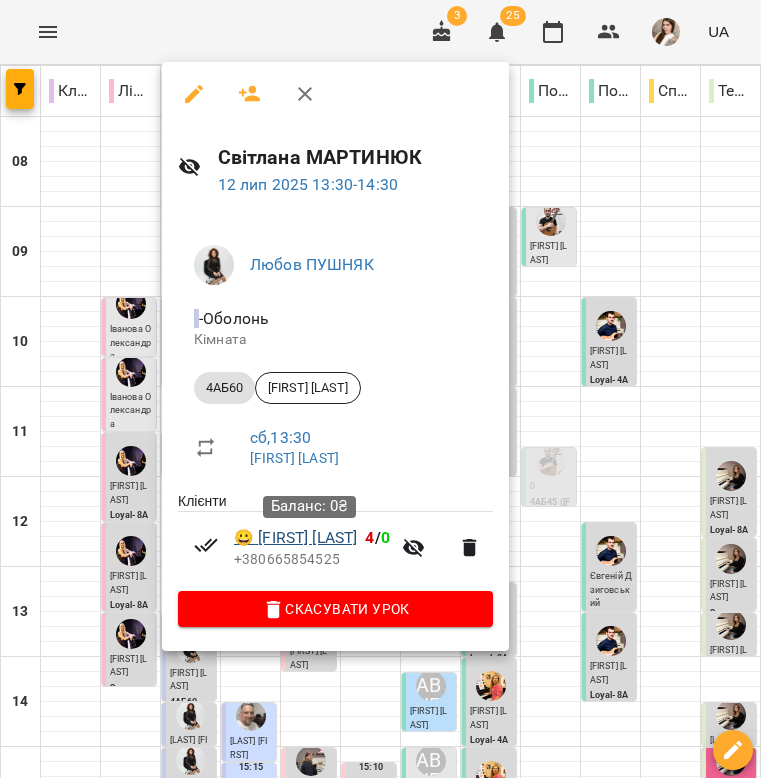 click on "😀   Кісельова Марія" at bounding box center [295, 538] 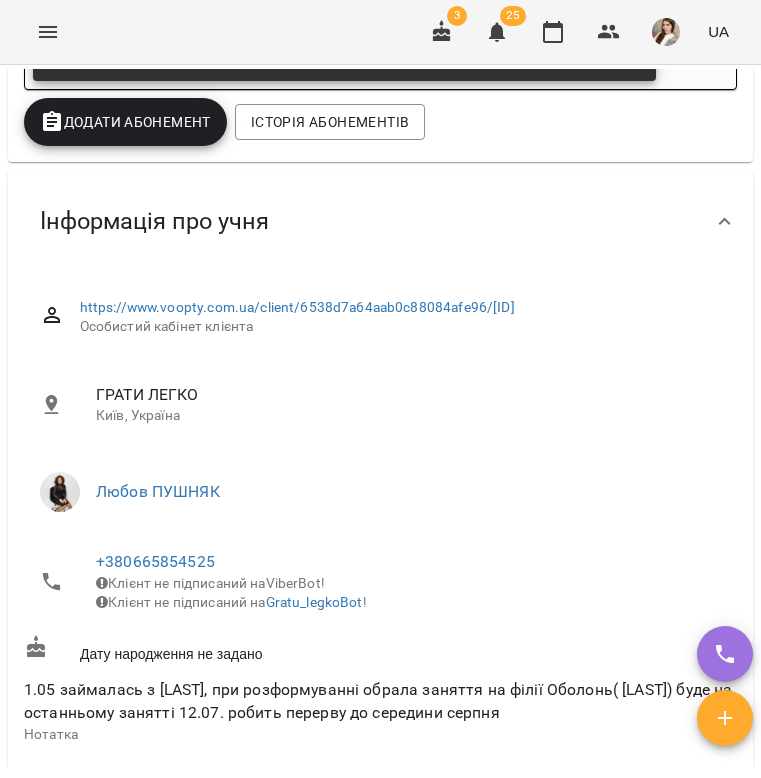 scroll, scrollTop: 704, scrollLeft: 0, axis: vertical 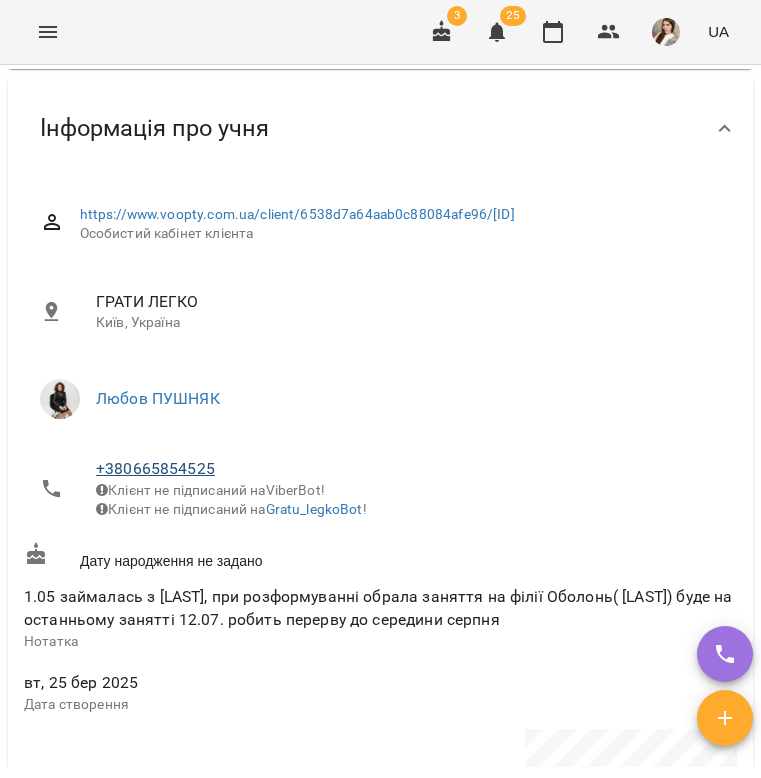 click on "+380665854525" at bounding box center [155, 468] 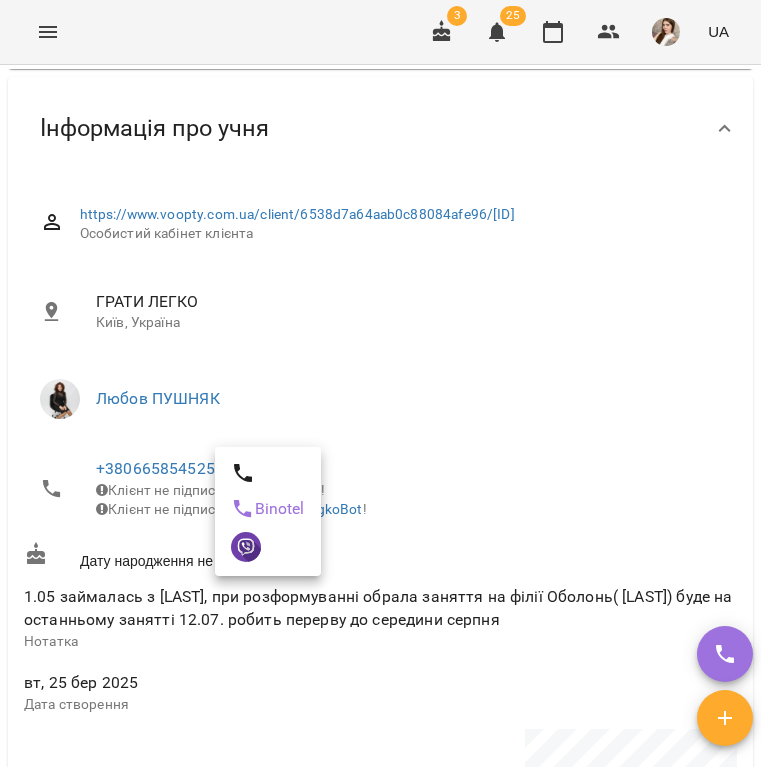 click at bounding box center [380, 389] 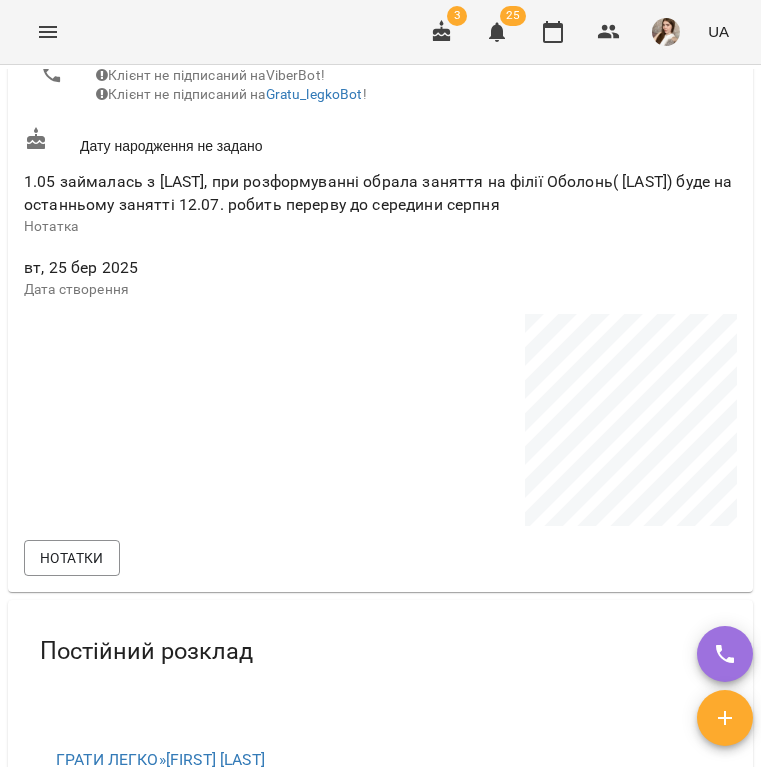 scroll, scrollTop: 1118, scrollLeft: 0, axis: vertical 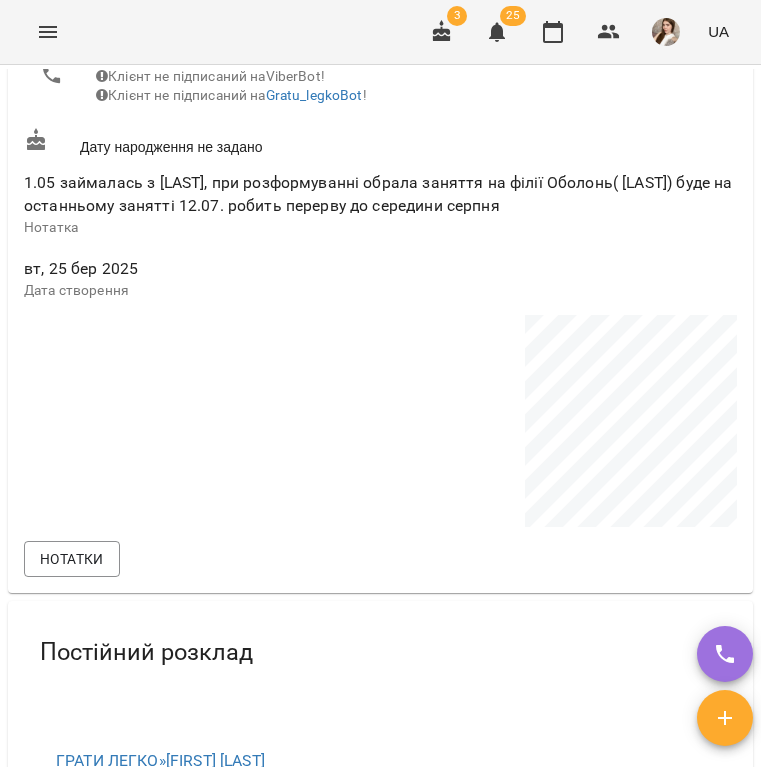 click on "1.05 займалась з Мартинюк, при розформуванні обрала заняття на філії Оболонь( Пушняк)
буде на останньому занятті 12.07. робить перерву до середини серпня" at bounding box center (378, 194) 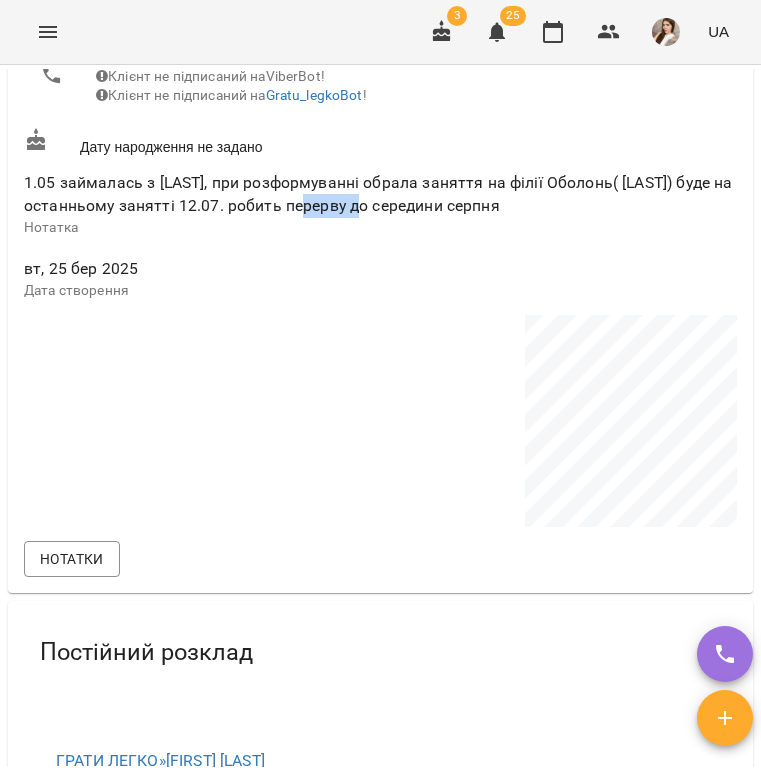 click on "1.05 займалась з Мартинюк, при розформуванні обрала заняття на філії Оболонь( Пушняк)
буде на останньому занятті 12.07. робить перерву до середини серпня" at bounding box center [378, 194] 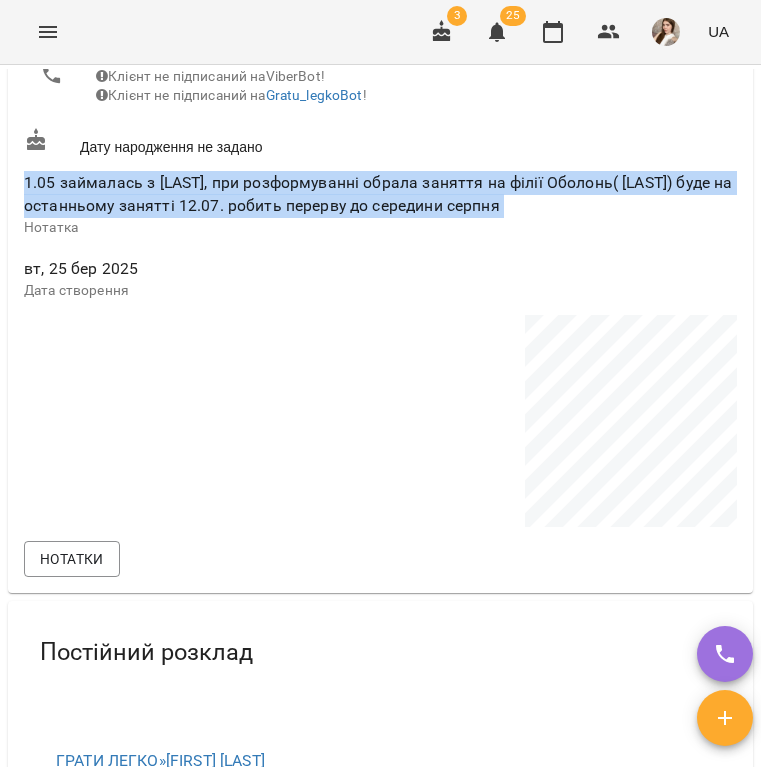 click on "1.05 займалась з Мартинюк, при розформуванні обрала заняття на філії Оболонь( Пушняк)
буде на останньому занятті 12.07. робить перерву до середини серпня" at bounding box center (378, 194) 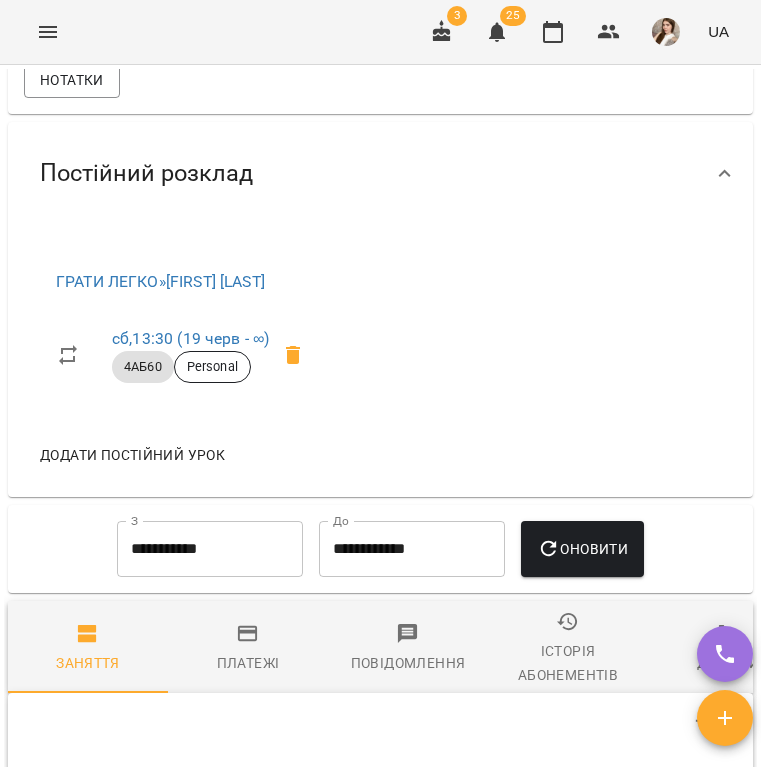 scroll, scrollTop: 1677, scrollLeft: 0, axis: vertical 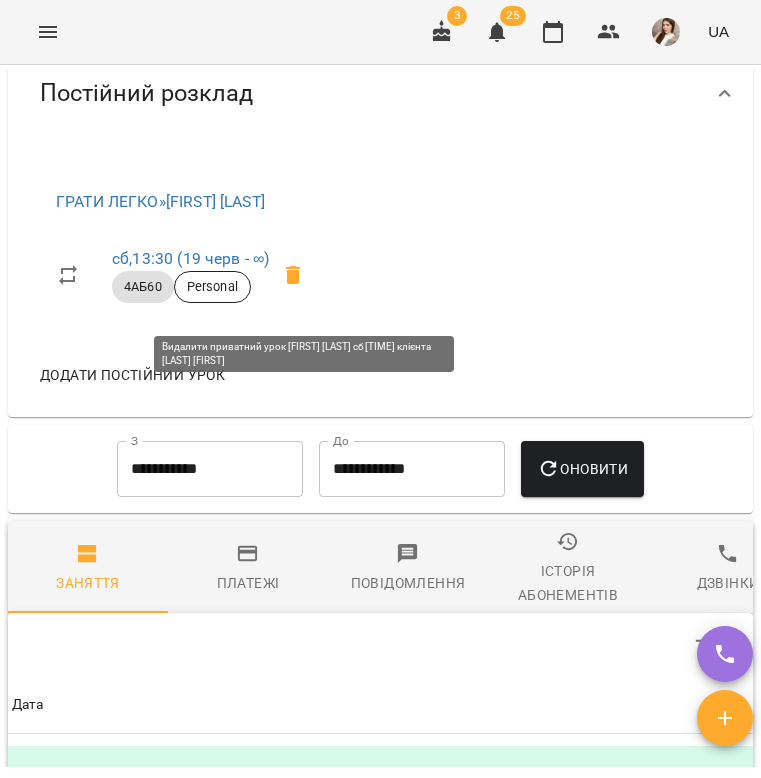 click 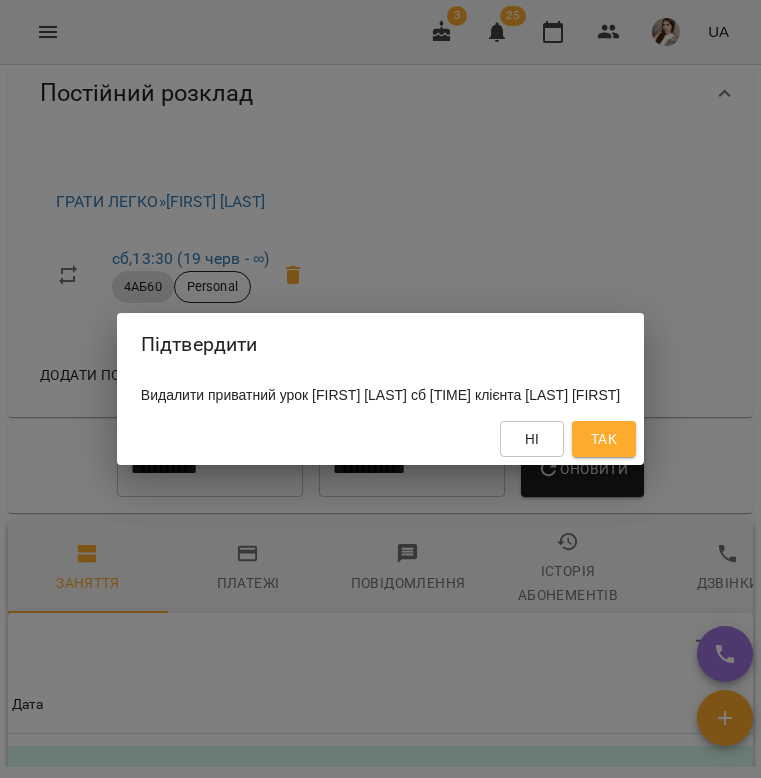 click on "Так" at bounding box center (604, 439) 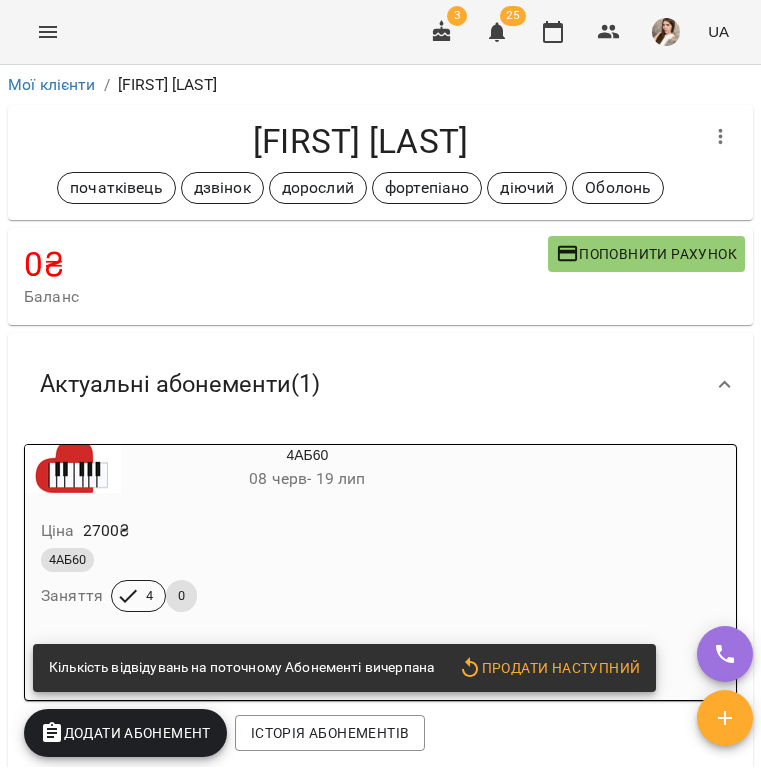 scroll, scrollTop: 0, scrollLeft: 0, axis: both 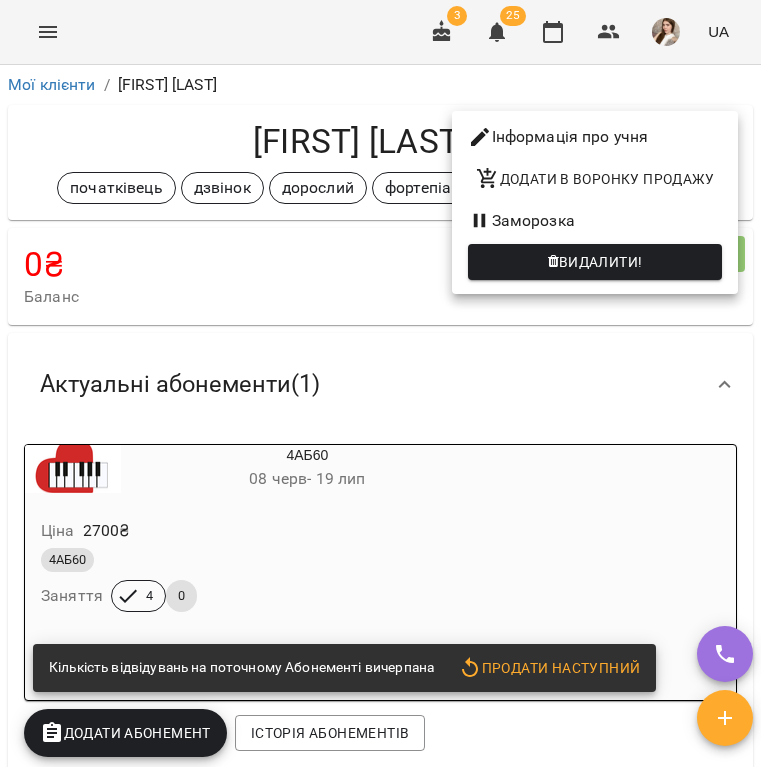 click on "Інформація про учня" at bounding box center (595, 137) 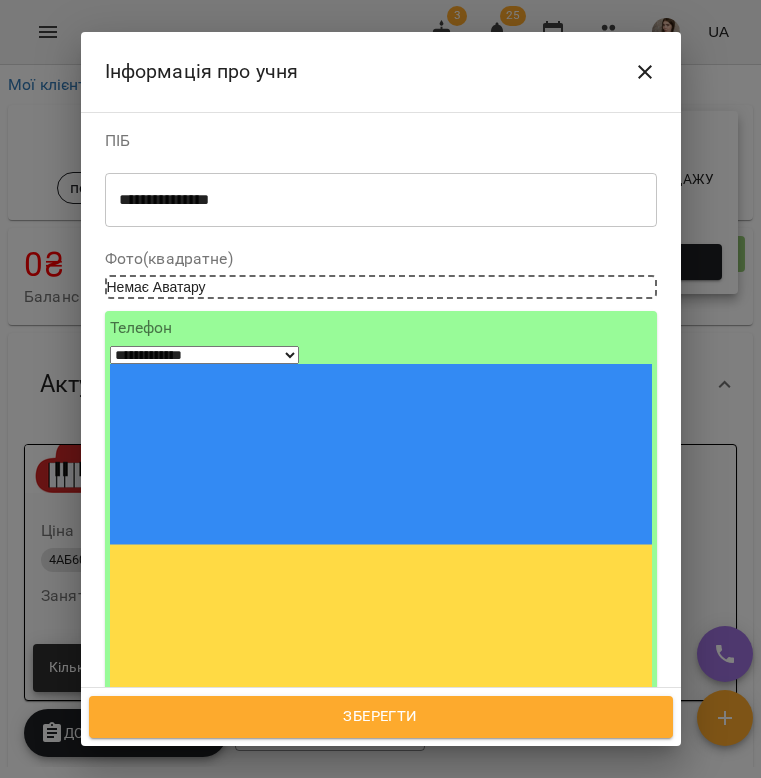 click on "початківець дзвінок дорослий фортепіано діючий Оболонь" at bounding box center [344, 990] 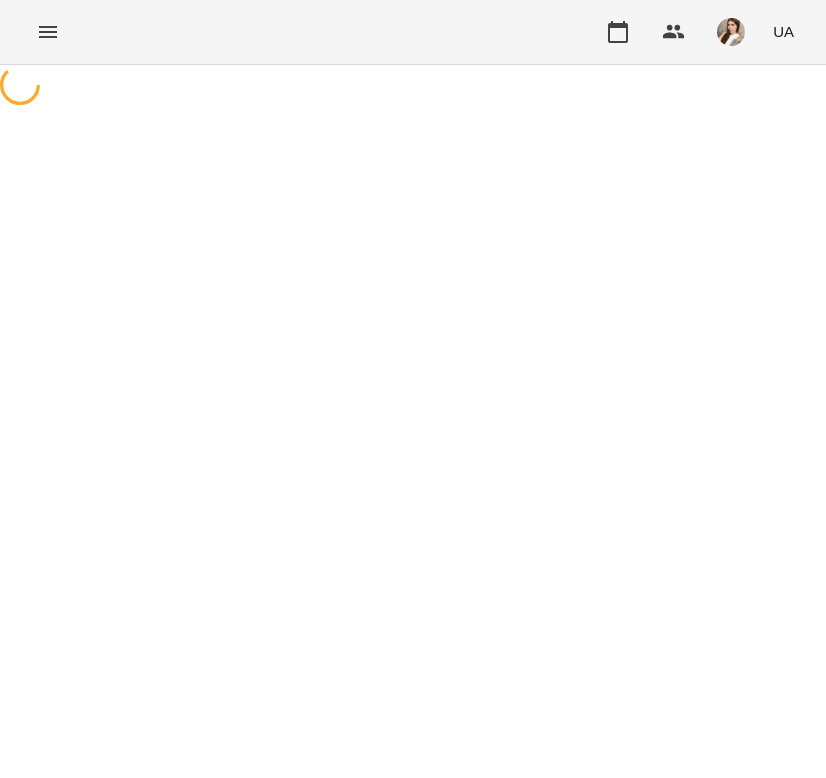scroll, scrollTop: 0, scrollLeft: 0, axis: both 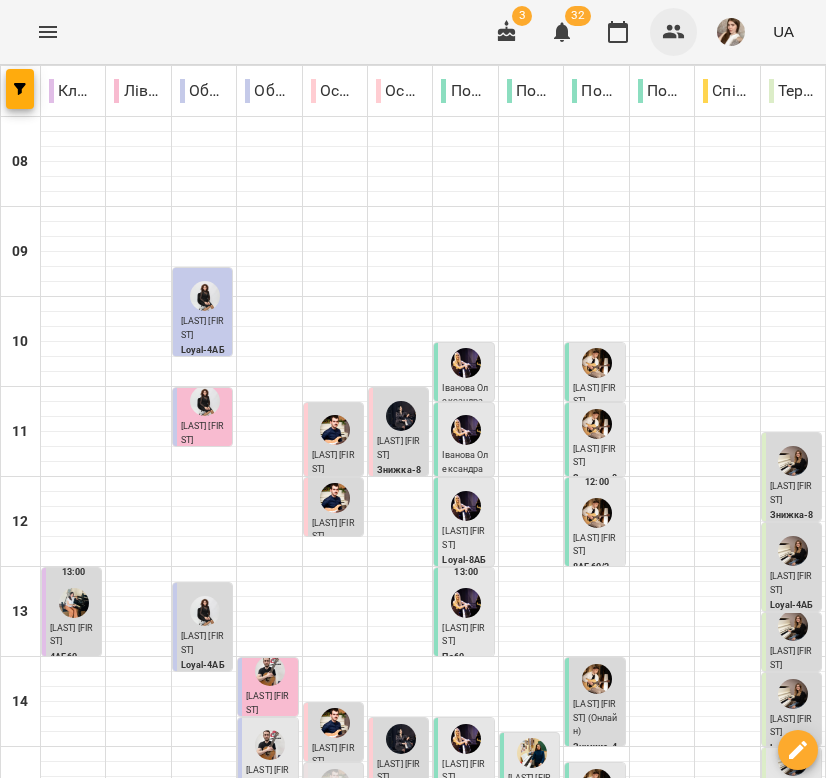 click 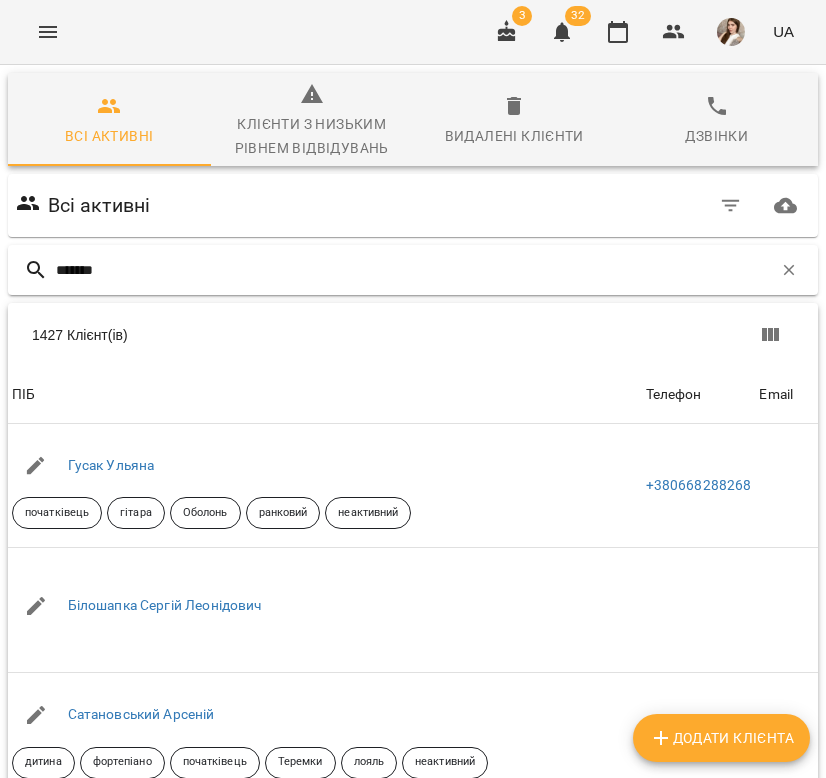 type on "********" 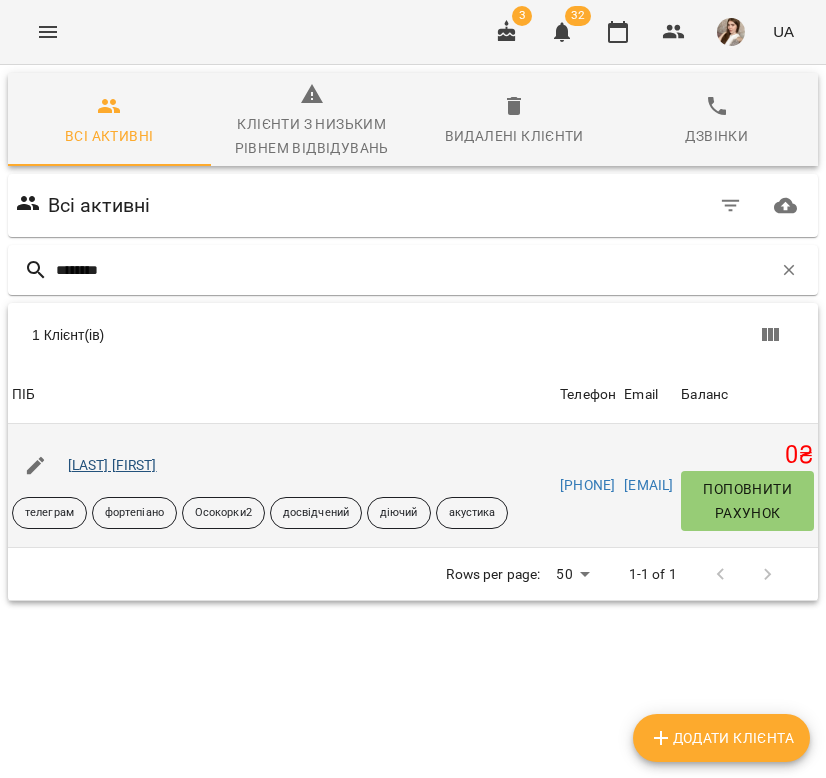 click on "[NAME]" at bounding box center [112, 465] 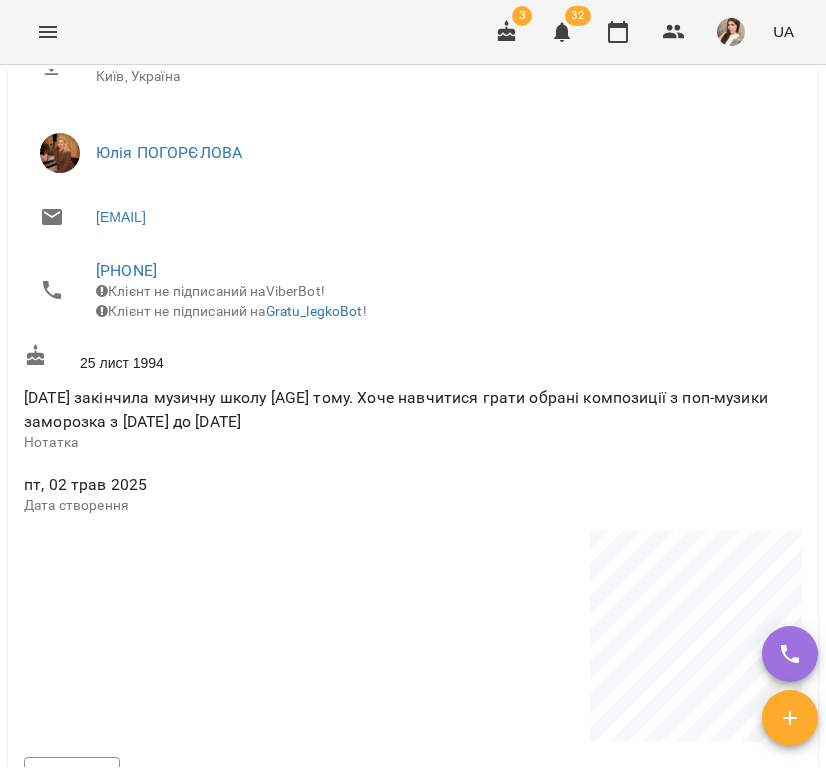 scroll, scrollTop: 860, scrollLeft: 0, axis: vertical 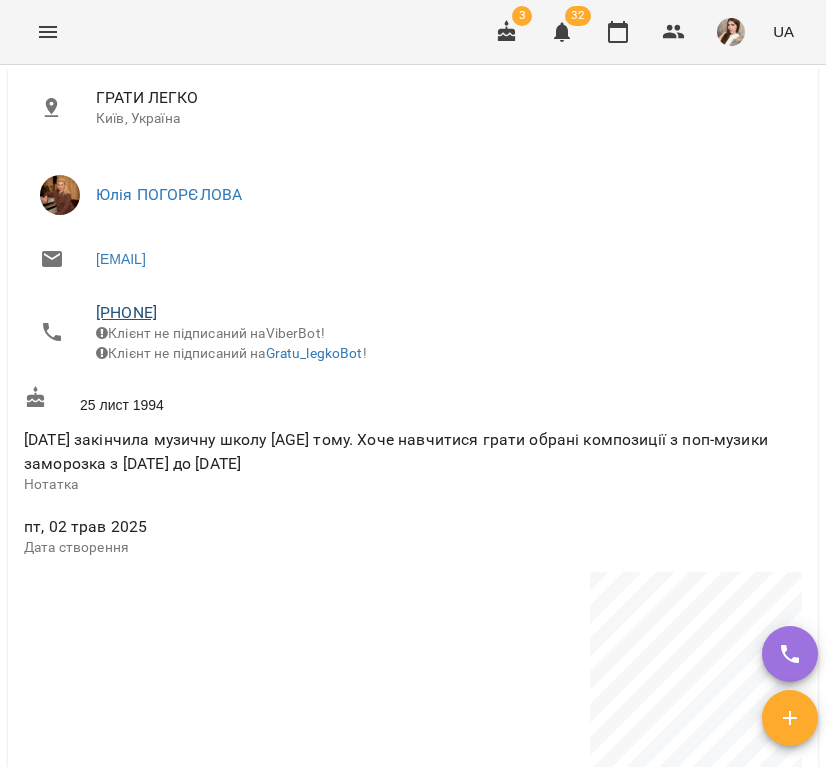 click on "[PHONE]" at bounding box center (126, 312) 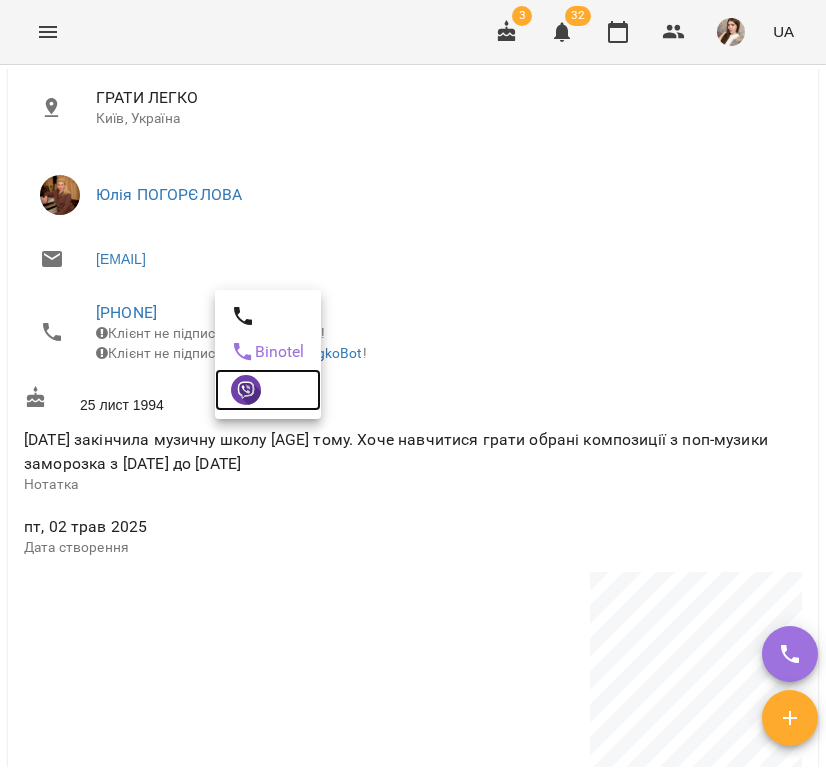 click at bounding box center [246, 390] 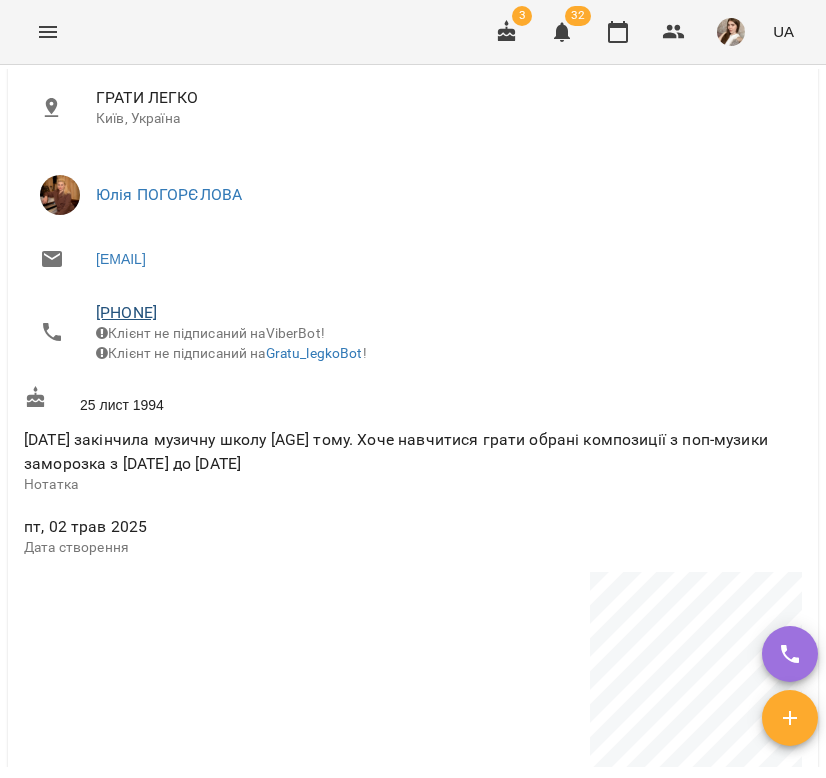 click on "[PHONE]" at bounding box center [126, 312] 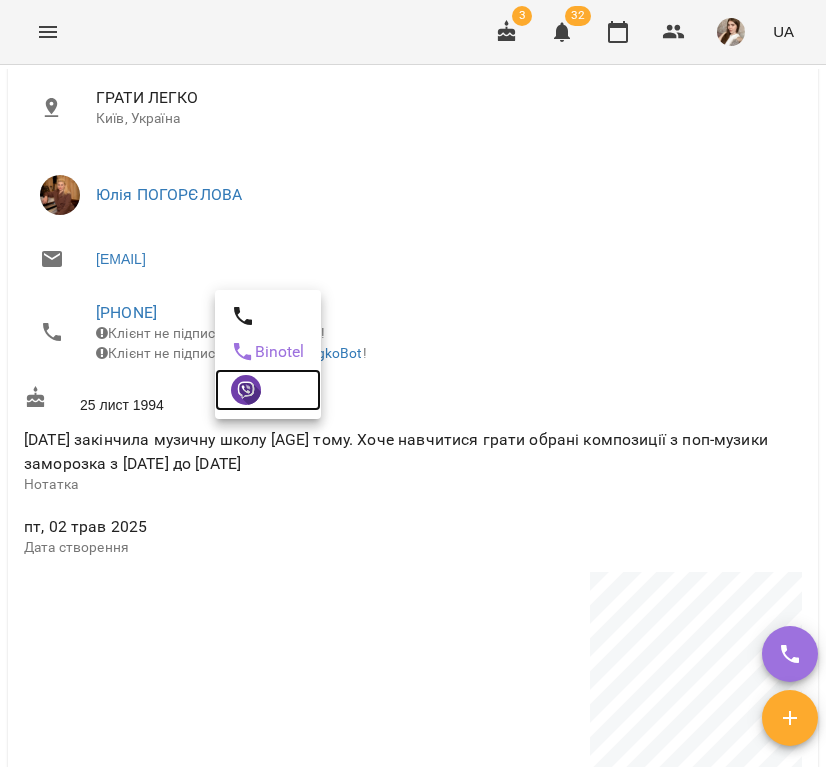 click at bounding box center (268, 390) 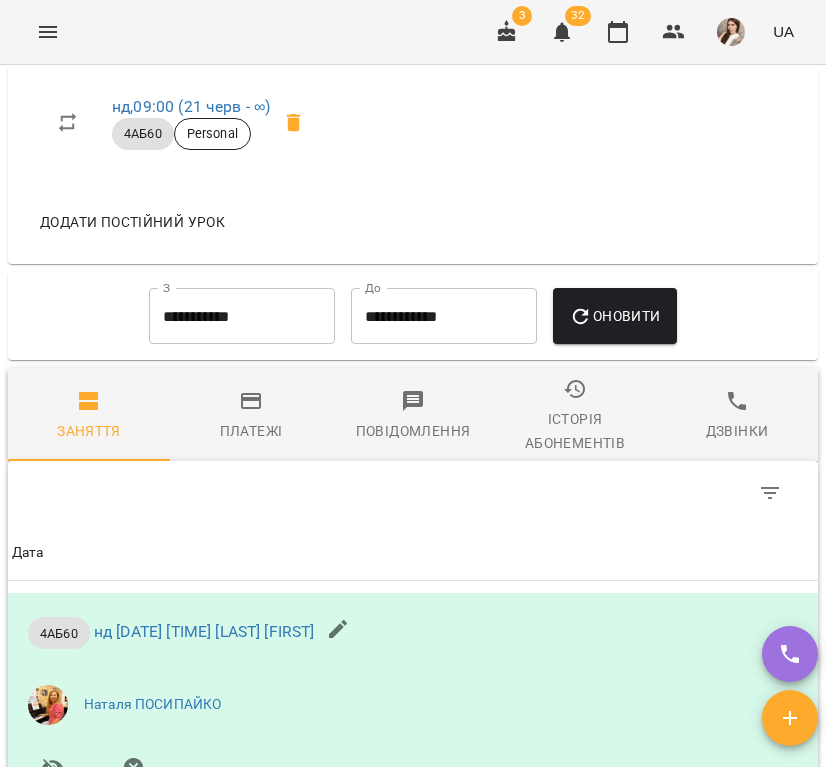 scroll, scrollTop: 1840, scrollLeft: 0, axis: vertical 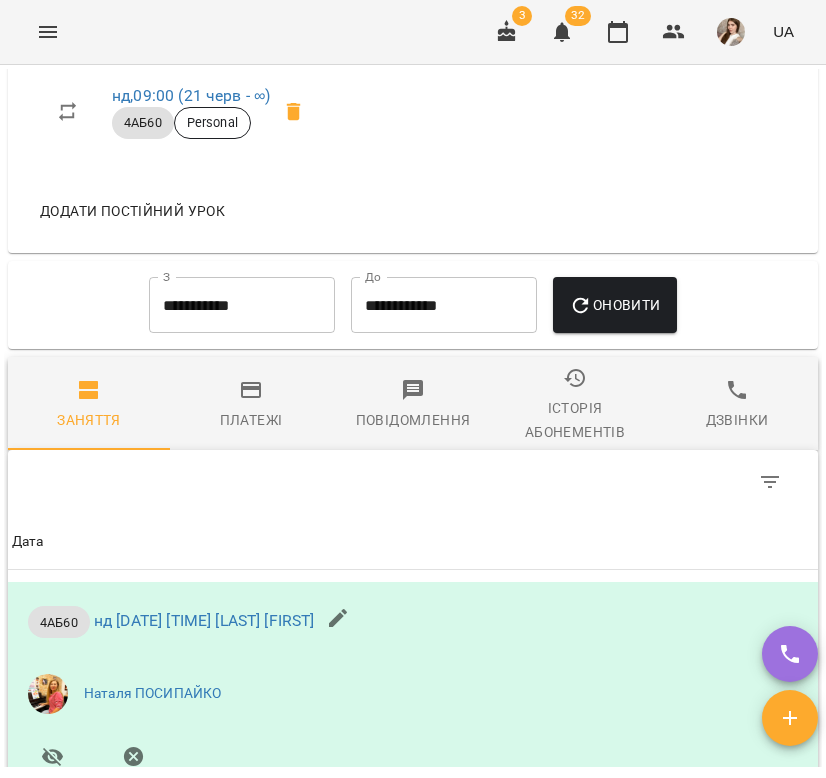 click 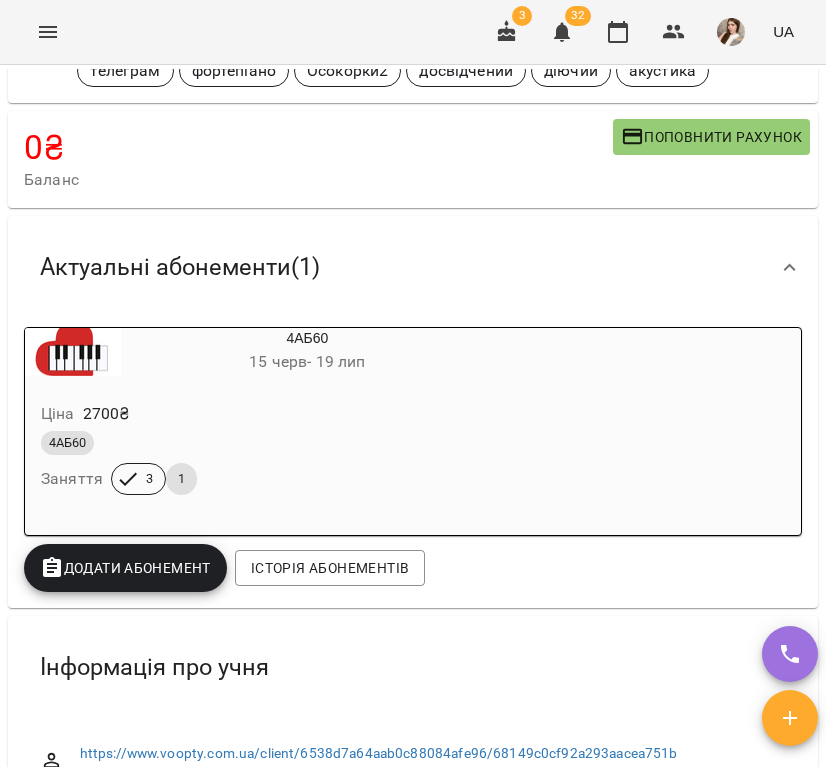 scroll, scrollTop: 57, scrollLeft: 0, axis: vertical 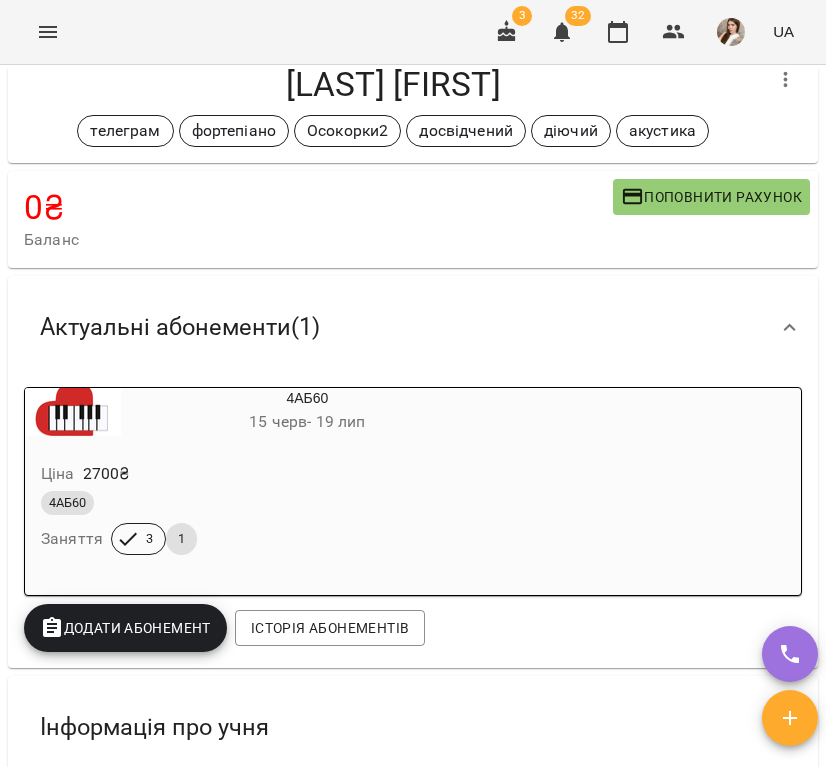 click at bounding box center (786, 80) 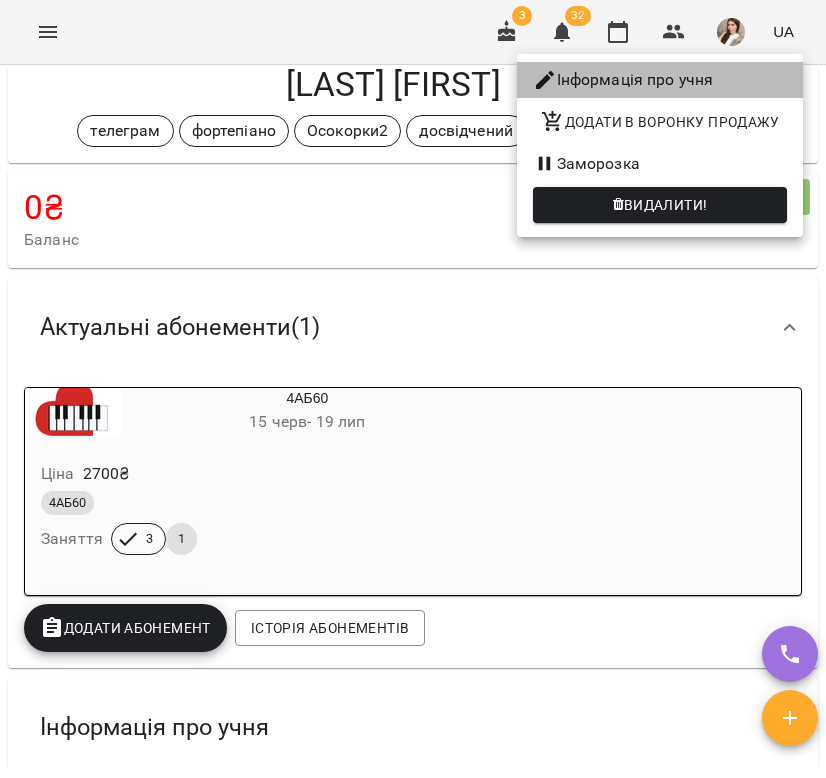 click on "Інформація про учня" at bounding box center [660, 80] 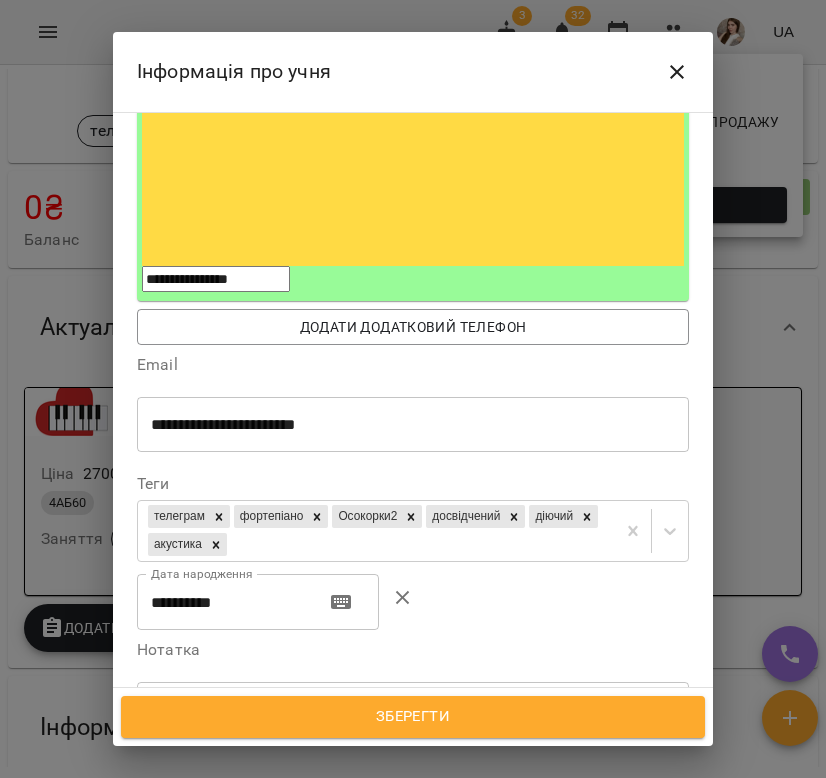 scroll, scrollTop: 492, scrollLeft: 0, axis: vertical 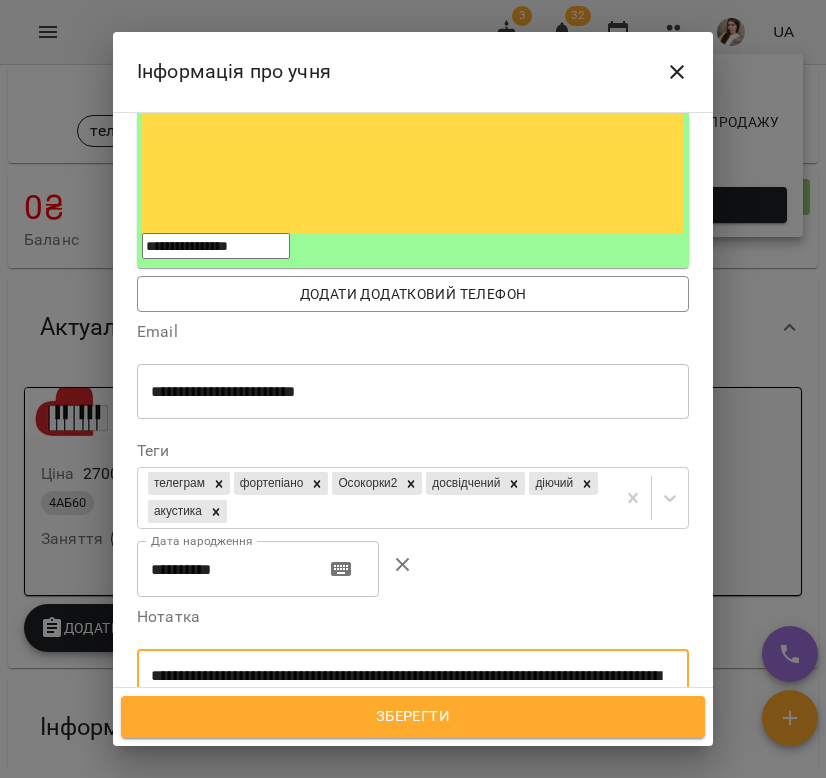 click on "**********" at bounding box center [413, 694] 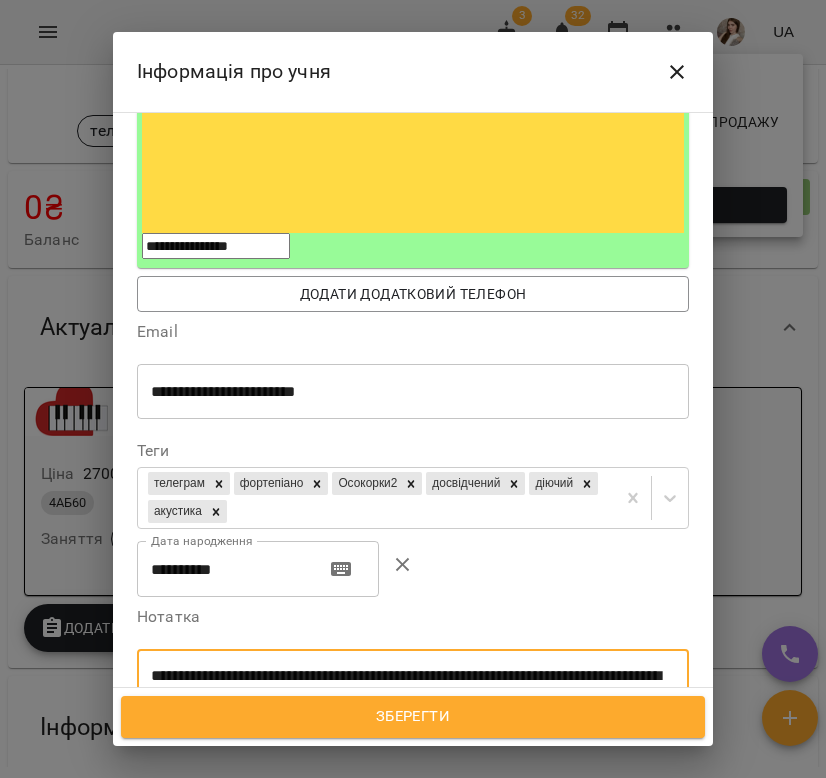 type on "**********" 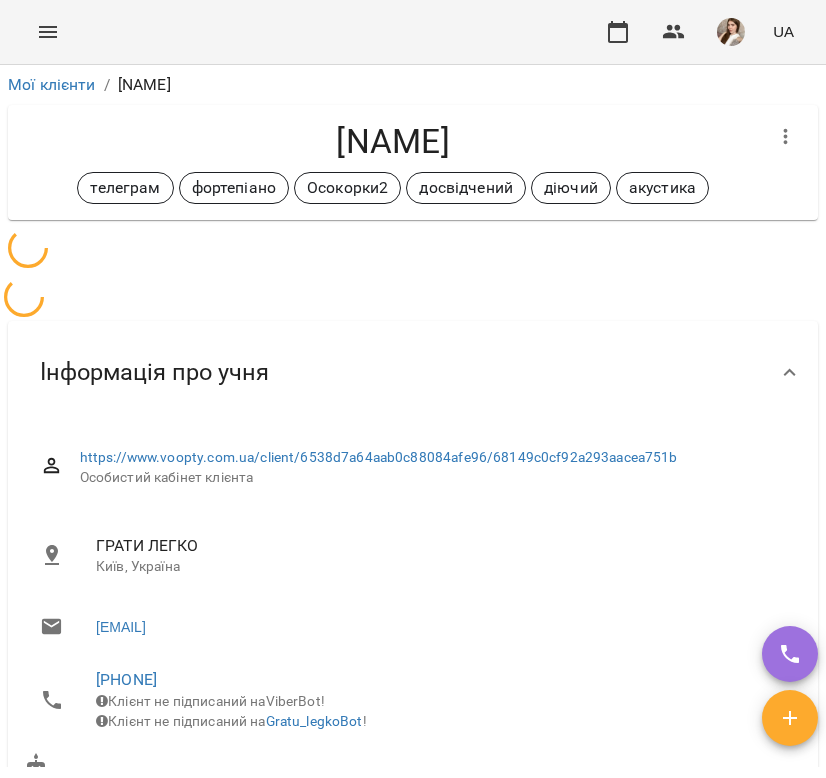 scroll, scrollTop: 0, scrollLeft: 0, axis: both 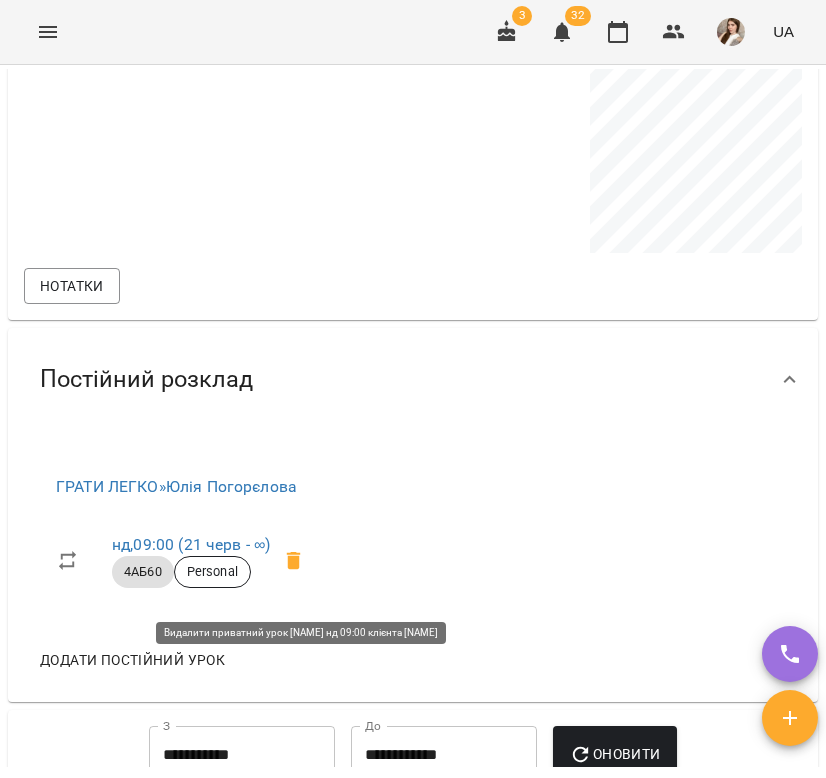click at bounding box center [294, 561] 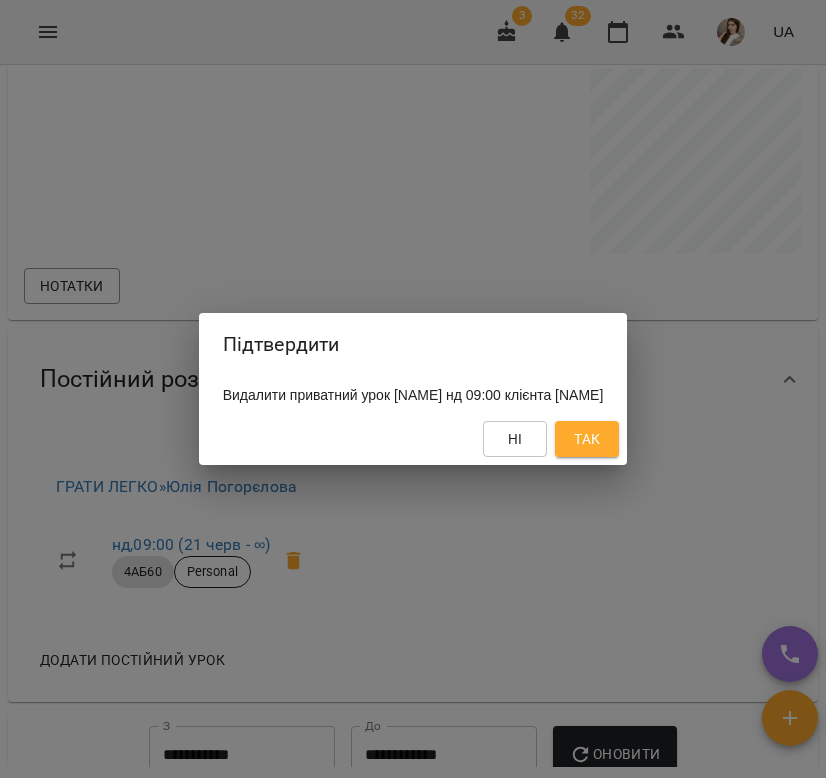 click on "Так" at bounding box center [587, 439] 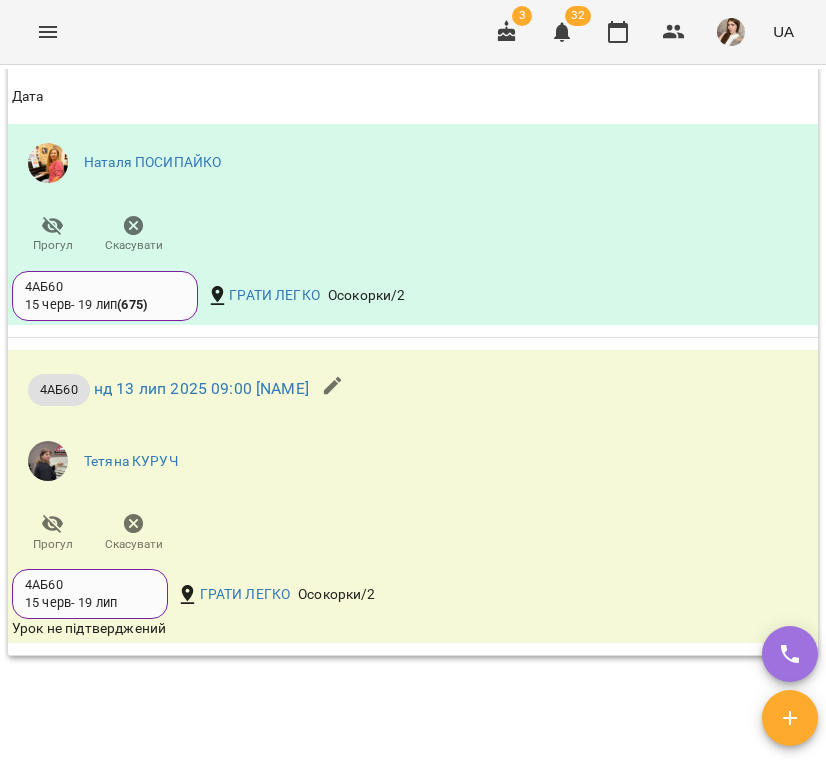 scroll, scrollTop: 2380, scrollLeft: 0, axis: vertical 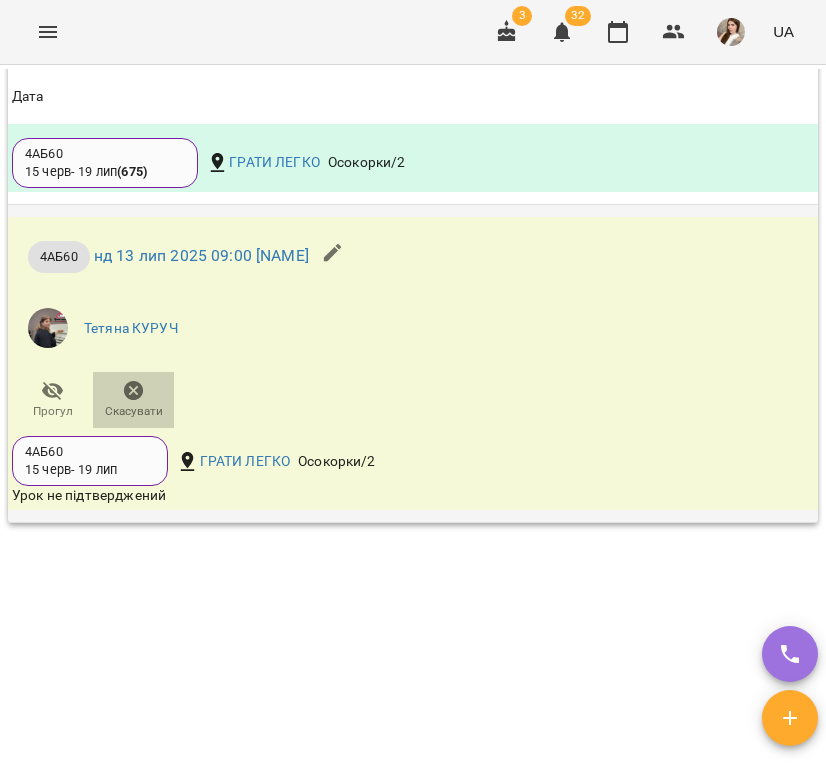 click 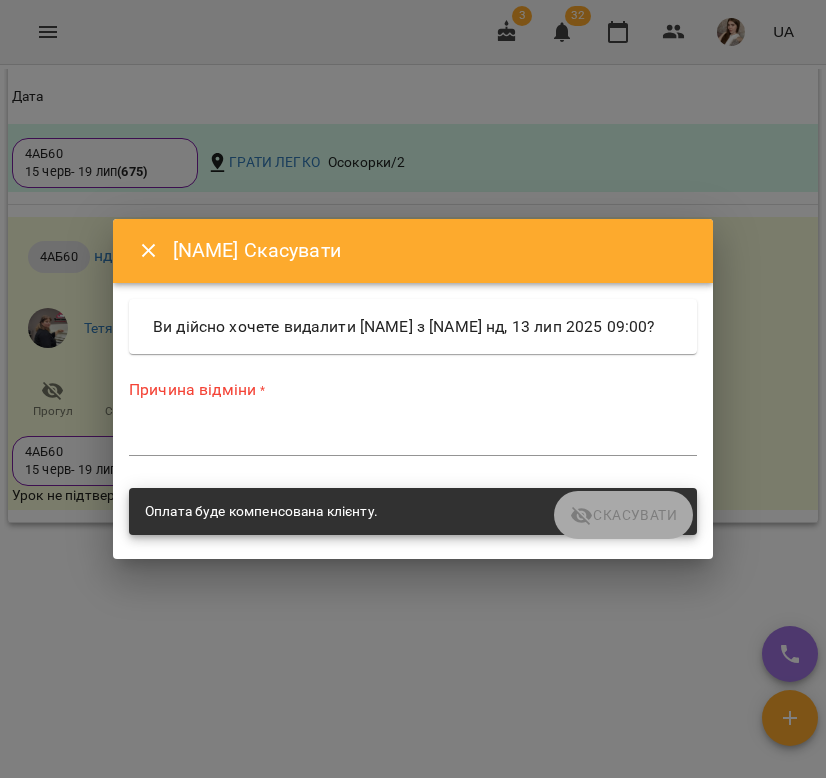 click on "*" at bounding box center (413, 440) 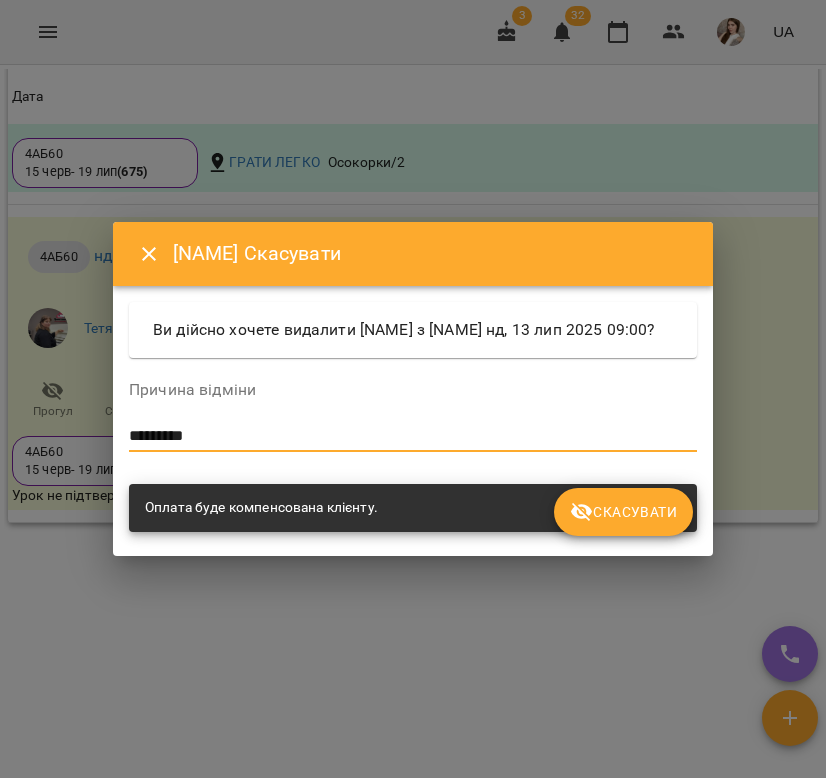 type on "*********" 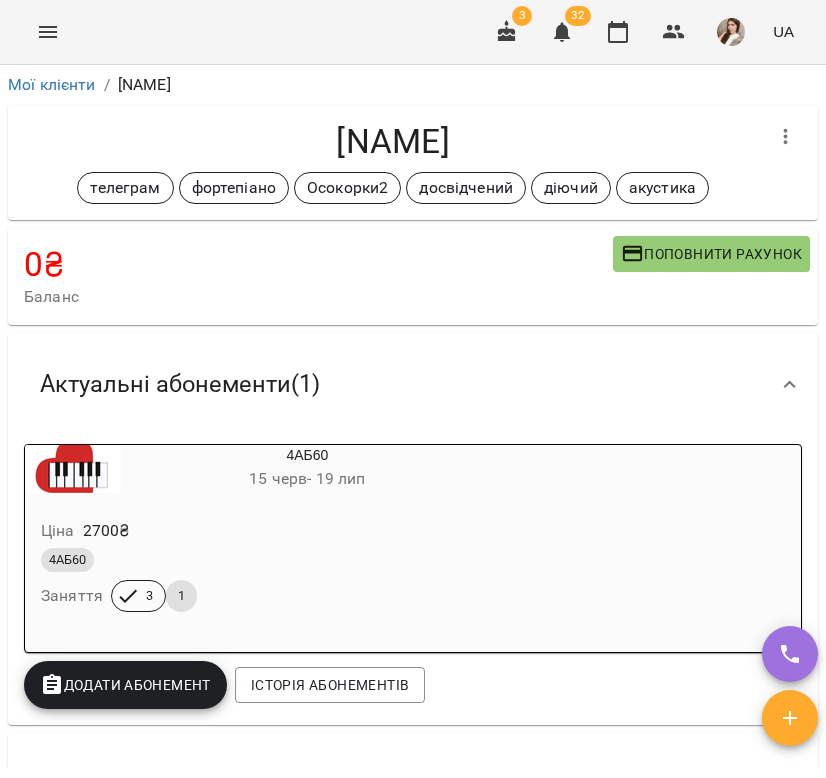 scroll, scrollTop: 0, scrollLeft: 0, axis: both 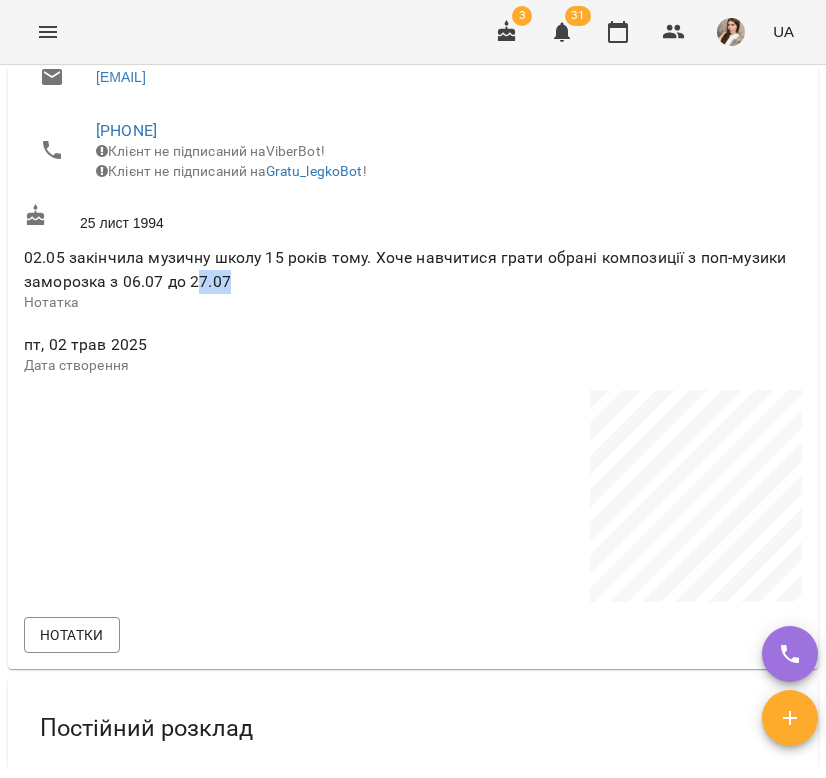 drag, startPoint x: 199, startPoint y: 309, endPoint x: 253, endPoint y: 299, distance: 54.91812 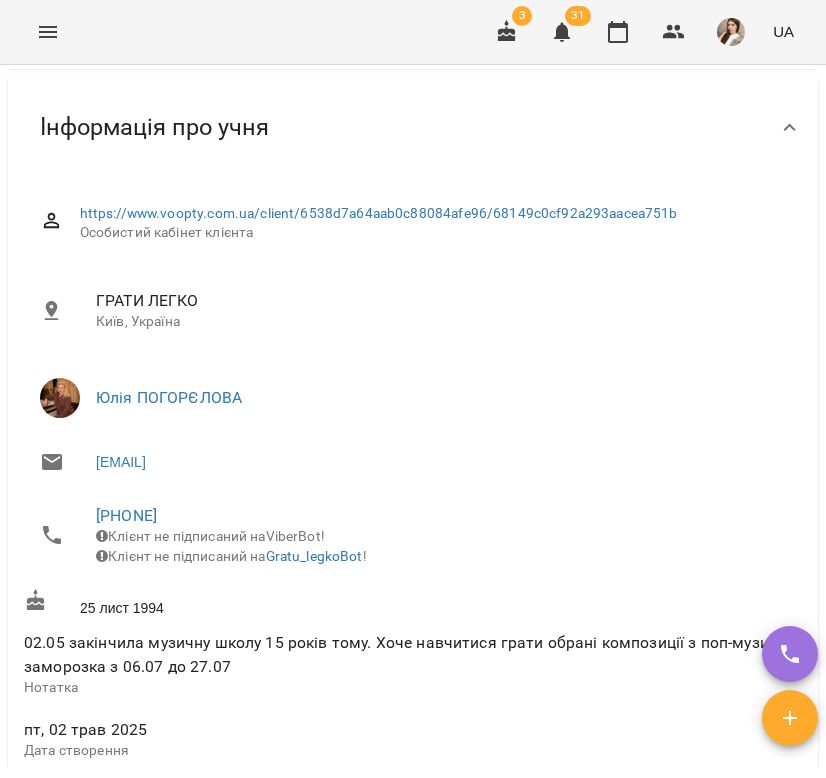 scroll, scrollTop: 730, scrollLeft: 0, axis: vertical 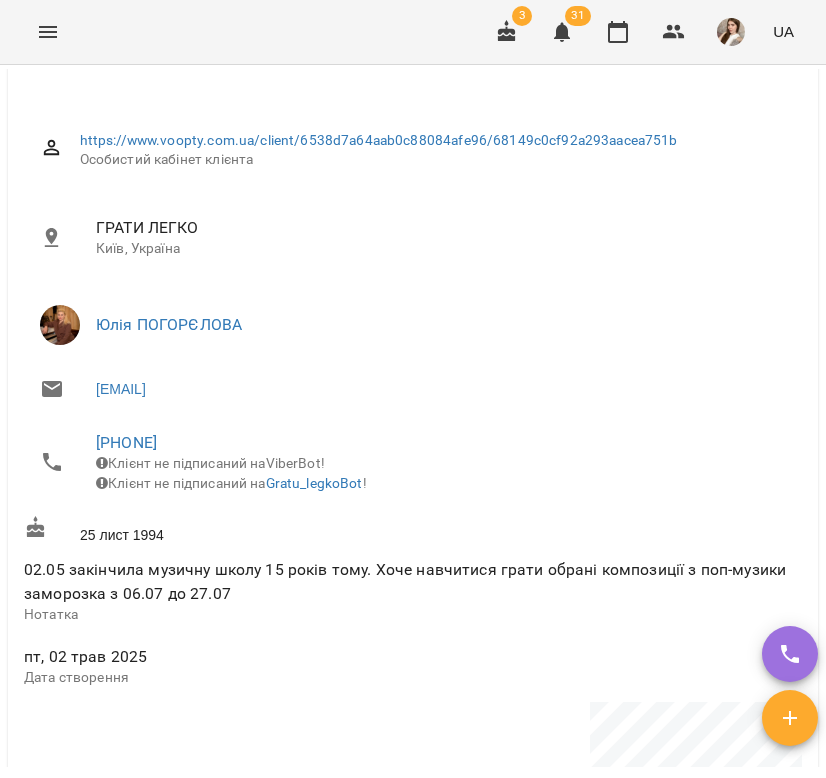 click on "02.05 закінчила музичну школу 15 років тому. Хоче навчитися грати обрані композиції з поп-музики
заморозка з 06.07 до 27.07" at bounding box center (405, 581) 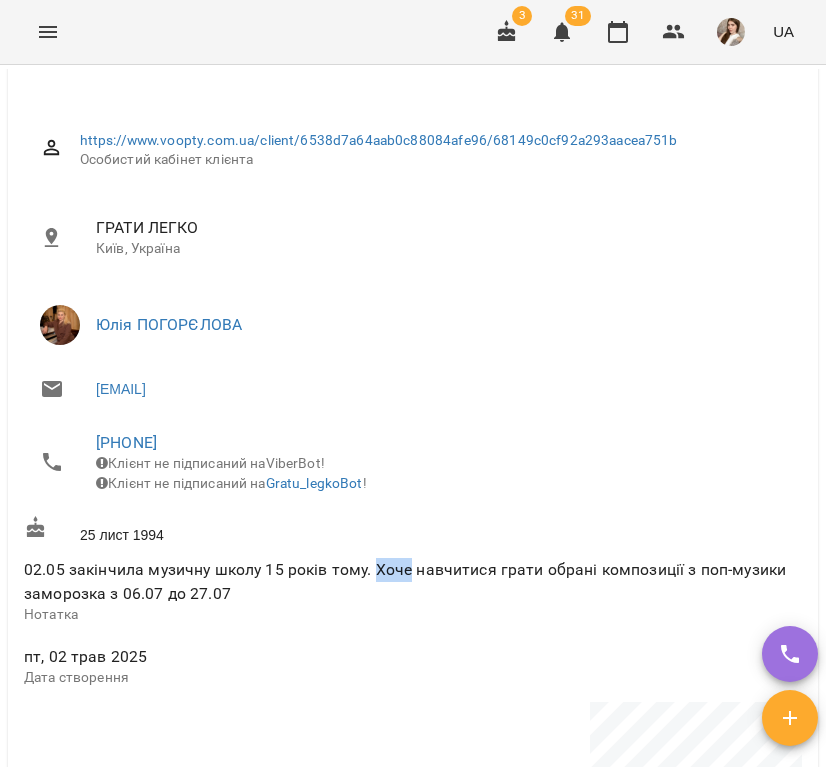 click on "02.05 закінчила музичну школу 15 років тому. Хоче навчитися грати обрані композиції з поп-музики
заморозка з 06.07 до 27.07" at bounding box center [405, 581] 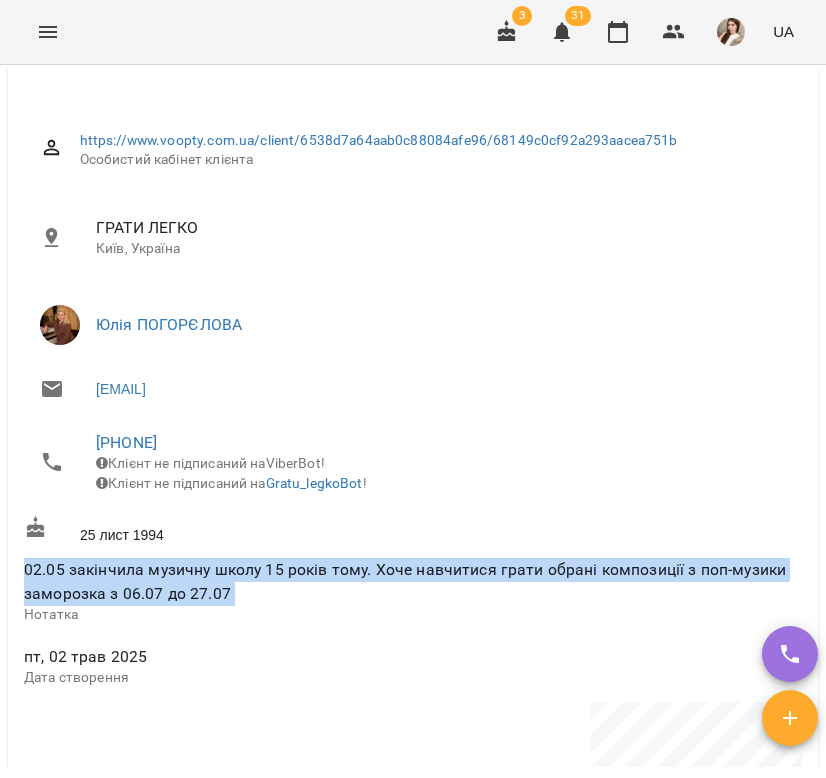click on "02.05 закінчила музичну школу 15 років тому. Хоче навчитися грати обрані композиції з поп-музики
заморозка з 06.07 до 27.07" at bounding box center (405, 581) 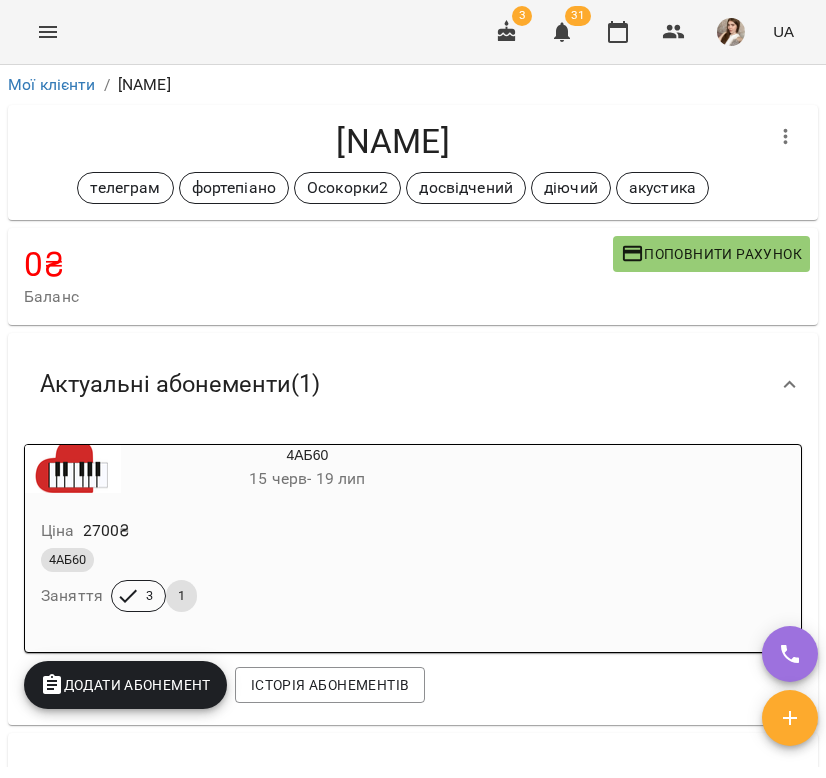 scroll, scrollTop: 0, scrollLeft: 0, axis: both 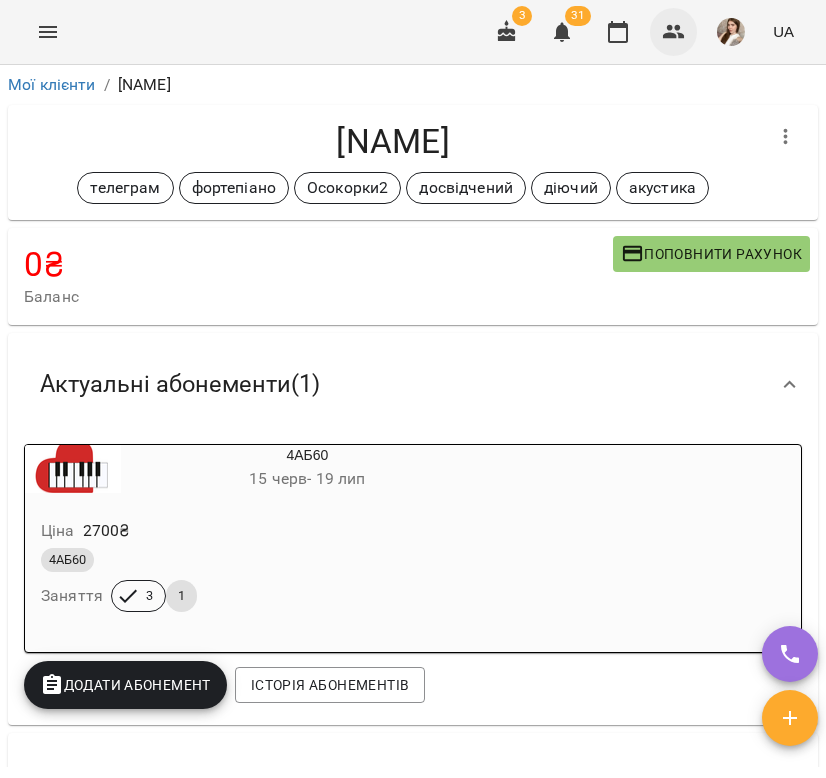 click 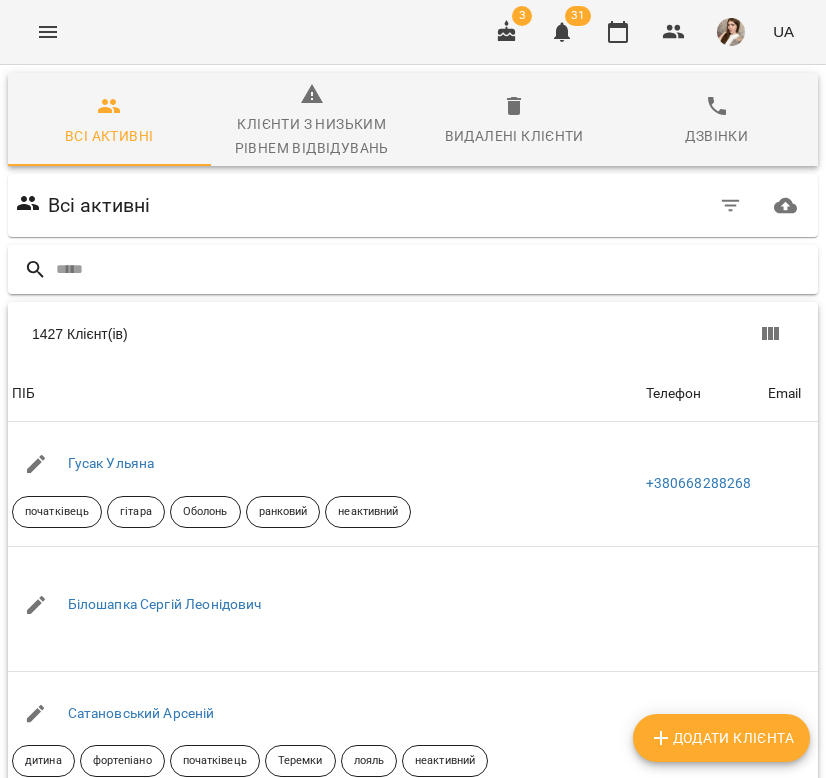click at bounding box center (433, 269) 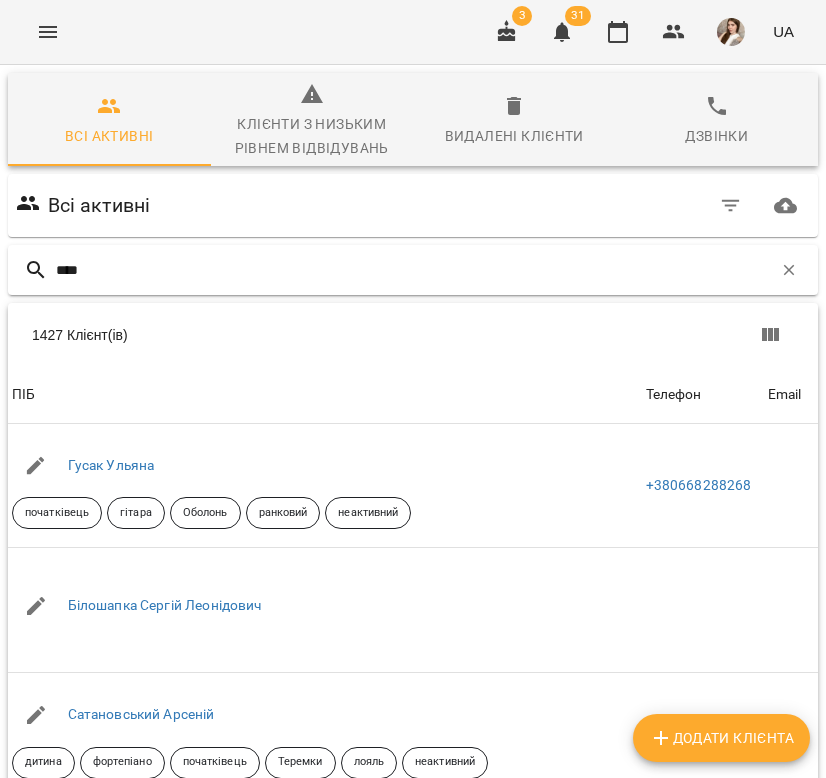 type on "*****" 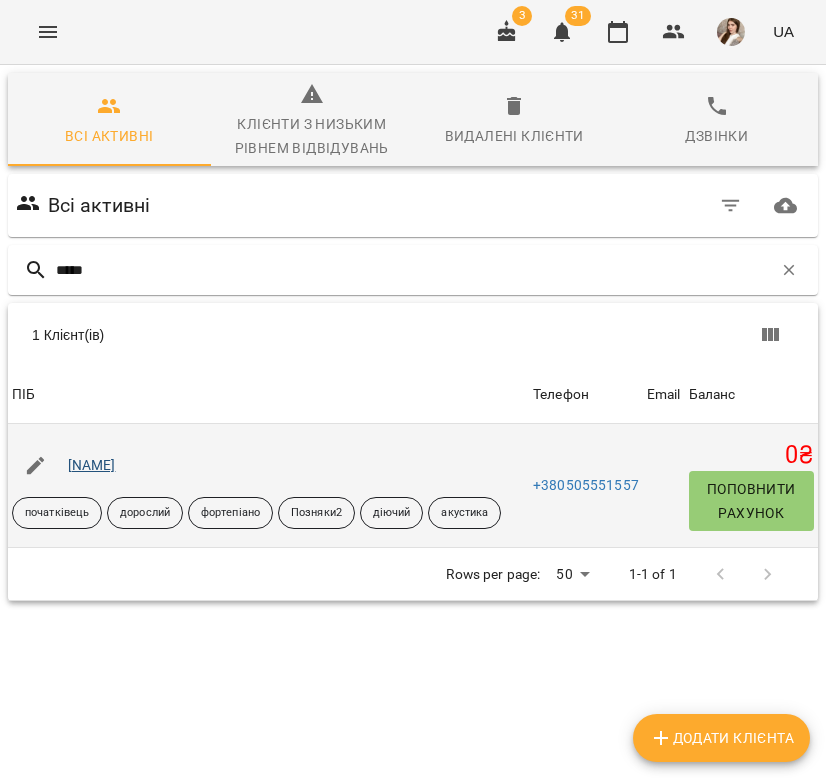 click on "Олег [NAME]" at bounding box center [92, 465] 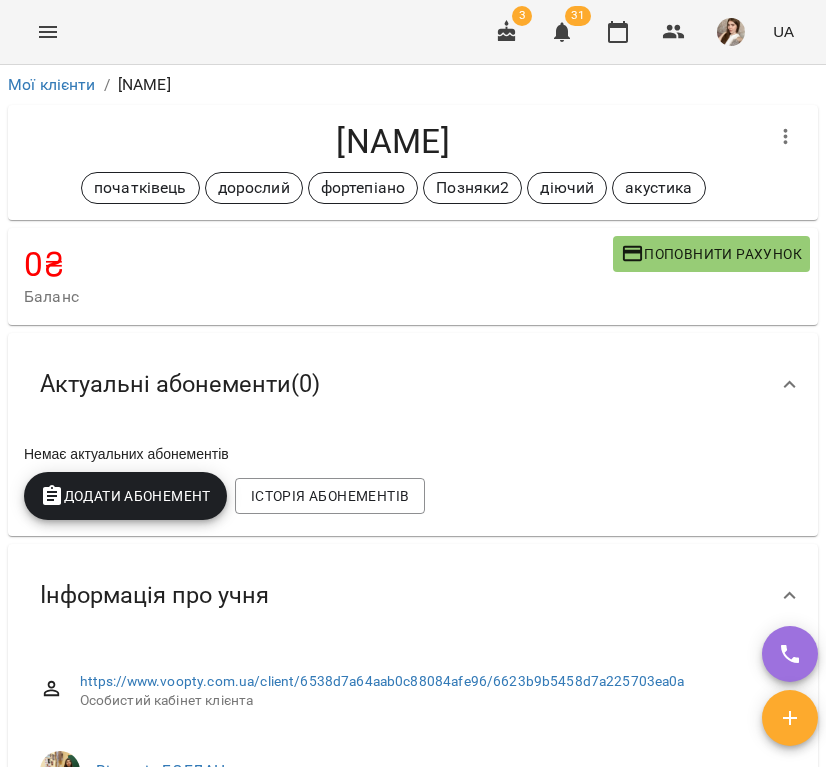 scroll, scrollTop: 0, scrollLeft: 0, axis: both 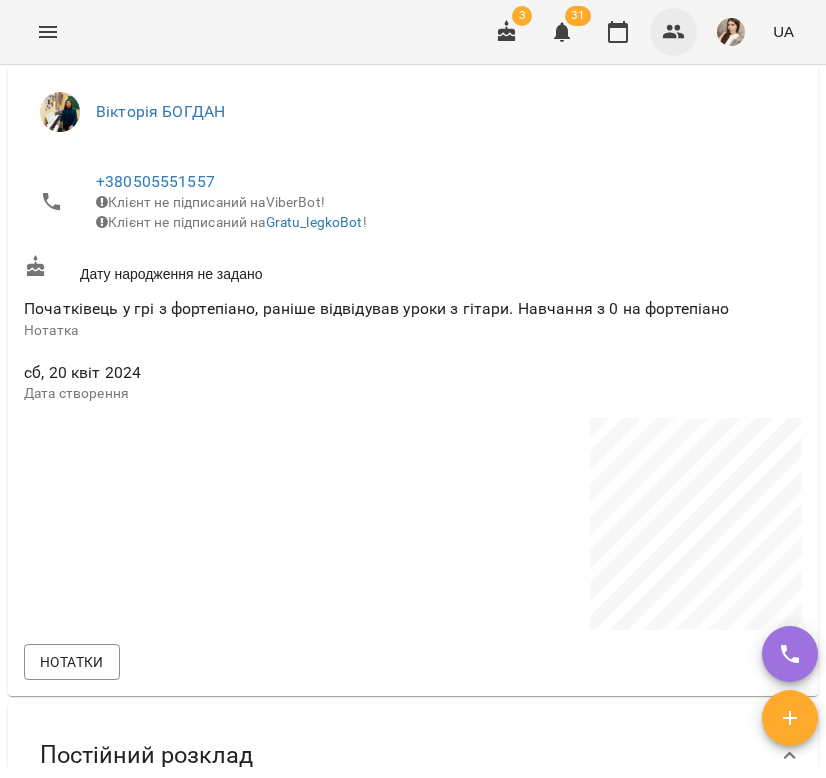 click 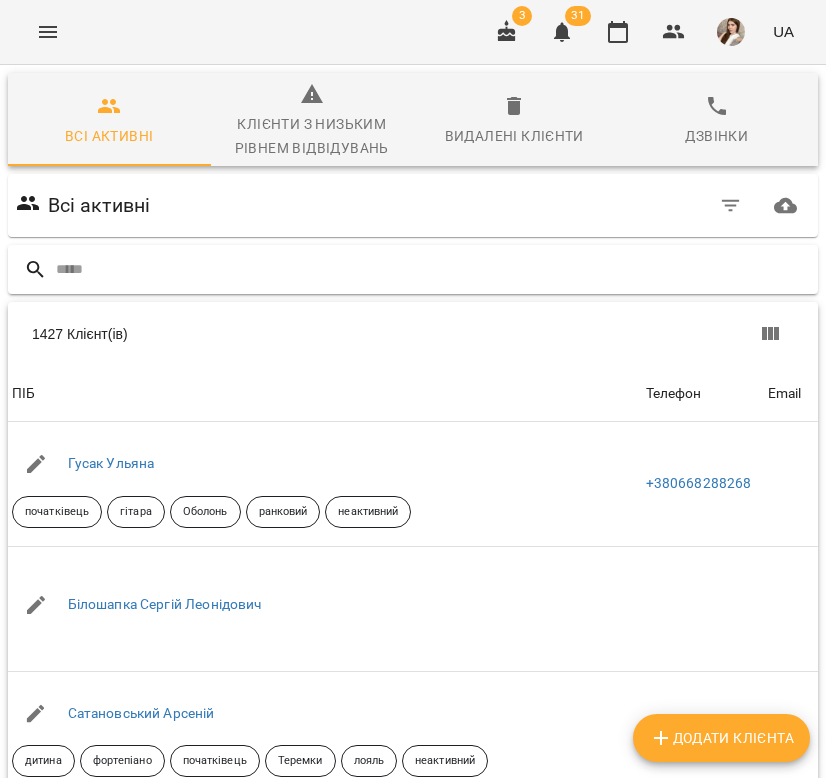 click at bounding box center [413, 269] 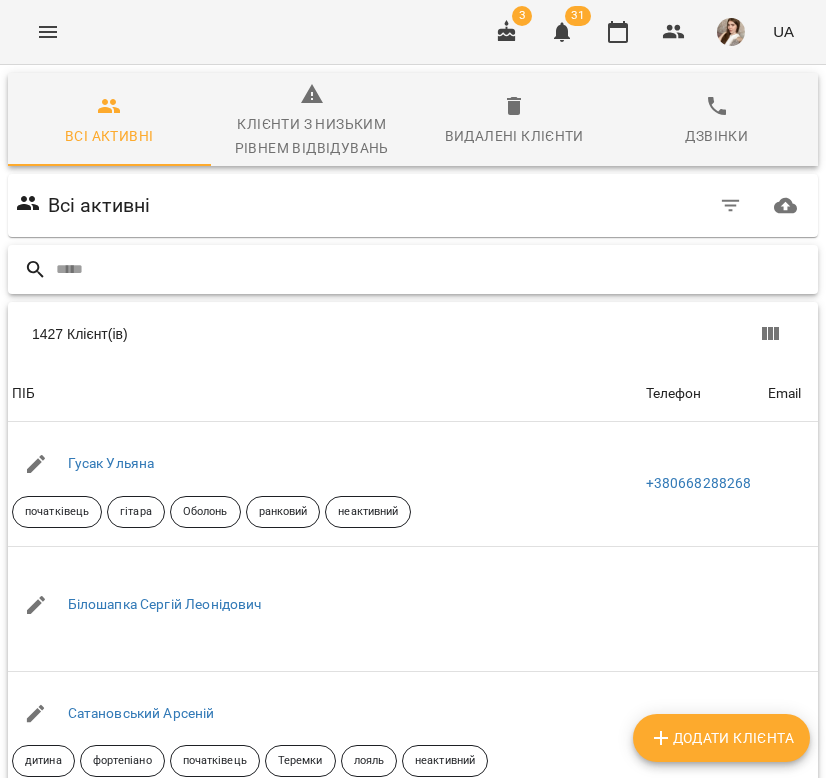 click at bounding box center [433, 269] 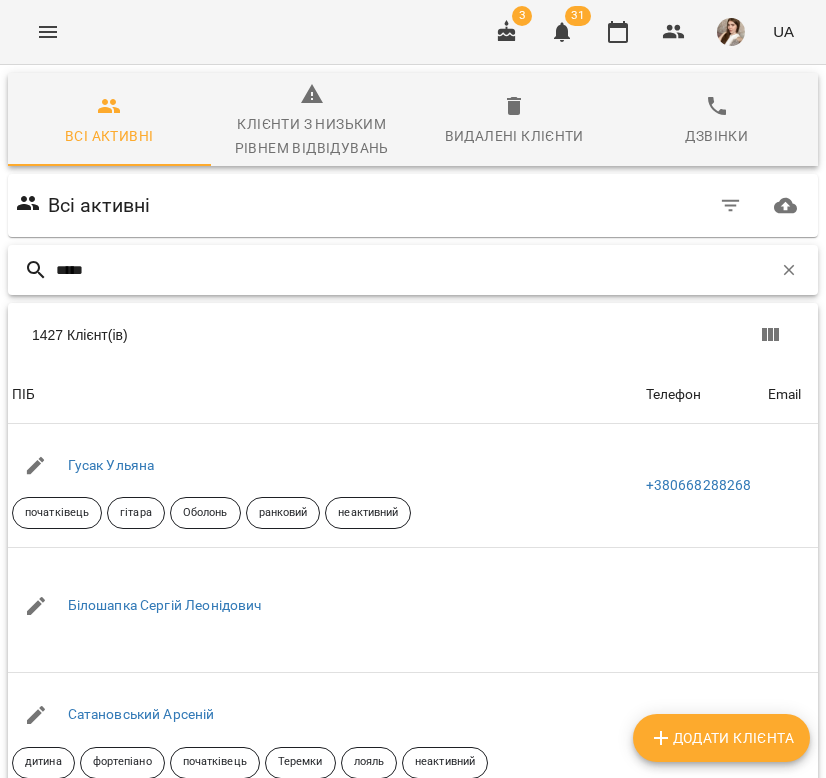 type on "******" 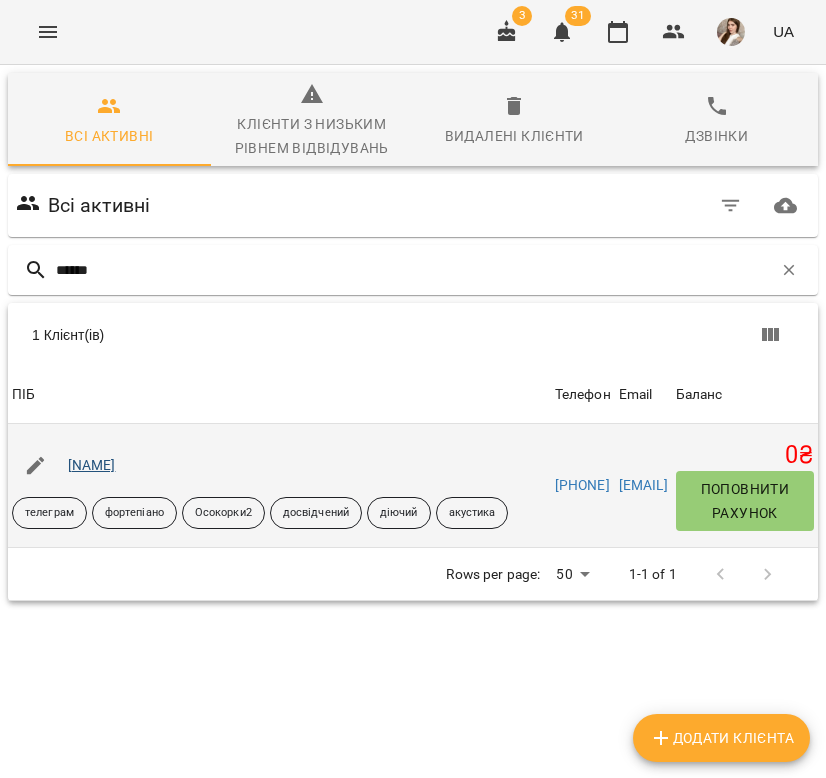 click on "Червоненко Єлизавета" at bounding box center (92, 465) 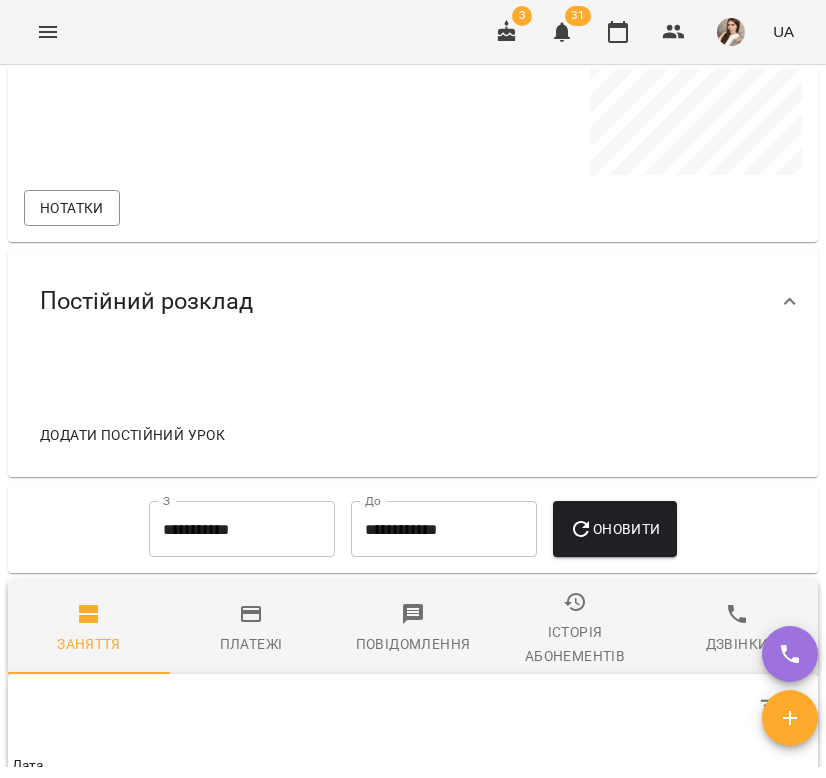 scroll, scrollTop: 1490, scrollLeft: 0, axis: vertical 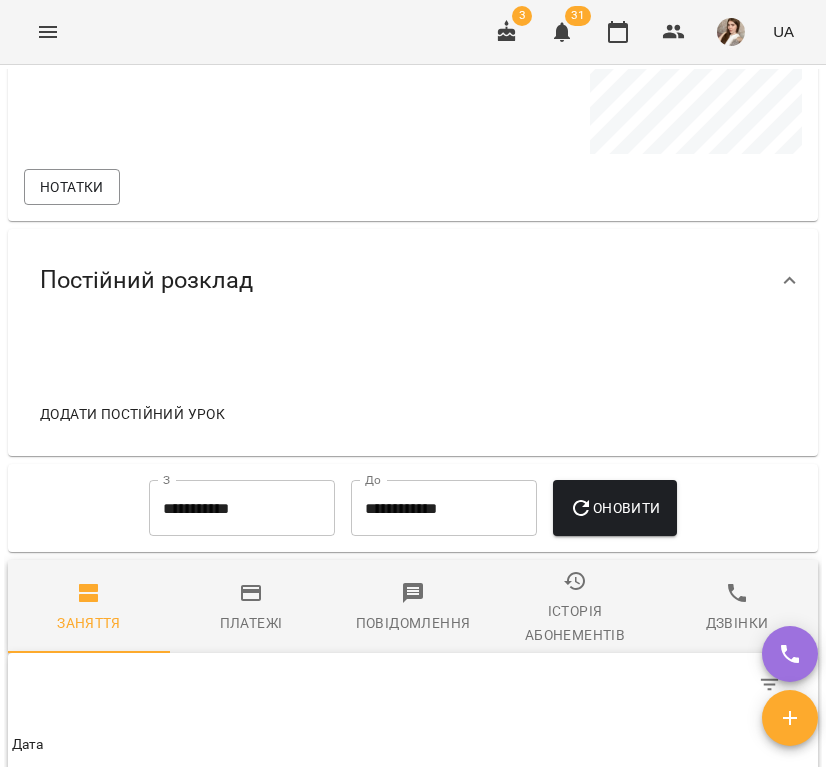 click on "Дзвінки" at bounding box center (737, 608) 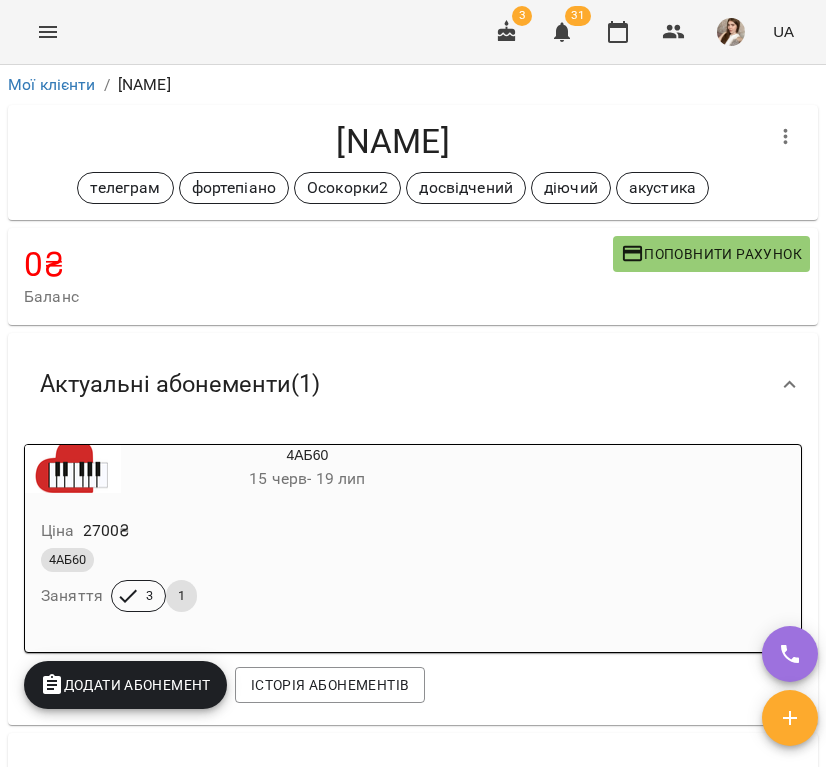 scroll, scrollTop: 0, scrollLeft: 0, axis: both 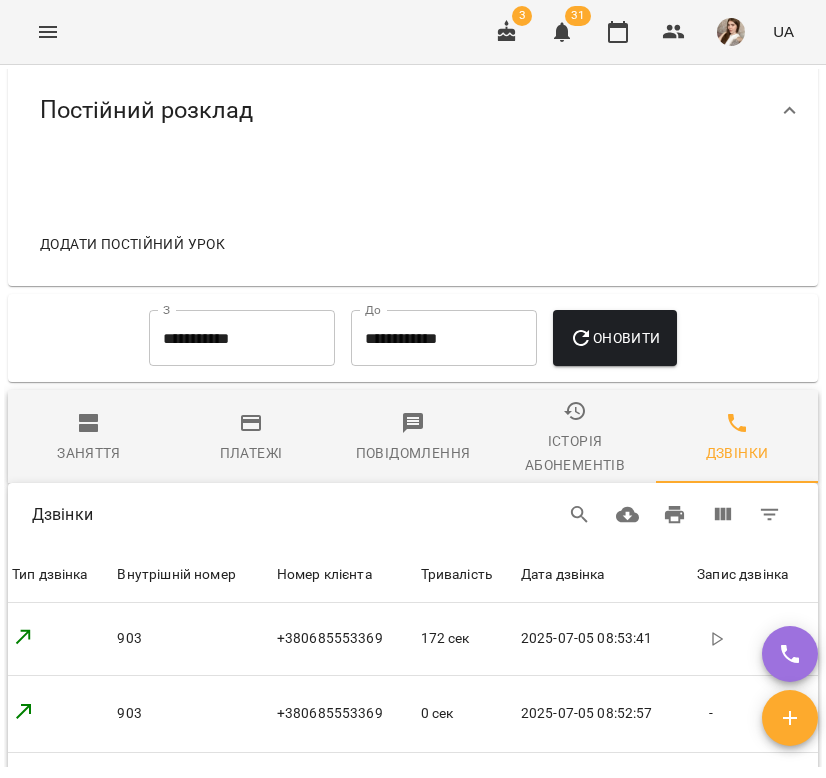 click on "Історія абонементів" at bounding box center (575, 453) 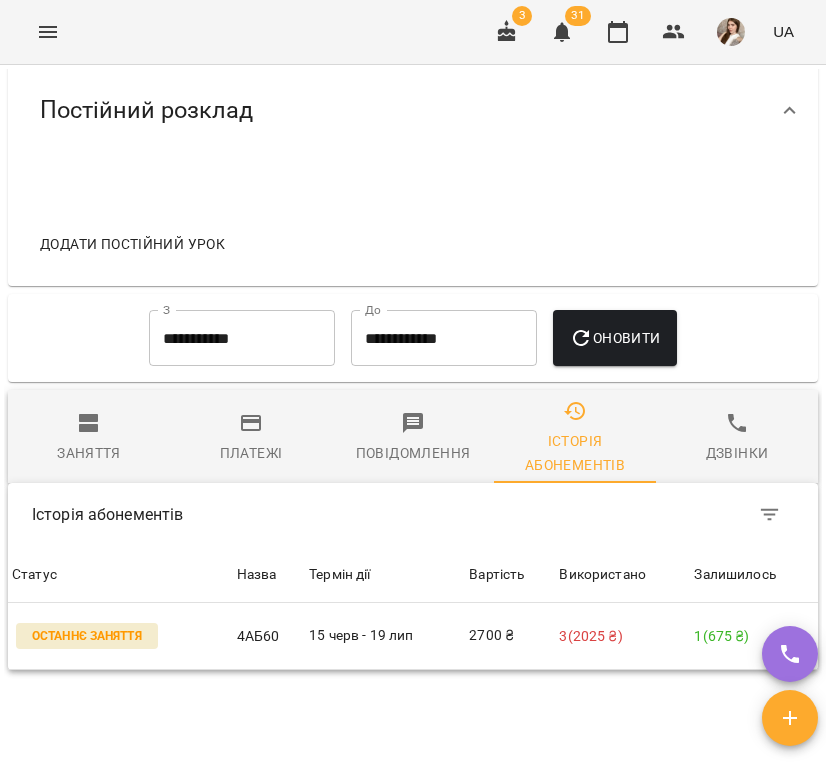 click on "Історія абонементів" at bounding box center [413, 515] 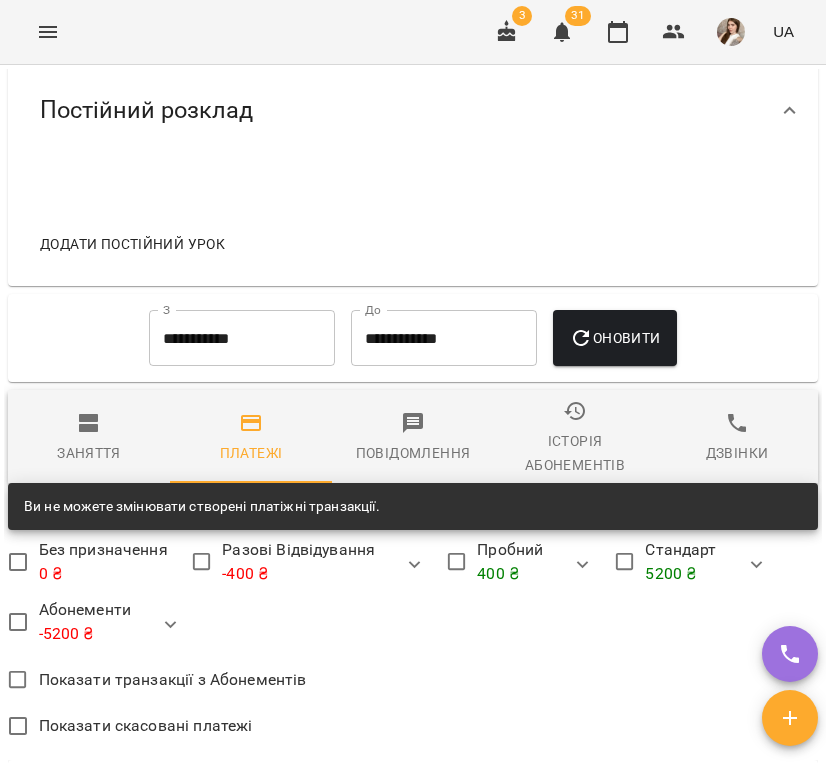 click on "Заняття" at bounding box center [89, 453] 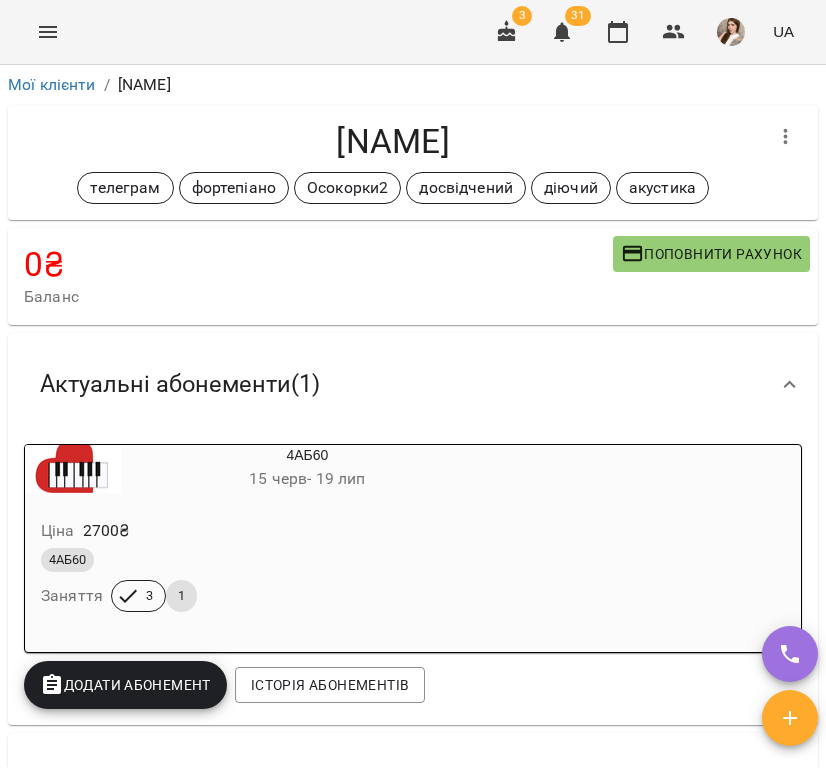scroll, scrollTop: 0, scrollLeft: 0, axis: both 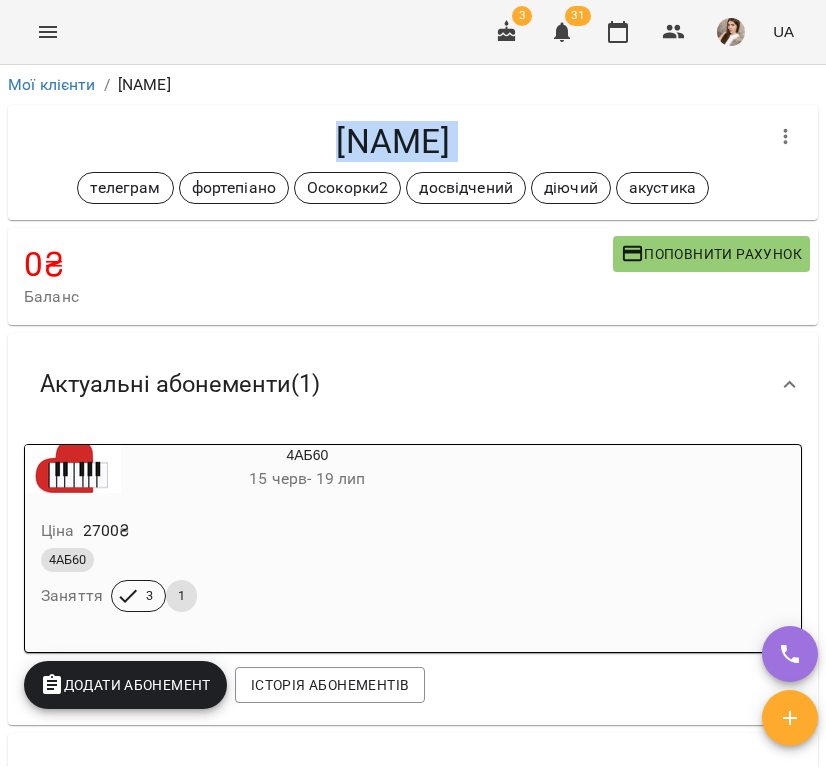 click on "Червоненко Єлизавета телеграм фортепіано Осокорки2 досвідчений діючий акустика" at bounding box center (413, 162) 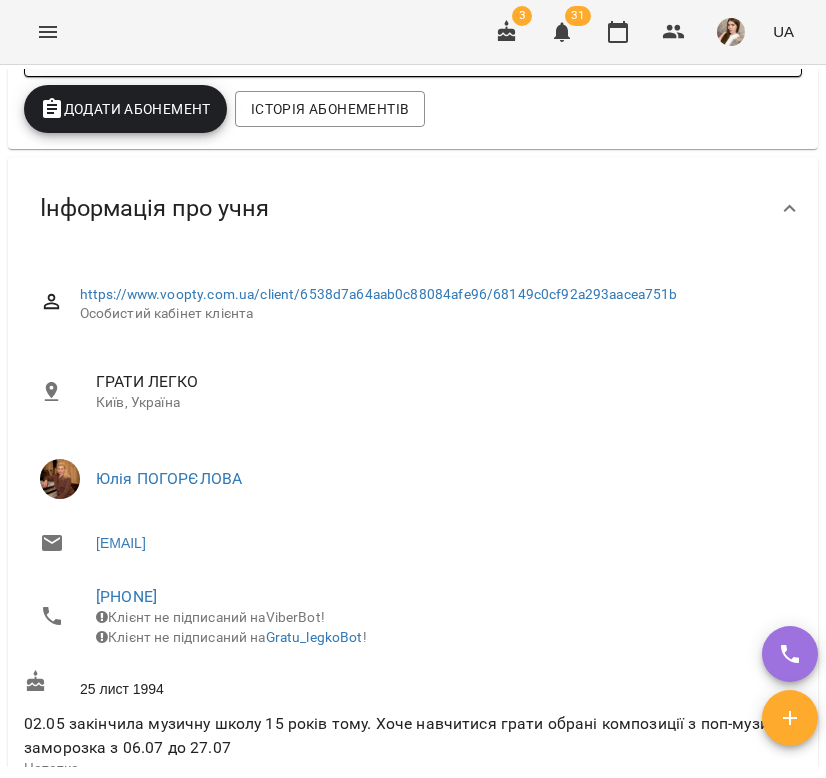 scroll, scrollTop: 925, scrollLeft: 0, axis: vertical 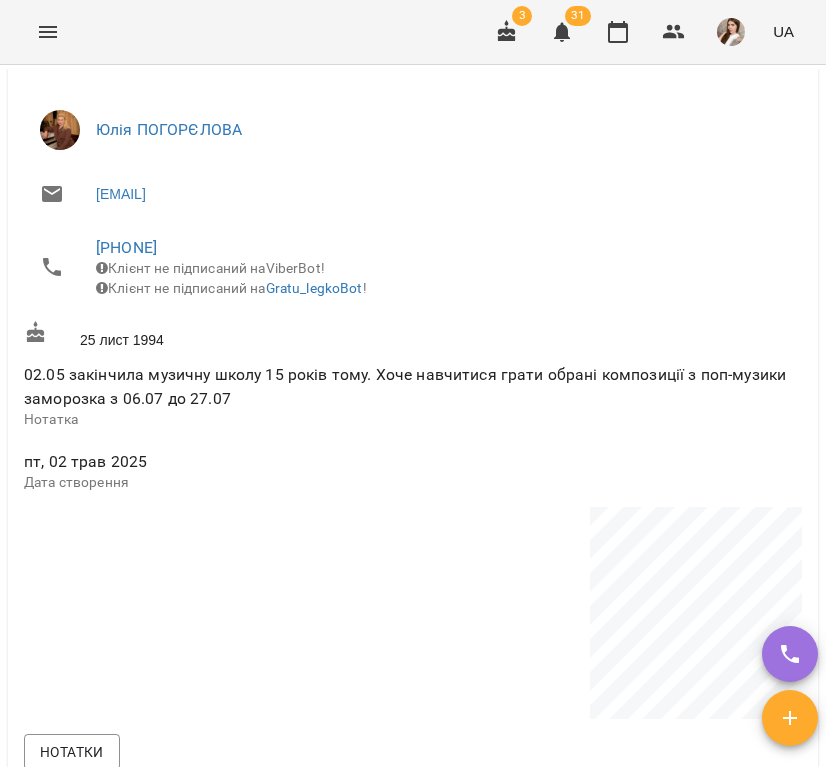 click on "02.05 закінчила музичну школу 15 років тому. Хоче навчитися грати обрані композиції з поп-музики
заморозка з 06.07 до 27.07" at bounding box center [405, 386] 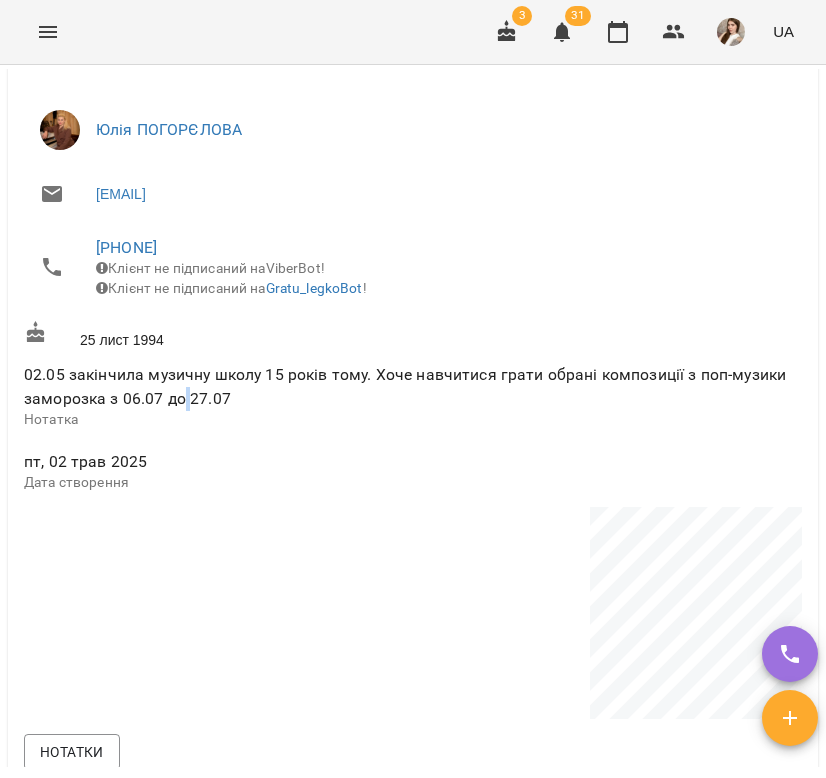 click on "02.05 закінчила музичну школу 15 років тому. Хоче навчитися грати обрані композиції з поп-музики
заморозка з 06.07 до 27.07" at bounding box center [405, 386] 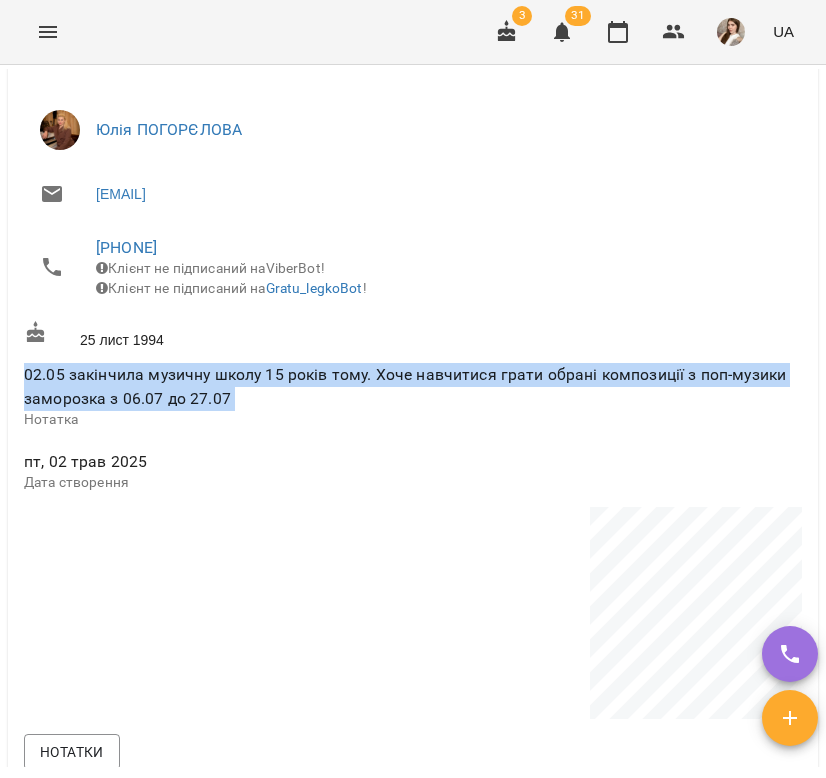 click on "02.05 закінчила музичну школу 15 років тому. Хоче навчитися грати обрані композиції з поп-музики
заморозка з 06.07 до 27.07" at bounding box center (405, 386) 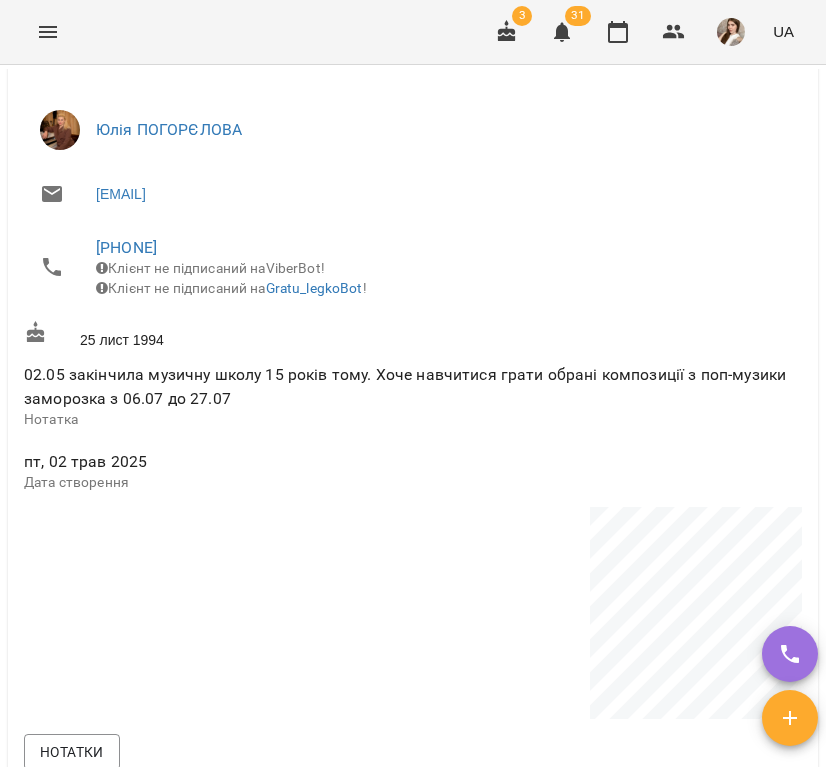 click on "02.05 закінчила музичну школу 15 років тому. Хоче навчитися грати обрані композиції з поп-музики
заморозка з 06.07 до 27.07" at bounding box center [405, 386] 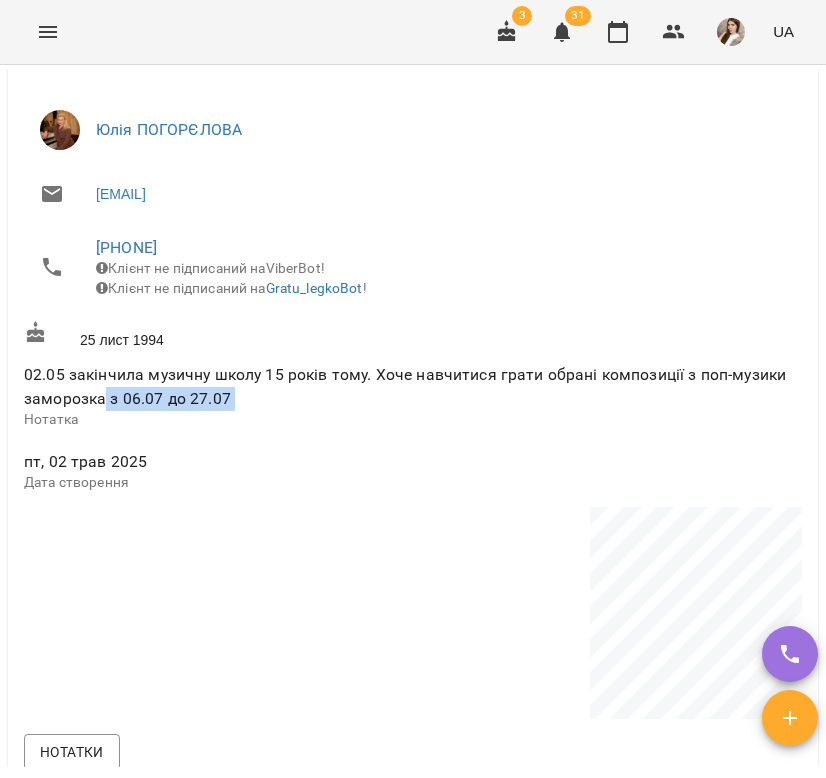 drag, startPoint x: 106, startPoint y: 418, endPoint x: 225, endPoint y: 420, distance: 119.01681 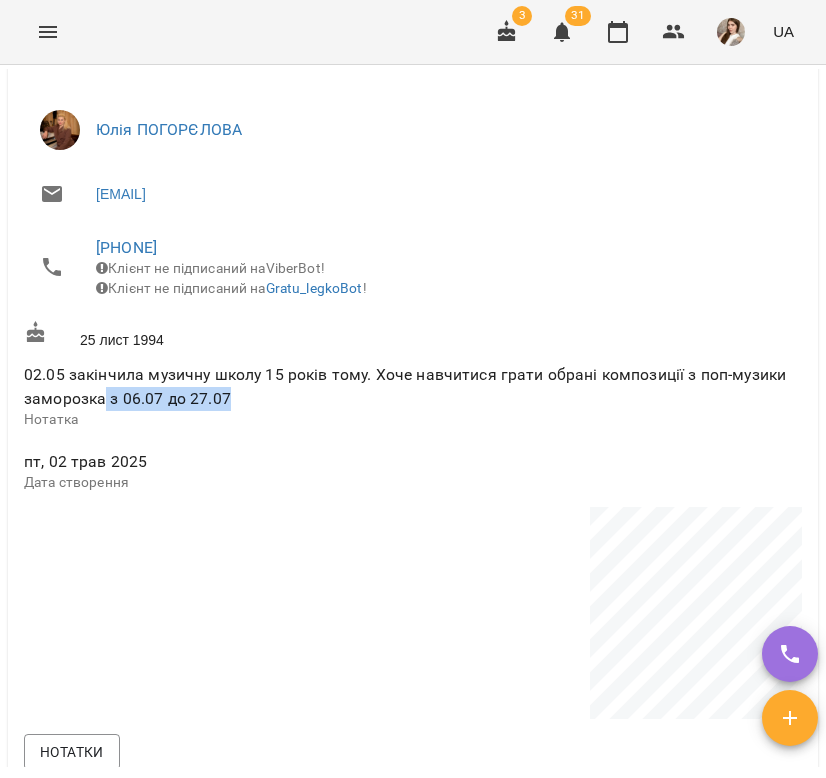 click on "02.05 закінчила музичну школу 15 років тому. Хоче навчитися грати обрані композиції з поп-музики
заморозка з 06.07 до 27.07" at bounding box center (405, 386) 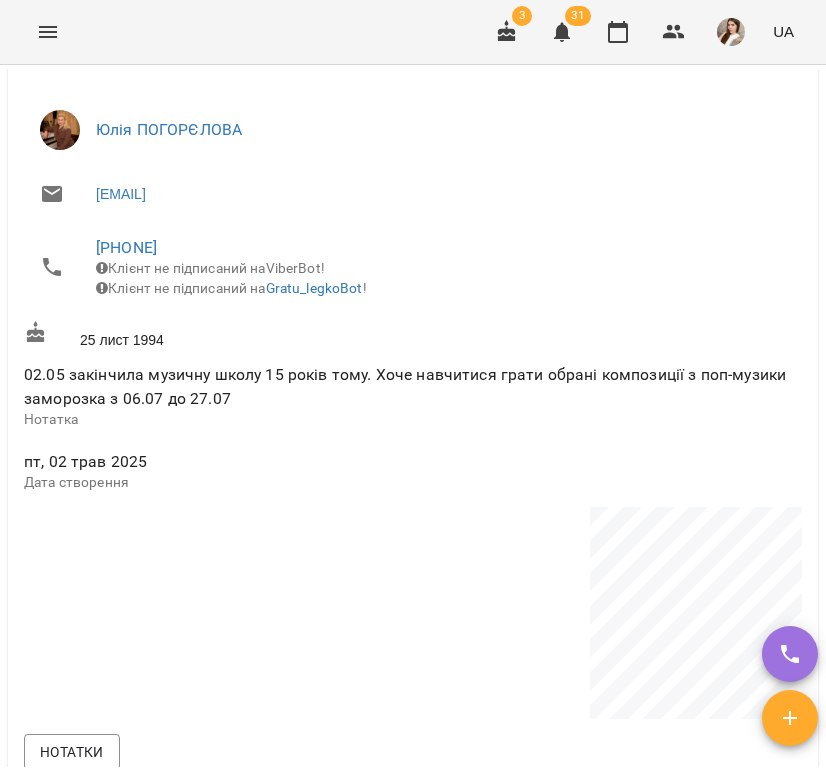 click on "02.05 закінчила музичну школу 15 років тому. Хоче навчитися грати обрані композиції з поп-музики
заморозка з 06.07 до 27.07" at bounding box center (405, 386) 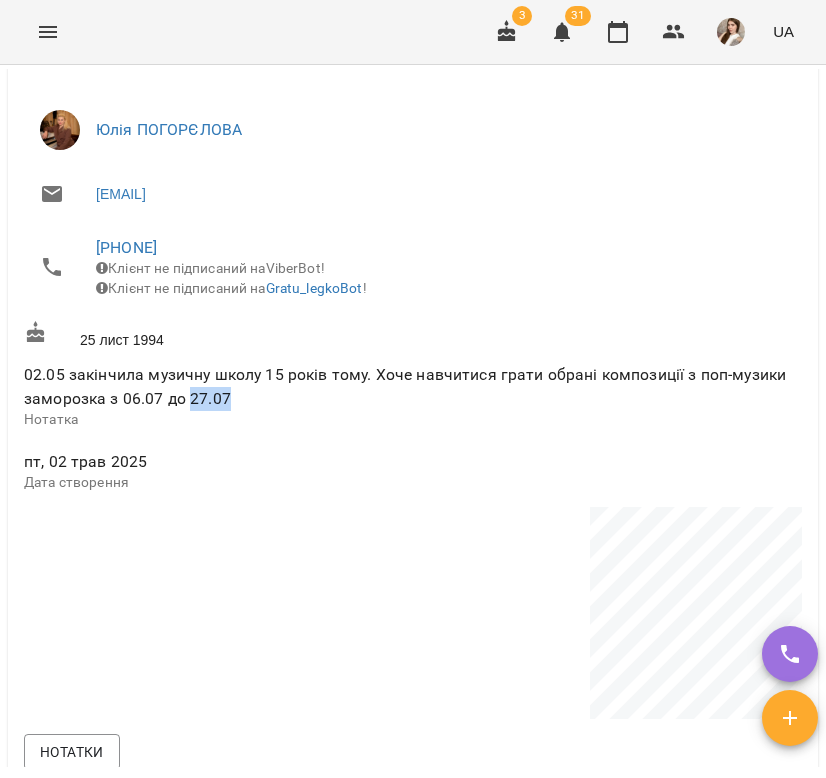 click on "02.05 закінчила музичну школу 15 років тому. Хоче навчитися грати обрані композиції з поп-музики
заморозка з 06.07 до 27.07" at bounding box center (405, 386) 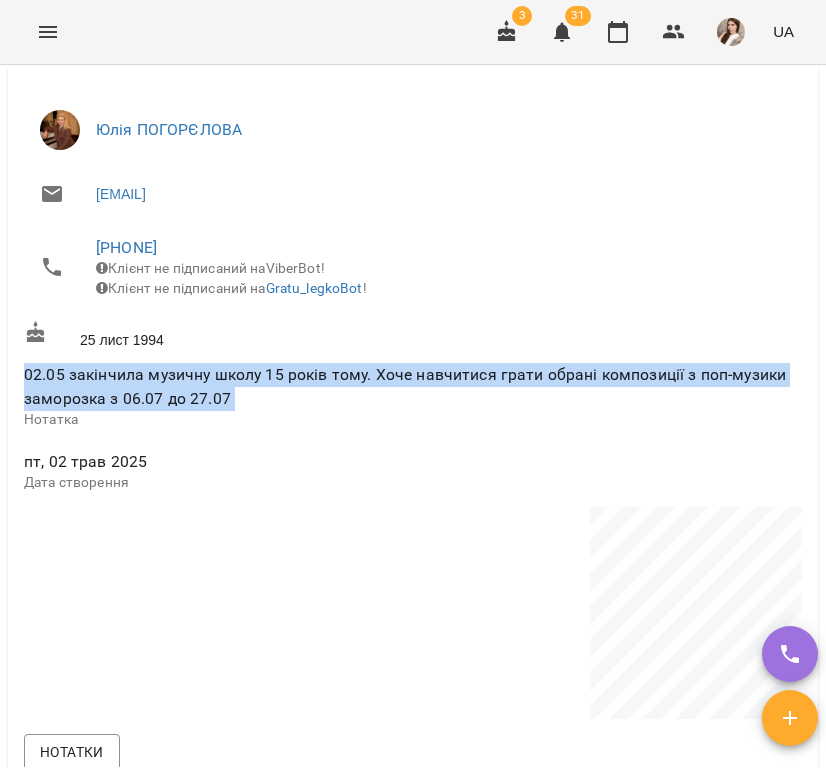 click on "02.05 закінчила музичну школу 15 років тому. Хоче навчитися грати обрані композиції з поп-музики
заморозка з 06.07 до 27.07" at bounding box center [413, 386] 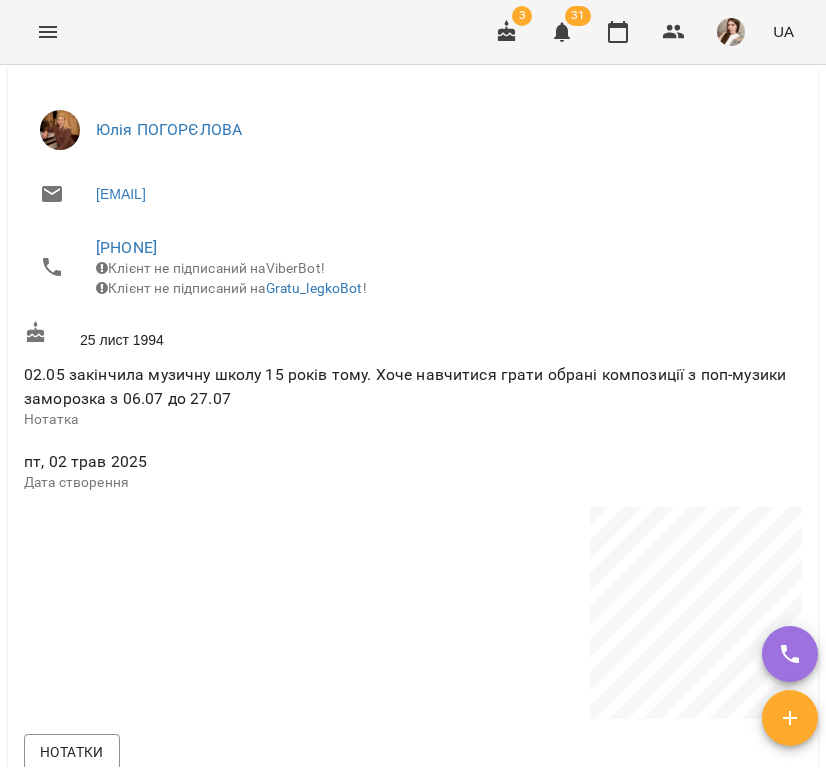 click on "02.05 закінчила музичну школу 15 років тому. Хоче навчитися грати обрані композиції з поп-музики
заморозка з 06.07 до 27.07" at bounding box center [413, 386] 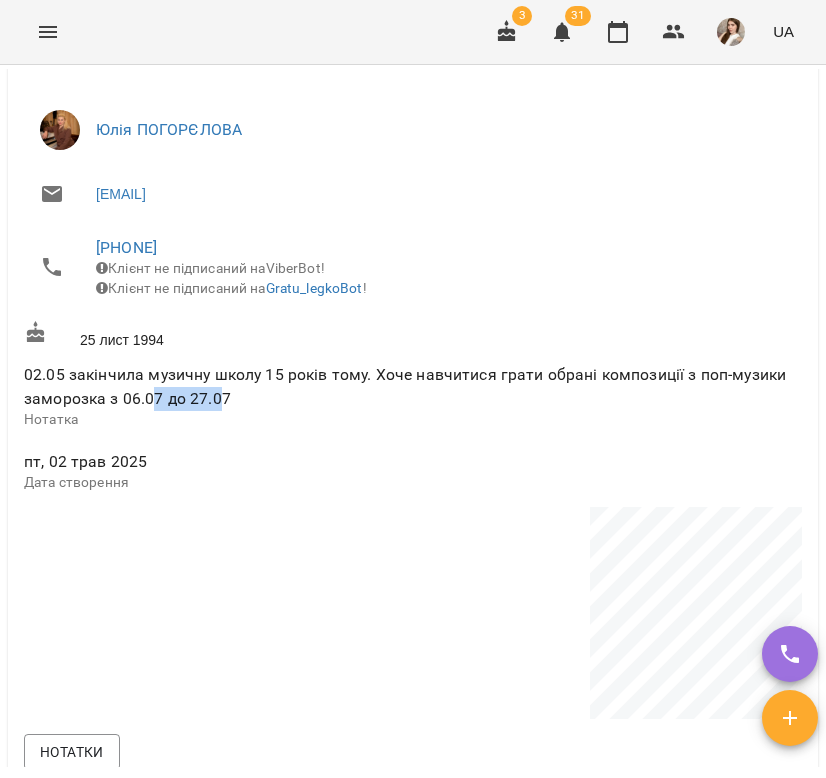 drag, startPoint x: 219, startPoint y: 420, endPoint x: 155, endPoint y: 423, distance: 64.070274 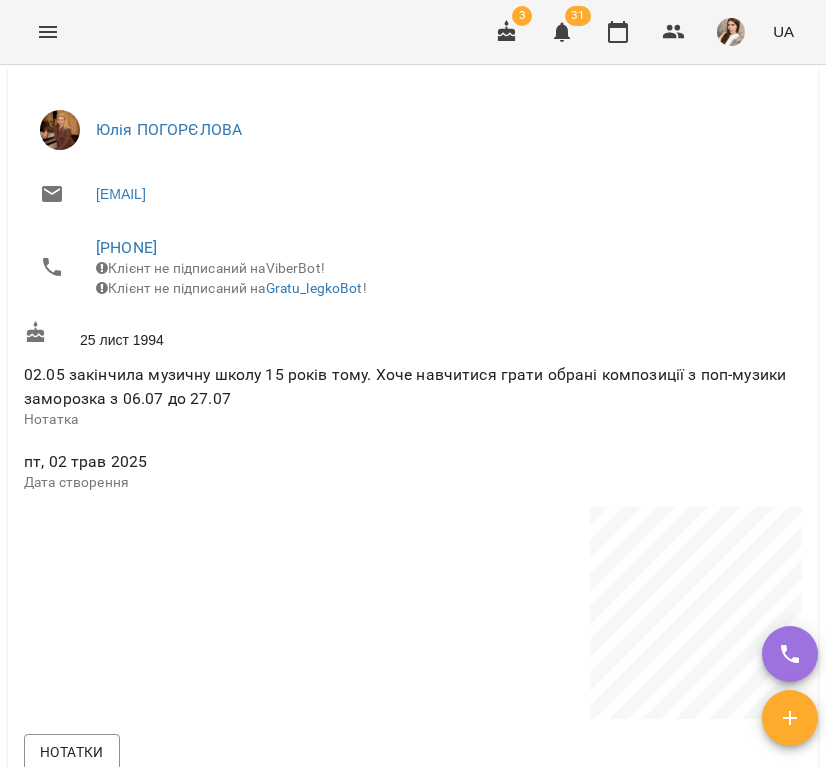 click on "02.05 закінчила музичну школу 15 років тому. Хоче навчитися грати обрані композиції з поп-музики
заморозка з 06.07 до 27.07" at bounding box center [405, 386] 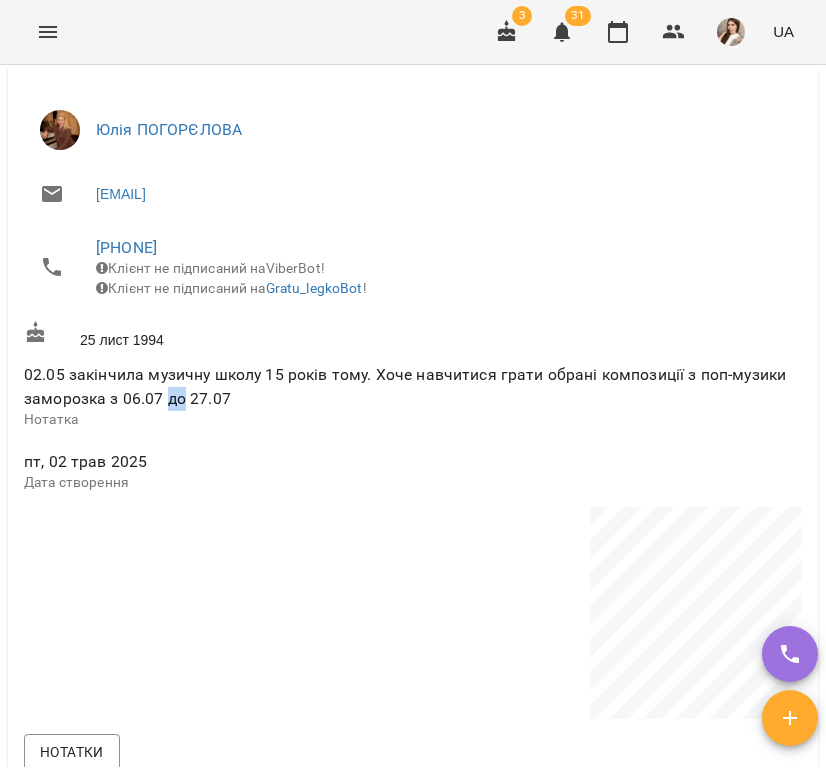 click on "02.05 закінчила музичну школу 15 років тому. Хоче навчитися грати обрані композиції з поп-музики
заморозка з 06.07 до 27.07" at bounding box center [405, 386] 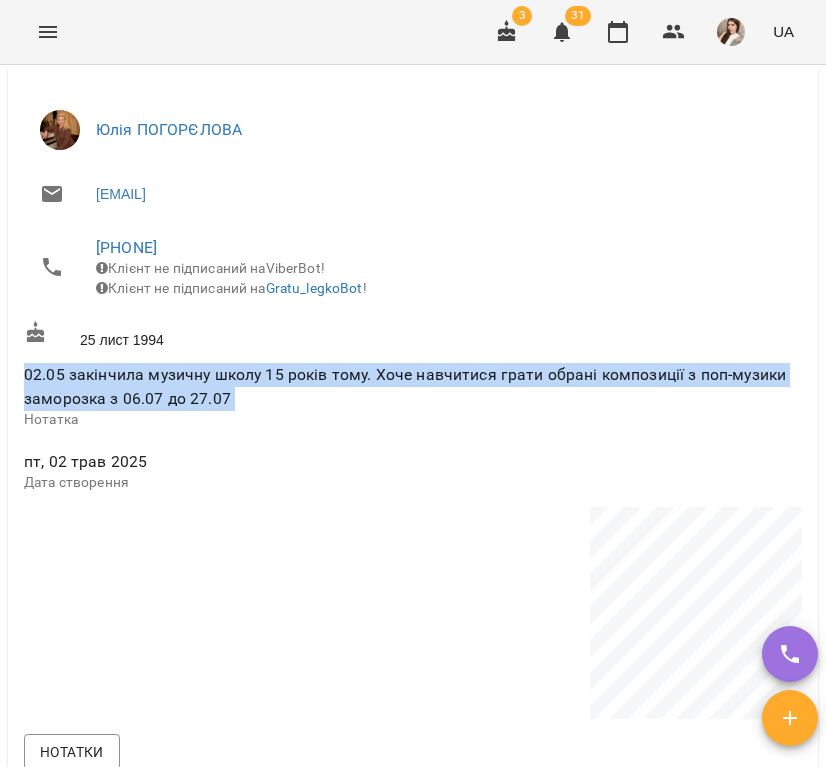 click on "02.05 закінчила музичну школу 15 років тому. Хоче навчитися грати обрані композиції з поп-музики
заморозка з 06.07 до 27.07" at bounding box center (405, 386) 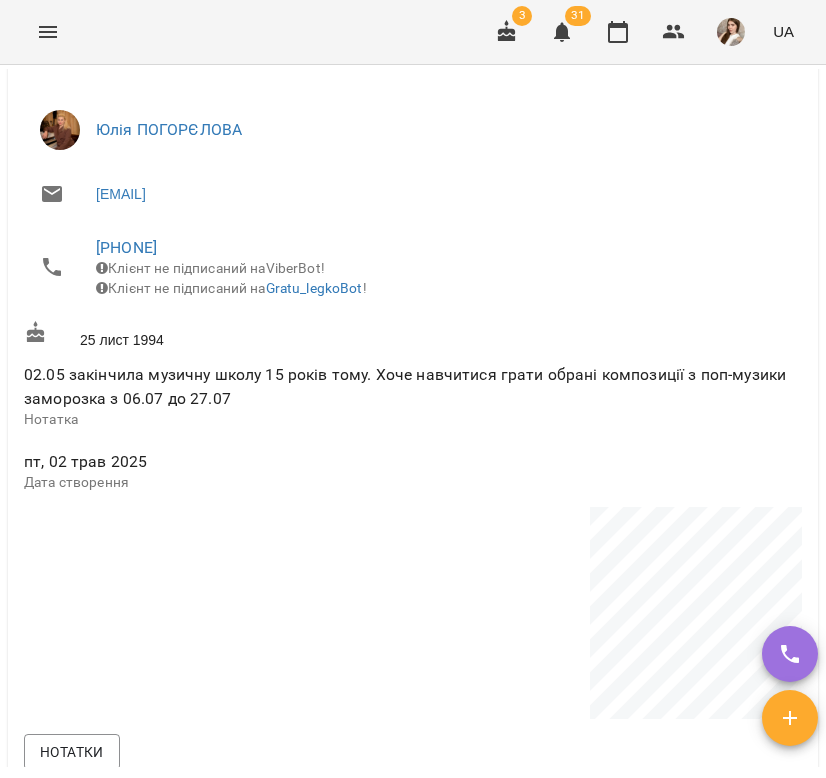 click on "02.05 закінчила музичну школу 15 років тому. Хоче навчитися грати обрані композиції з поп-музики
заморозка з 06.07 до 27.07" at bounding box center (405, 386) 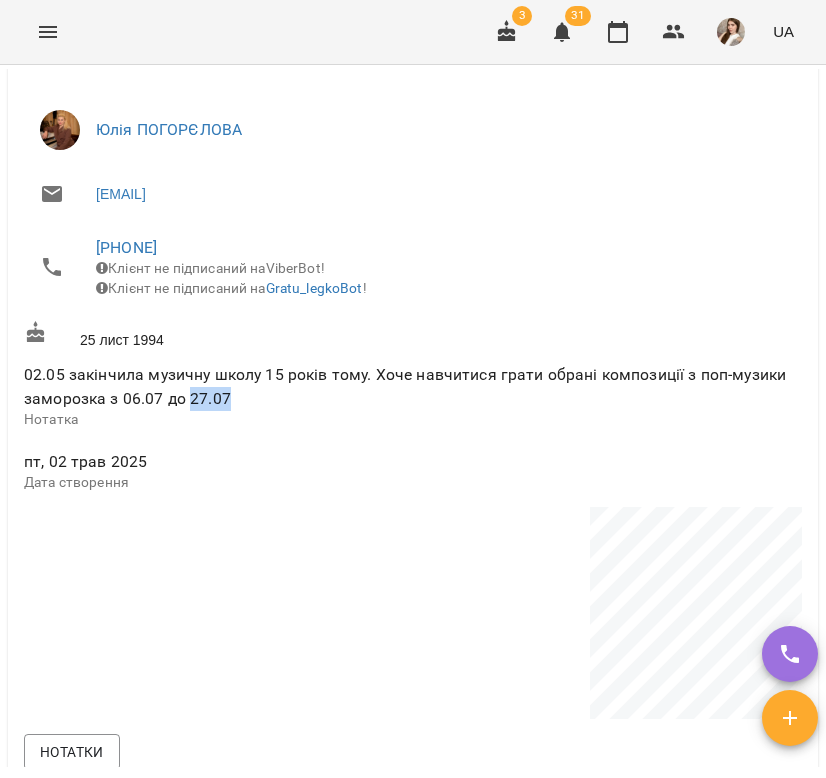 click on "02.05 закінчила музичну школу 15 років тому. Хоче навчитися грати обрані композиції з поп-музики
заморозка з 06.07 до 27.07" at bounding box center [405, 386] 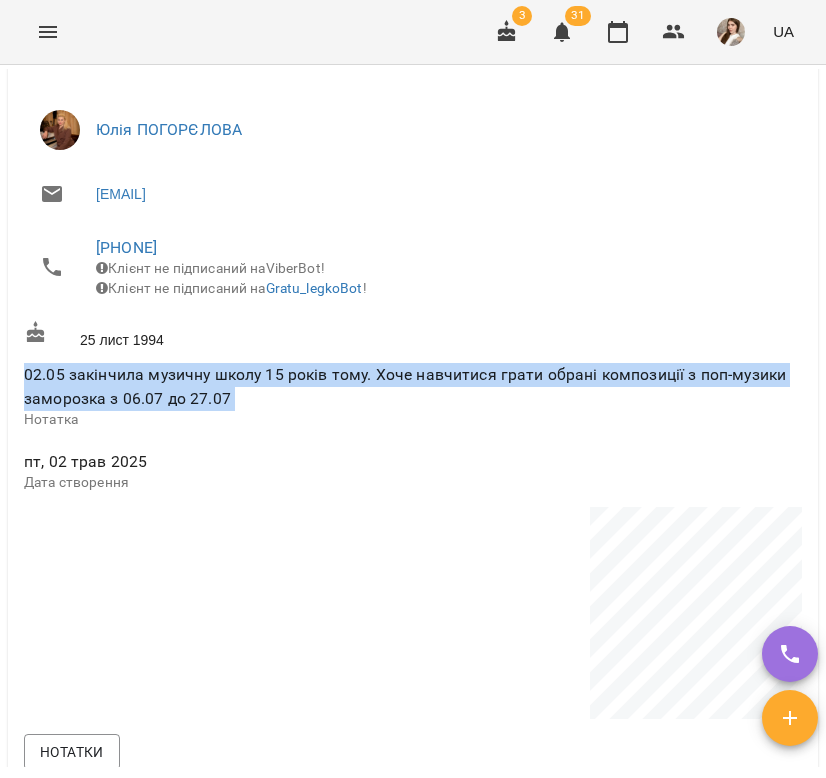 click on "02.05 закінчила музичну школу 15 років тому. Хоче навчитися грати обрані композиції з поп-музики
заморозка з 06.07 до 27.07" at bounding box center (405, 386) 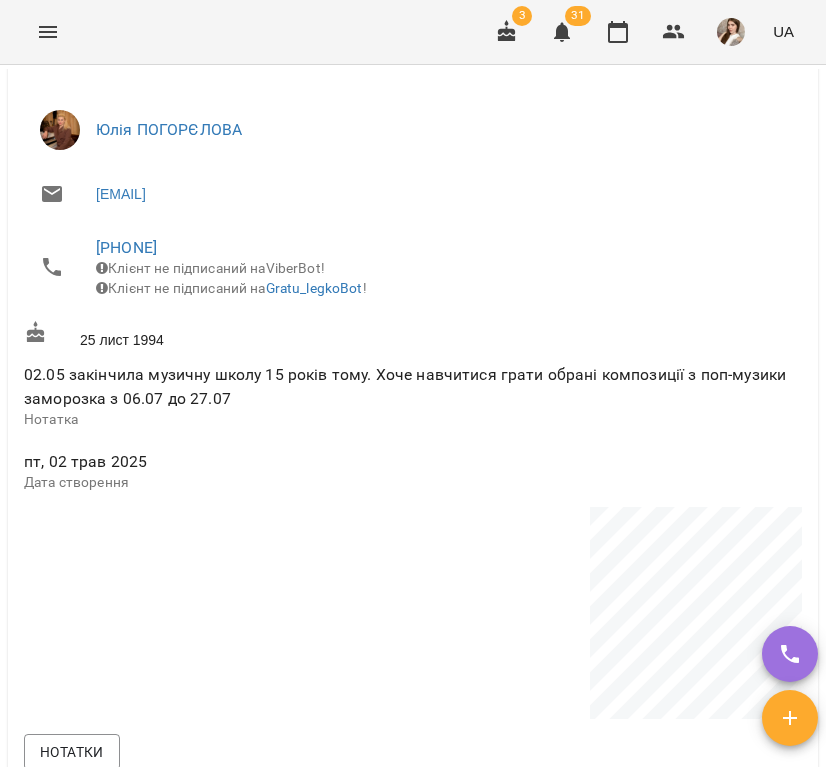 click on "02.05 закінчила музичну школу 15 років тому. Хоче навчитися грати обрані композиції з поп-музики
заморозка з 06.07 до 27.07" at bounding box center (405, 386) 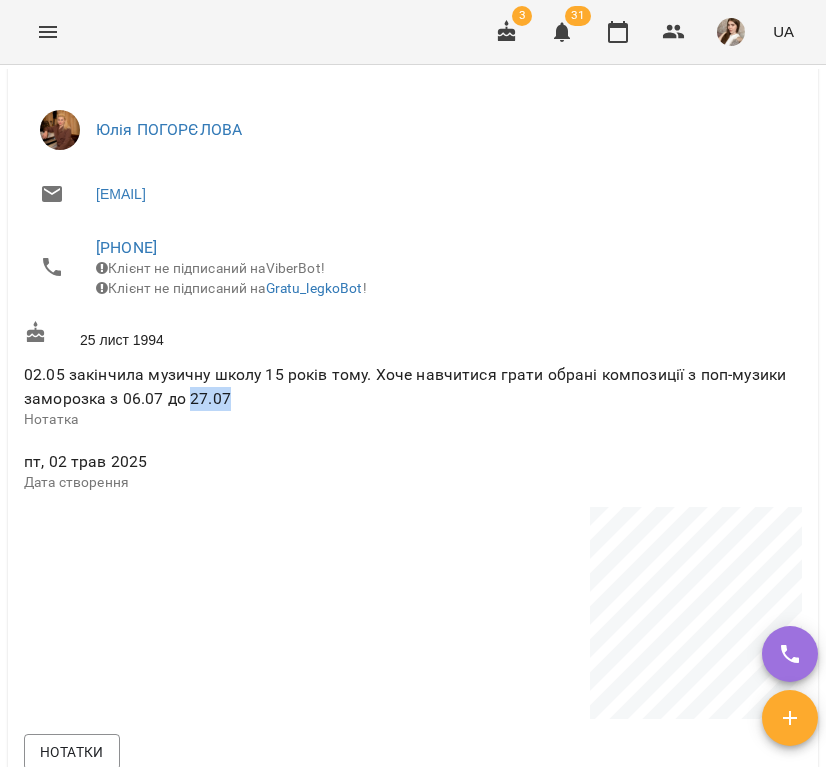 click on "02.05 закінчила музичну школу 15 років тому. Хоче навчитися грати обрані композиції з поп-музики
заморозка з 06.07 до 27.07" at bounding box center [405, 386] 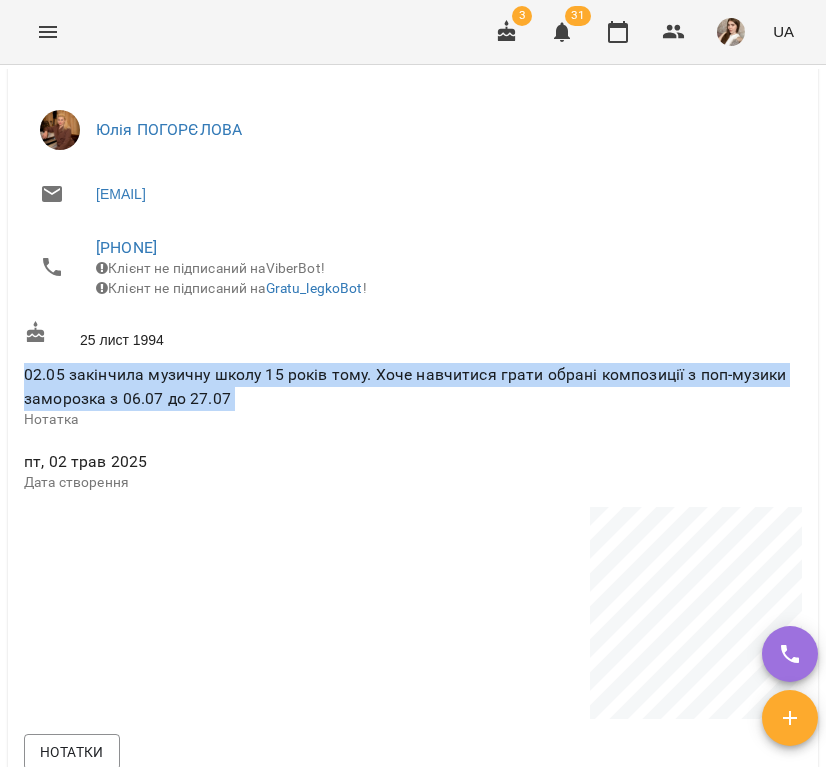 click on "02.05 закінчила музичну школу 15 років тому. Хоче навчитися грати обрані композиції з поп-музики
заморозка з 06.07 до 27.07" at bounding box center [405, 386] 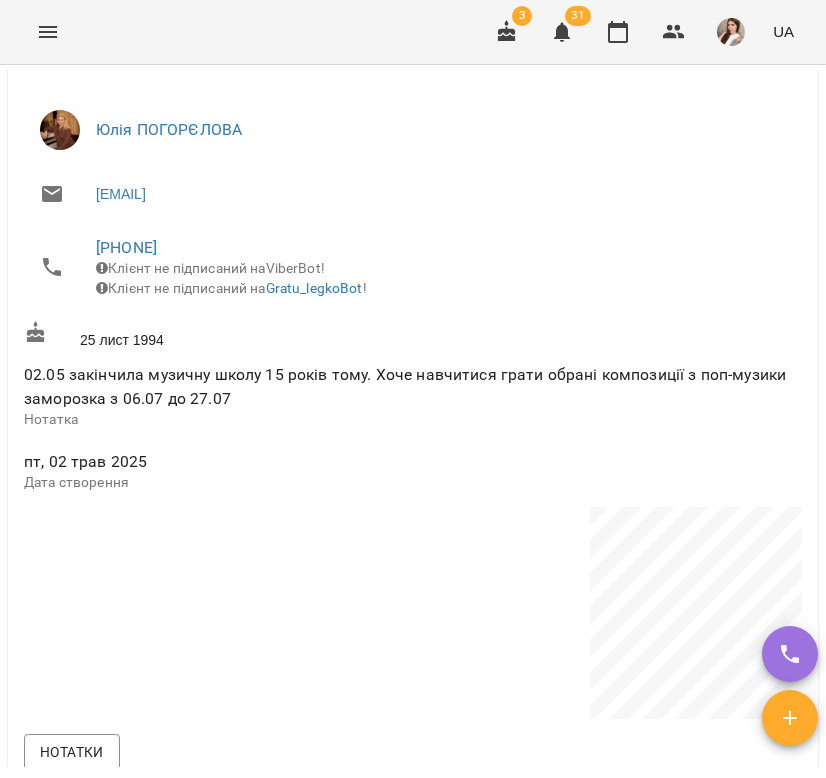 click on "02.05 закінчила музичну школу 15 років тому. Хоче навчитися грати обрані композиції з поп-музики
заморозка з 06.07 до 27.07" at bounding box center [405, 386] 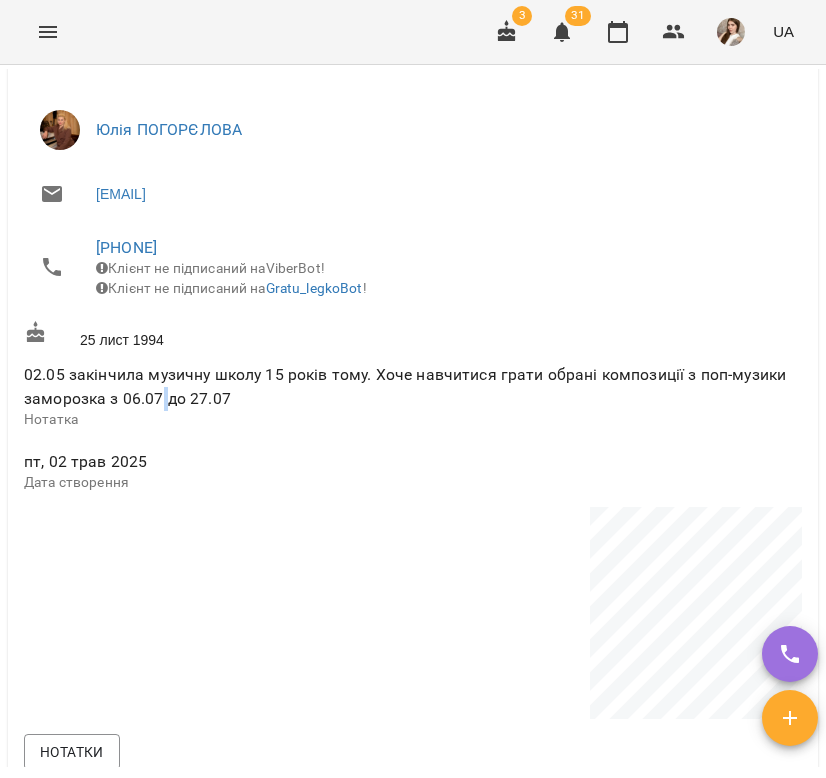 click on "02.05 закінчила музичну школу 15 років тому. Хоче навчитися грати обрані композиції з поп-музики
заморозка з 06.07 до 27.07" at bounding box center (405, 386) 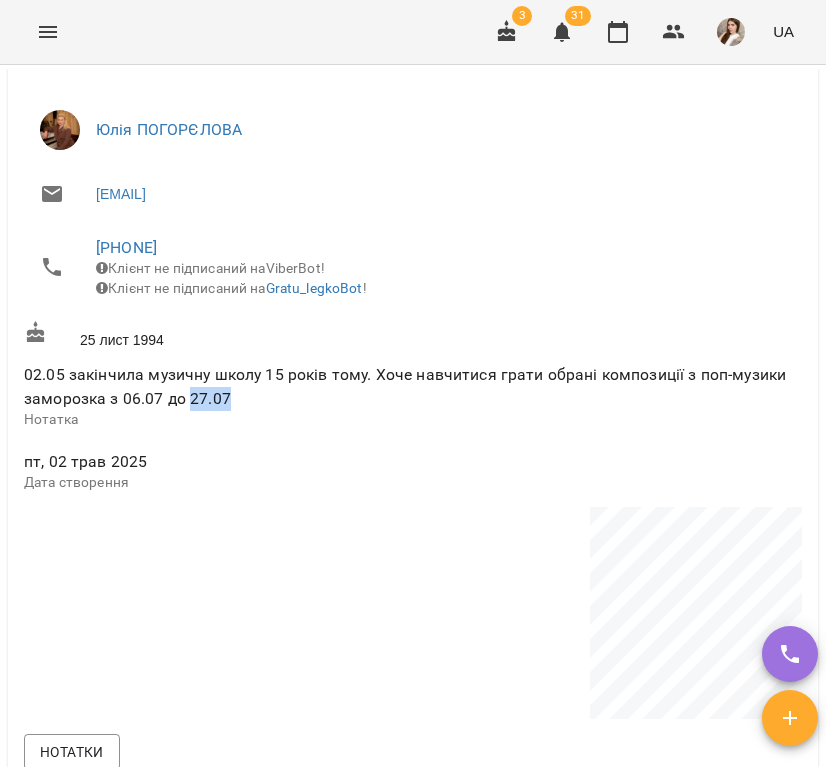 click on "02.05 закінчила музичну школу 15 років тому. Хоче навчитися грати обрані композиції з поп-музики
заморозка з 06.07 до 27.07" at bounding box center [405, 386] 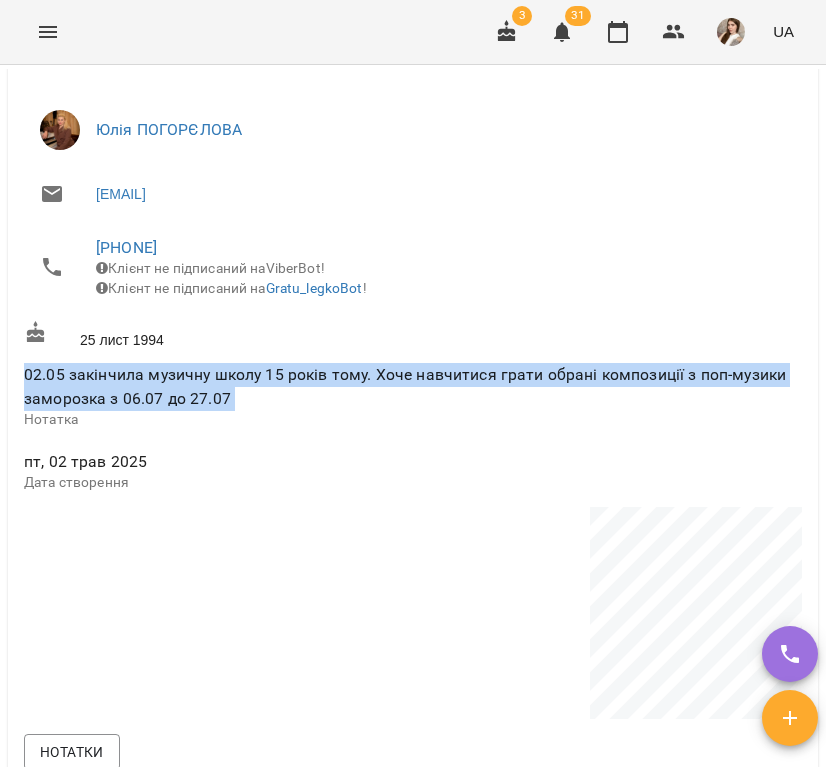 drag, startPoint x: 216, startPoint y: 420, endPoint x: 100, endPoint y: 404, distance: 117.09825 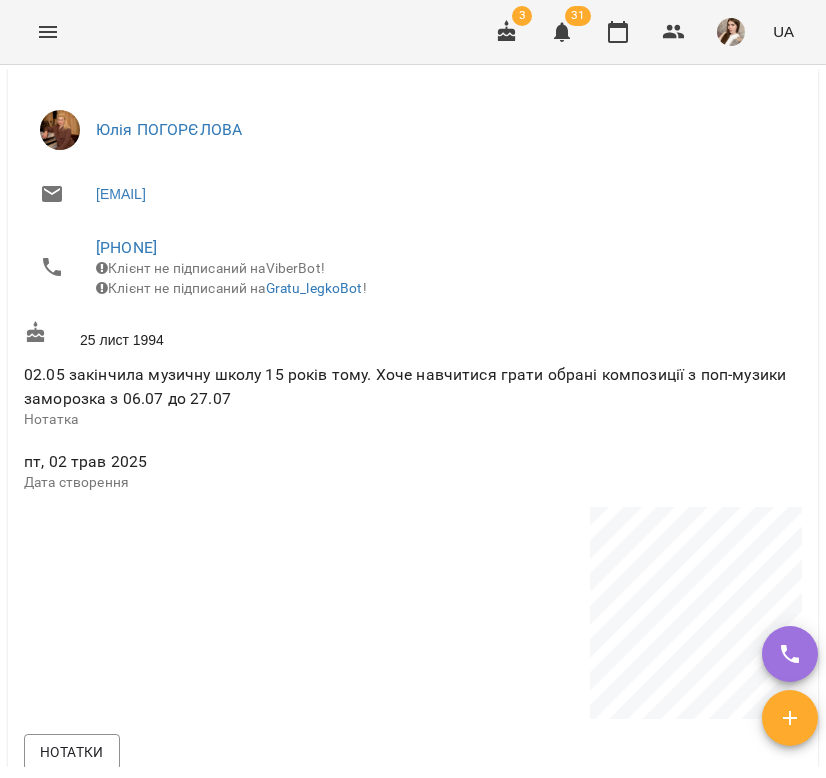 click on "02.05 закінчила музичну школу 15 років тому. Хоче навчитися грати обрані композиції з поп-музики
заморозка з 06.07 до 27.07" at bounding box center [405, 386] 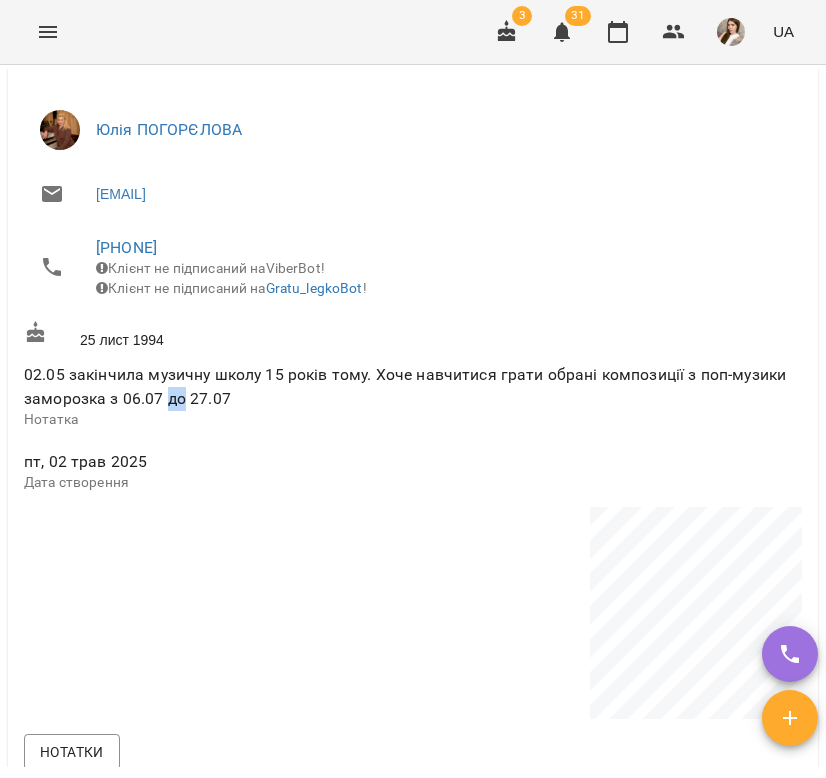 click on "02.05 закінчила музичну школу 15 років тому. Хоче навчитися грати обрані композиції з поп-музики
заморозка з 06.07 до 27.07" at bounding box center (405, 386) 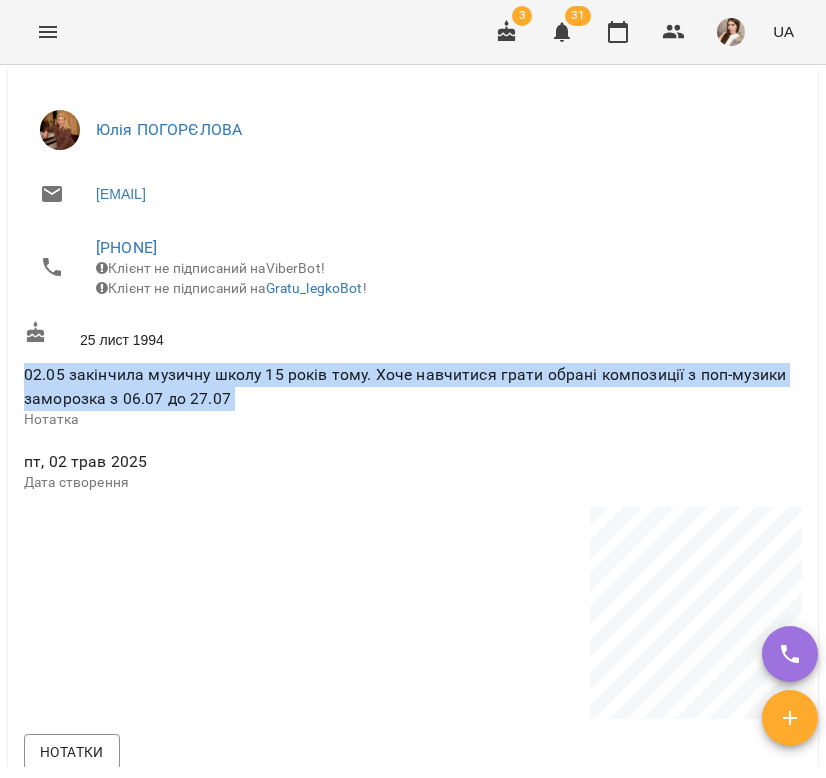 click on "02.05 закінчила музичну школу 15 років тому. Хоче навчитися грати обрані композиції з поп-музики
заморозка з 06.07 до 27.07" at bounding box center (413, 386) 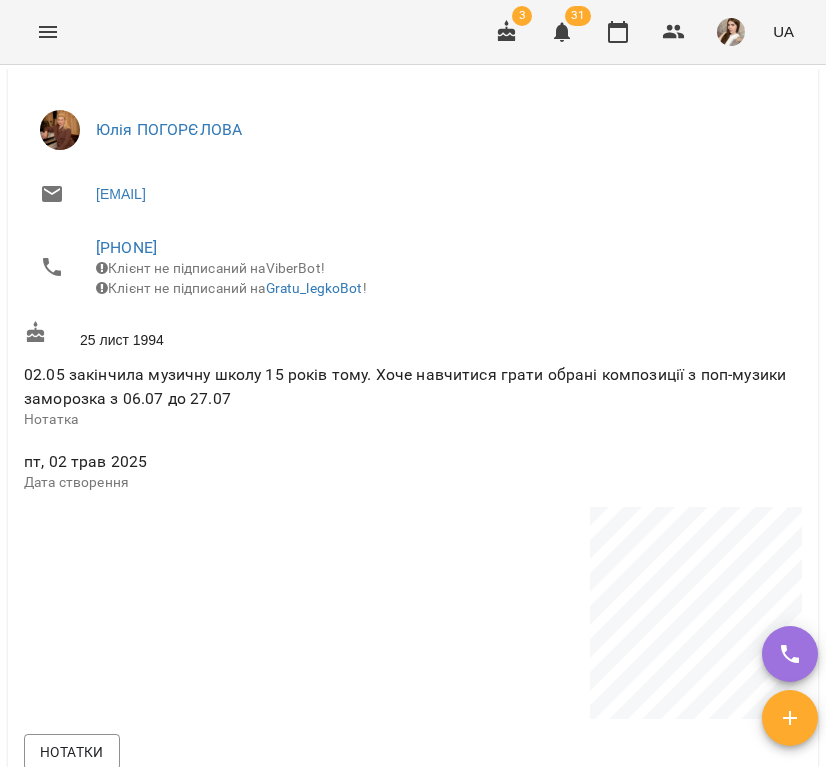 click on "02.05 закінчила музичну школу 15 років тому. Хоче навчитися грати обрані композиції з поп-музики
заморозка з 06.07 до 27.07" at bounding box center (413, 386) 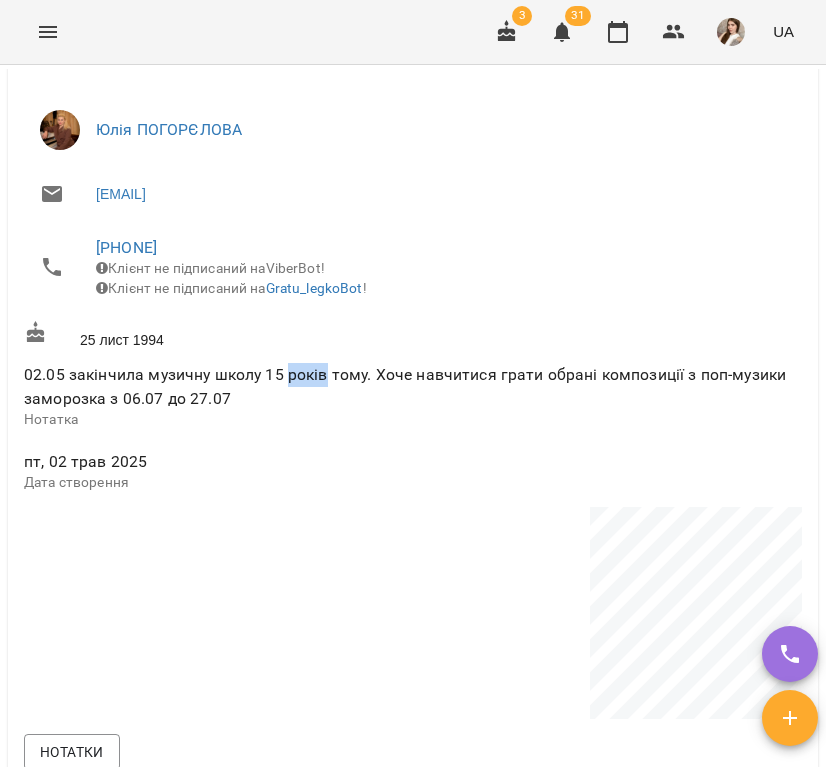click on "02.05 закінчила музичну школу 15 років тому. Хоче навчитися грати обрані композиції з поп-музики
заморозка з 06.07 до 27.07" at bounding box center [413, 386] 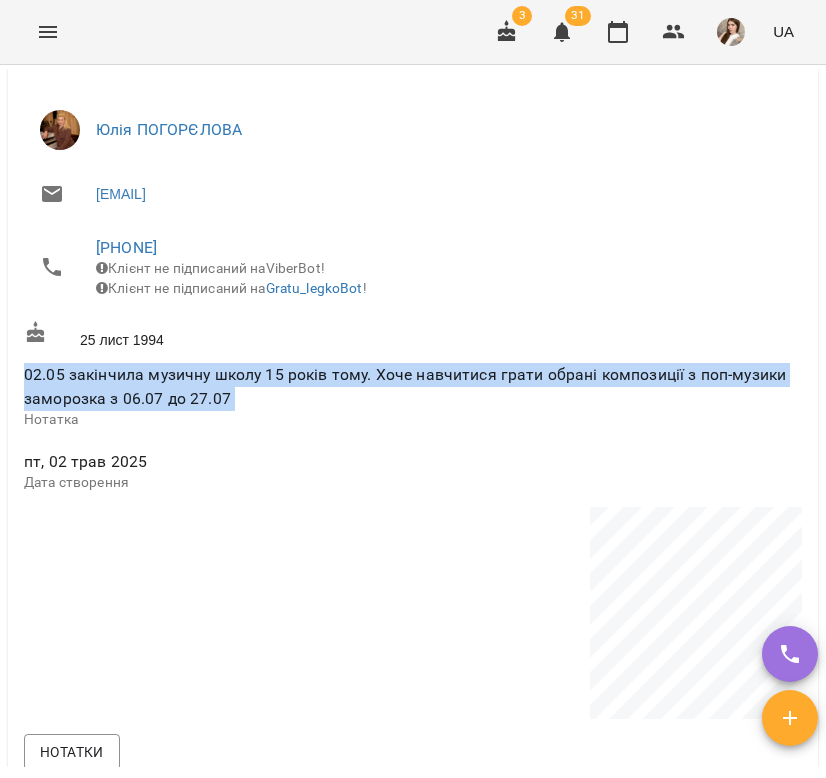 click on "02.05 закінчила музичну школу 15 років тому. Хоче навчитися грати обрані композиції з поп-музики
заморозка з 06.07 до 27.07" at bounding box center (413, 386) 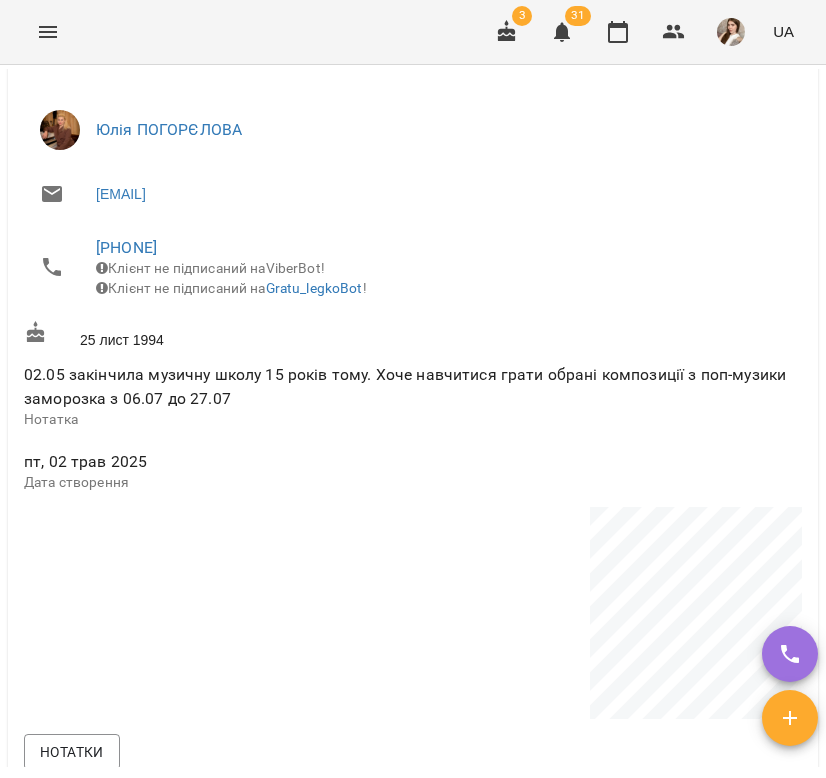 click on "02.05 закінчила музичну школу 15 років тому. Хоче навчитися грати обрані композиції з поп-музики
заморозка з 06.07 до 27.07" at bounding box center (405, 386) 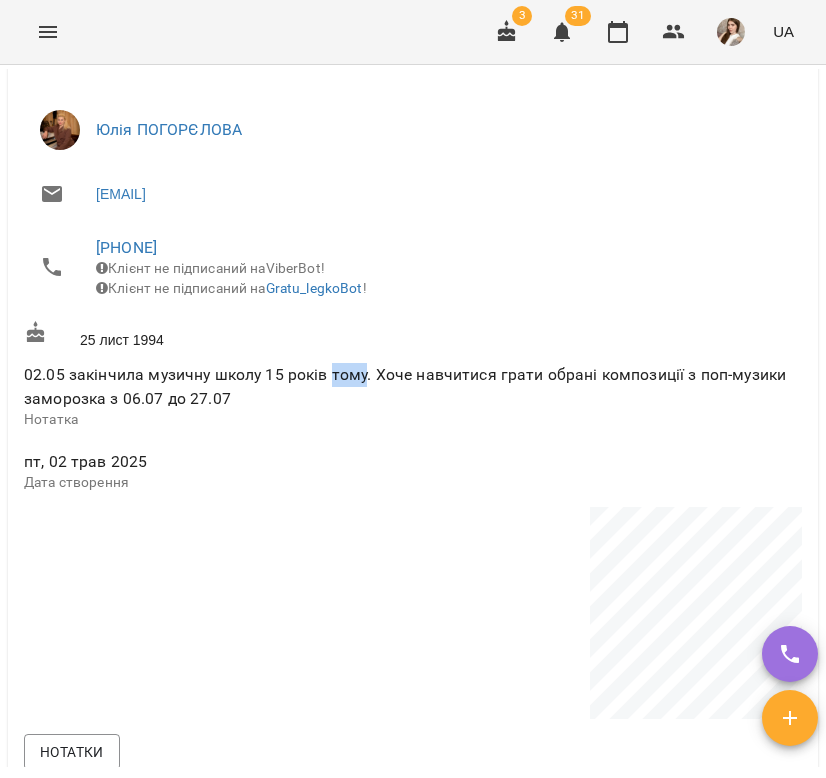 click on "02.05 закінчила музичну школу 15 років тому. Хоче навчитися грати обрані композиції з поп-музики
заморозка з 06.07 до 27.07" at bounding box center [405, 386] 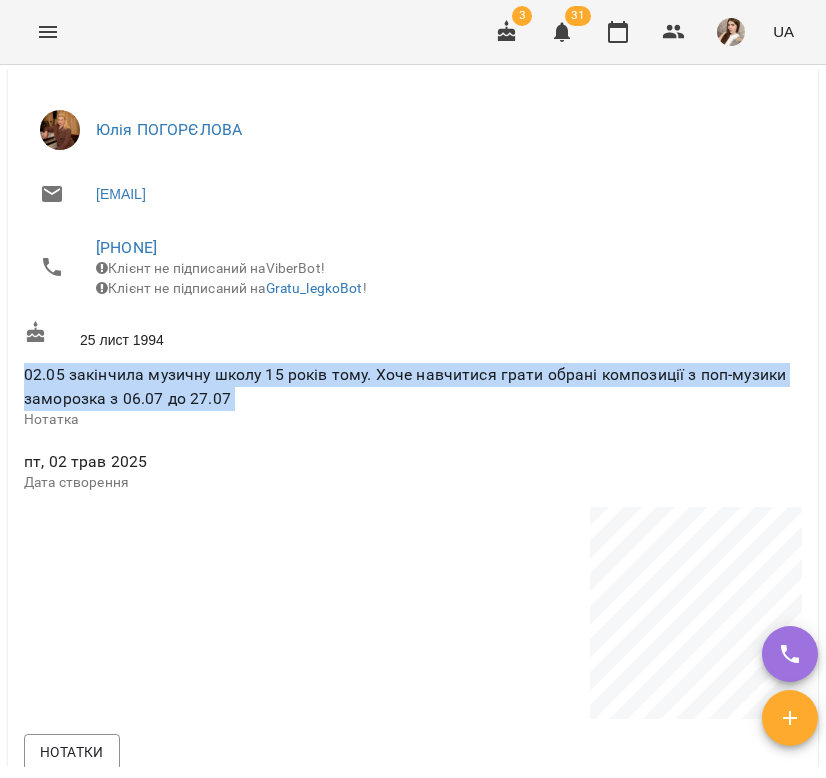 click on "Нотатка" at bounding box center (413, 420) 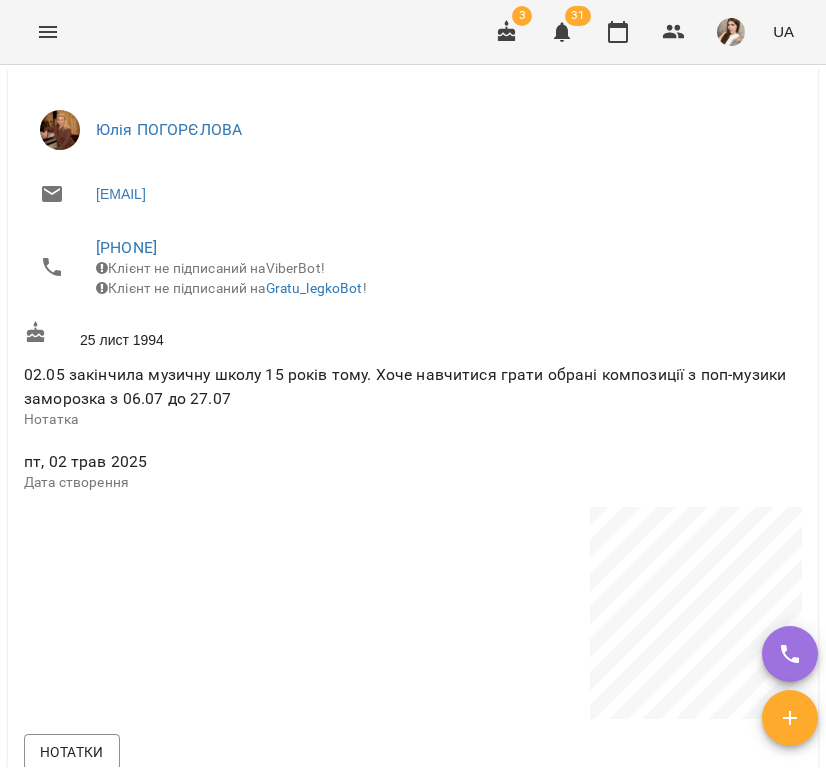 click on "Нотатка" at bounding box center [413, 420] 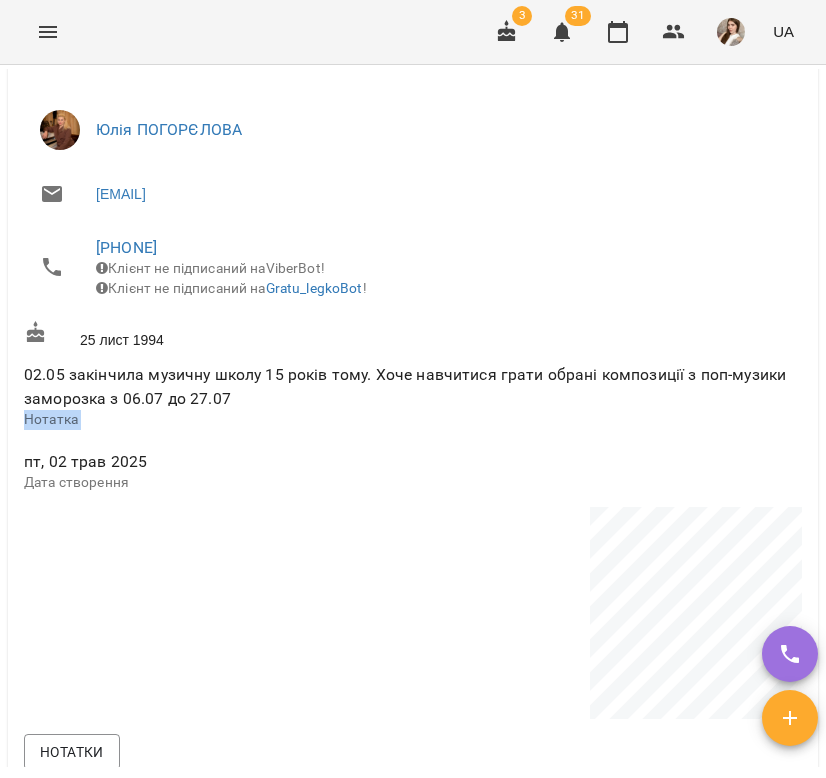click on "02.05 закінчила музичну школу 15 років тому. Хоче навчитися грати обрані композиції з поп-музики
заморозка з 06.07 до 27.07 Нотатка" at bounding box center (413, 396) 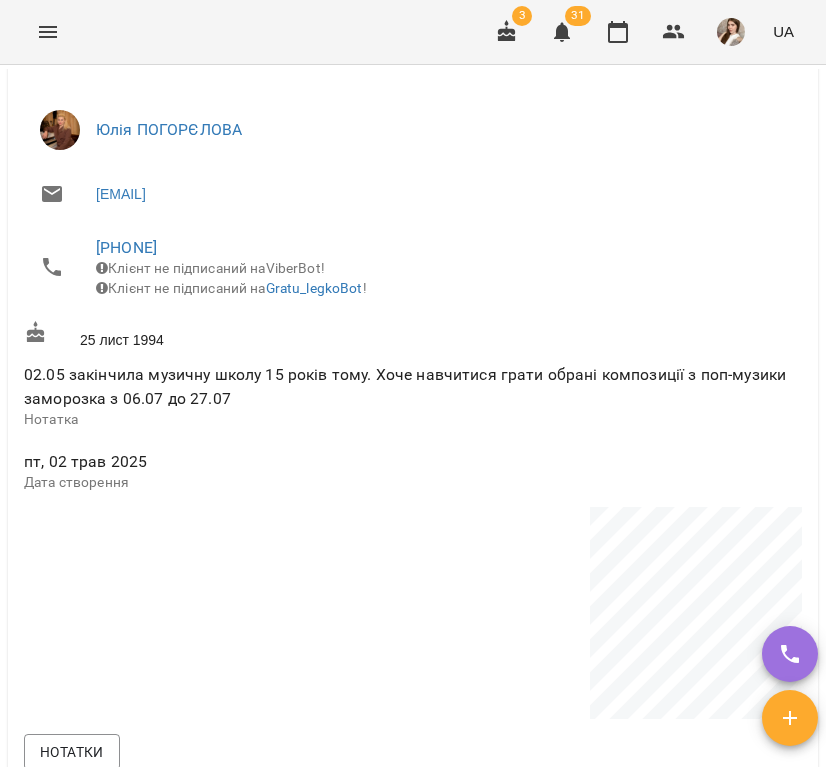 click on "02.05 закінчила музичну школу 15 років тому. Хоче навчитися грати обрані композиції з поп-музики
заморозка з 06.07 до 27.07 Нотатка" at bounding box center [413, 396] 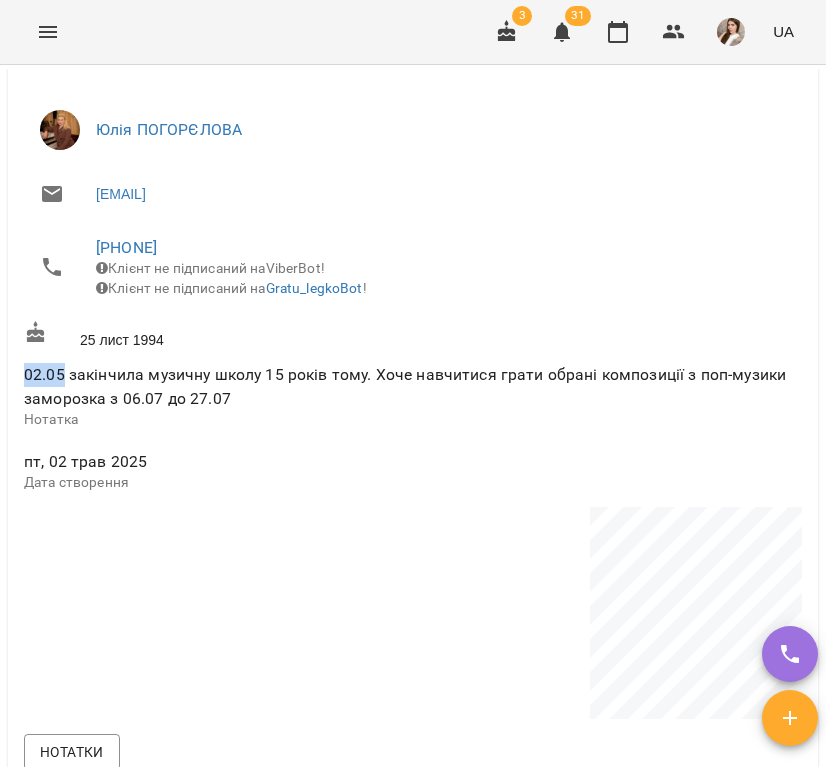 click on "02.05 закінчила музичну школу 15 років тому. Хоче навчитися грати обрані композиції з поп-музики
заморозка з 06.07 до 27.07 Нотатка" at bounding box center [413, 396] 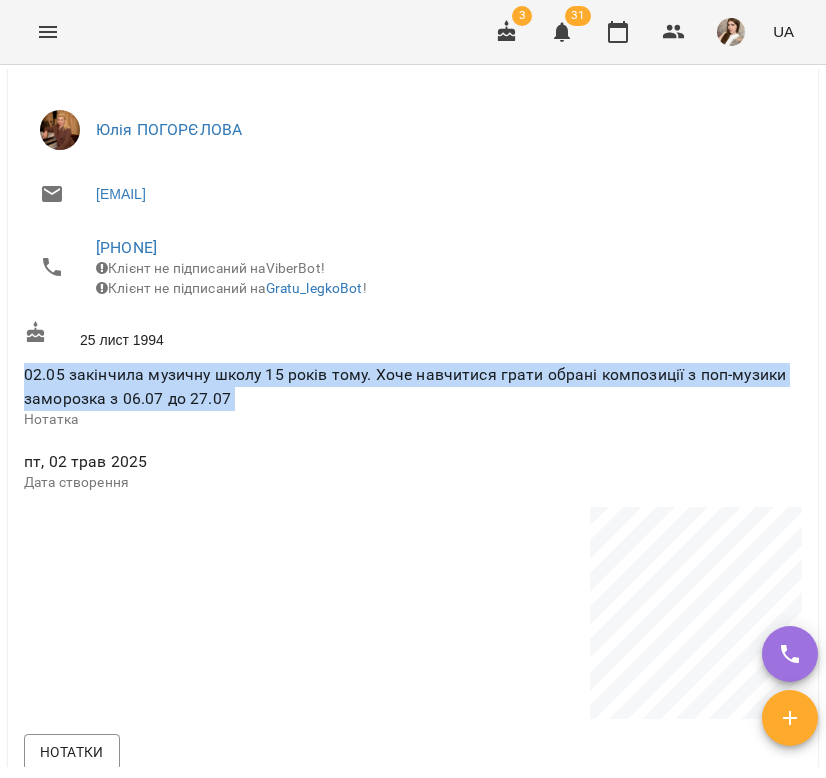 click on "02.05 закінчила музичну школу 15 років тому. Хоче навчитися грати обрані композиції з поп-музики
заморозка з 06.07 до 27.07 Нотатка" at bounding box center (413, 396) 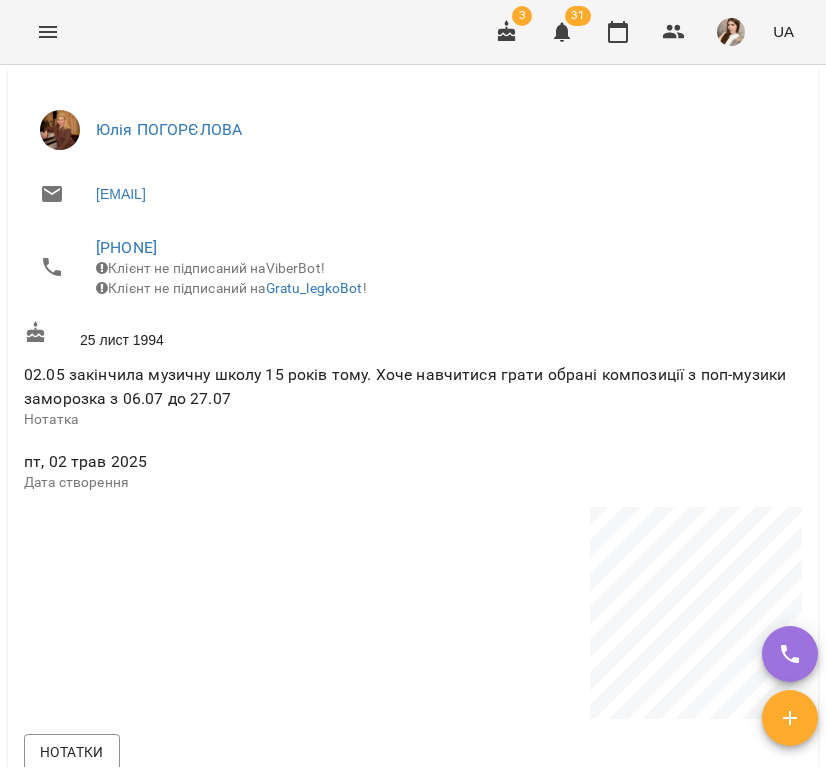 click on "02.05 закінчила музичну школу 15 років тому. Хоче навчитися грати обрані композиції з поп-музики
заморозка з 06.07 до 27.07" at bounding box center (405, 386) 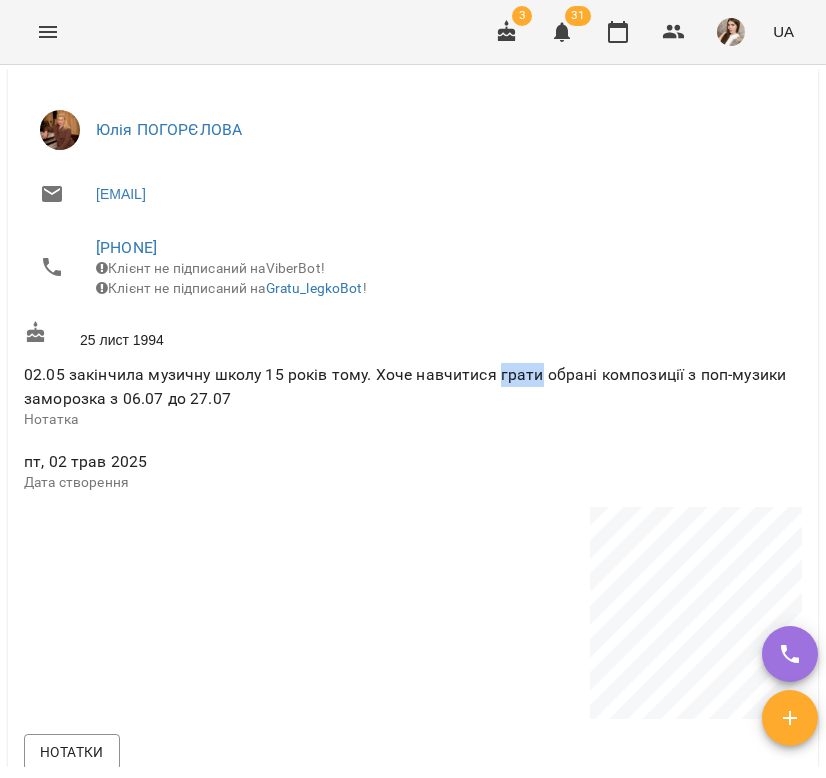 click on "02.05 закінчила музичну школу 15 років тому. Хоче навчитися грати обрані композиції з поп-музики
заморозка з 06.07 до 27.07" at bounding box center (405, 386) 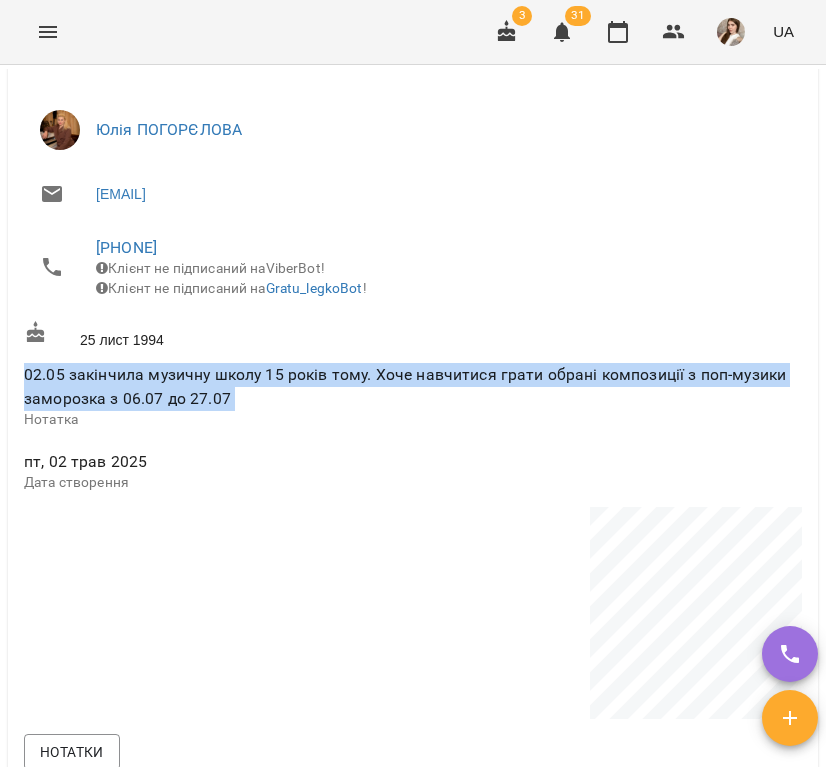 click on "02.05 закінчила музичну школу 15 років тому. Хоче навчитися грати обрані композиції з поп-музики
заморозка з 06.07 до 27.07 Нотатка" at bounding box center (413, 396) 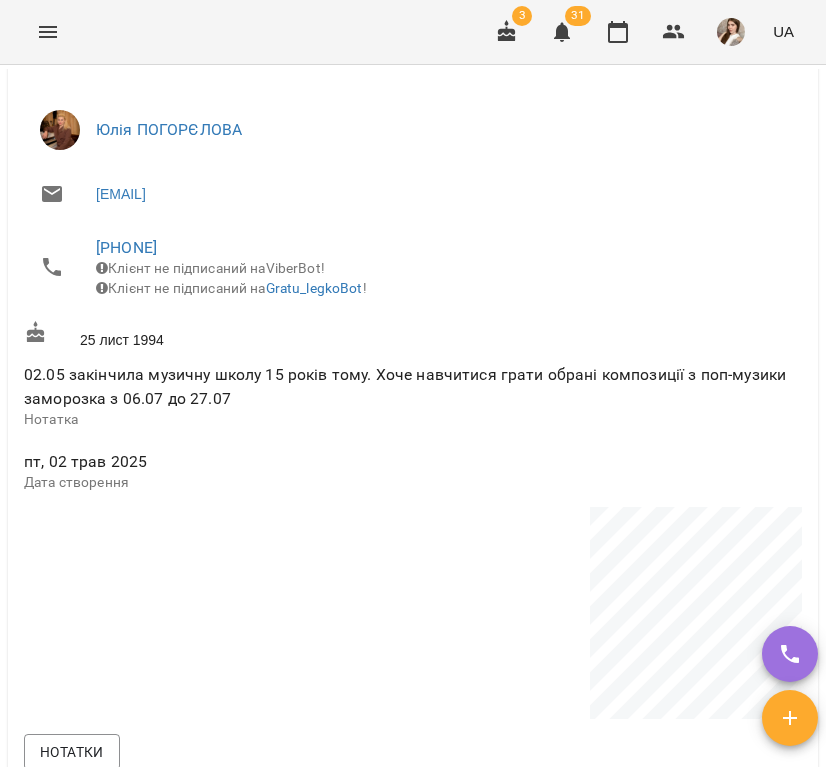 click on "02.05 закінчила музичну школу 15 років тому. Хоче навчитися грати обрані композиції з поп-музики
заморозка з 06.07 до 27.07 Нотатка" at bounding box center [413, 396] 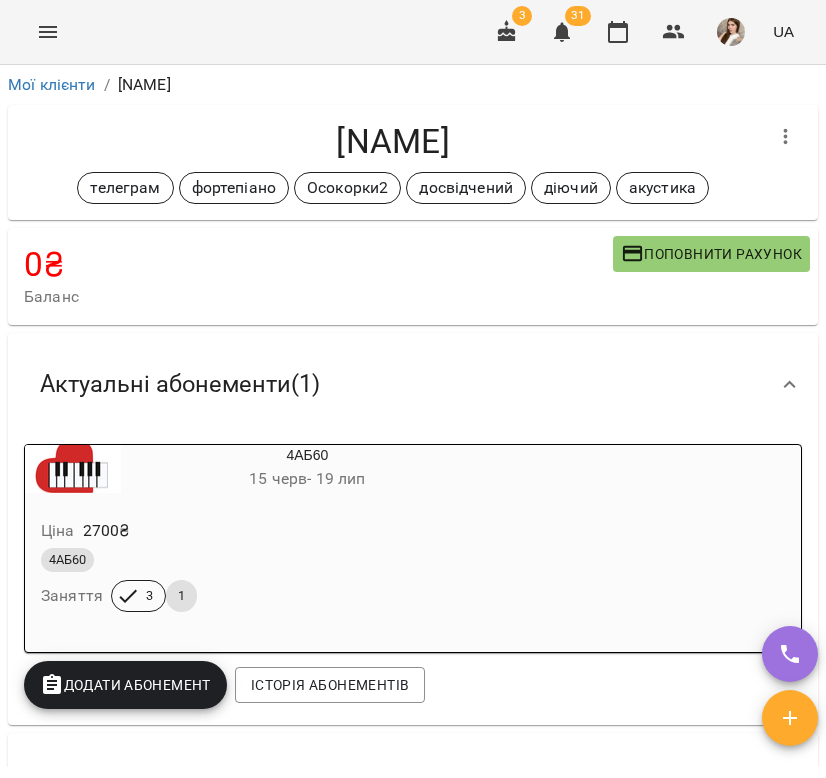 scroll, scrollTop: 0, scrollLeft: 0, axis: both 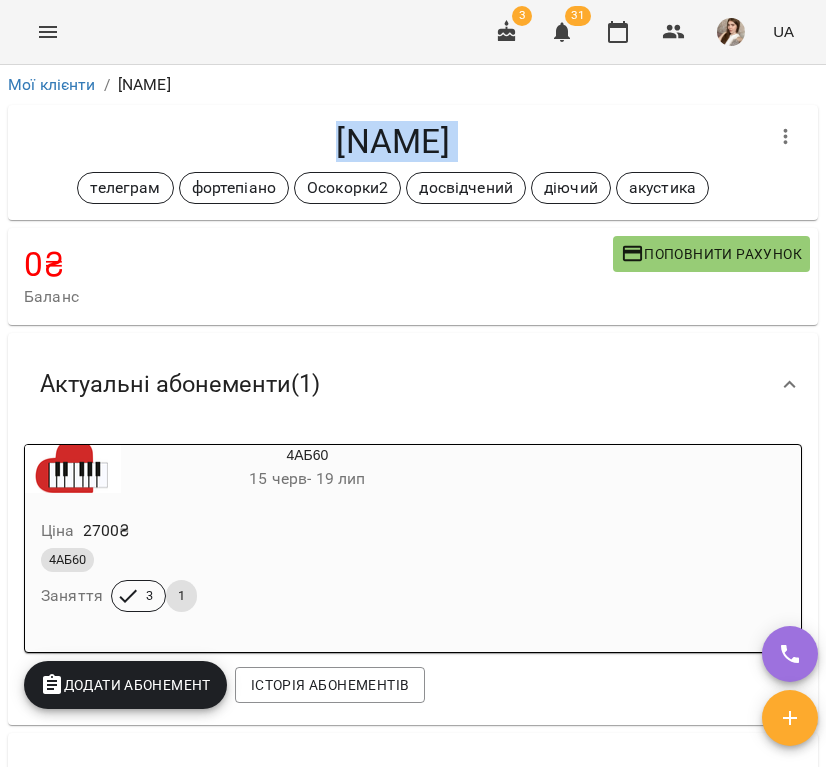click on "Червоненко Єлизавета" at bounding box center [393, 141] 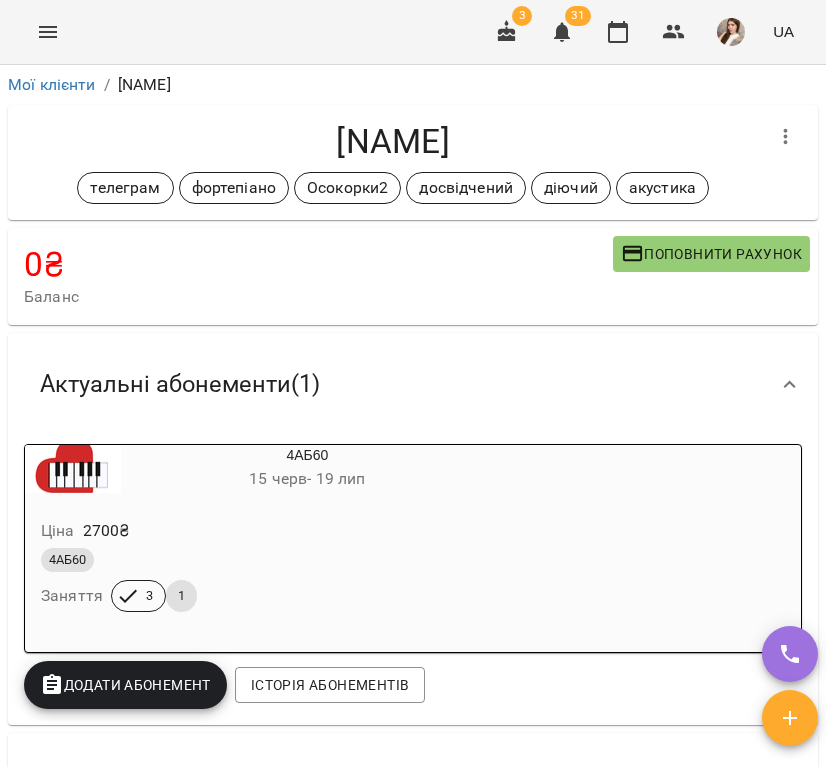 scroll, scrollTop: 0, scrollLeft: 0, axis: both 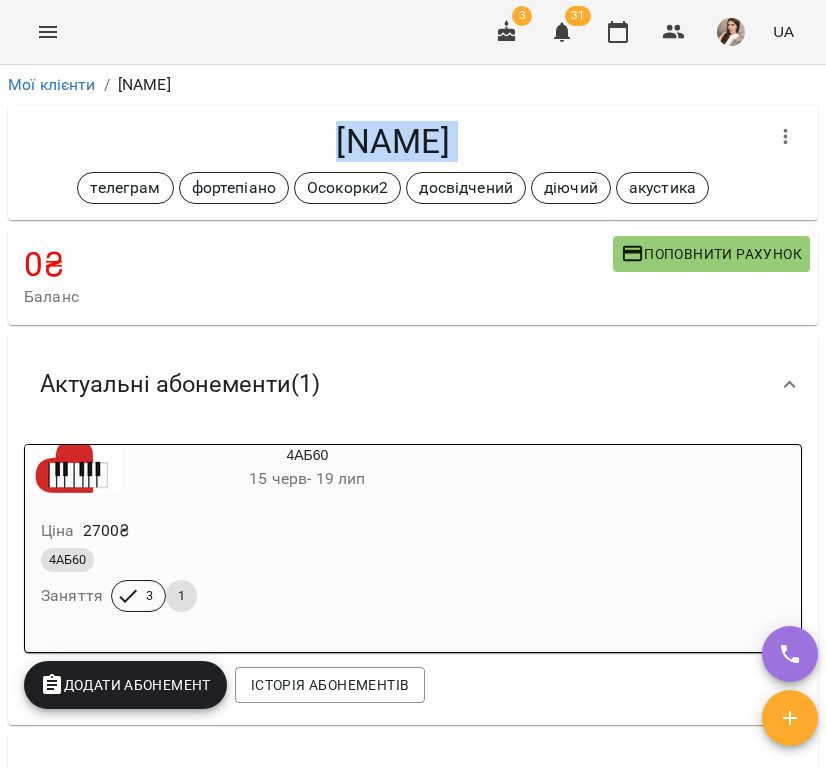 click on "Червоненко Єлизавета" at bounding box center [393, 141] 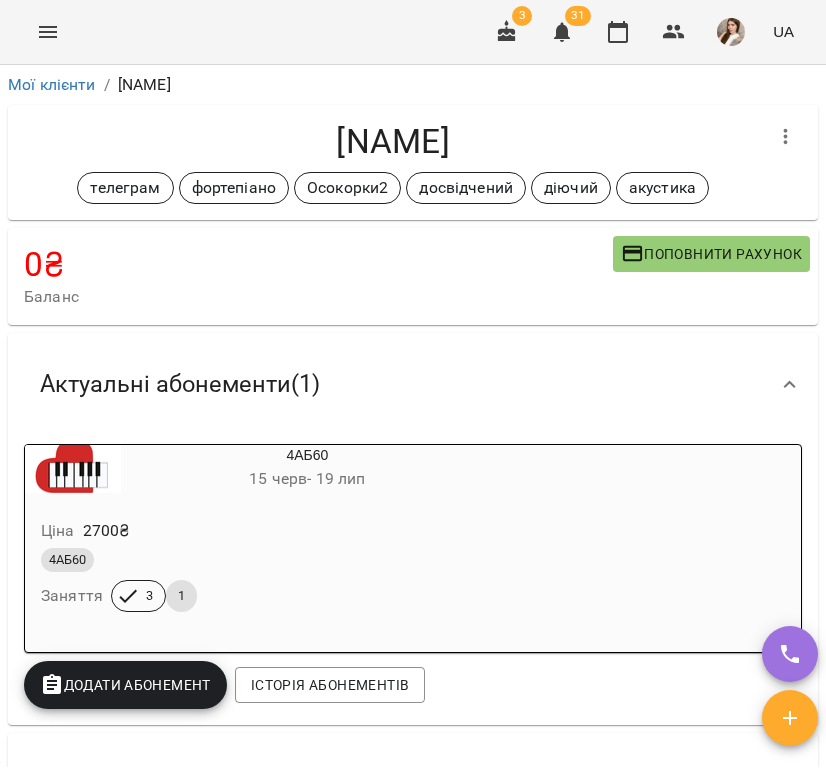 click on "Червоненко Єлизавета" at bounding box center (393, 141) 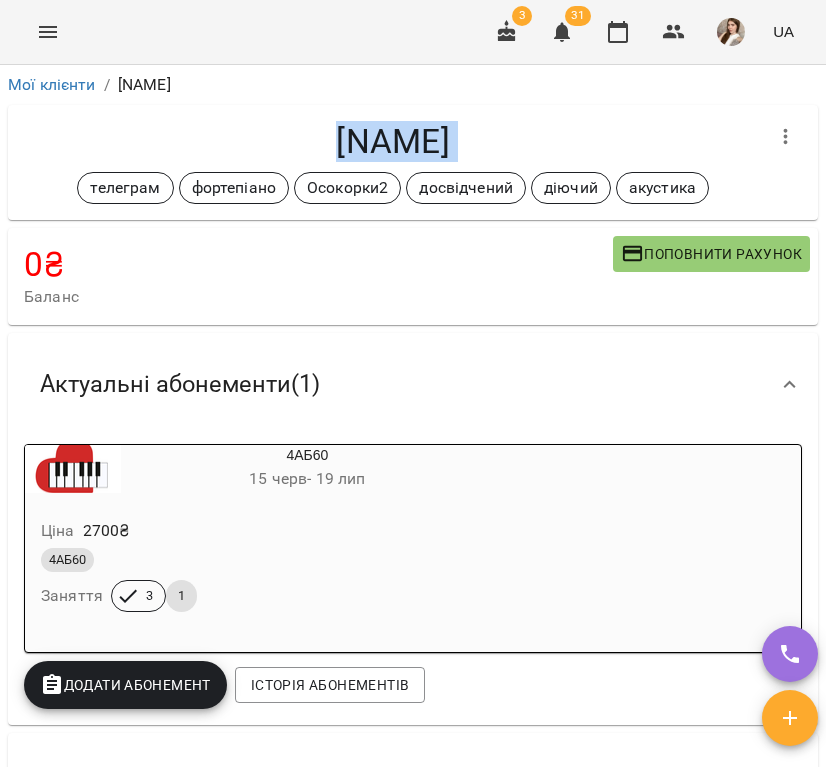 click on "Червоненко Єлизавета" at bounding box center (393, 141) 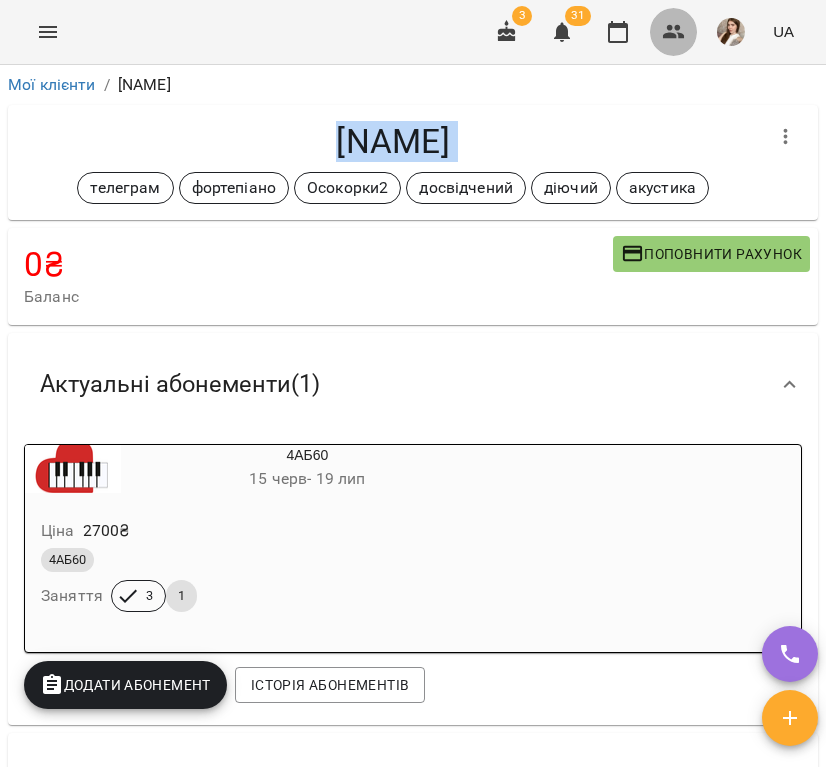click 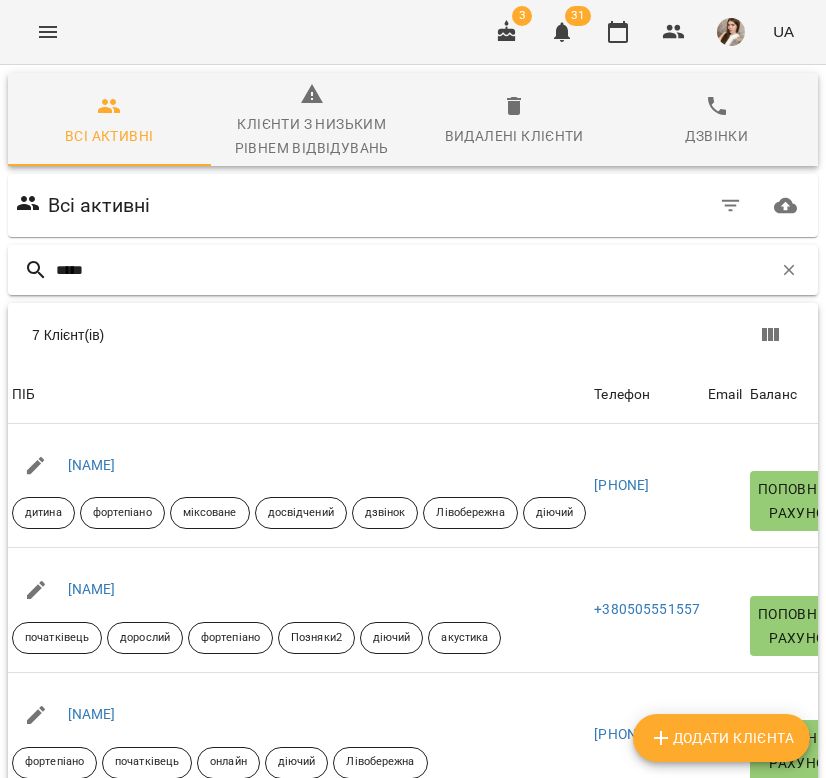 click on "*****" at bounding box center (414, 270) 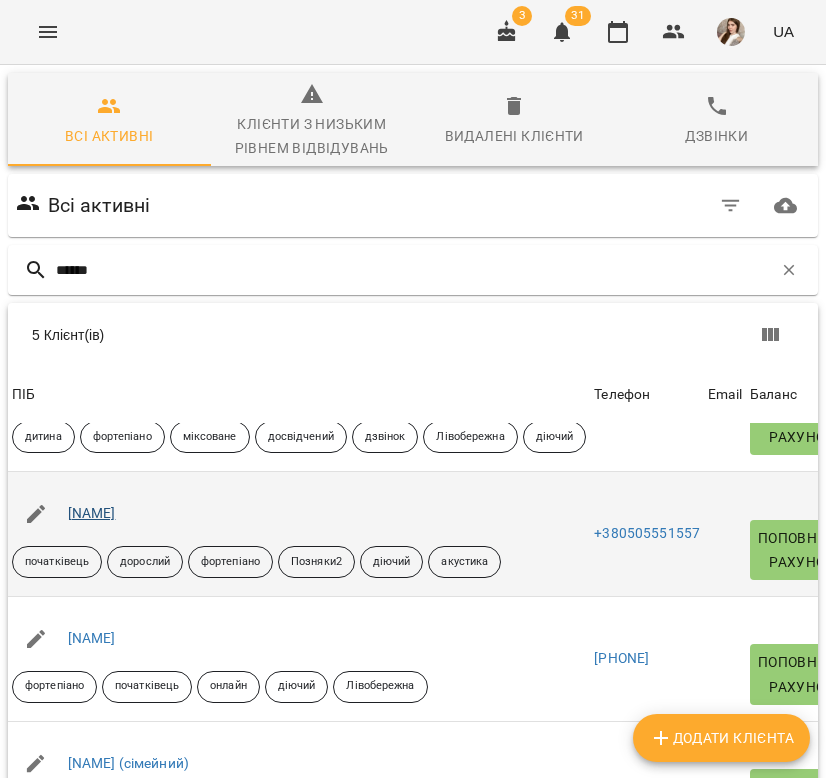 scroll, scrollTop: 79, scrollLeft: 0, axis: vertical 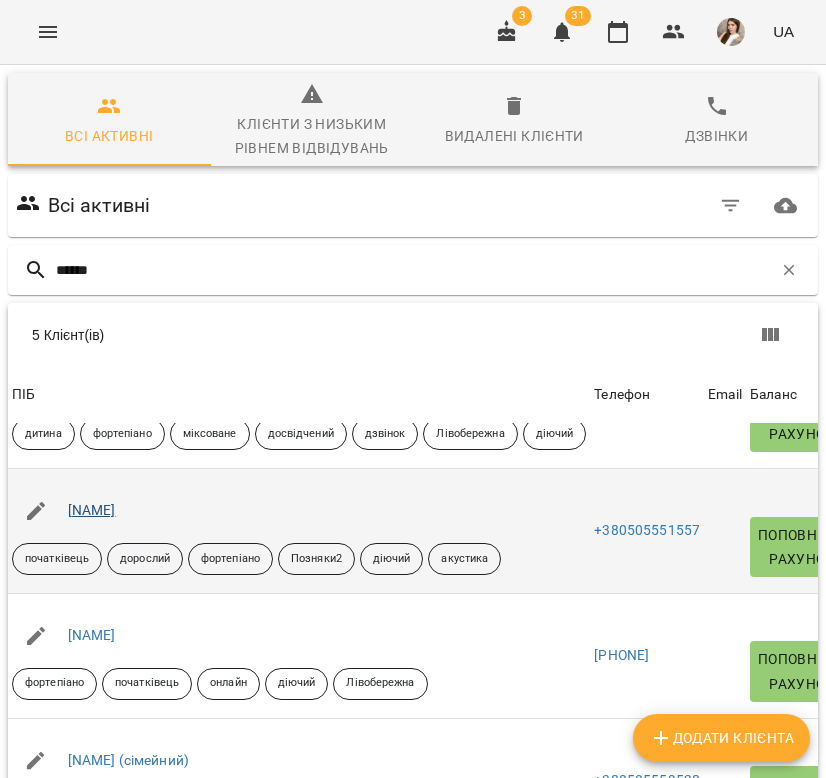 click on "Олег Погорєлов" at bounding box center (92, 510) 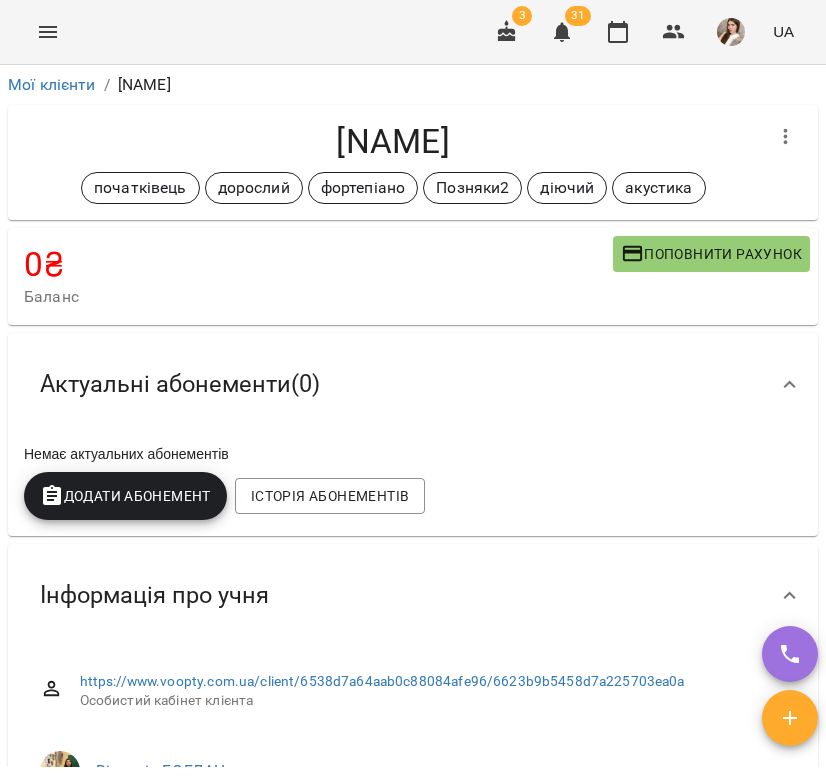 scroll, scrollTop: 0, scrollLeft: 0, axis: both 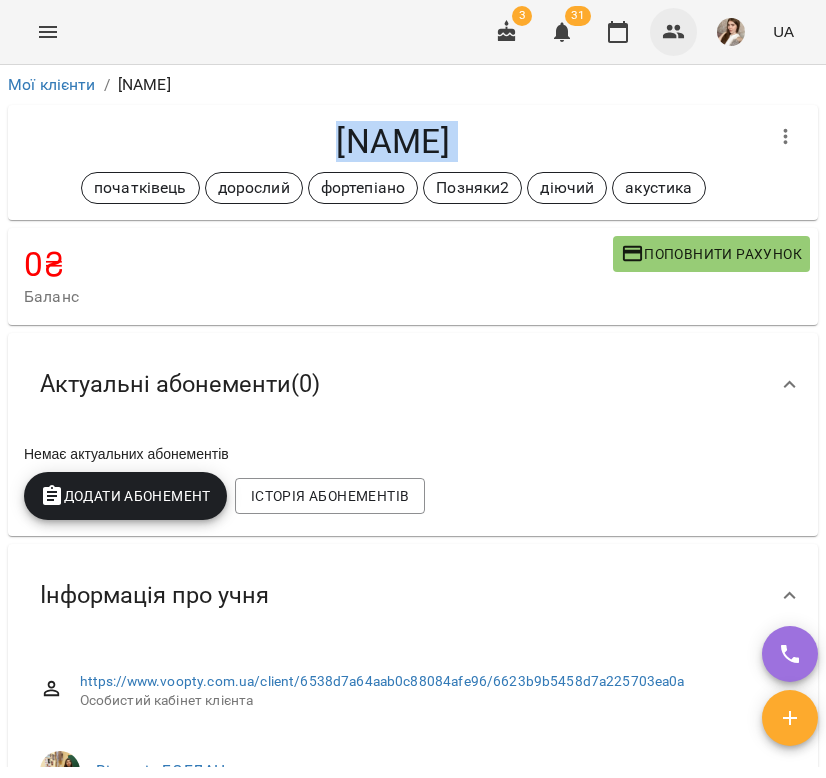 click 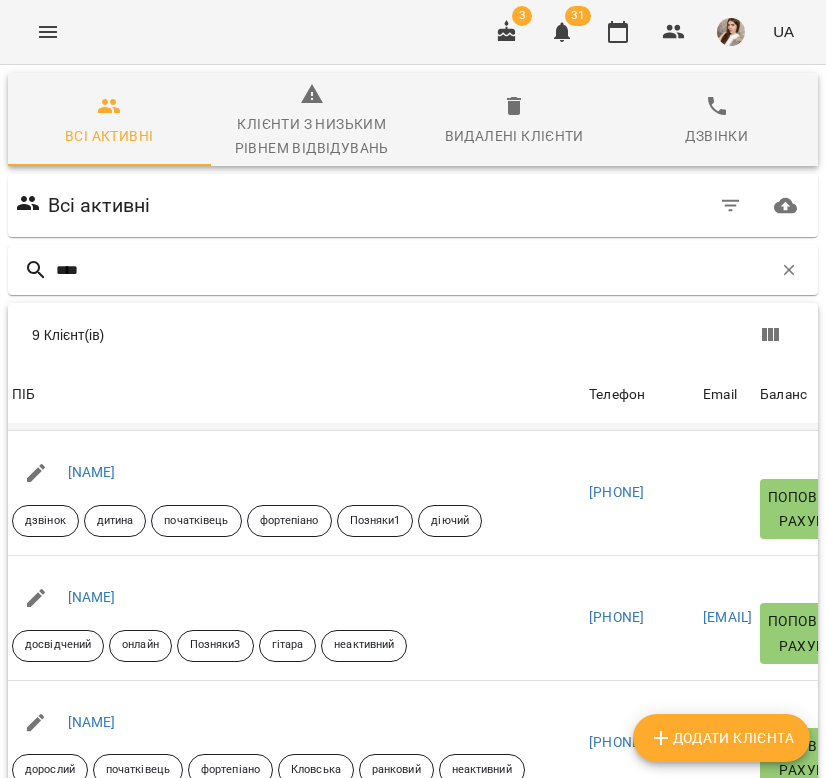 scroll, scrollTop: 119, scrollLeft: 0, axis: vertical 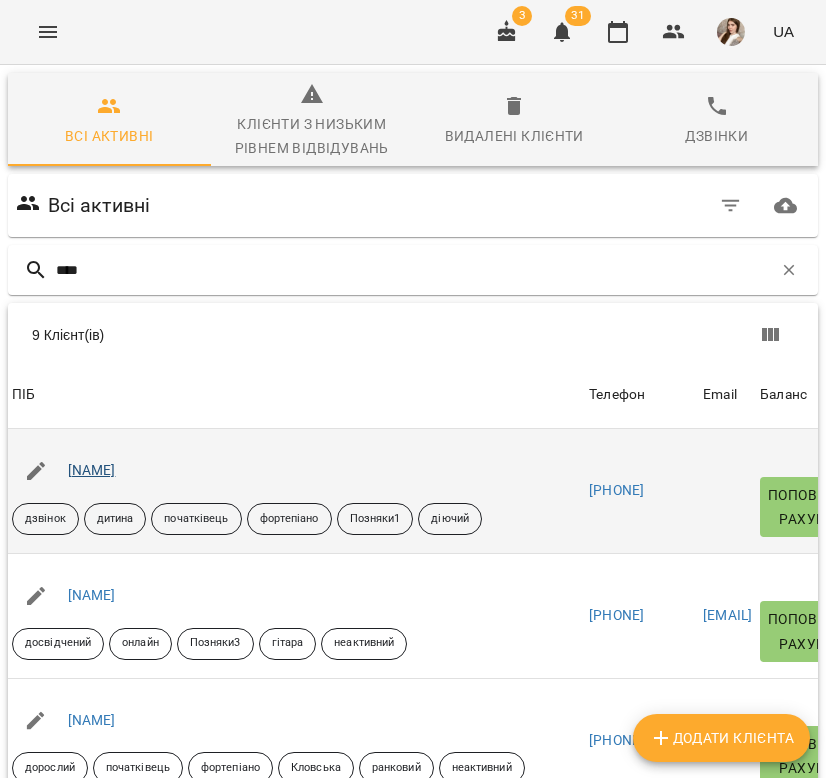 type on "****" 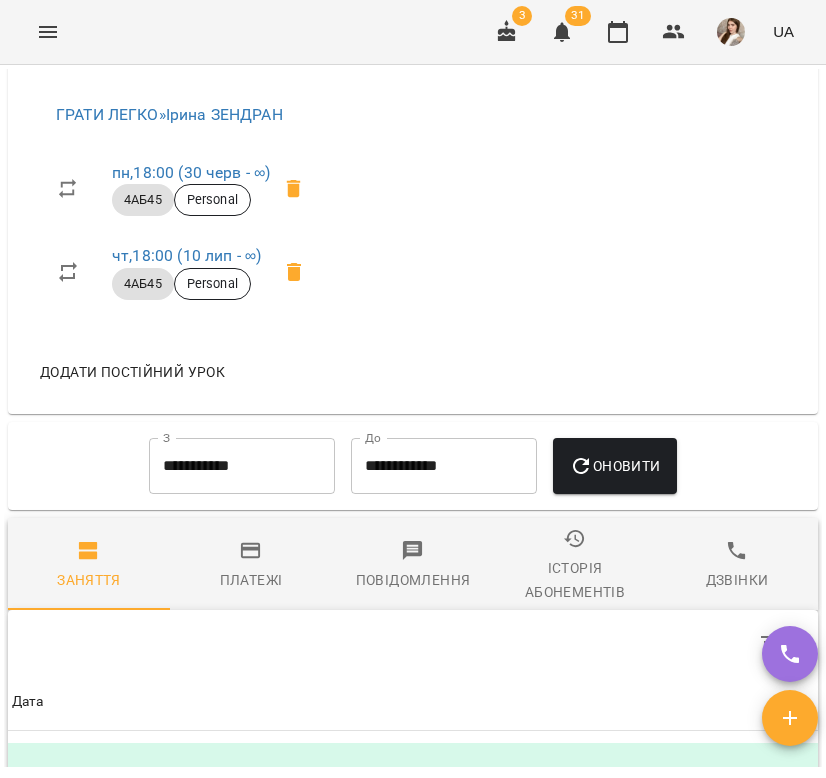 scroll, scrollTop: 1691, scrollLeft: 0, axis: vertical 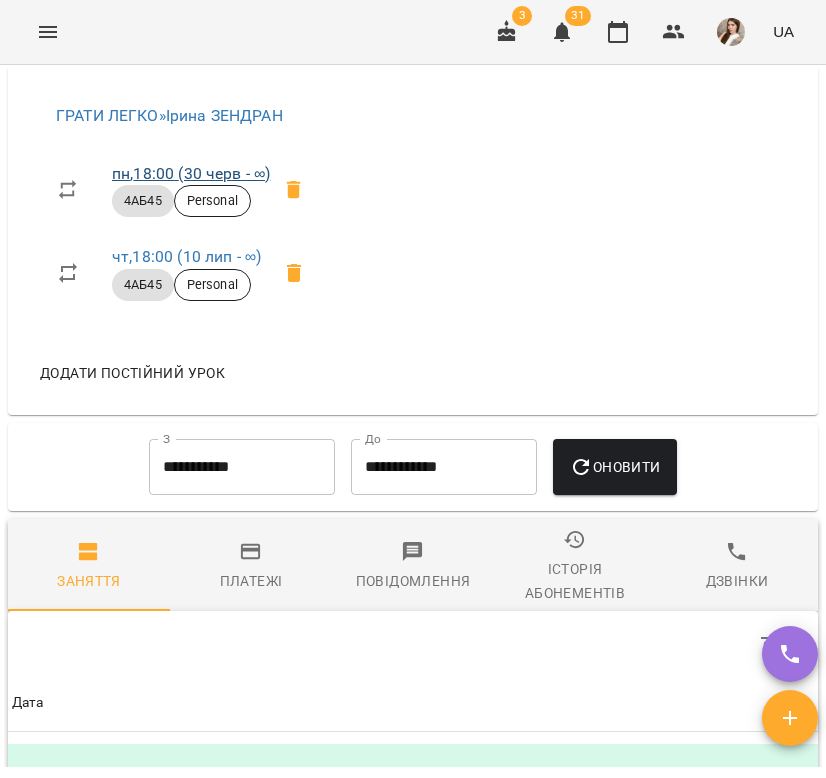click on "пн ,  18:00   (30 черв - ∞)" at bounding box center (191, 173) 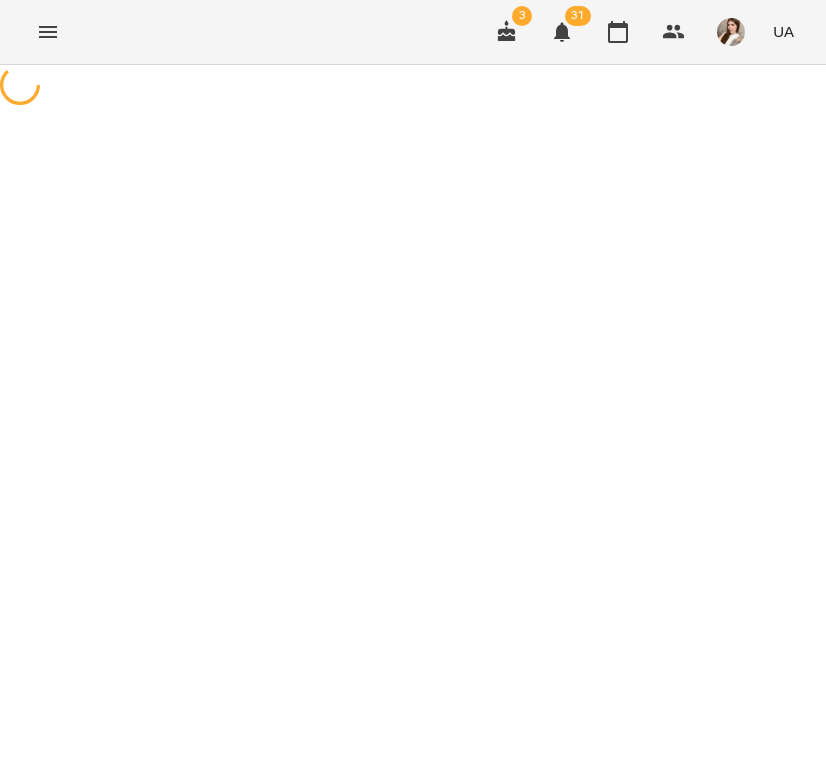 select on "*" 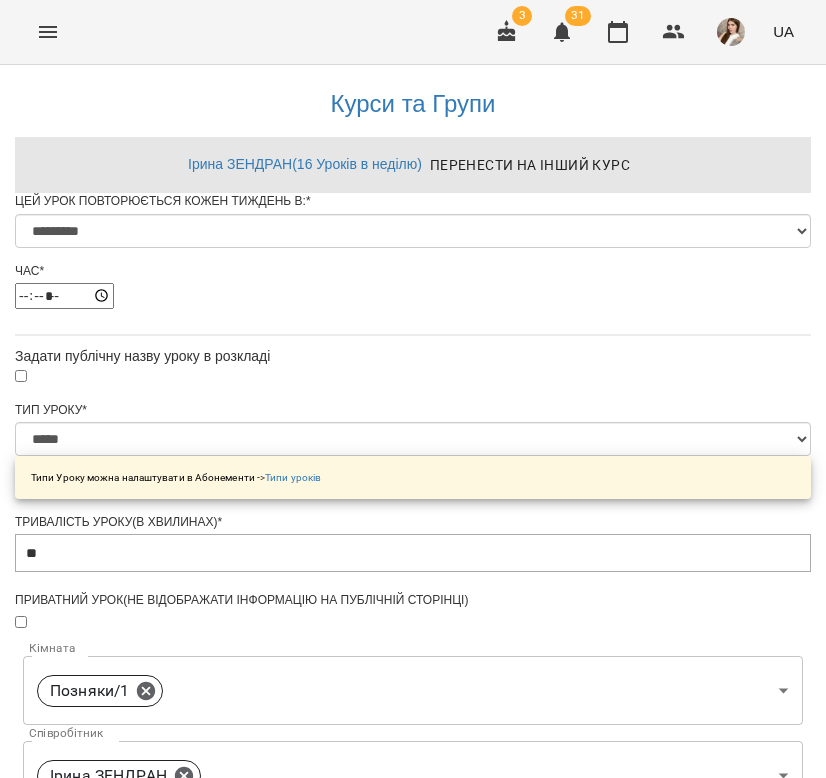 scroll, scrollTop: 773, scrollLeft: 0, axis: vertical 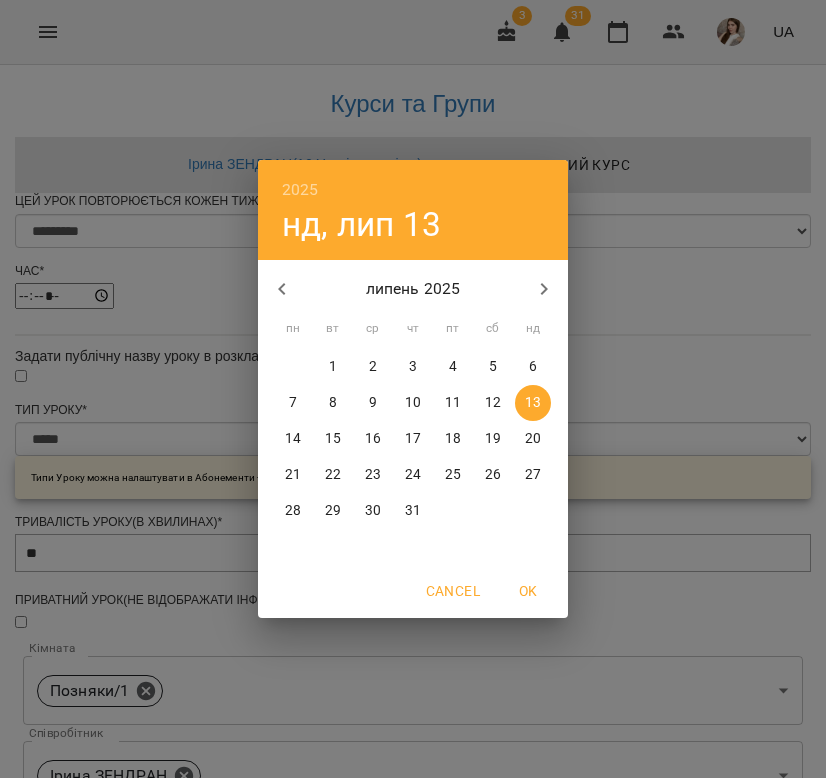 click on "15" at bounding box center [333, 439] 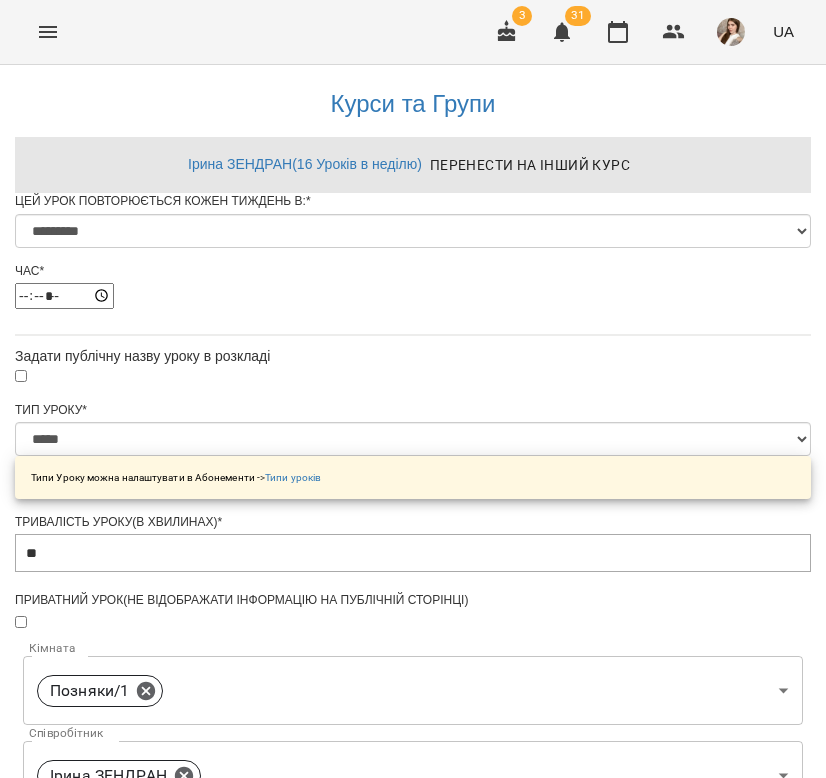 scroll, scrollTop: 843, scrollLeft: 0, axis: vertical 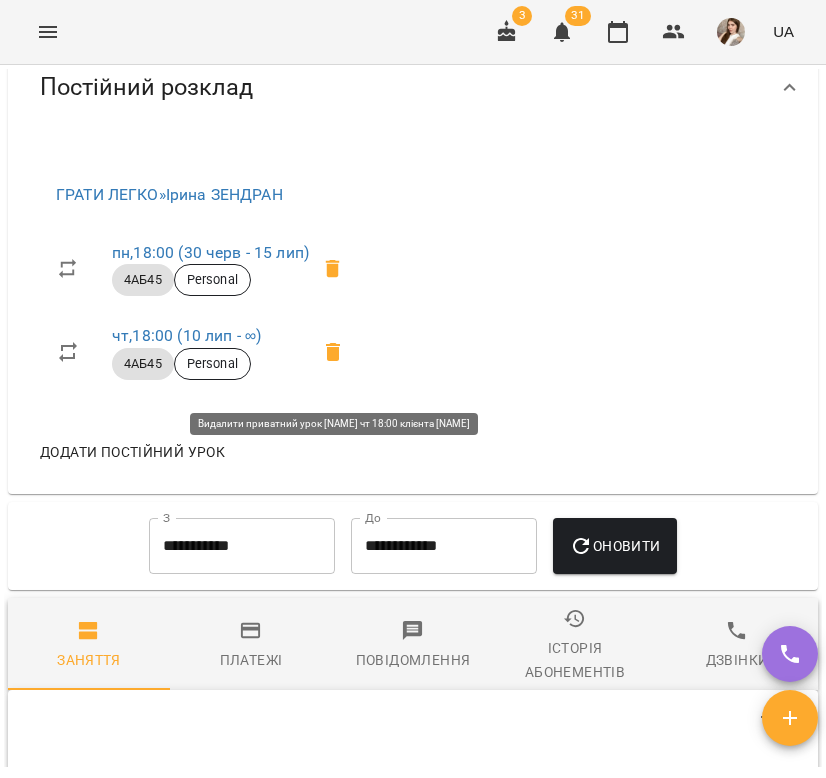 click 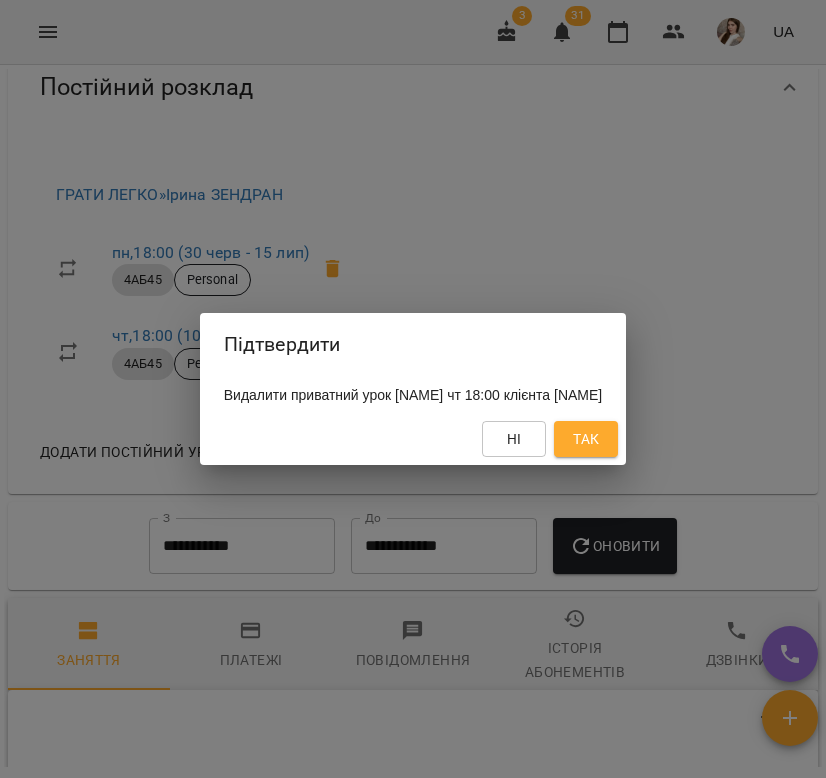 click on "Так" at bounding box center [586, 439] 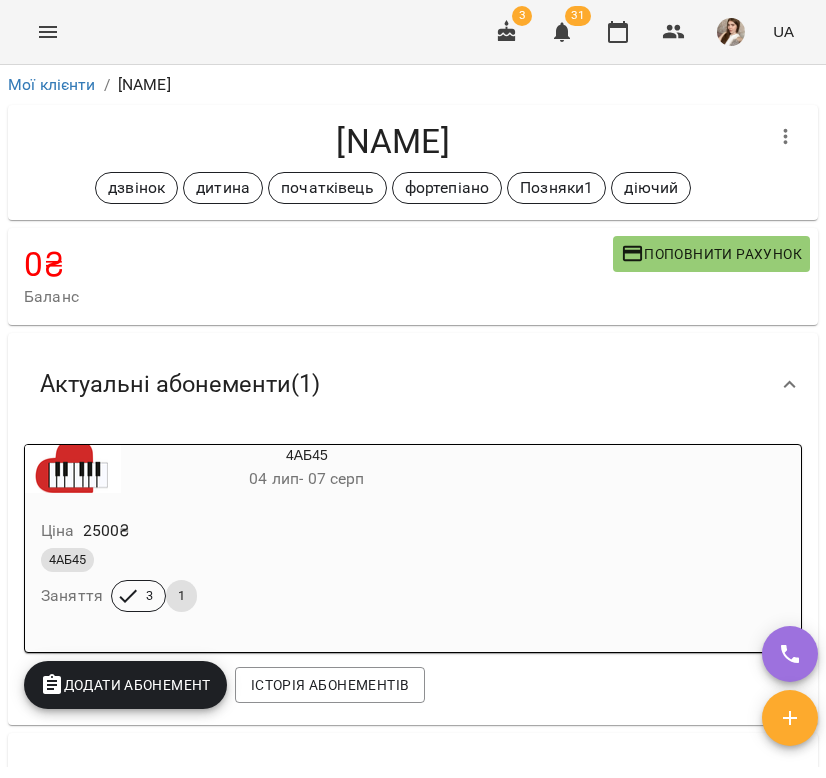 scroll, scrollTop: 0, scrollLeft: 0, axis: both 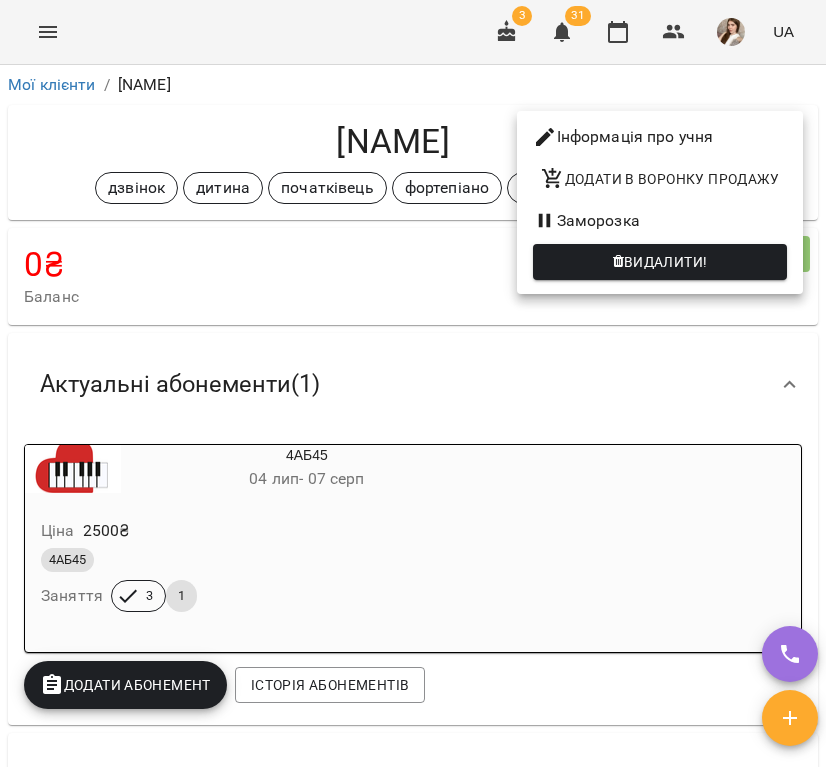 click on "Інформація про учня" at bounding box center (660, 137) 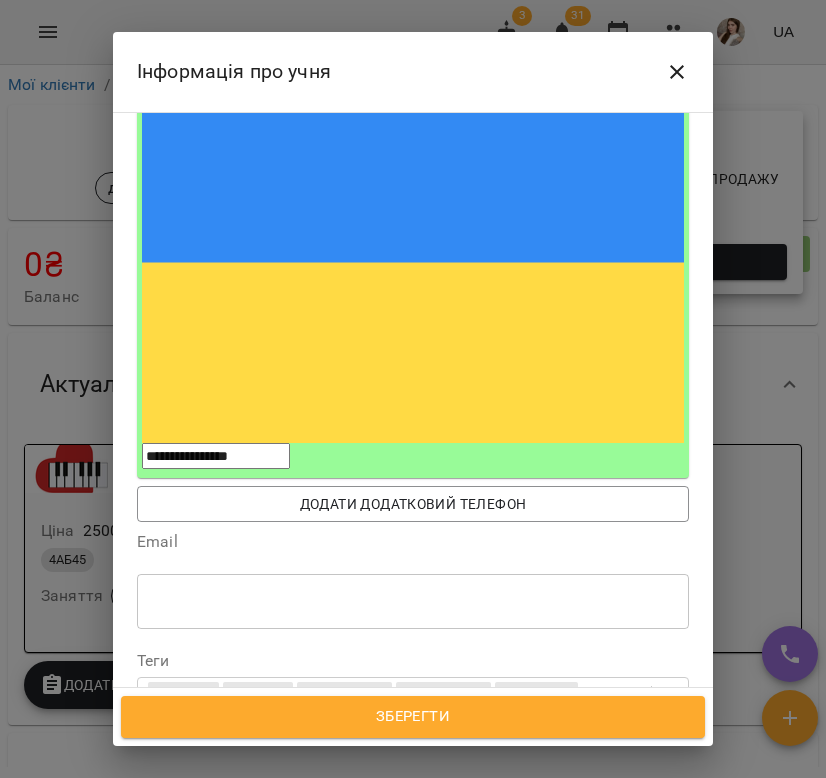 scroll, scrollTop: 332, scrollLeft: 0, axis: vertical 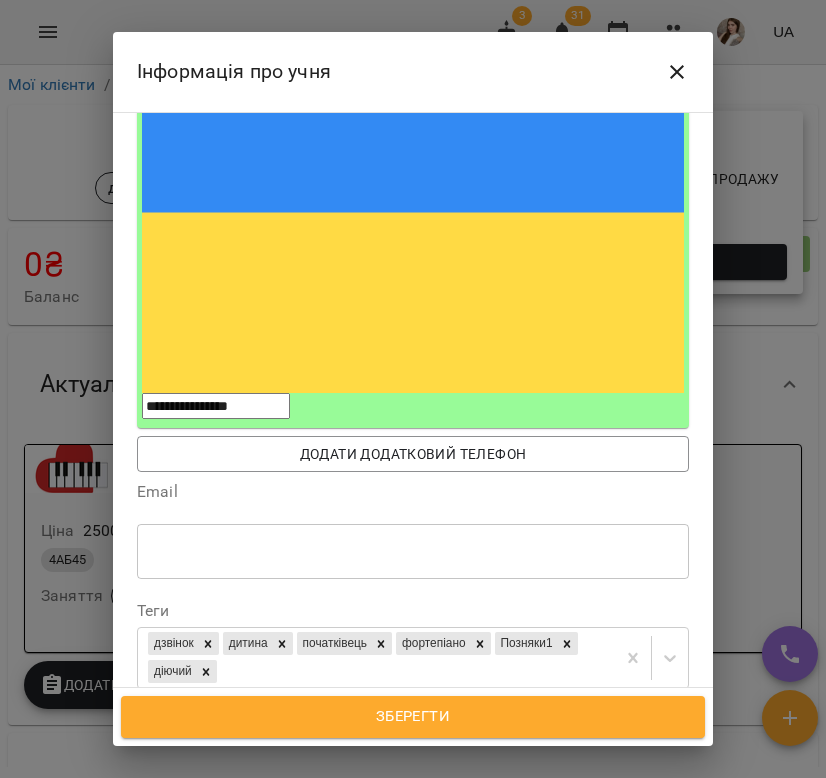 click on "**********" at bounding box center (413, 825) 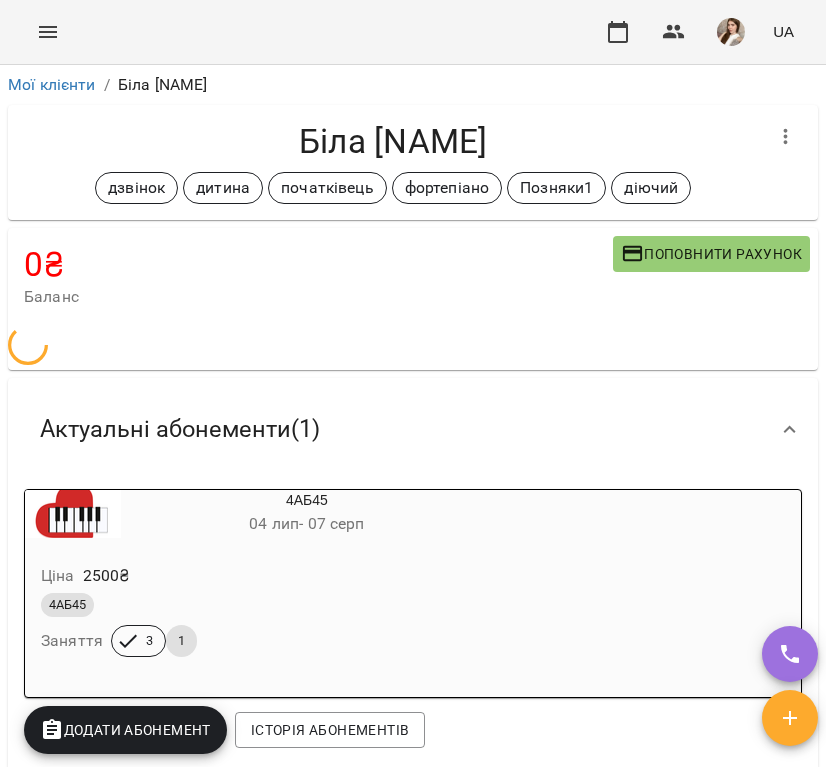 scroll, scrollTop: 0, scrollLeft: 0, axis: both 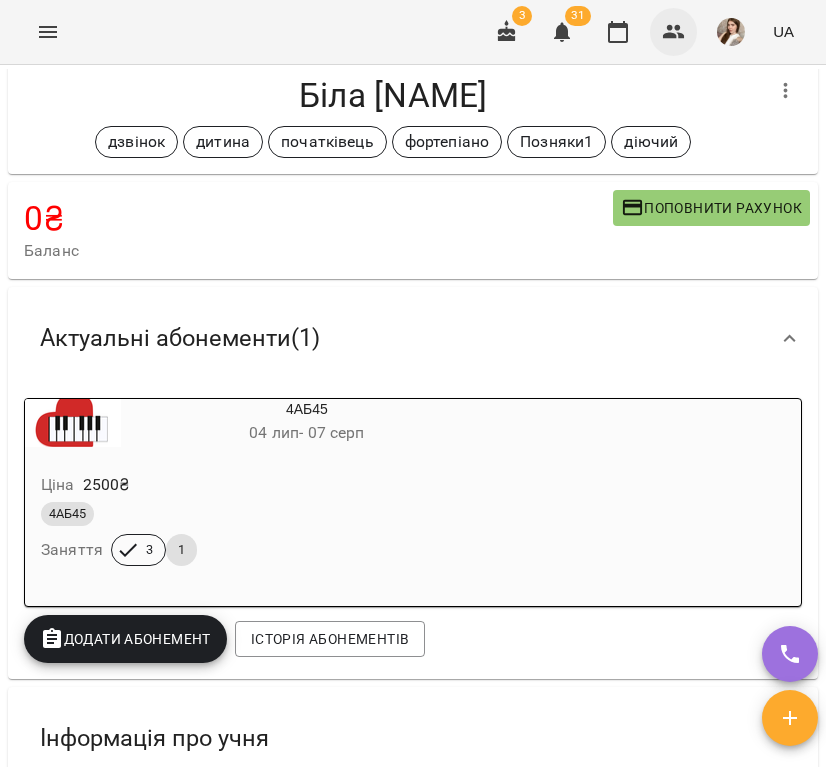 click at bounding box center (674, 32) 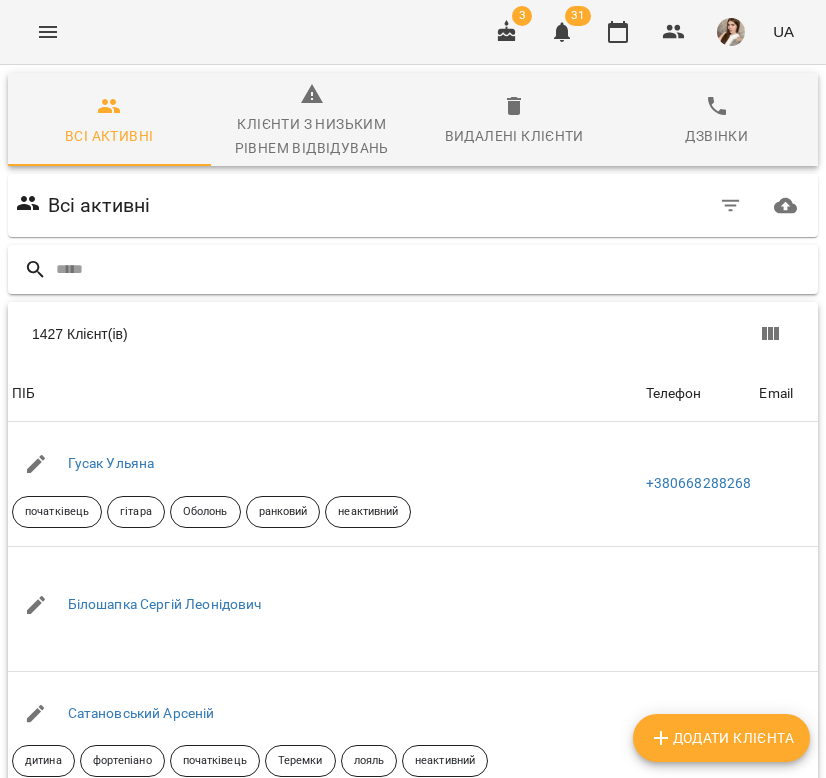 click at bounding box center [433, 269] 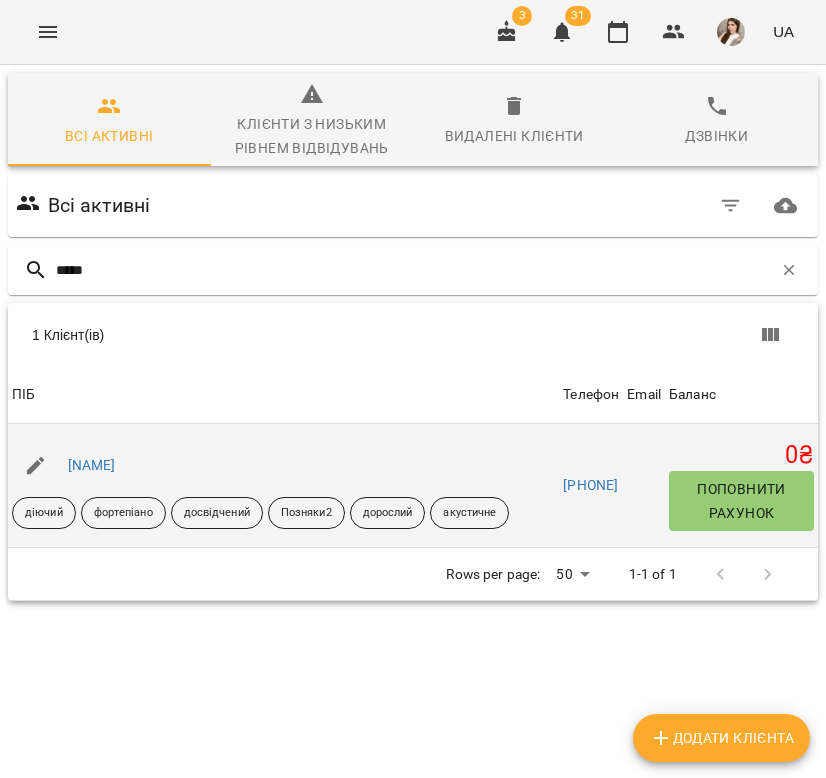 type on "*****" 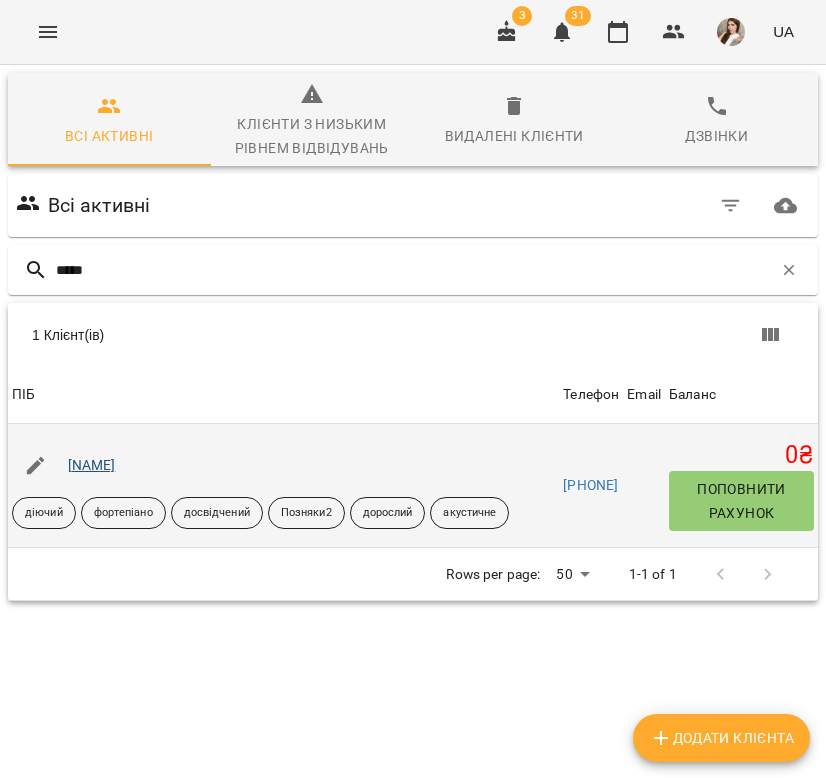 click on "[NAME]" at bounding box center (92, 465) 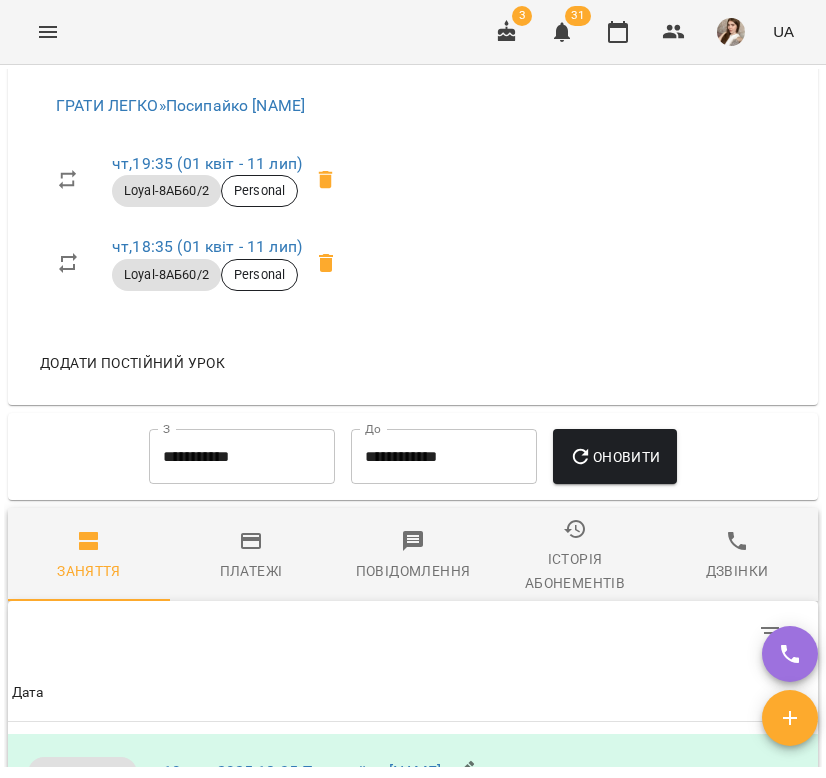 scroll, scrollTop: 1656, scrollLeft: 0, axis: vertical 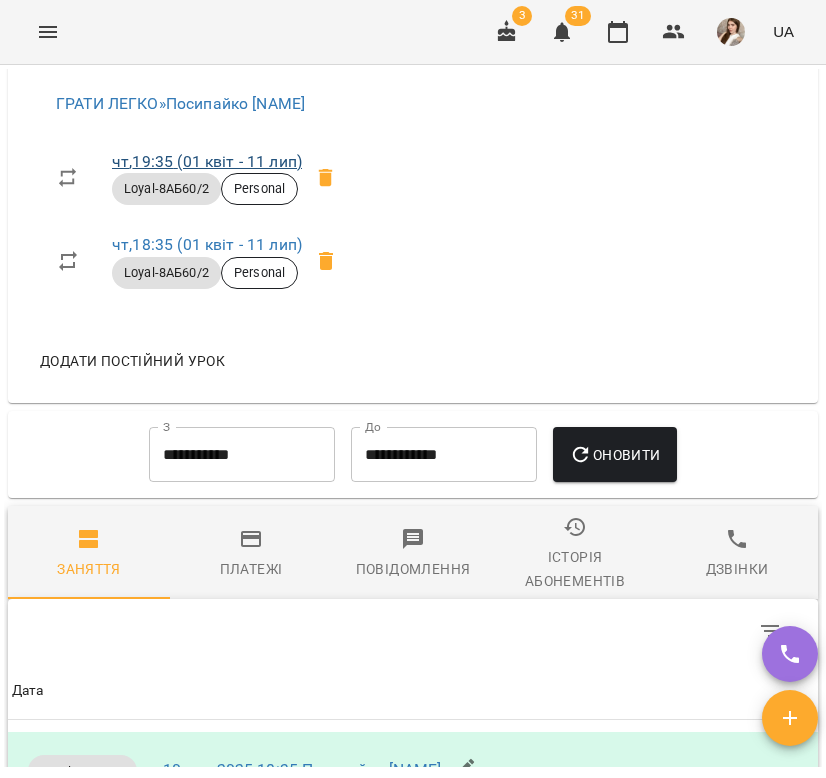 click on "чт ,  19:35   (01 квіт - 11 лип)" at bounding box center [207, 161] 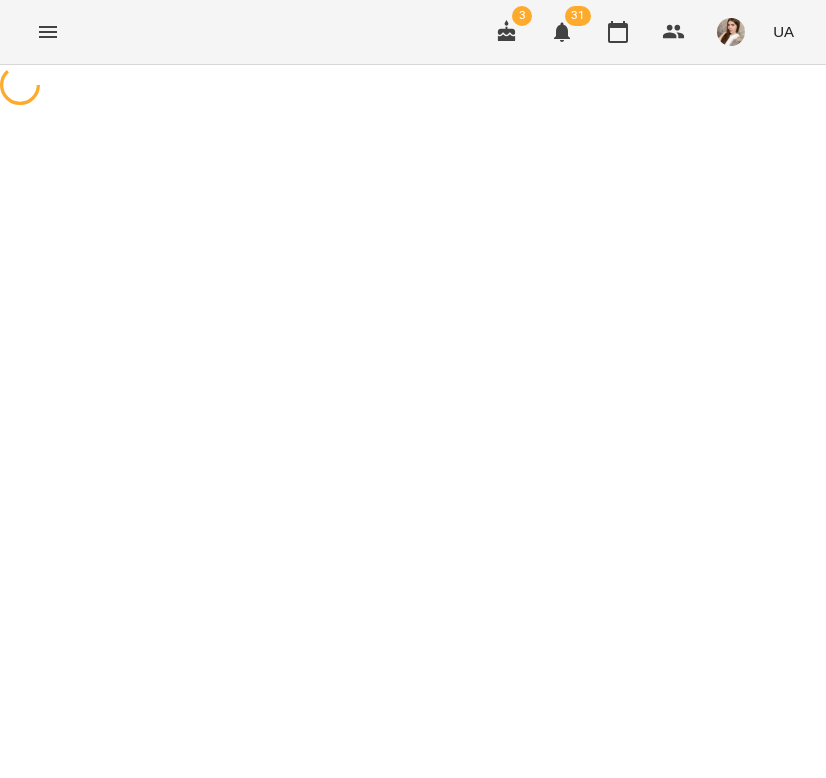 select on "*" 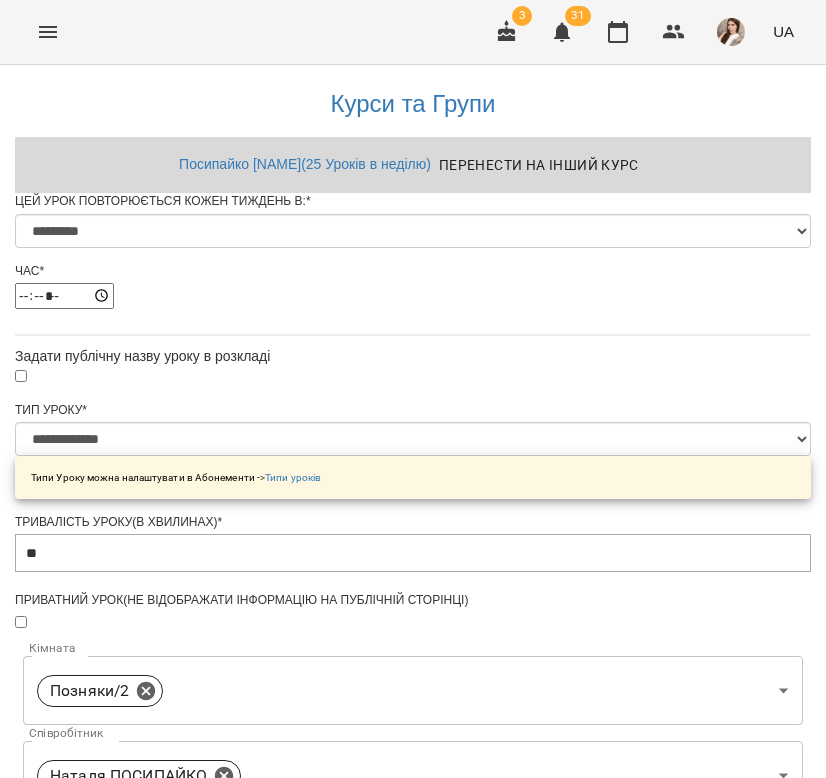 scroll, scrollTop: 813, scrollLeft: 0, axis: vertical 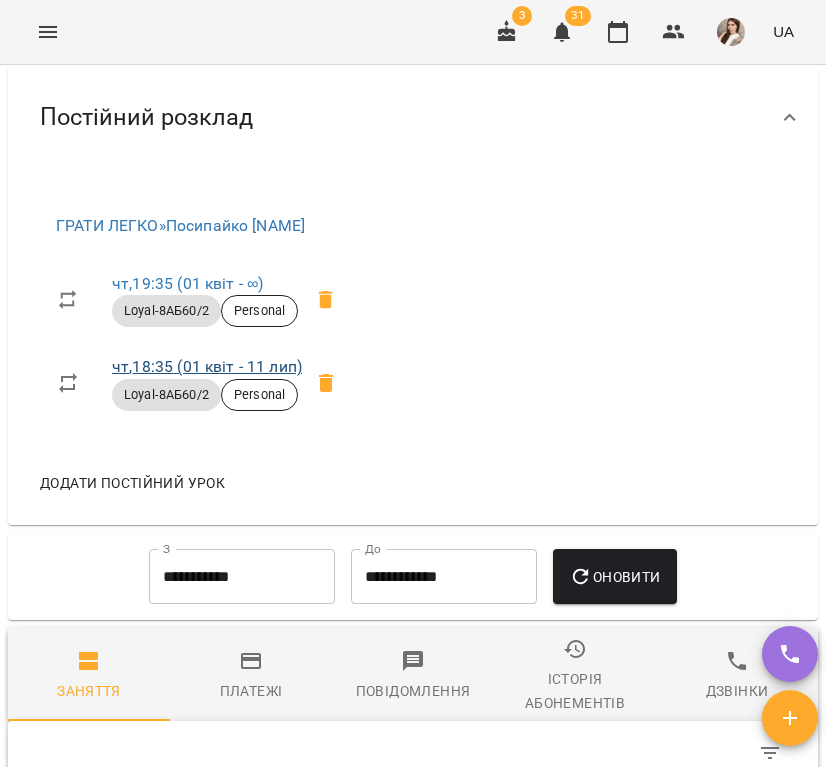click on "чт ,  18:35   (01 квіт - 11 лип)" at bounding box center (207, 366) 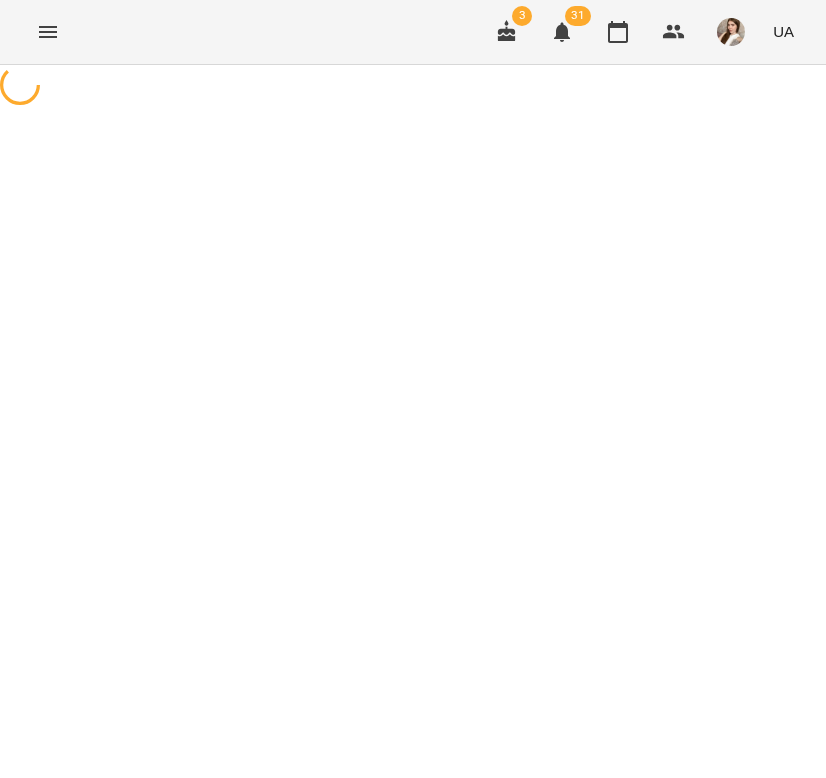 scroll, scrollTop: 0, scrollLeft: 0, axis: both 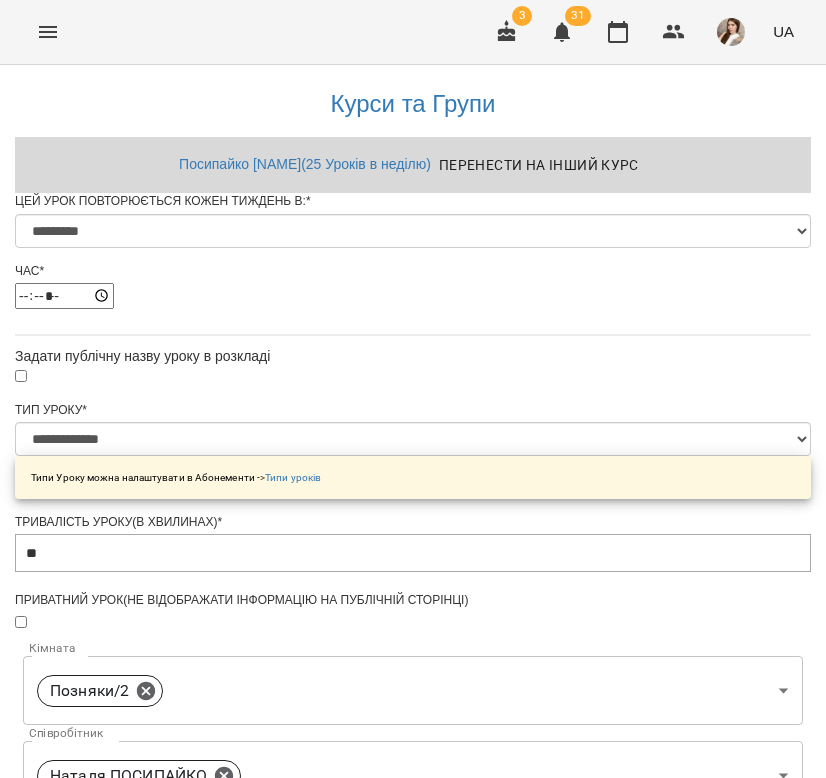click on "Зберегти" at bounding box center [413, 1368] 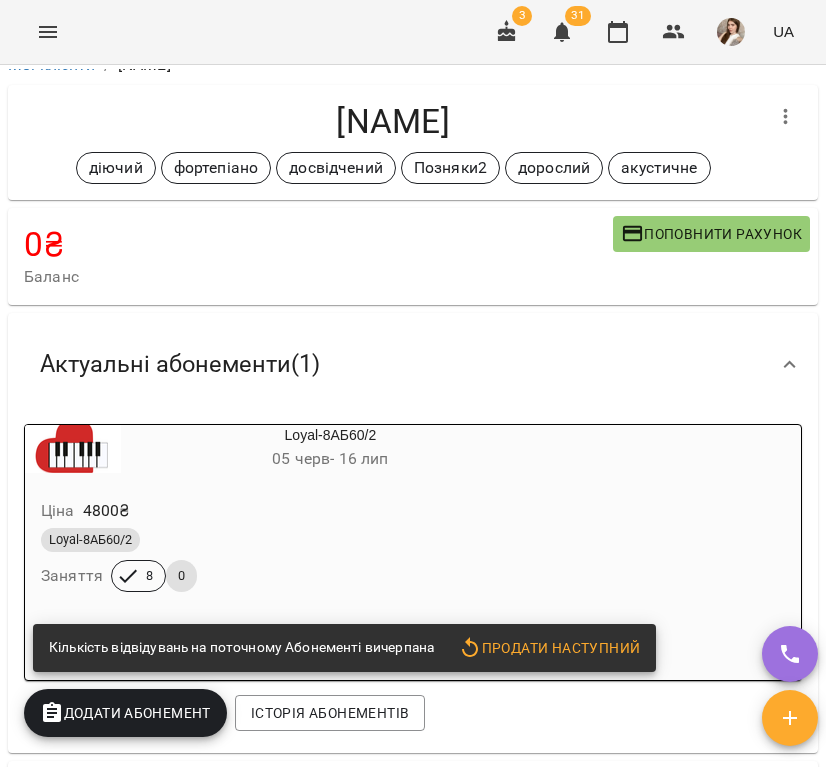 scroll, scrollTop: 22, scrollLeft: 0, axis: vertical 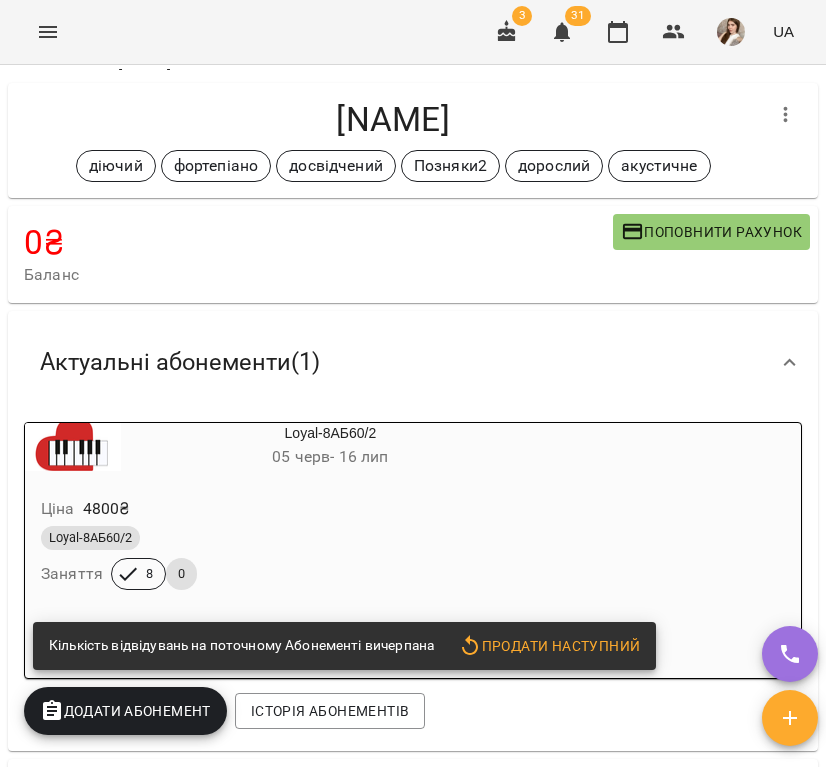 click on "Loyal-8АБ60/2 Заняття 8 0" at bounding box center (282, 558) 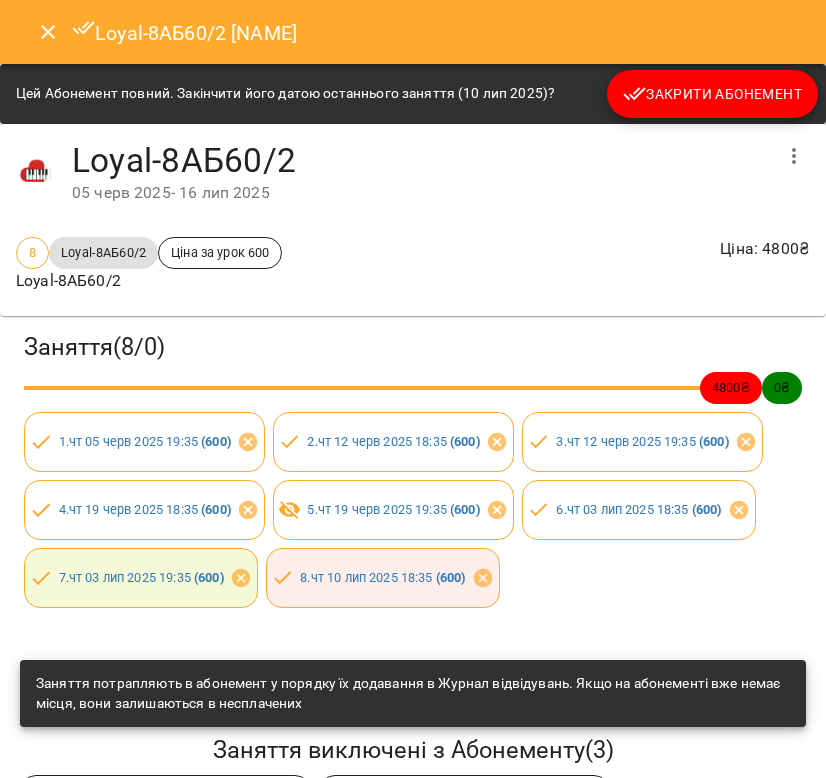 click on "Закрити Абонемент" at bounding box center [712, 94] 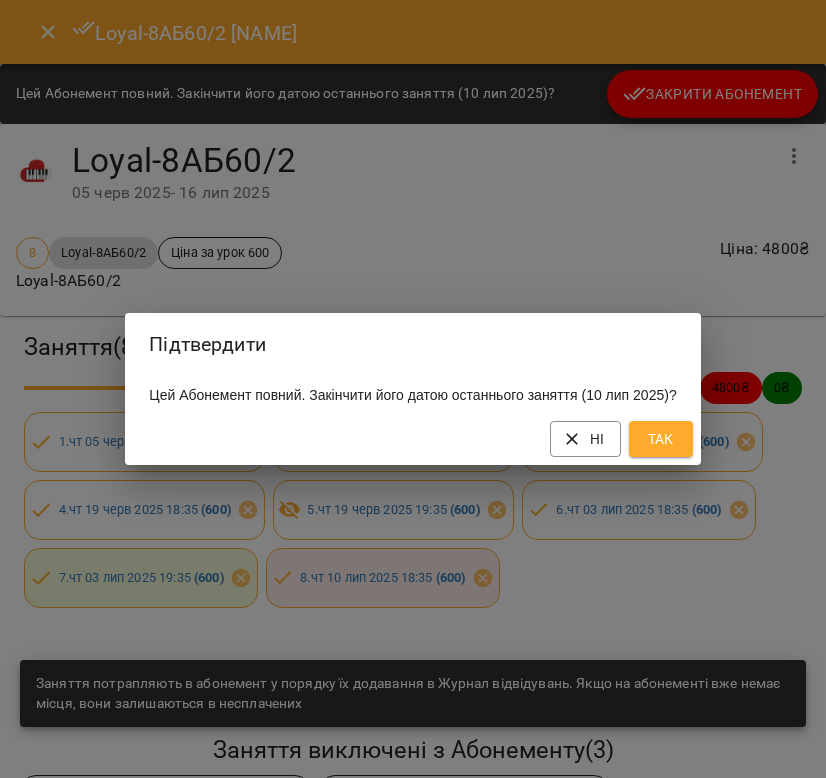 click on "Так" at bounding box center (661, 439) 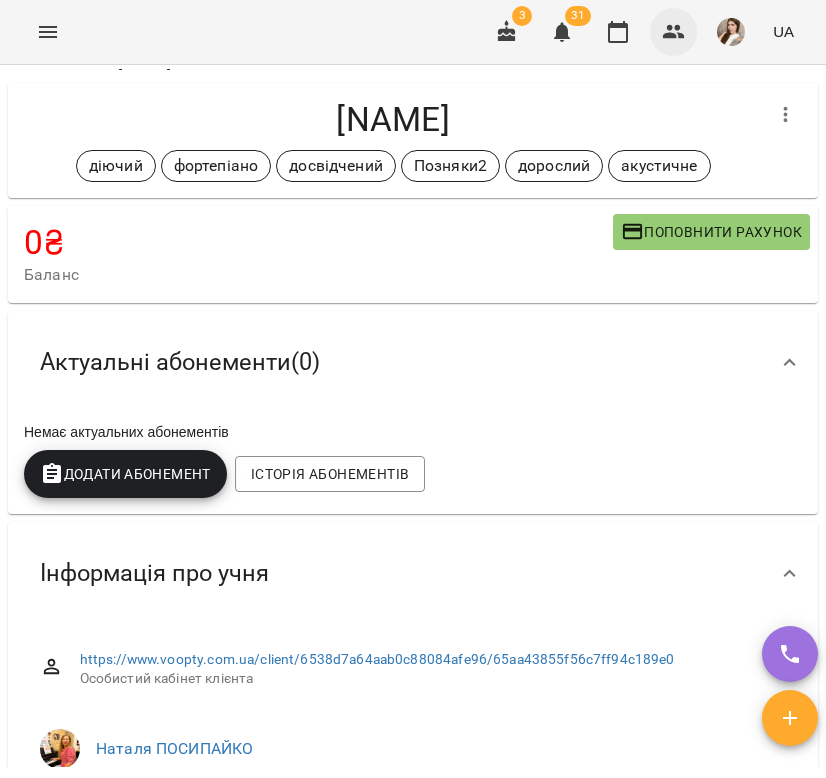 click at bounding box center (674, 32) 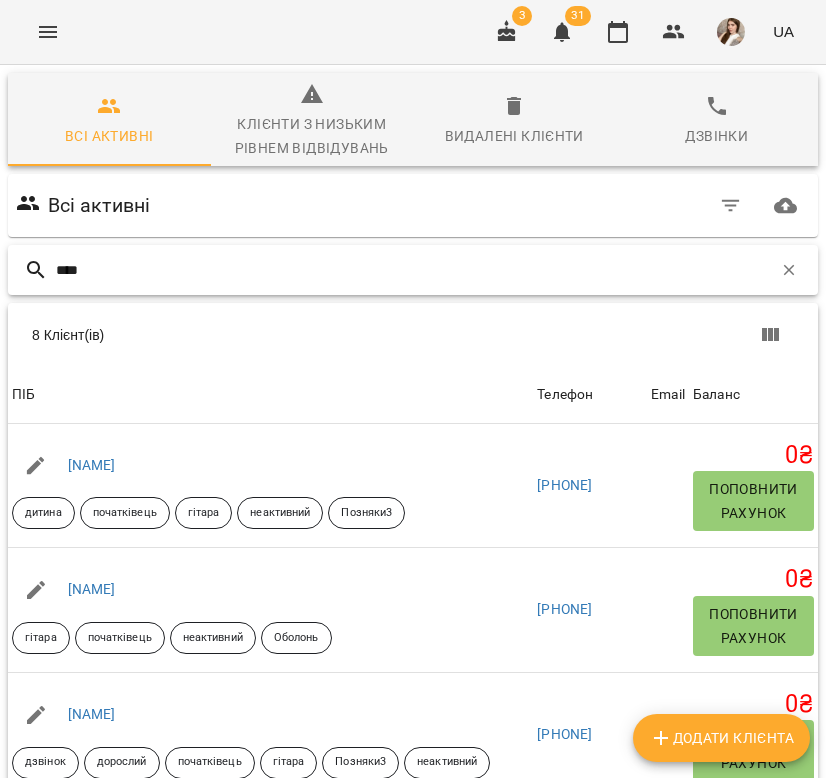 type on "*****" 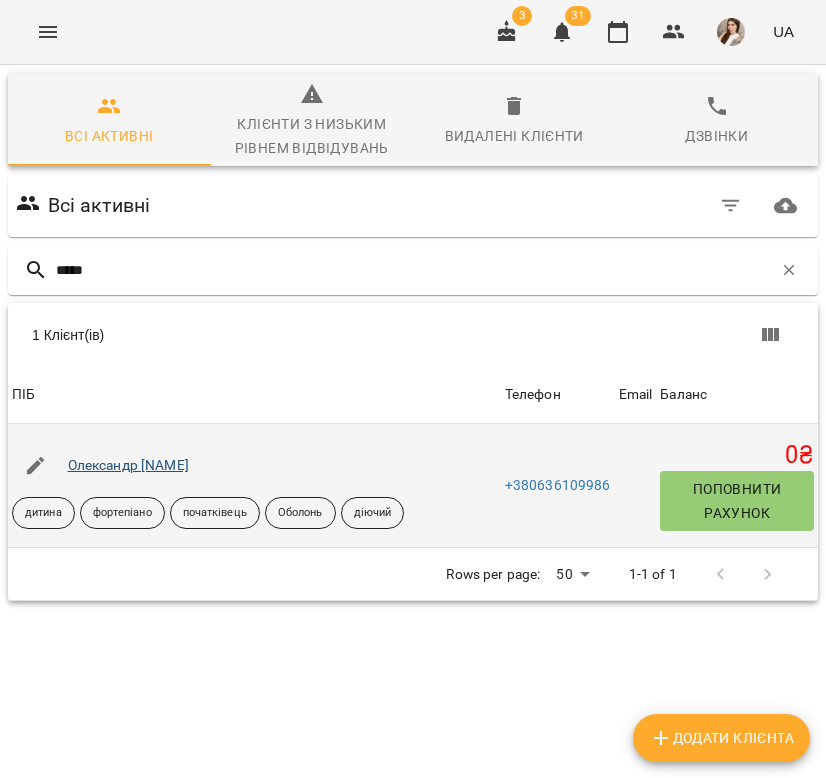 click on "Олександр [NAME]" at bounding box center [128, 465] 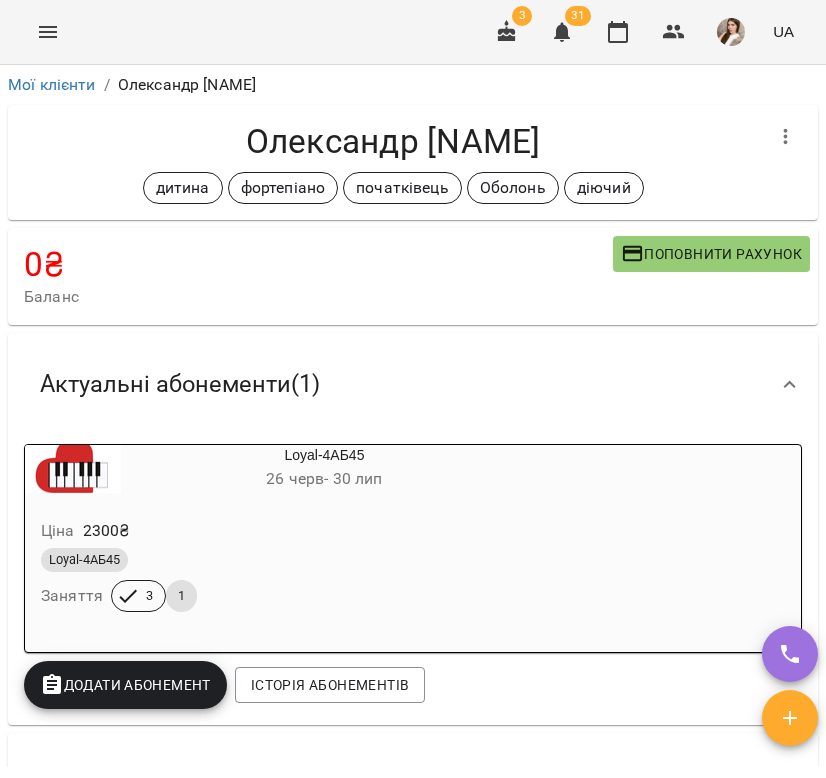 scroll, scrollTop: 0, scrollLeft: 0, axis: both 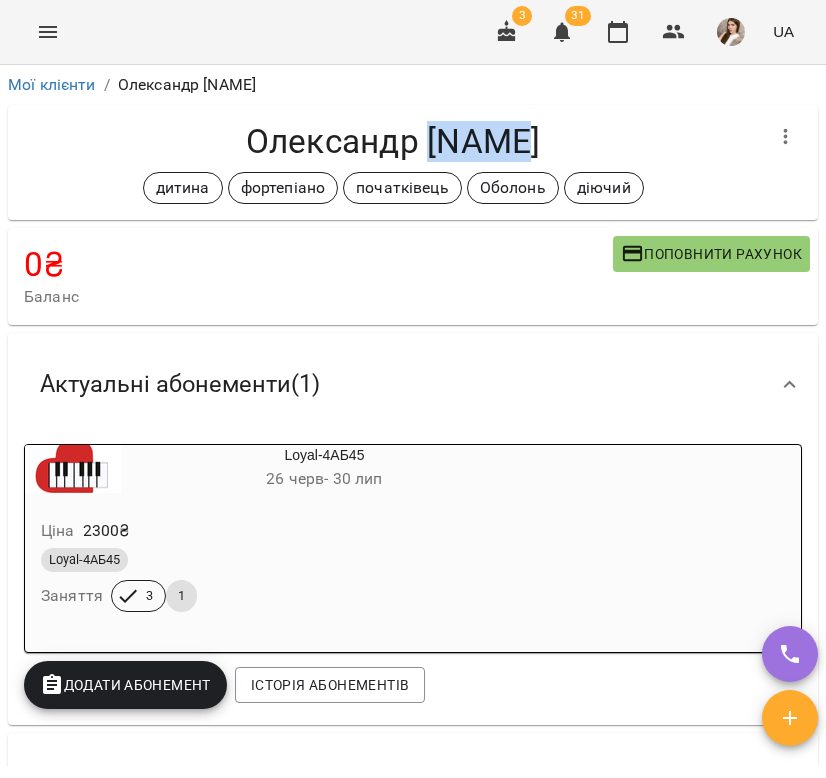 click on "Олександр [NAME]" at bounding box center (393, 141) 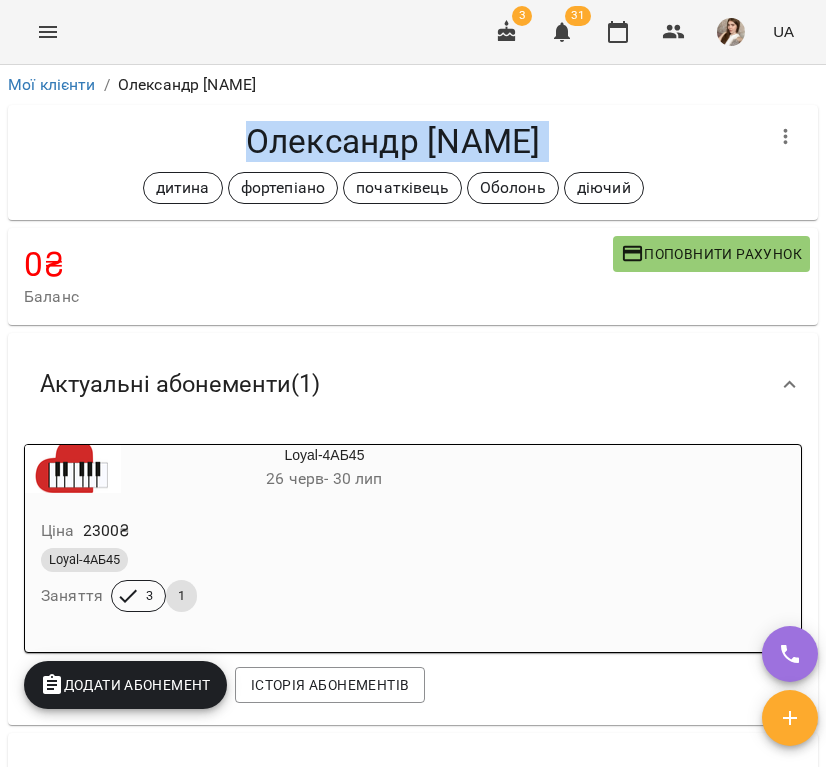 copy on "Олександр [NAME]" 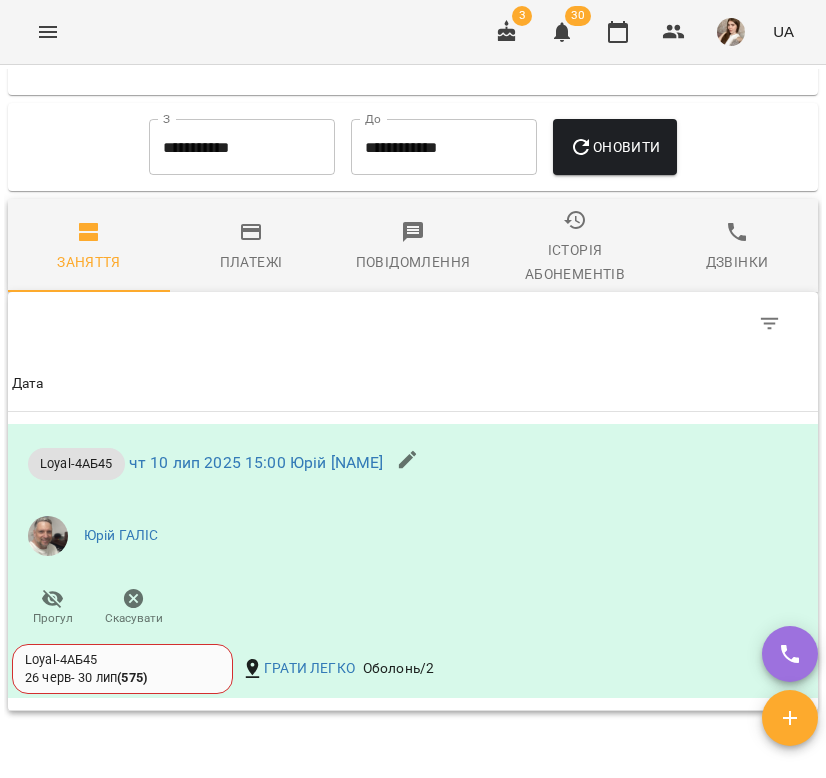 scroll, scrollTop: 1778, scrollLeft: 0, axis: vertical 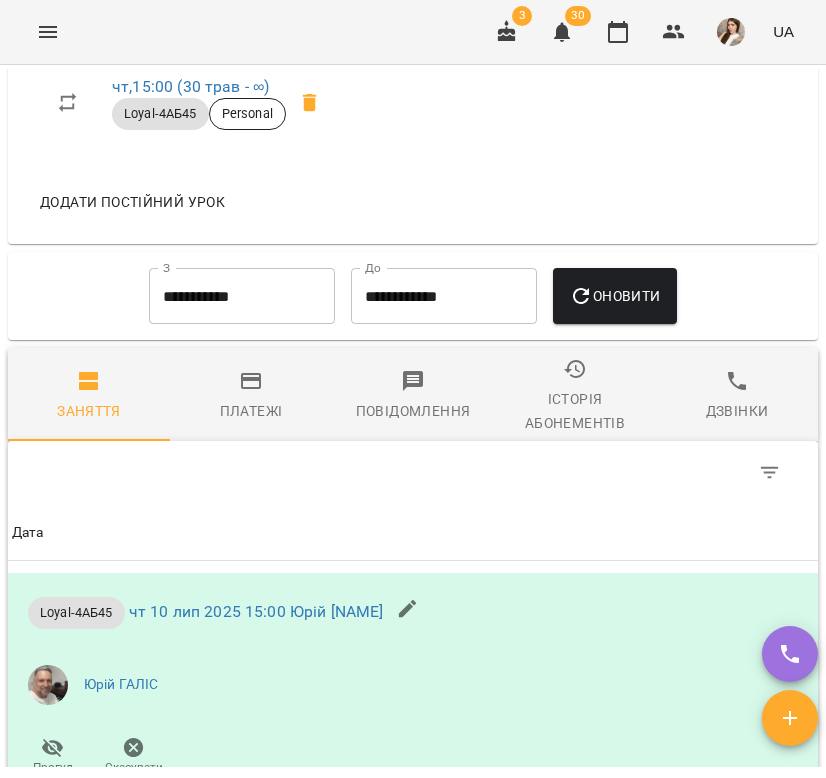 click on "**********" at bounding box center (242, 296) 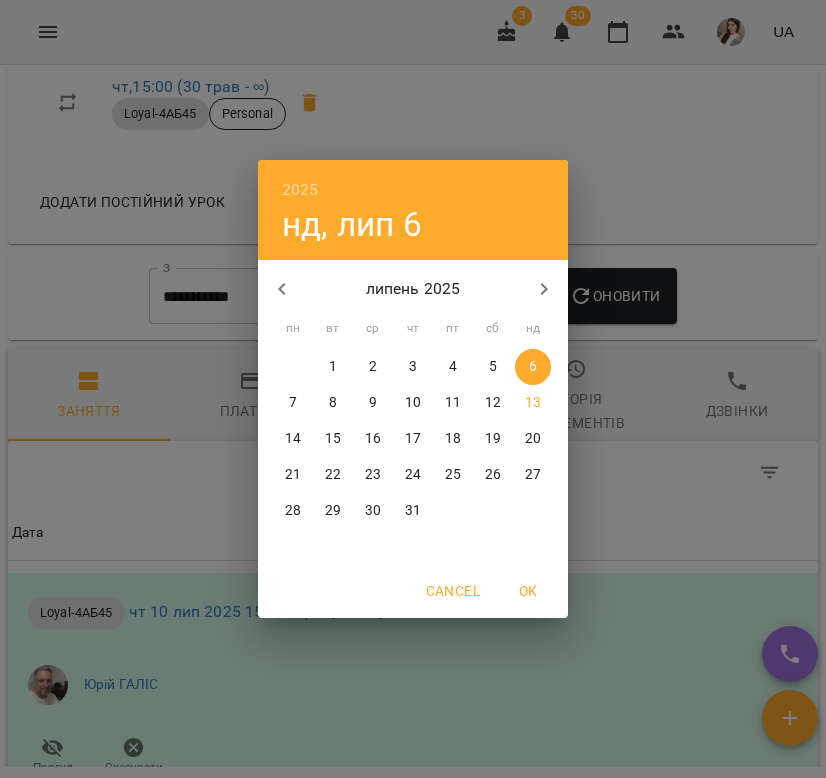 click on "липень 2025 пн вт ср чт пт сб нд 30 1 2 3 4 5 6 7 8 9 10 11 12 13 14 15 16 17 18 19 20 21 22 23 24 25 26 27 28 29 30 31 1 2 3" at bounding box center (413, 412) 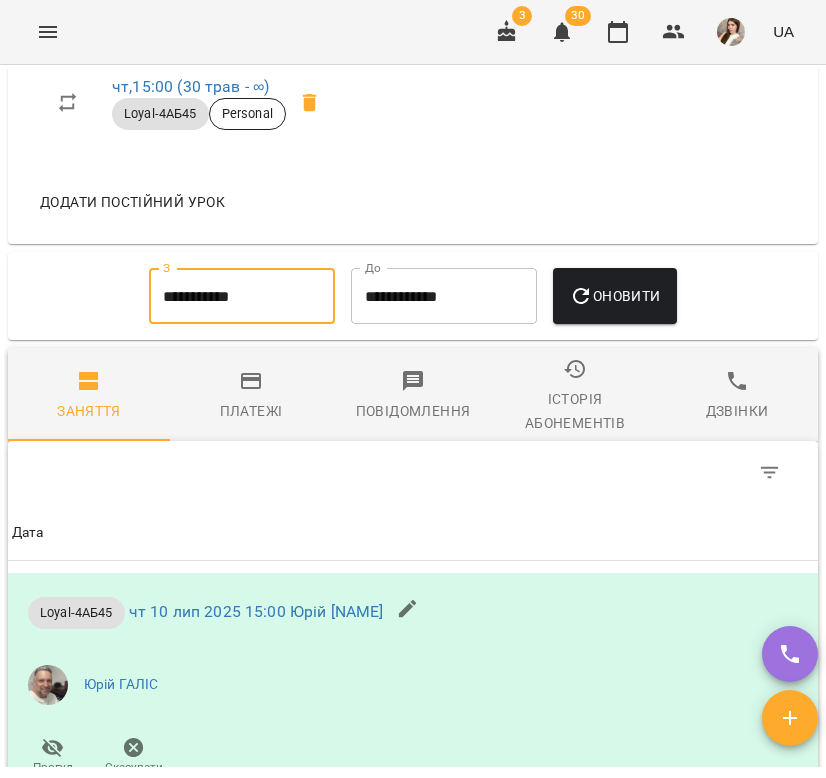 click on "**********" at bounding box center (242, 296) 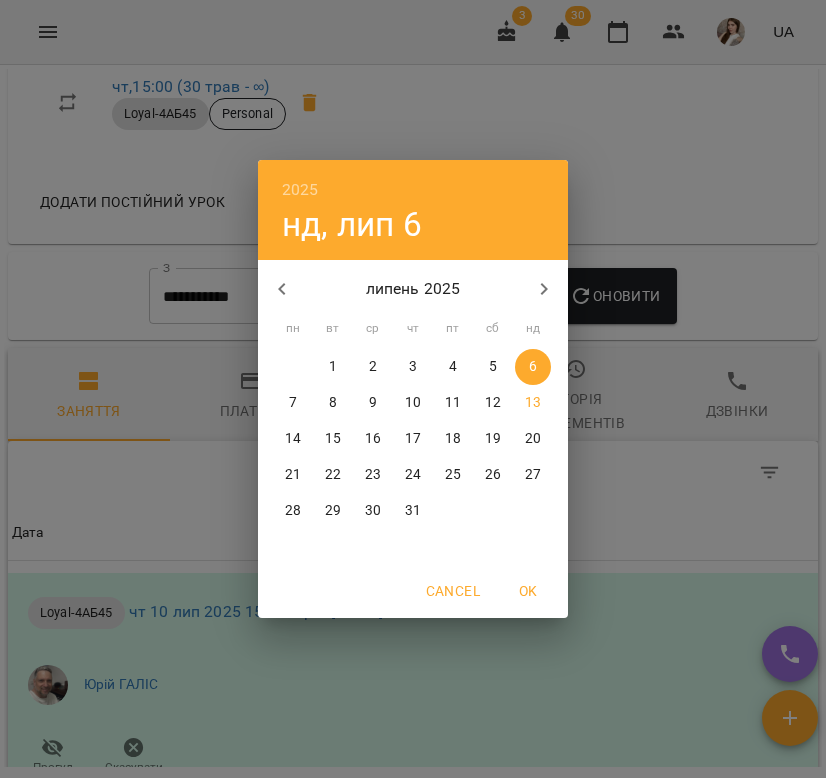 click 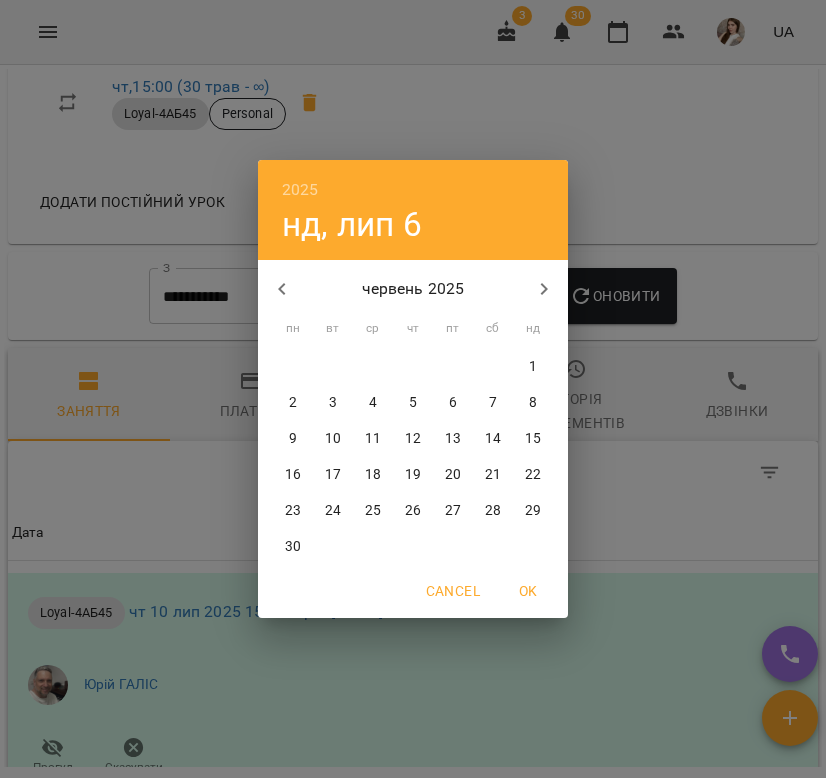 click 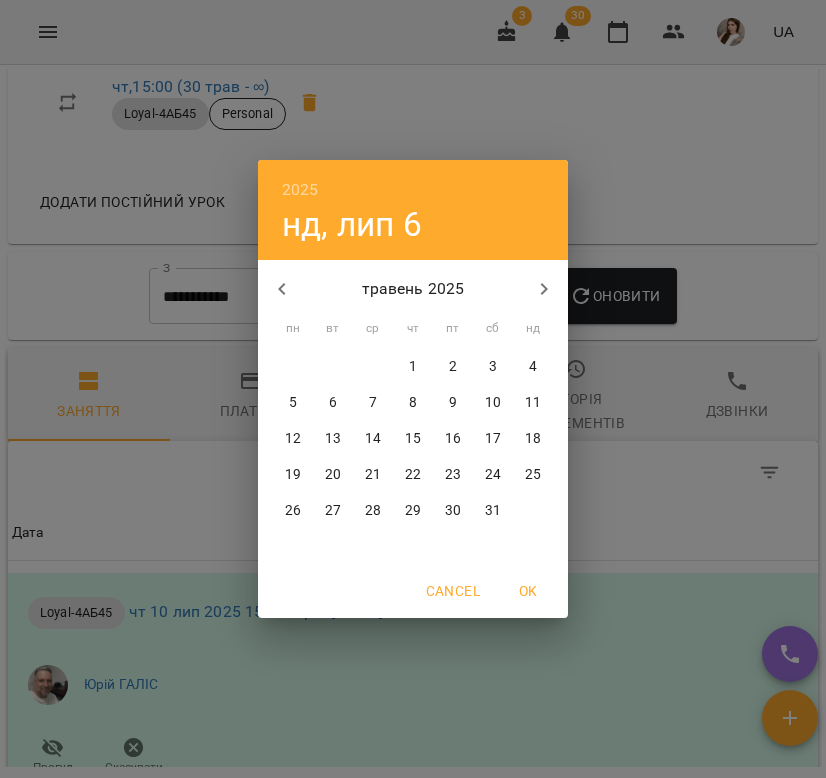 click on "1" at bounding box center (413, 367) 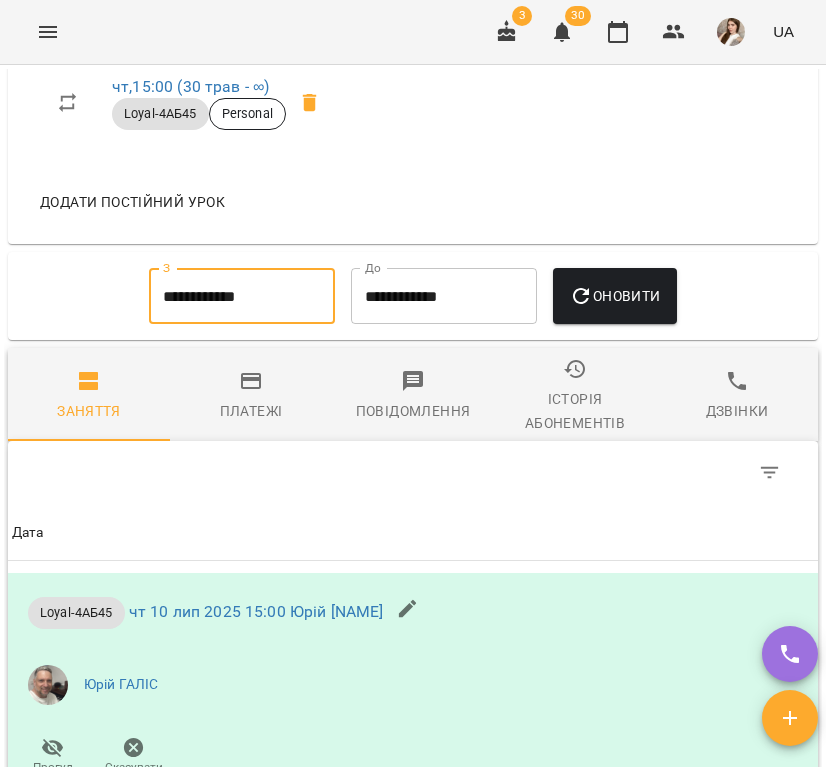 click 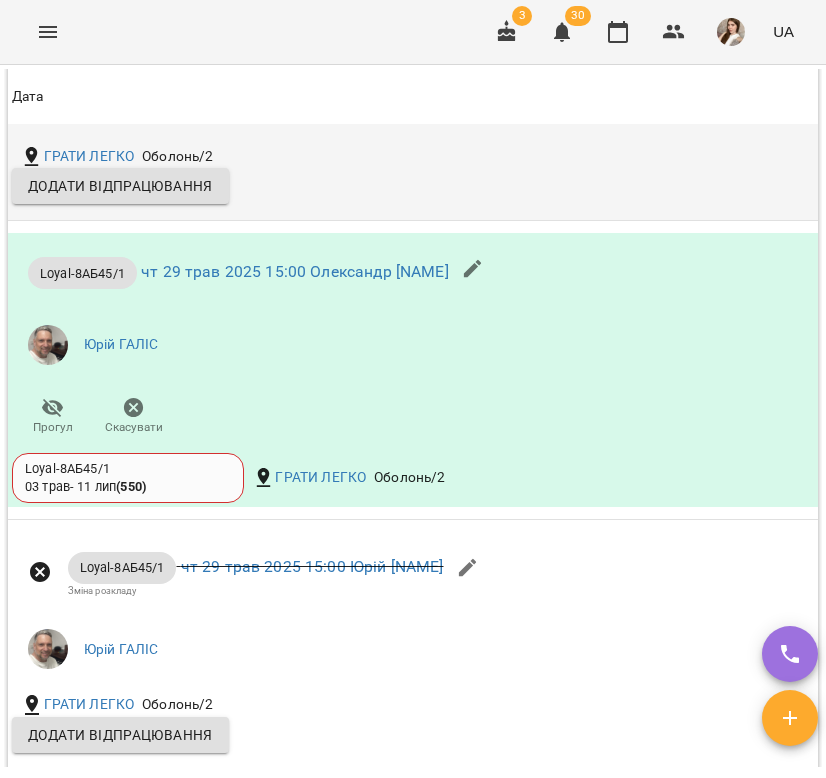 scroll, scrollTop: 3581, scrollLeft: 0, axis: vertical 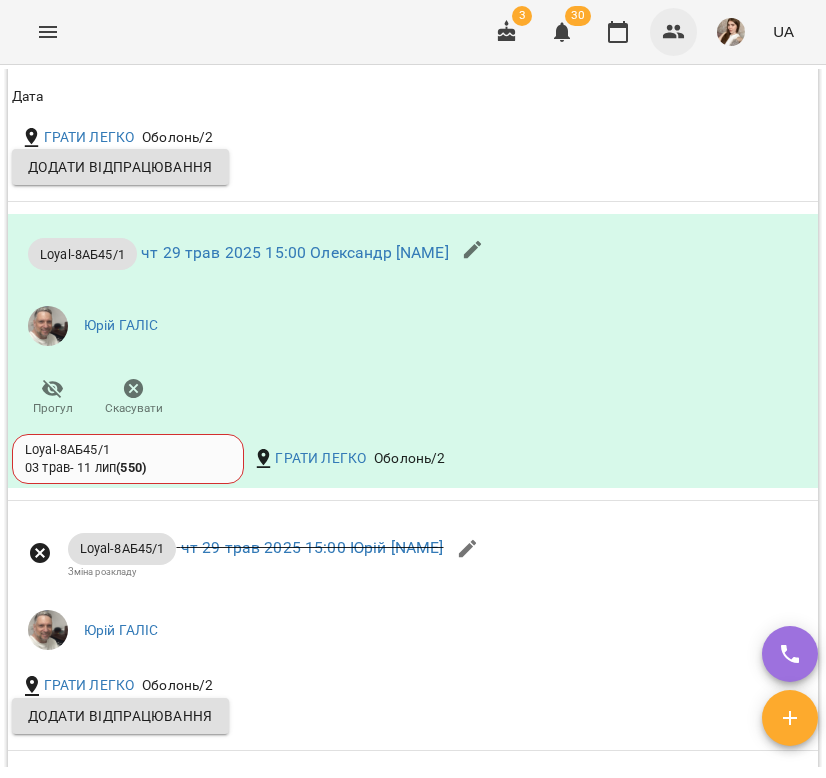 click 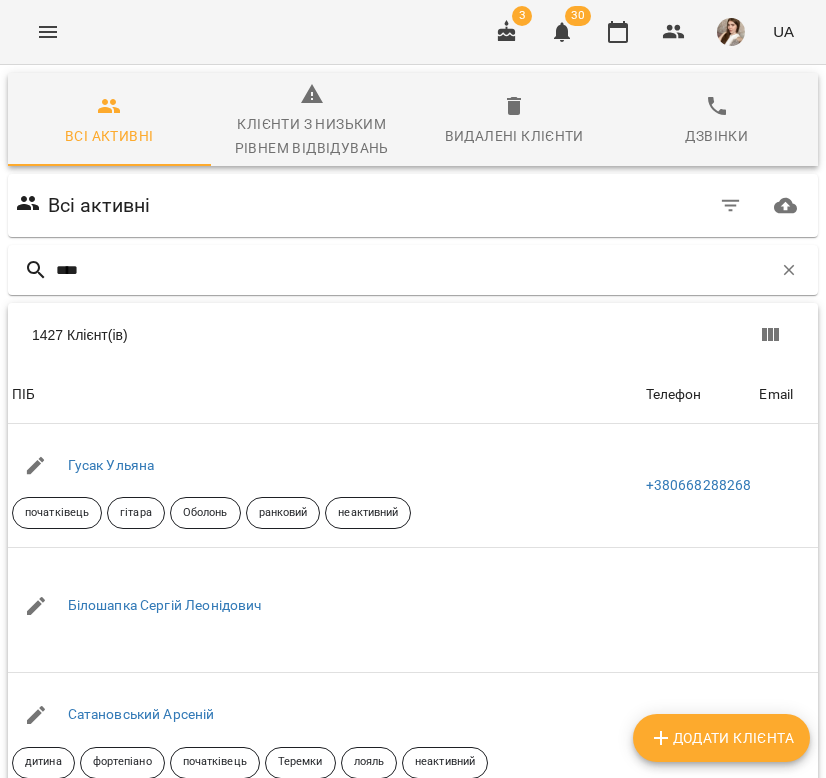 type on "*****" 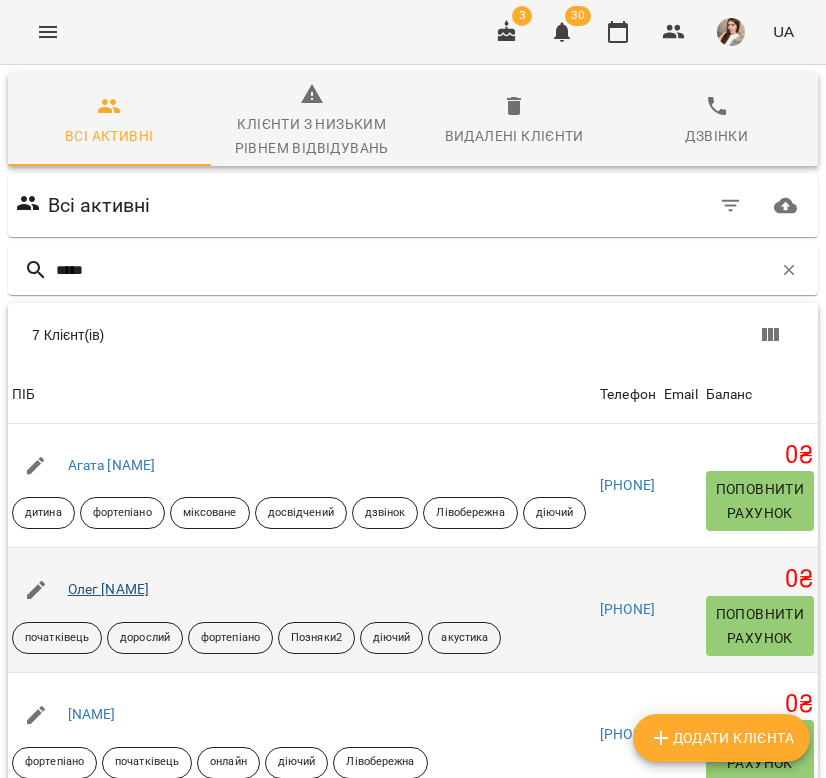 click on "[FIRST] [LAST]" at bounding box center (109, 589) 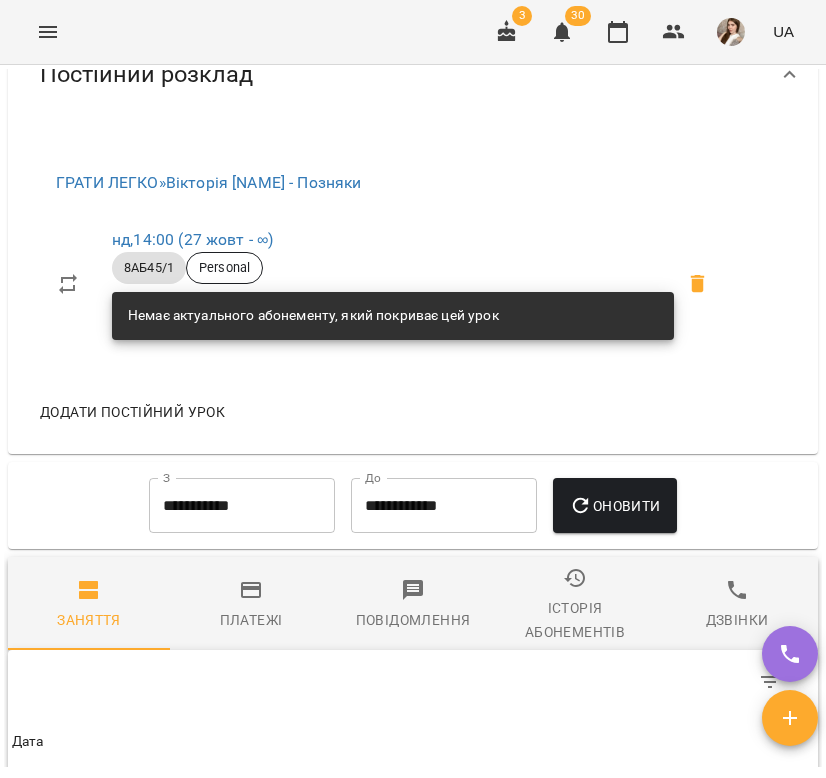 scroll, scrollTop: 1275, scrollLeft: 0, axis: vertical 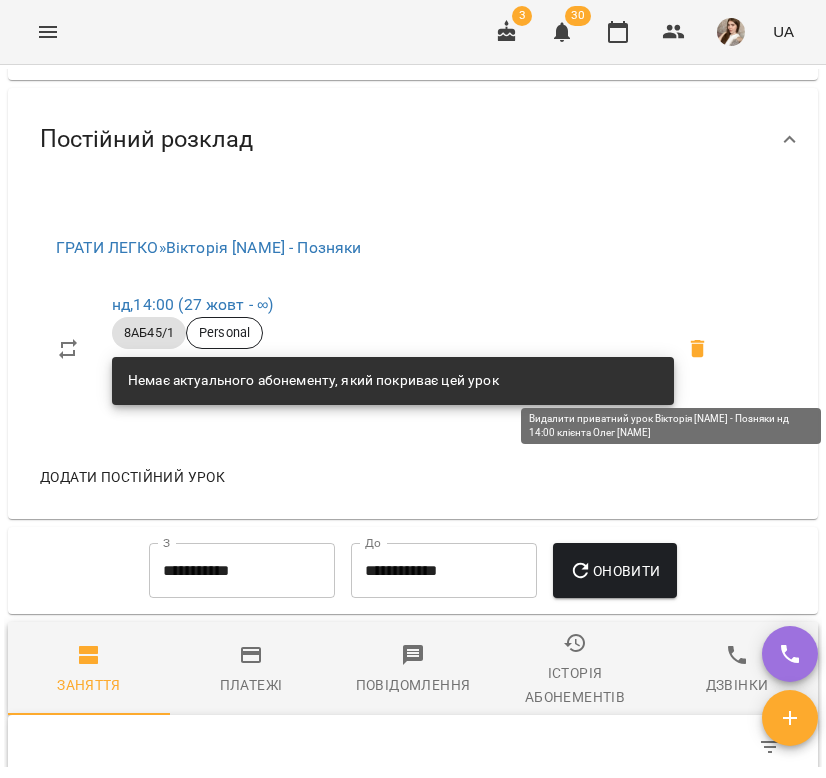 click at bounding box center (698, 349) 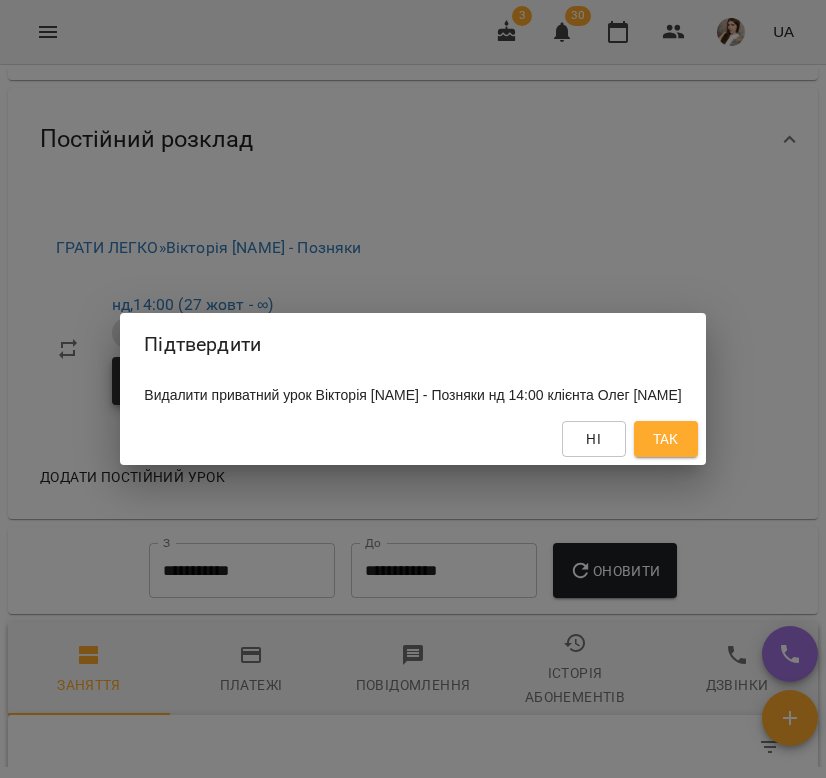 click on "Так" at bounding box center [666, 439] 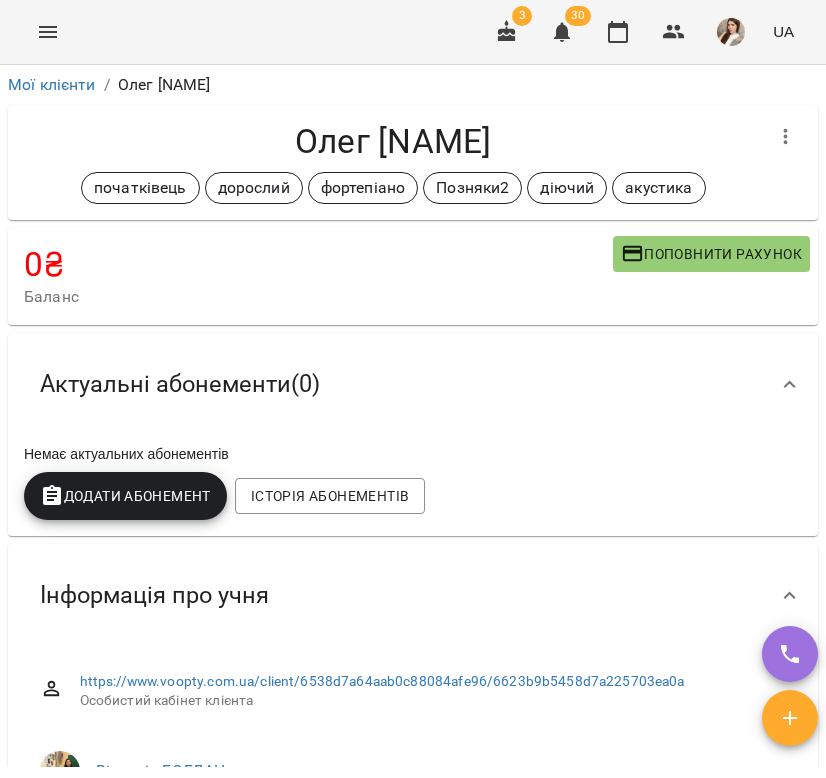 scroll, scrollTop: -1, scrollLeft: 0, axis: vertical 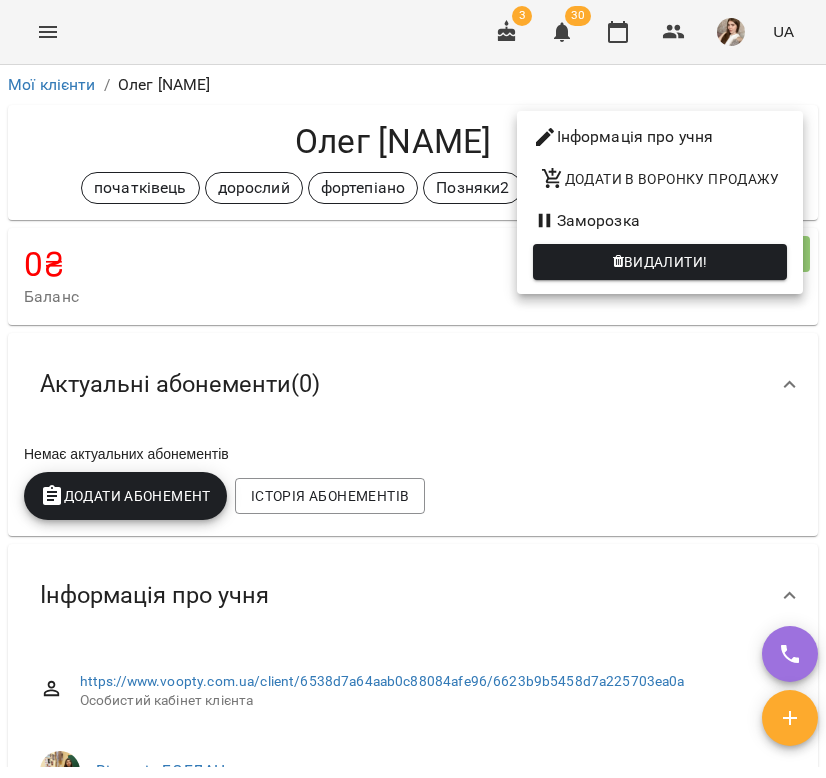 click on "Інформація про учня" at bounding box center [660, 137] 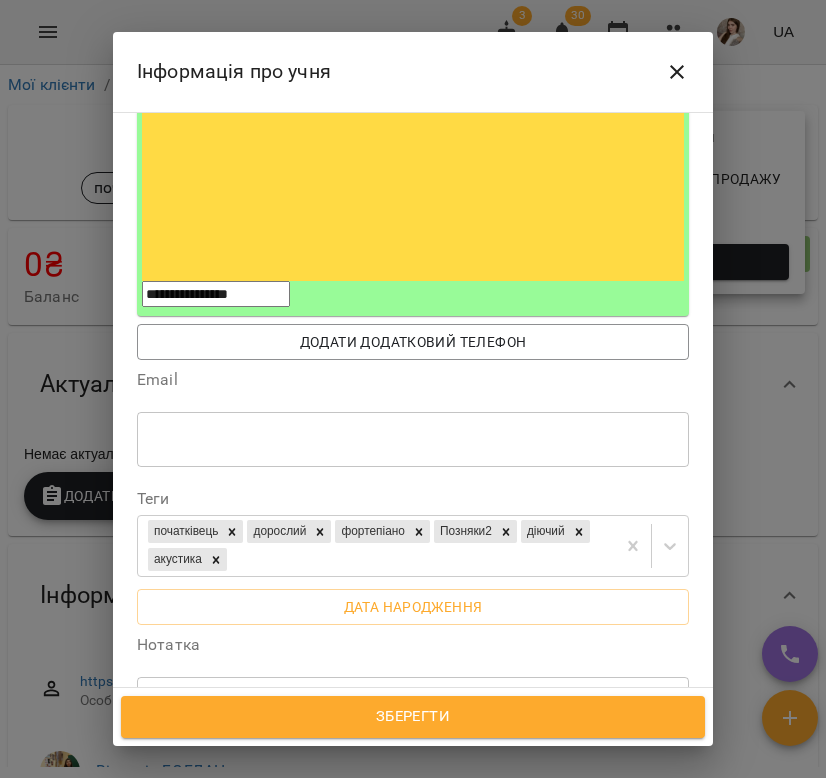 scroll, scrollTop: 449, scrollLeft: 0, axis: vertical 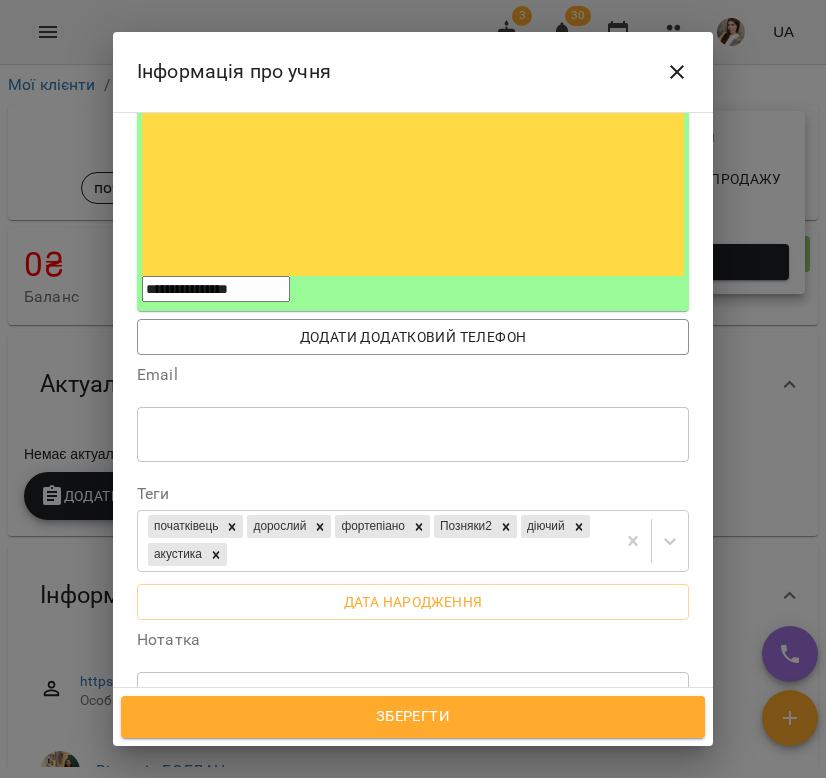 click on "**********" at bounding box center [413, 708] 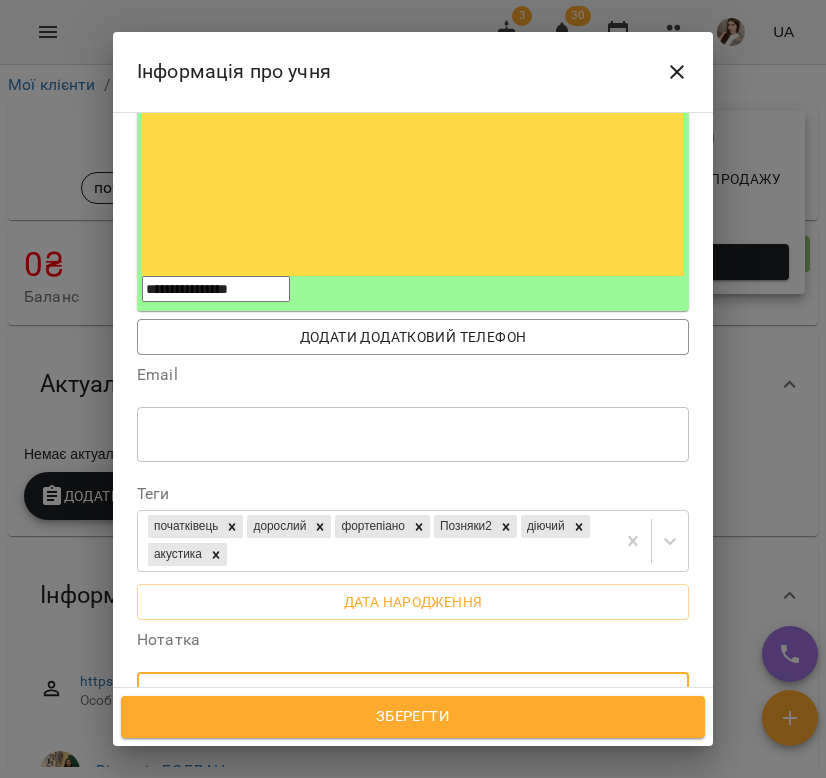 click on "**********" at bounding box center (413, 717) 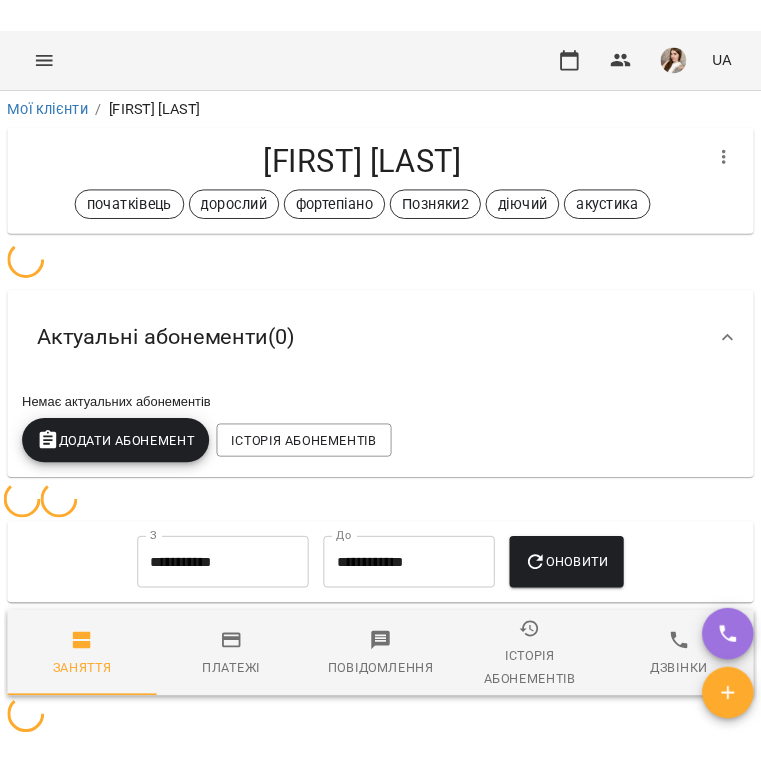 scroll, scrollTop: 0, scrollLeft: 0, axis: both 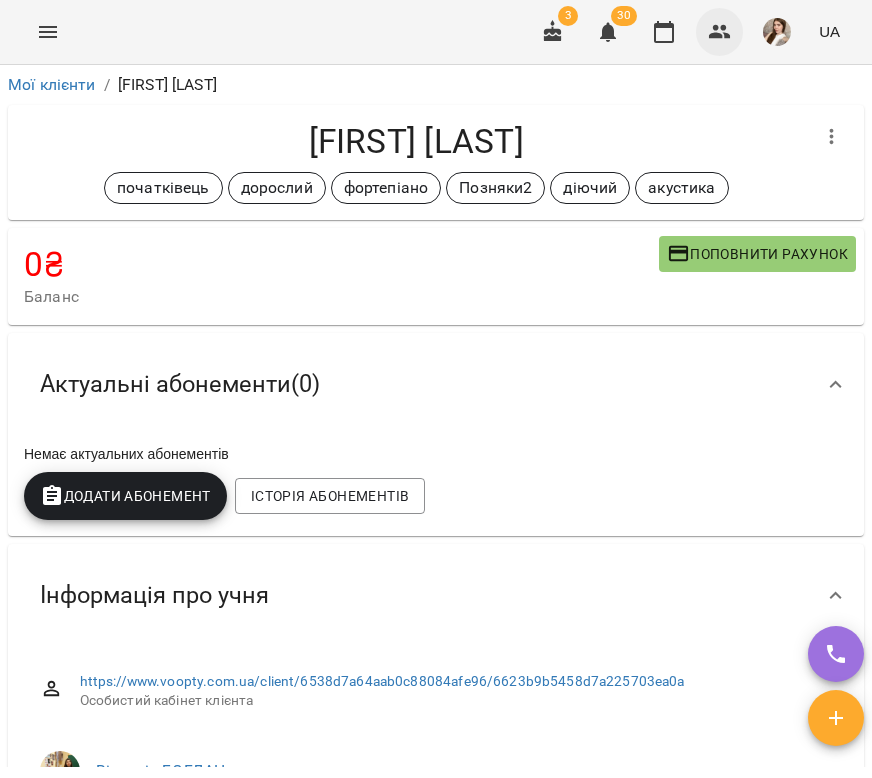 click 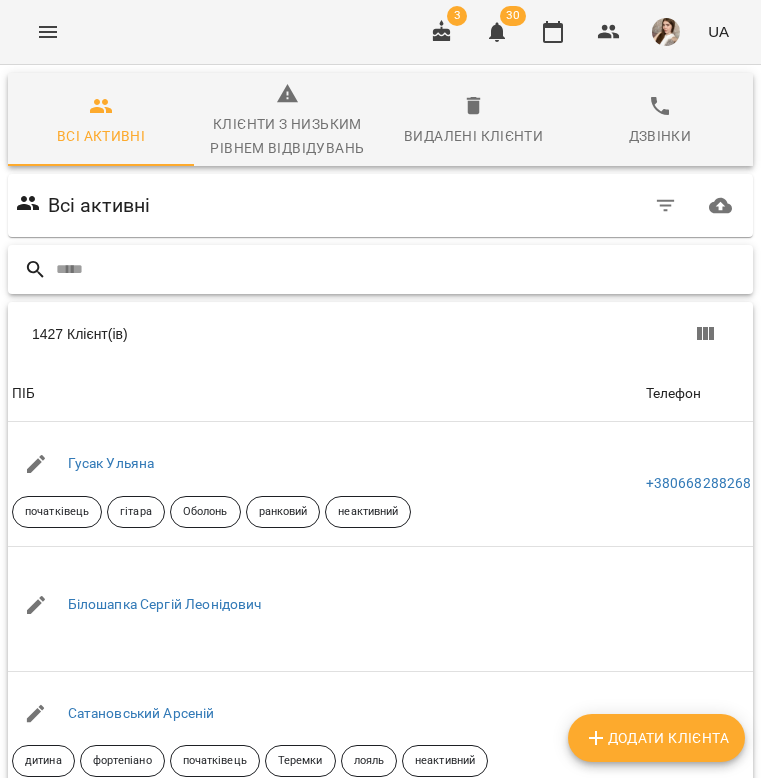 click at bounding box center [400, 269] 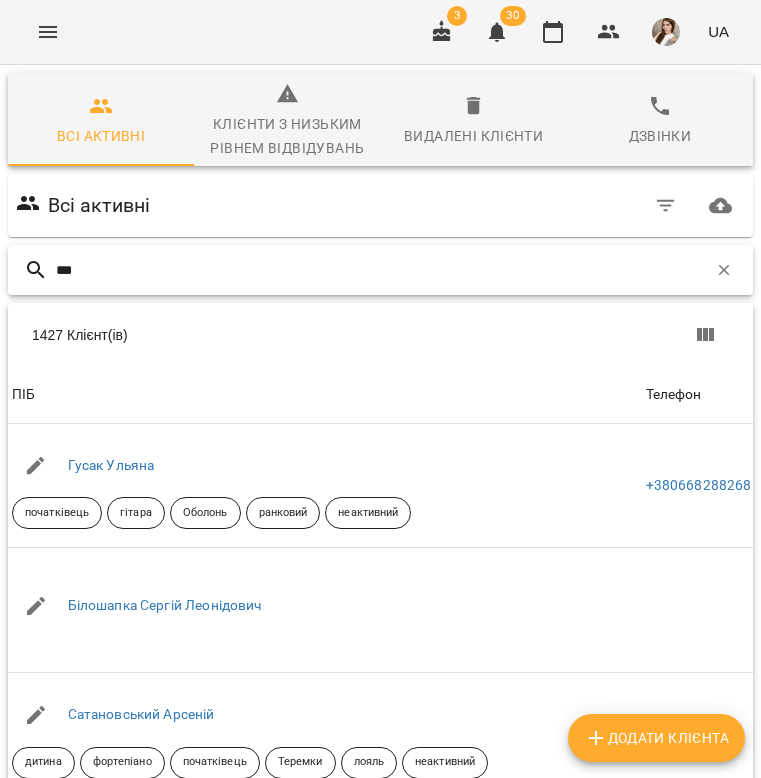 type on "****" 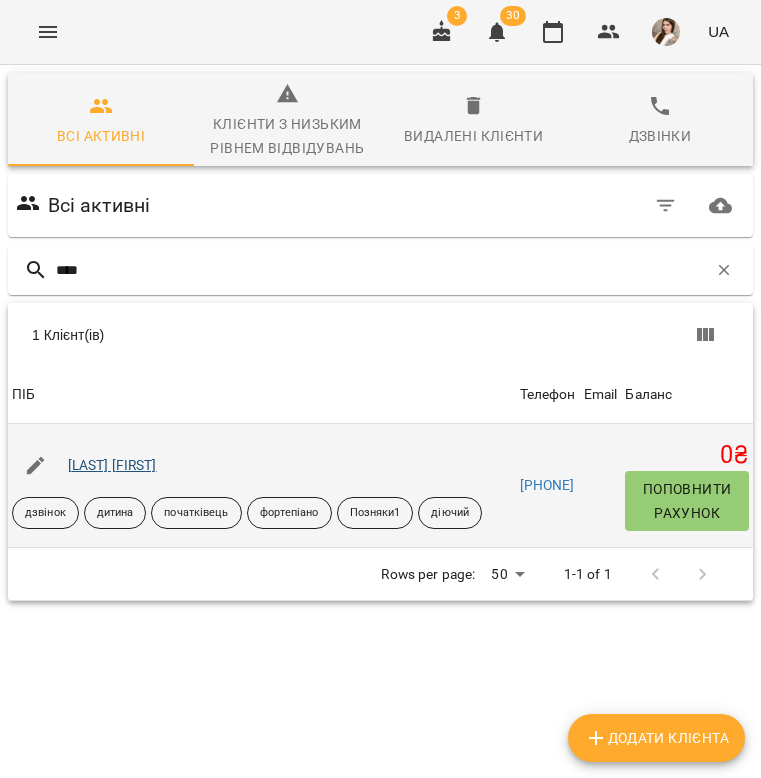 click on "[LAST] [FIRST]" at bounding box center [112, 465] 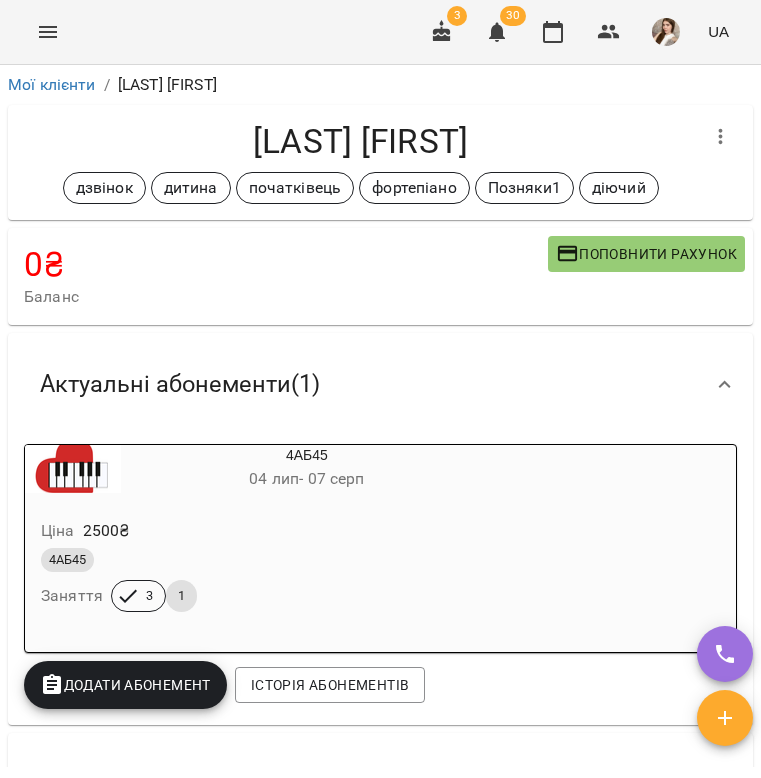 click on "0 ₴ Баланс Поповнити рахунок" at bounding box center [380, 276] 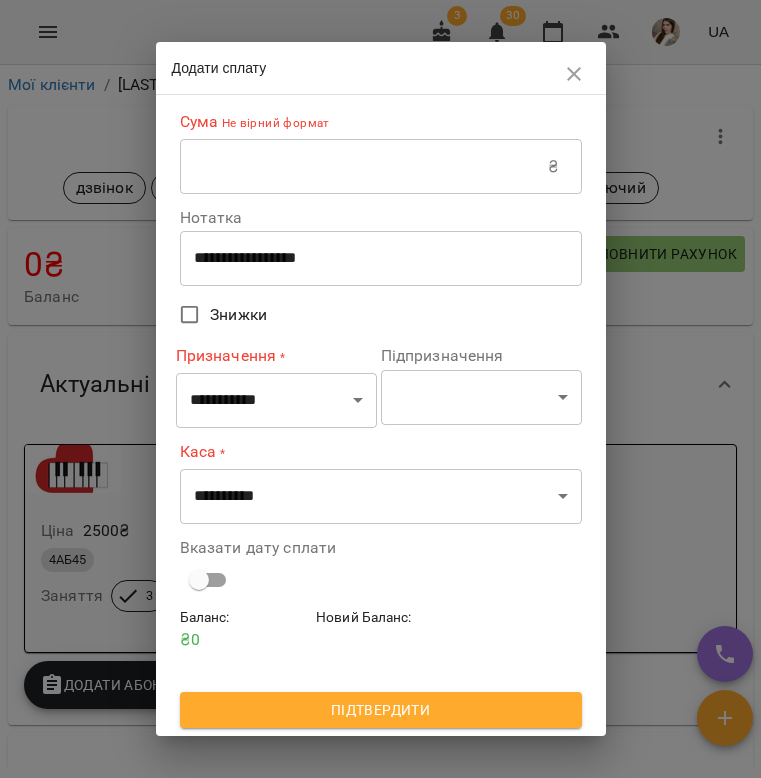 click on "**********" at bounding box center [381, 258] 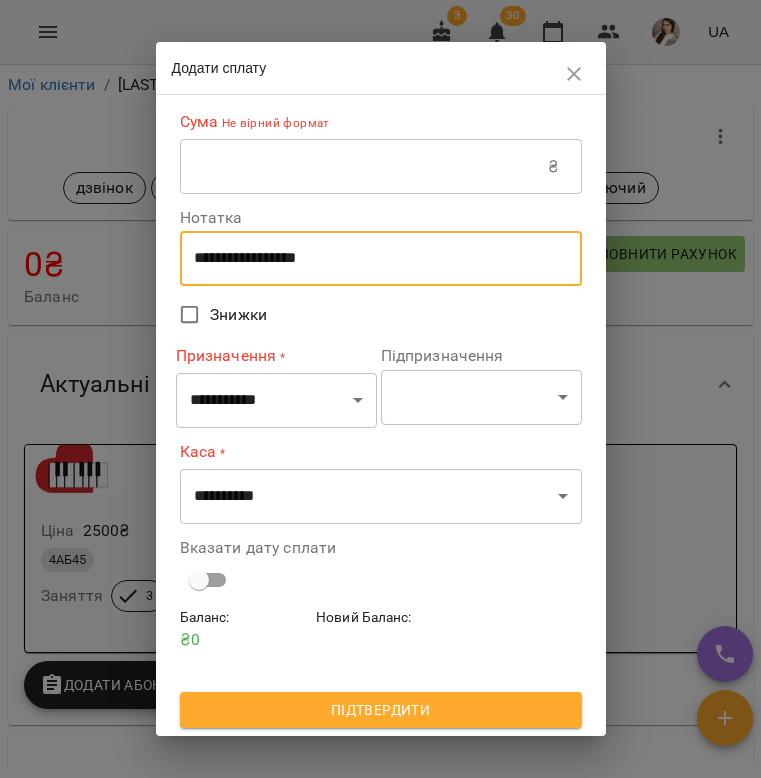 click on "**********" at bounding box center [381, 258] 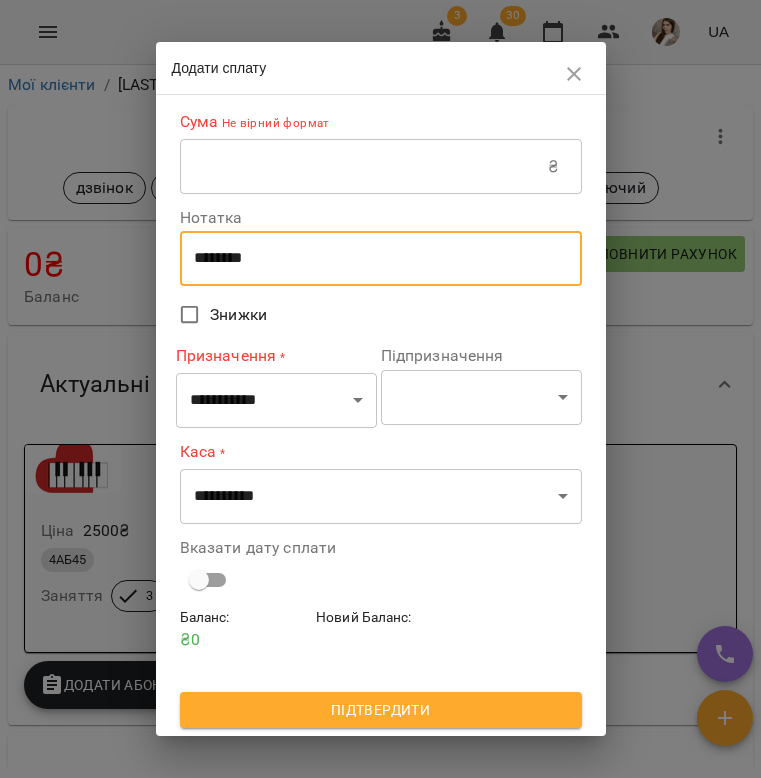 type on "********" 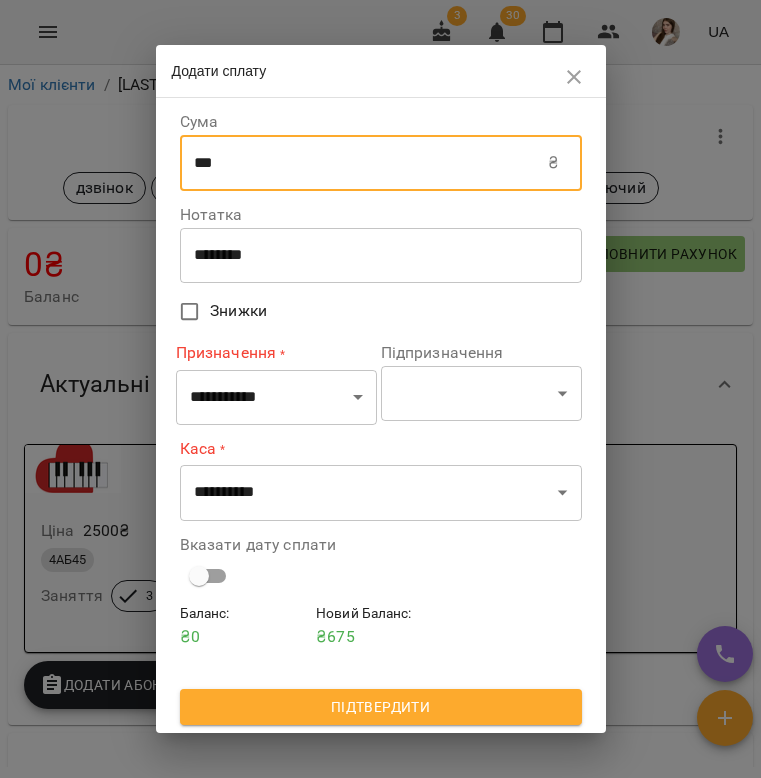 type on "***" 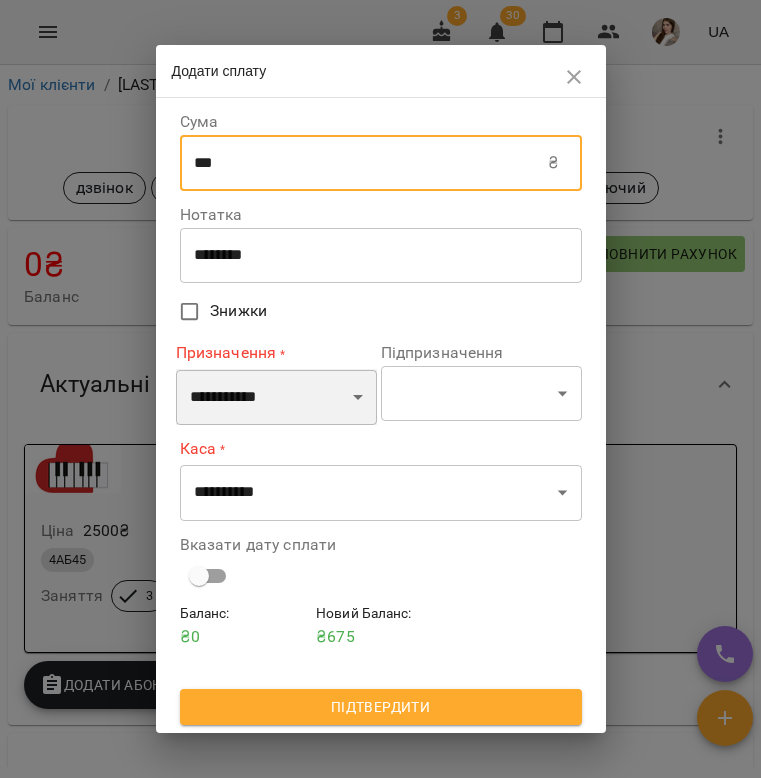 click on "**********" at bounding box center [276, 397] 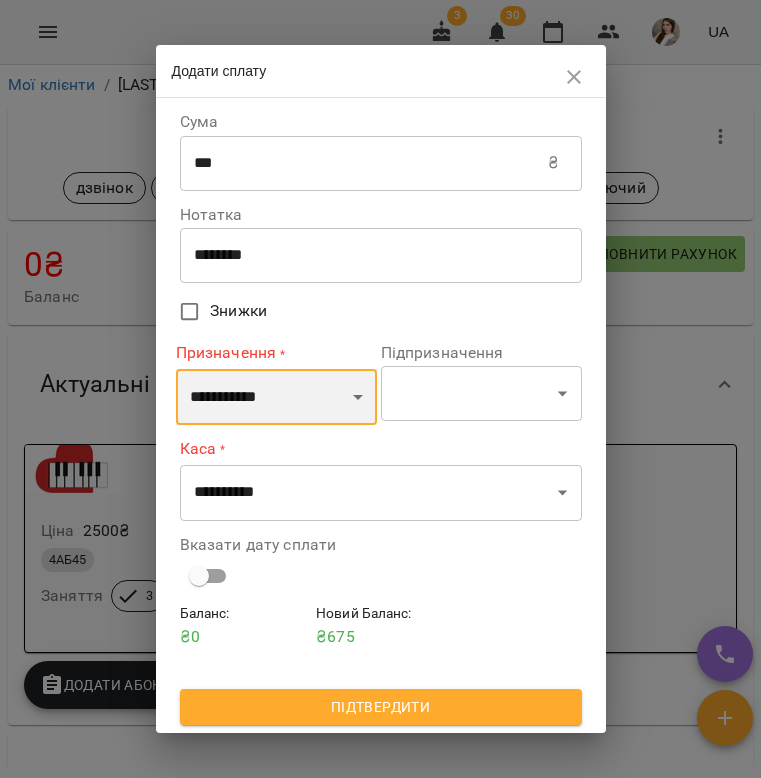 select on "**********" 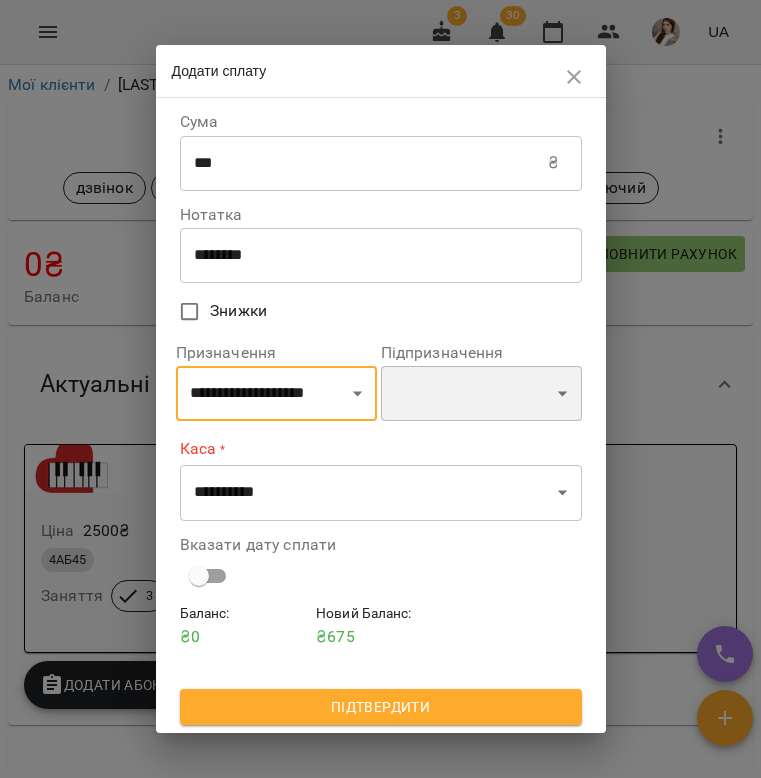 click on "**********" at bounding box center (481, 394) 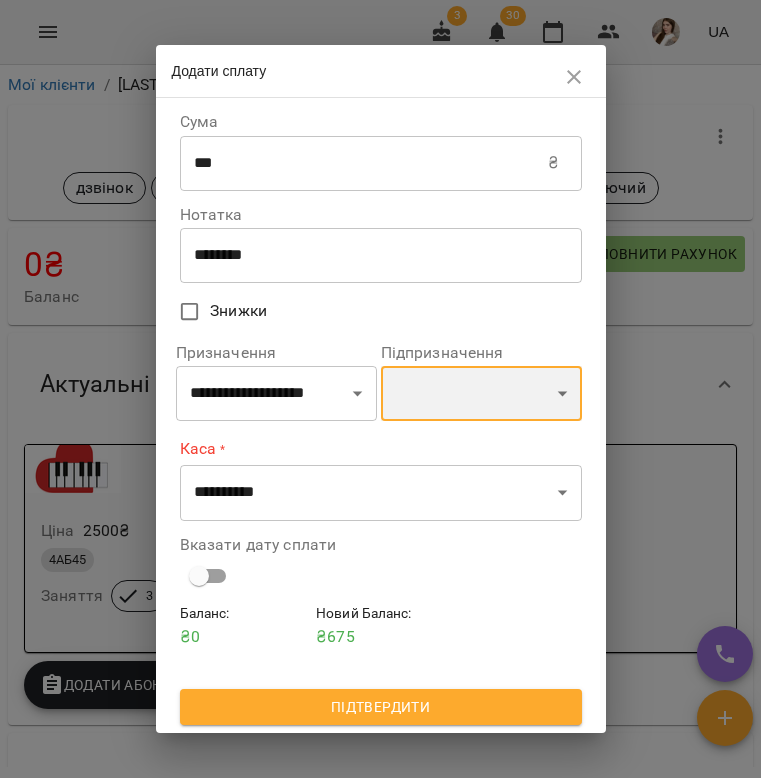 select on "****" 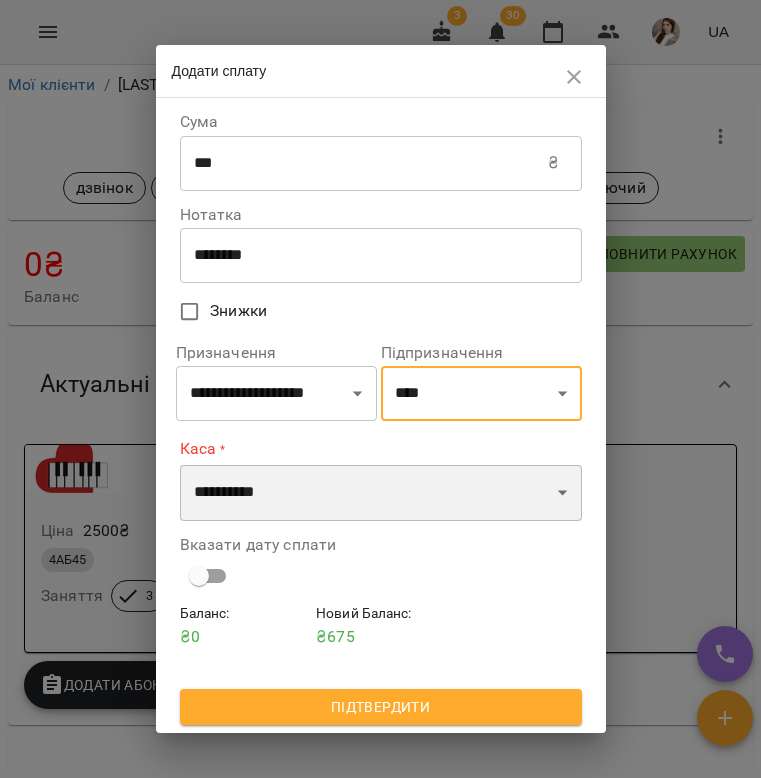 click on "**********" at bounding box center [381, 493] 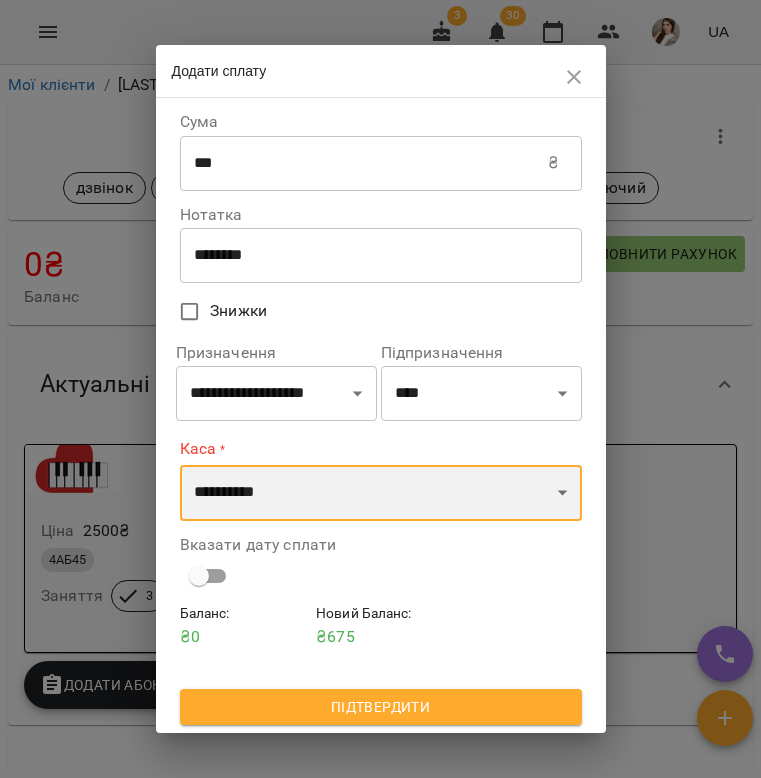 select on "***" 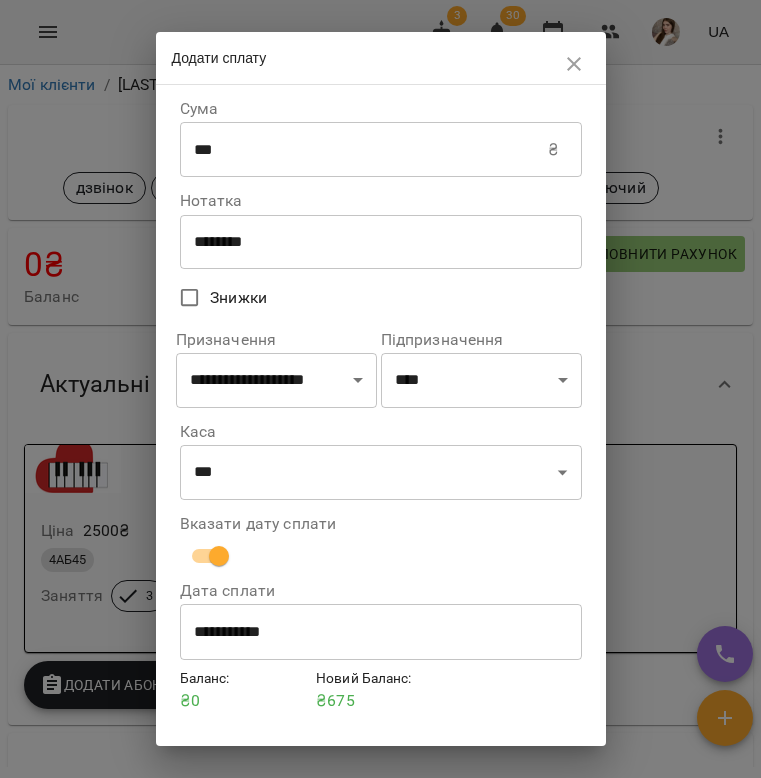 click on "**********" at bounding box center (381, 632) 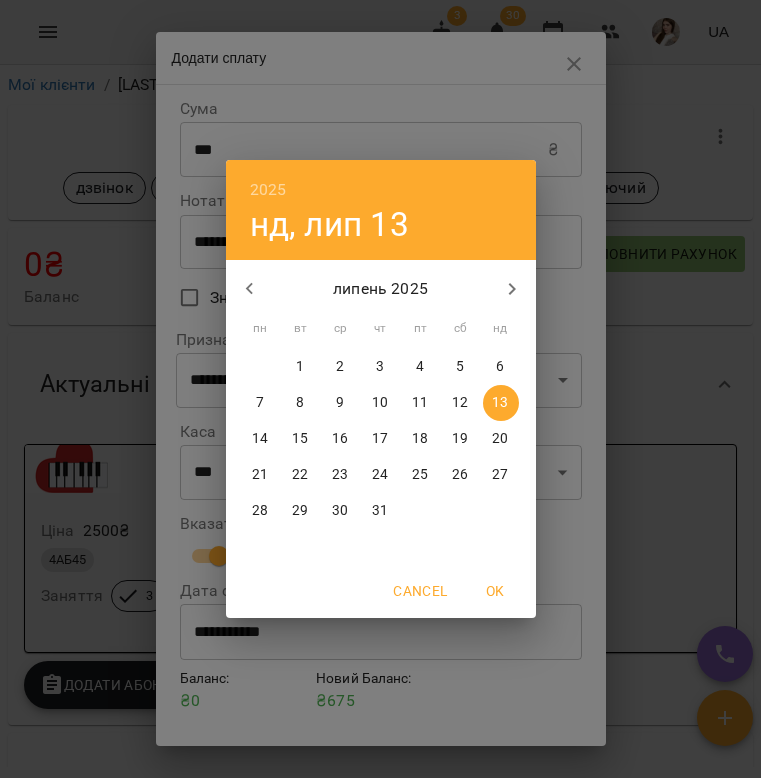 click on "12" at bounding box center (461, 403) 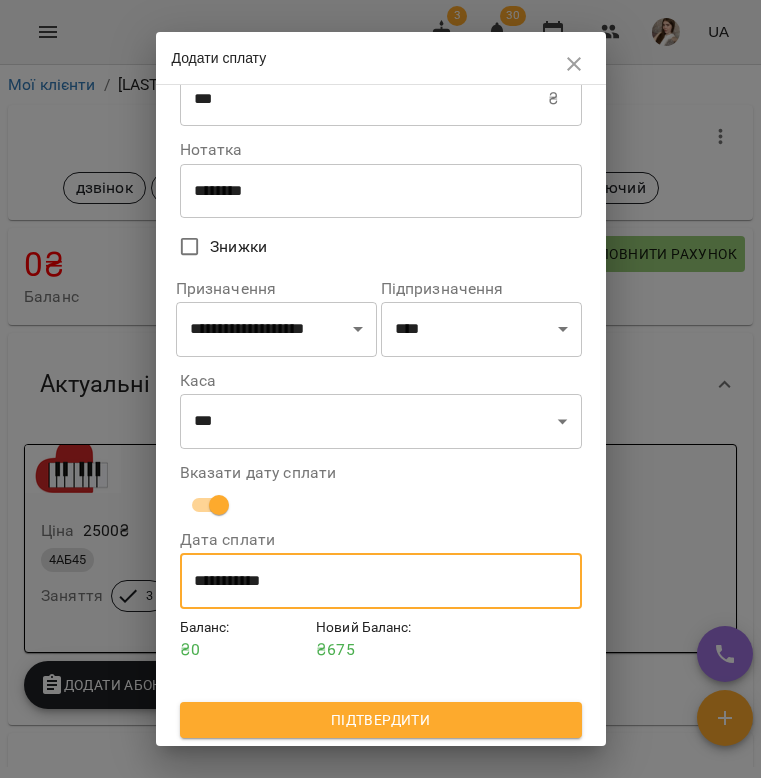 scroll, scrollTop: 54, scrollLeft: 0, axis: vertical 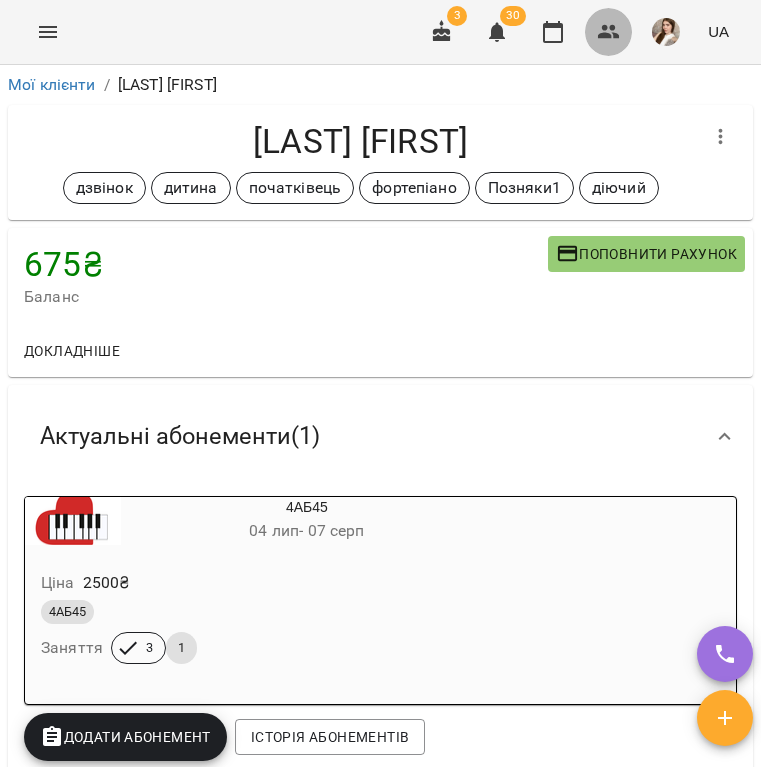click 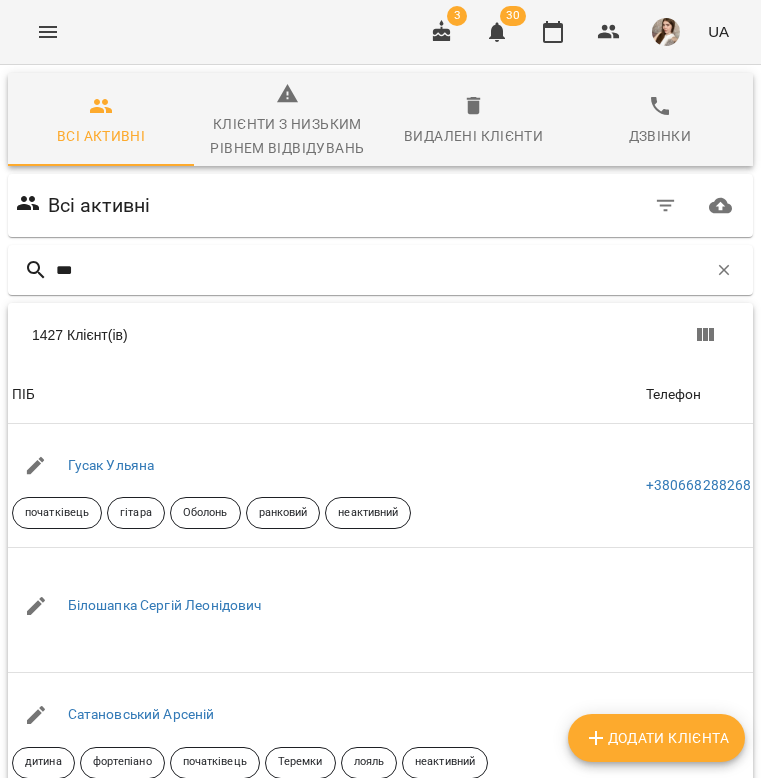 type on "****" 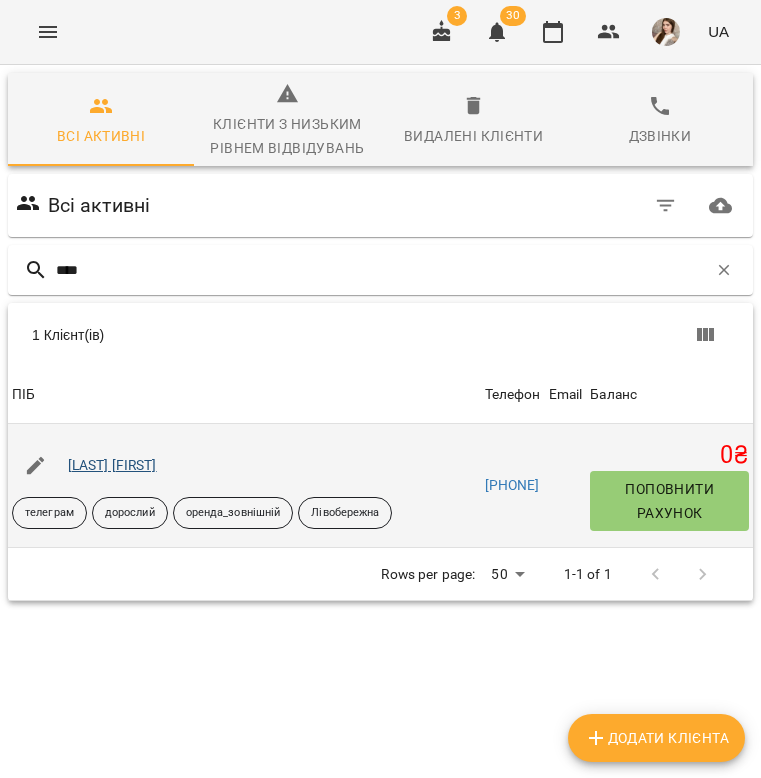 click on "[LAST] [FIRST]" at bounding box center [112, 465] 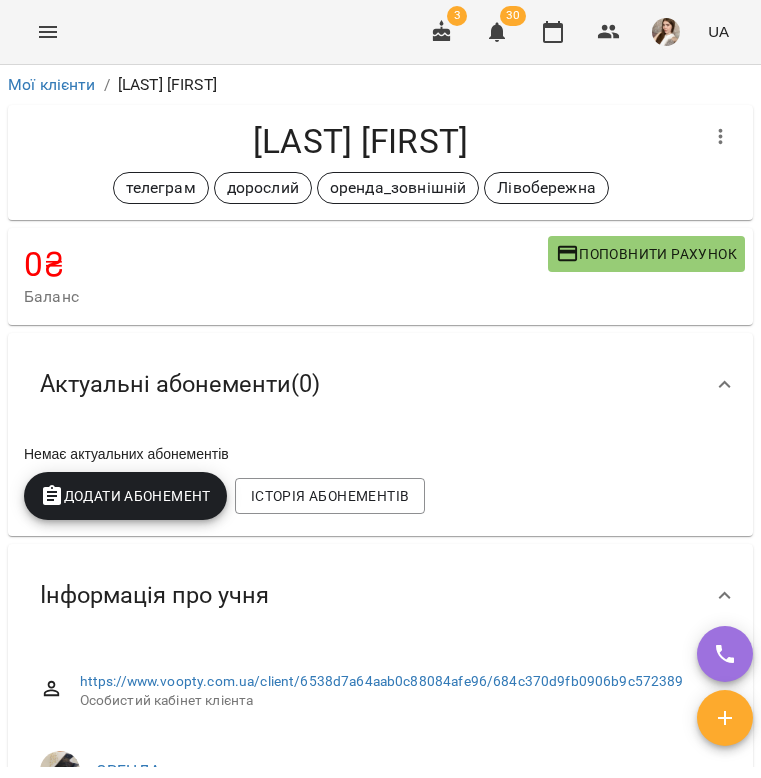 click on "Поповнити рахунок" at bounding box center [646, 254] 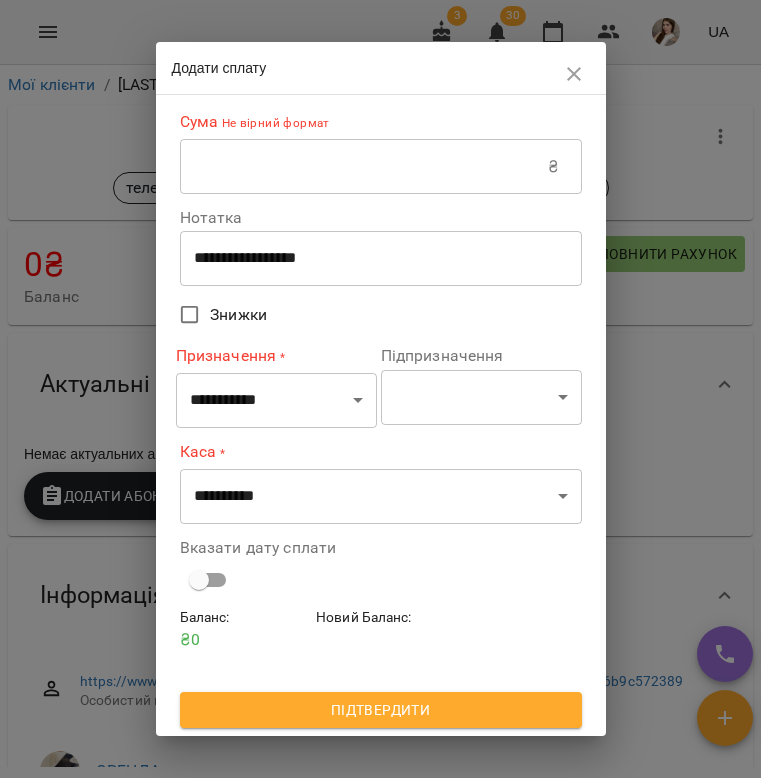 click at bounding box center (364, 167) 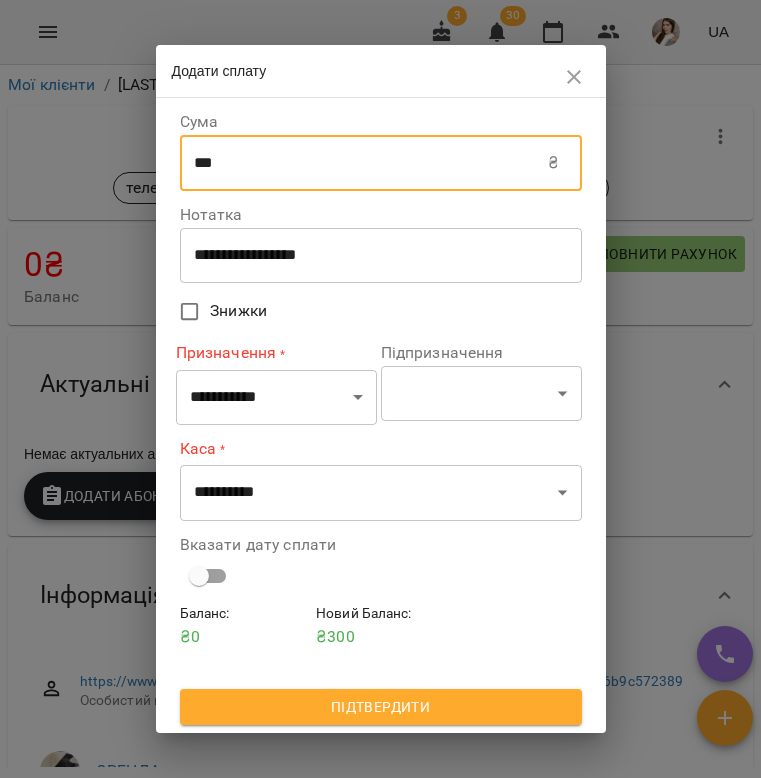 type on "***" 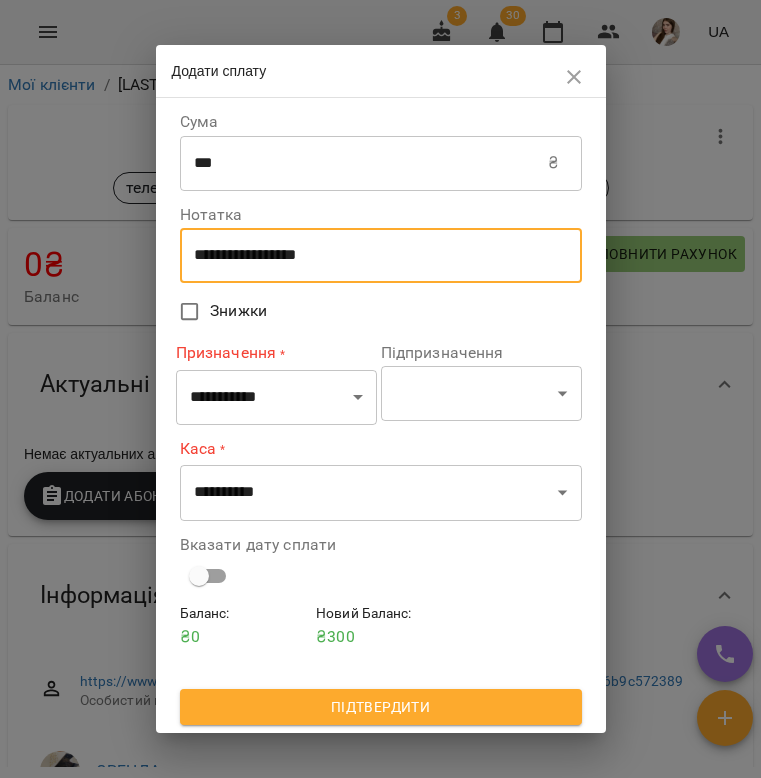 click on "**********" at bounding box center (381, 255) 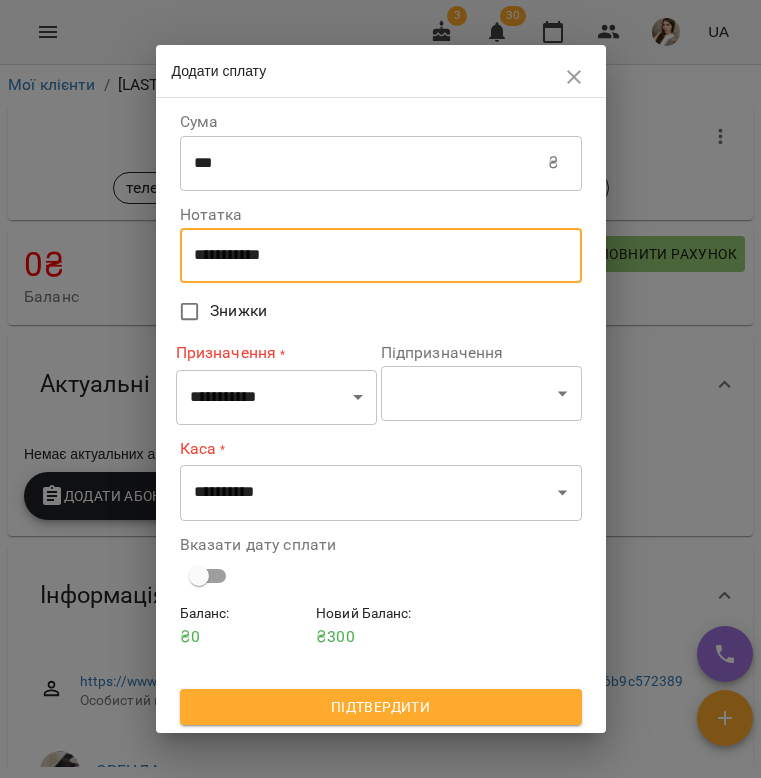 type on "**********" 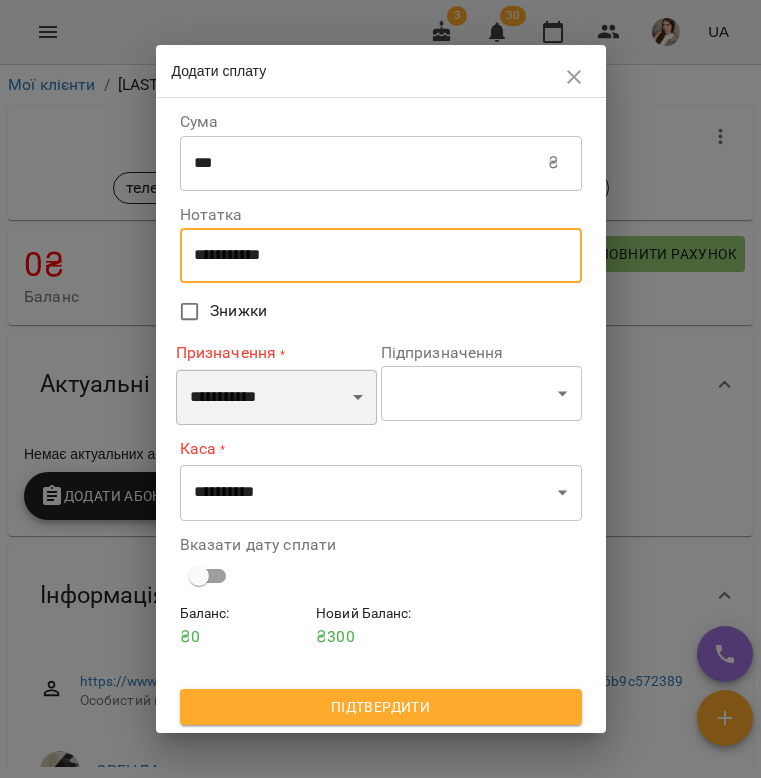 click on "**********" at bounding box center [276, 397] 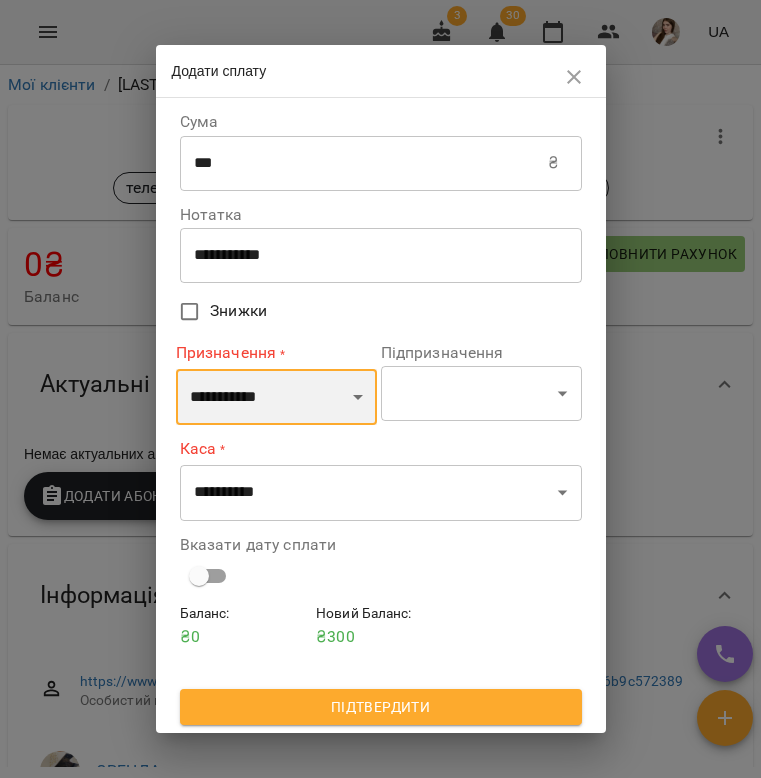 select on "******" 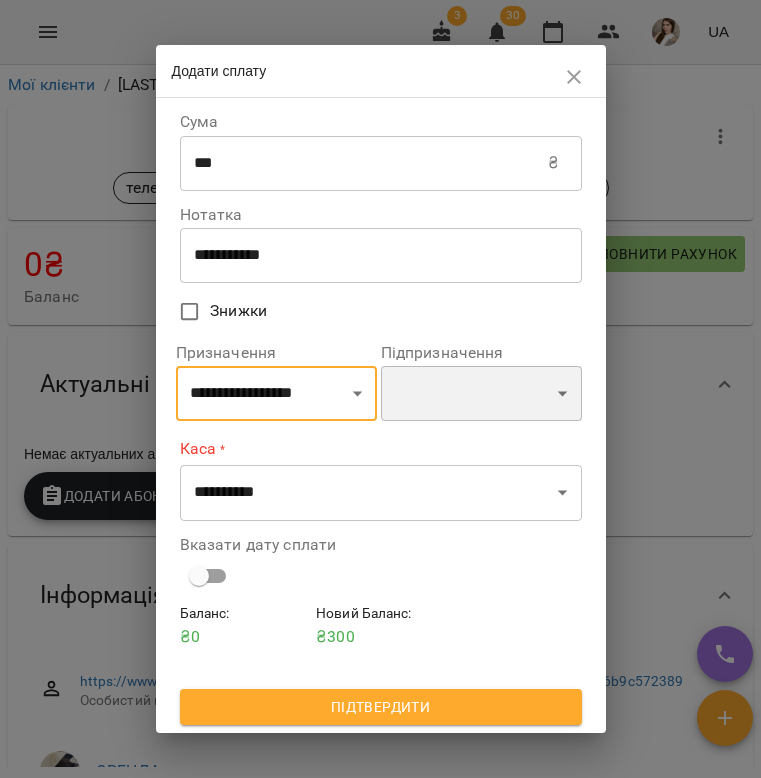click on "**********" at bounding box center [481, 394] 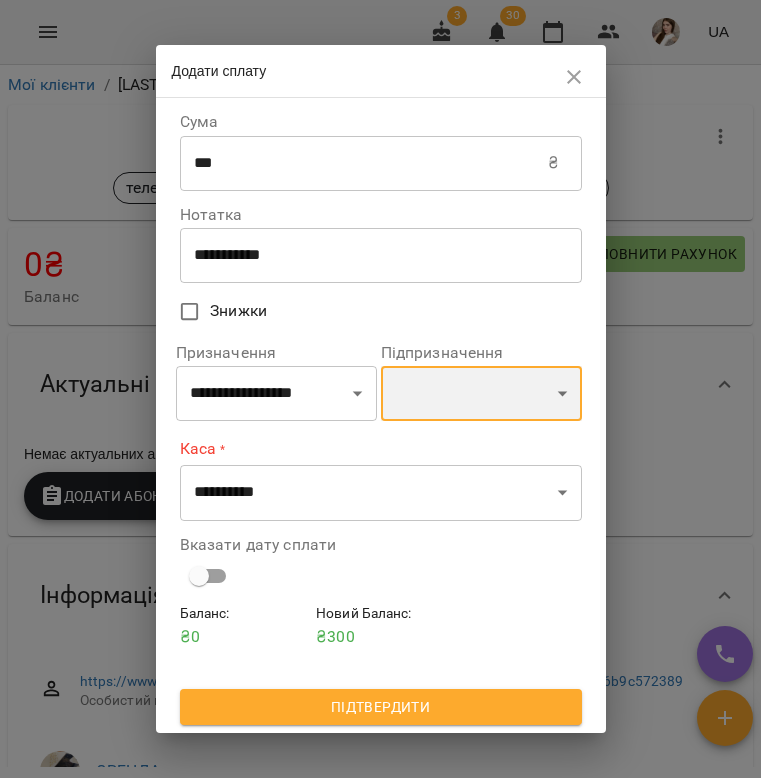 select on "**********" 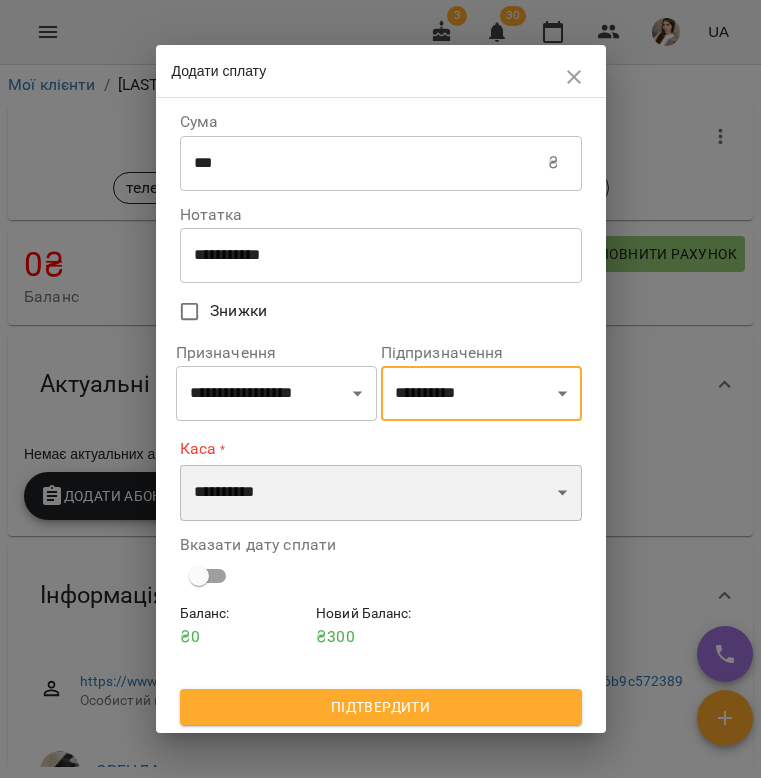 click on "**********" at bounding box center (381, 493) 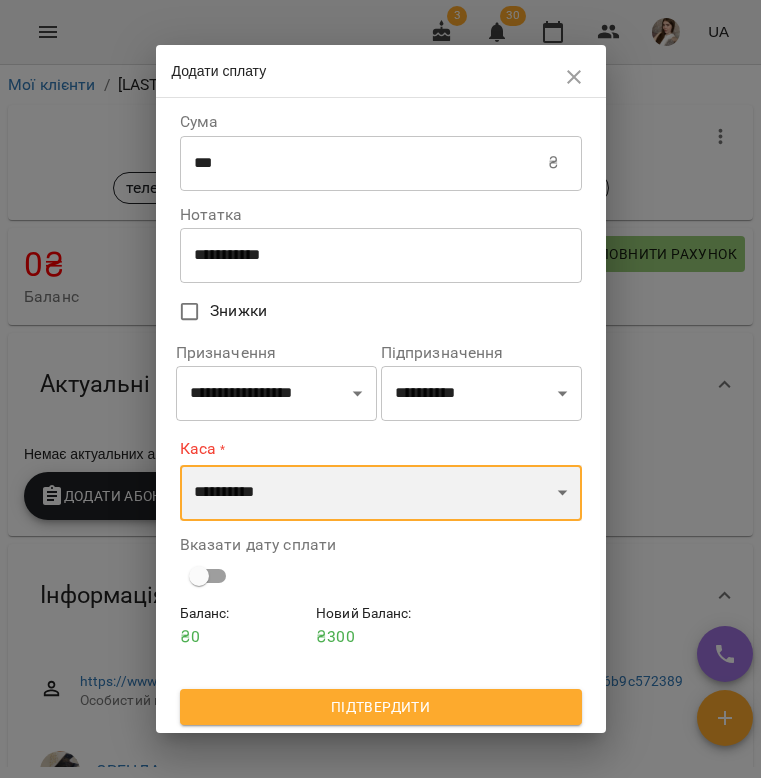 select on "***" 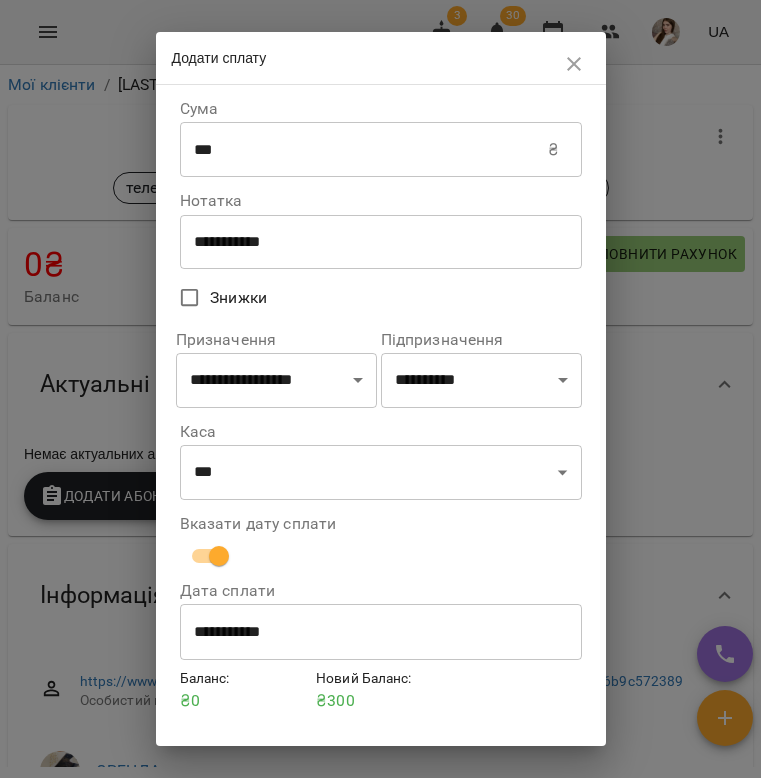 click on "**********" at bounding box center [381, 632] 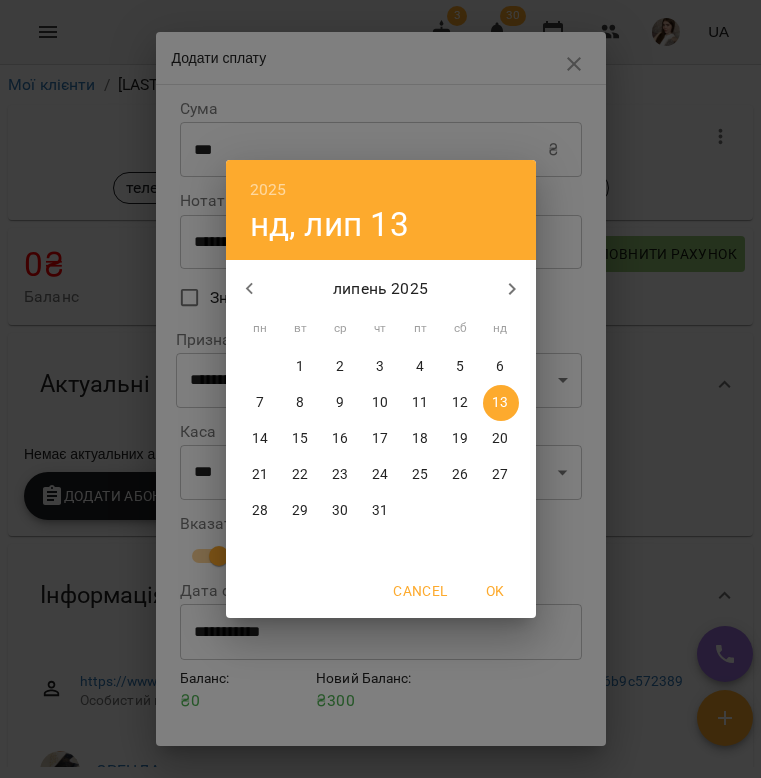 click on "12" at bounding box center [461, 403] 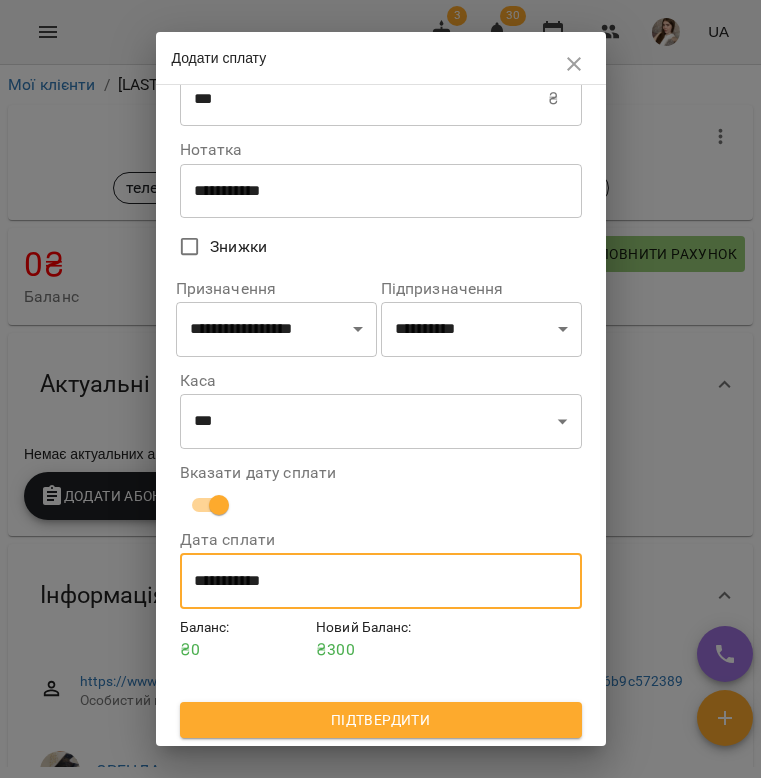 scroll, scrollTop: 54, scrollLeft: 0, axis: vertical 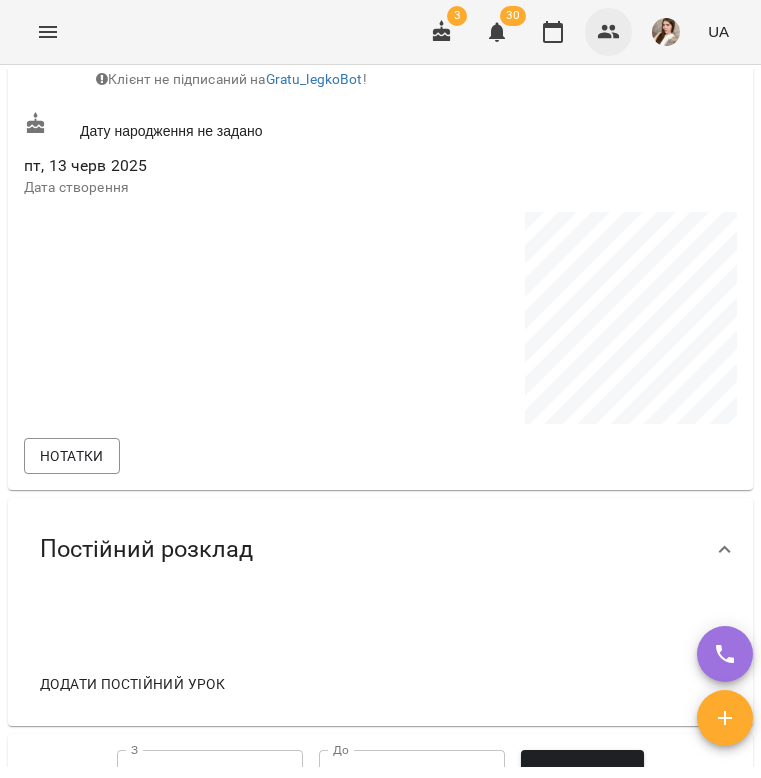 click 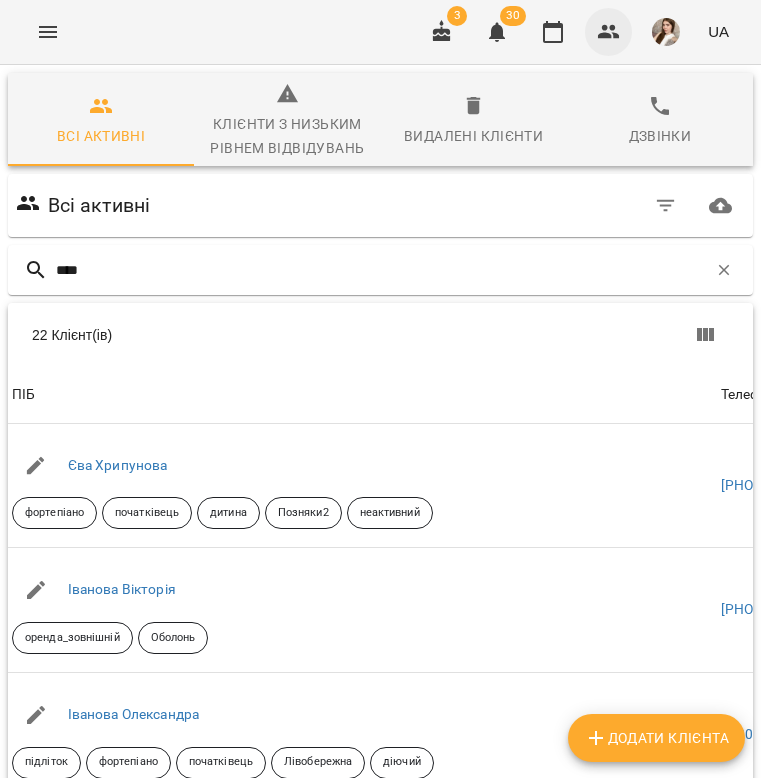 type on "*****" 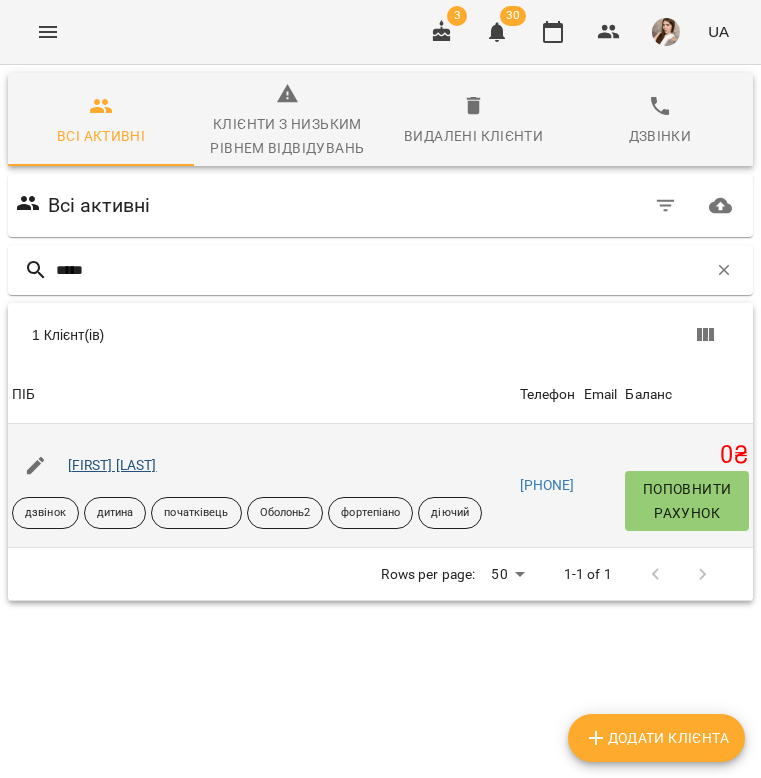 click on "Новак Сергій" at bounding box center [112, 465] 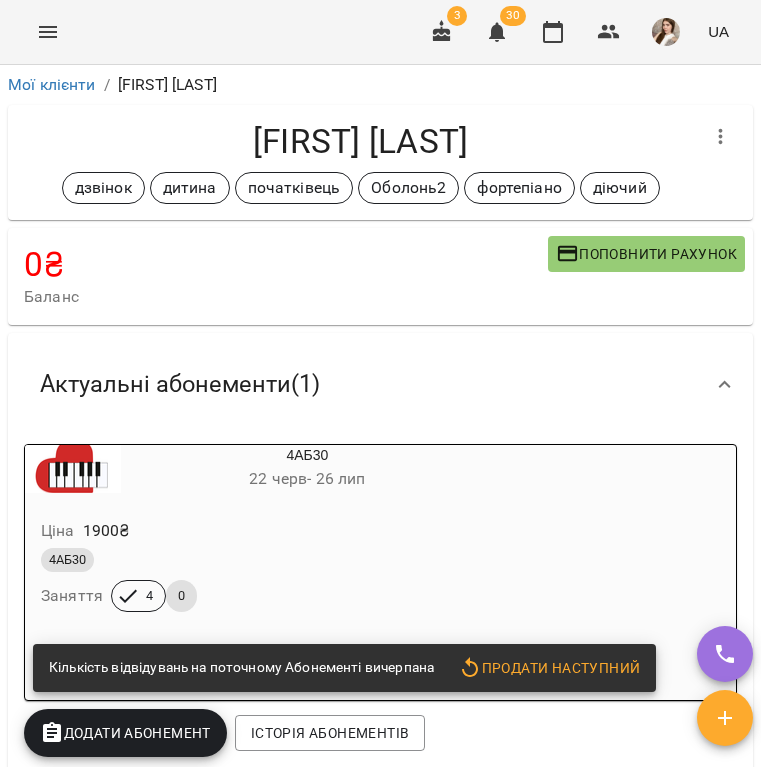 click on "Поповнити рахунок" at bounding box center [646, 254] 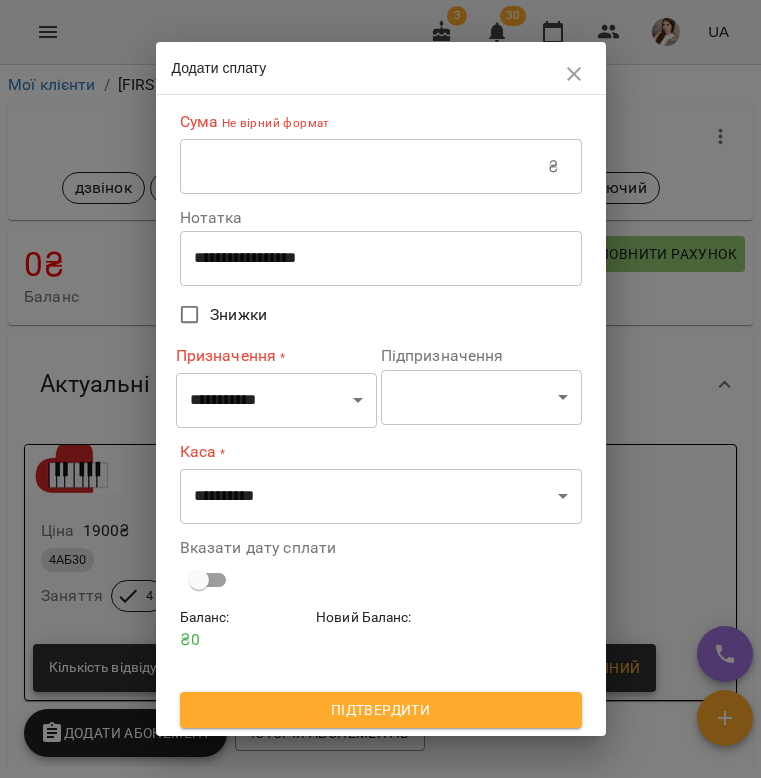 click on "**********" at bounding box center (381, 258) 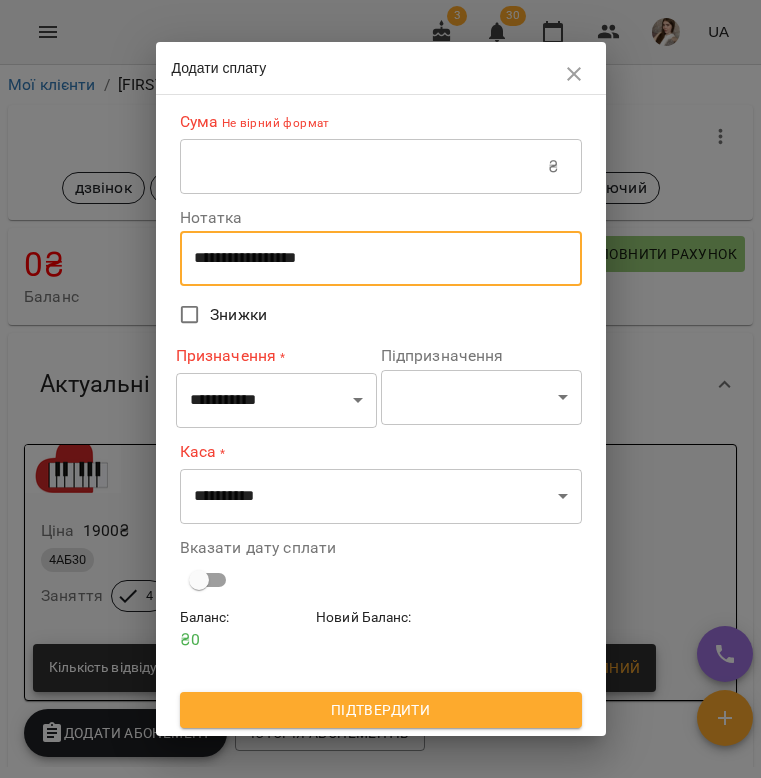 click on "**********" at bounding box center [381, 258] 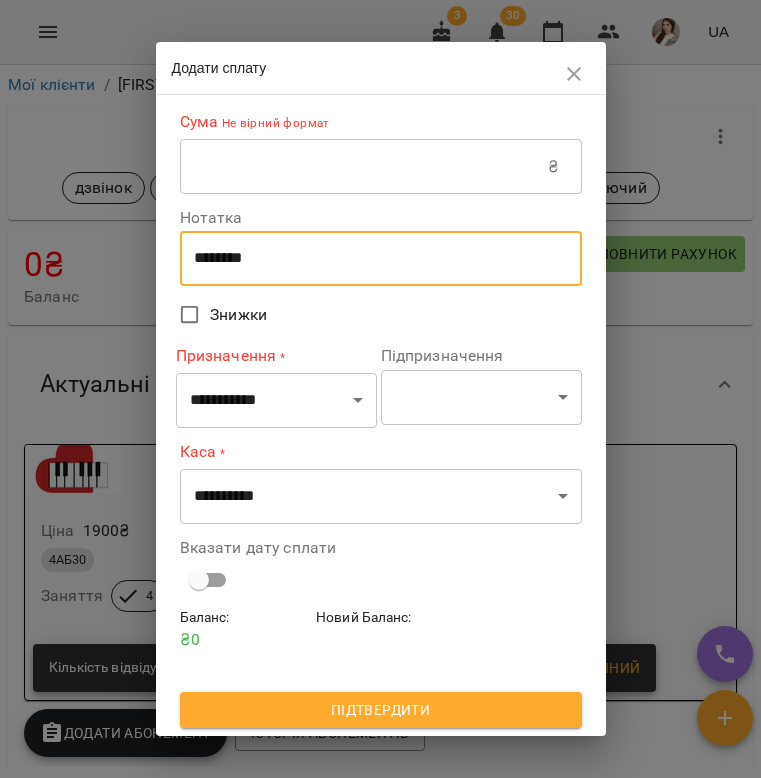 type on "********" 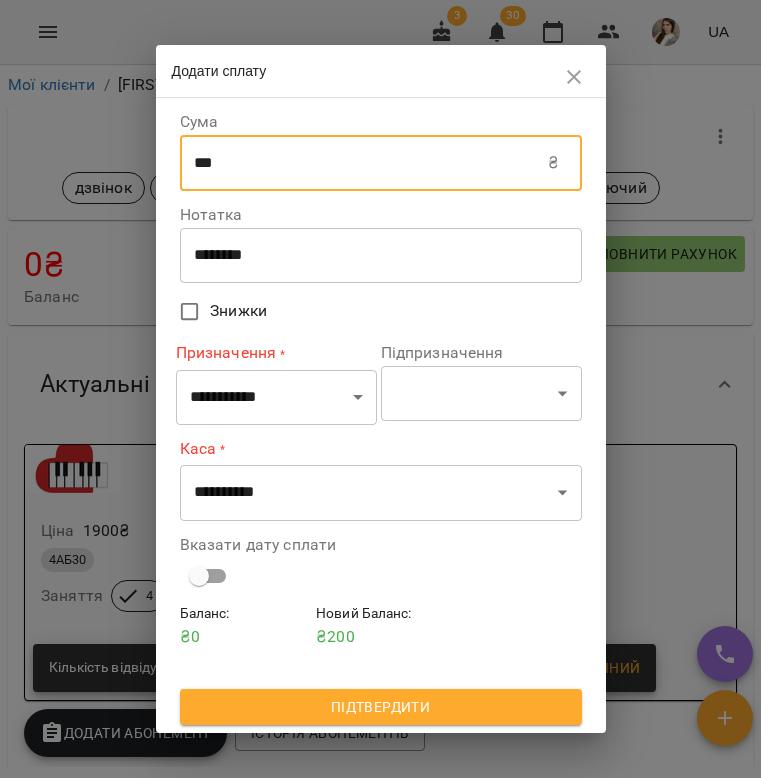 type on "***" 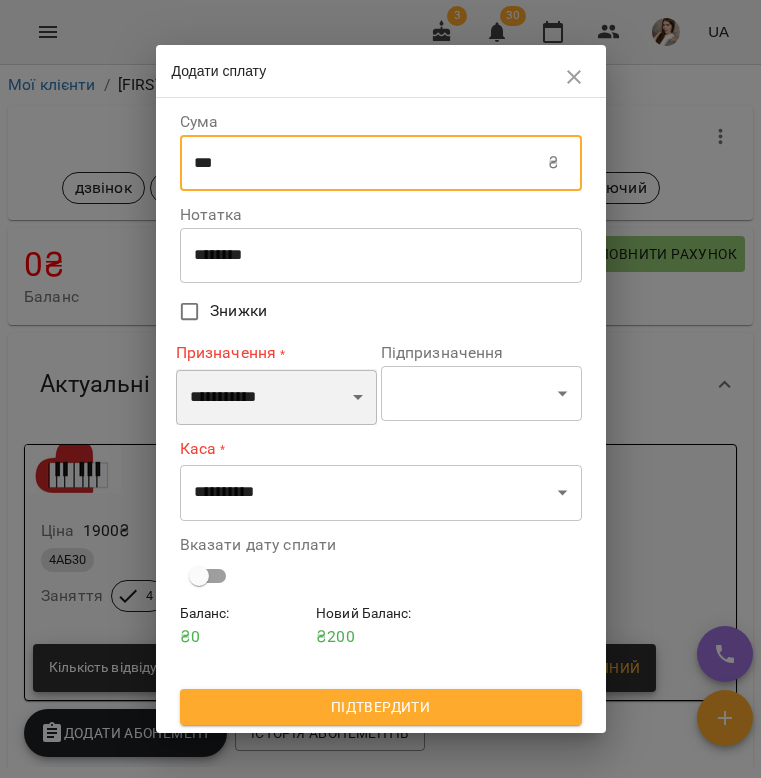 click on "**********" at bounding box center [276, 397] 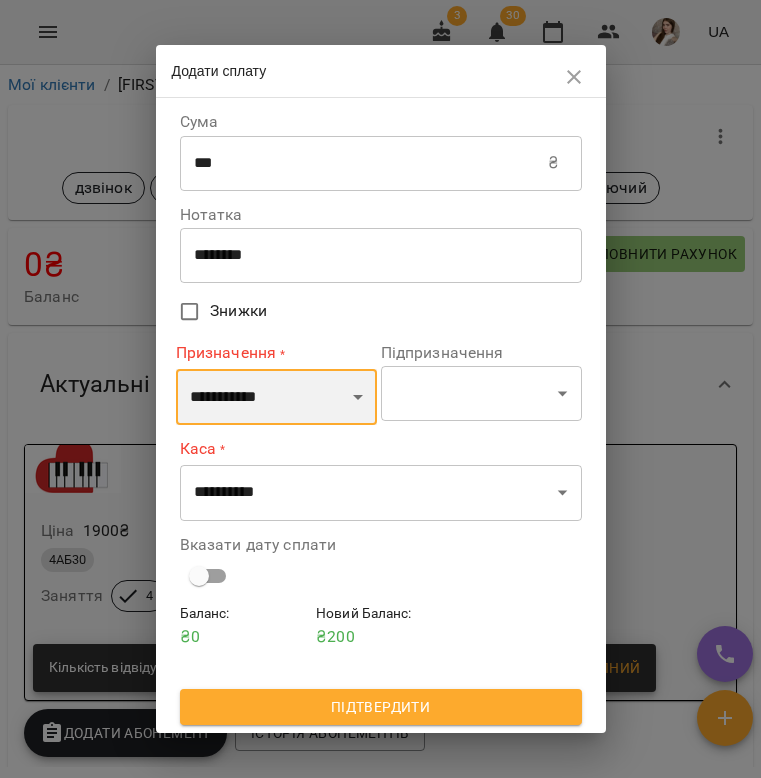 select on "******" 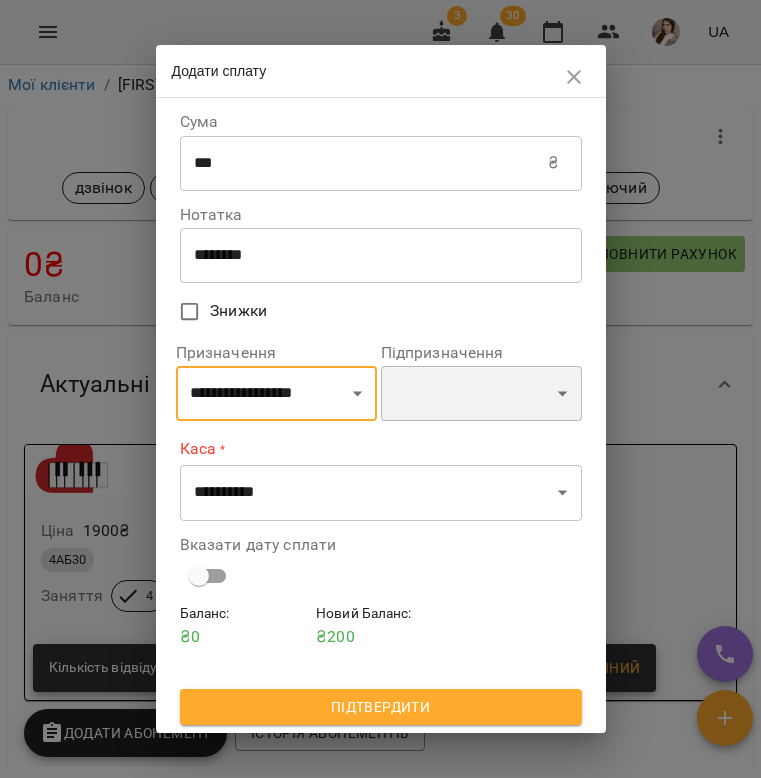 click on "**********" at bounding box center [481, 394] 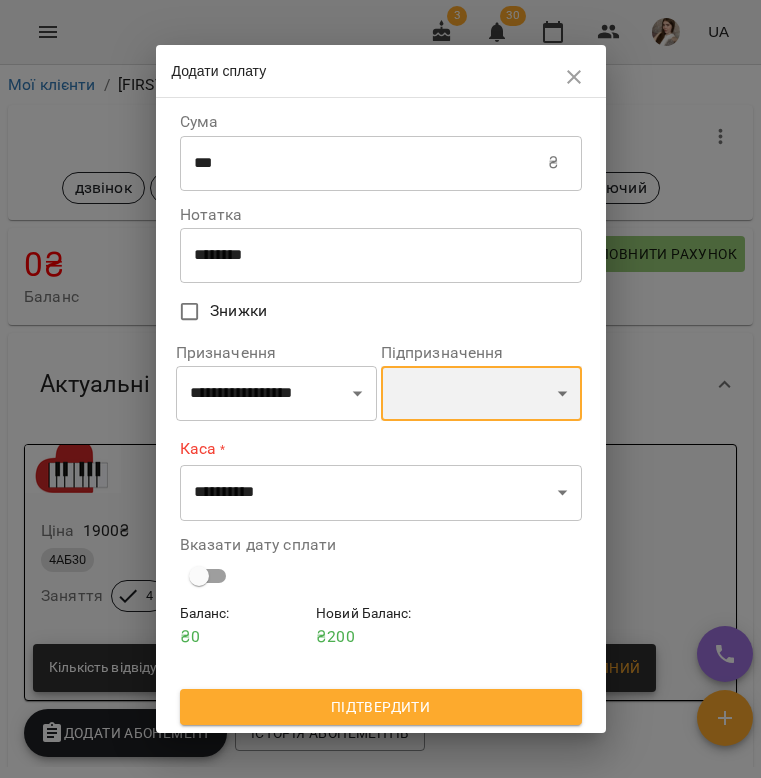 select on "**********" 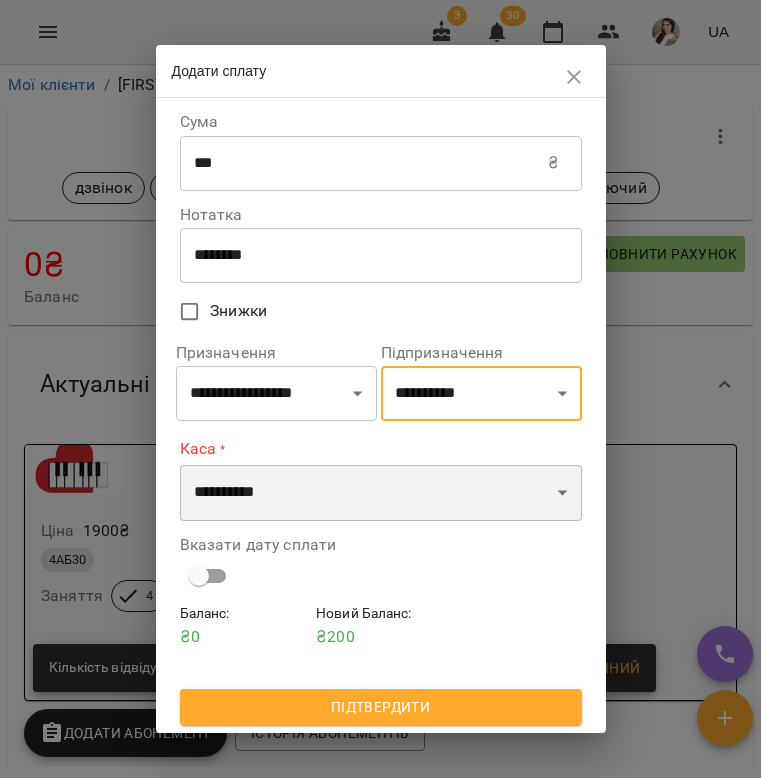 click on "**********" at bounding box center (381, 493) 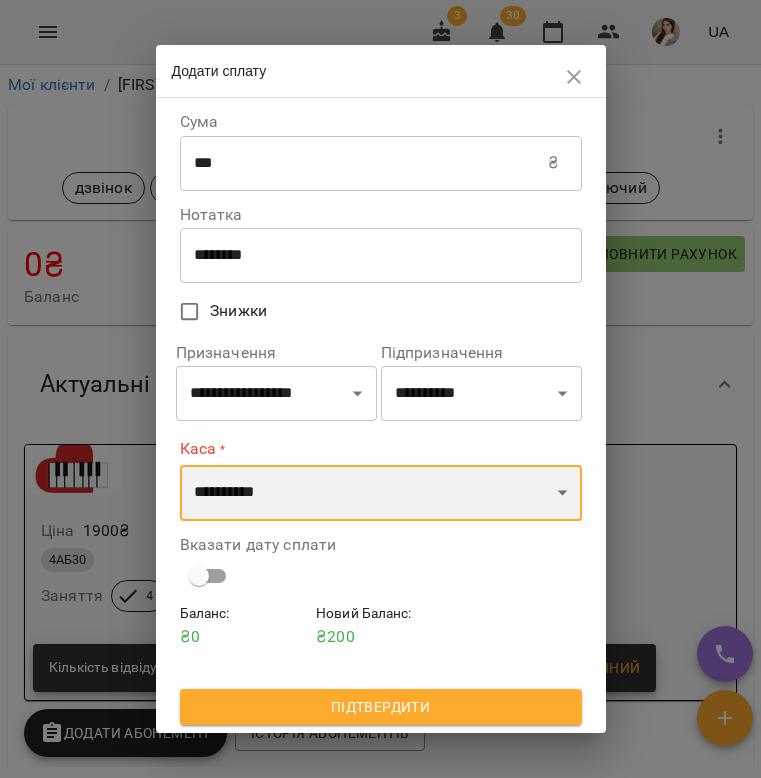 select on "***" 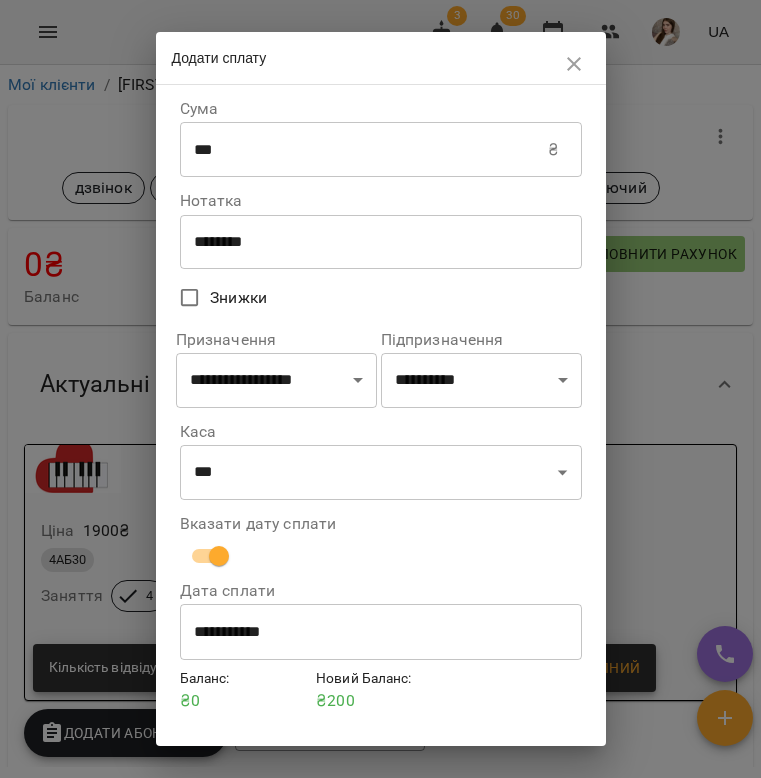 click on "**********" at bounding box center (381, 632) 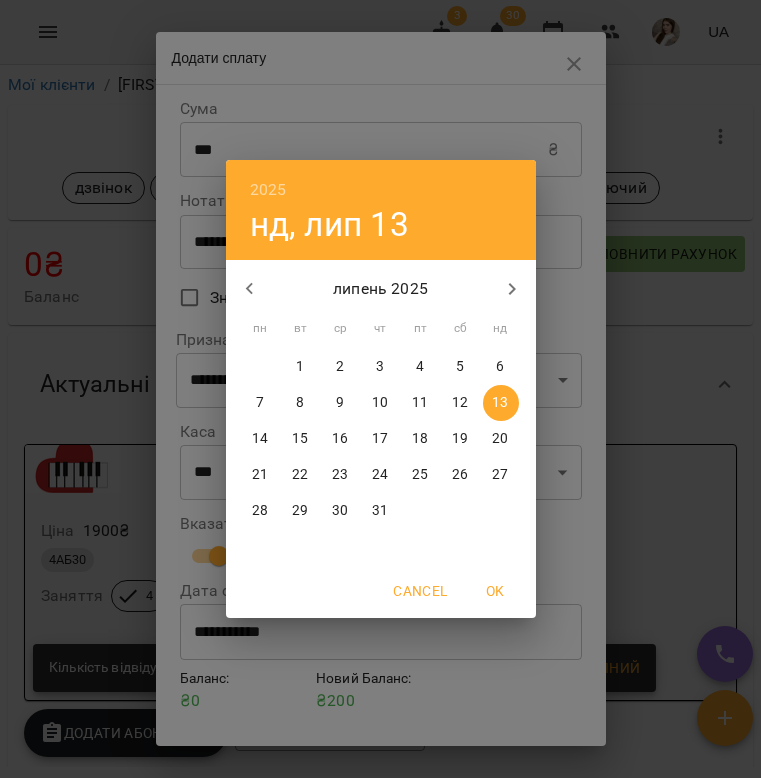 click on "12" at bounding box center (460, 403) 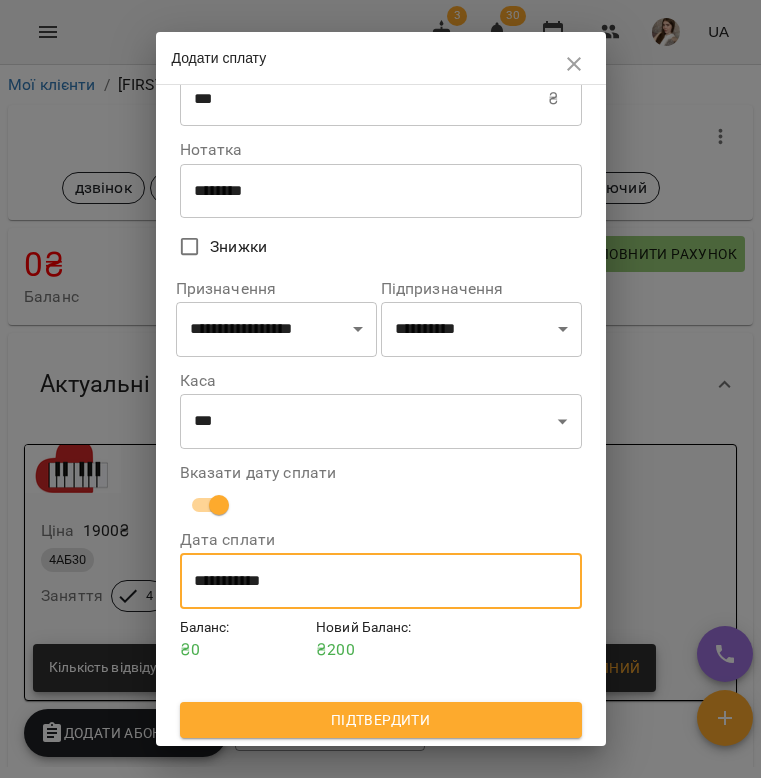 scroll, scrollTop: 54, scrollLeft: 0, axis: vertical 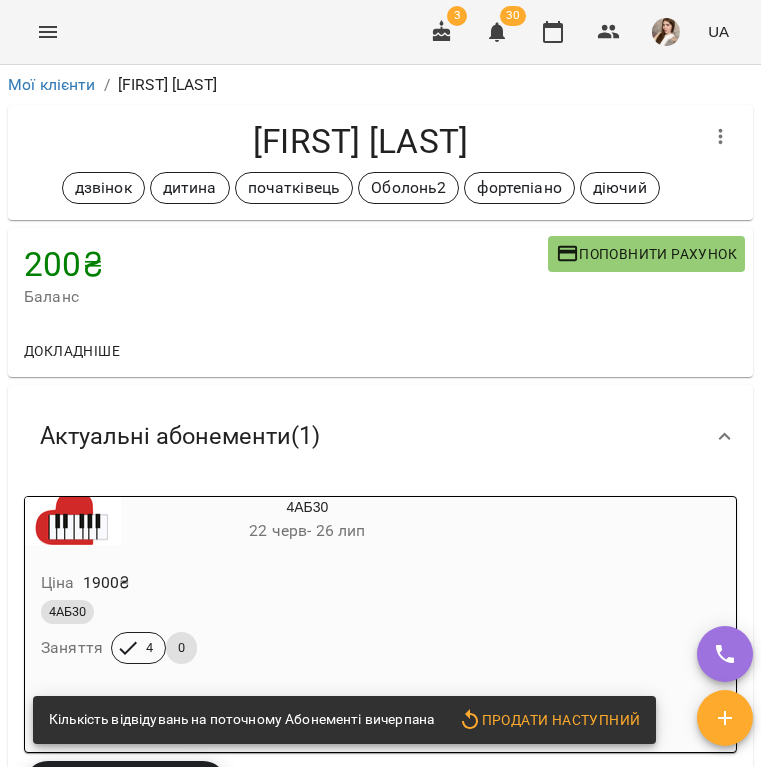 click on "4АБ30 Заняття 4 0" at bounding box center (259, 632) 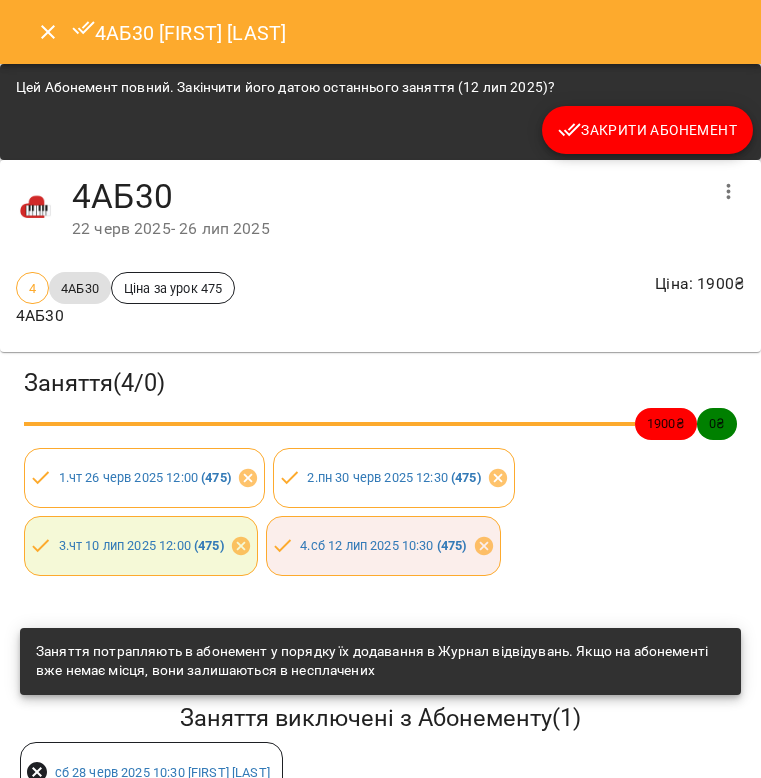 click on "Закрити Абонемент" at bounding box center (647, 130) 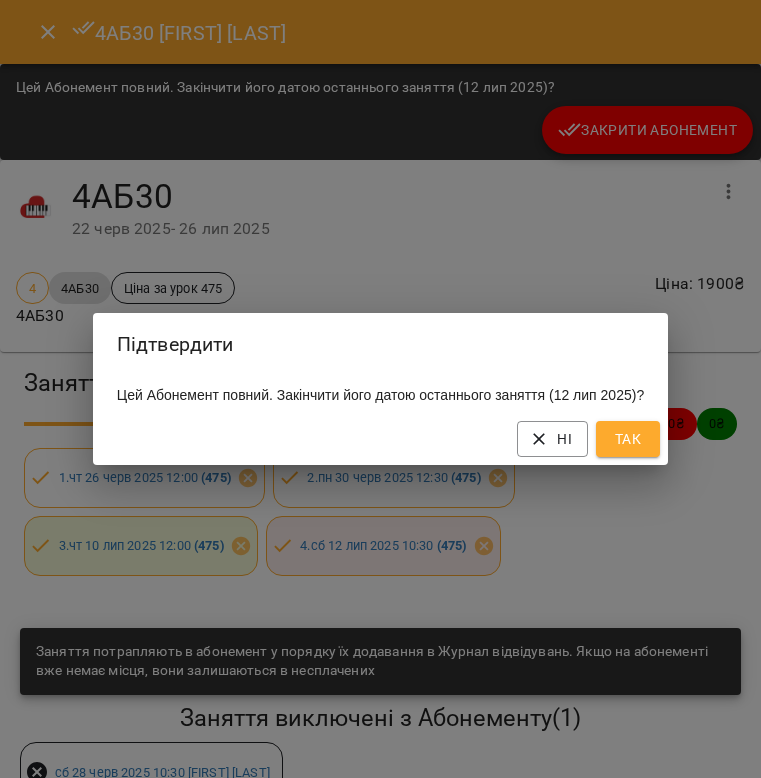 click on "Так" at bounding box center [628, 439] 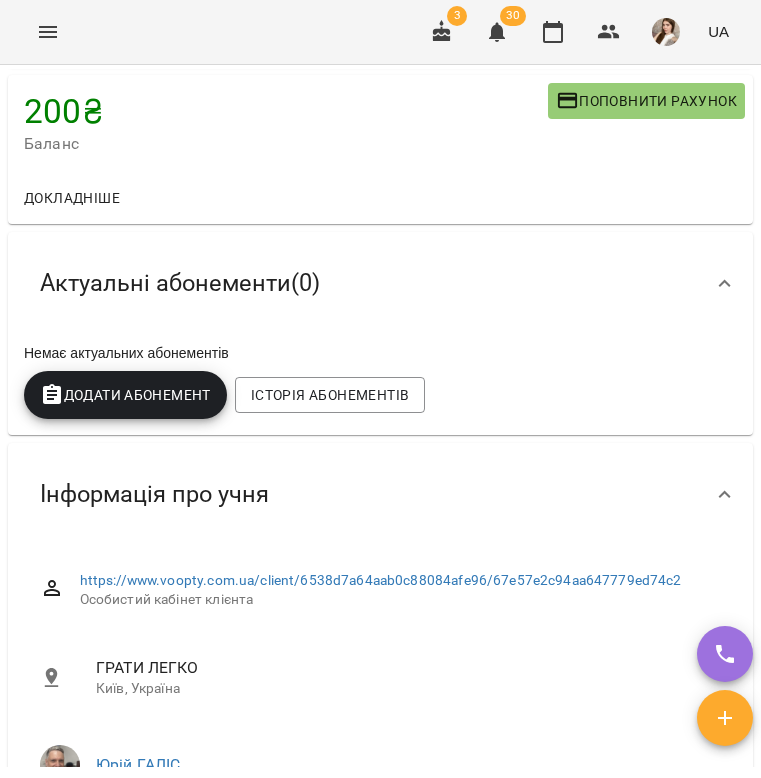 scroll, scrollTop: 316, scrollLeft: 0, axis: vertical 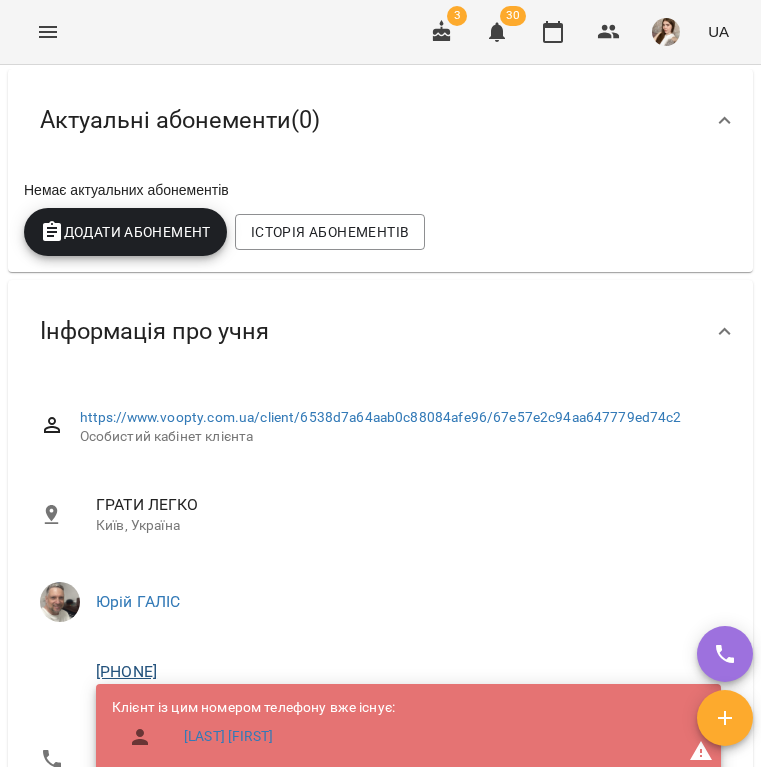 click on "+380674450599" at bounding box center (126, 671) 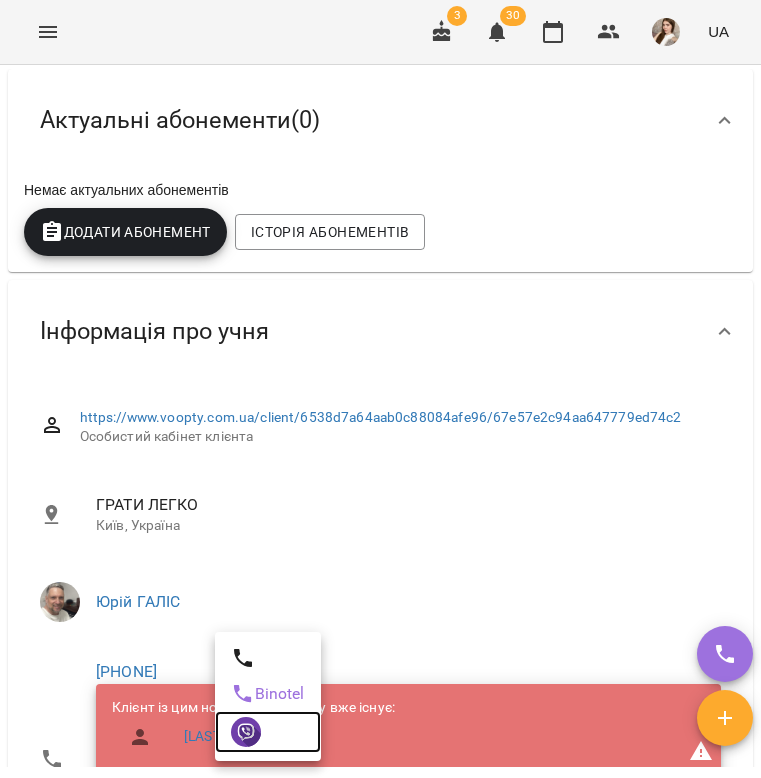 click at bounding box center [246, 732] 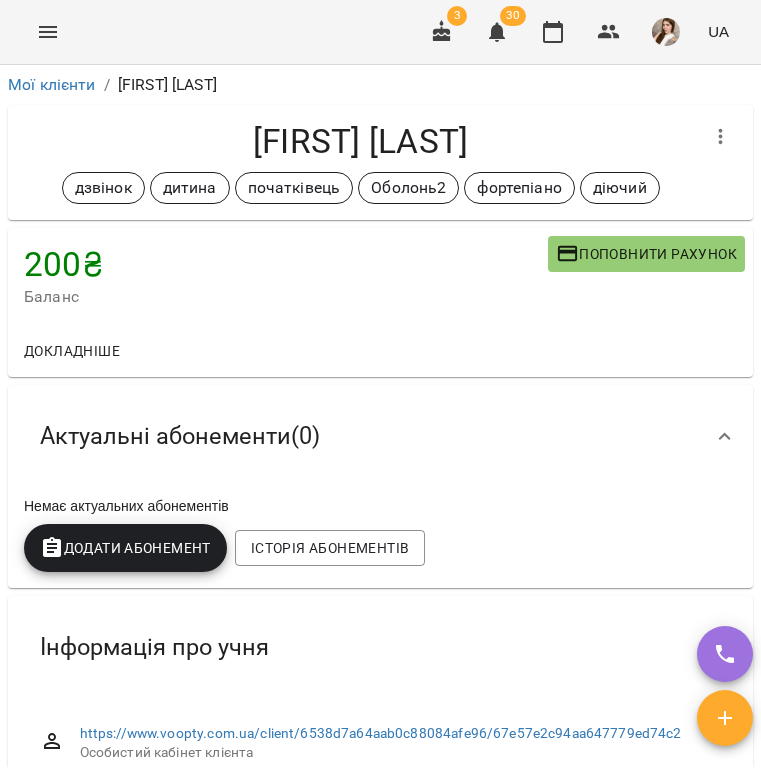 scroll, scrollTop: 0, scrollLeft: 0, axis: both 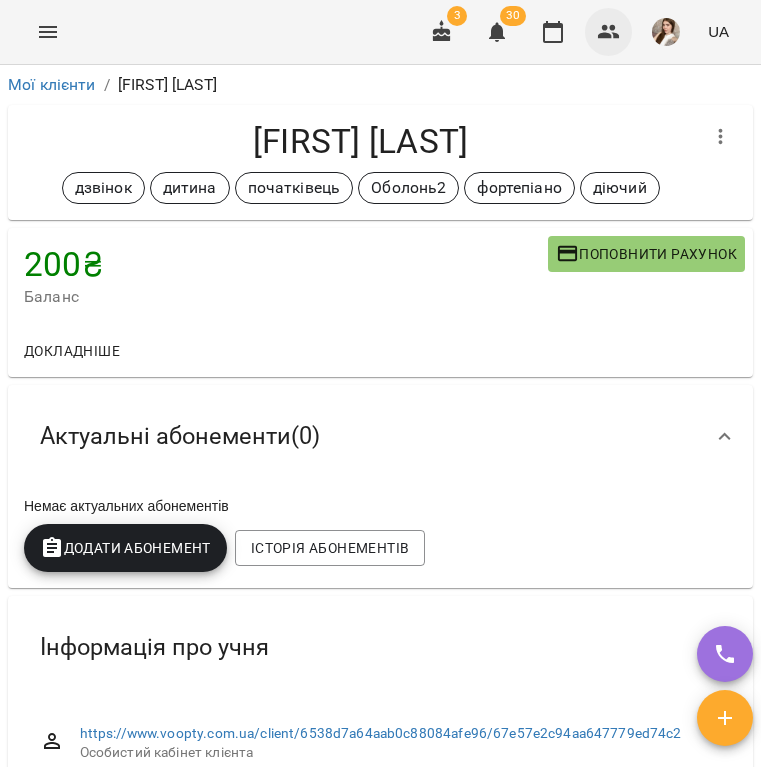 click at bounding box center (609, 32) 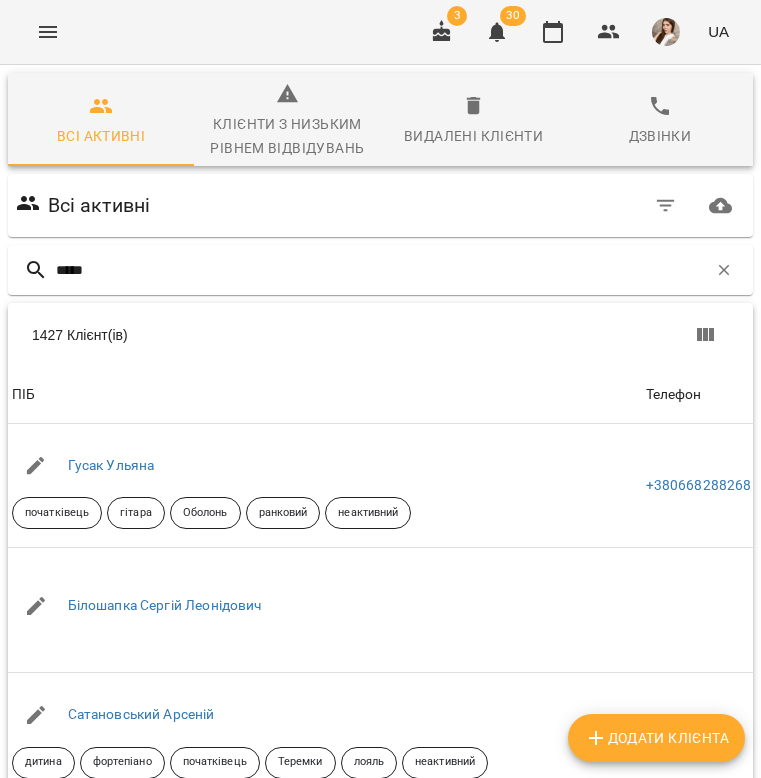 type on "******" 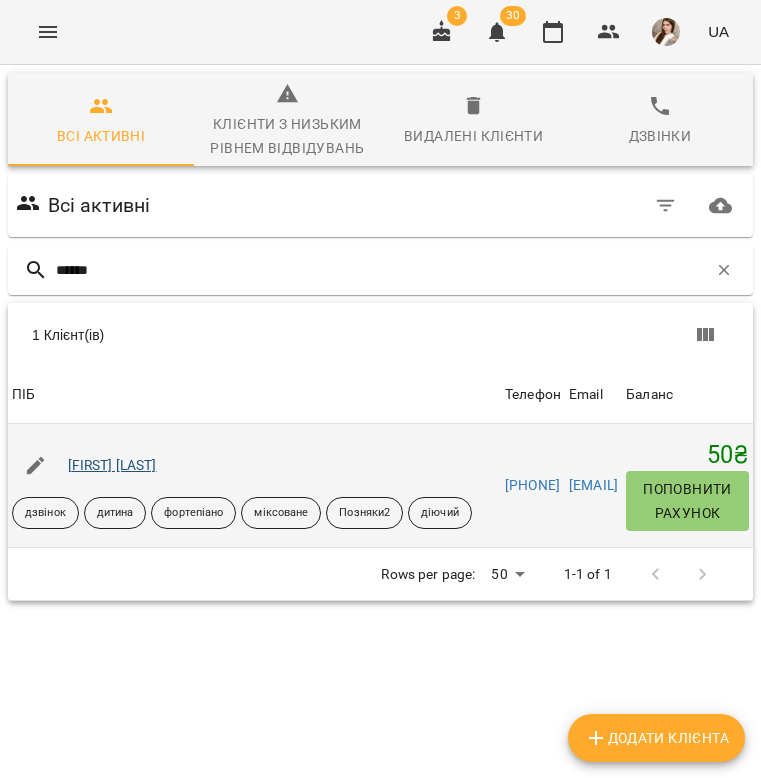 click on "Марія Мордачова" at bounding box center [112, 465] 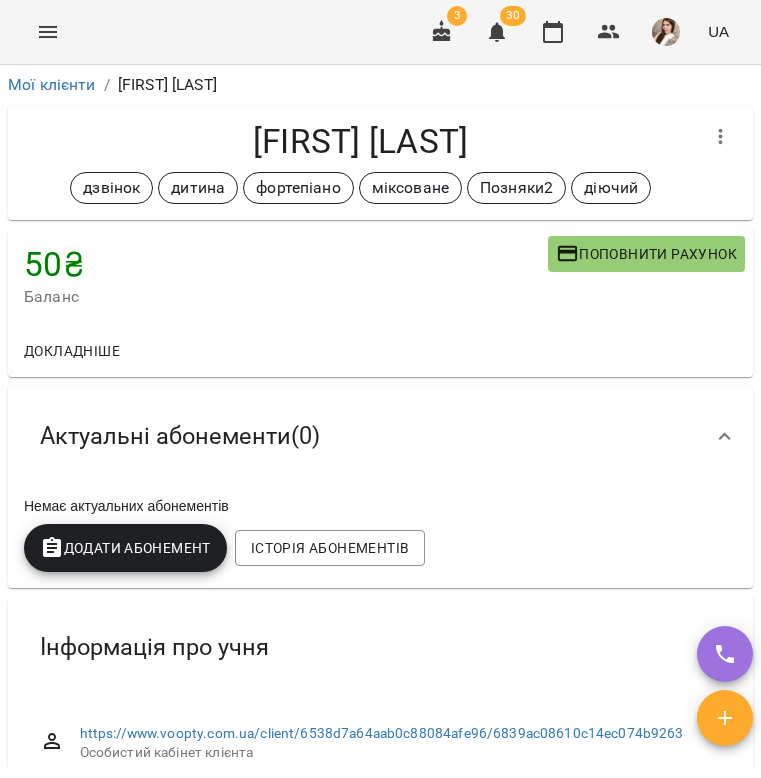 click on "Поповнити рахунок" at bounding box center [646, 254] 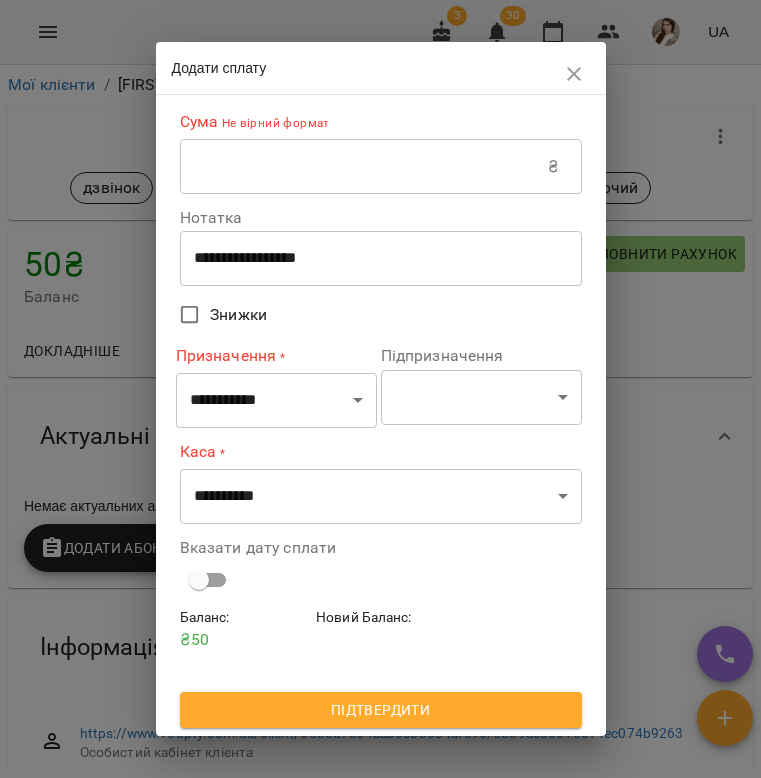 click on "**********" at bounding box center [381, 258] 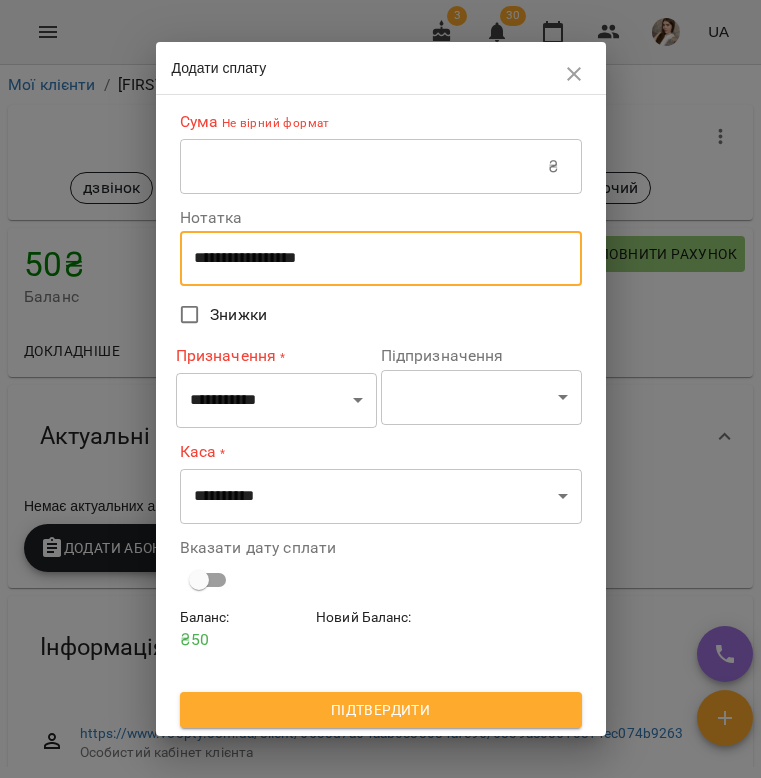 click on "**********" at bounding box center (381, 258) 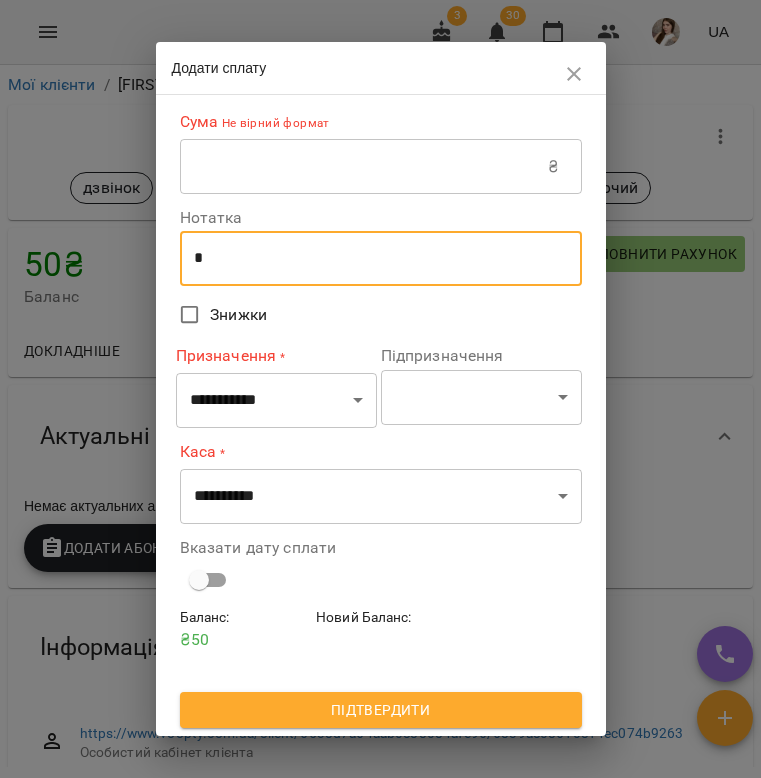 type on "*" 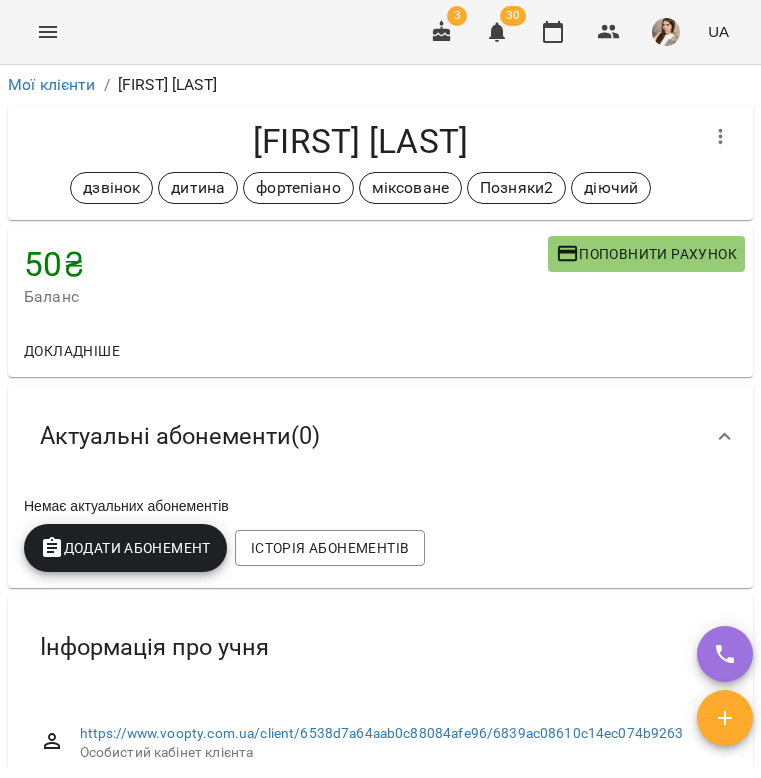 scroll, scrollTop: 0, scrollLeft: 0, axis: both 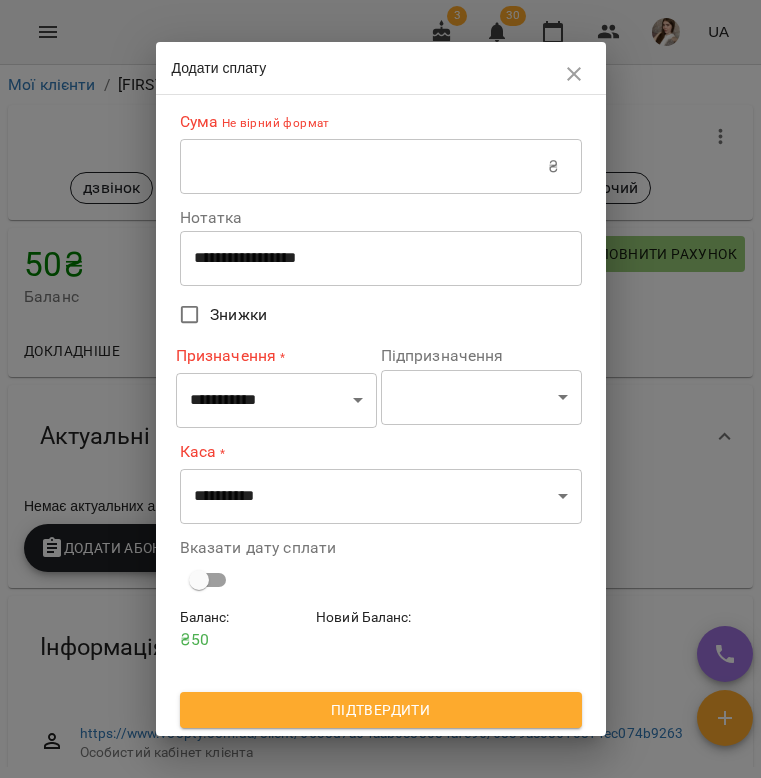 click on "**********" at bounding box center [381, 258] 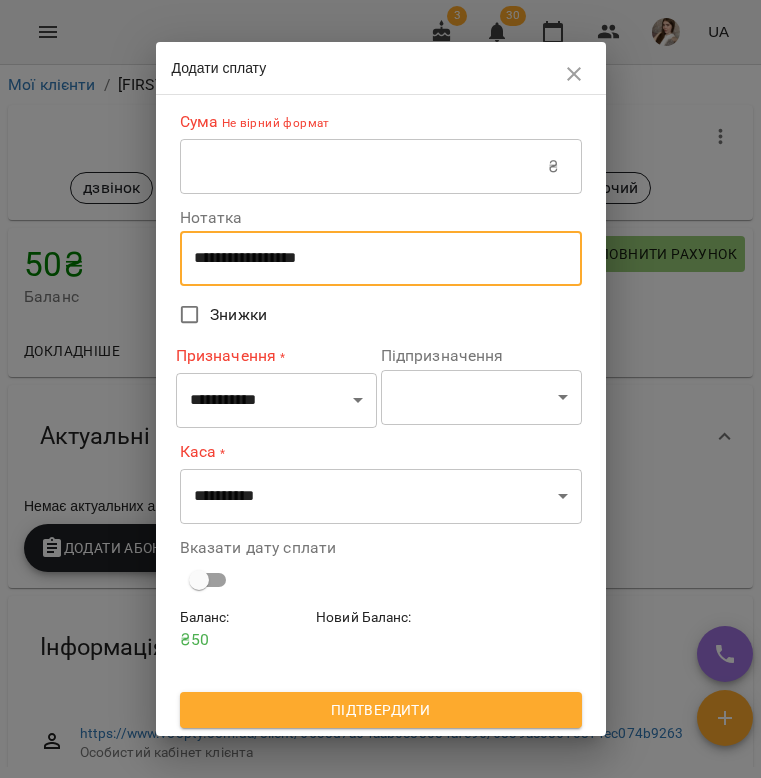 click on "**********" at bounding box center (381, 258) 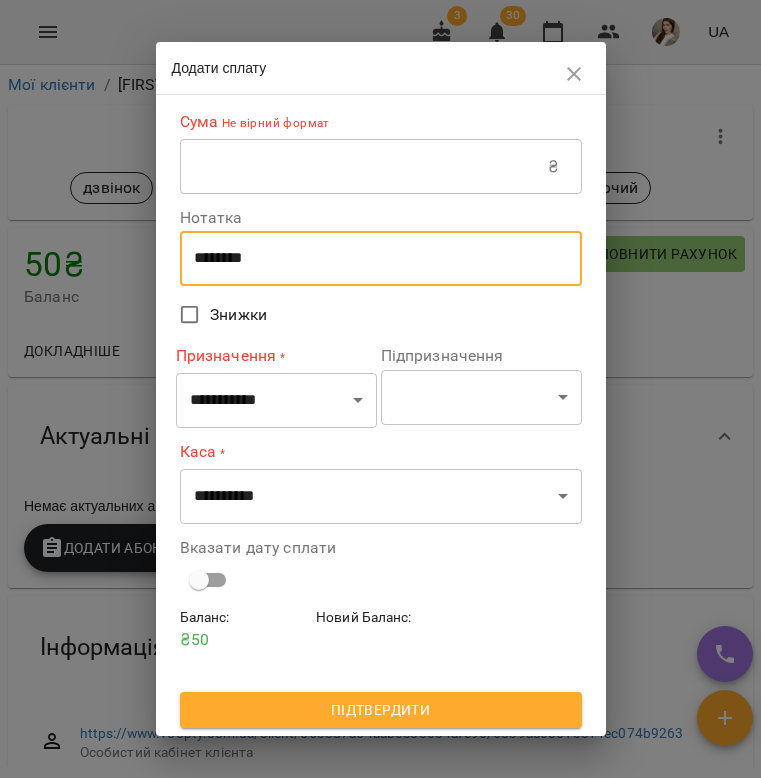 type on "********" 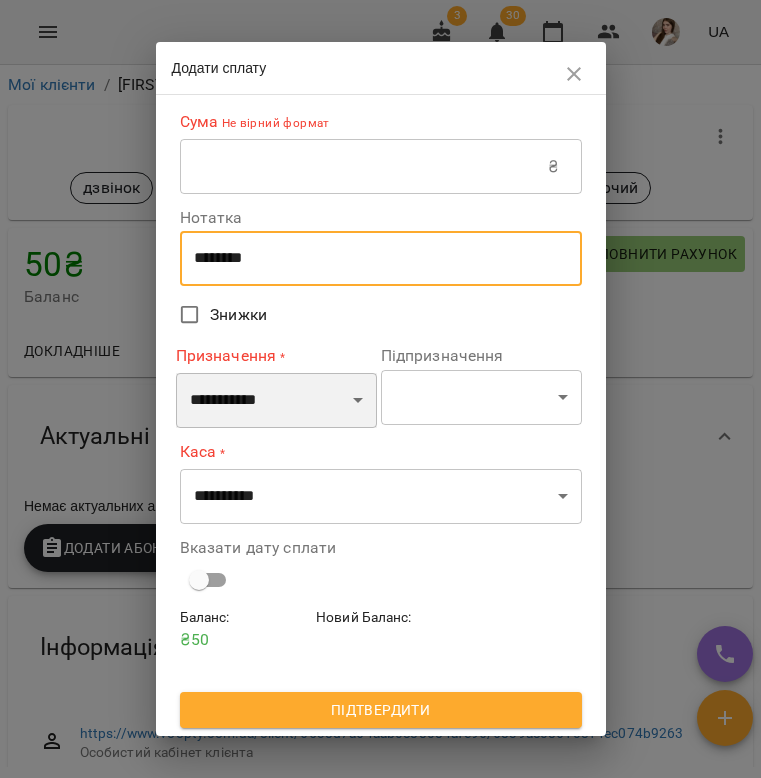 click on "**********" at bounding box center (276, 401) 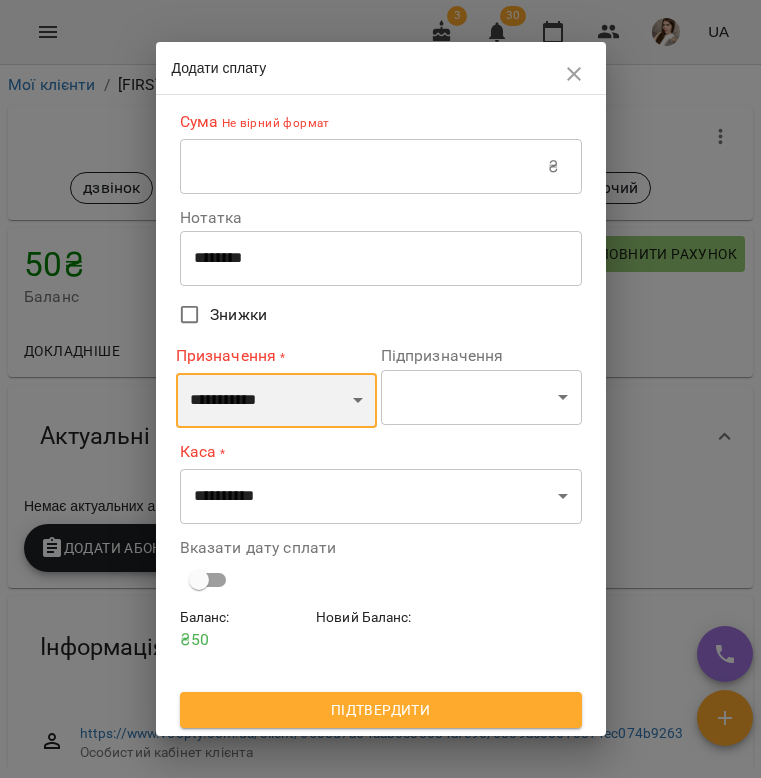 select on "********" 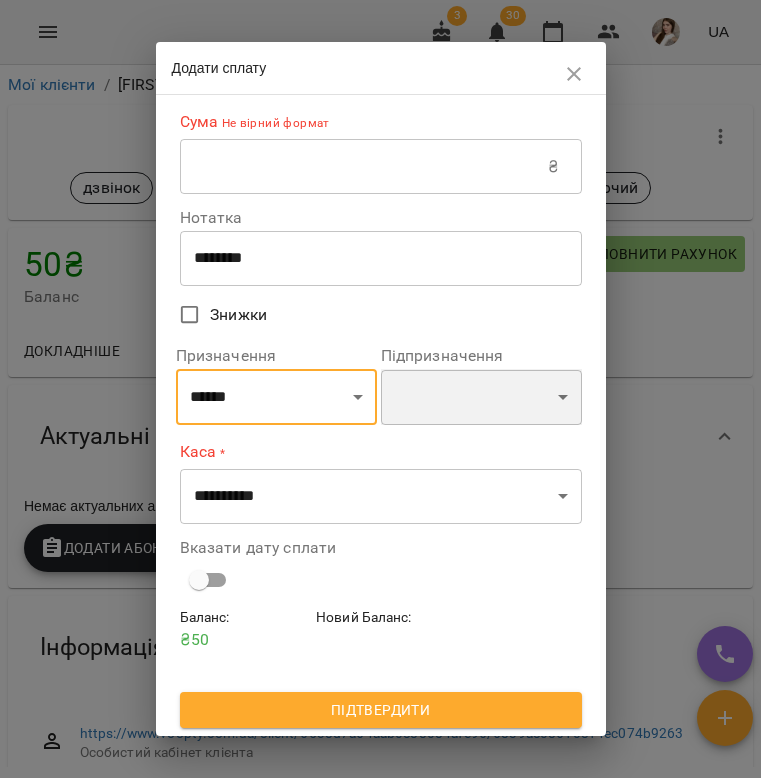 click on "***** ***** ***** ******* ******* ******* ******* ******* ******** ******** ******** ******** ******** ********" at bounding box center (481, 397) 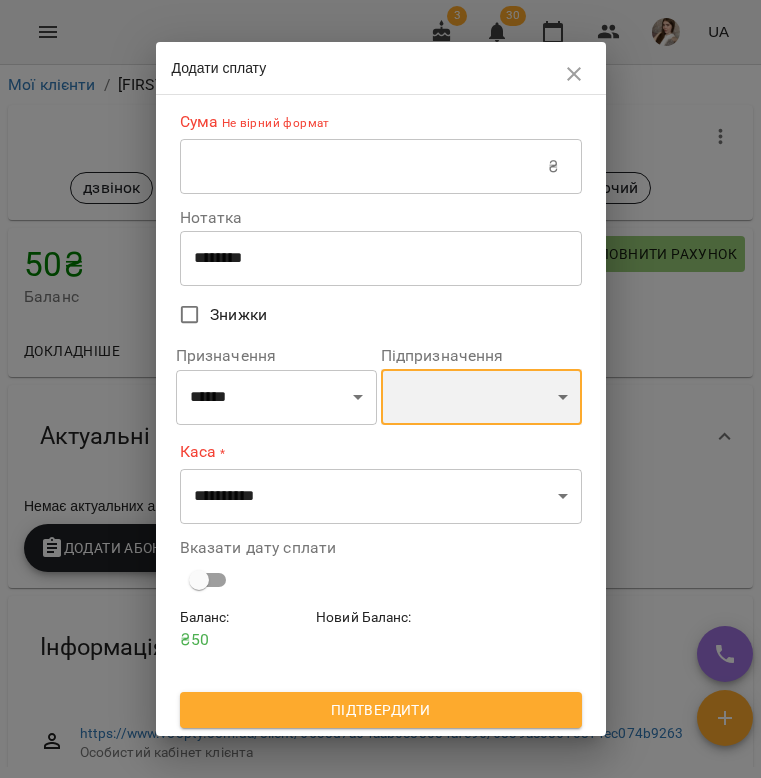 select on "*****" 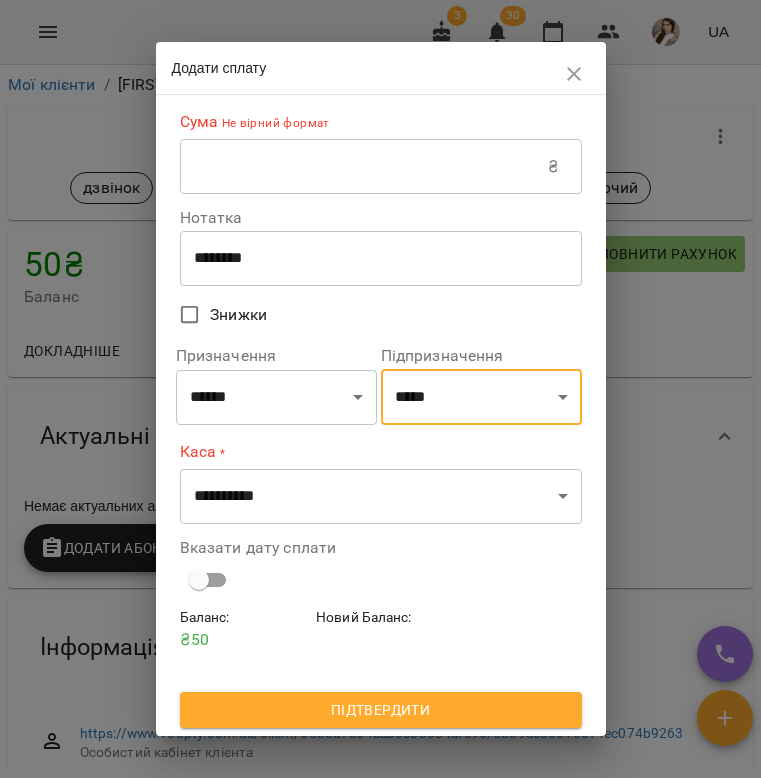 click at bounding box center (364, 167) 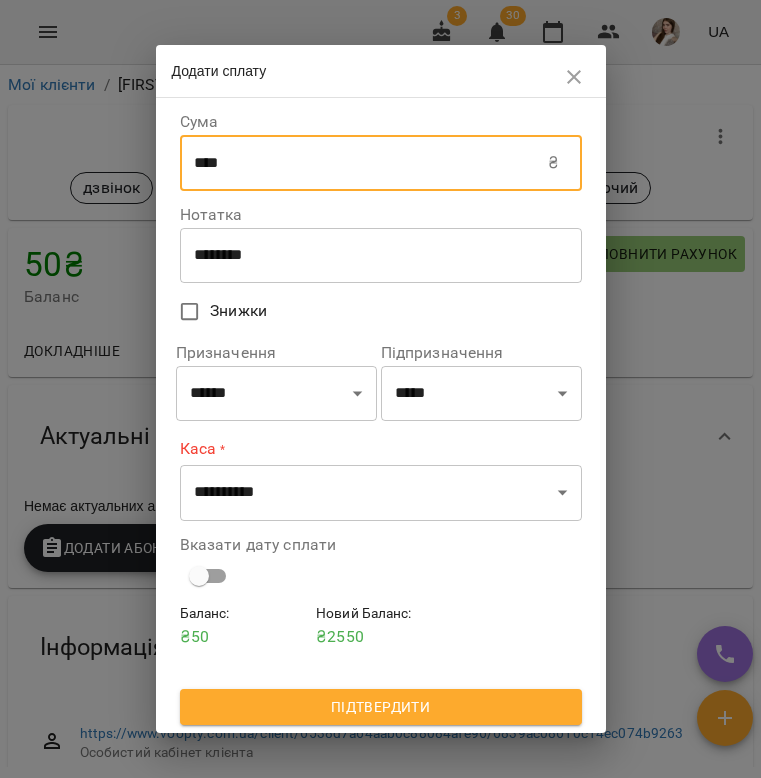 type on "****" 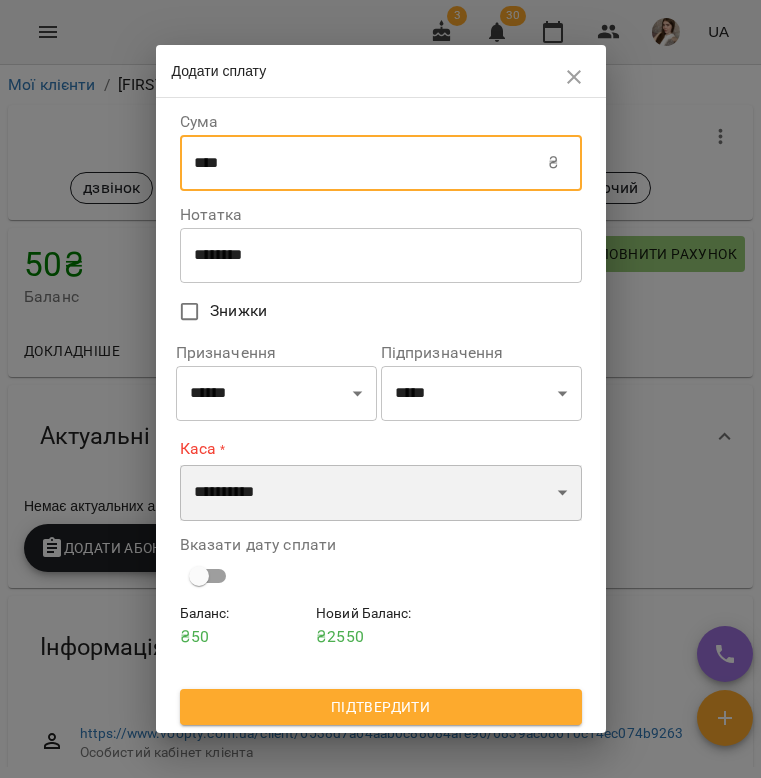 click on "**********" at bounding box center (381, 493) 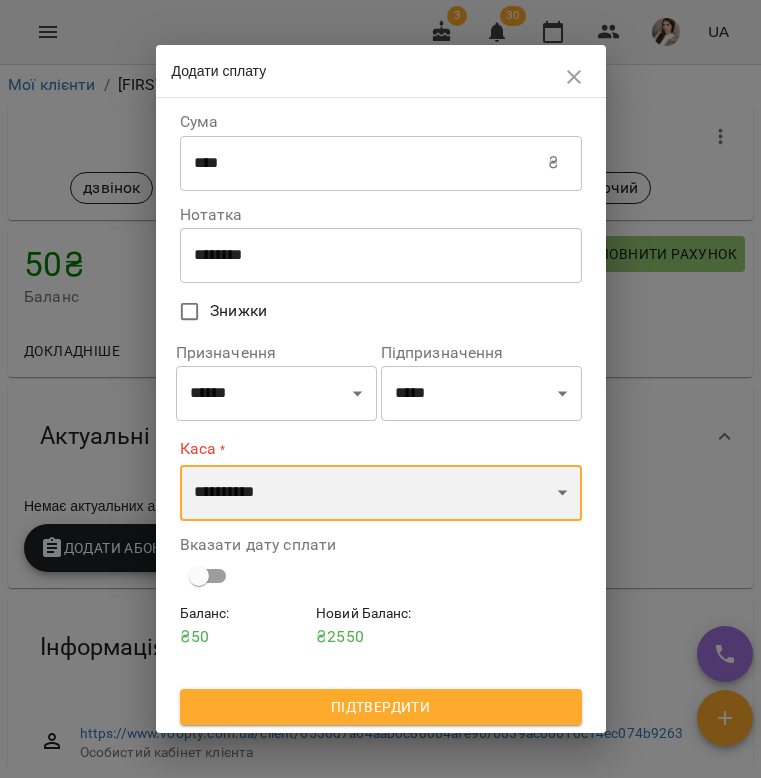 select on "***" 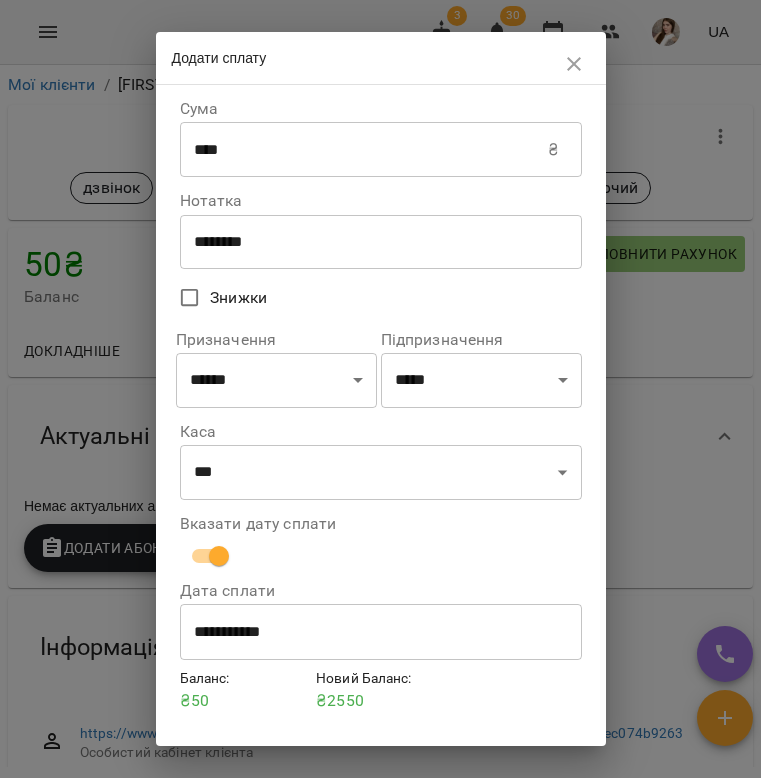 click on "**********" at bounding box center [381, 632] 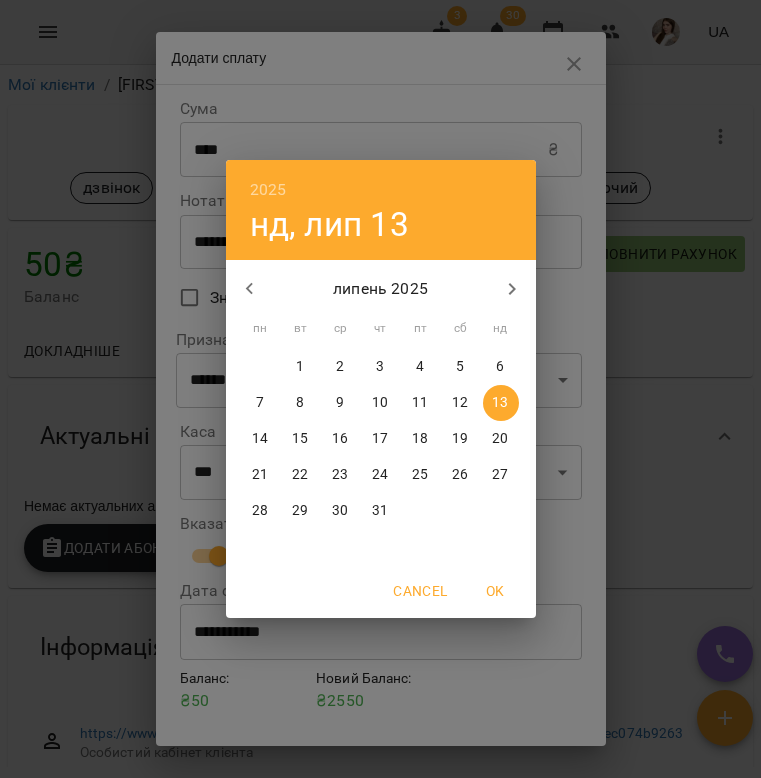 click on "12" at bounding box center [460, 403] 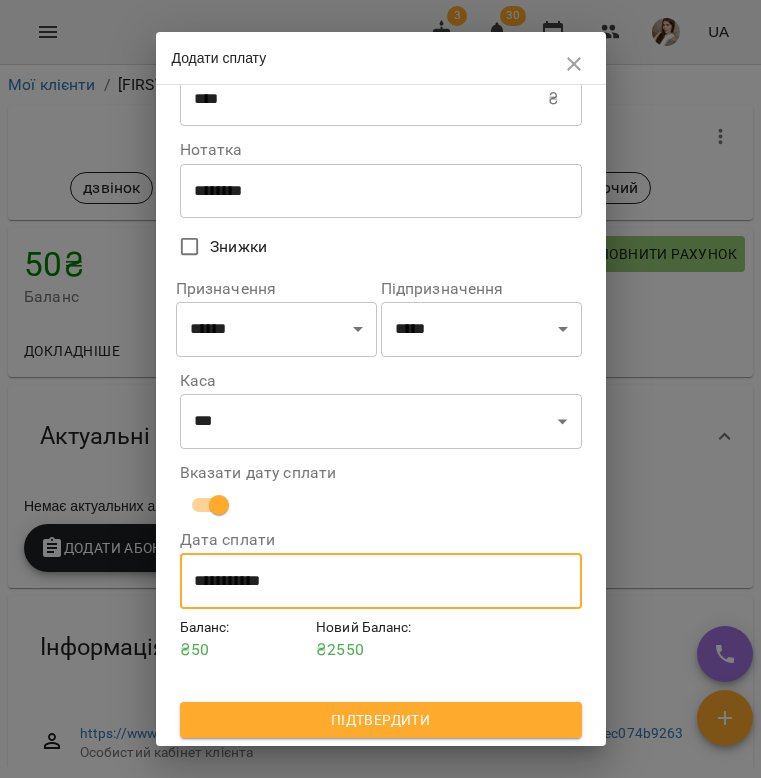 scroll, scrollTop: 54, scrollLeft: 0, axis: vertical 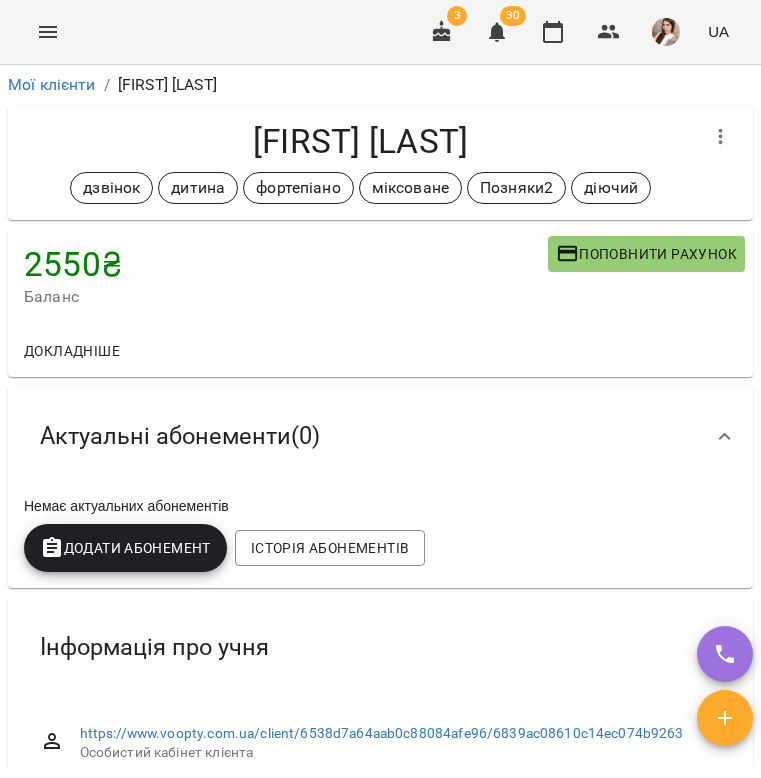 click on "Додати Абонемент" at bounding box center (125, 548) 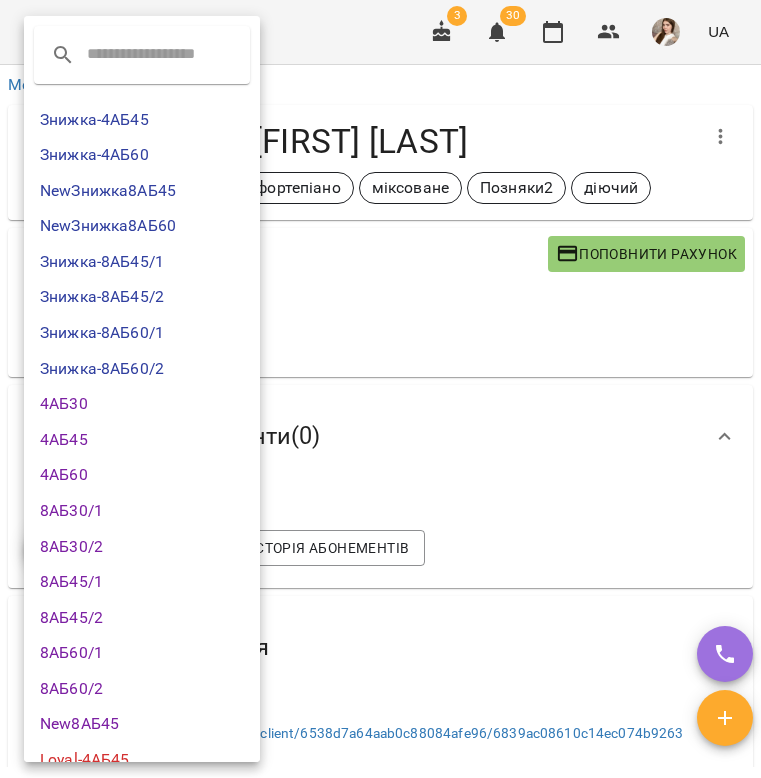 click on "4АБ45" at bounding box center [142, 440] 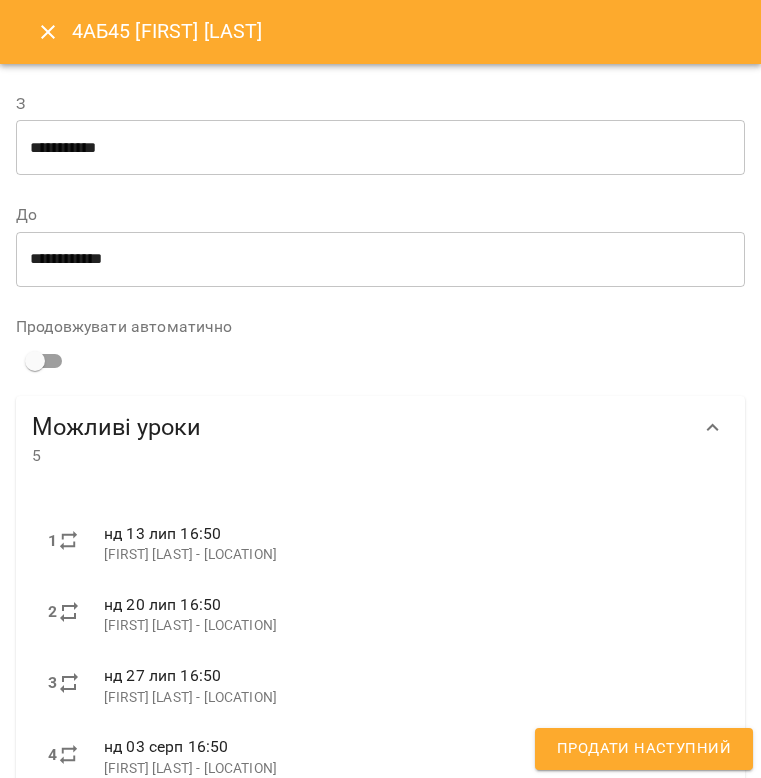 click on "Продати наступний" at bounding box center [644, 749] 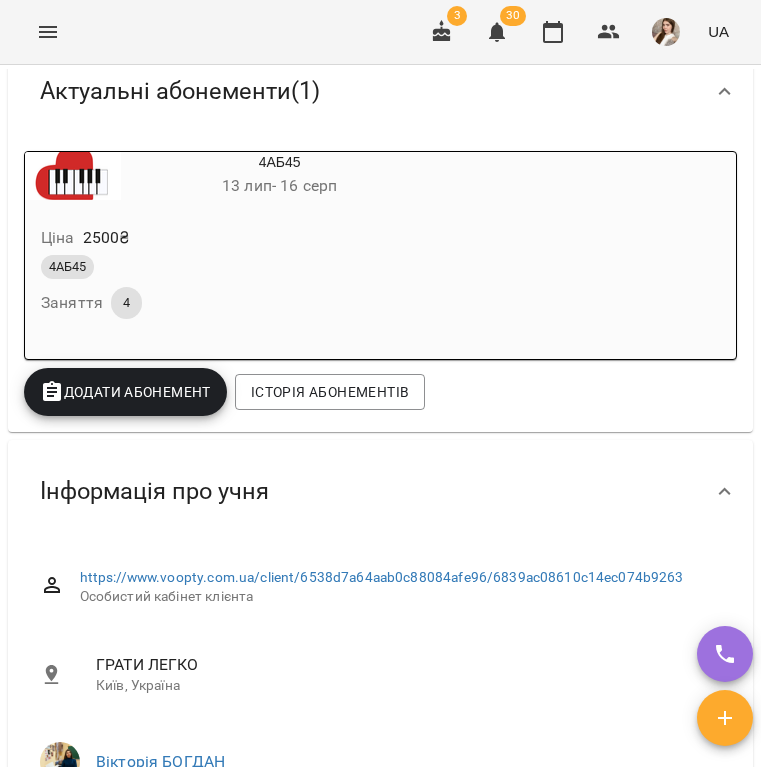 scroll, scrollTop: 0, scrollLeft: 0, axis: both 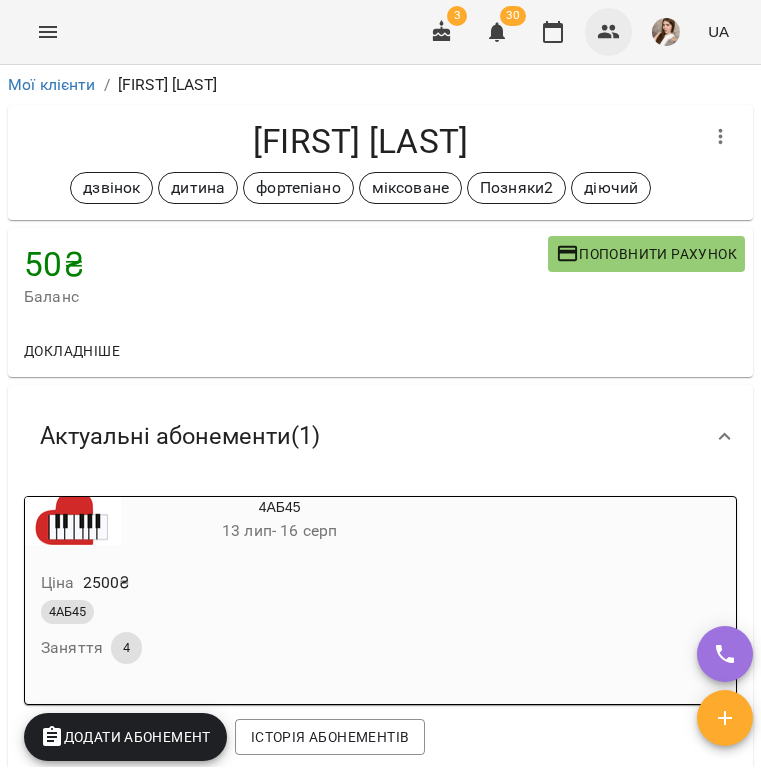 click 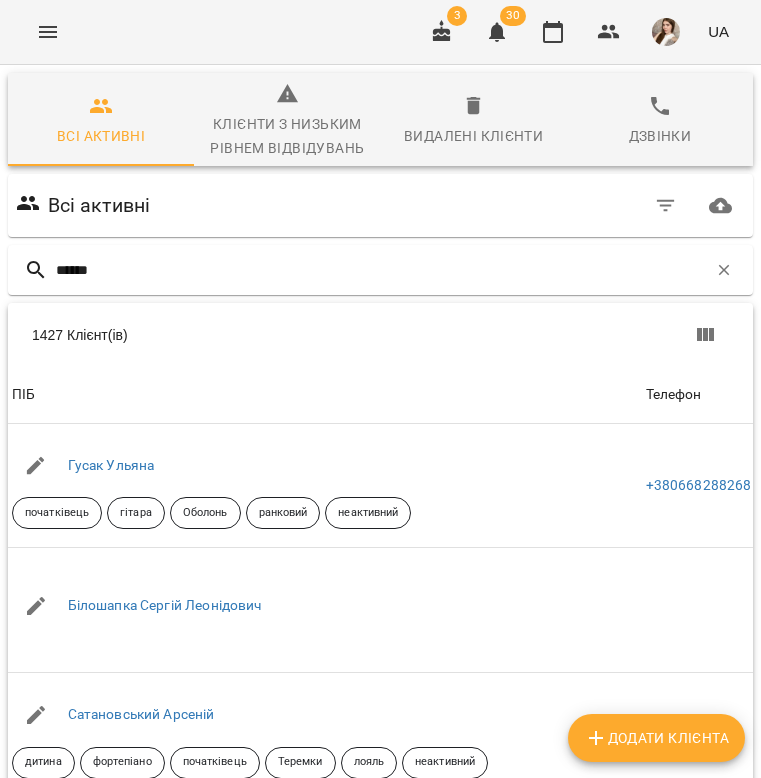 type on "*******" 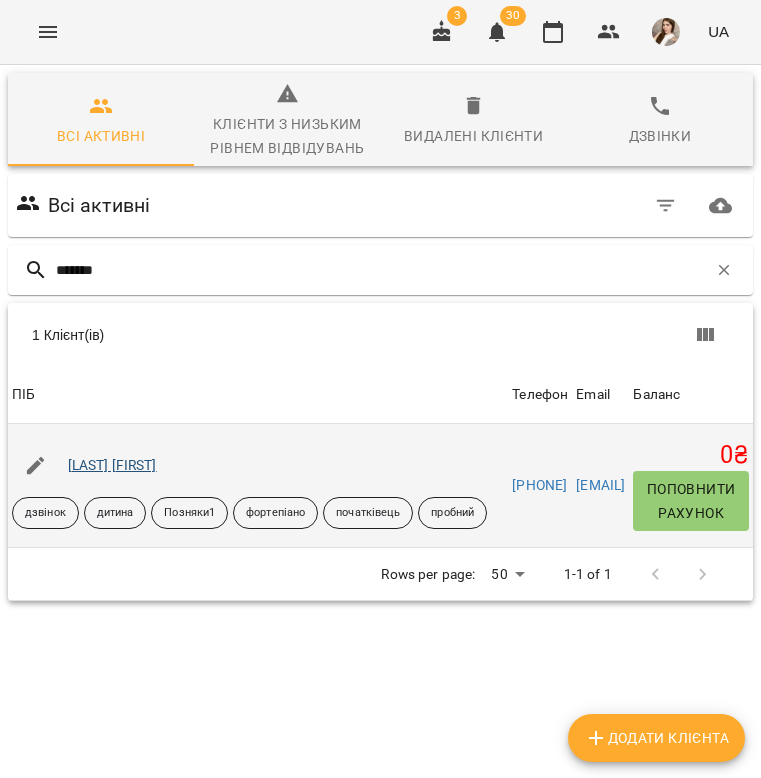 click on "Нетреба Соломія" at bounding box center [112, 465] 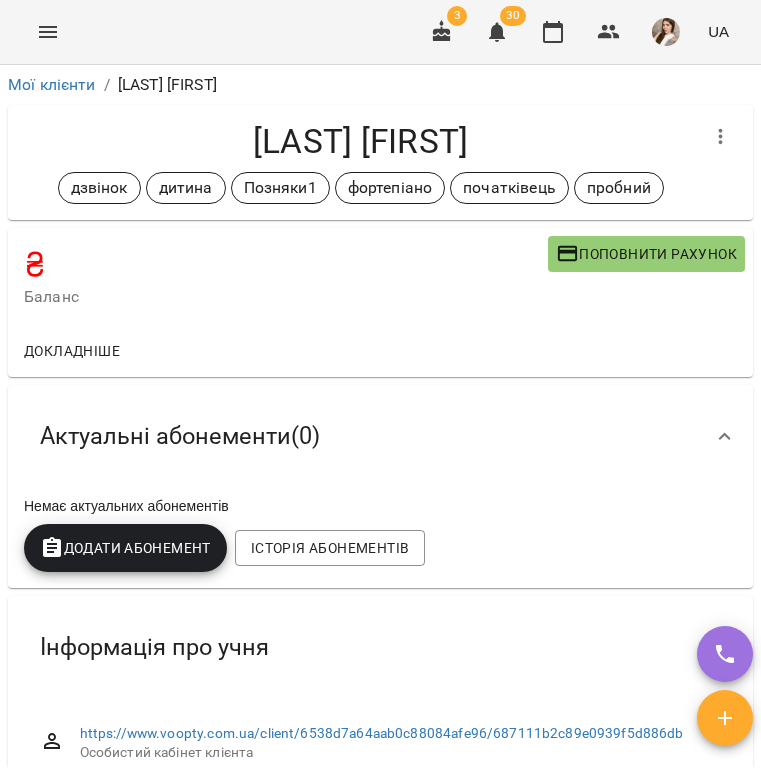 scroll, scrollTop: 0, scrollLeft: 0, axis: both 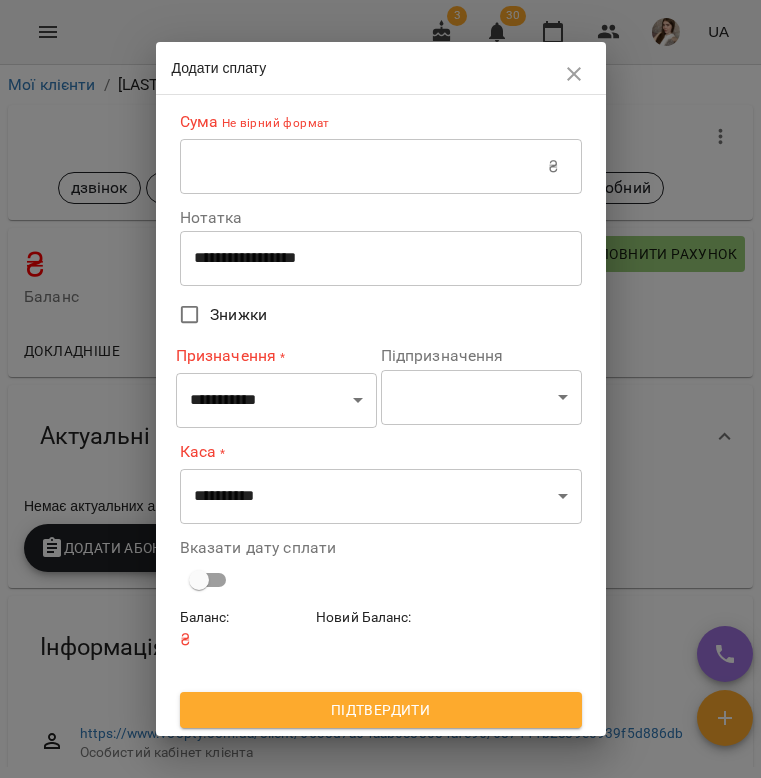 click on "**********" at bounding box center [381, 258] 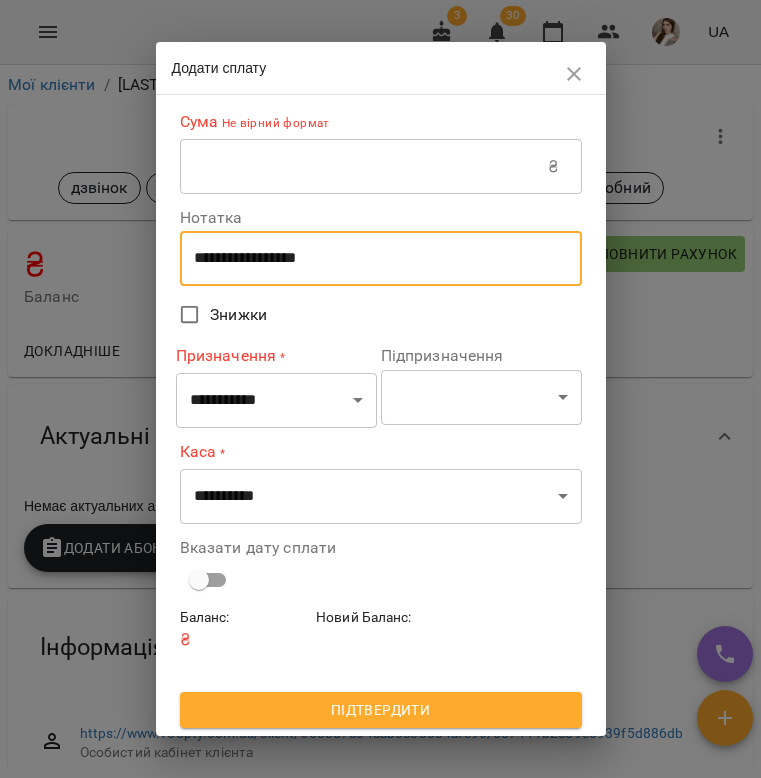 click on "**********" at bounding box center [381, 258] 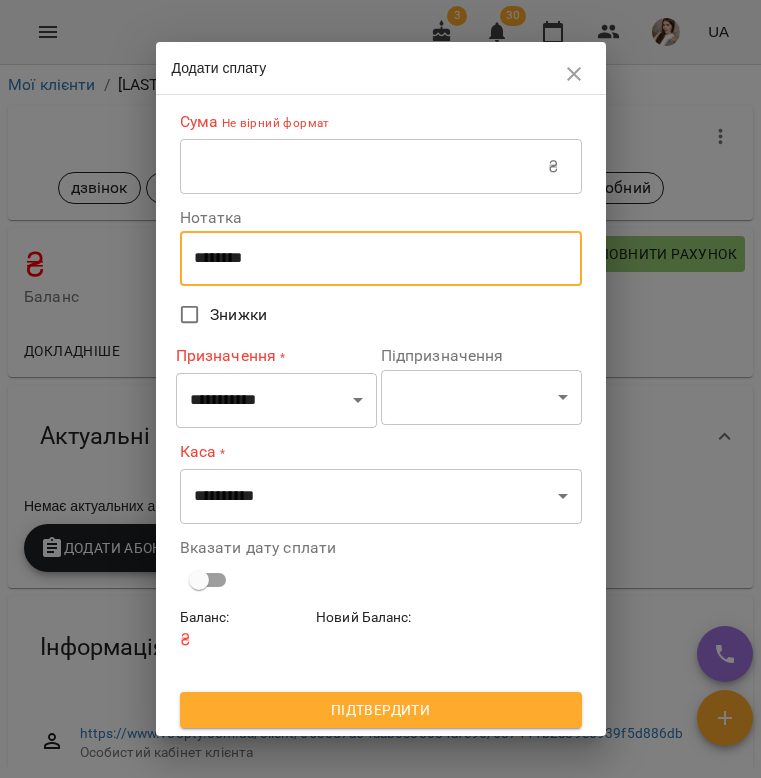 type on "********" 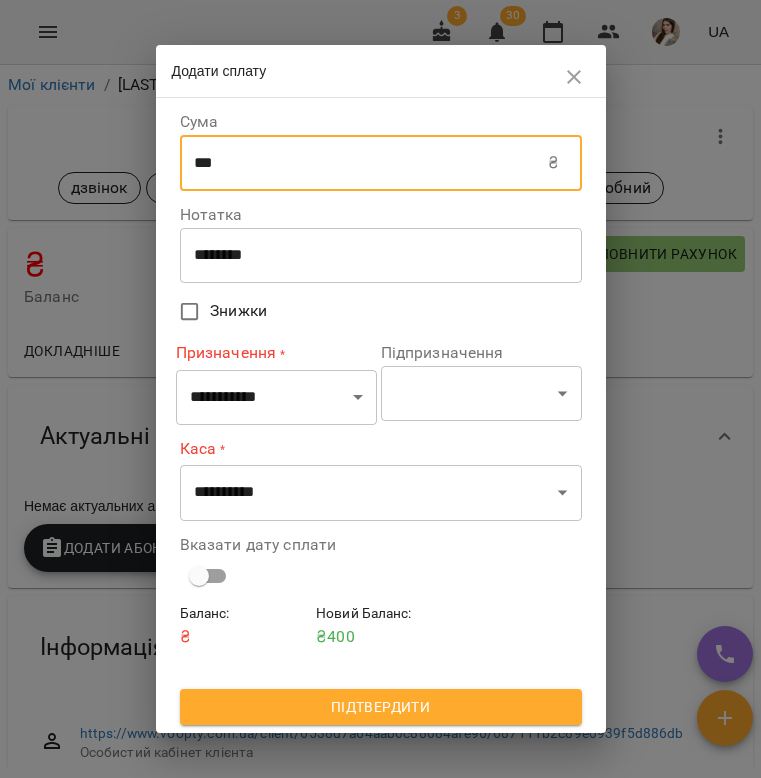type on "***" 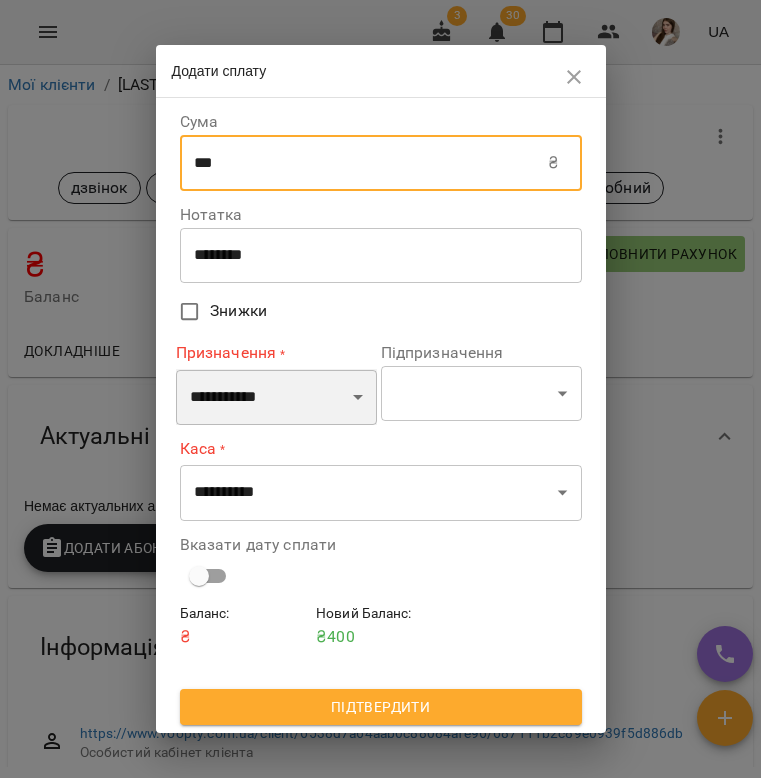 click on "**********" at bounding box center (276, 397) 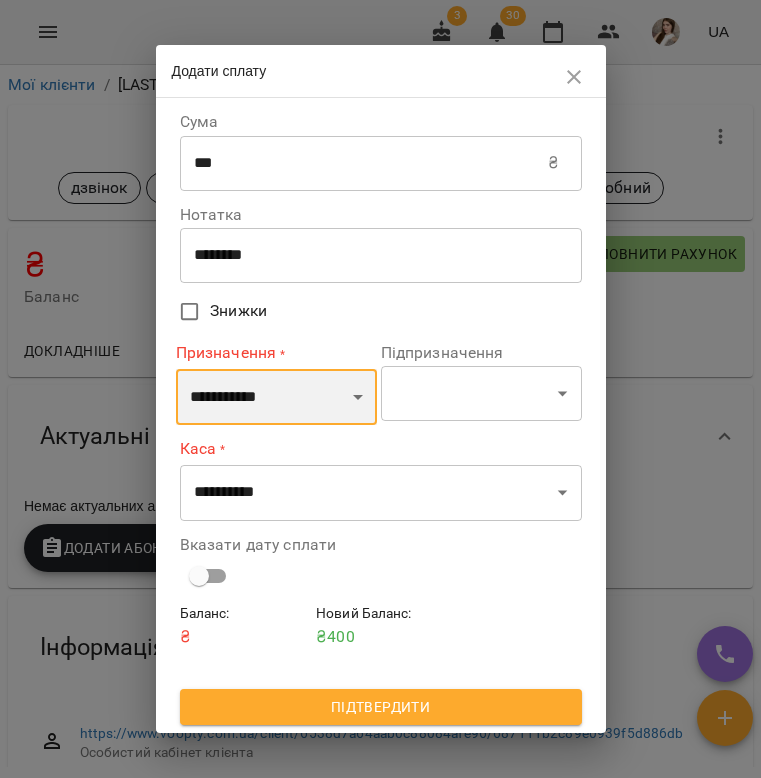 select on "*******" 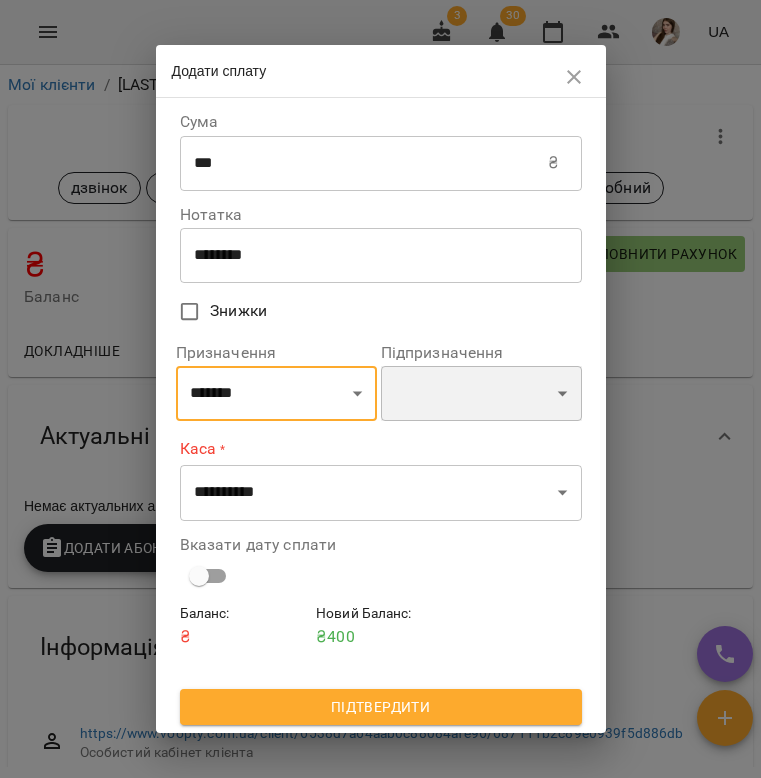 click on "**********" at bounding box center [481, 394] 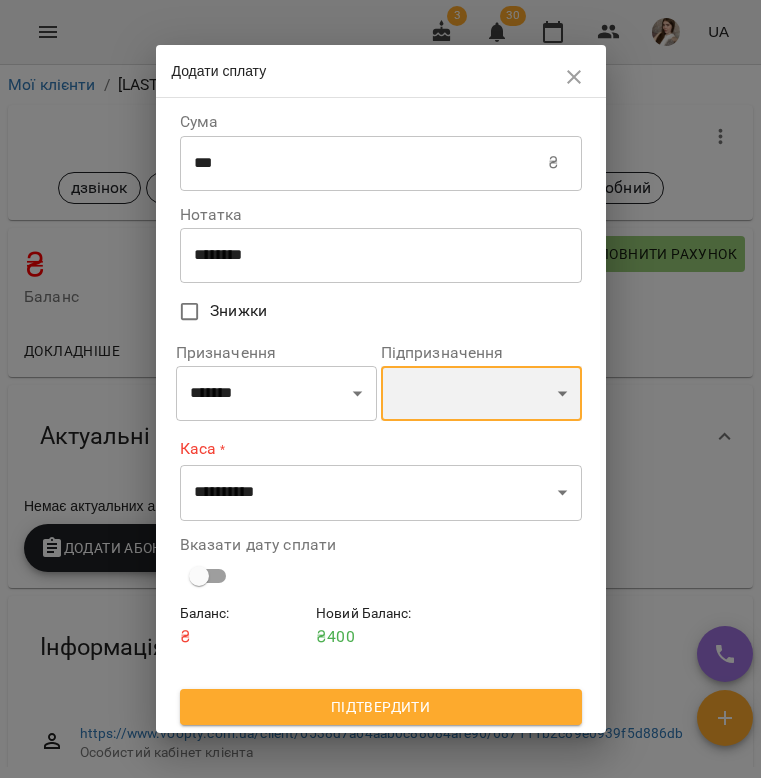 select on "**********" 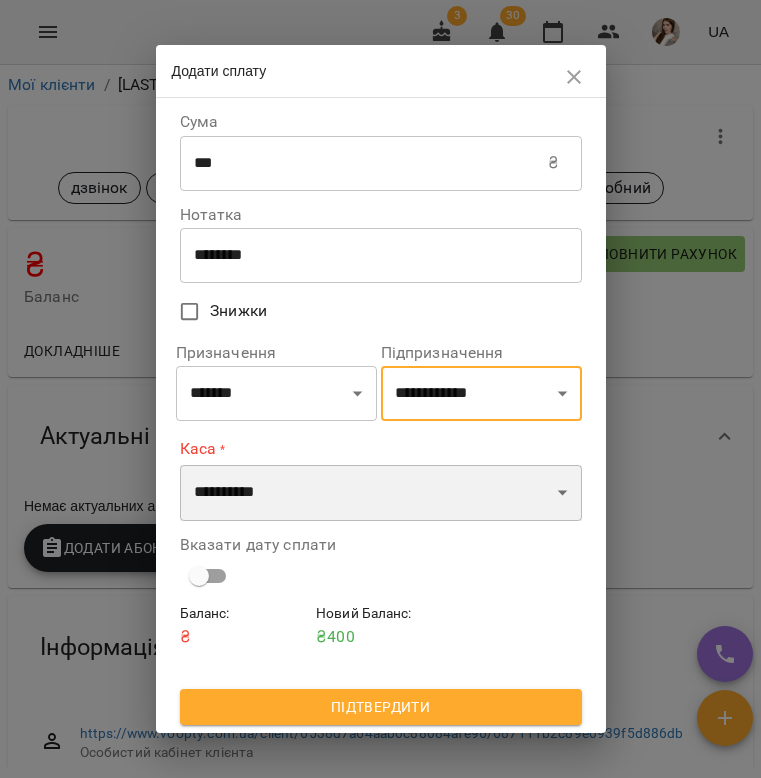 click on "**********" at bounding box center [381, 493] 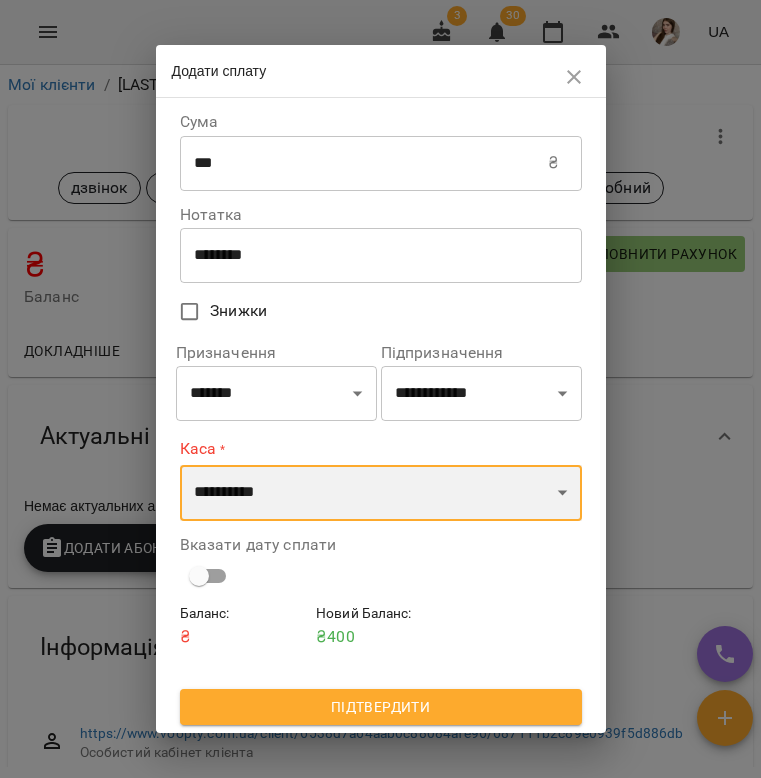 select on "***" 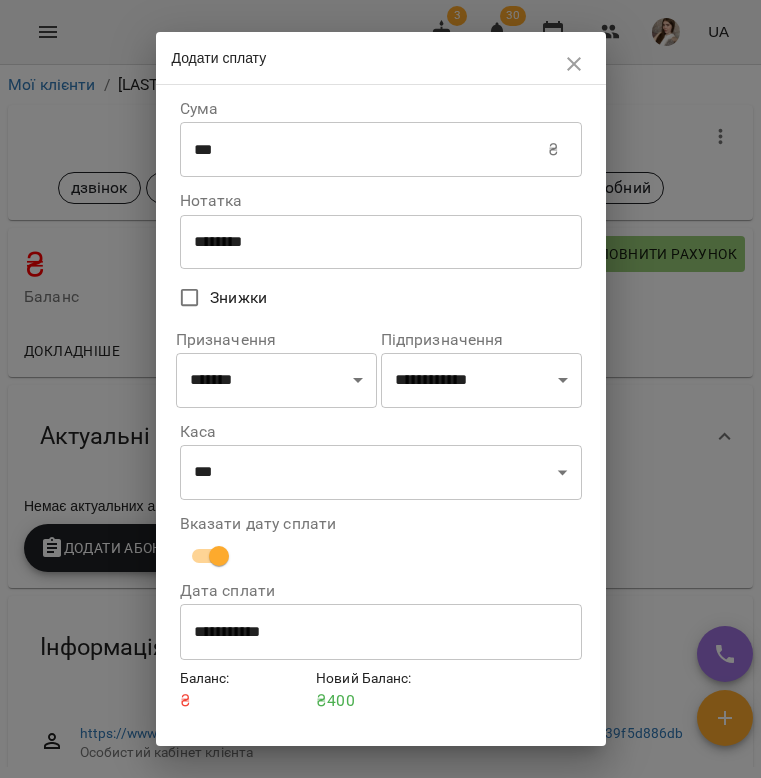click on "**********" at bounding box center [381, 632] 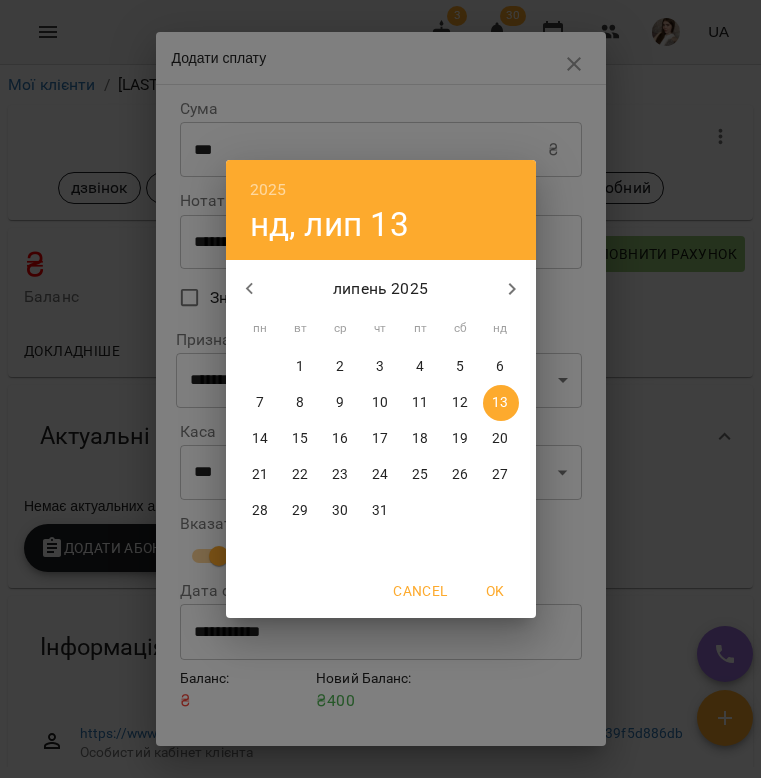 click on "12" at bounding box center (460, 403) 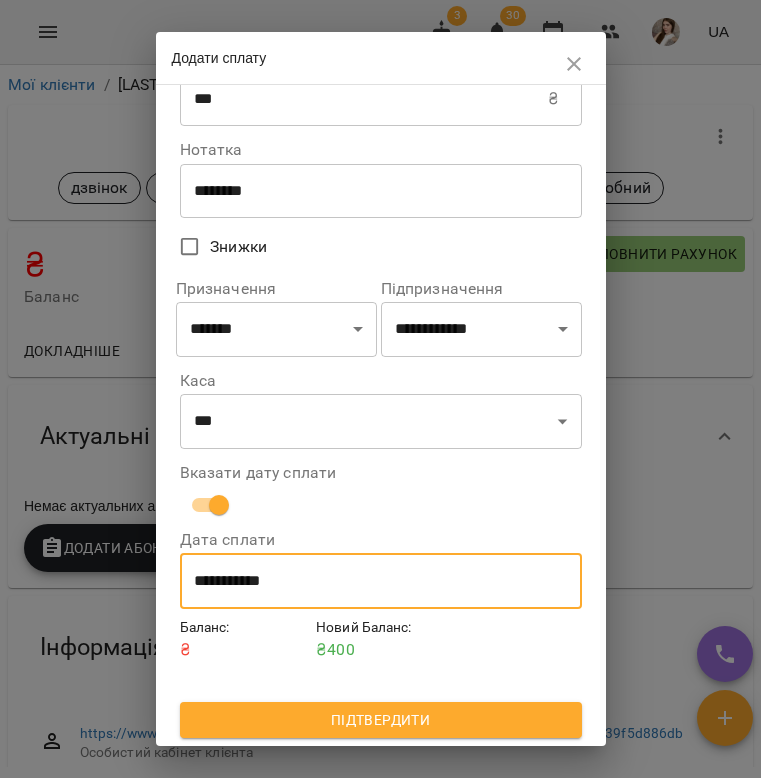 scroll, scrollTop: 54, scrollLeft: 0, axis: vertical 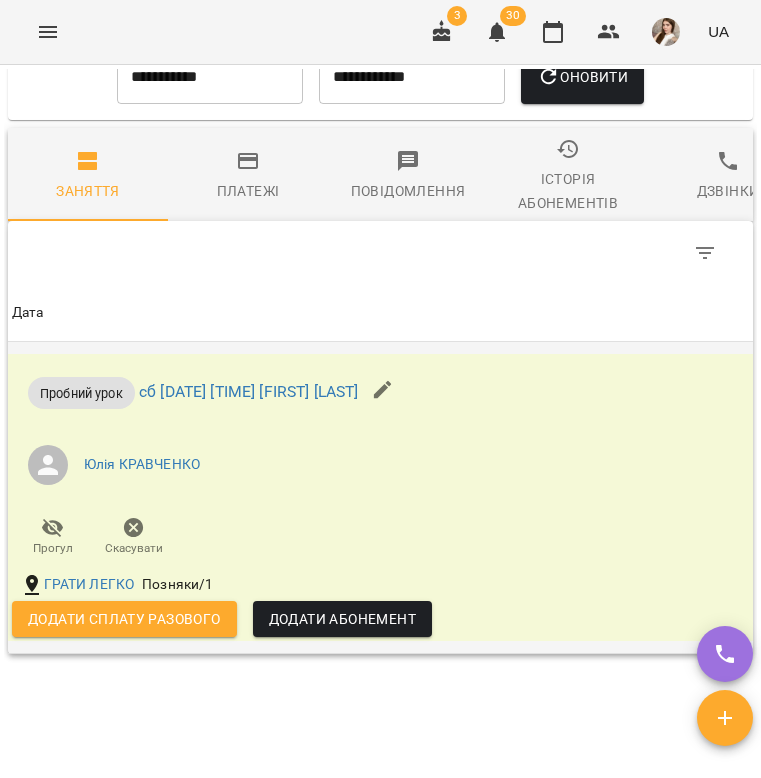 click on "Додати сплату разового" at bounding box center (124, 619) 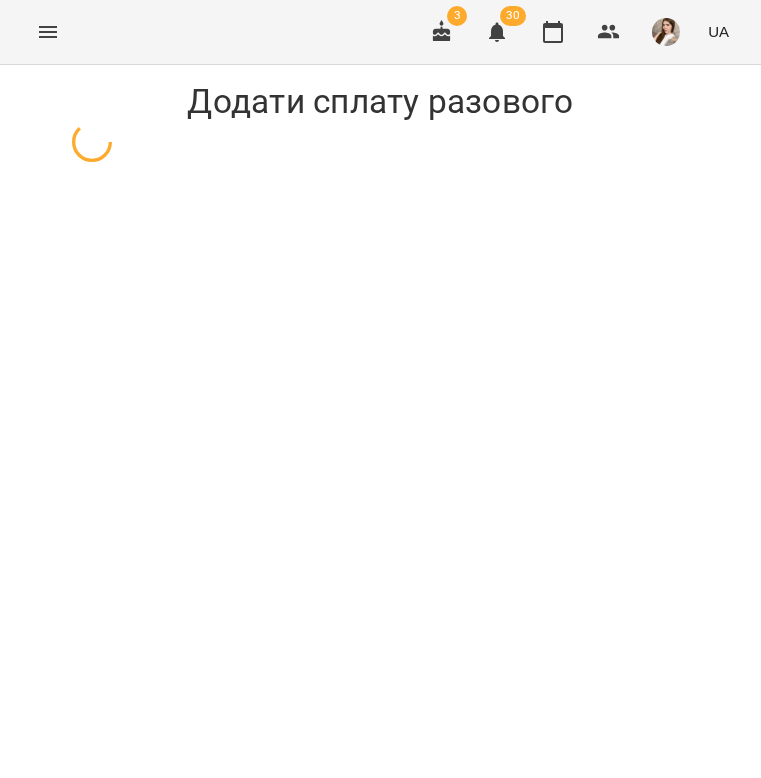 select on "**********" 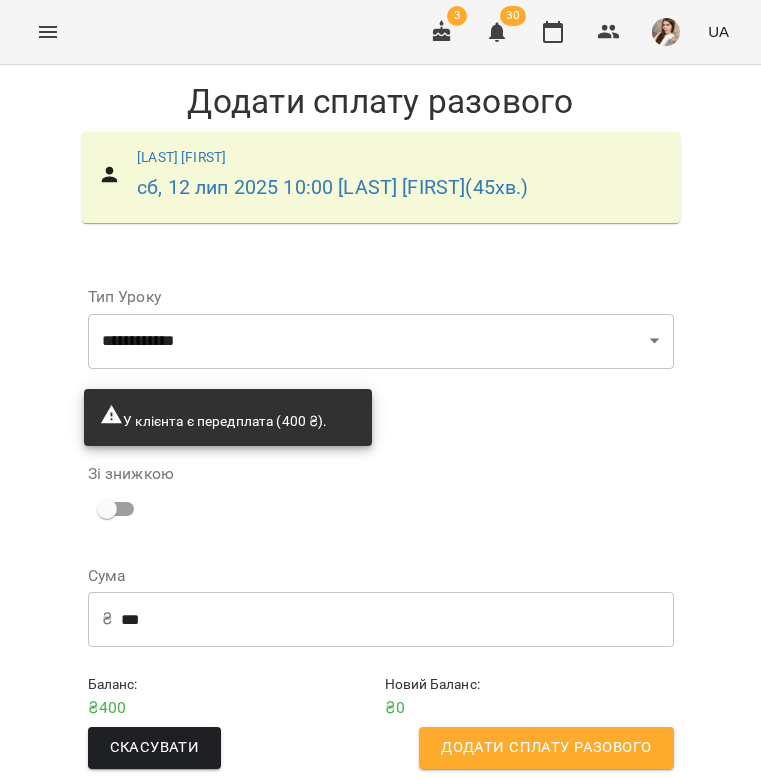 click on "Додати сплату разового" at bounding box center [546, 748] 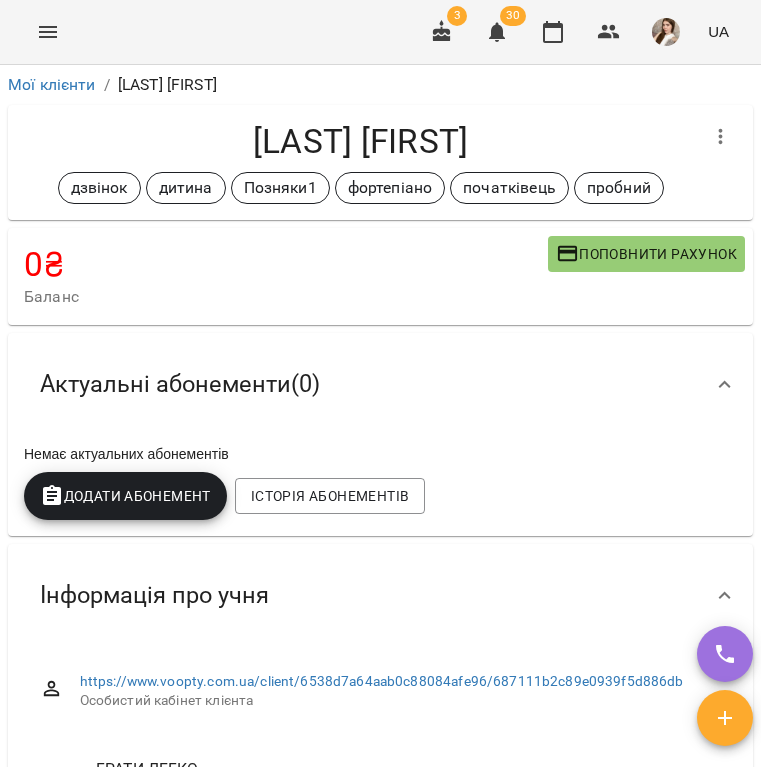 scroll, scrollTop: 0, scrollLeft: 0, axis: both 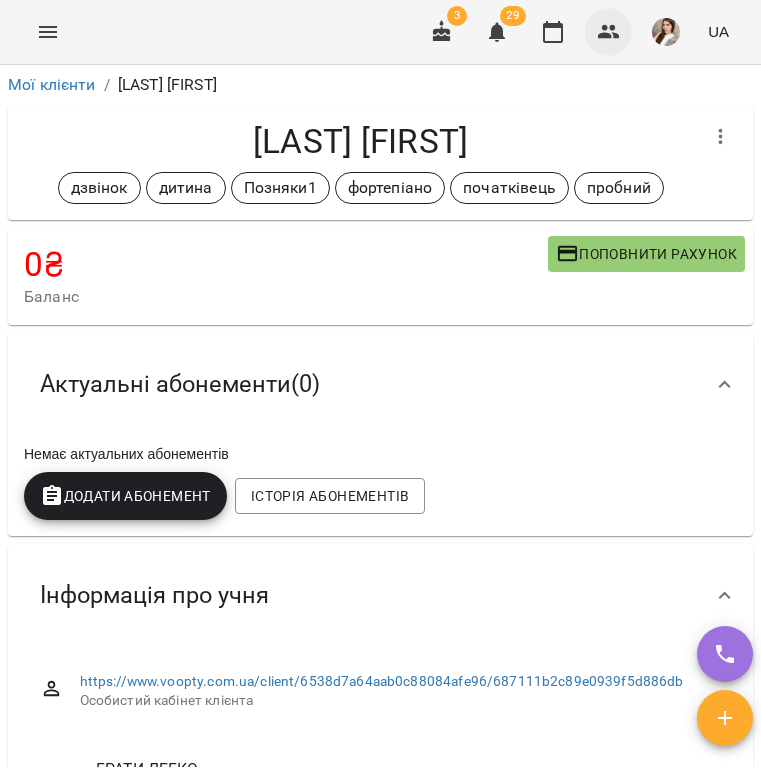 click at bounding box center (609, 32) 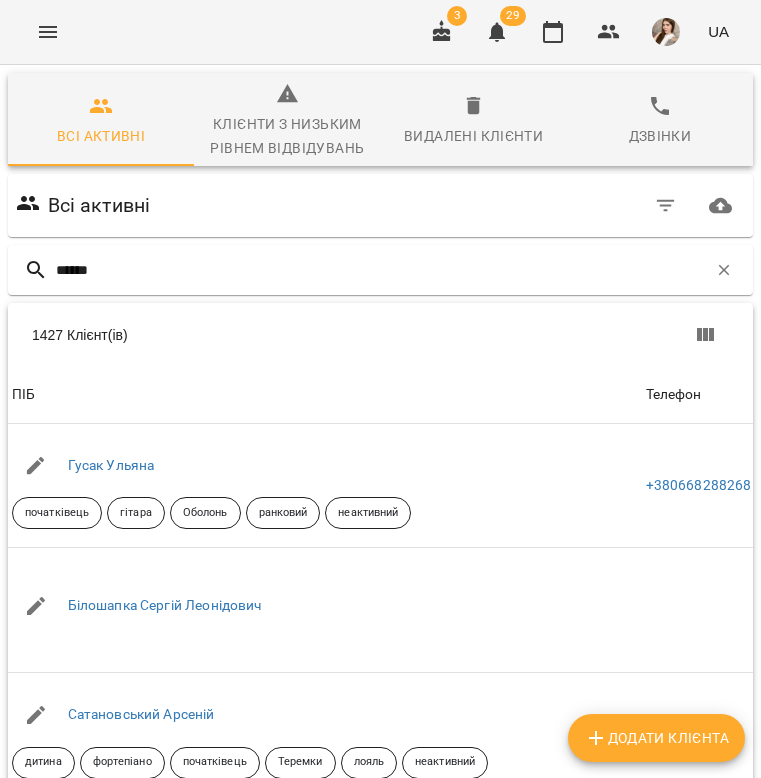 type on "*******" 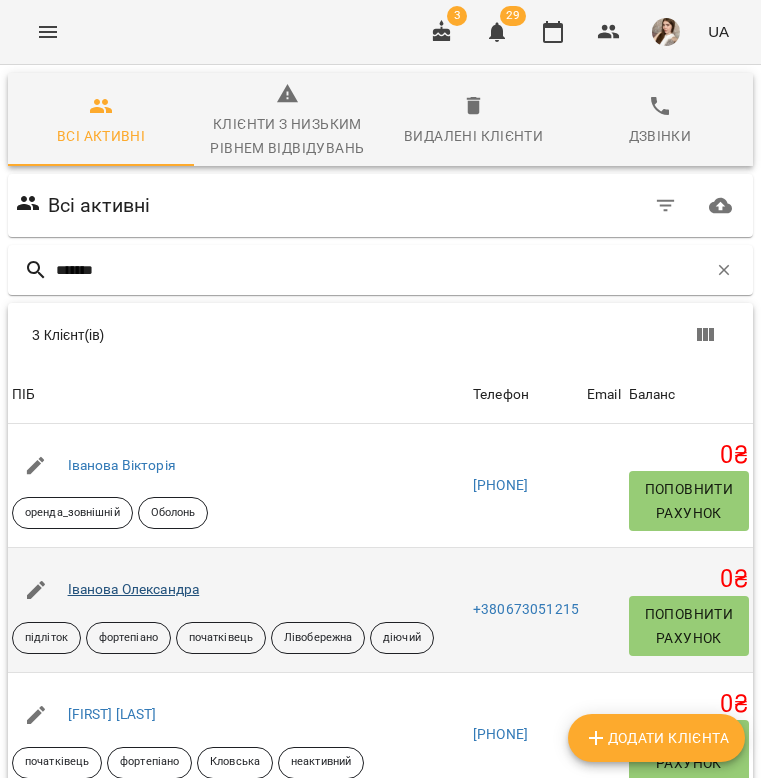 scroll, scrollTop: 144, scrollLeft: 0, axis: vertical 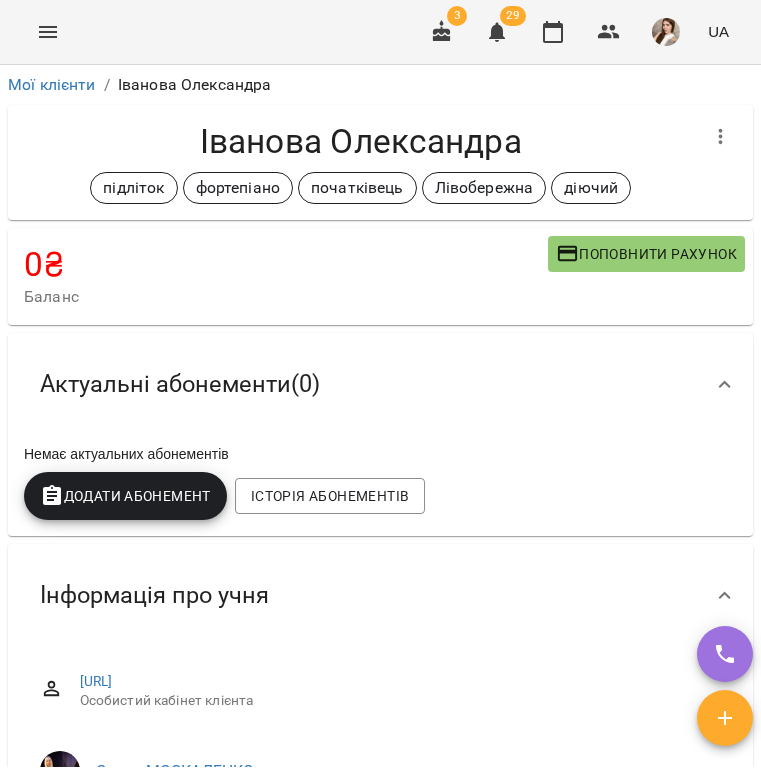 click on "Поповнити рахунок" at bounding box center (646, 254) 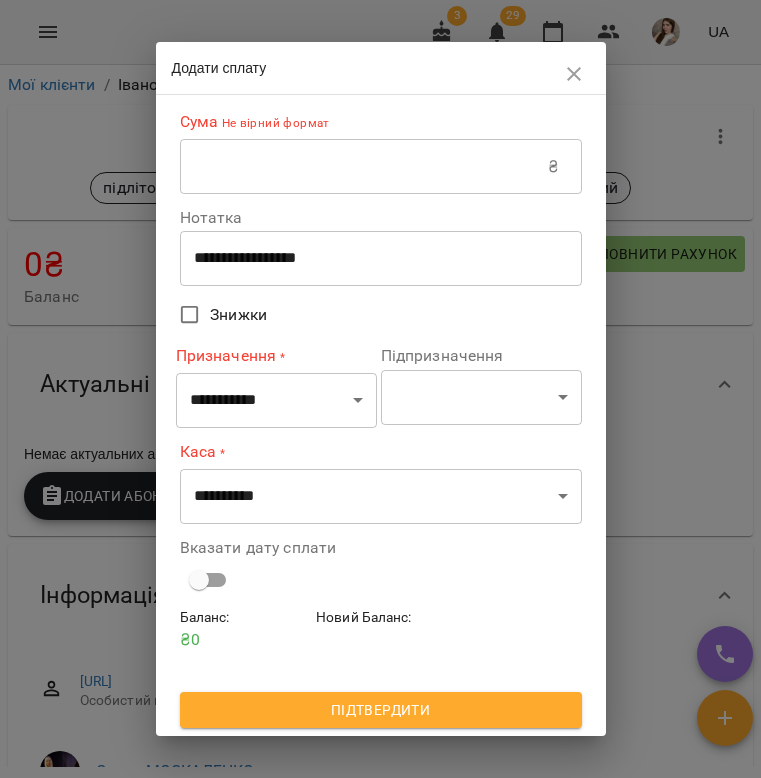 click on "**********" at bounding box center [381, 258] 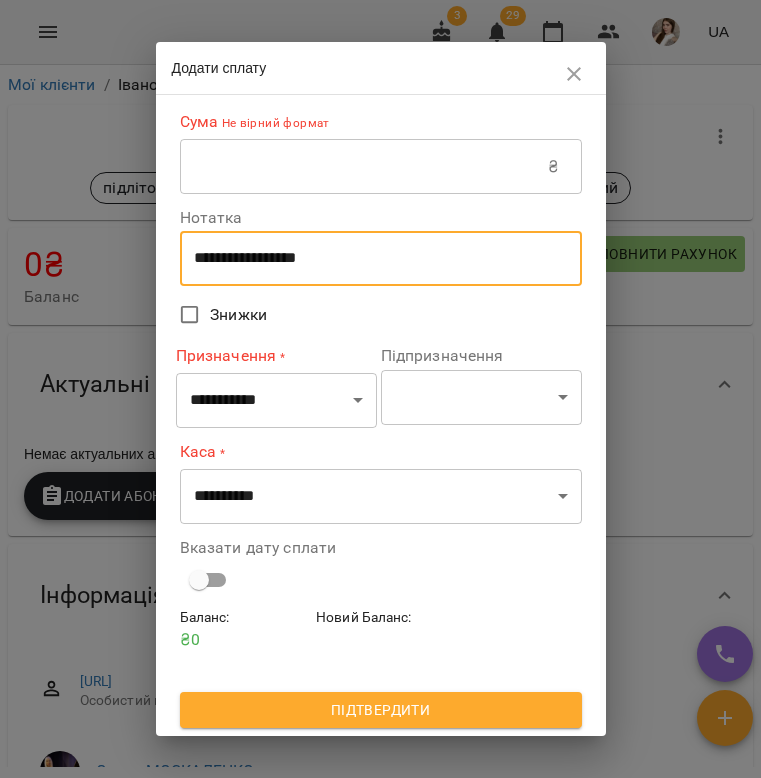 click on "**********" at bounding box center [381, 258] 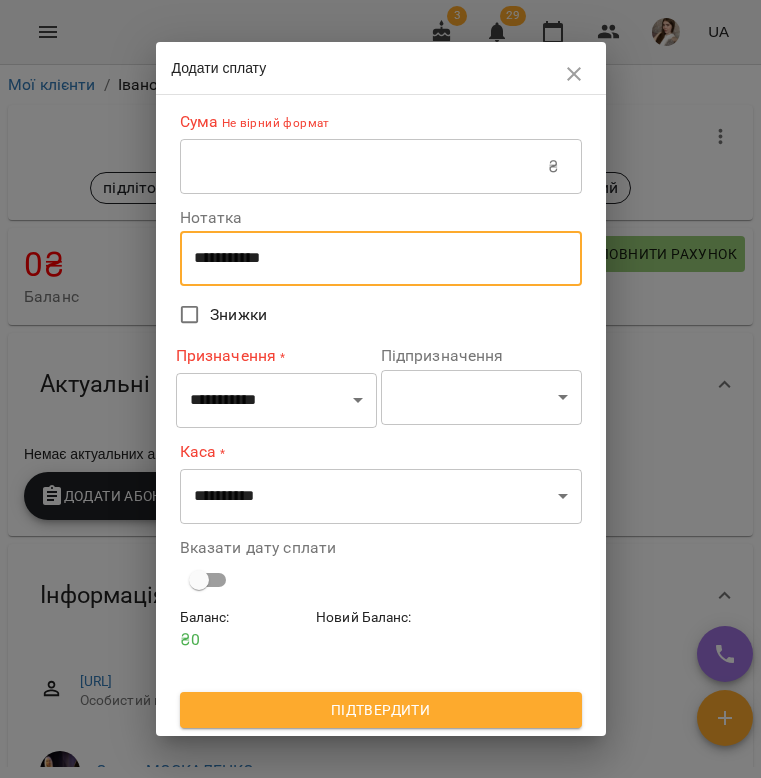 type on "**********" 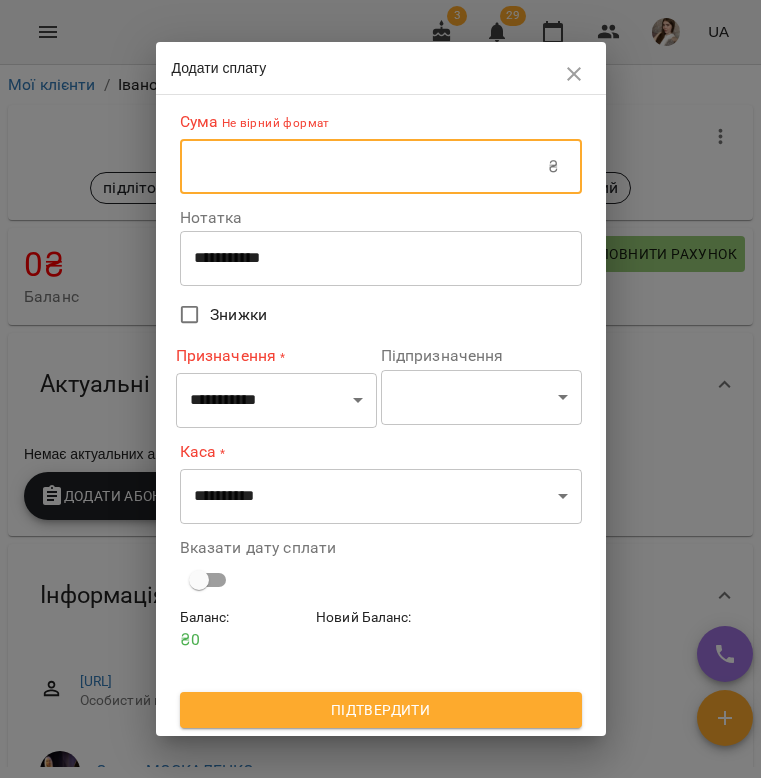 click at bounding box center (364, 167) 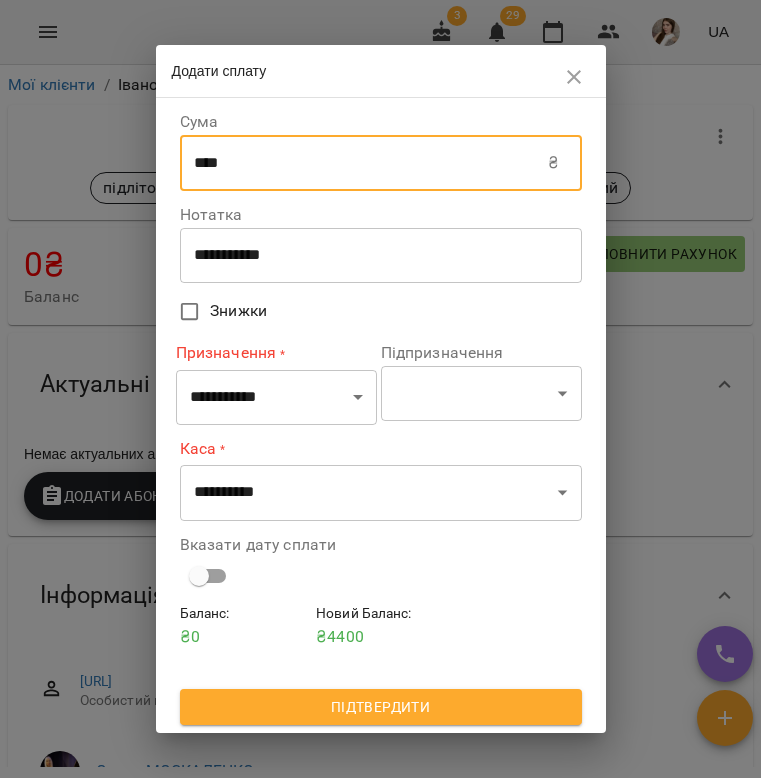 type on "****" 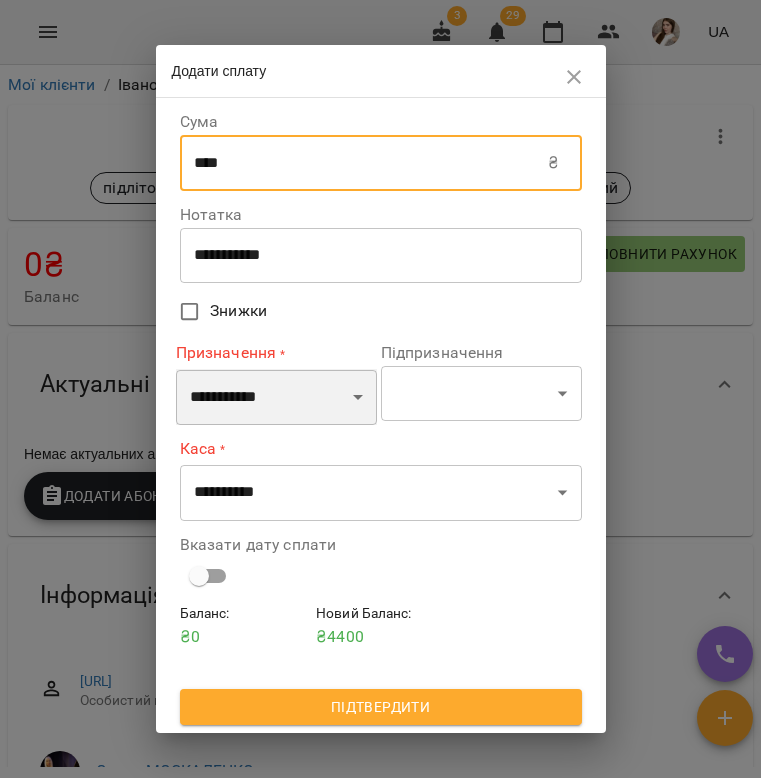 click on "**********" at bounding box center (276, 397) 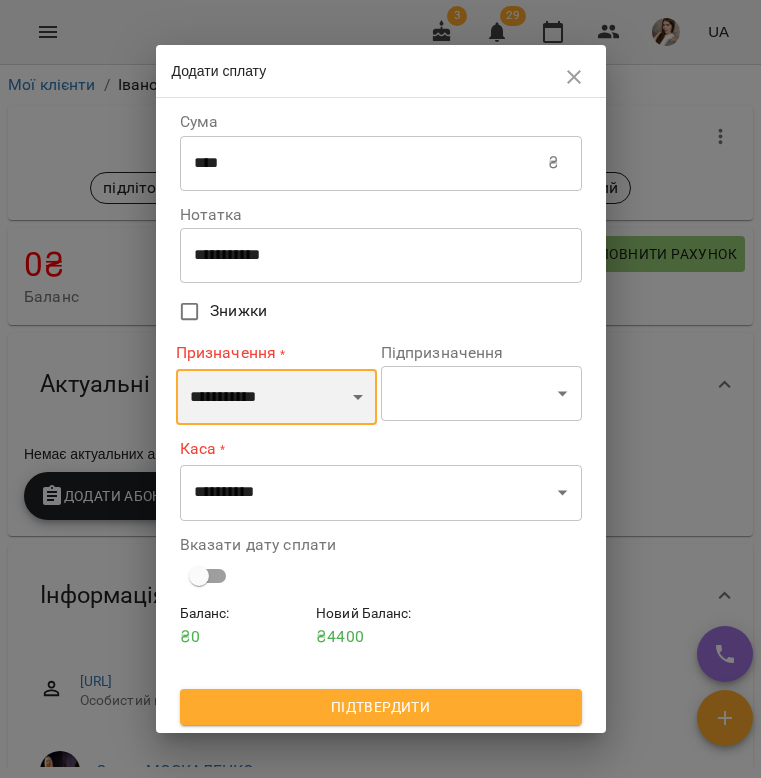 select on "********" 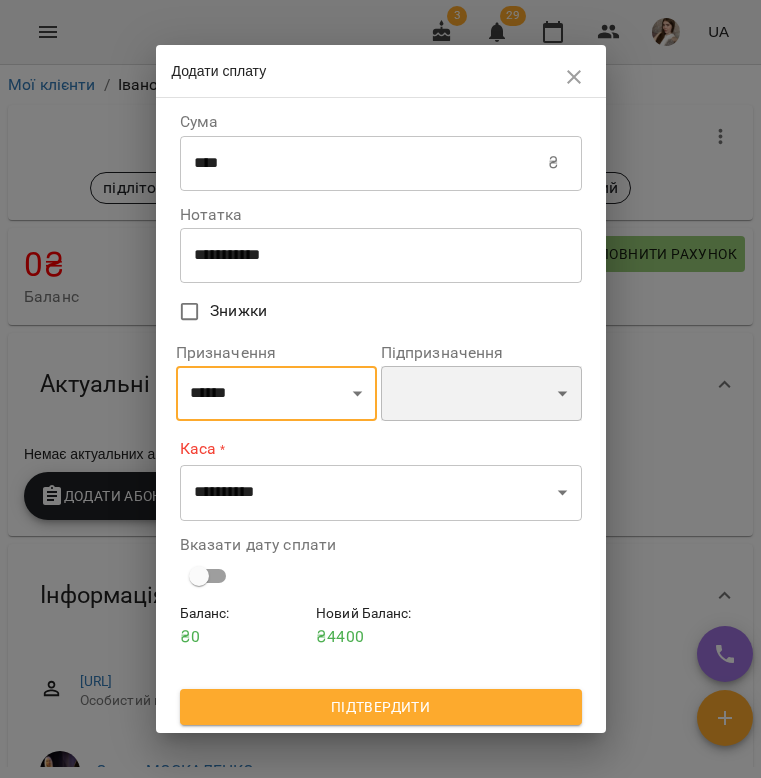 click on "**********" at bounding box center (481, 394) 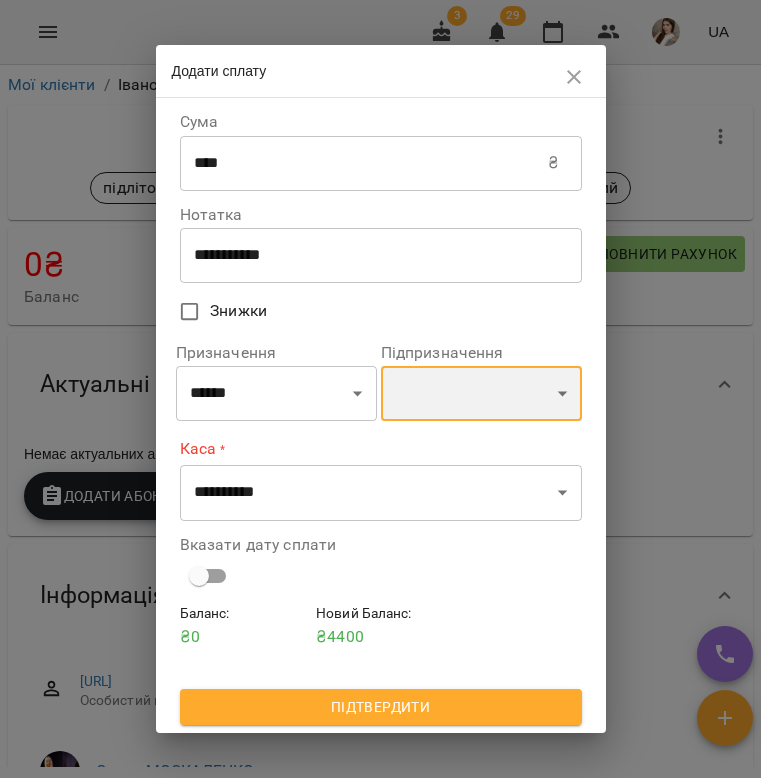 select on "**********" 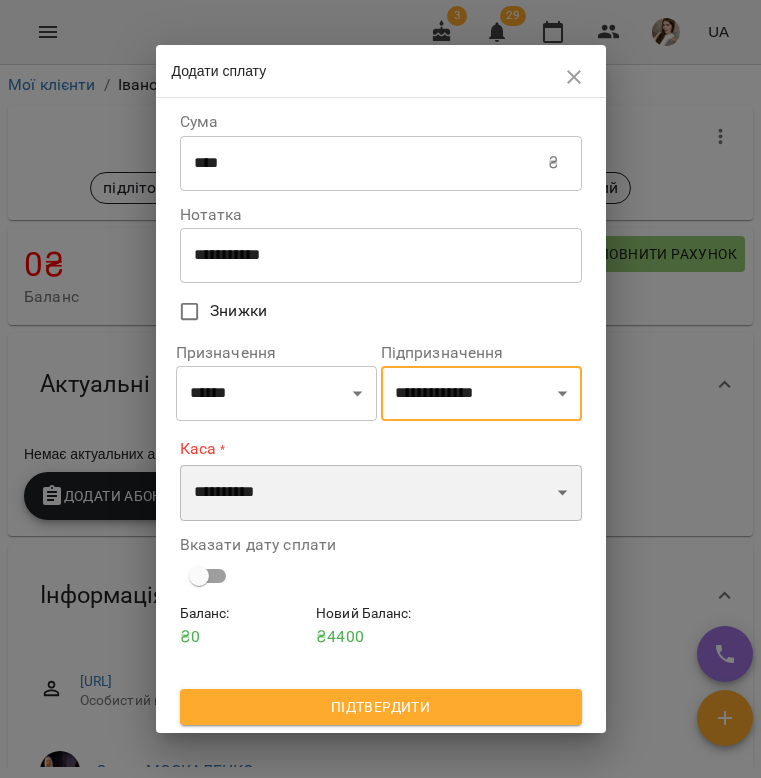 click on "**********" at bounding box center [381, 493] 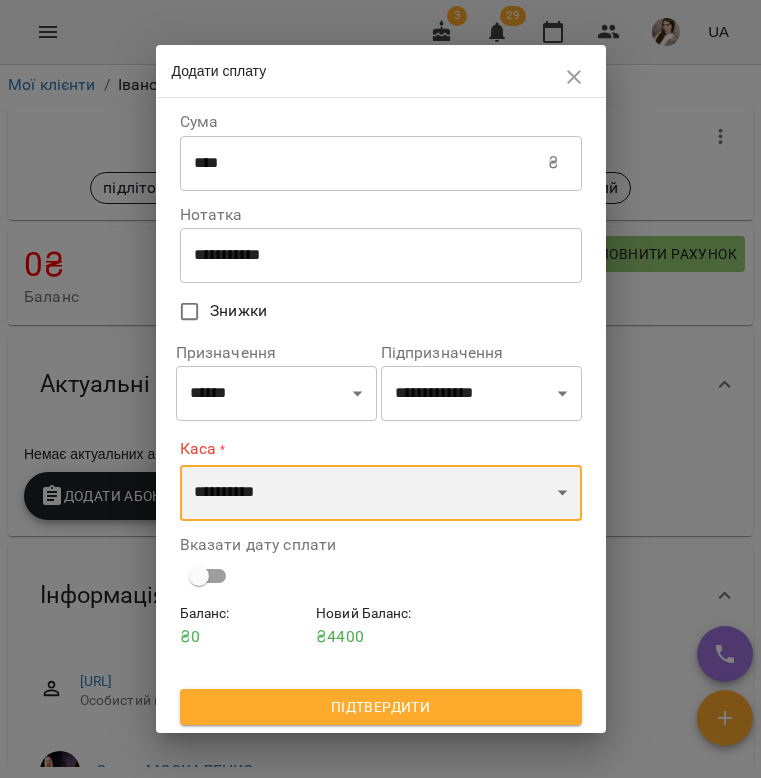 select on "**********" 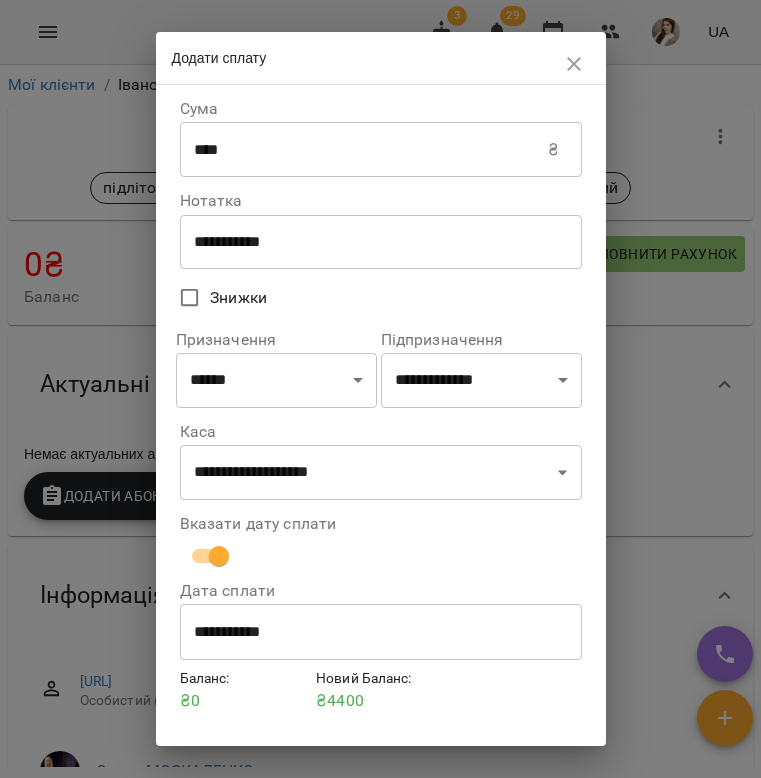 click on "**********" at bounding box center [381, 632] 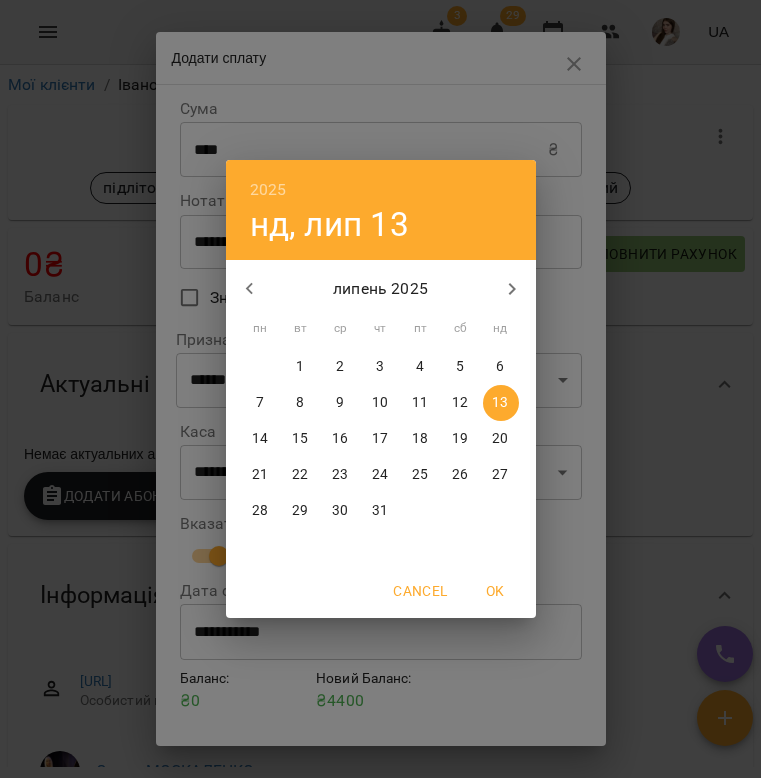 click on "12" at bounding box center [460, 403] 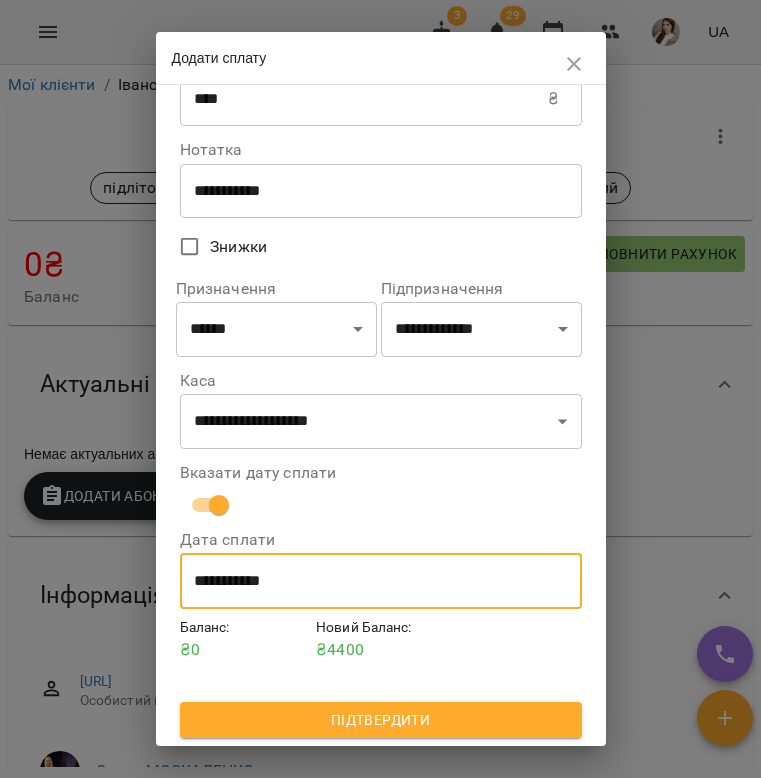 scroll, scrollTop: 54, scrollLeft: 0, axis: vertical 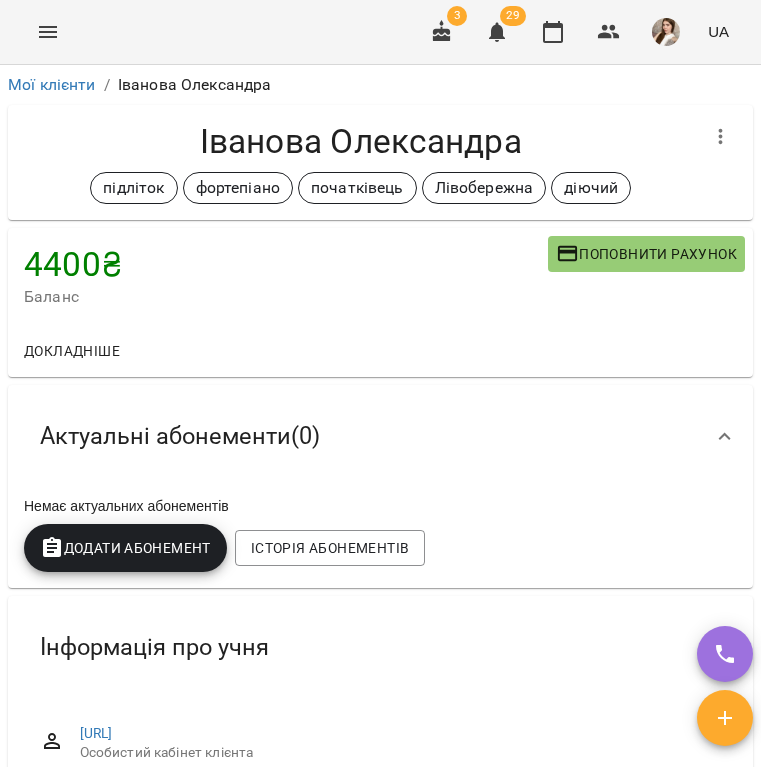 click on "Додати Абонемент" at bounding box center (125, 548) 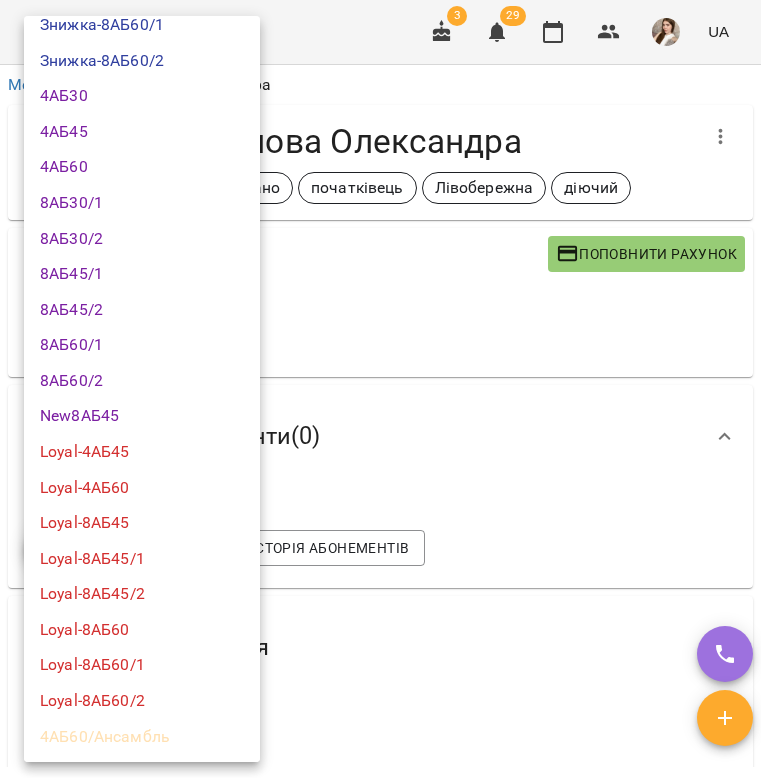 scroll, scrollTop: 320, scrollLeft: 0, axis: vertical 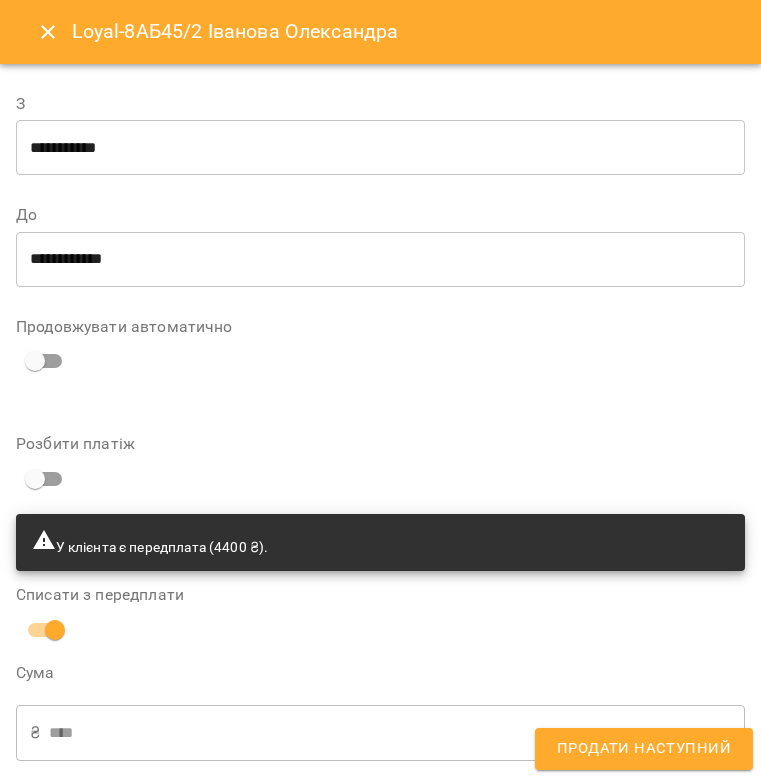 type on "**********" 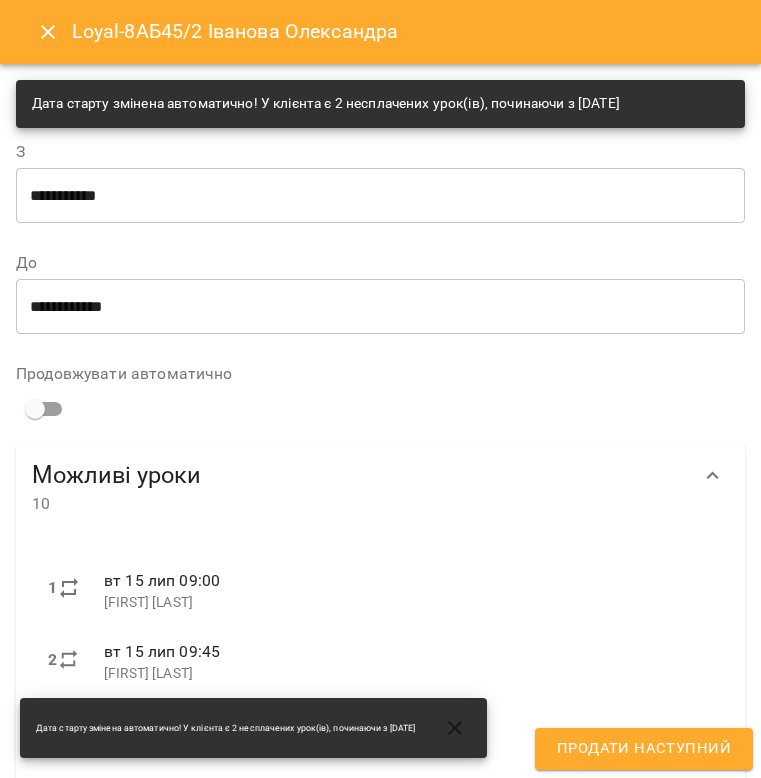 click on "Продати наступний" at bounding box center [644, 749] 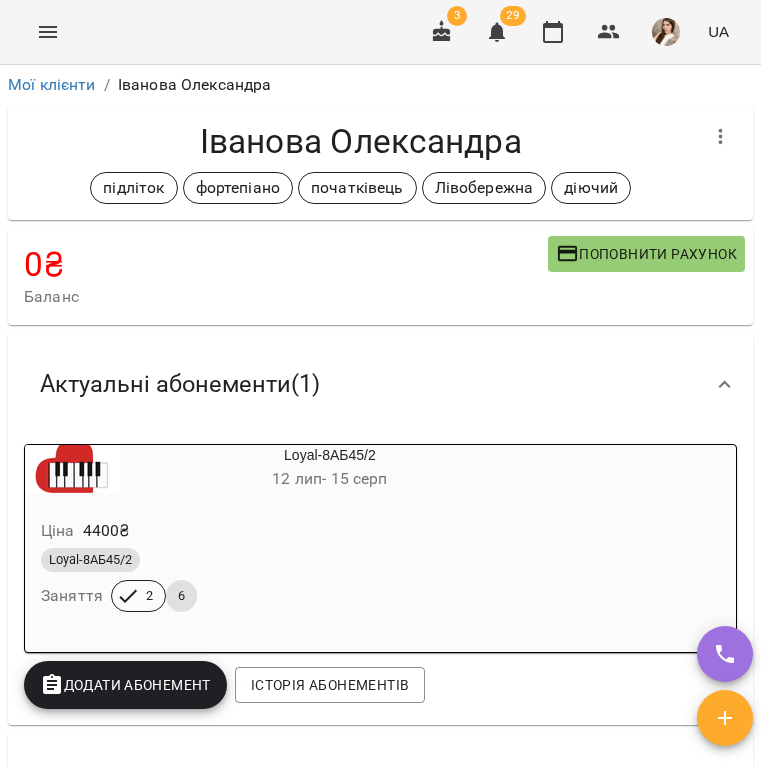 scroll, scrollTop: 0, scrollLeft: 0, axis: both 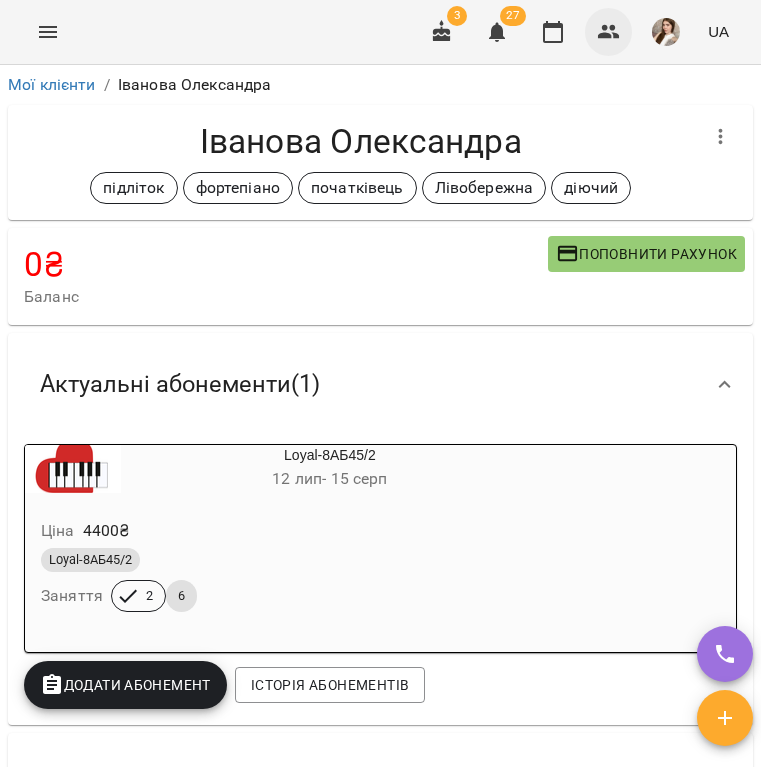 click at bounding box center [609, 32] 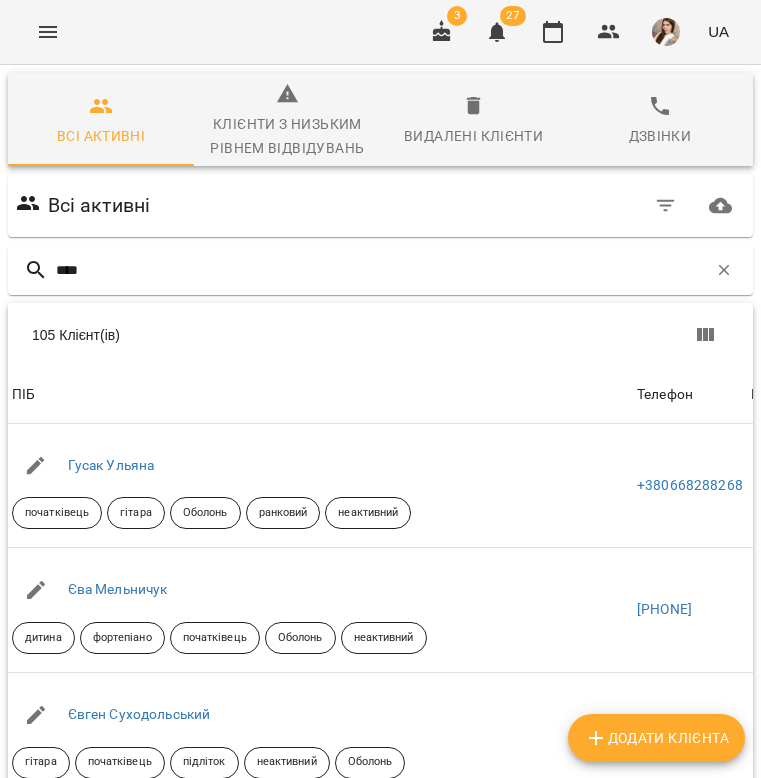 type on "*****" 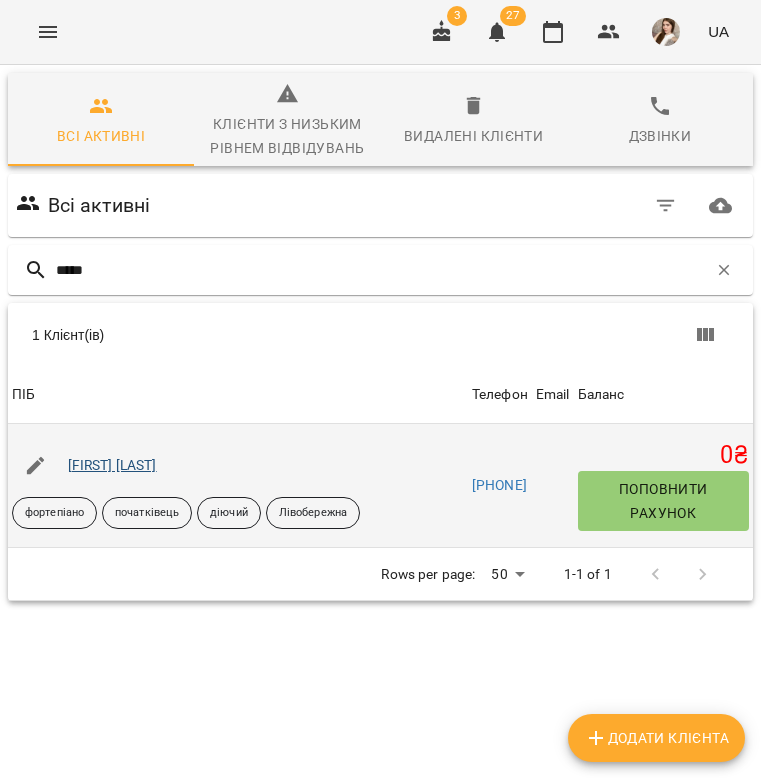 click on "Наталія Льовіна" at bounding box center [112, 465] 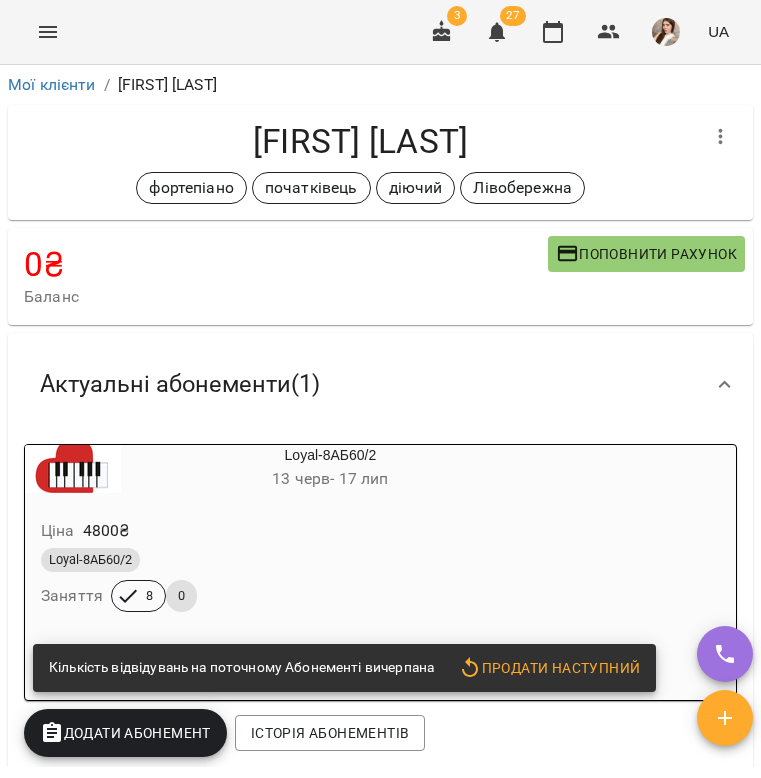 click on "Поповнити рахунок" at bounding box center [646, 254] 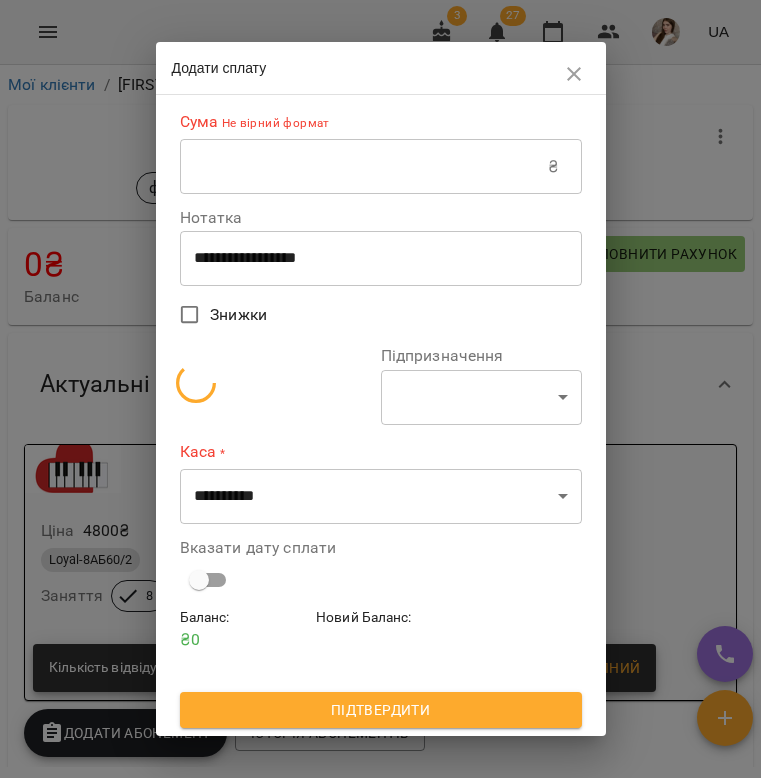click on "**********" at bounding box center [381, 258] 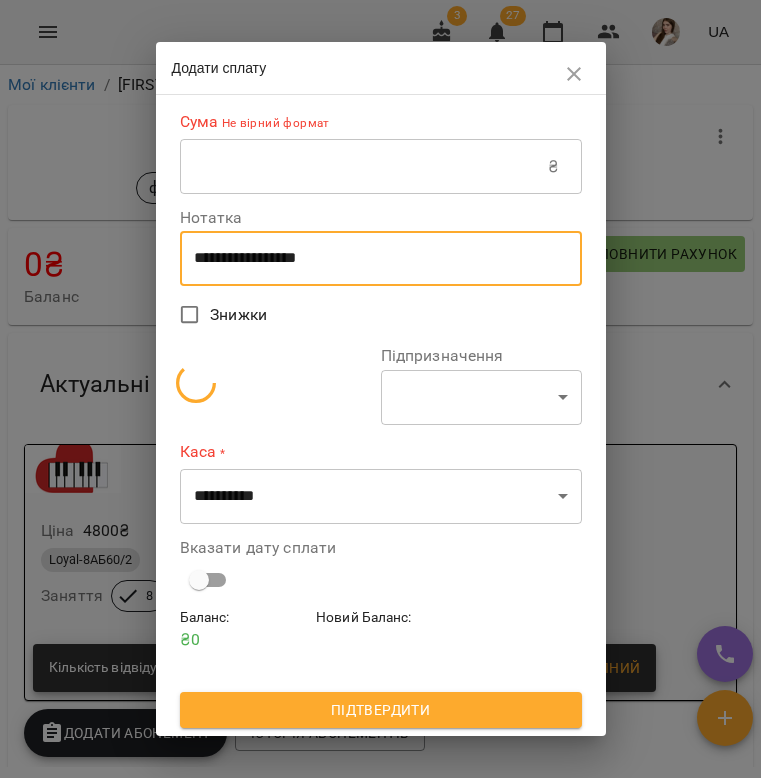click on "**********" at bounding box center (381, 258) 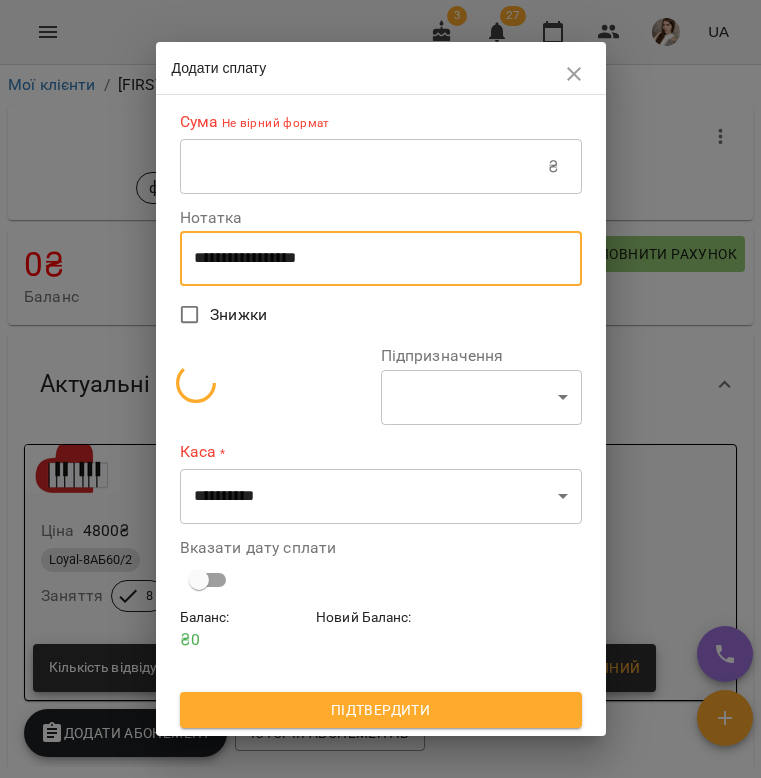click on "**********" at bounding box center [381, 258] 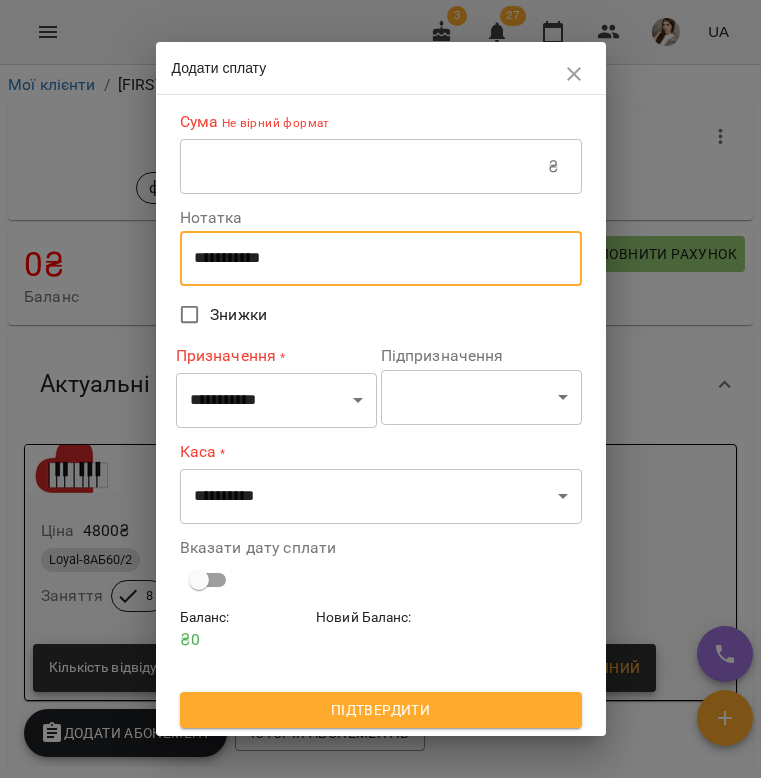 type on "**********" 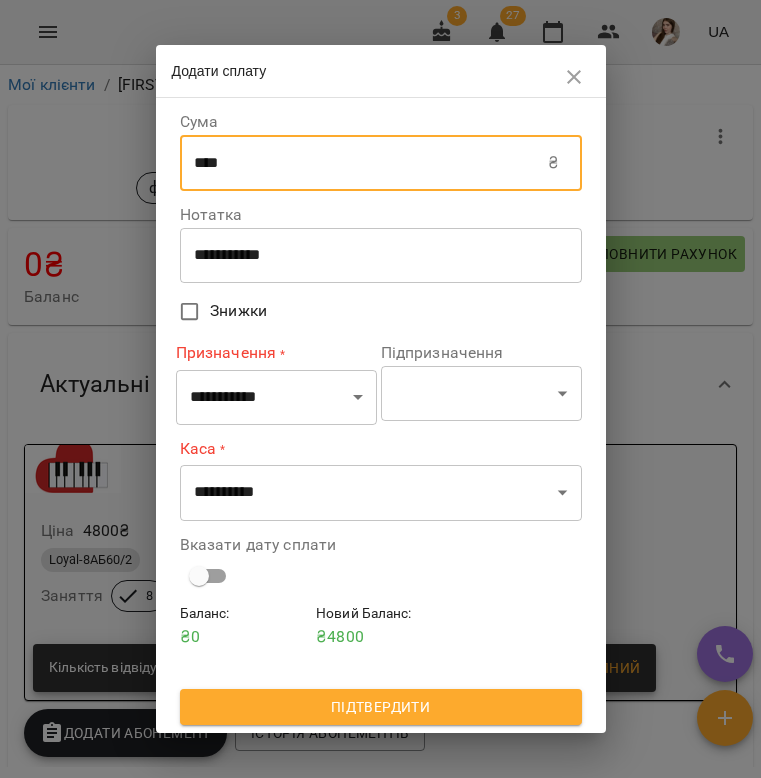 type on "****" 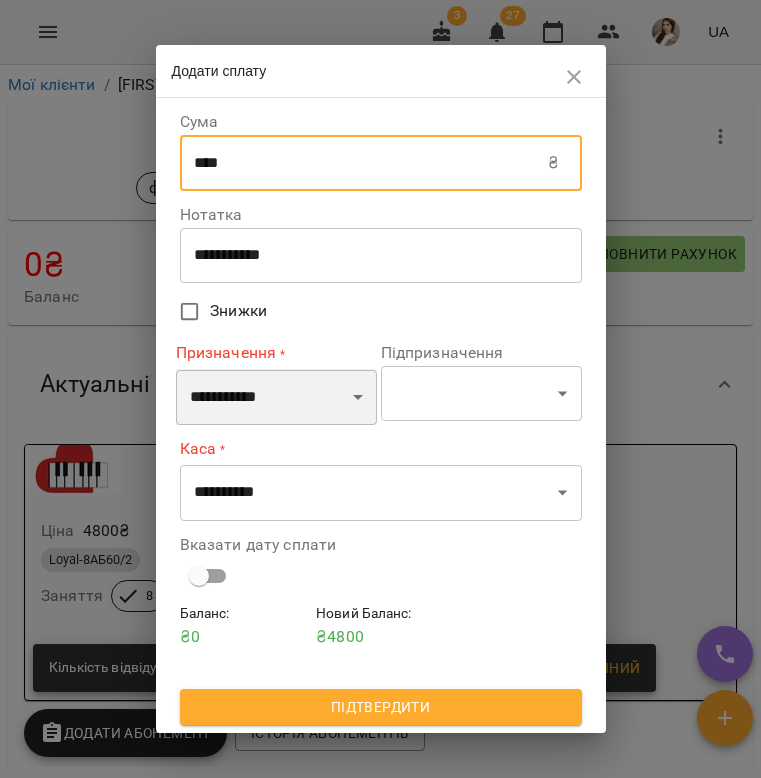 click on "**********" at bounding box center [276, 397] 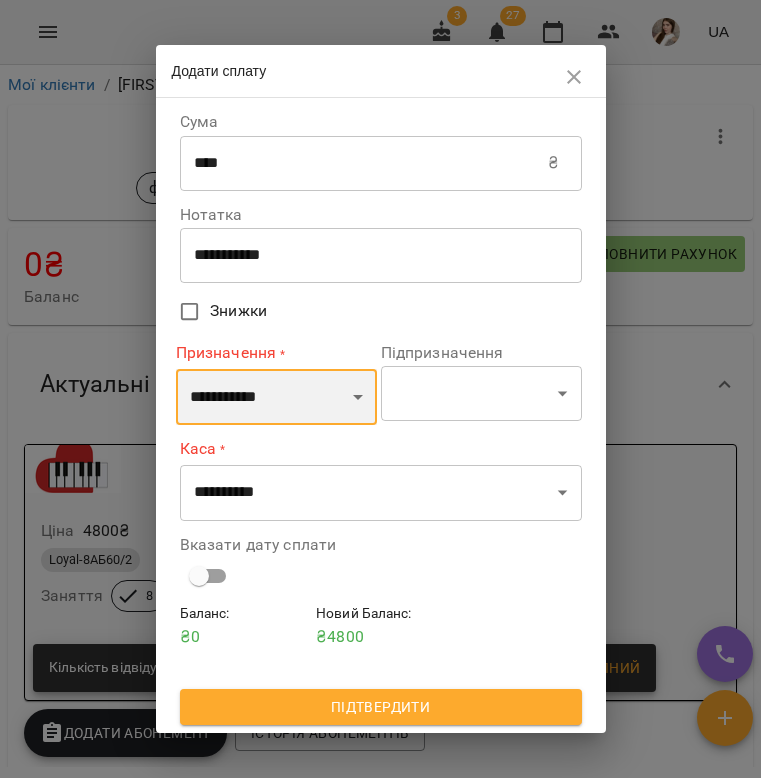 select on "********" 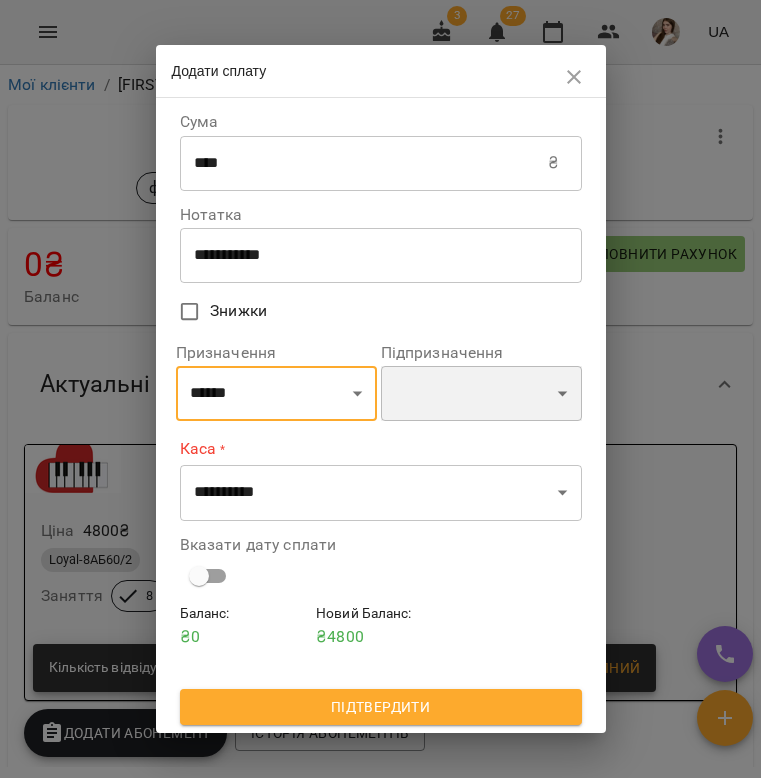 click on "**********" at bounding box center (481, 394) 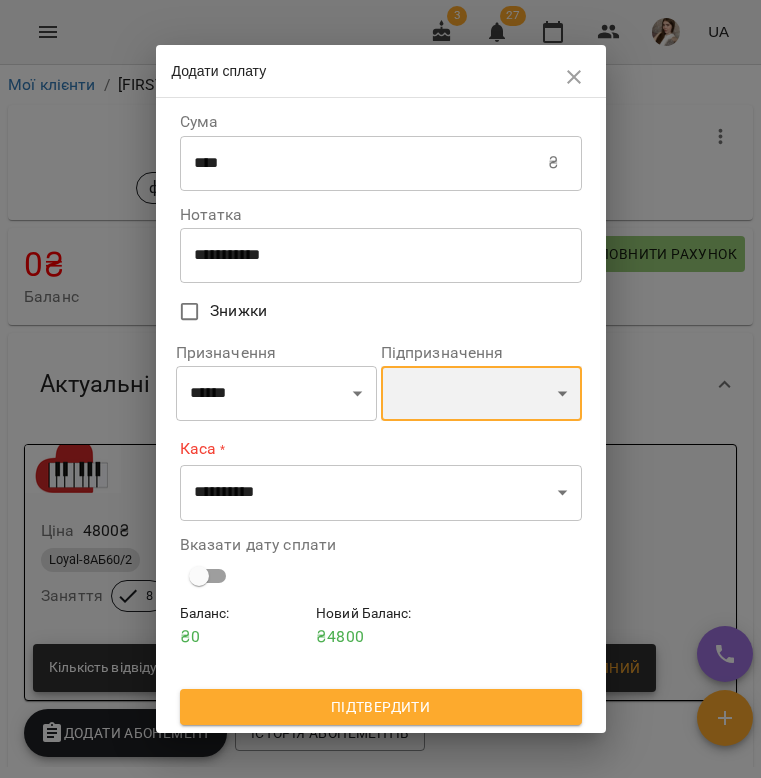 select on "**********" 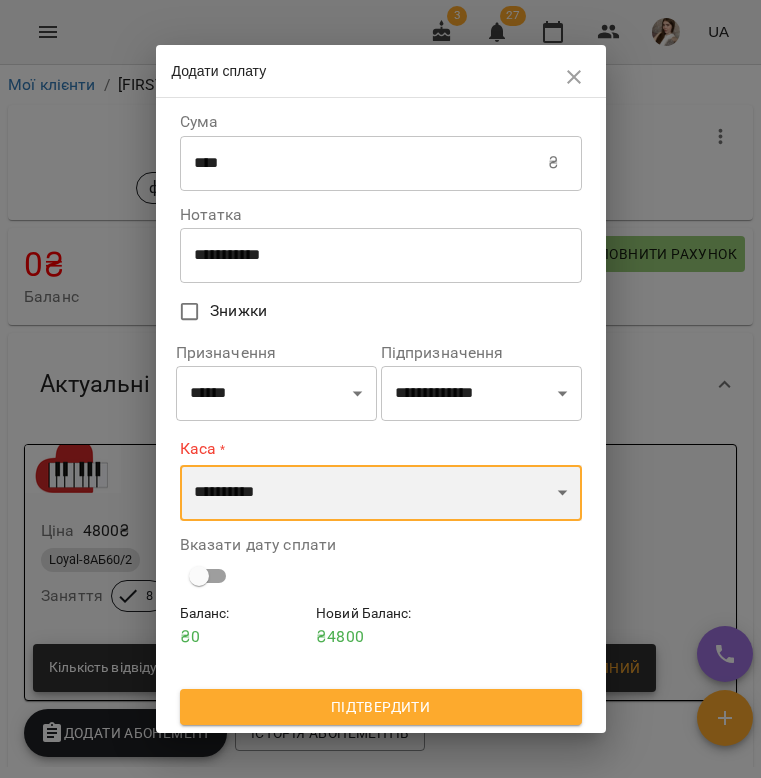 click on "**********" at bounding box center [381, 493] 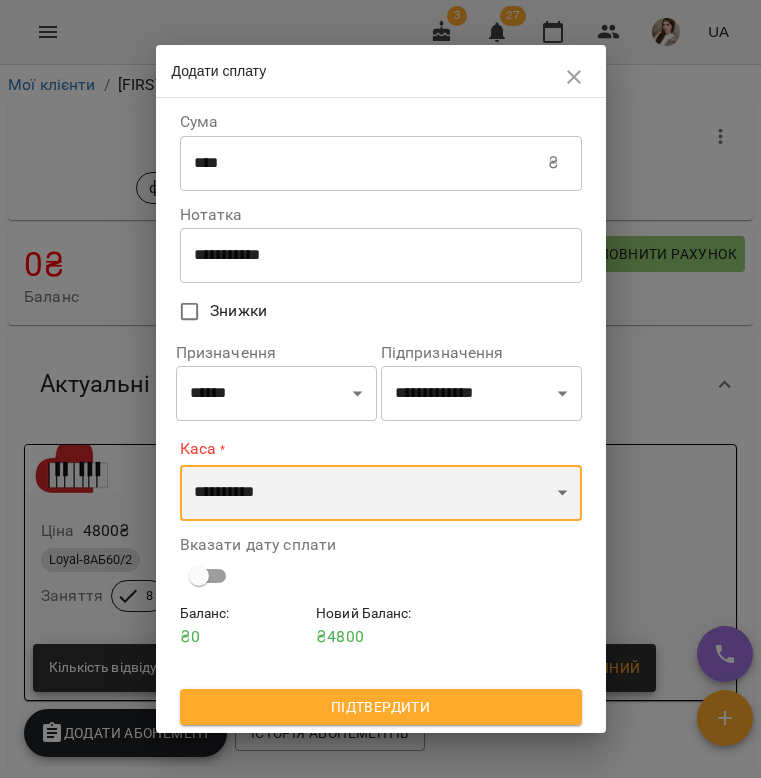 select on "**********" 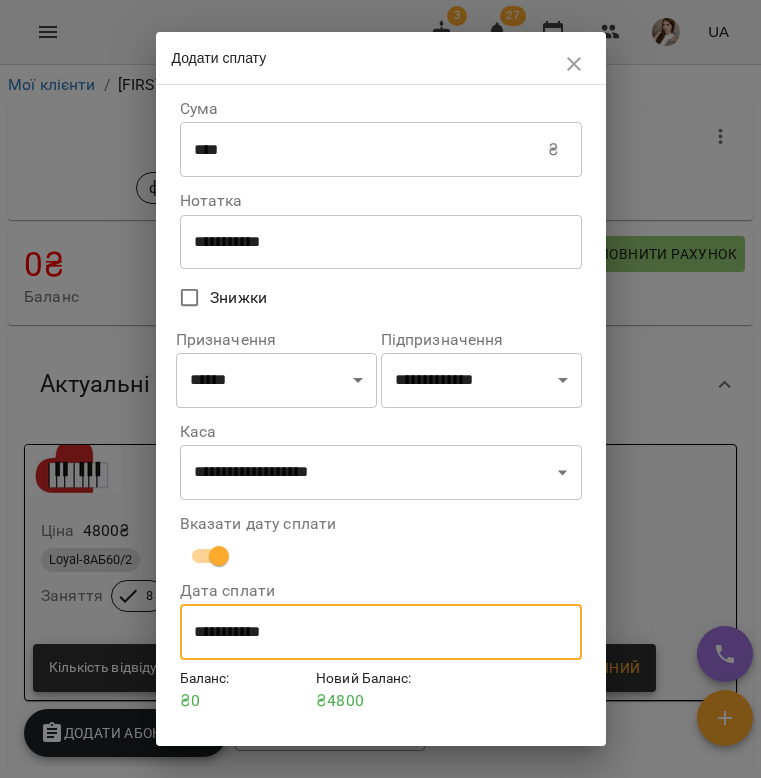 click on "**********" at bounding box center (381, 632) 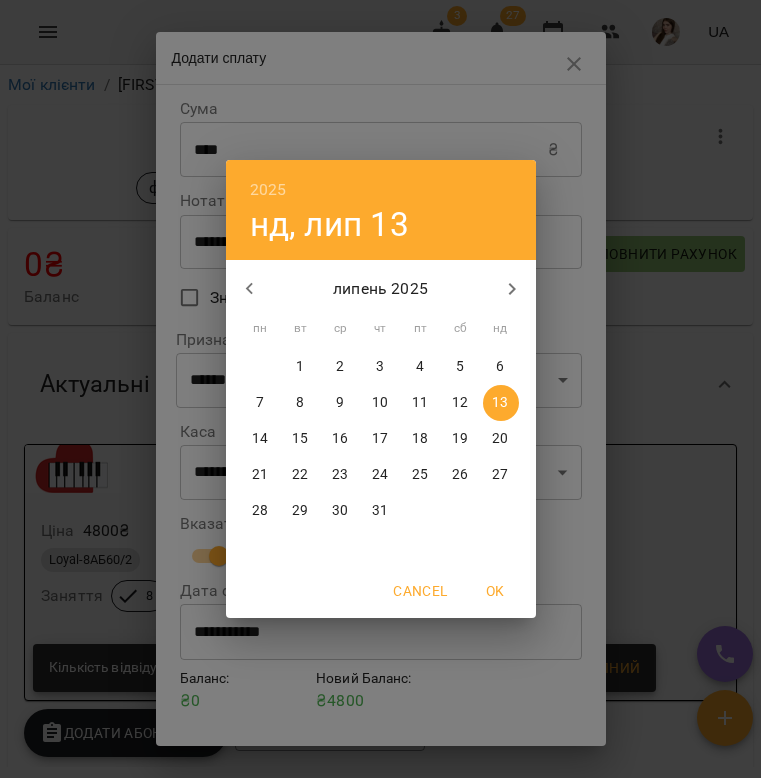 click on "12" at bounding box center (460, 403) 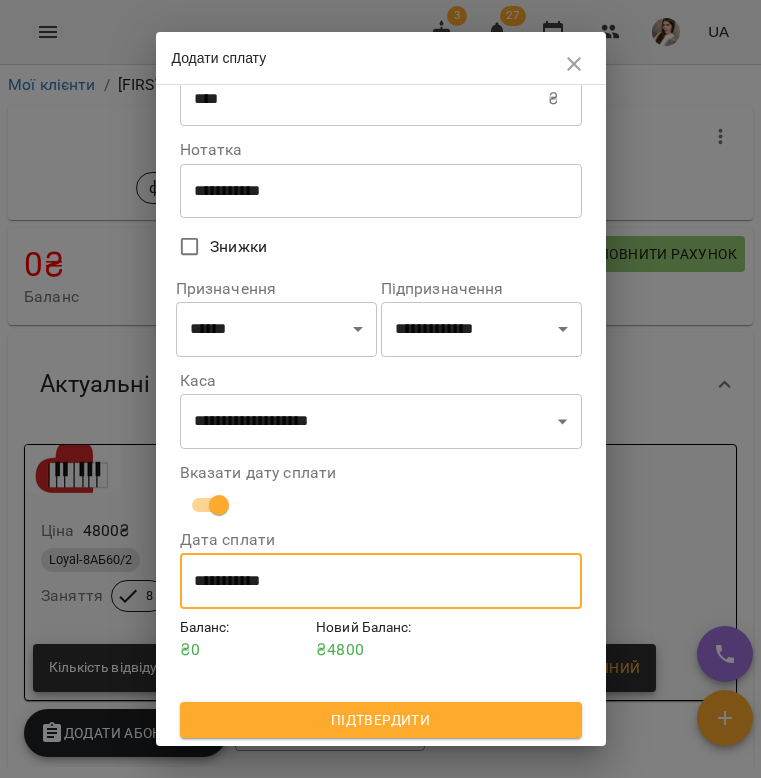 scroll, scrollTop: 54, scrollLeft: 0, axis: vertical 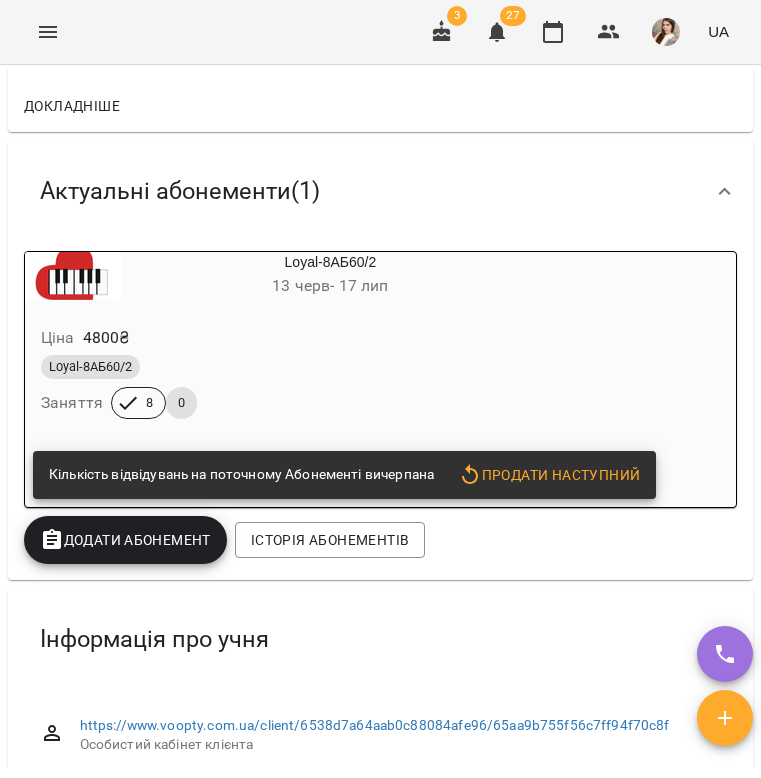 click on "Додати Абонемент" at bounding box center [125, 540] 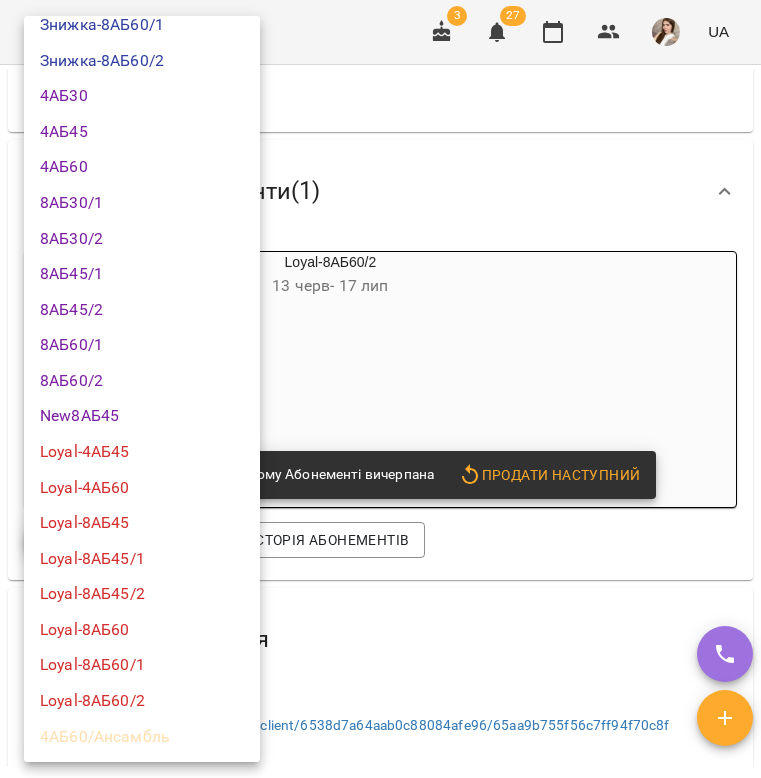 scroll, scrollTop: 320, scrollLeft: 0, axis: vertical 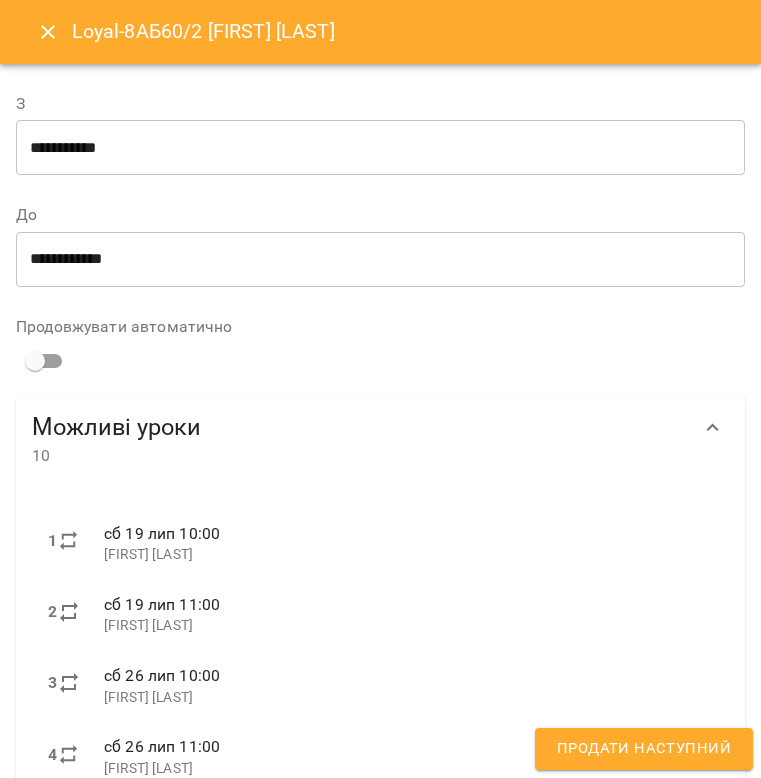 click on "Продати наступний" at bounding box center [644, 749] 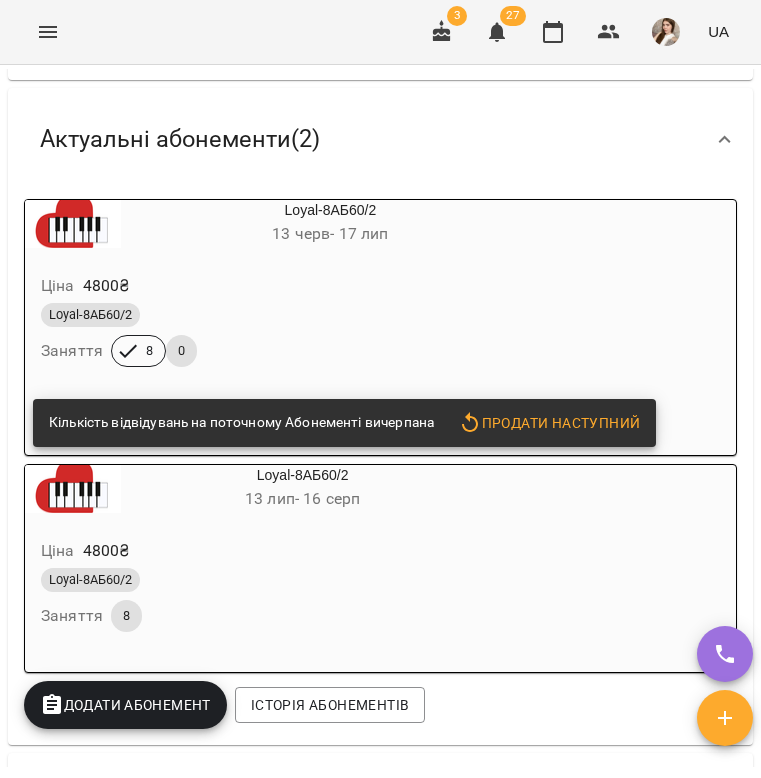 click on "Ціна 4800 ₴" at bounding box center [282, 286] 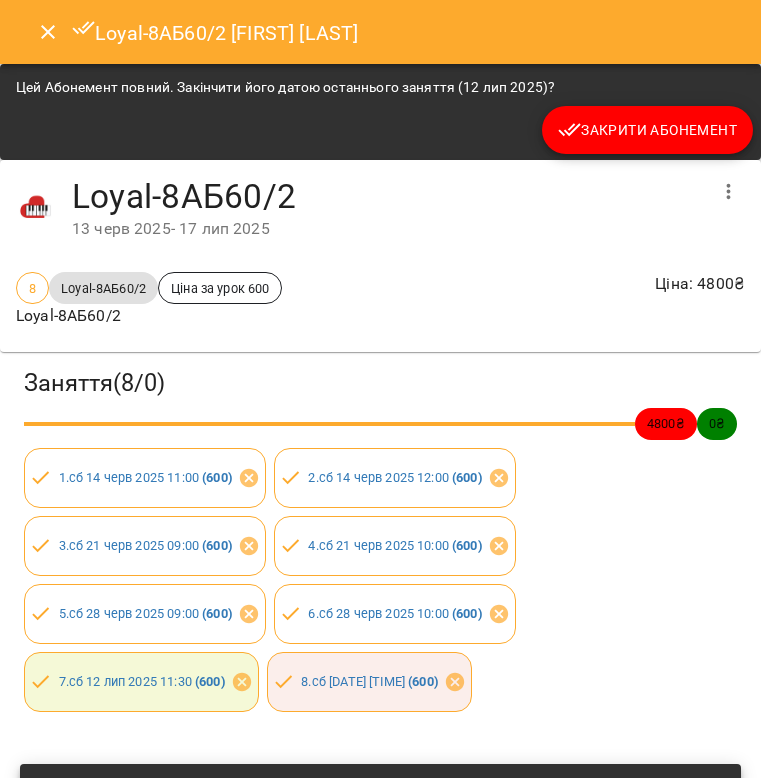 click on "Закрити Абонемент" at bounding box center [647, 130] 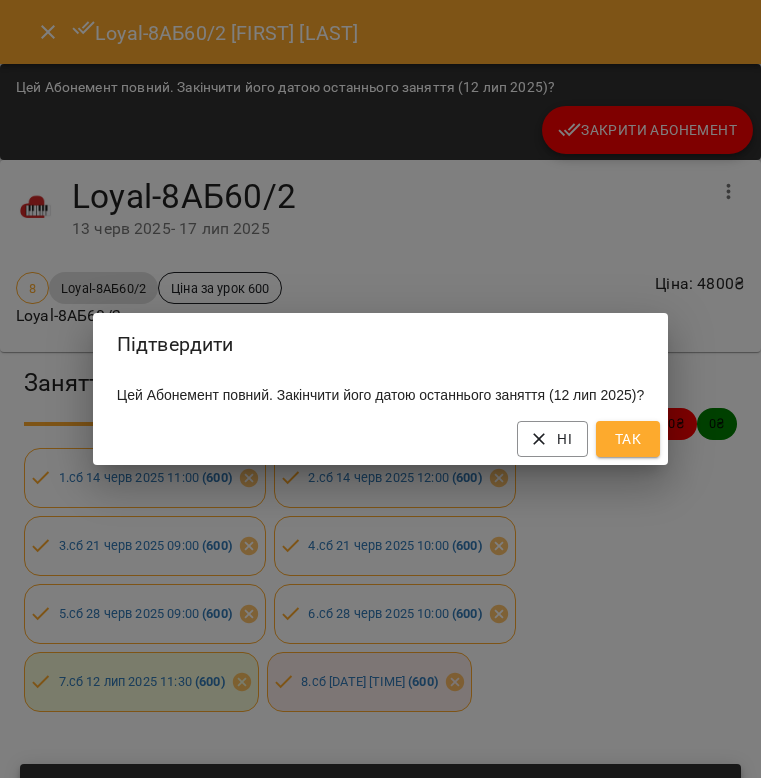click on "Так" at bounding box center [628, 439] 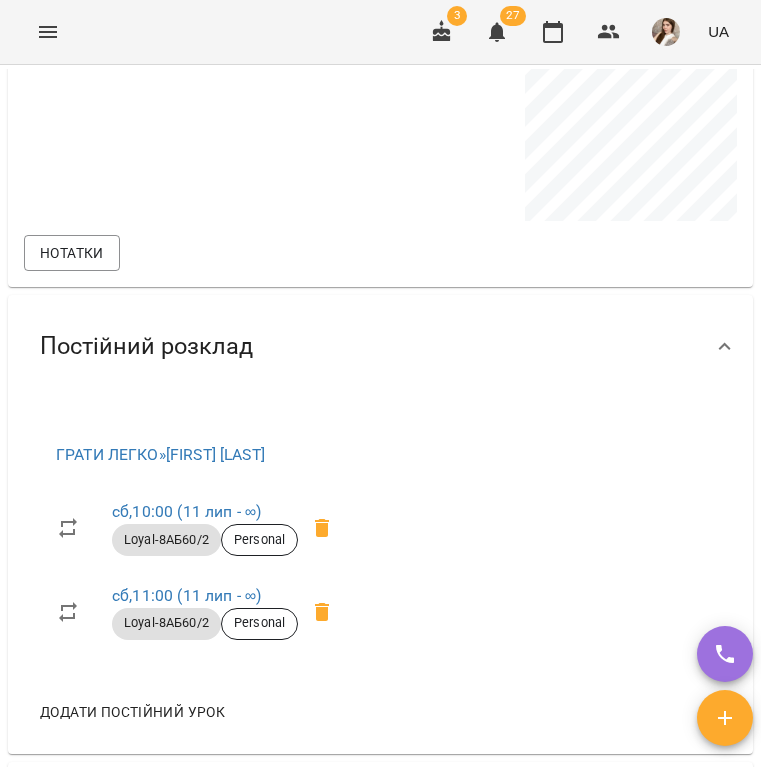 scroll, scrollTop: 1249, scrollLeft: 0, axis: vertical 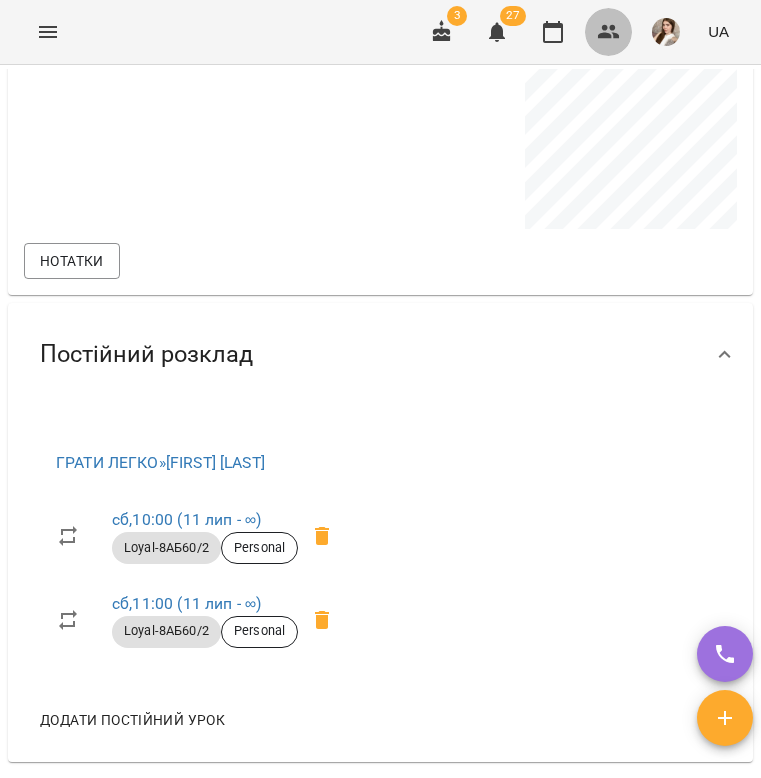 click 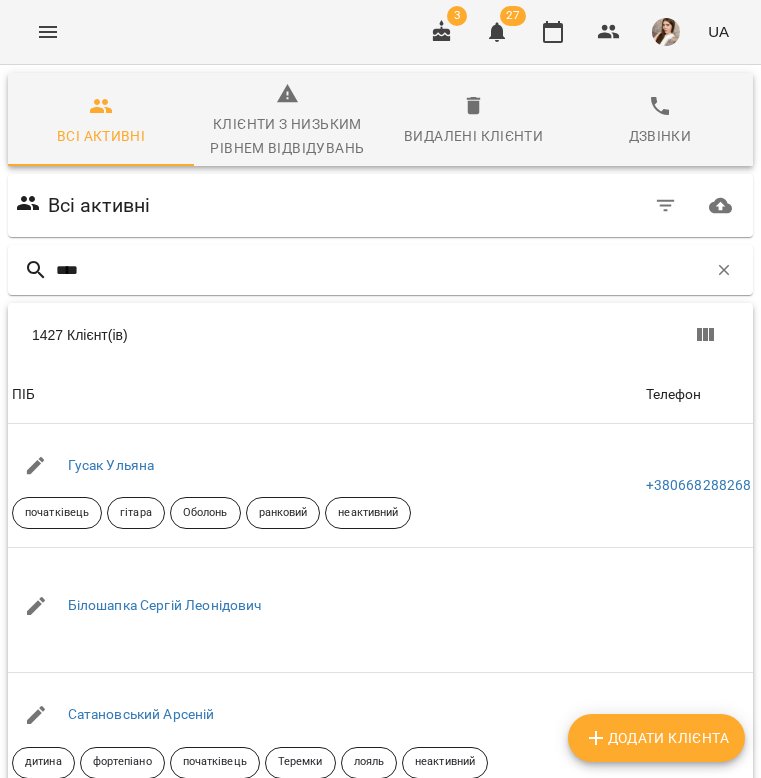 type on "*****" 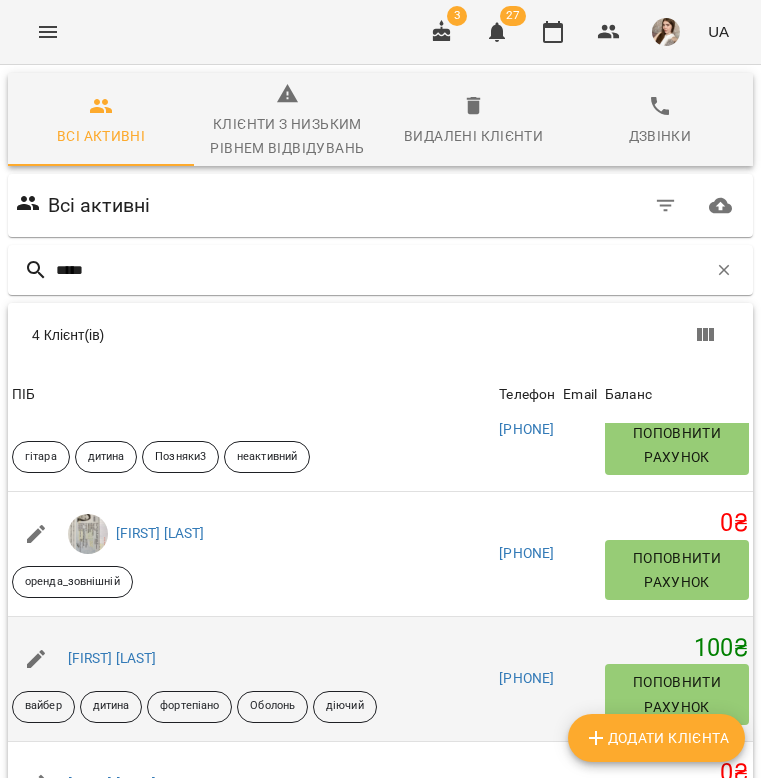 scroll, scrollTop: 57, scrollLeft: 0, axis: vertical 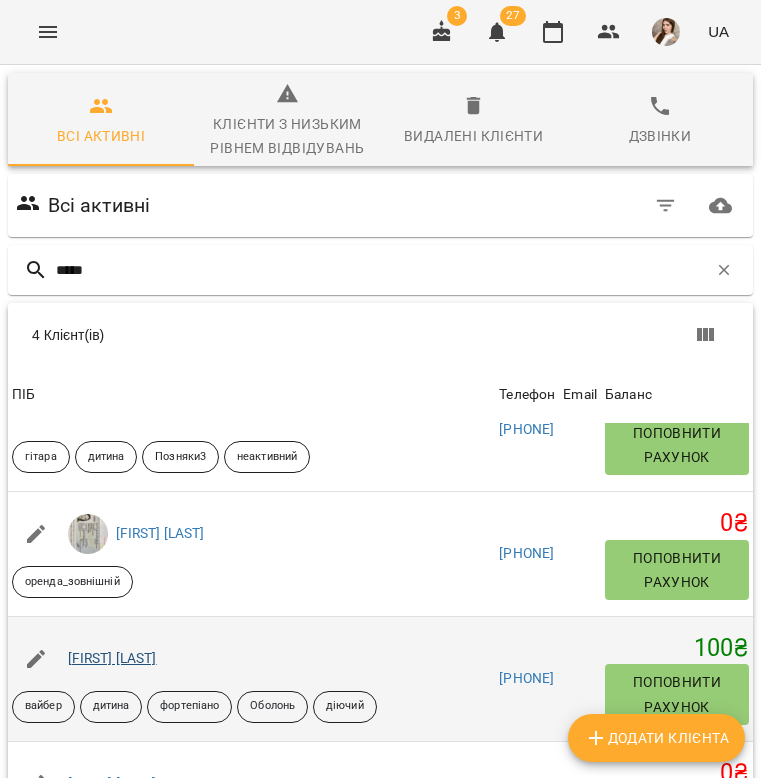 click on "Литвин Володимир" at bounding box center (112, 658) 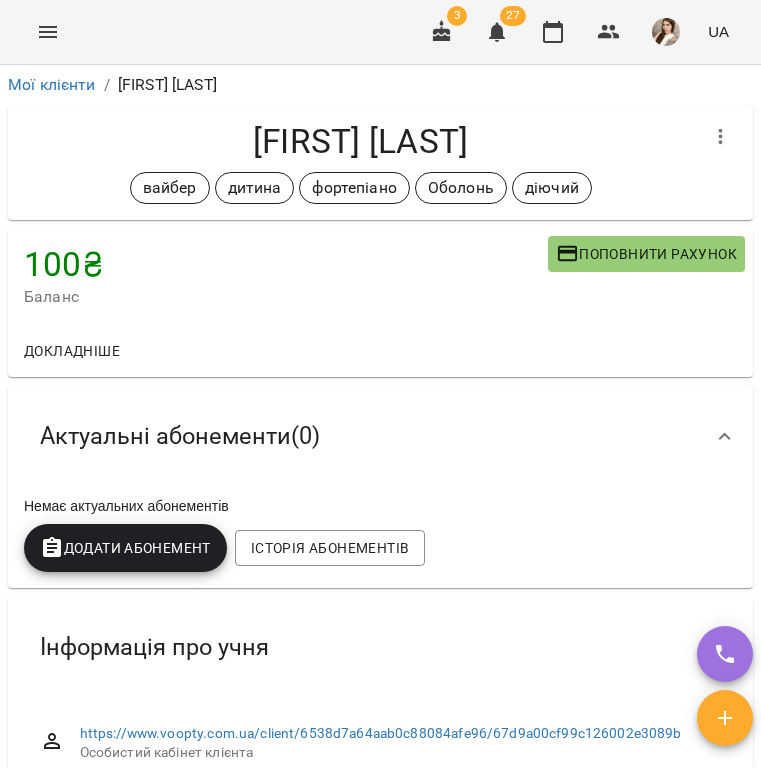 click on "Поповнити рахунок" at bounding box center [646, 254] 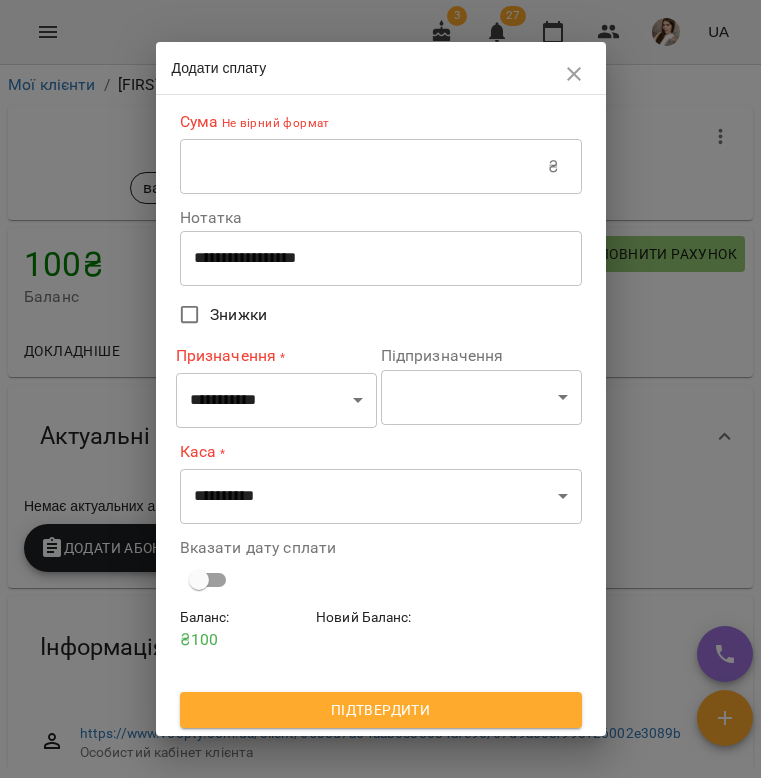 click on "**********" at bounding box center (381, 258) 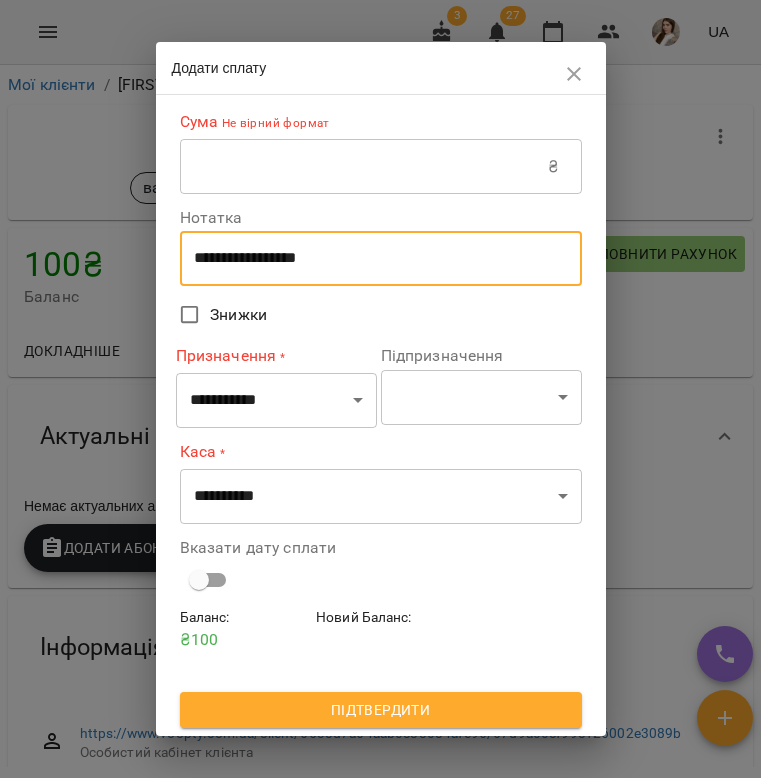 click on "**********" at bounding box center [381, 258] 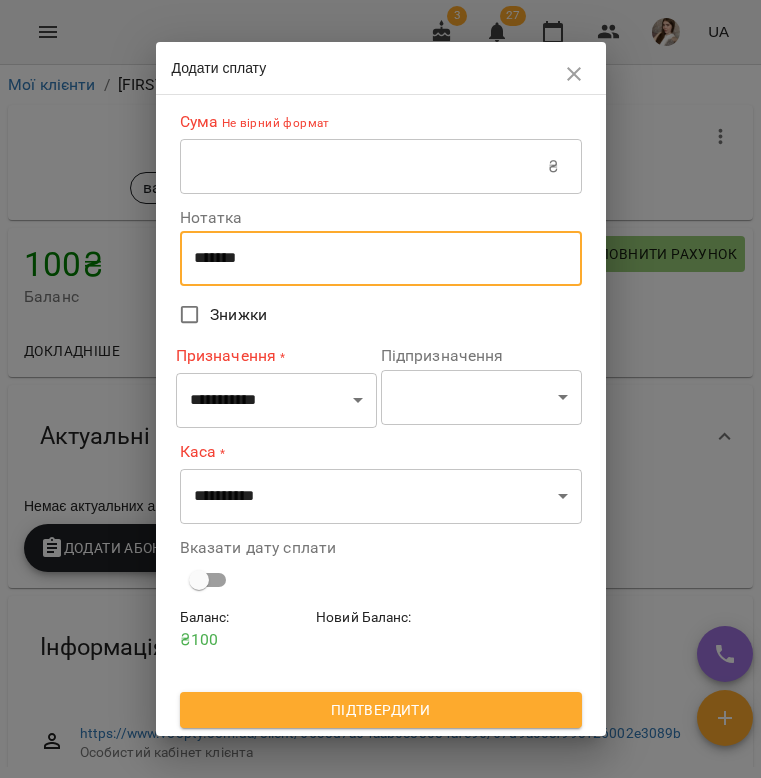click on "*******" at bounding box center (381, 258) 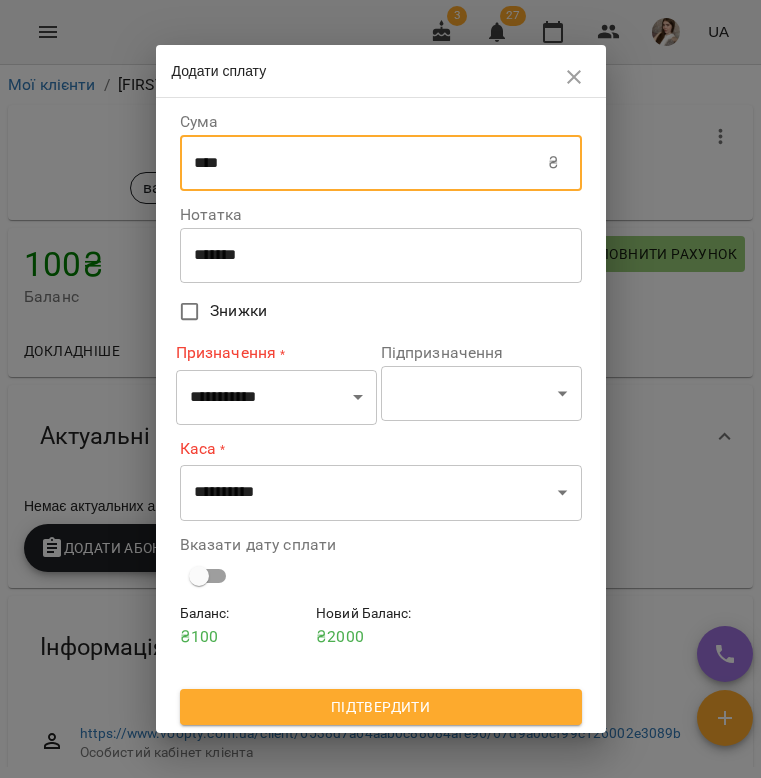 type on "****" 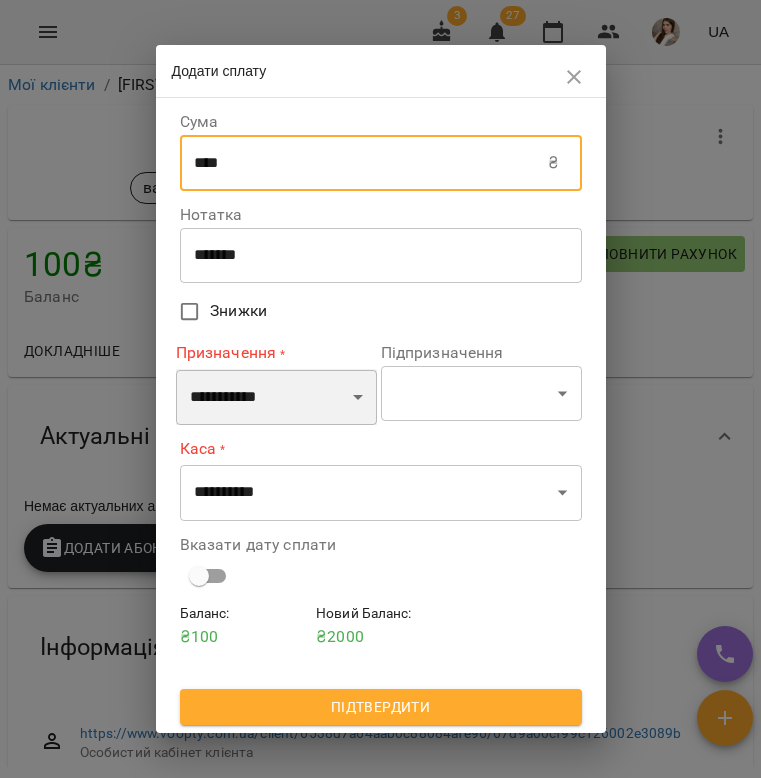 click on "**********" at bounding box center [276, 397] 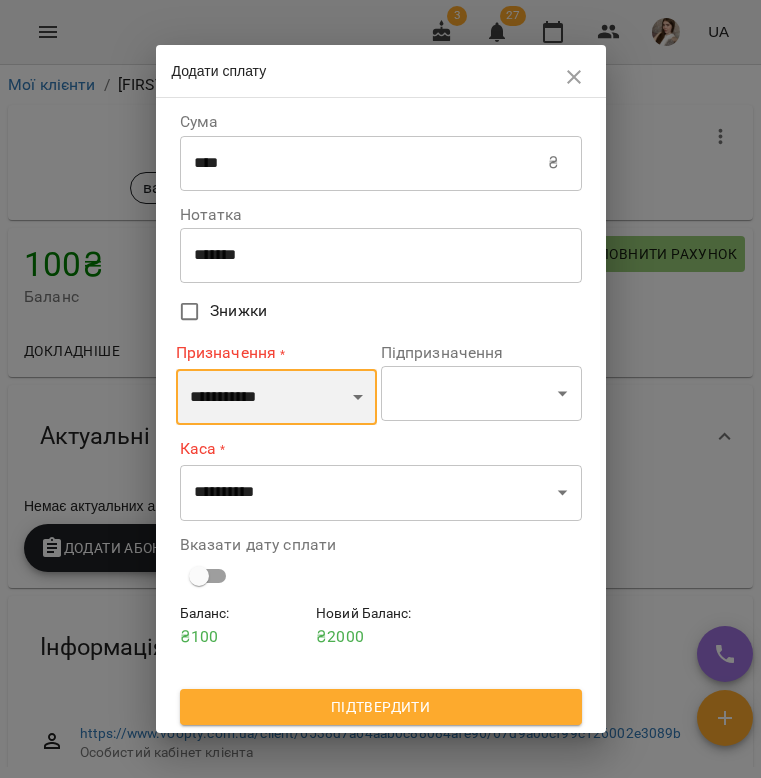 select on "********" 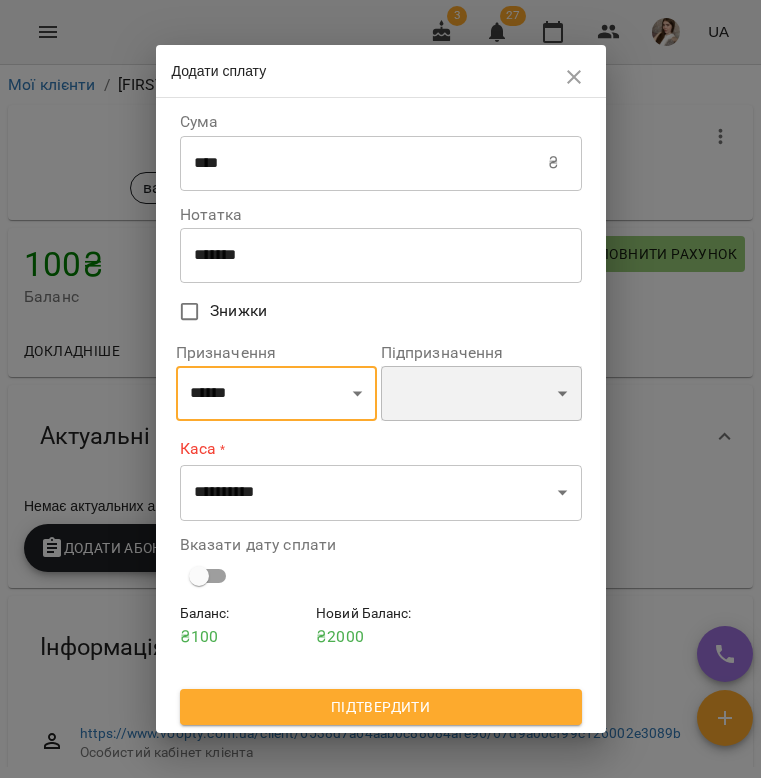 click on "***** ***** ***** ******* ******* ******* ******* ******* ******** ******** ******** ******** ******** ********" at bounding box center [481, 394] 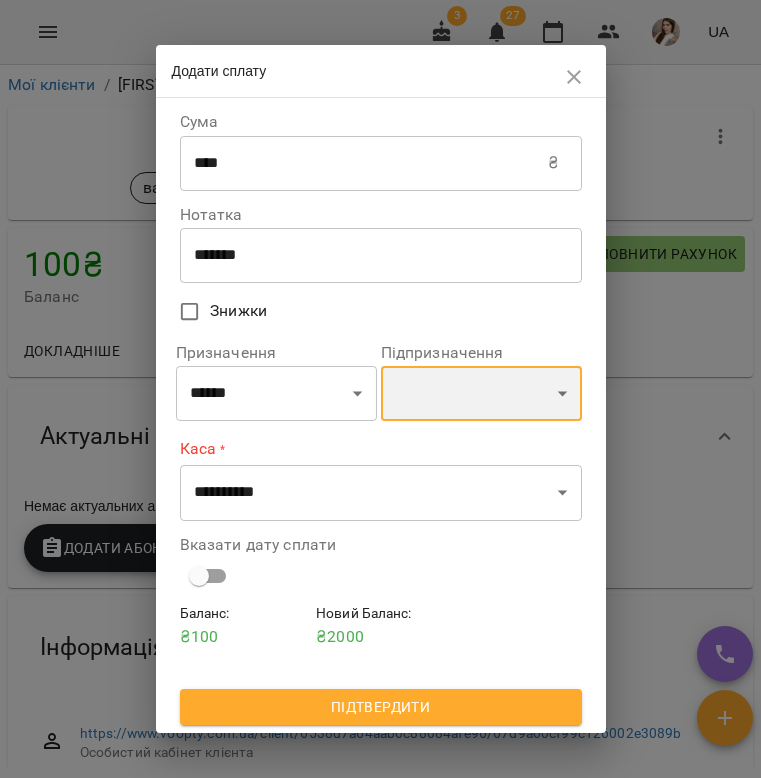 select on "*****" 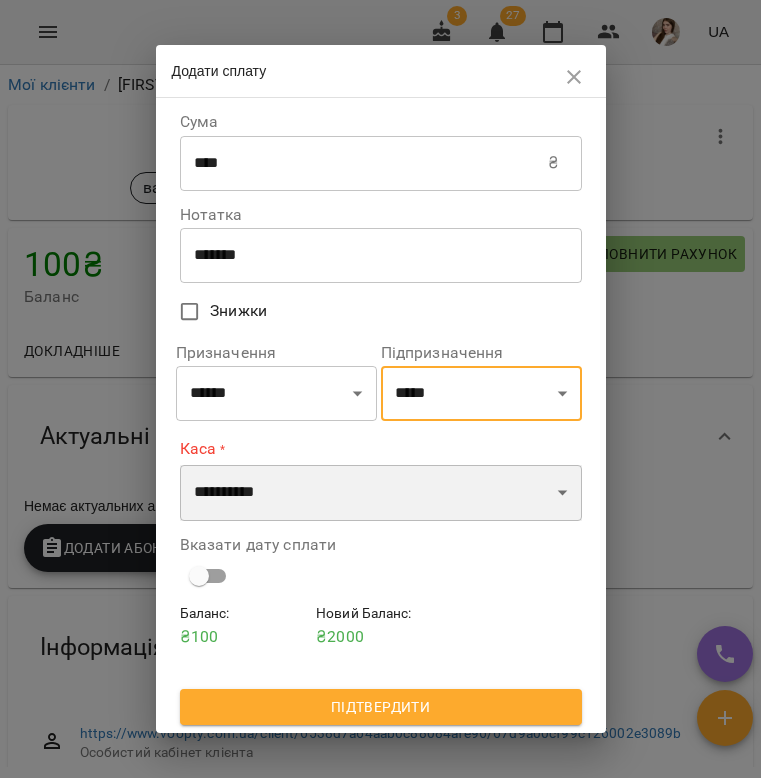 click on "**********" at bounding box center [381, 493] 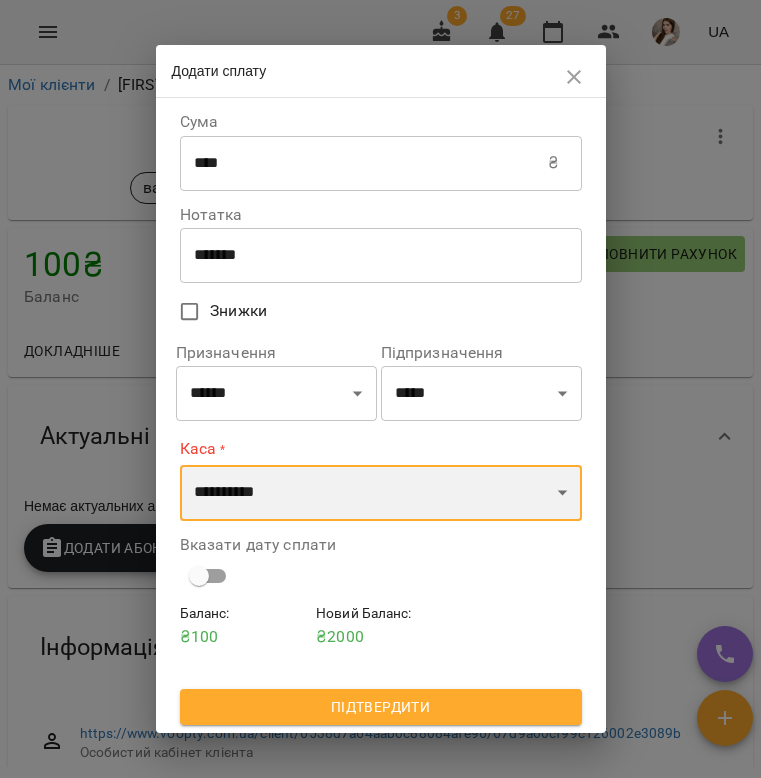 select on "**********" 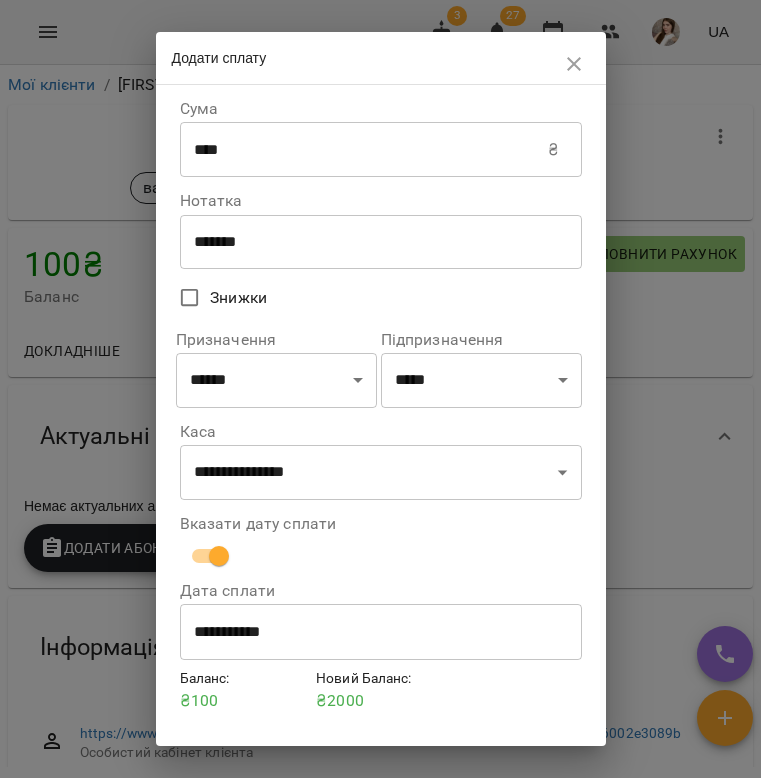 click on "**********" at bounding box center (381, 632) 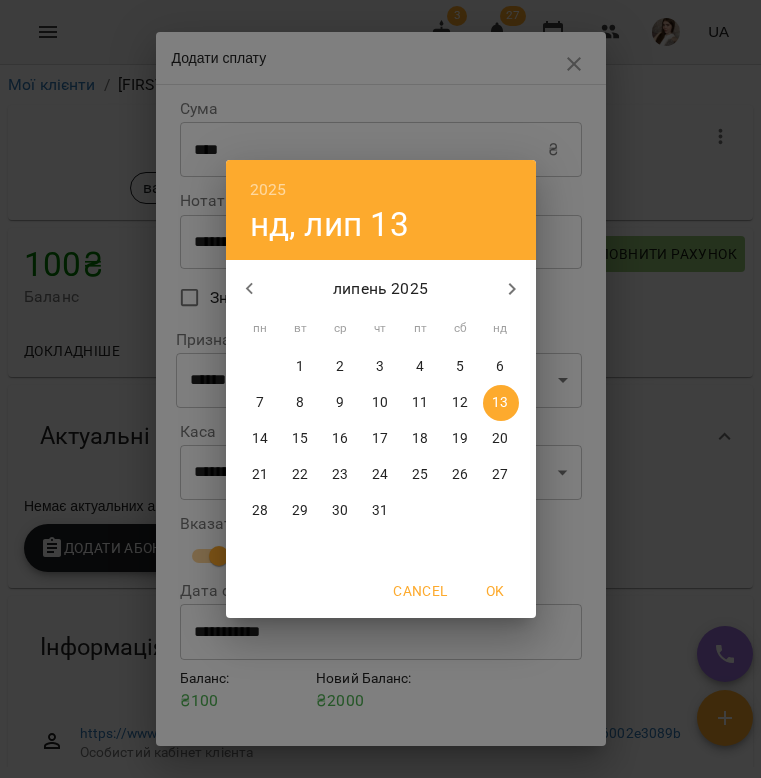 click on "12" at bounding box center [461, 403] 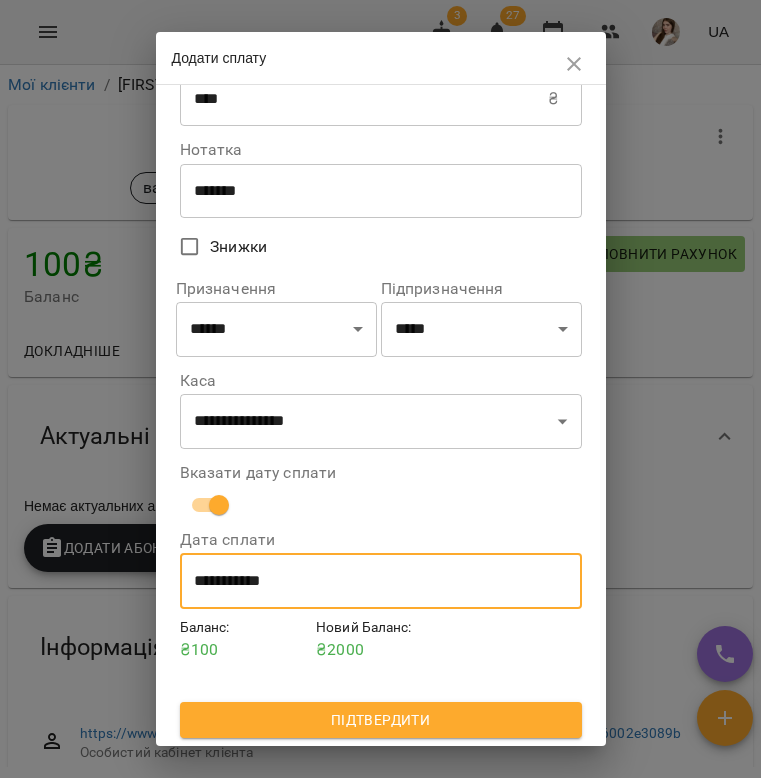 scroll, scrollTop: 54, scrollLeft: 0, axis: vertical 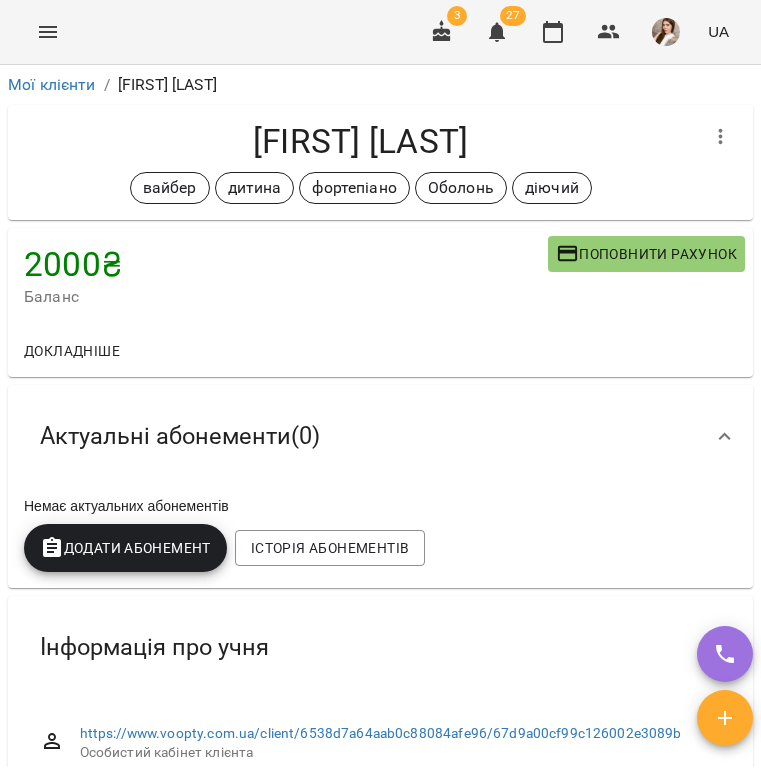 click on "Додати Абонемент" at bounding box center (125, 548) 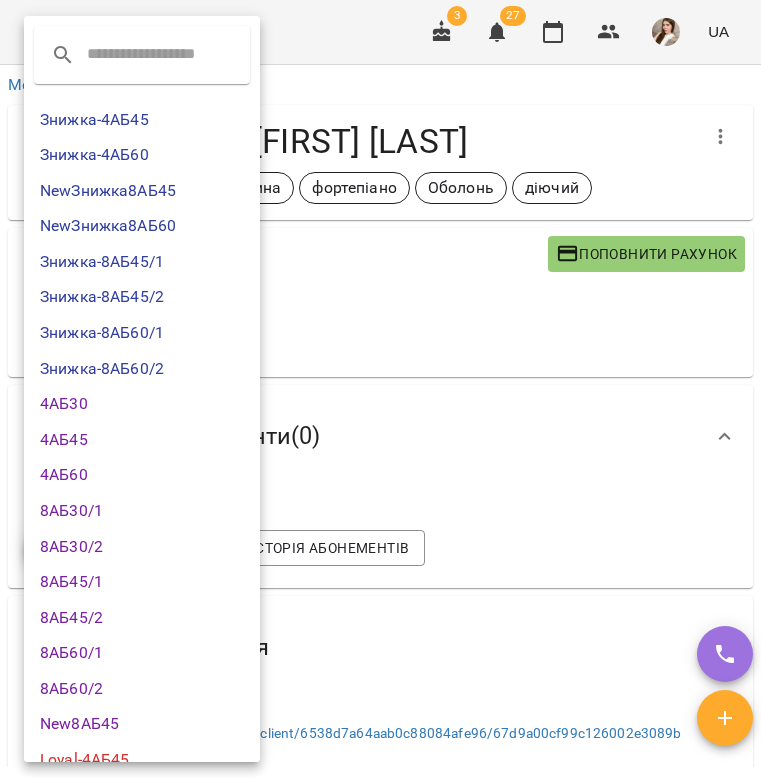 click on "4АБ30" at bounding box center [142, 404] 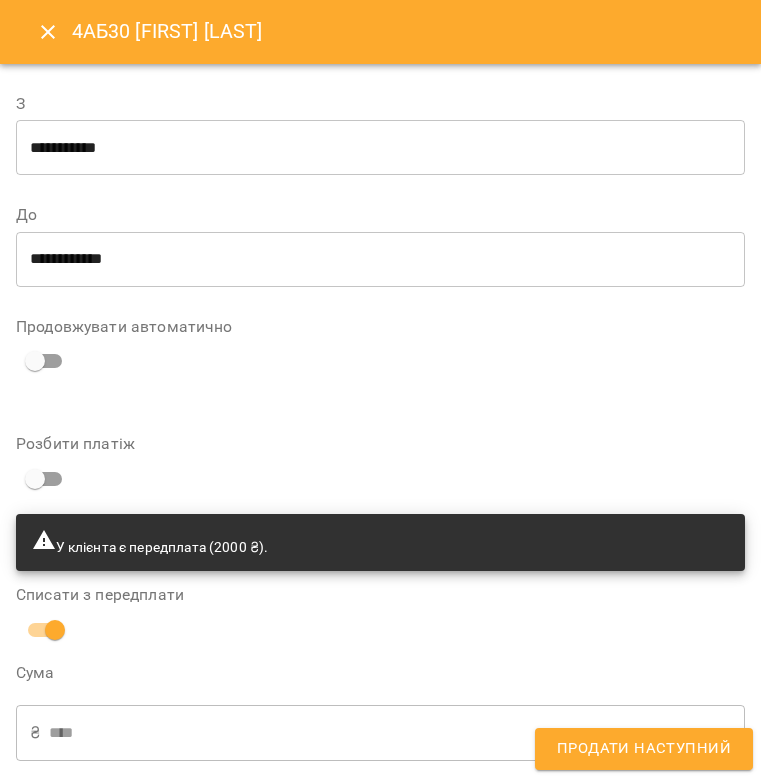 type on "**********" 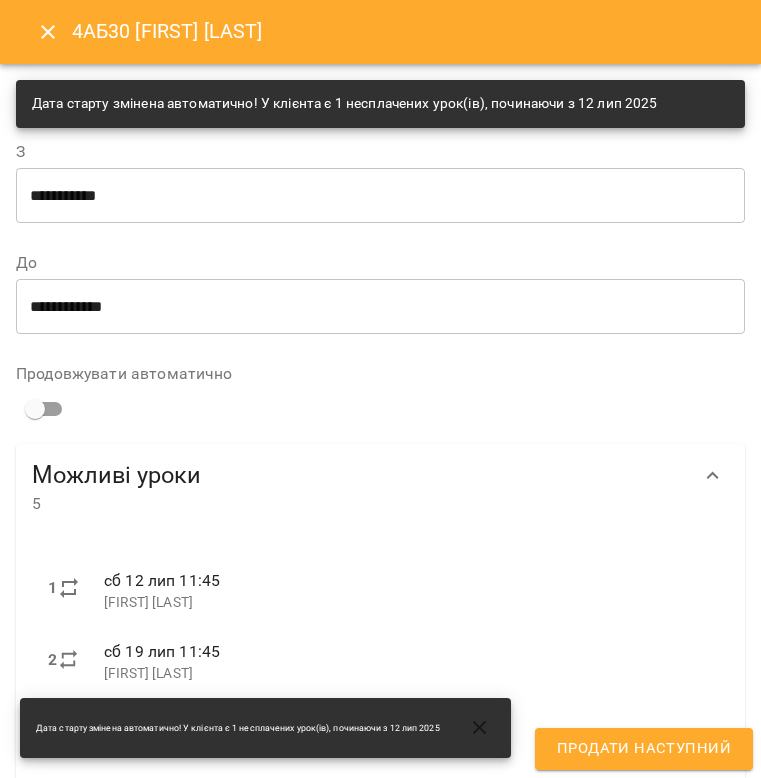 click on "Продати наступний" at bounding box center [644, 749] 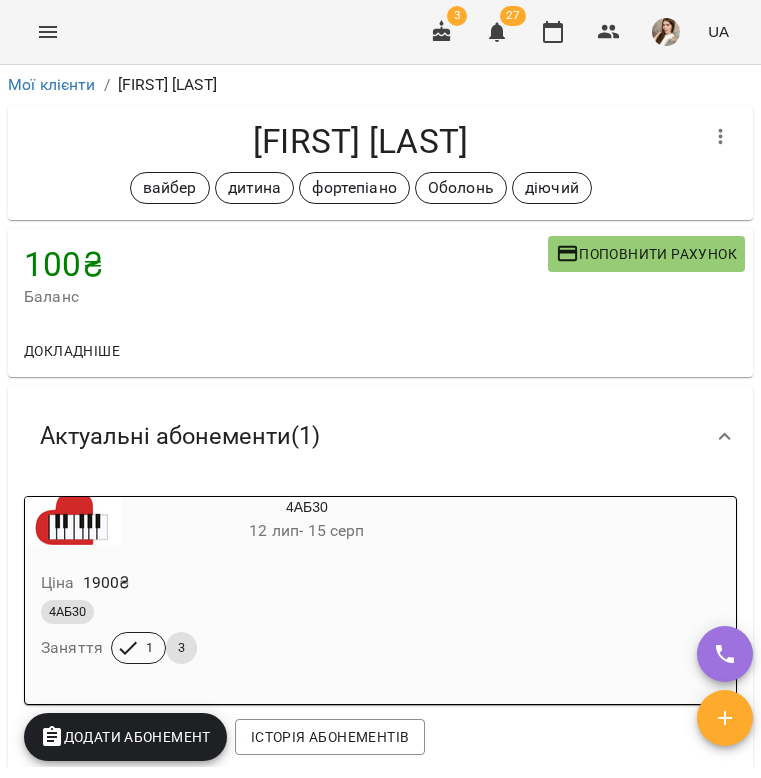 click on "100 ₴ Баланс Поповнити рахунок" at bounding box center (380, 276) 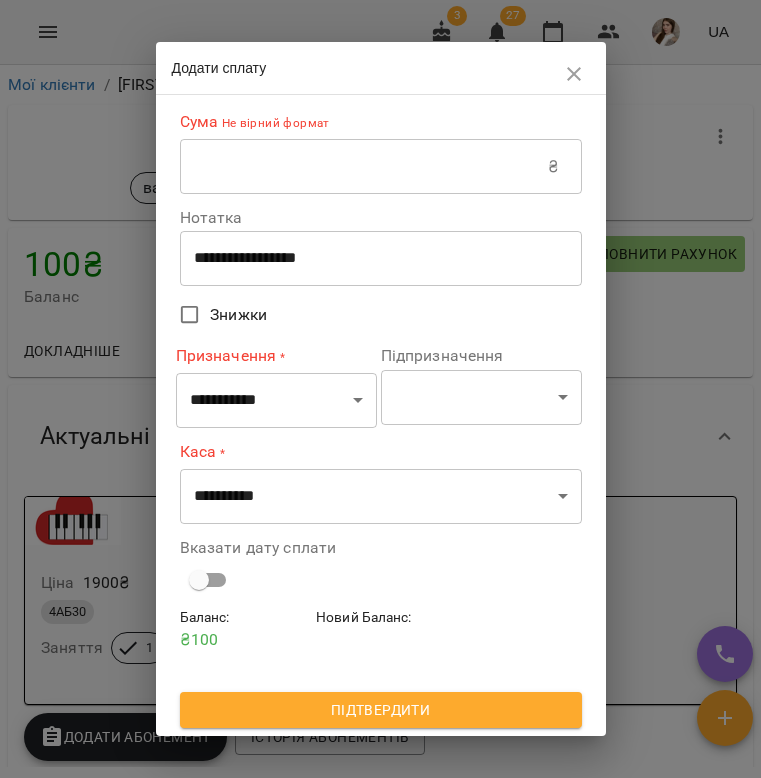 click on "**********" at bounding box center [381, 258] 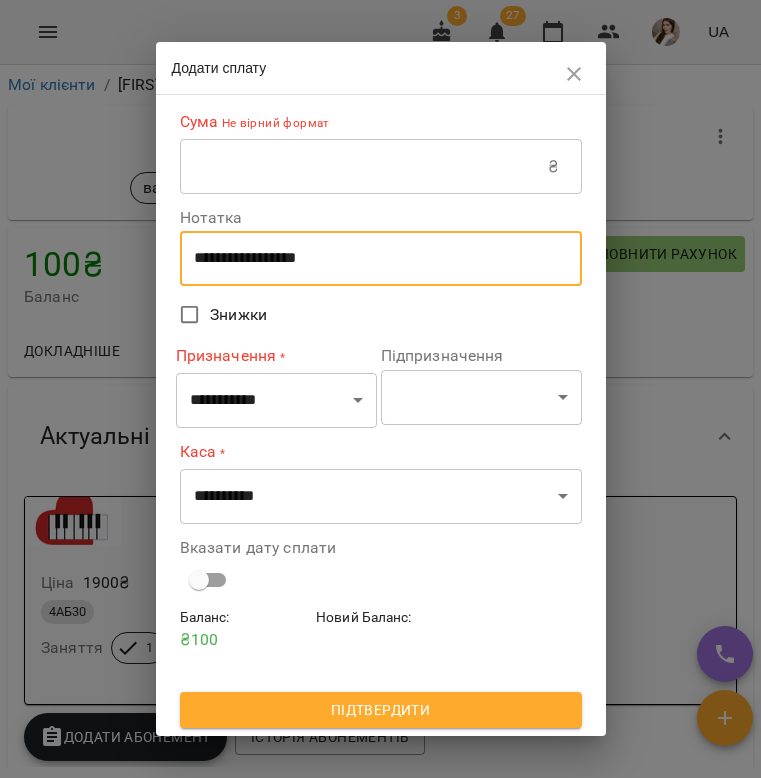click on "**********" at bounding box center (381, 258) 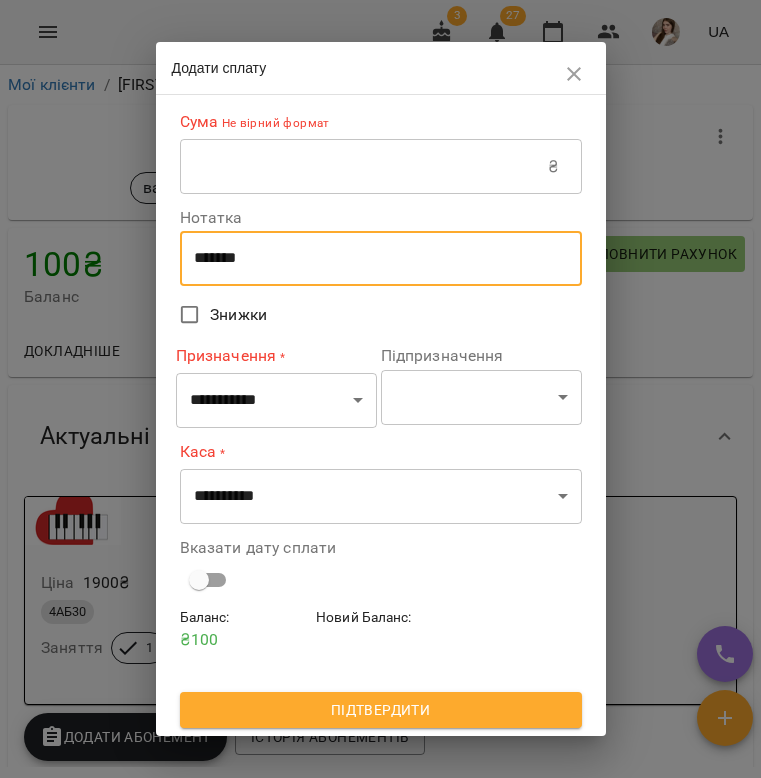 type on "*******" 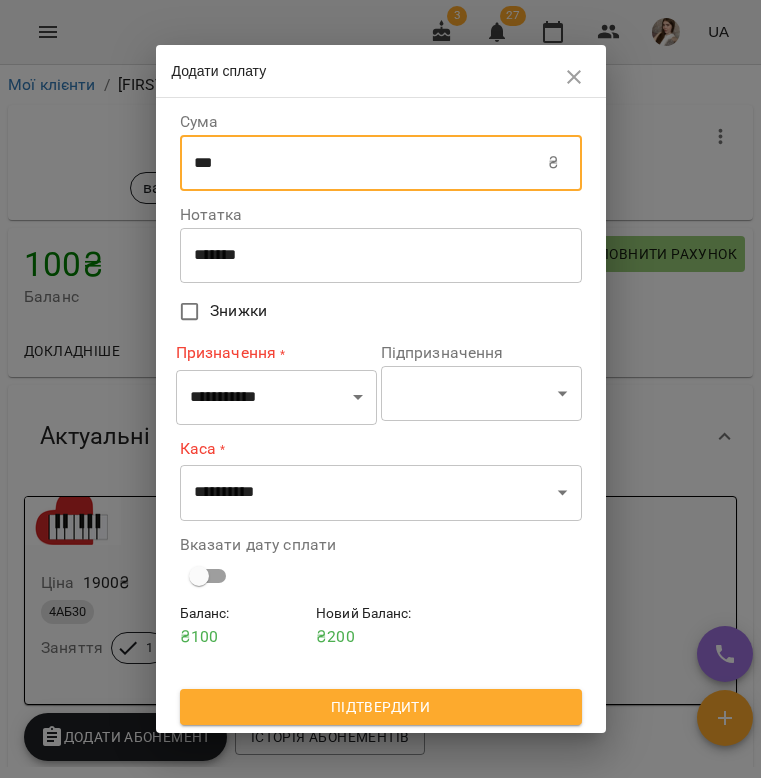 type on "***" 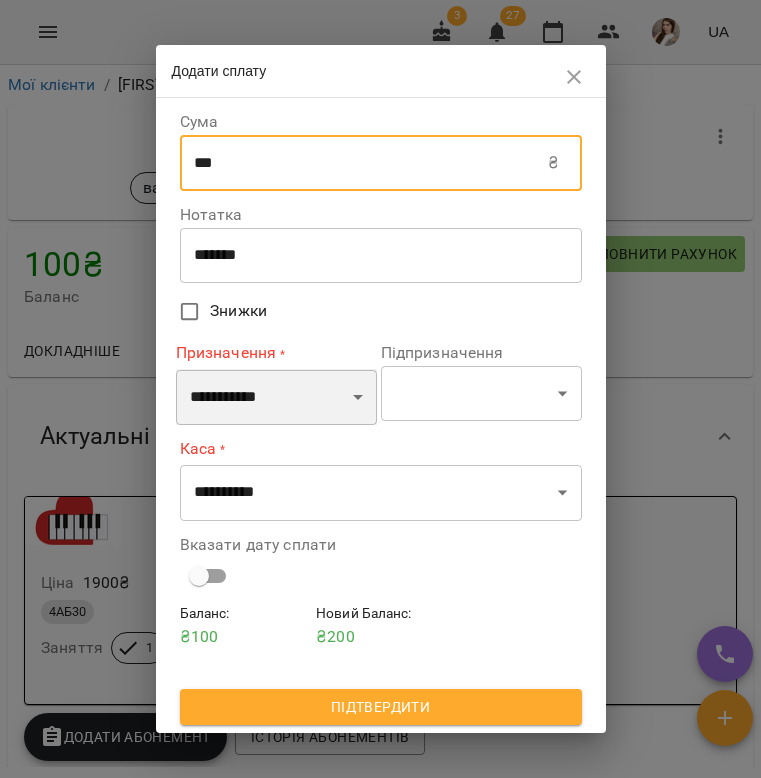 click on "**********" at bounding box center [276, 397] 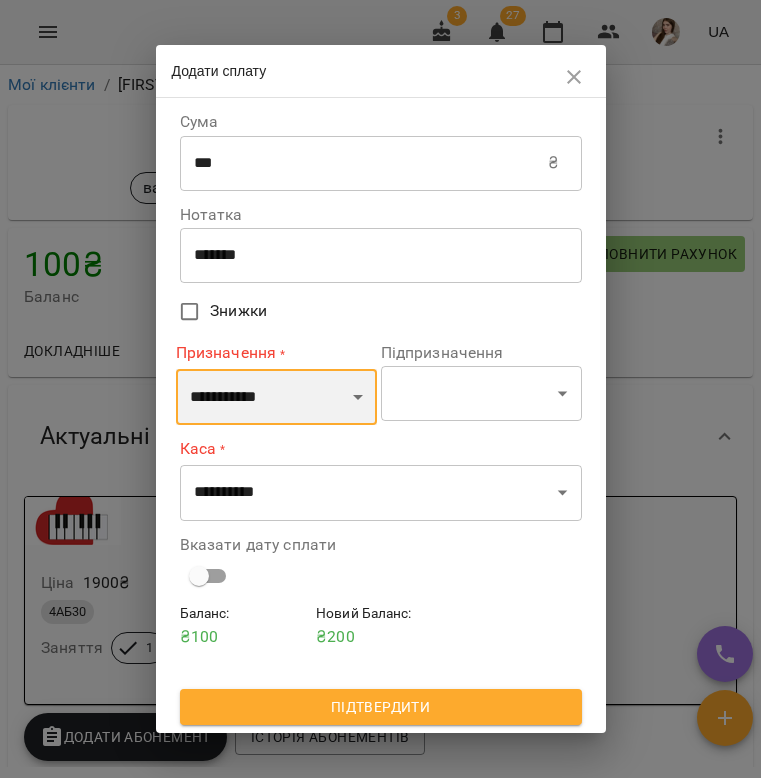 select on "******" 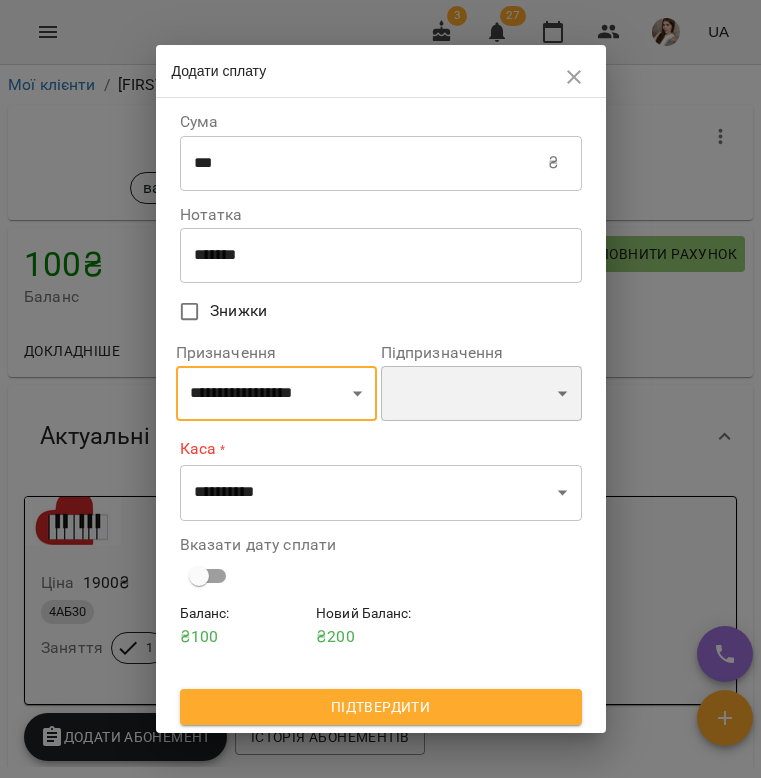 click on "******" at bounding box center [481, 394] 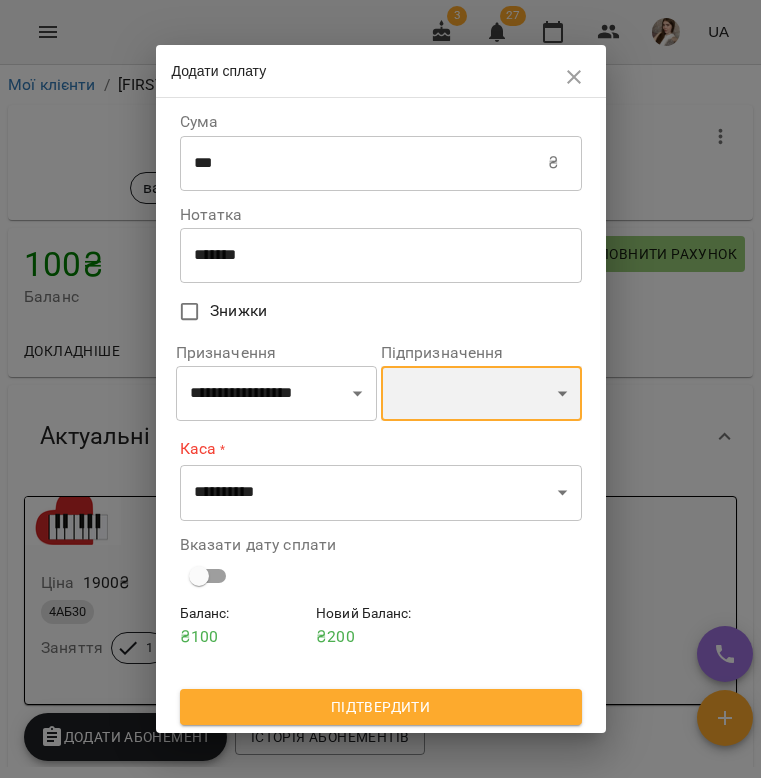 select on "******" 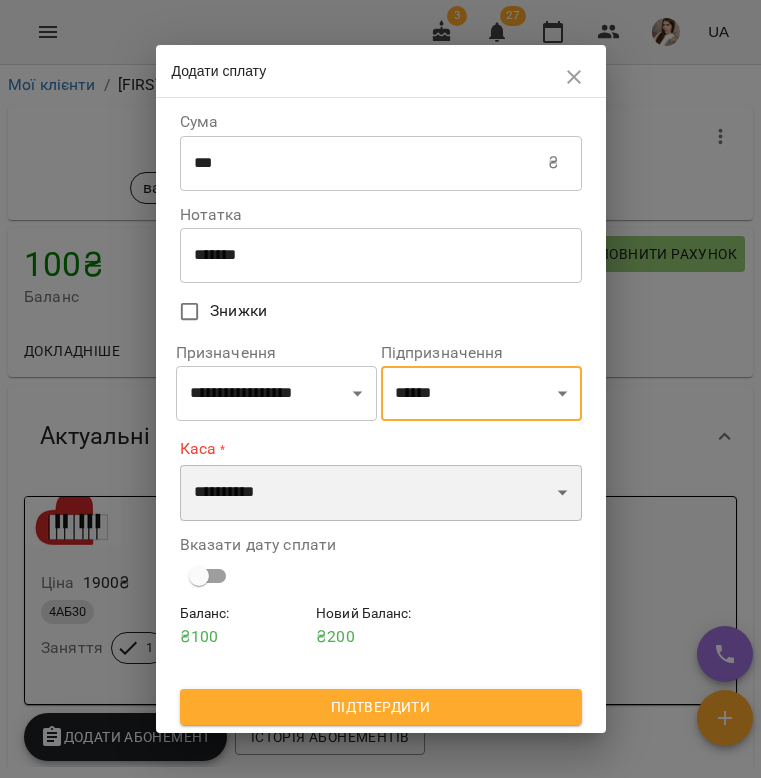 click on "**********" at bounding box center [381, 493] 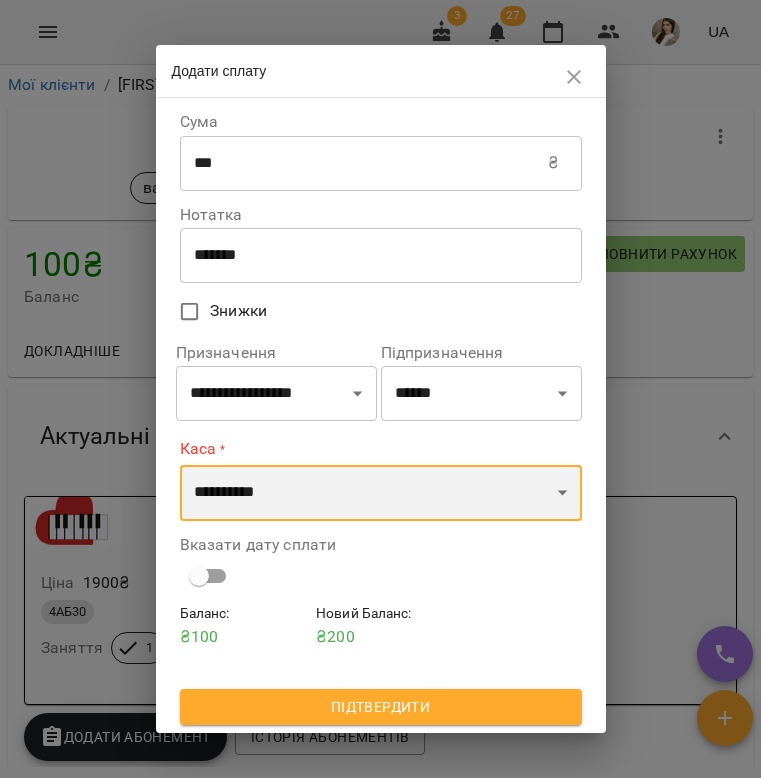 select on "**********" 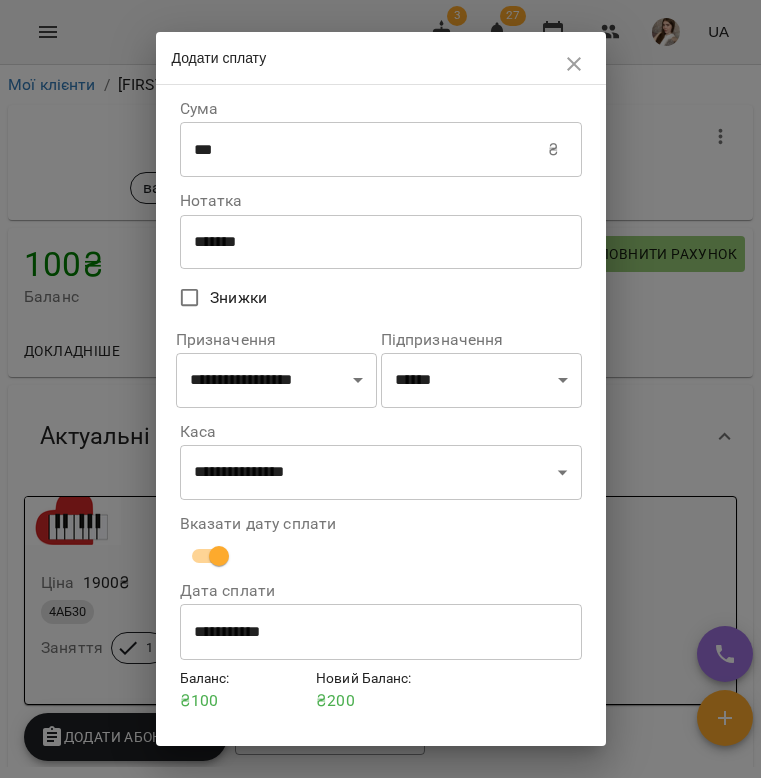 click on "**********" at bounding box center [381, 632] 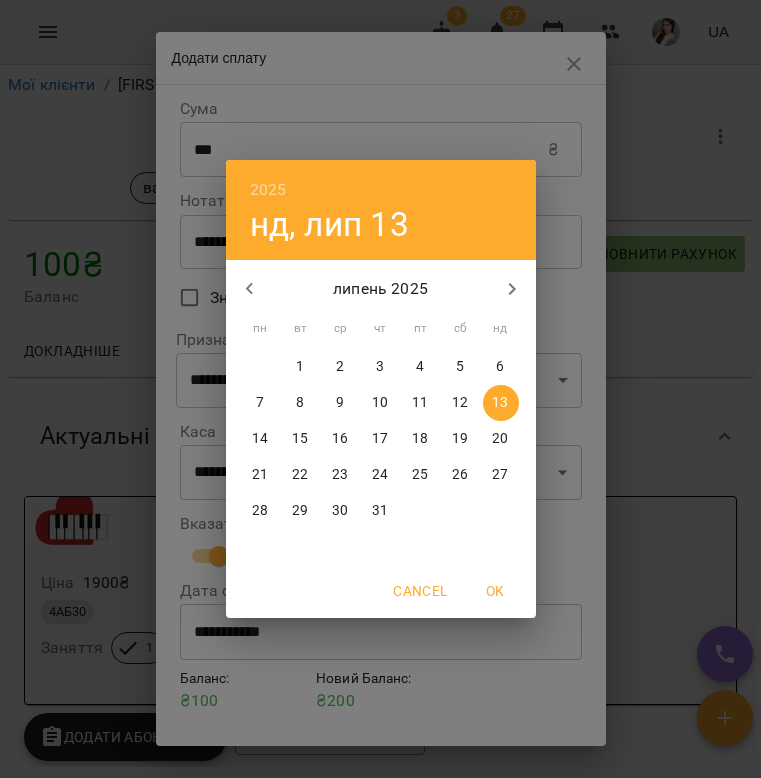 click on "12" at bounding box center [460, 403] 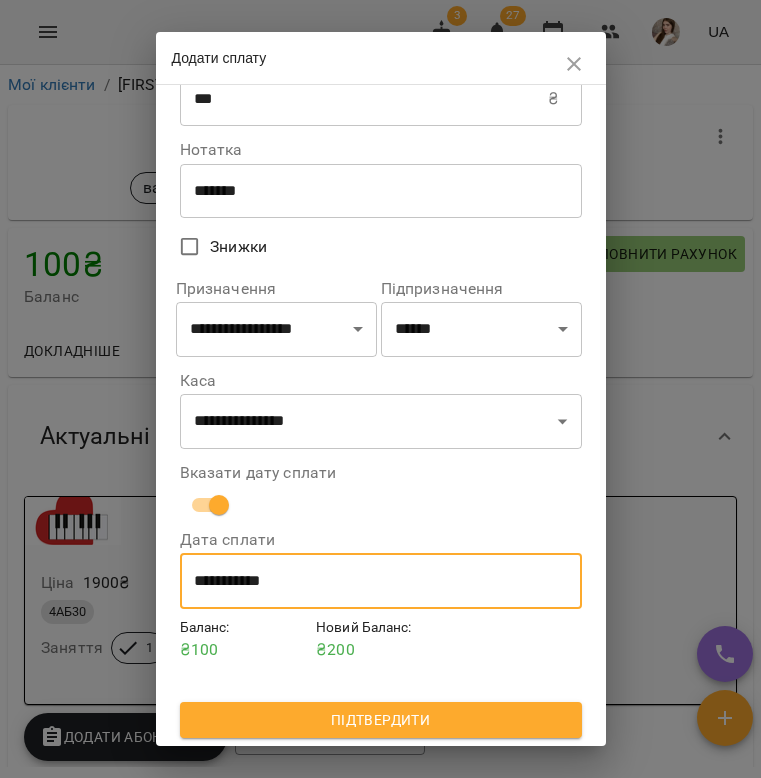 scroll, scrollTop: 54, scrollLeft: 0, axis: vertical 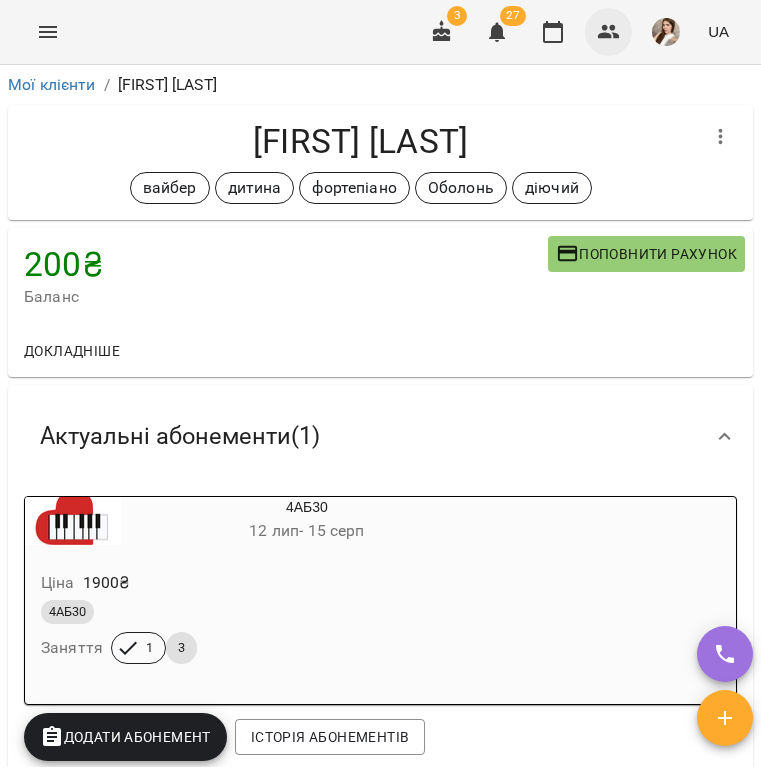 click at bounding box center [609, 32] 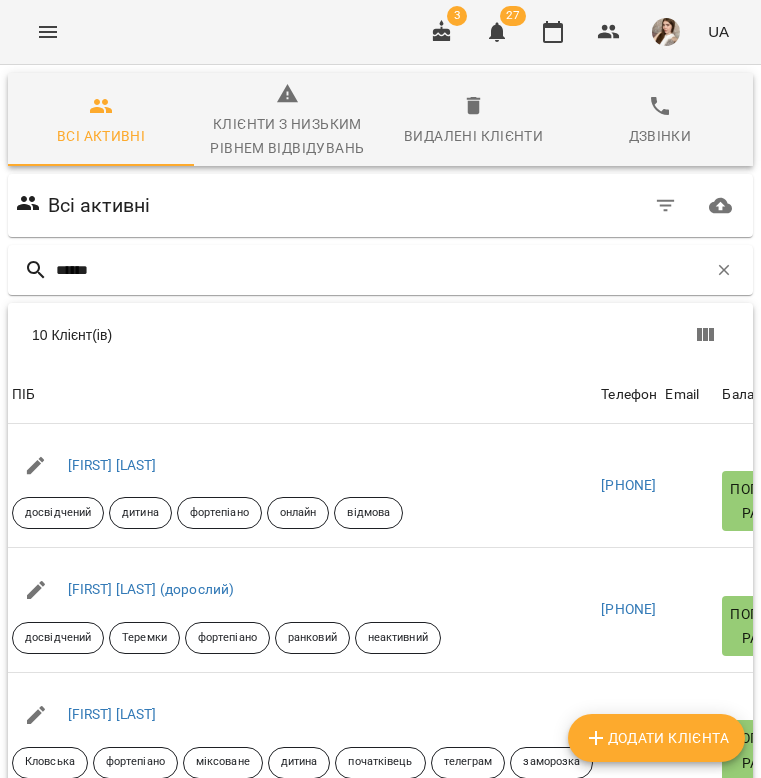 type on "*******" 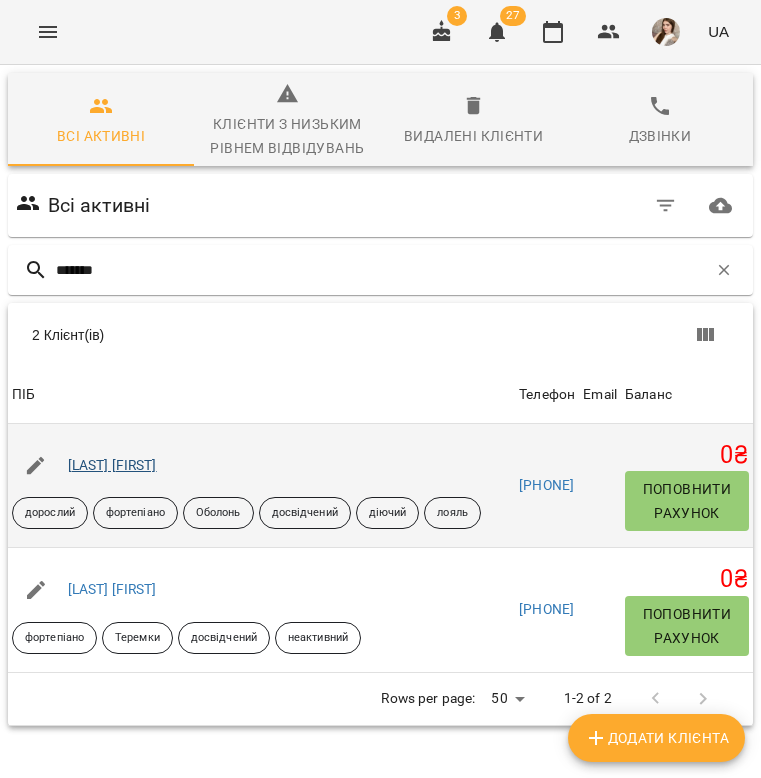 click on "Ковалюк Надія" at bounding box center [112, 465] 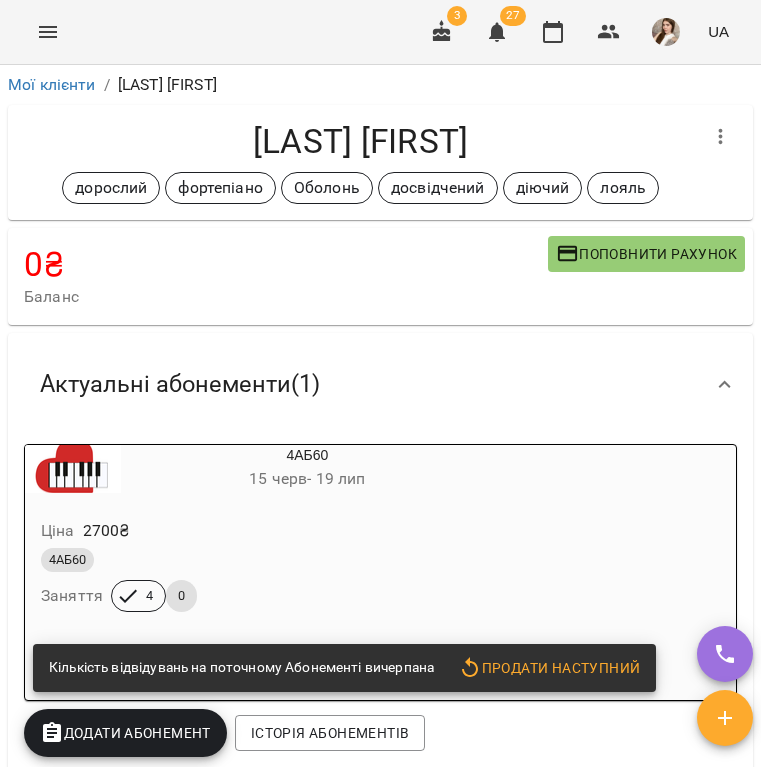 click on "Поповнити рахунок" at bounding box center (646, 254) 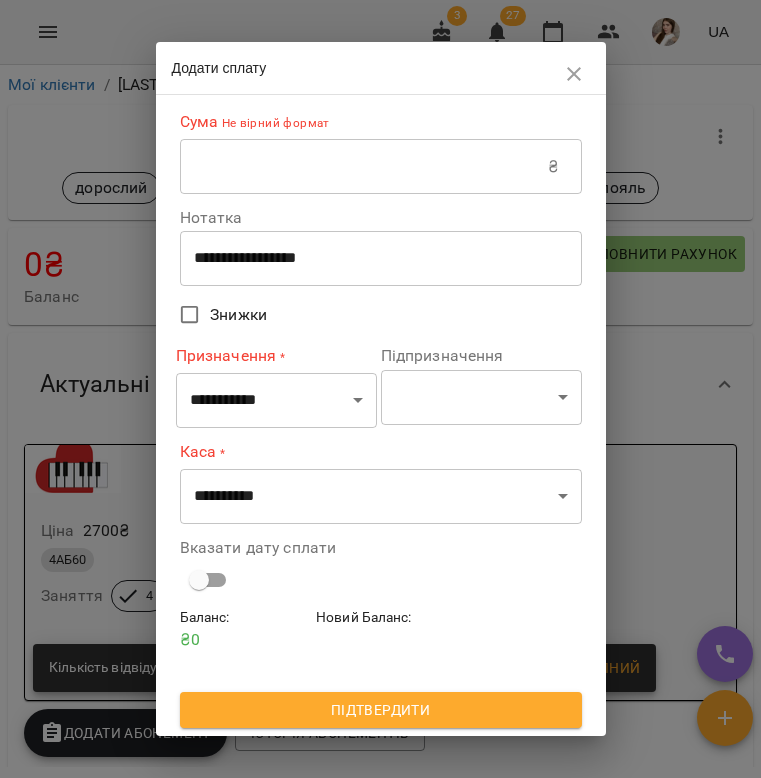 click on "**********" at bounding box center [381, 258] 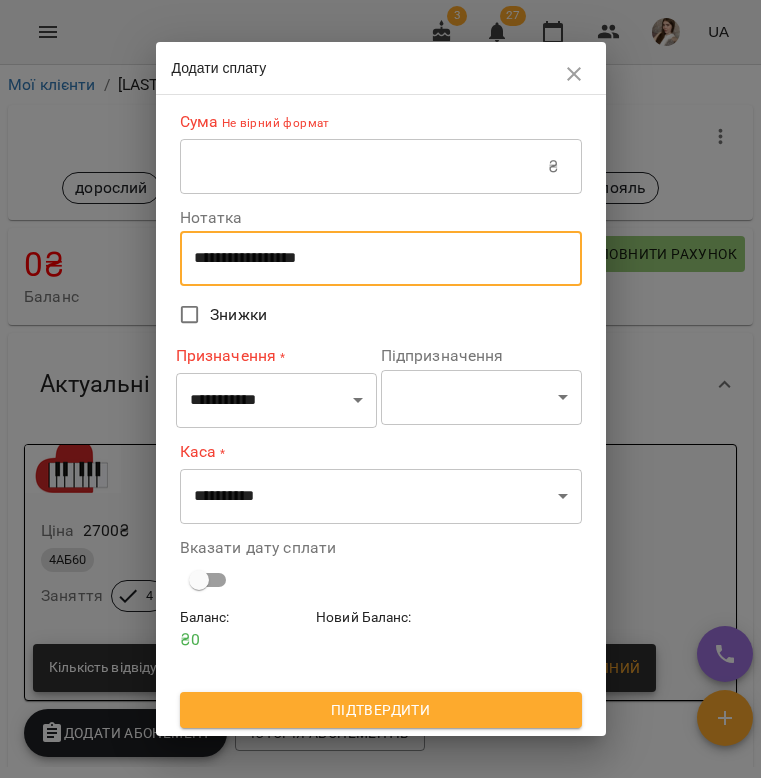 click on "**********" at bounding box center (381, 258) 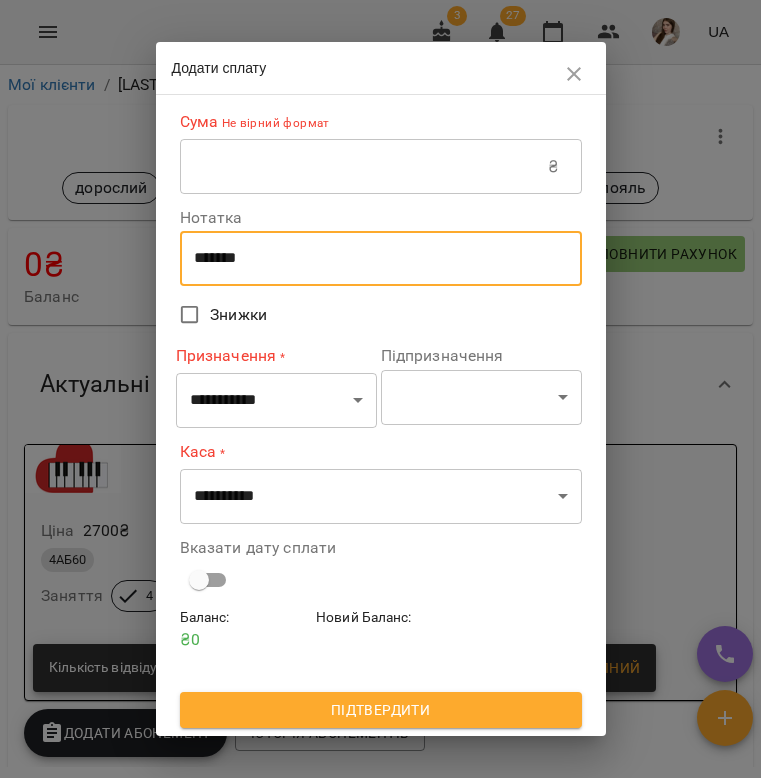 type on "*******" 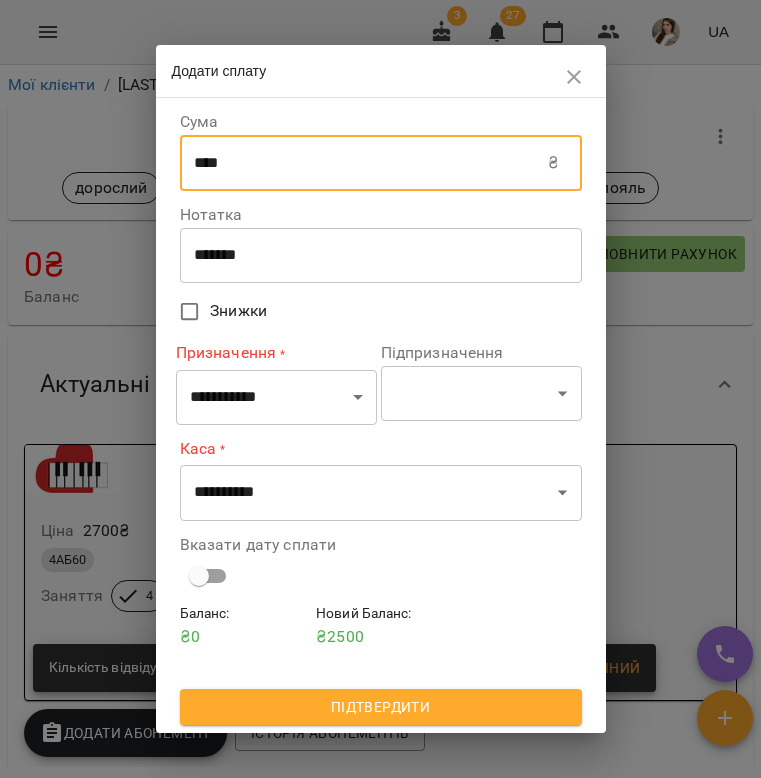 type on "****" 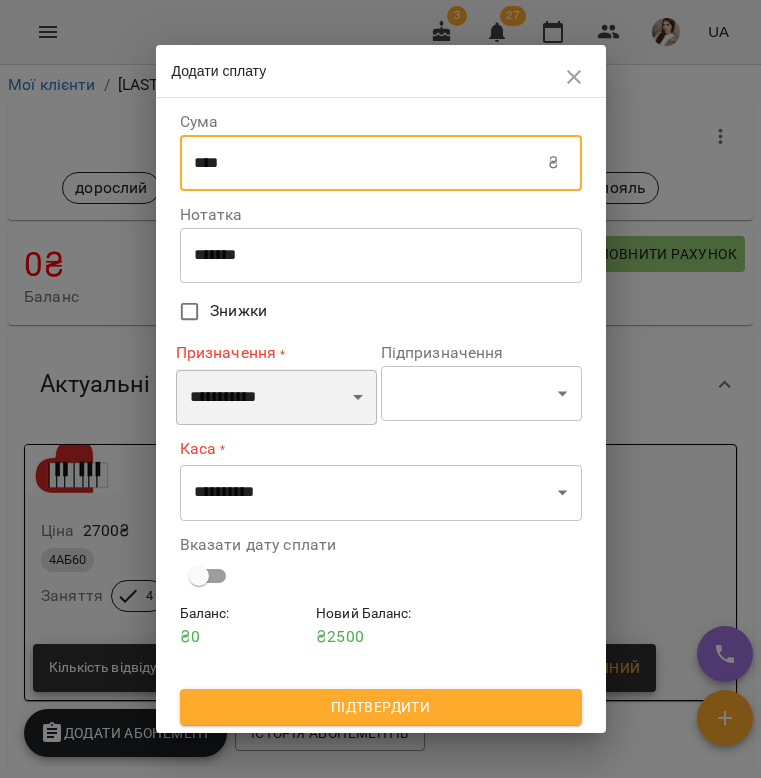 click on "**********" at bounding box center [276, 397] 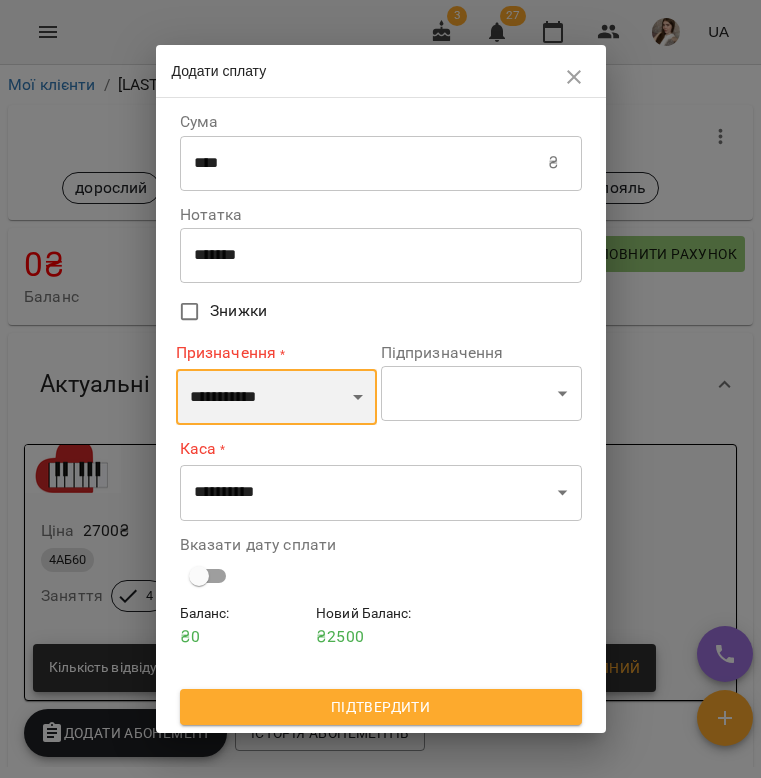 select on "********" 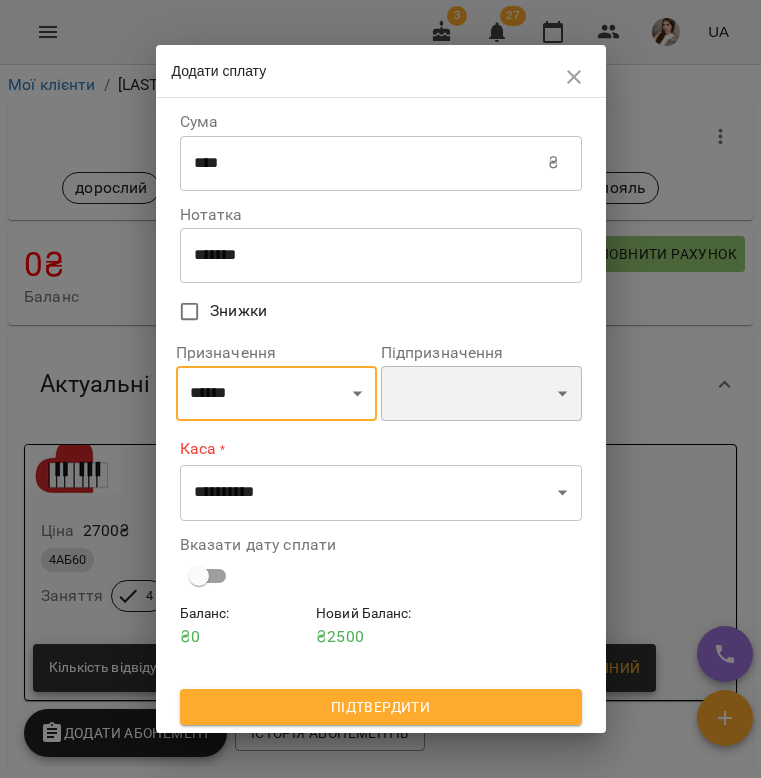 click on "**********" at bounding box center (481, 394) 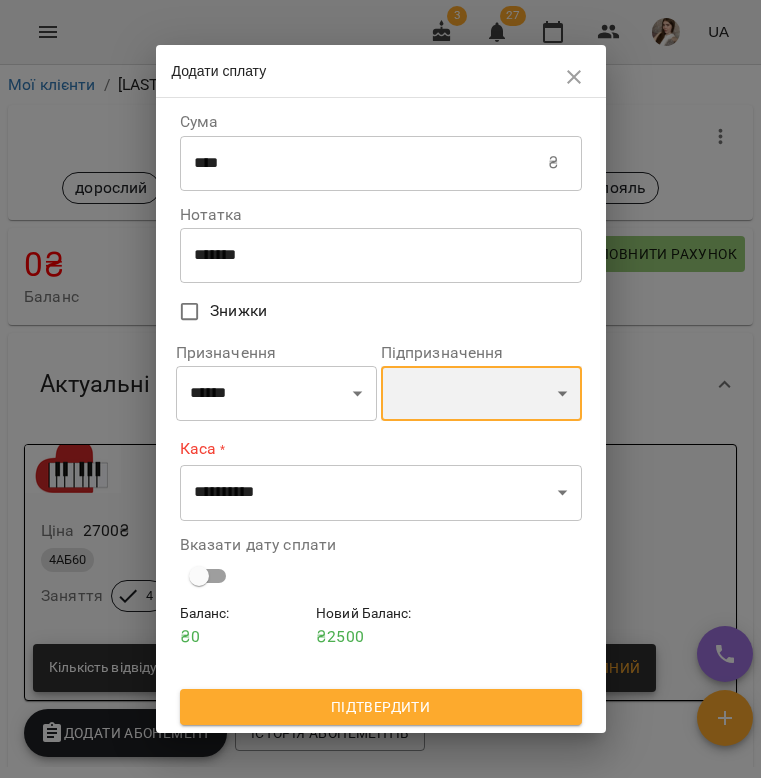 select on "**********" 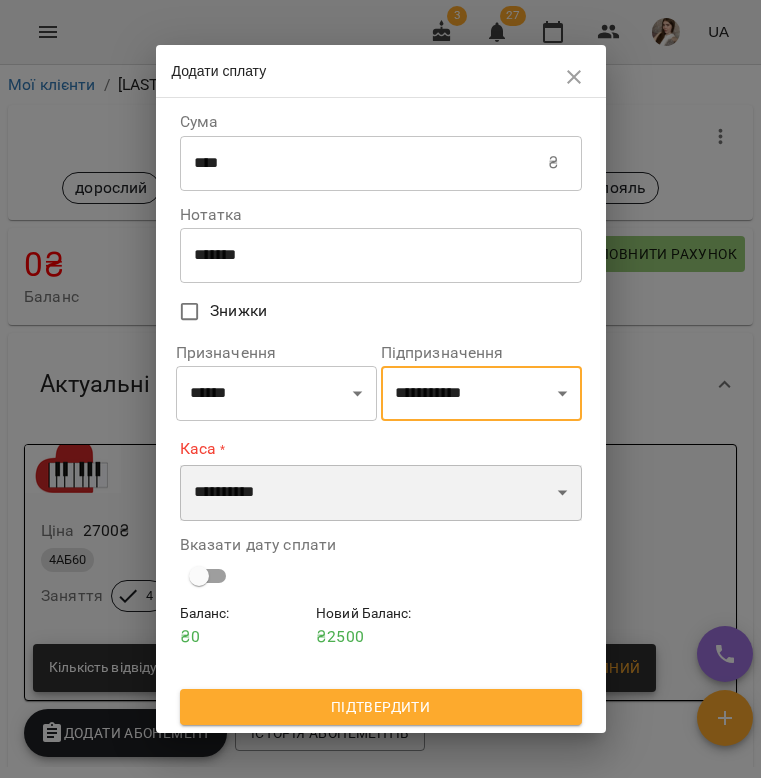 click on "**********" at bounding box center (381, 493) 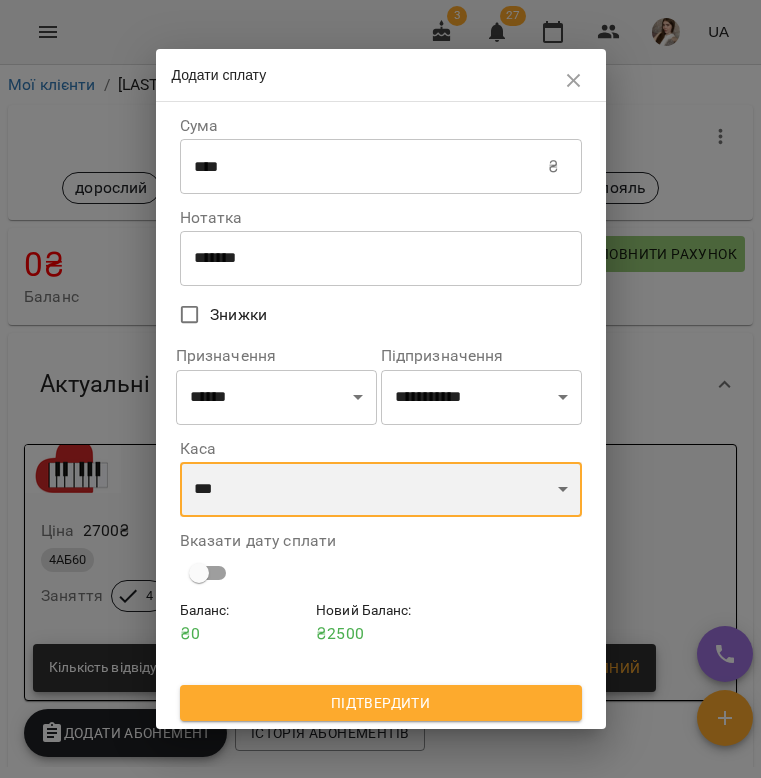 click on "**********" at bounding box center (381, 490) 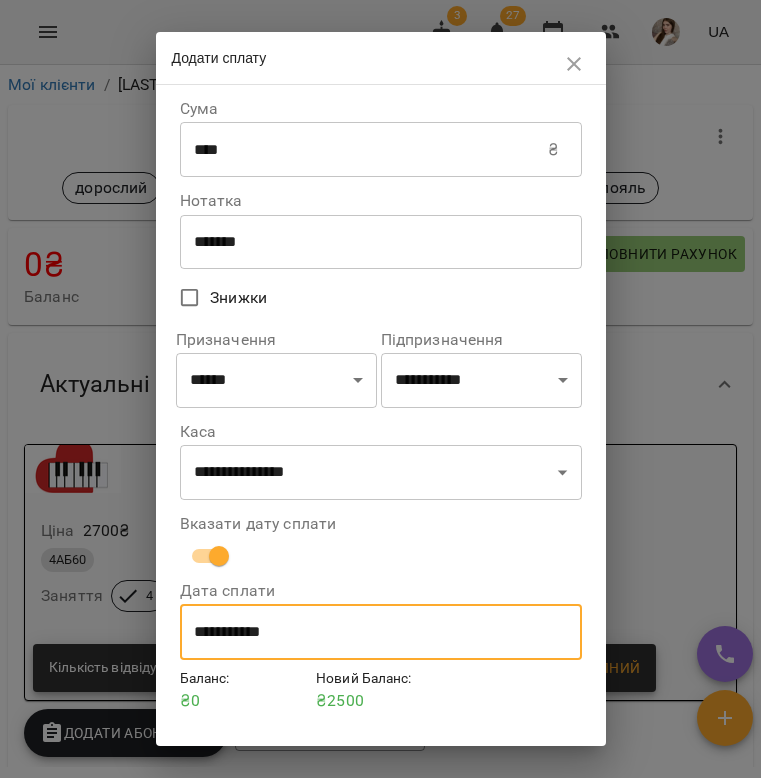 click on "**********" at bounding box center (381, 632) 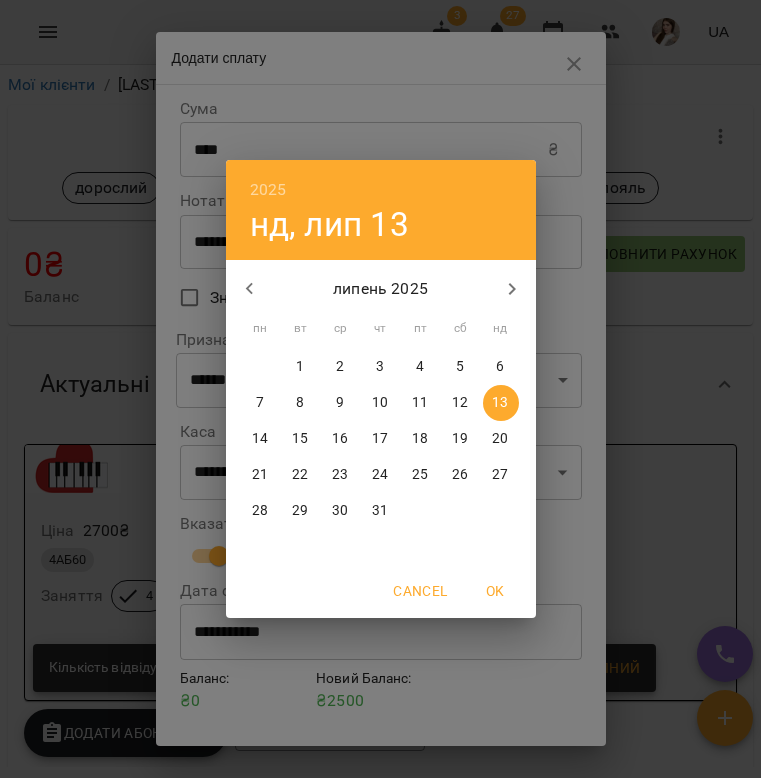 click on "12" at bounding box center [460, 403] 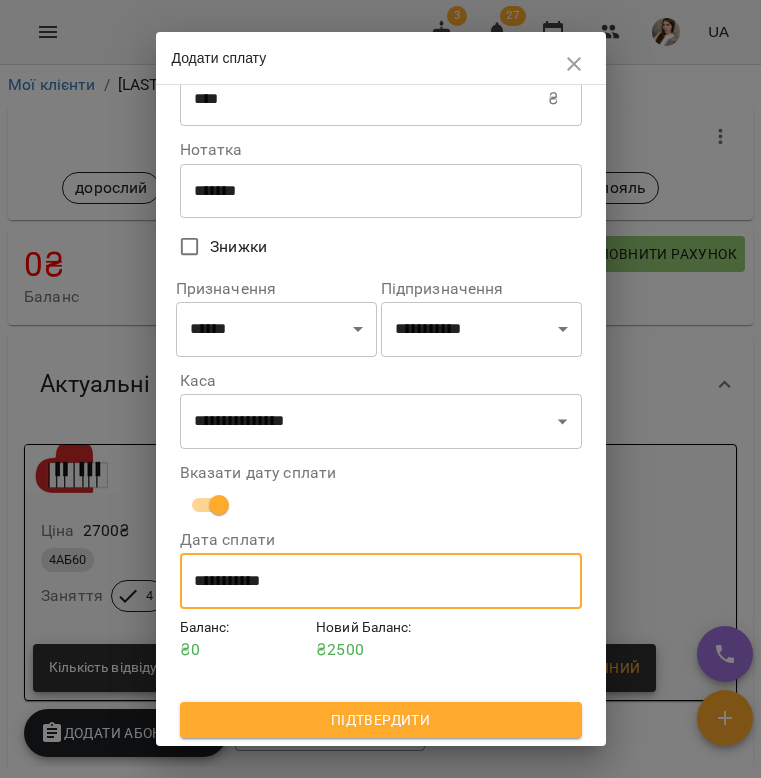 scroll, scrollTop: 54, scrollLeft: 0, axis: vertical 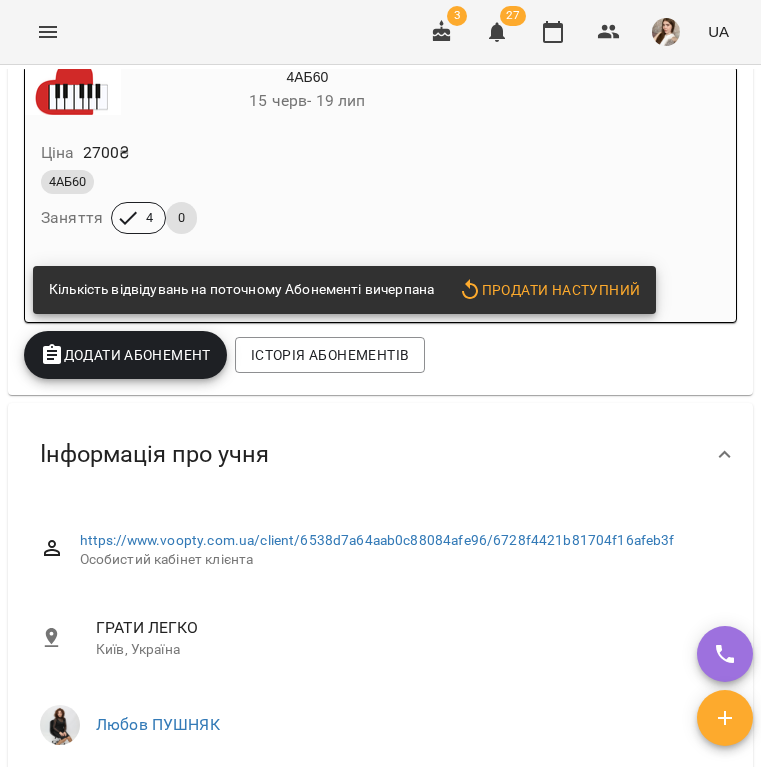 click on "Додати Абонемент" at bounding box center (125, 355) 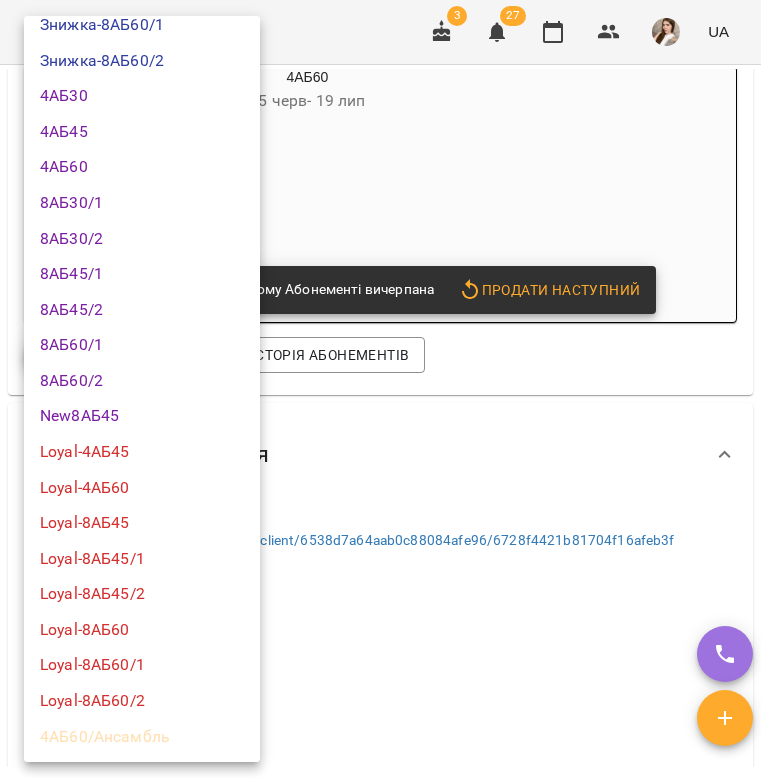 scroll, scrollTop: 320, scrollLeft: 0, axis: vertical 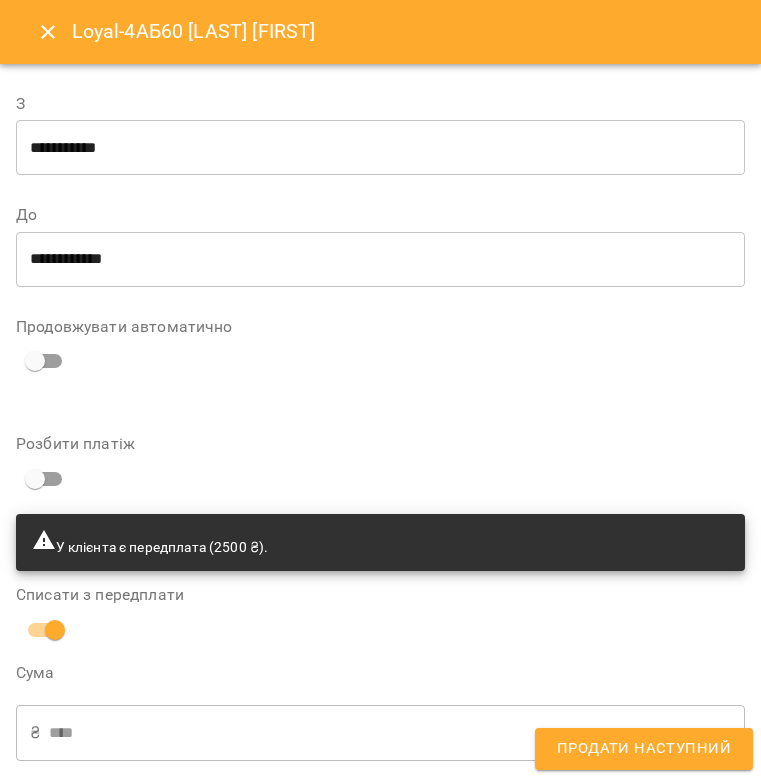 click on "Продати наступний" at bounding box center (644, 749) 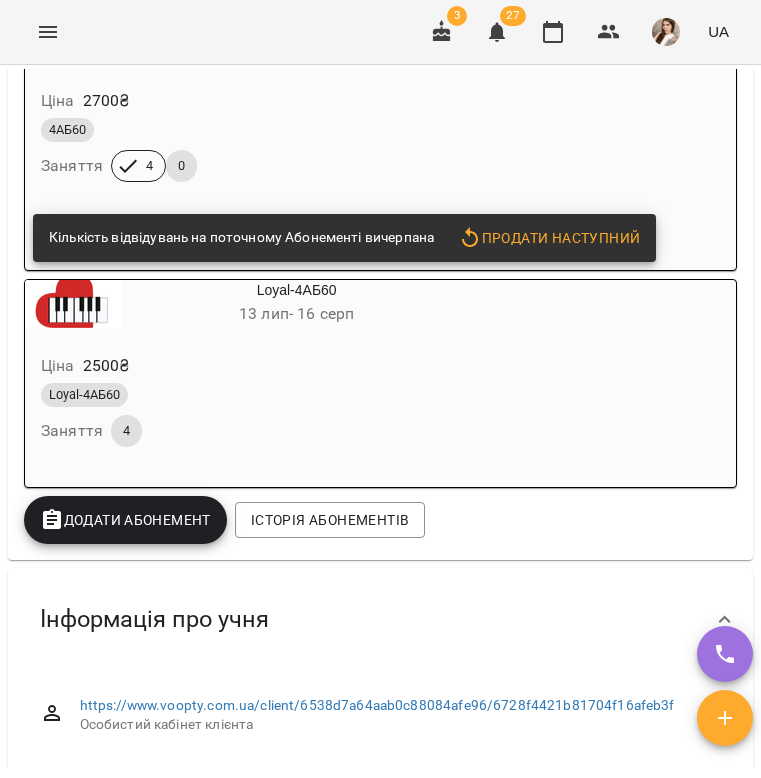 click on "Ціна 2700 ₴ 4АБ60 Заняття 4 0" at bounding box center [259, 139] 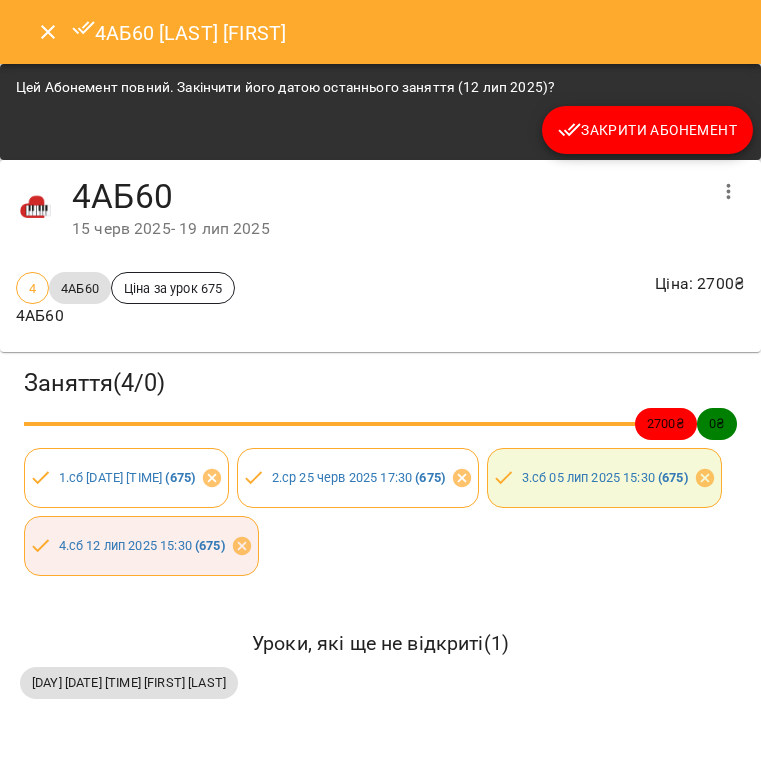 click on "Закрити Абонемент" at bounding box center (647, 130) 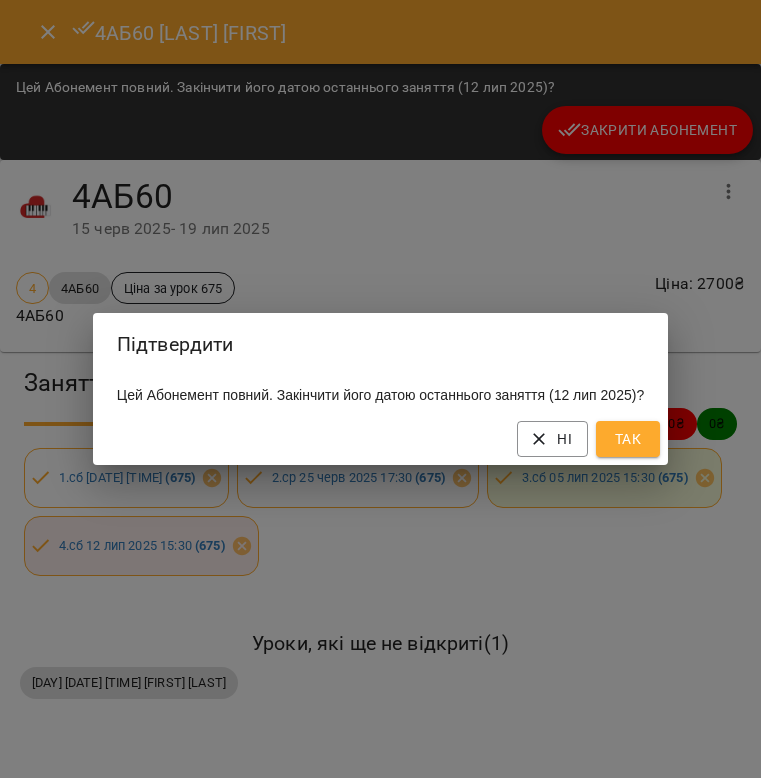 click on "Ні Так" at bounding box center (380, 439) 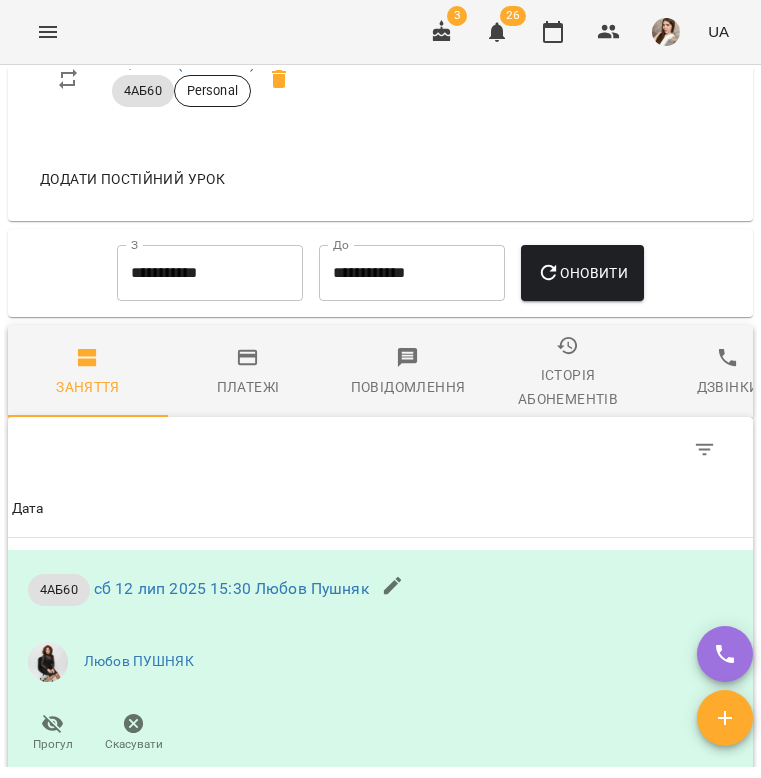 scroll, scrollTop: 1378, scrollLeft: 0, axis: vertical 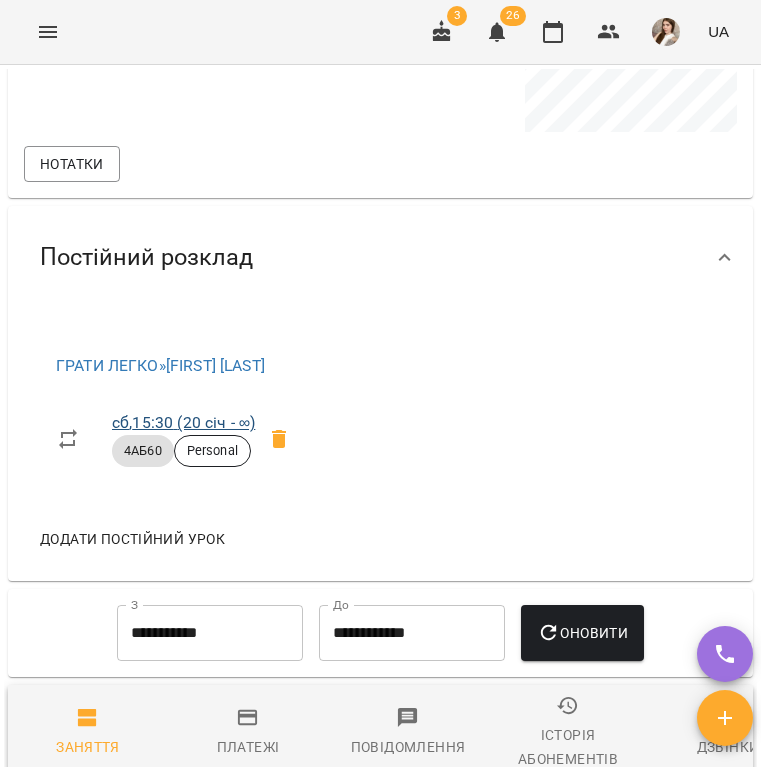 click on "сб ,  15:30   (20 січ - ∞)" at bounding box center [183, 422] 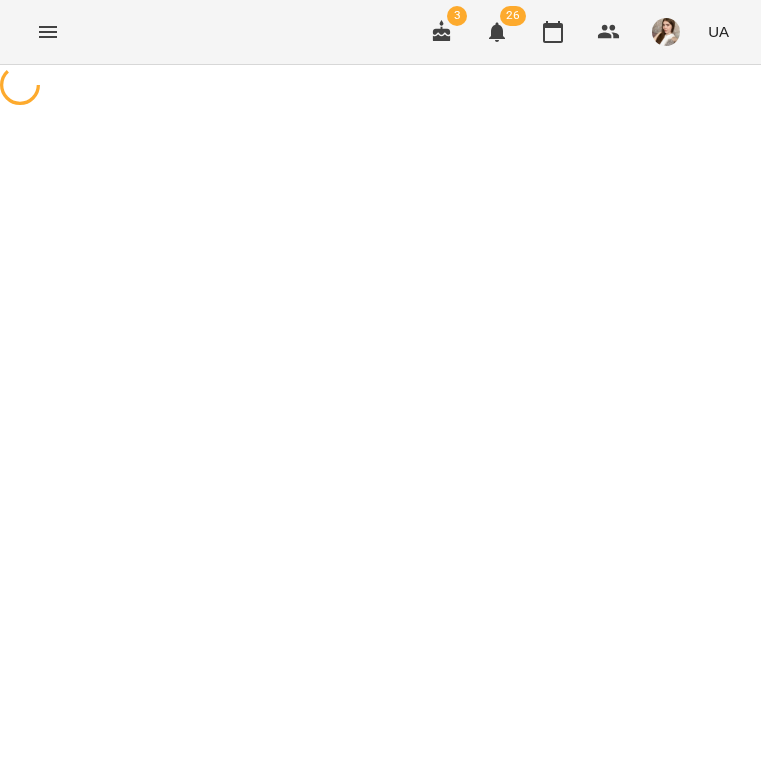 select on "*" 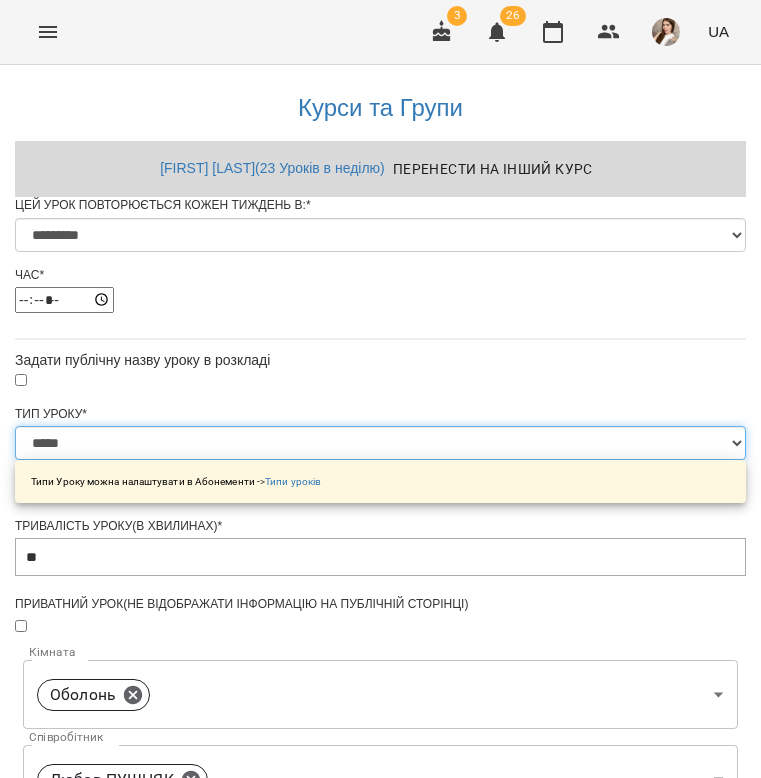 click on "**********" at bounding box center [380, 443] 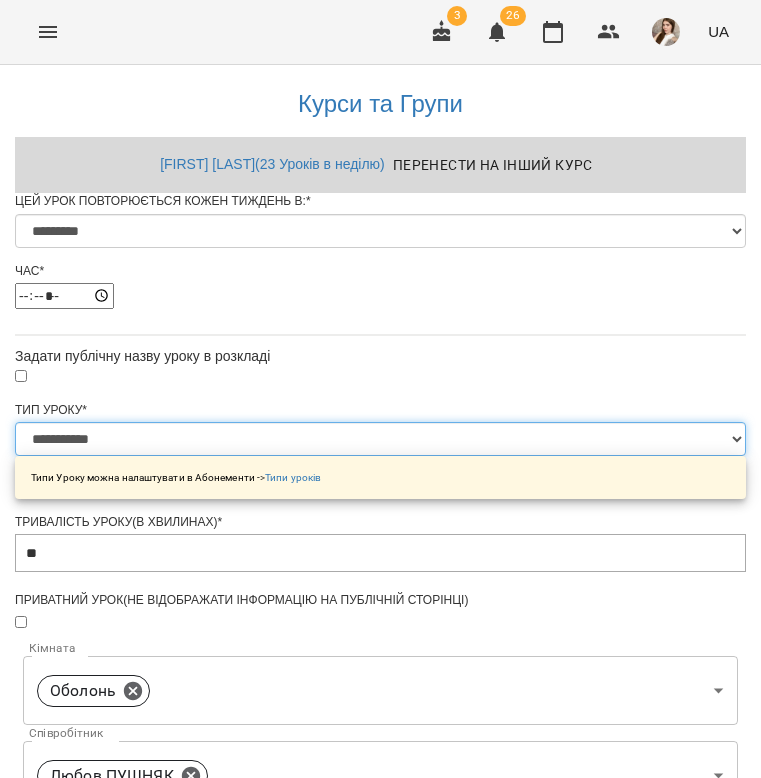 scroll, scrollTop: 813, scrollLeft: 0, axis: vertical 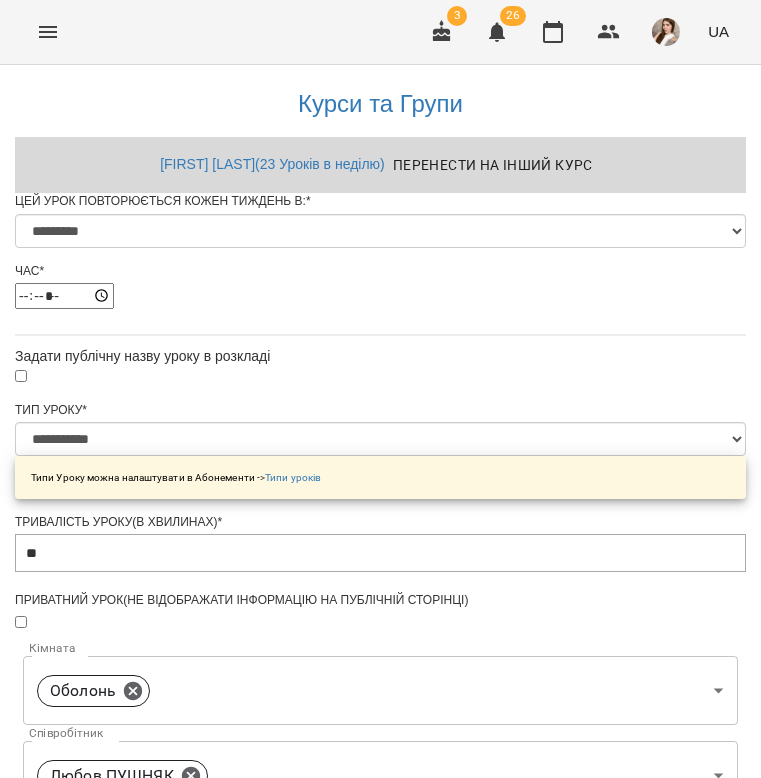 click on "Зберегти" at bounding box center (380, 1368) 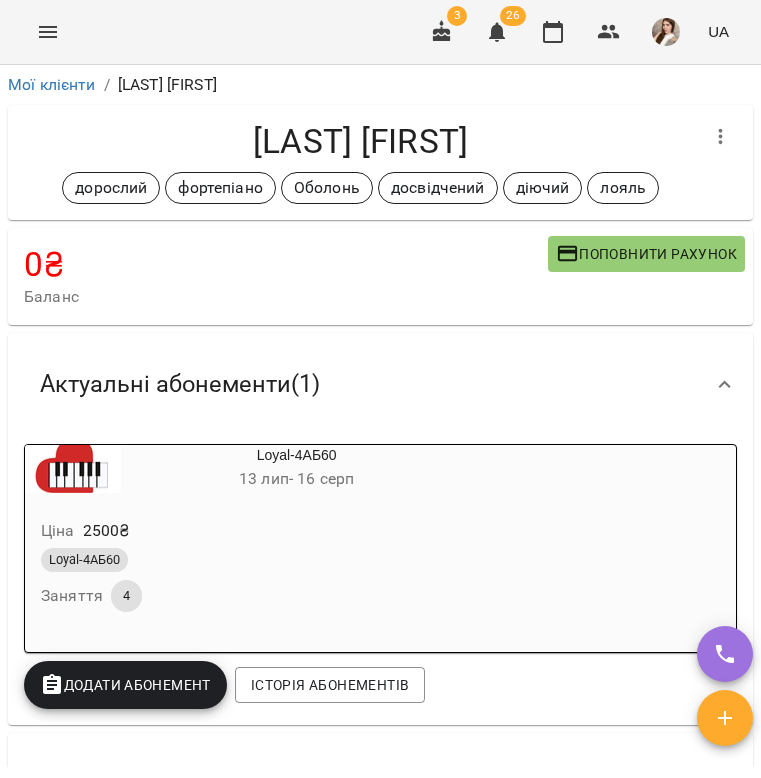 click at bounding box center [609, 32] 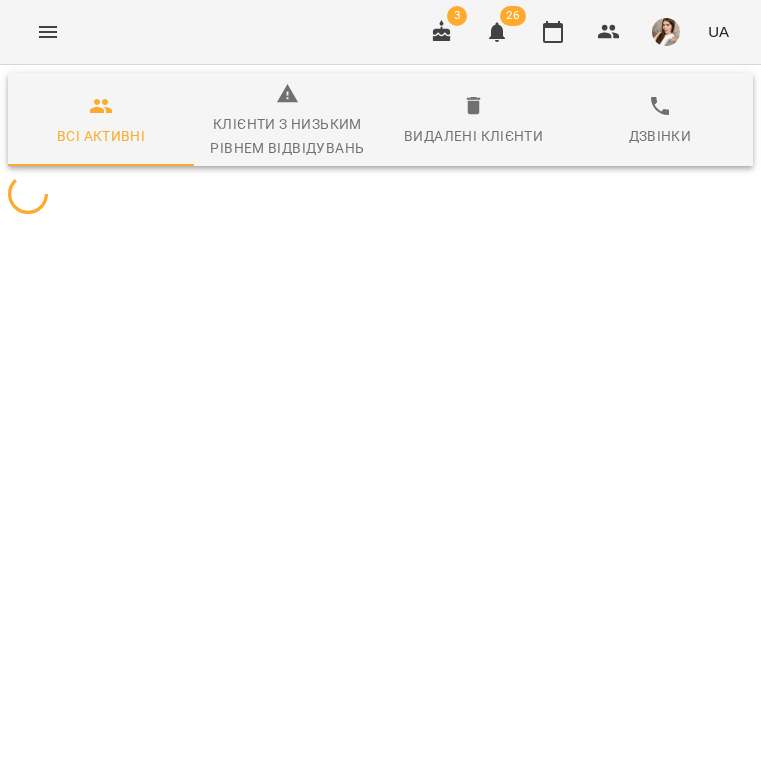 click at bounding box center (609, 32) 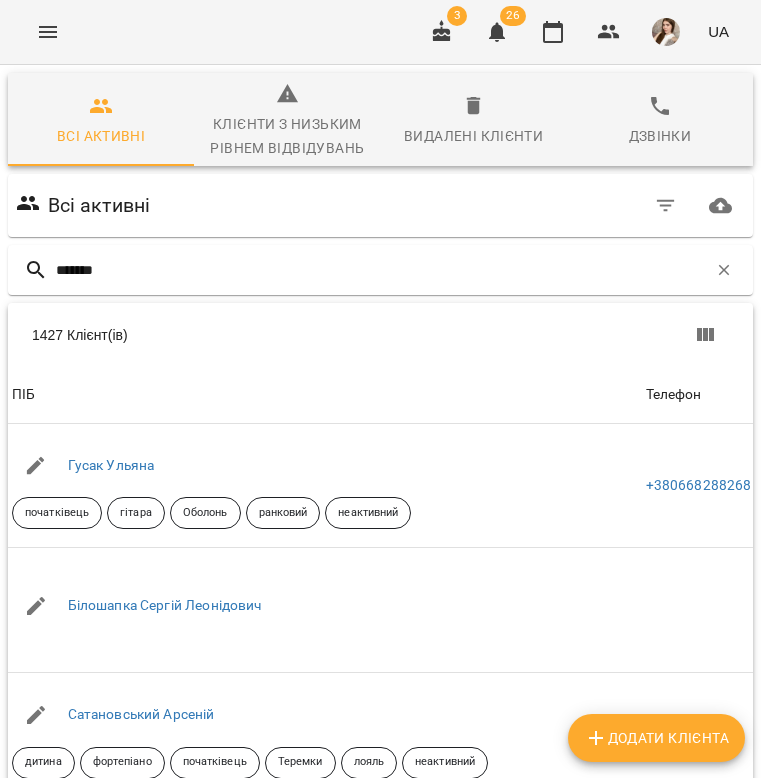 type on "********" 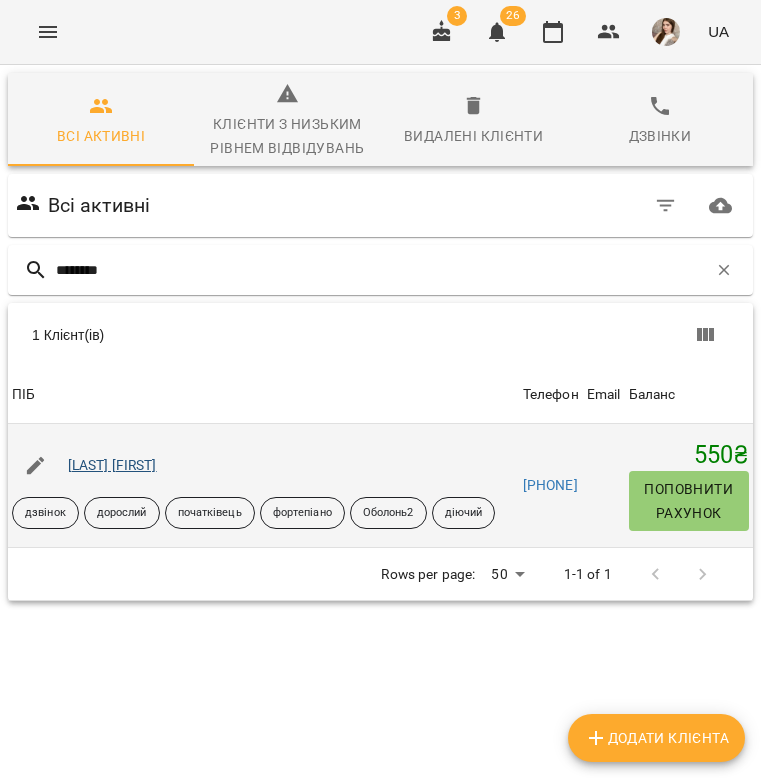 click on "Тимошенко Інна" at bounding box center (112, 465) 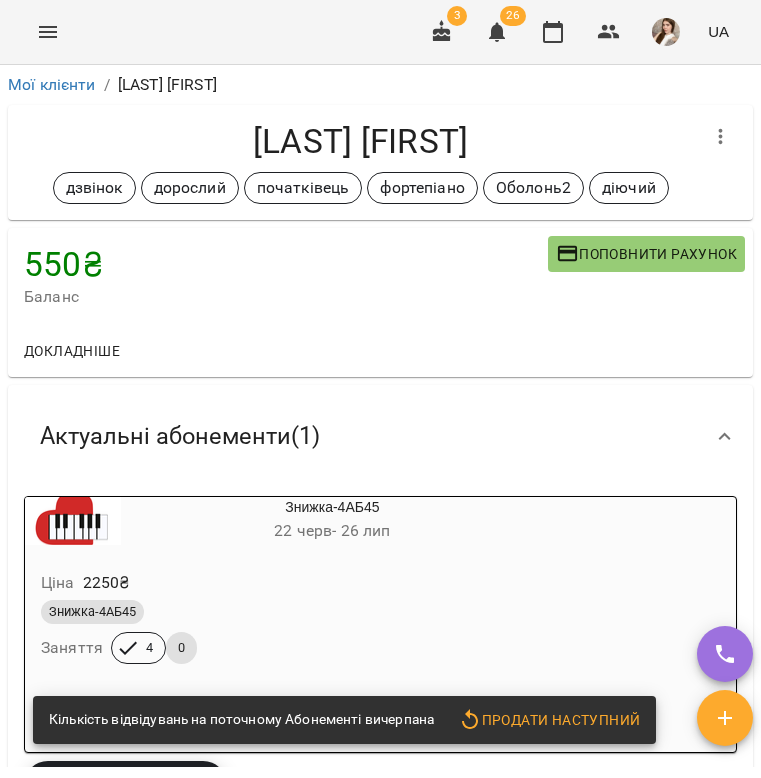 click on "550 ₴ Баланс Поповнити рахунок" at bounding box center [380, 276] 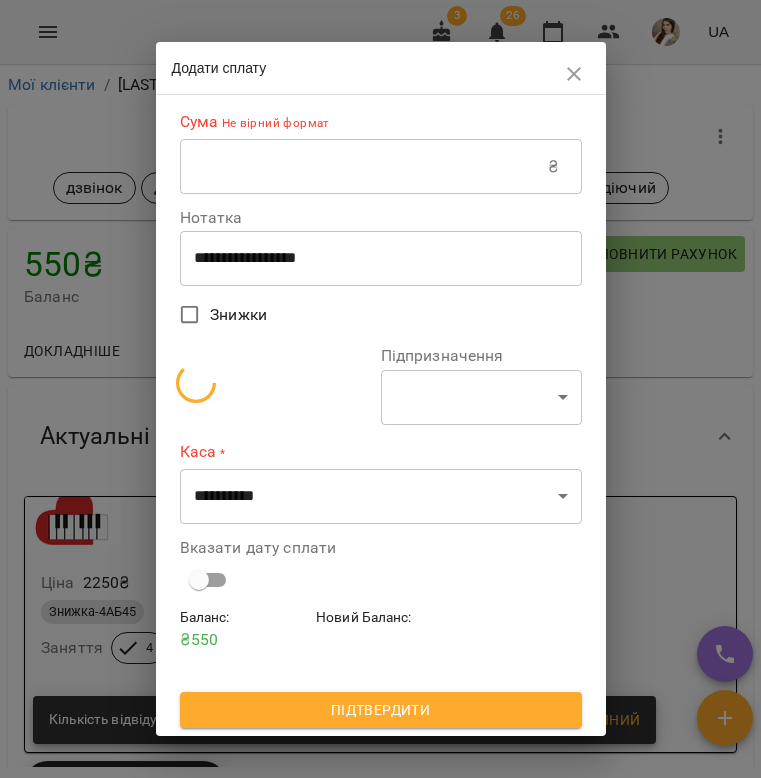 click on "**********" at bounding box center [381, 258] 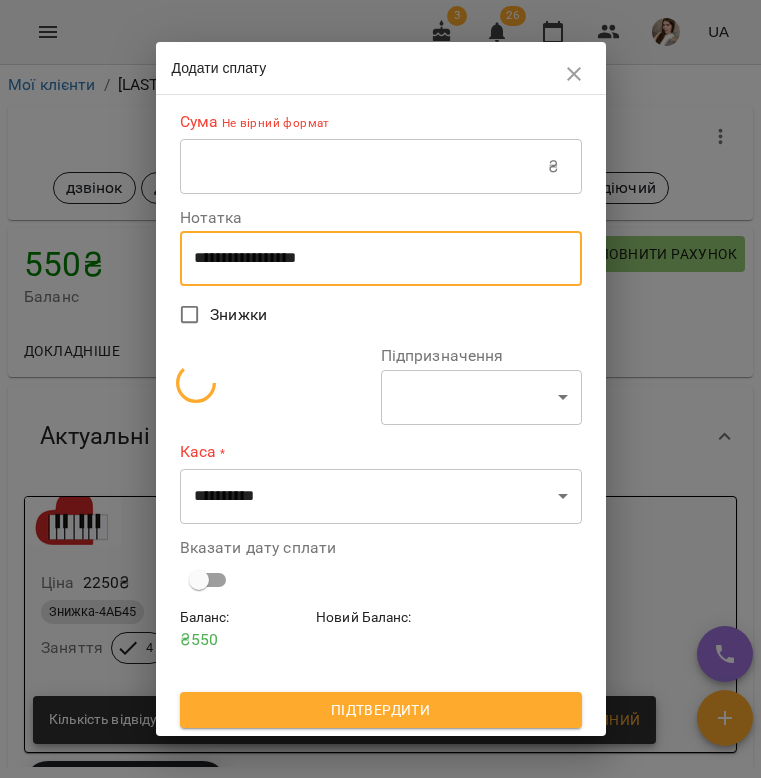 click on "**********" at bounding box center (381, 258) 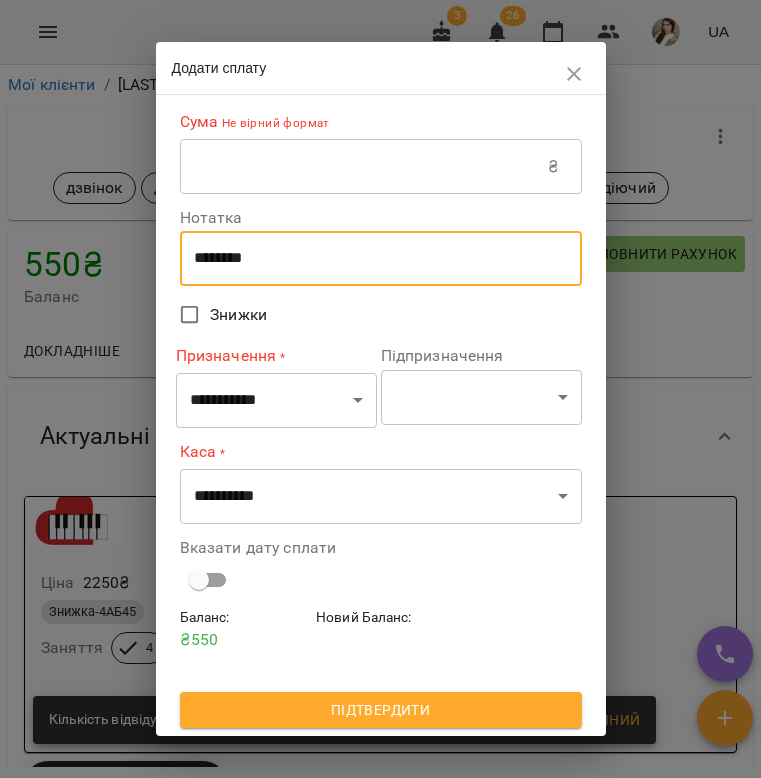 type on "********" 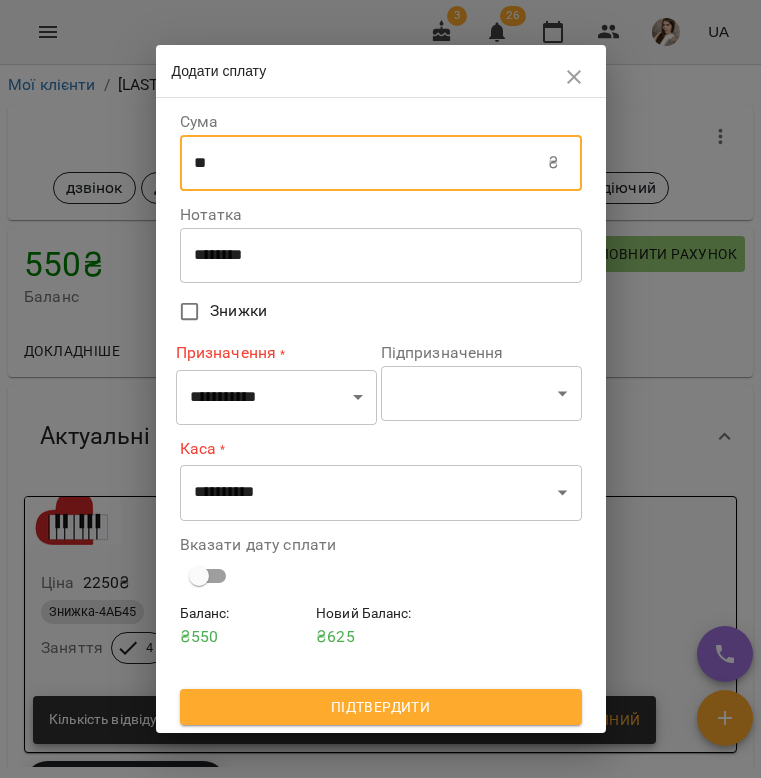 type on "**" 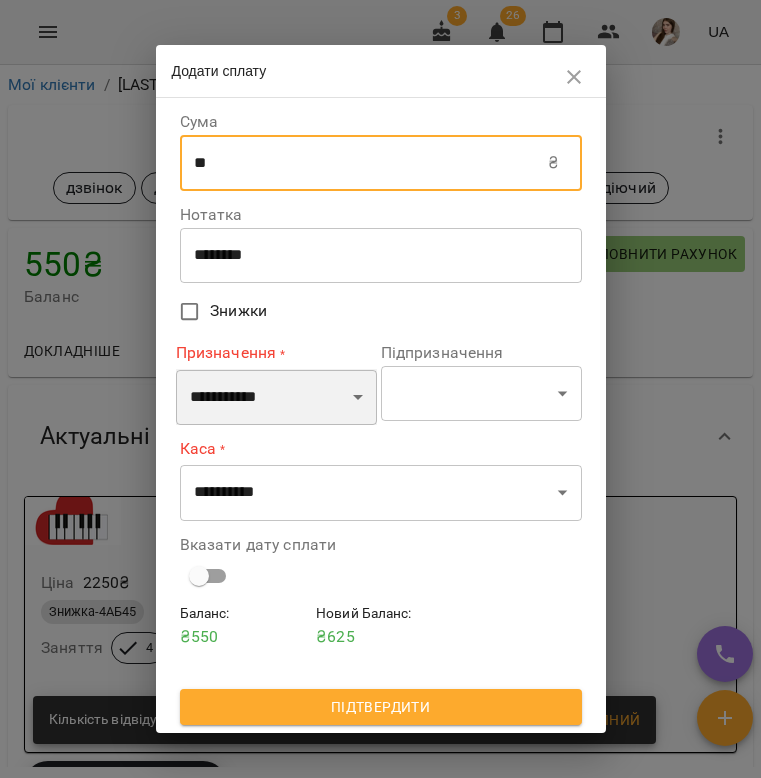 click on "**********" at bounding box center [276, 397] 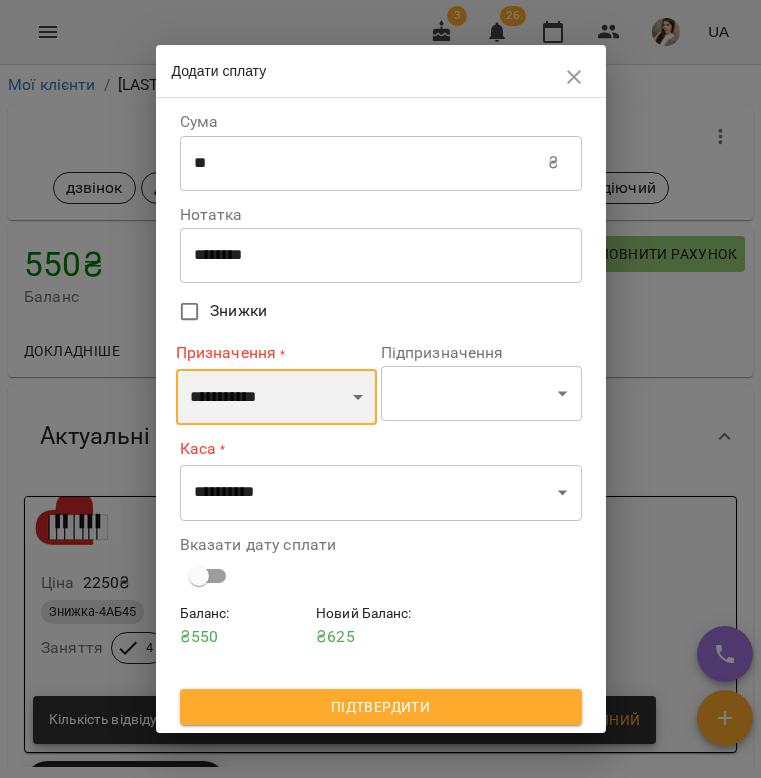 select on "******" 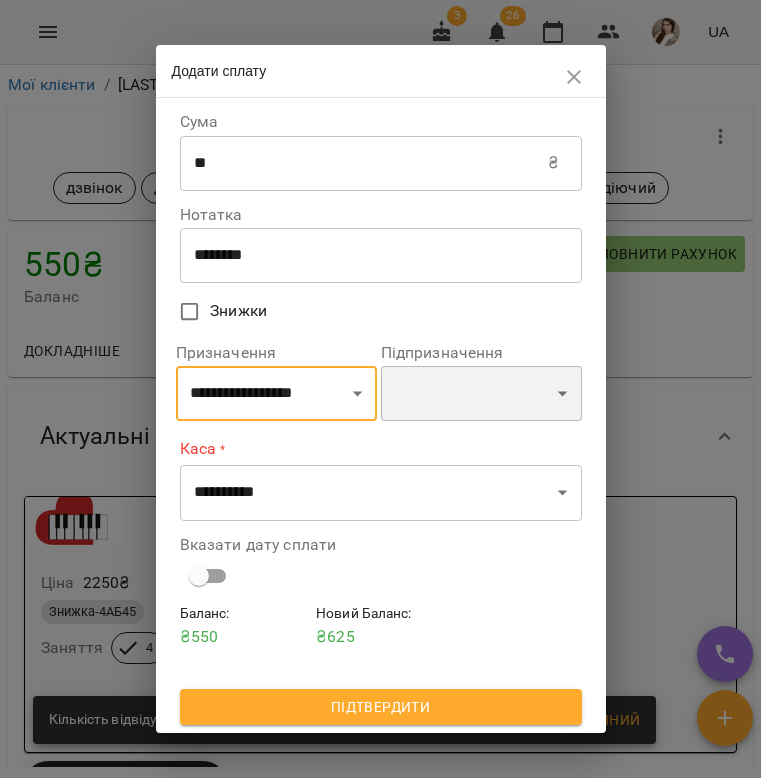 click on "******" at bounding box center [481, 394] 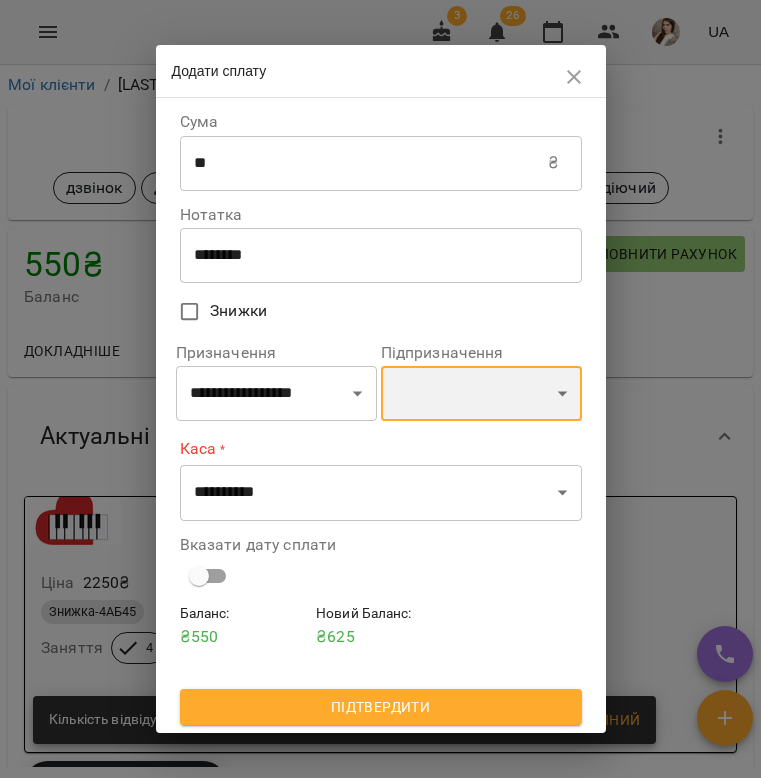 select on "******" 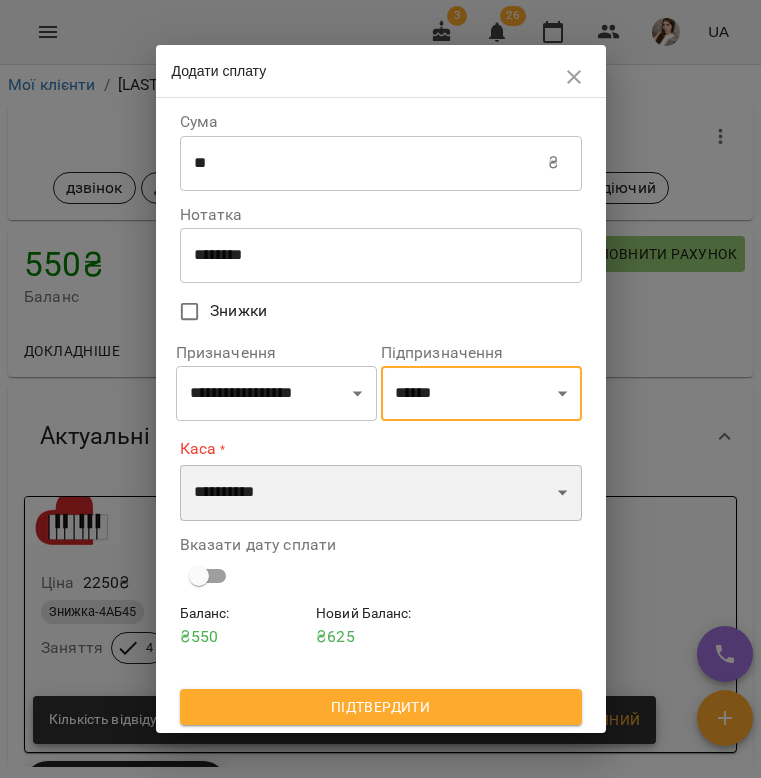 click on "**********" at bounding box center [381, 493] 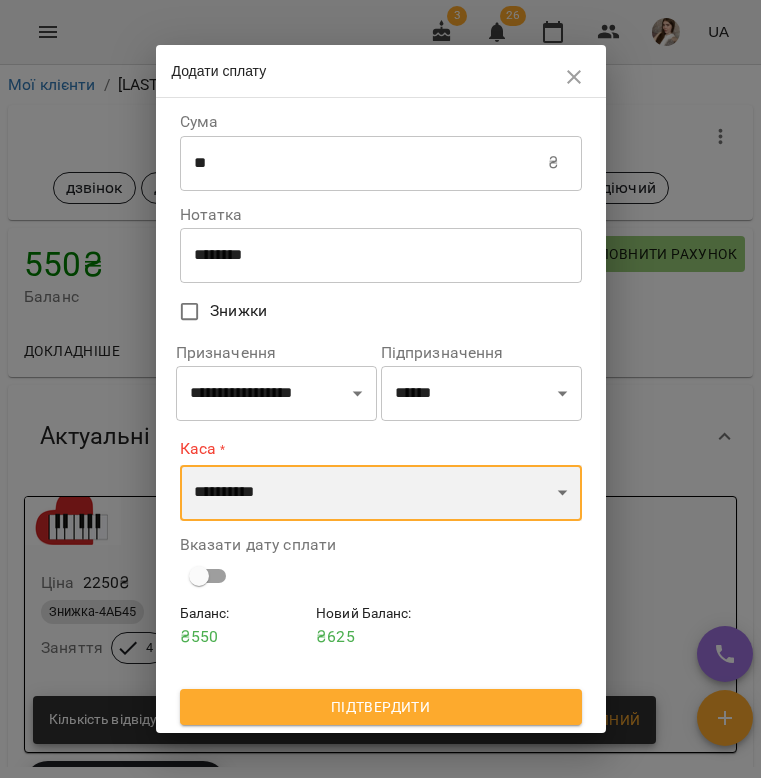 select on "**********" 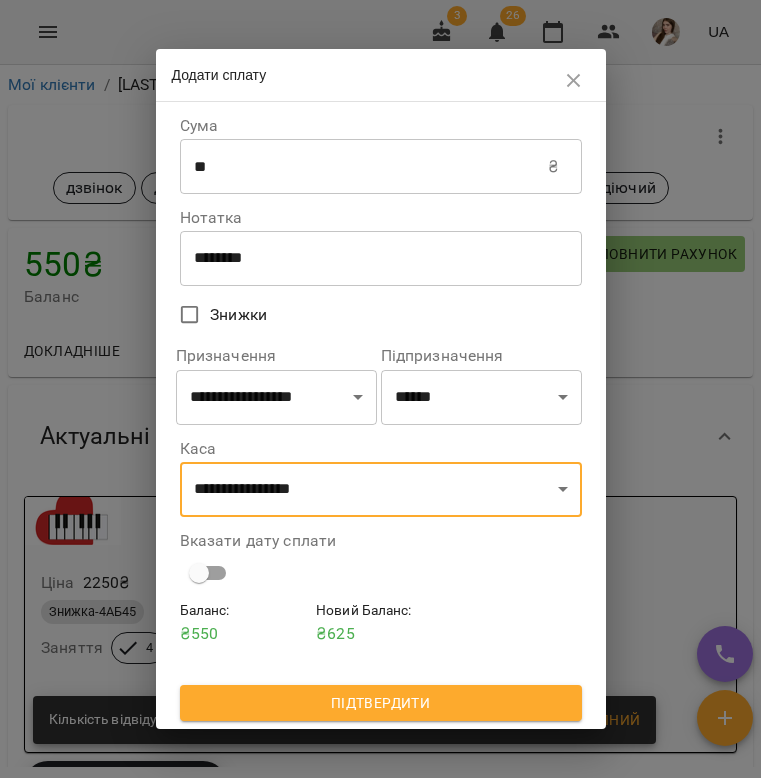click on "********" at bounding box center (381, 258) 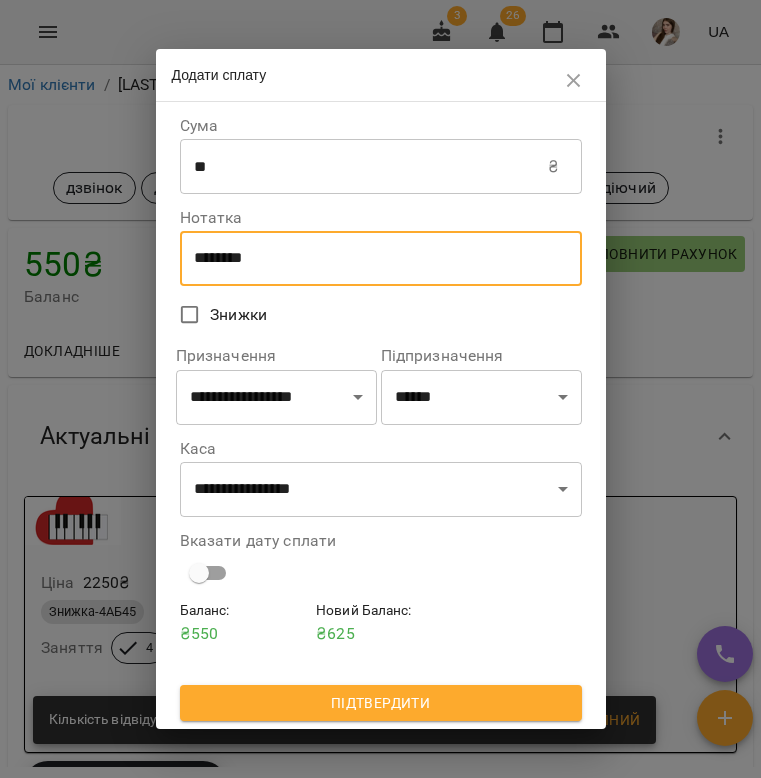 click on "********" at bounding box center (381, 258) 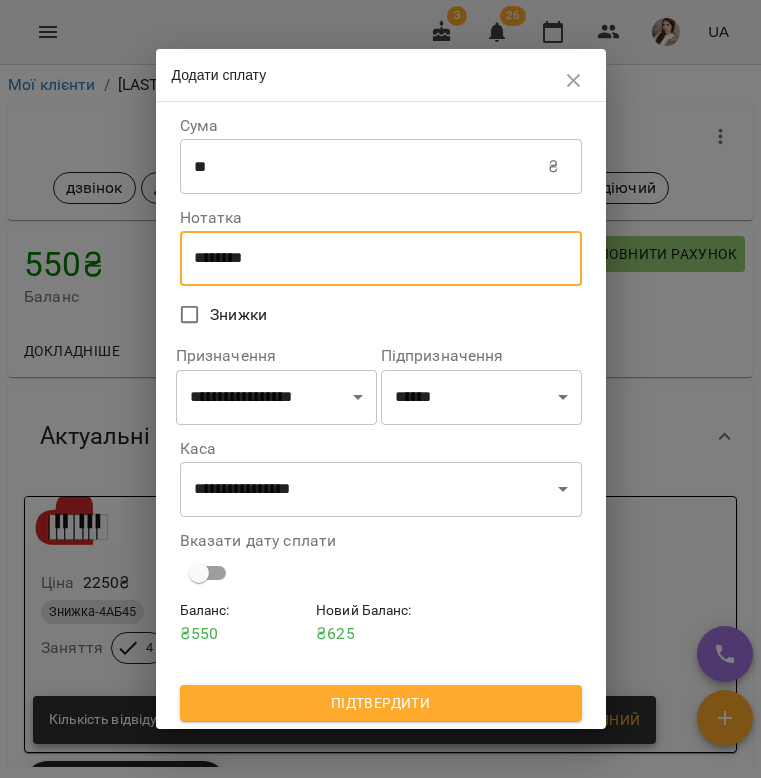 click on "Вказати дату сплати" at bounding box center (381, 541) 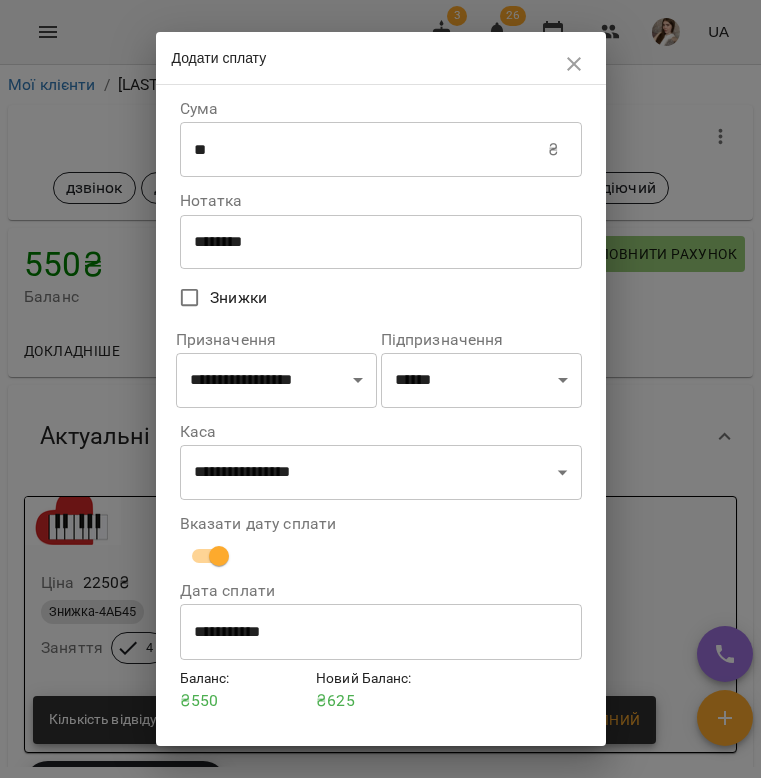 click on "**********" at bounding box center [381, 632] 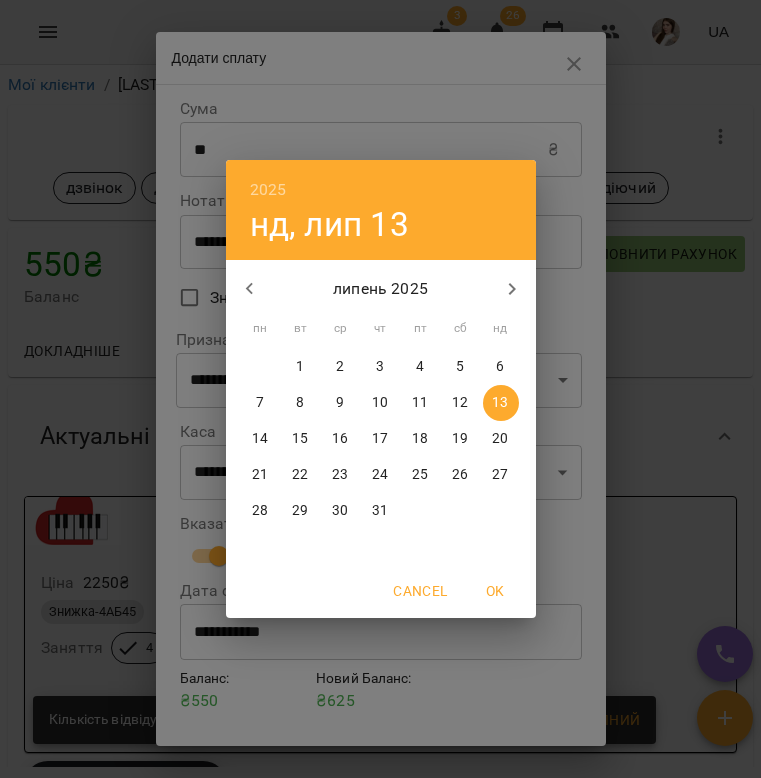 click on "12" at bounding box center (460, 403) 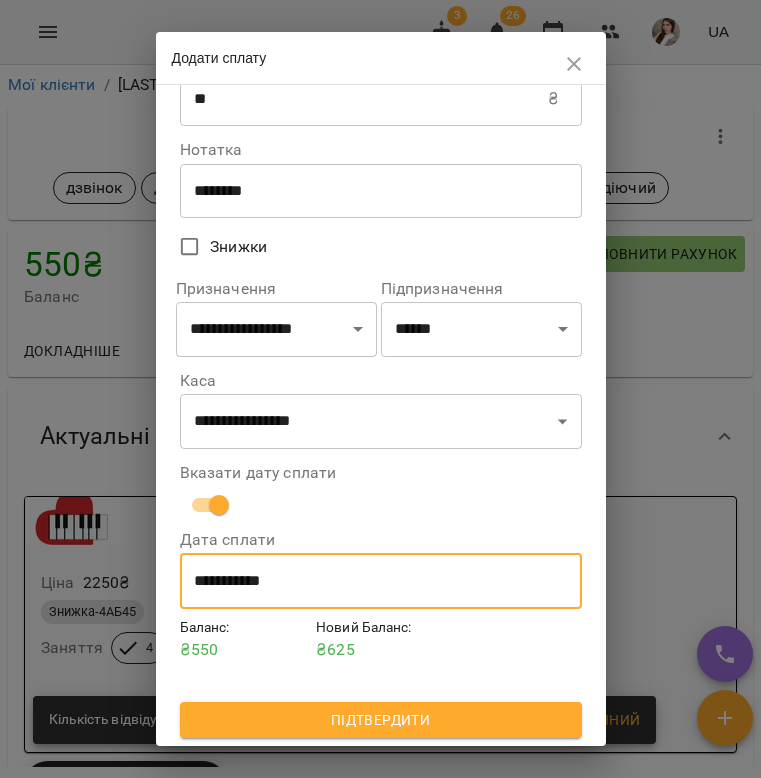 scroll, scrollTop: 54, scrollLeft: 0, axis: vertical 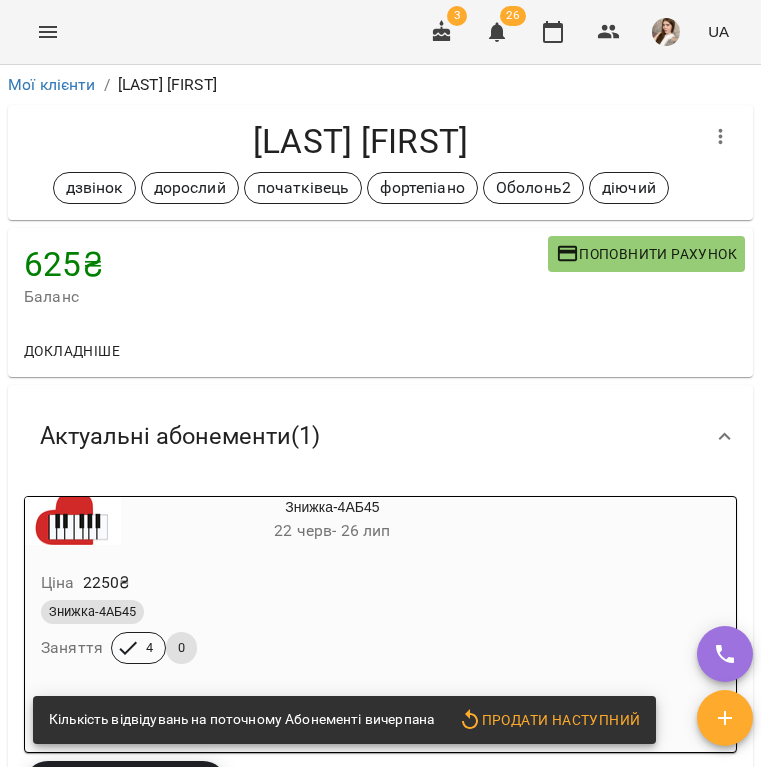click on "Поповнити рахунок" at bounding box center (646, 254) 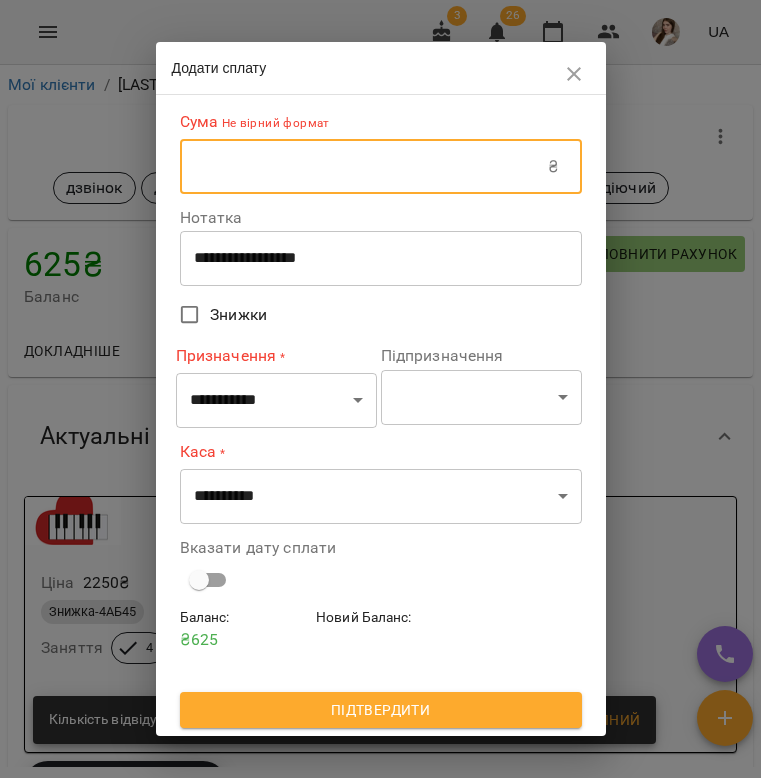 click at bounding box center [364, 167] 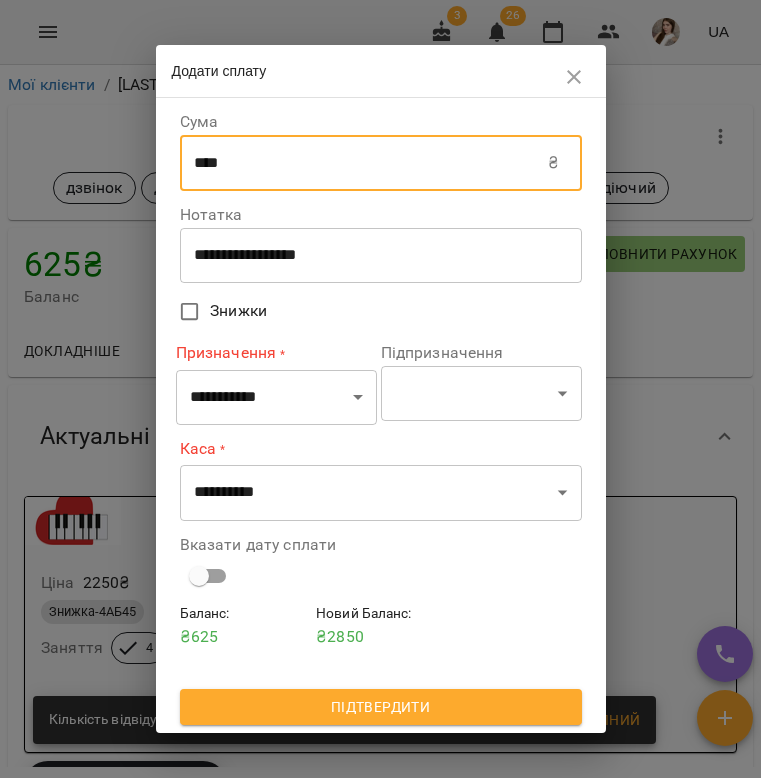 type on "****" 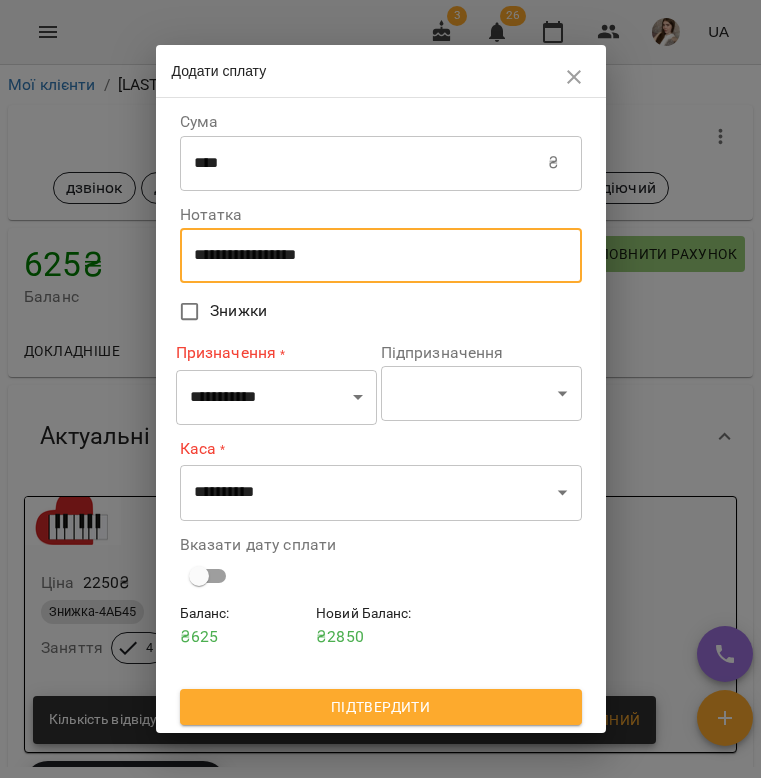 click on "**********" at bounding box center [381, 255] 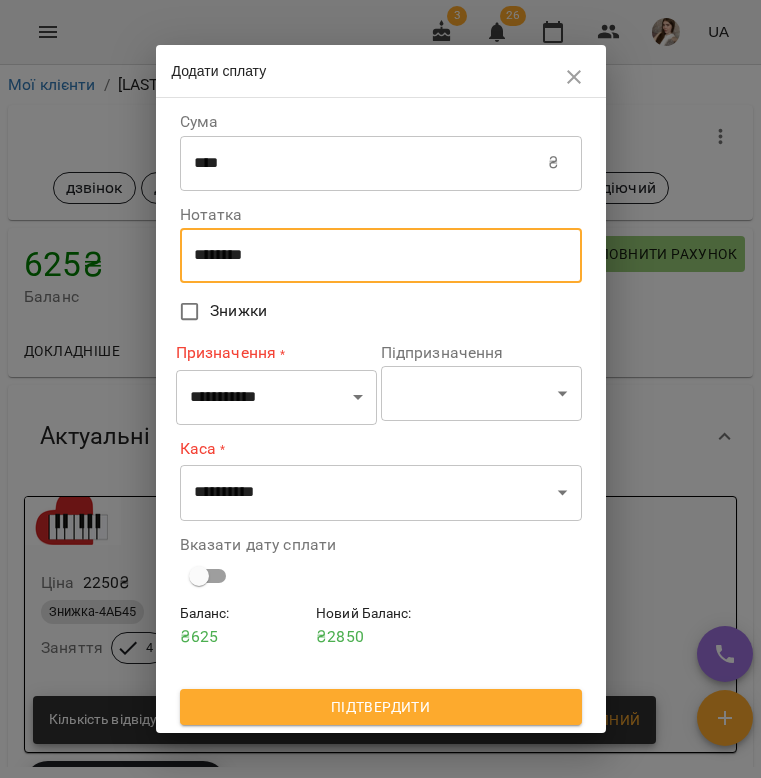 type on "********" 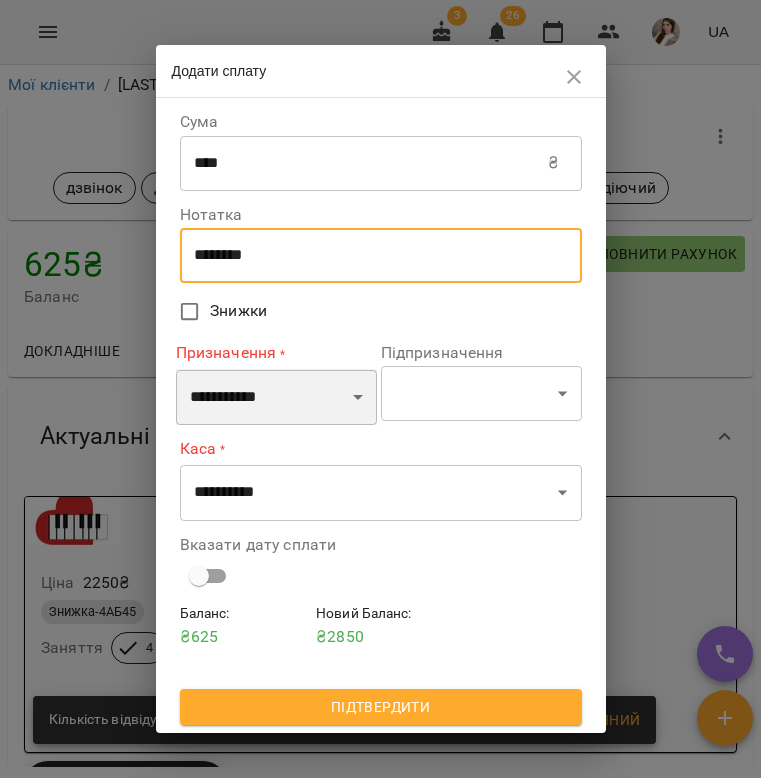 click on "**********" at bounding box center (276, 397) 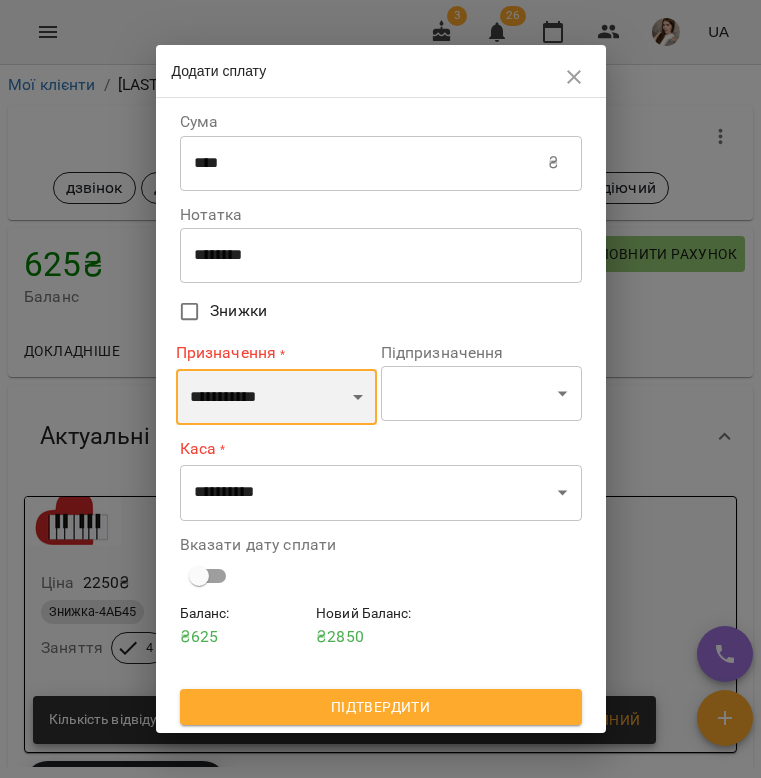 select on "*******" 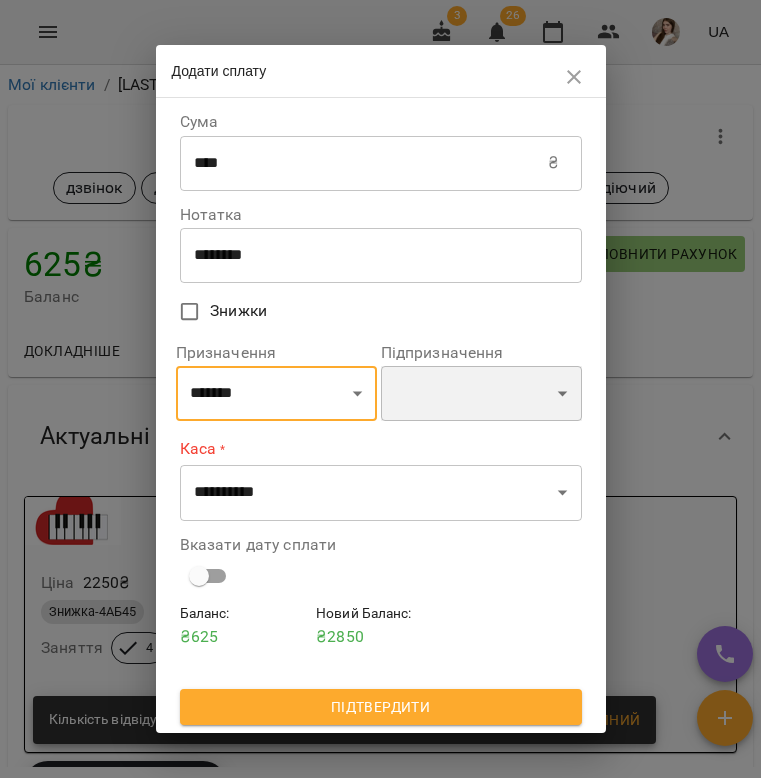 click on "**********" at bounding box center (481, 394) 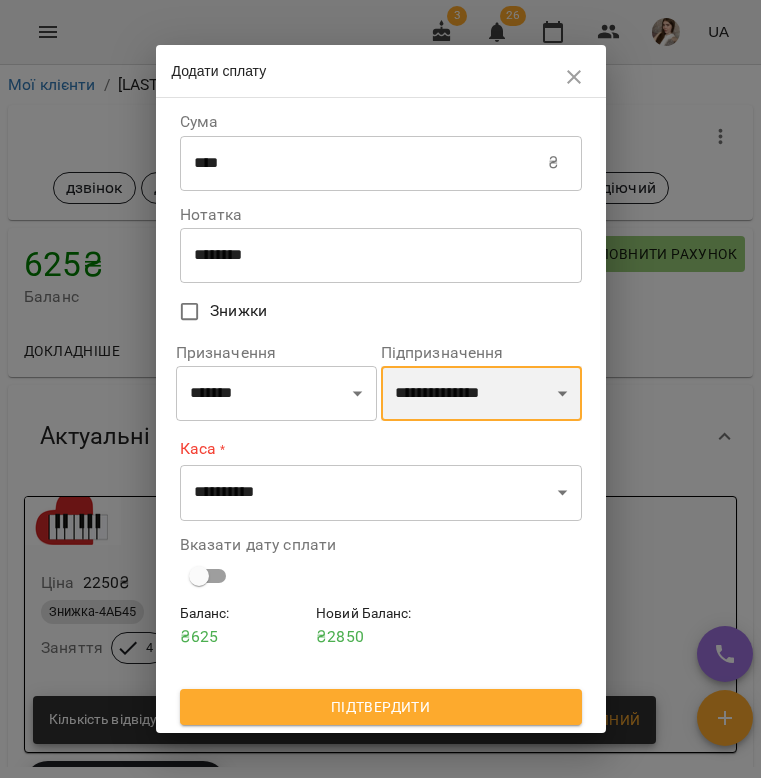 select on "**********" 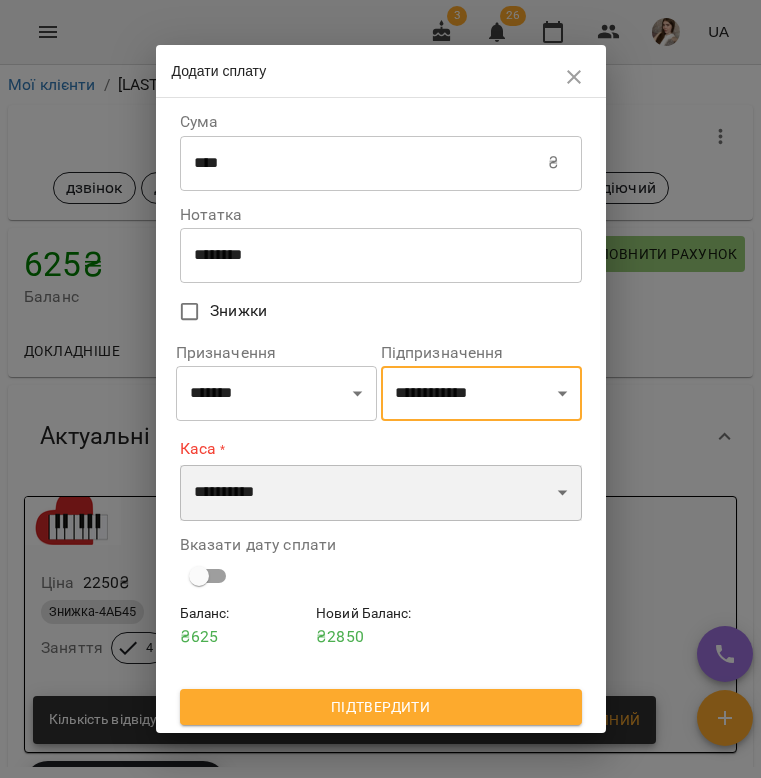 click on "**********" at bounding box center (381, 493) 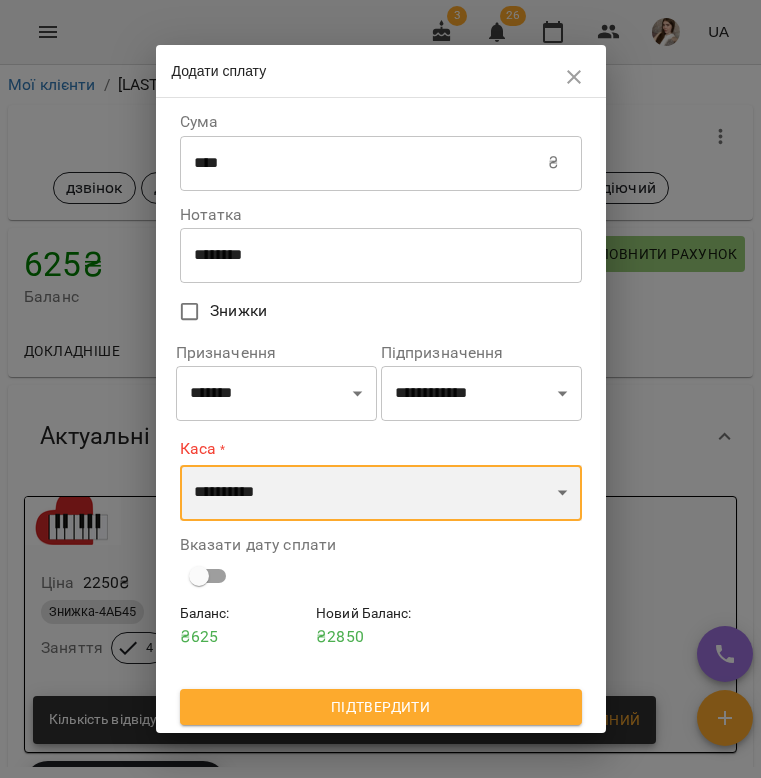 select on "**********" 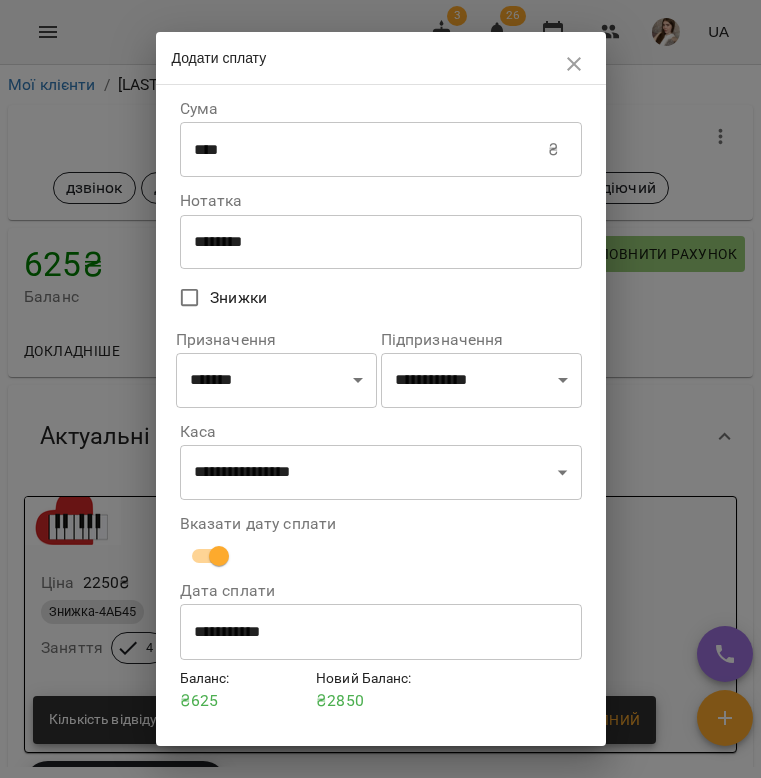 click on "**********" at bounding box center (381, 632) 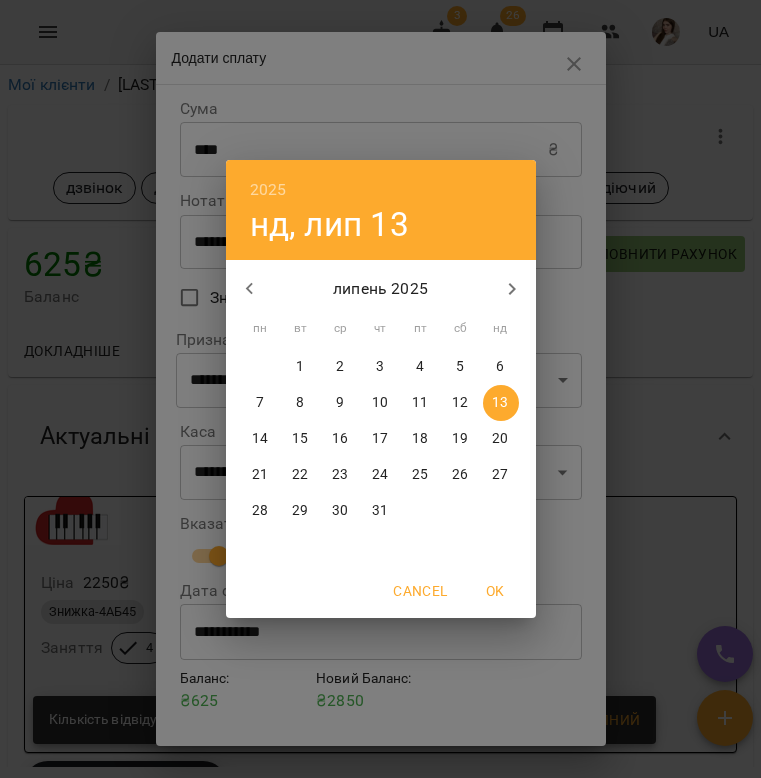 click on "12" at bounding box center (461, 403) 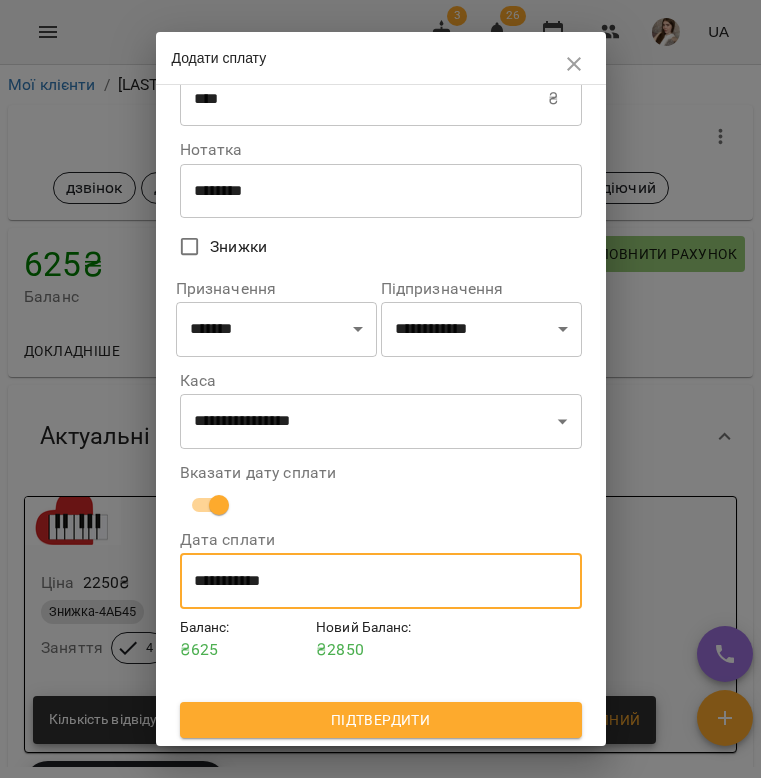 scroll, scrollTop: 54, scrollLeft: 0, axis: vertical 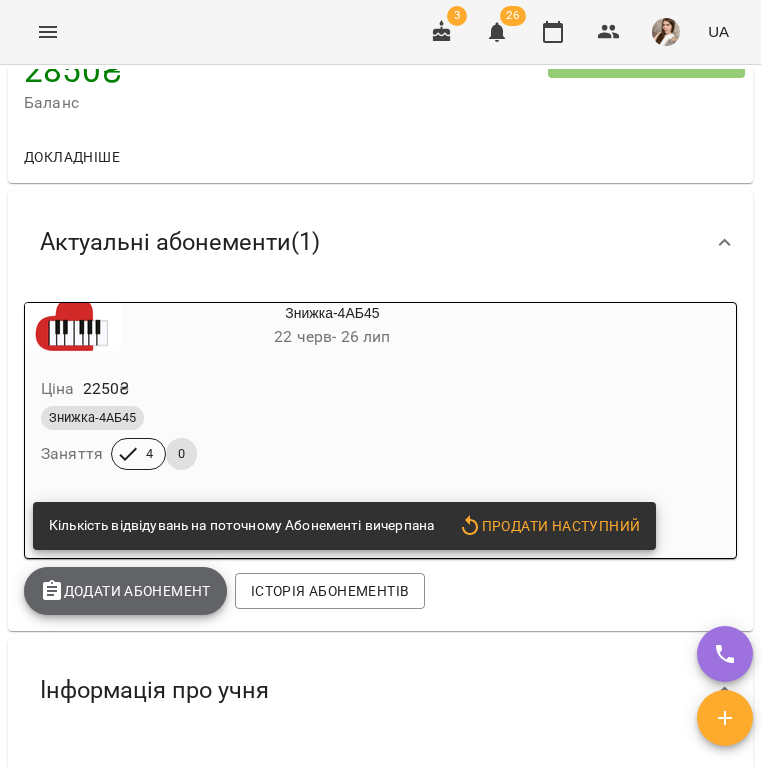 click on "Додати Абонемент" at bounding box center [125, 591] 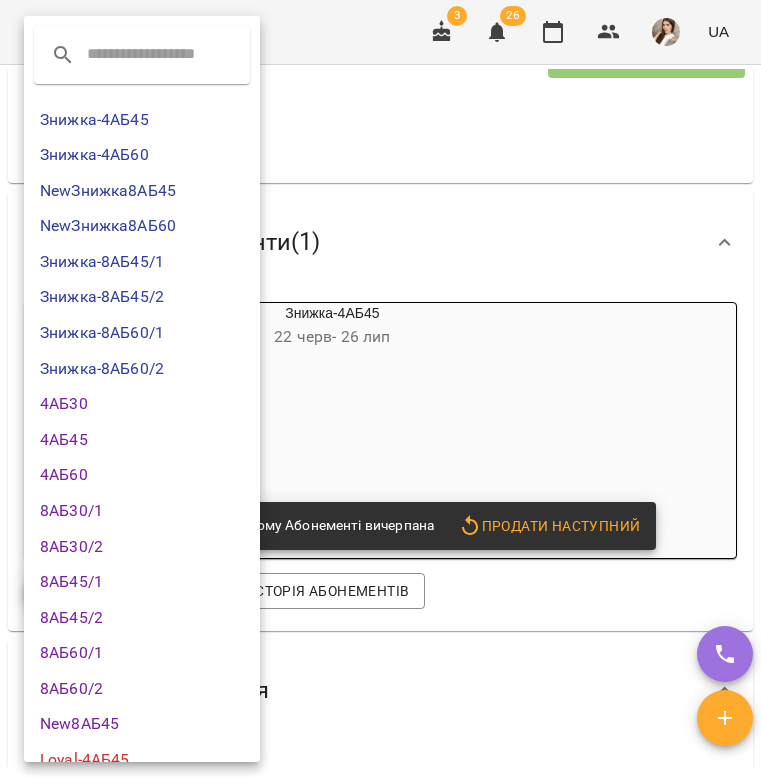 scroll, scrollTop: 0, scrollLeft: 0, axis: both 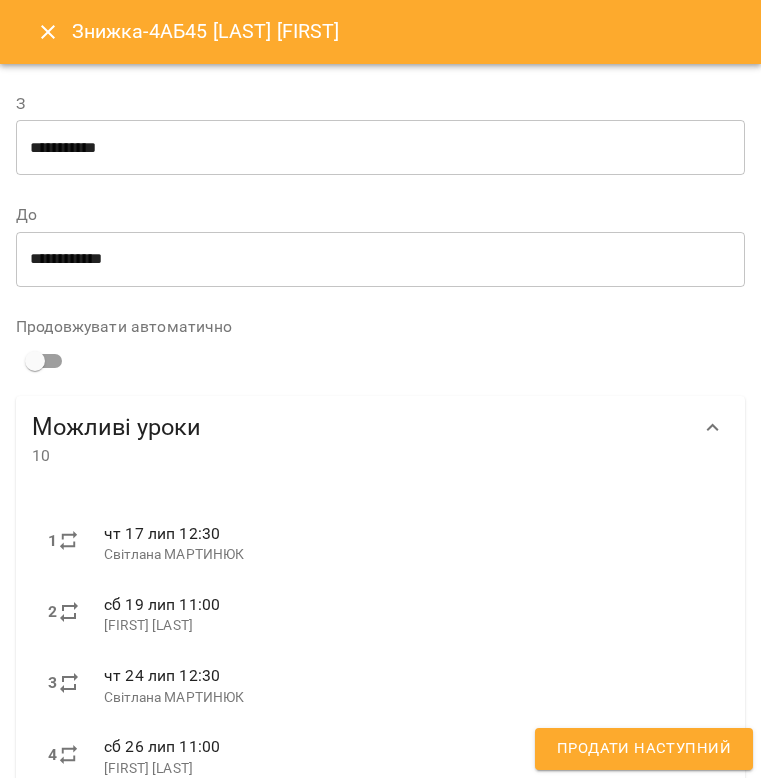 click on "Продати наступний" at bounding box center [644, 749] 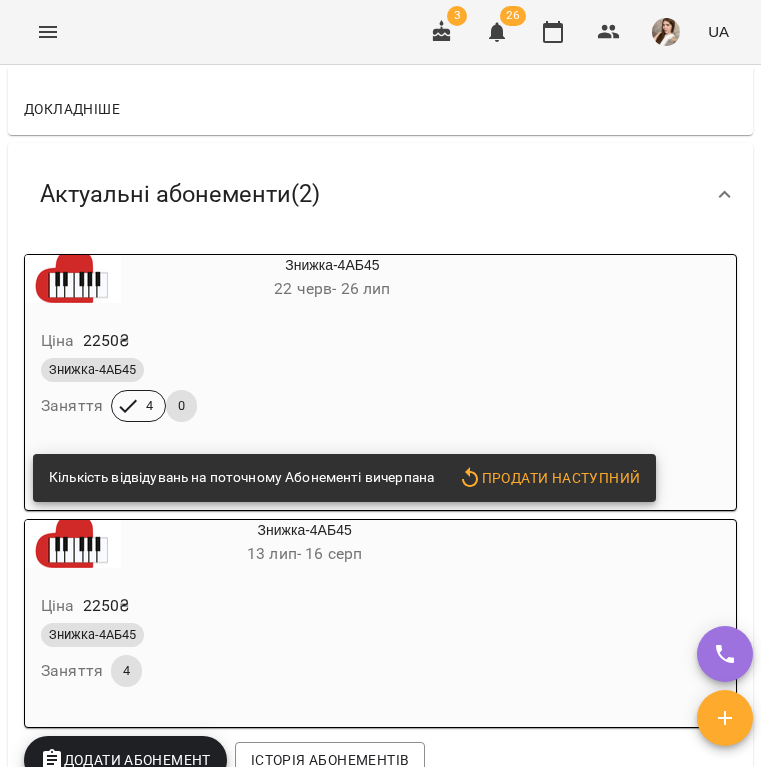 scroll, scrollTop: 232, scrollLeft: 0, axis: vertical 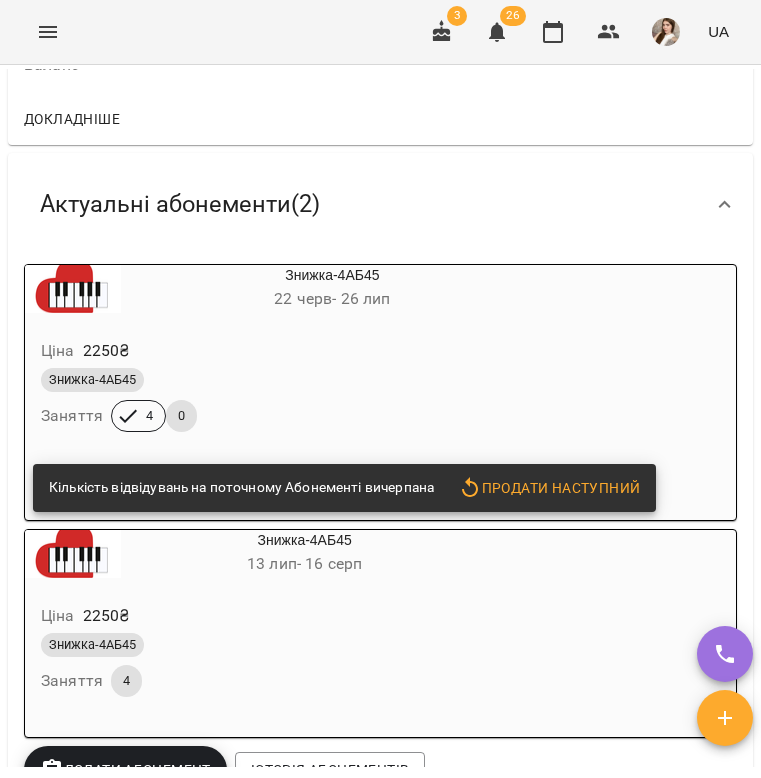 click on "Знижка-4АБ45" at bounding box center [284, 380] 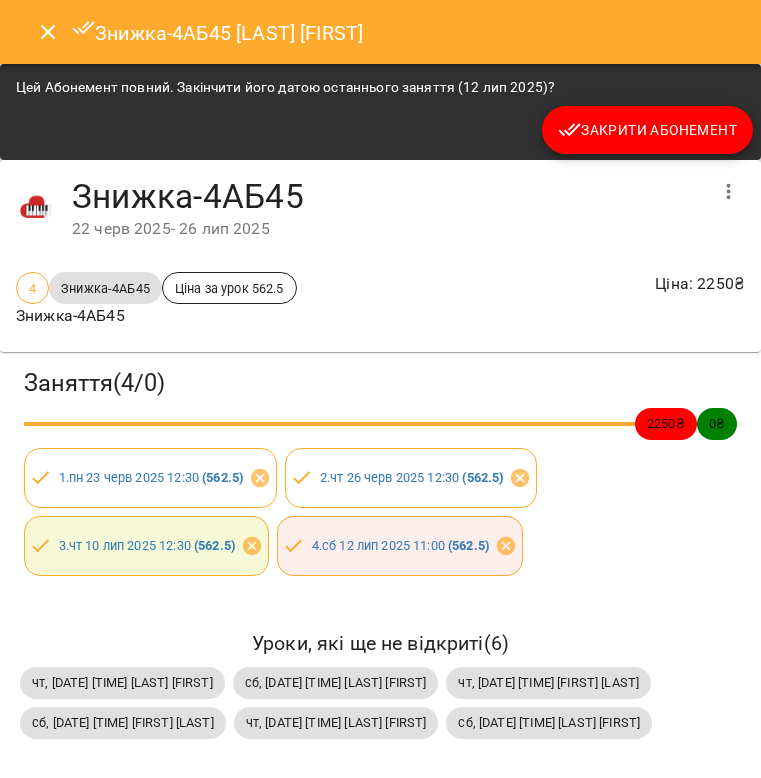 click on "Закрити Абонемент" at bounding box center [647, 130] 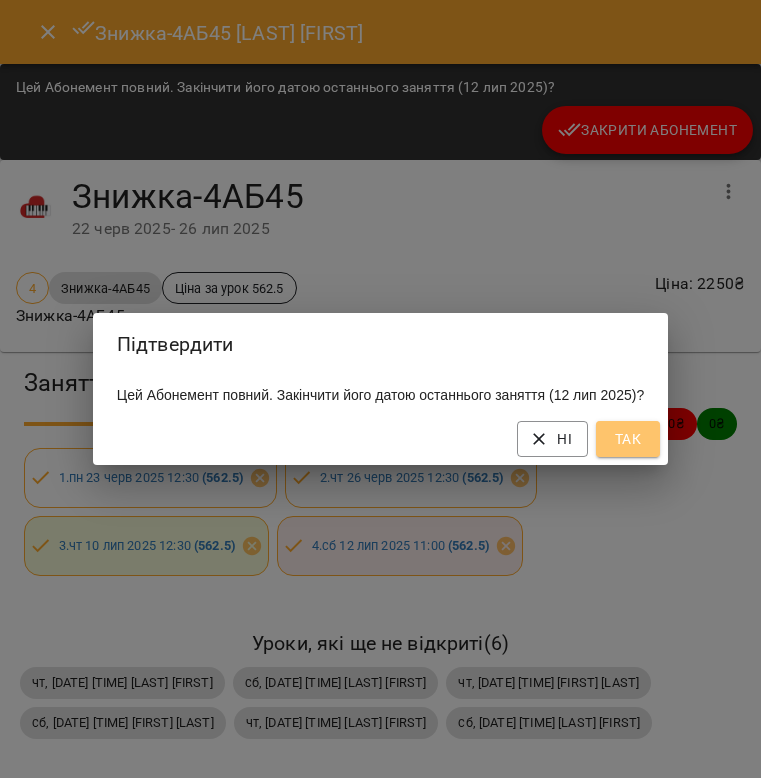 click on "Так" at bounding box center [628, 439] 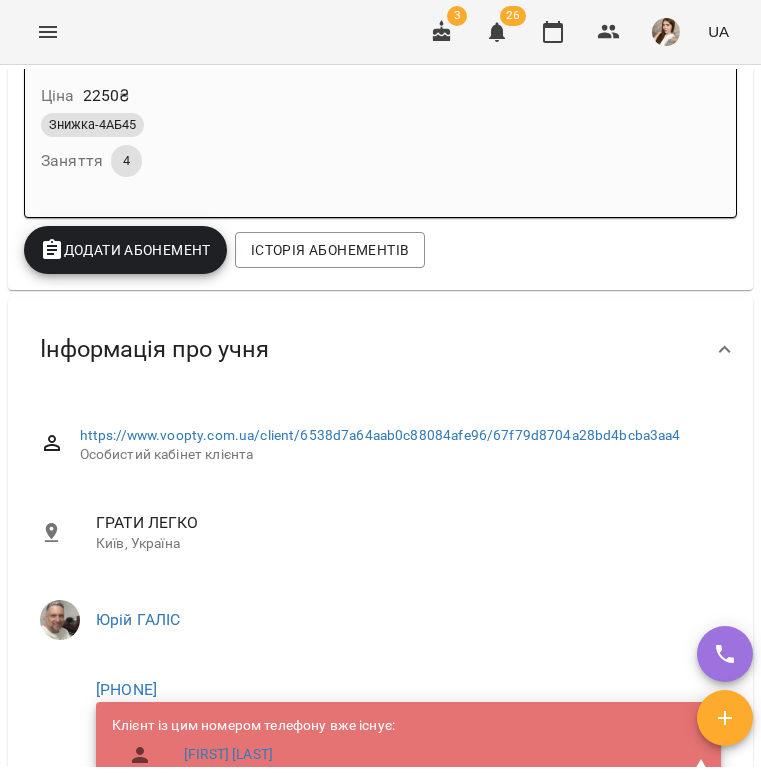 scroll, scrollTop: 707, scrollLeft: 0, axis: vertical 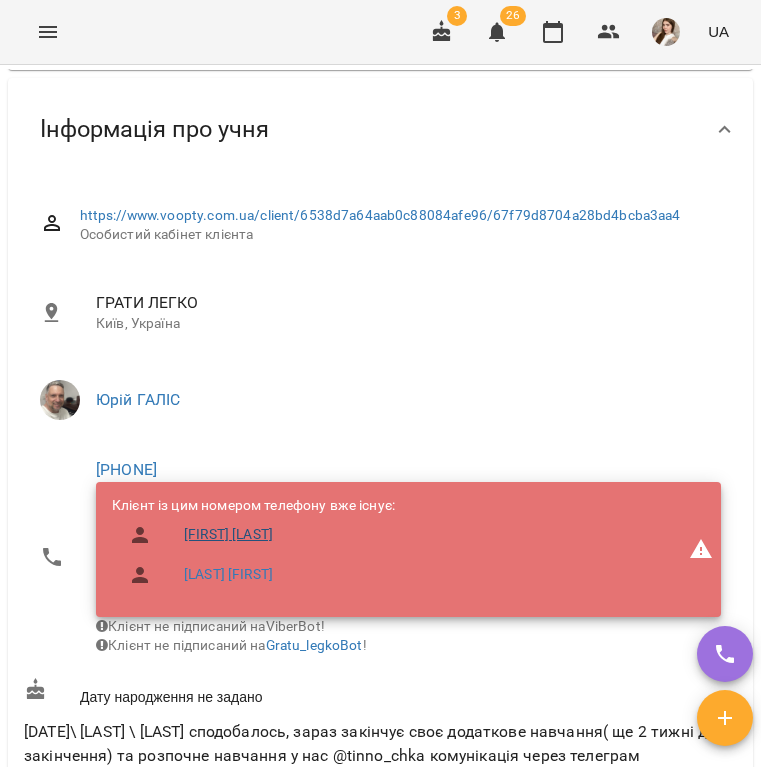 click on "Новак Сергій" at bounding box center (228, 535) 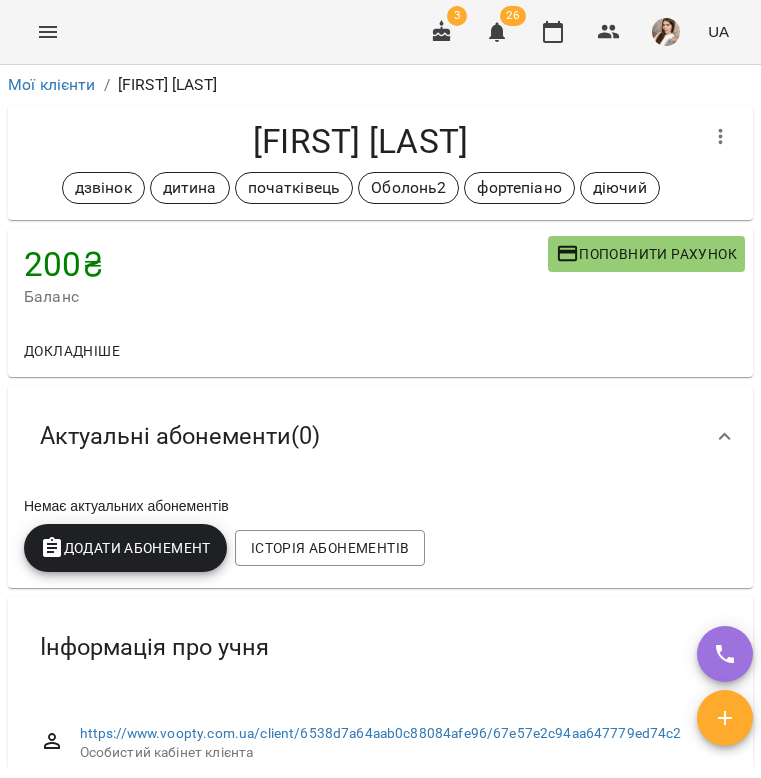 scroll, scrollTop: 0, scrollLeft: 0, axis: both 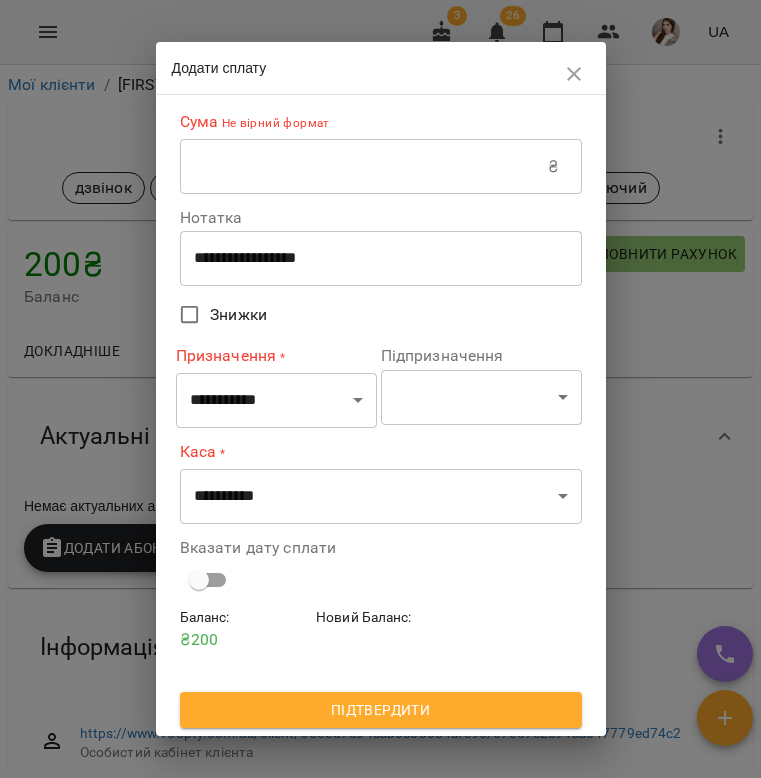 click on "**********" at bounding box center (381, 258) 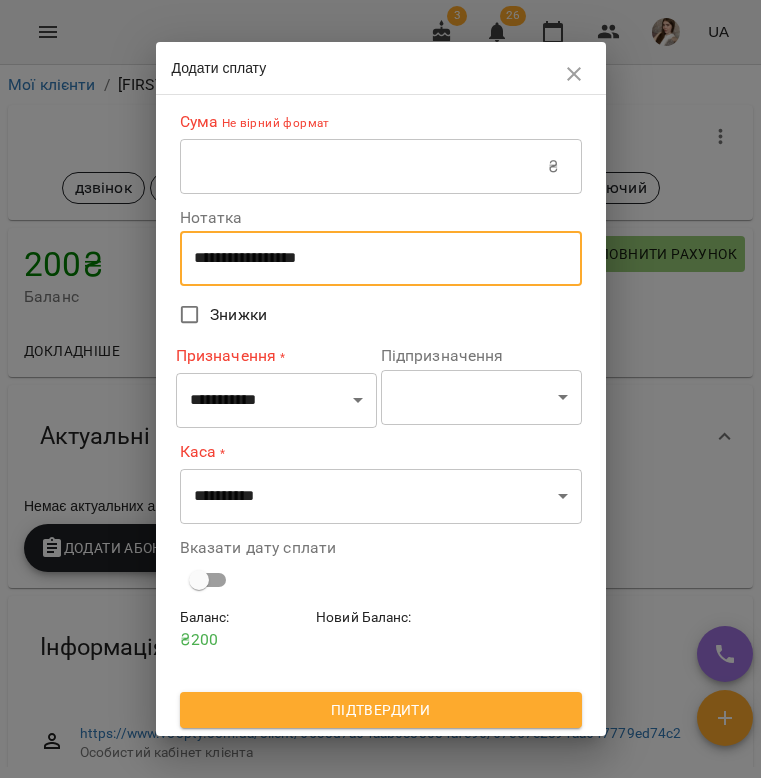 click on "**********" at bounding box center [381, 258] 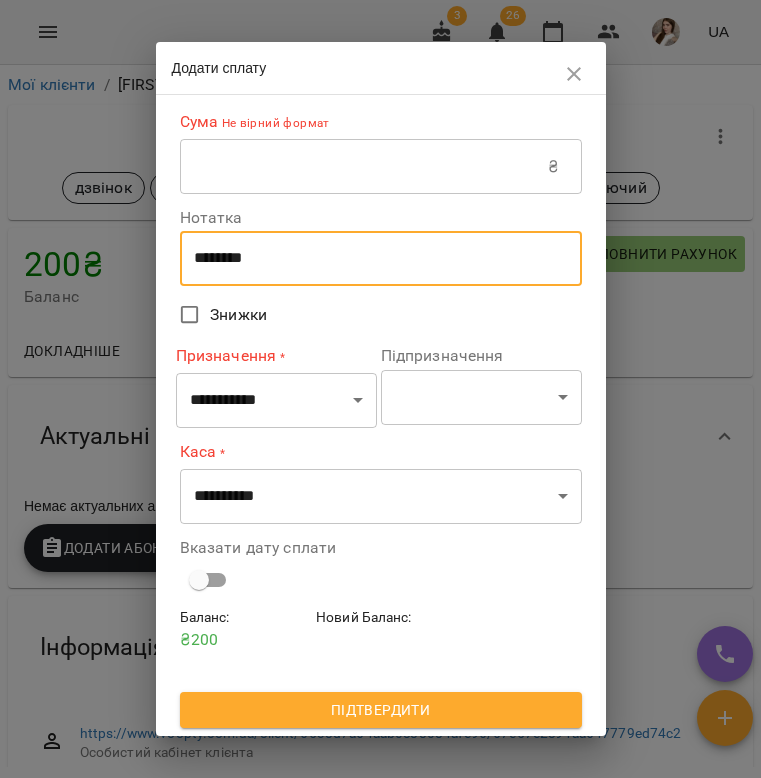 type on "********" 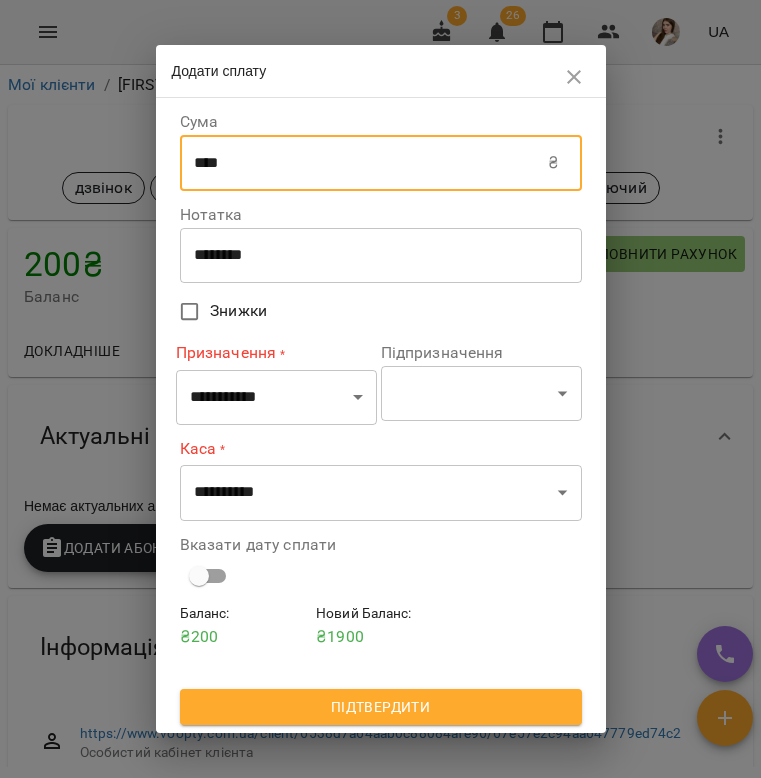 type on "****" 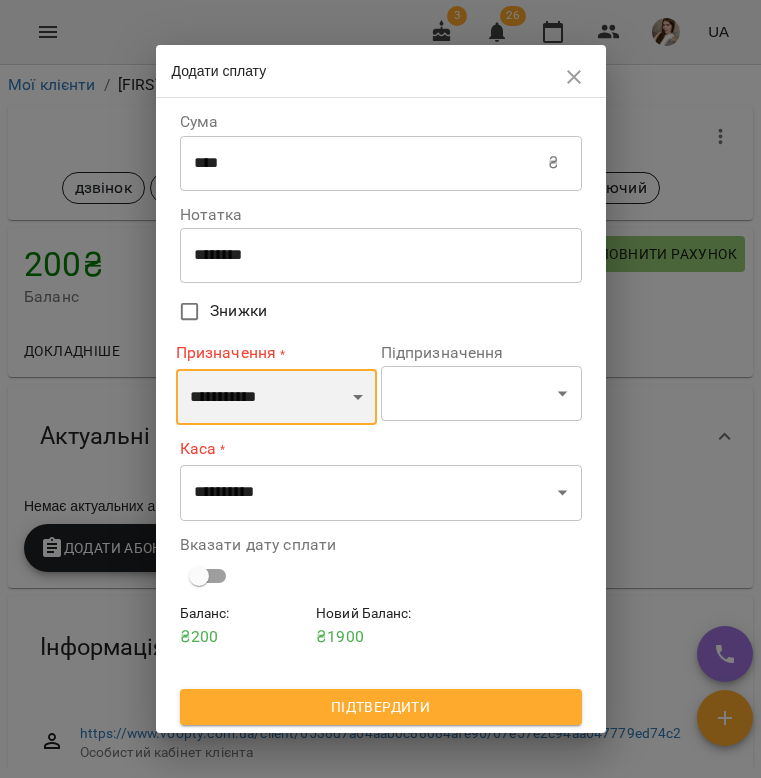click on "**********" at bounding box center (276, 397) 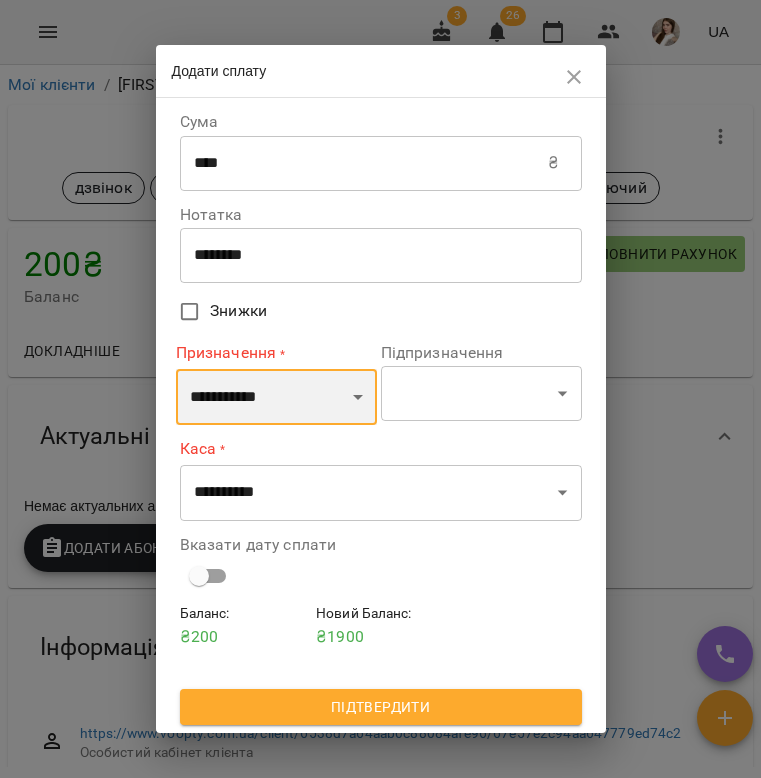 select on "********" 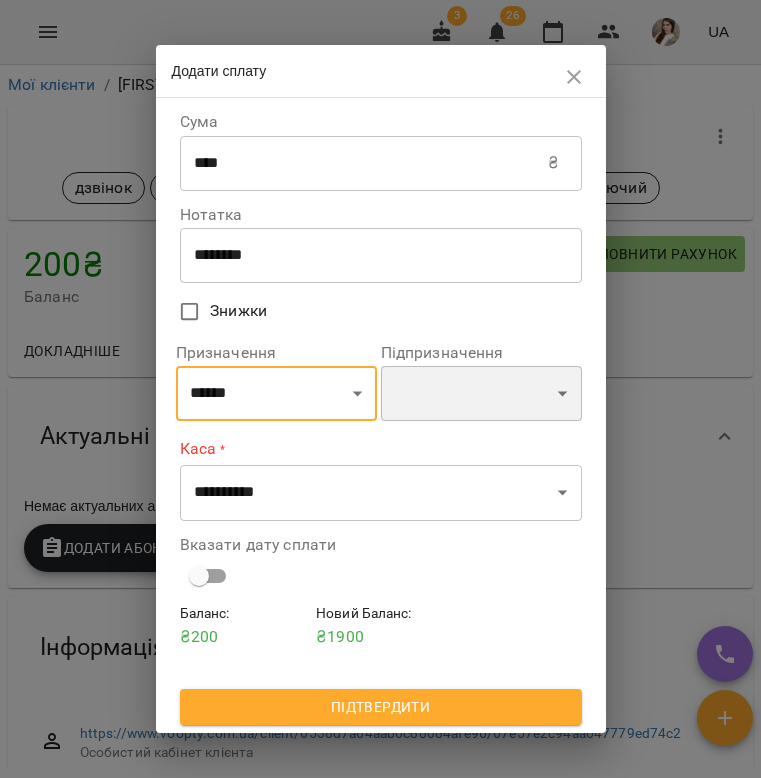 click on "***** ***** ***** ******* ******* ******* ******* ******* ******** ******** ******** ******** ******** ********" at bounding box center (481, 394) 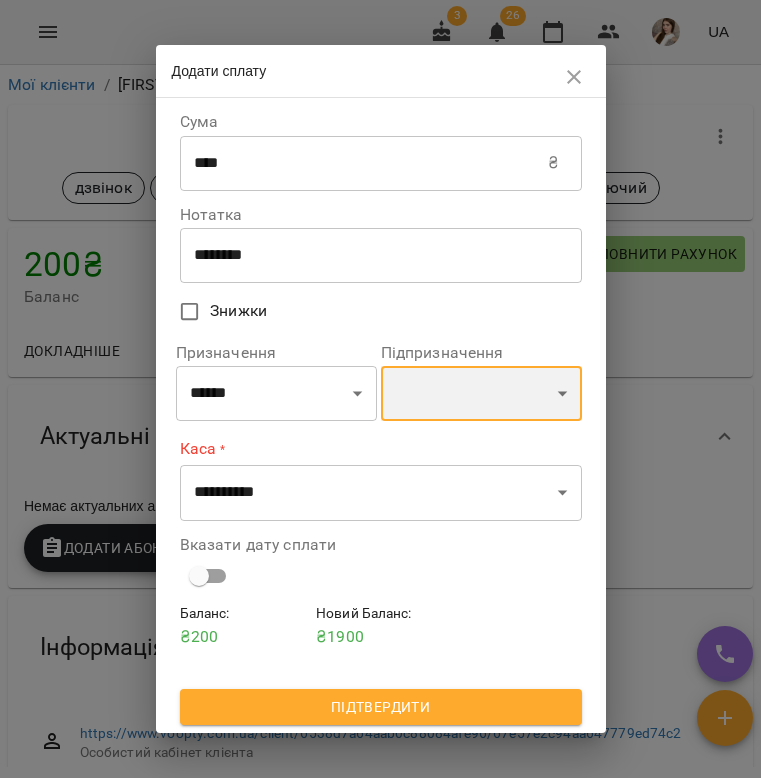select on "*****" 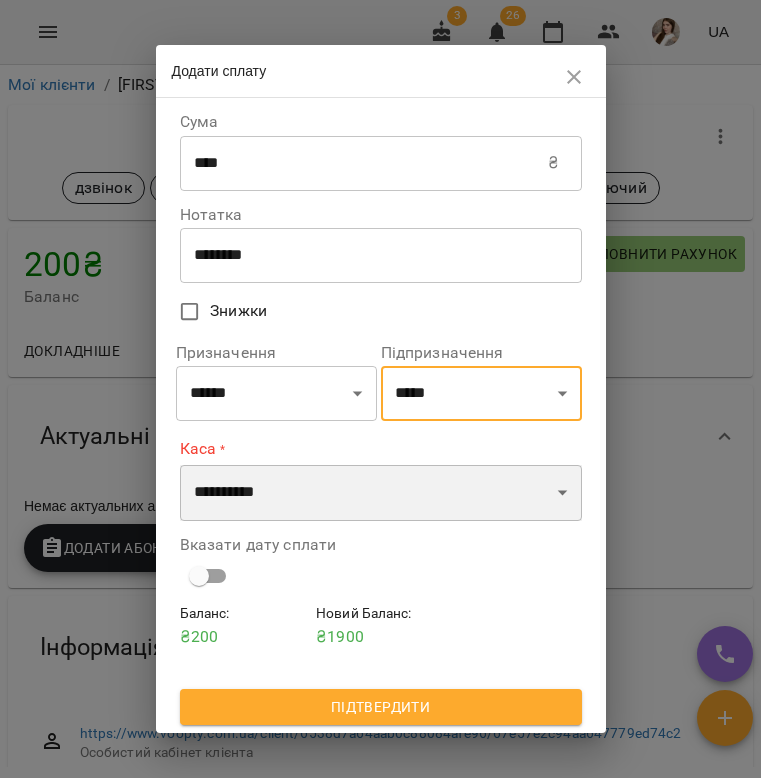click on "**********" at bounding box center (381, 493) 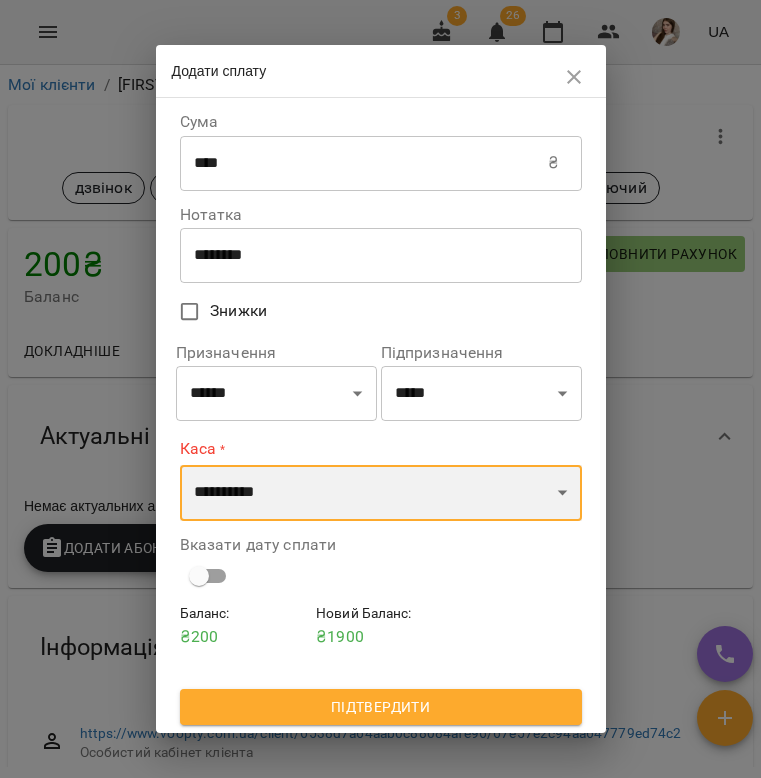 select on "**********" 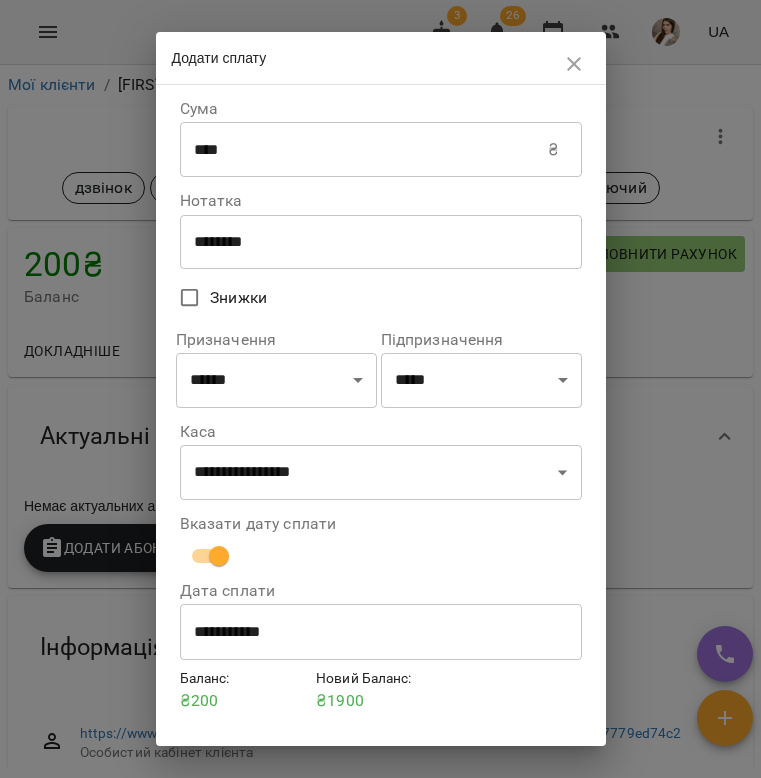 click on "**********" at bounding box center [381, 632] 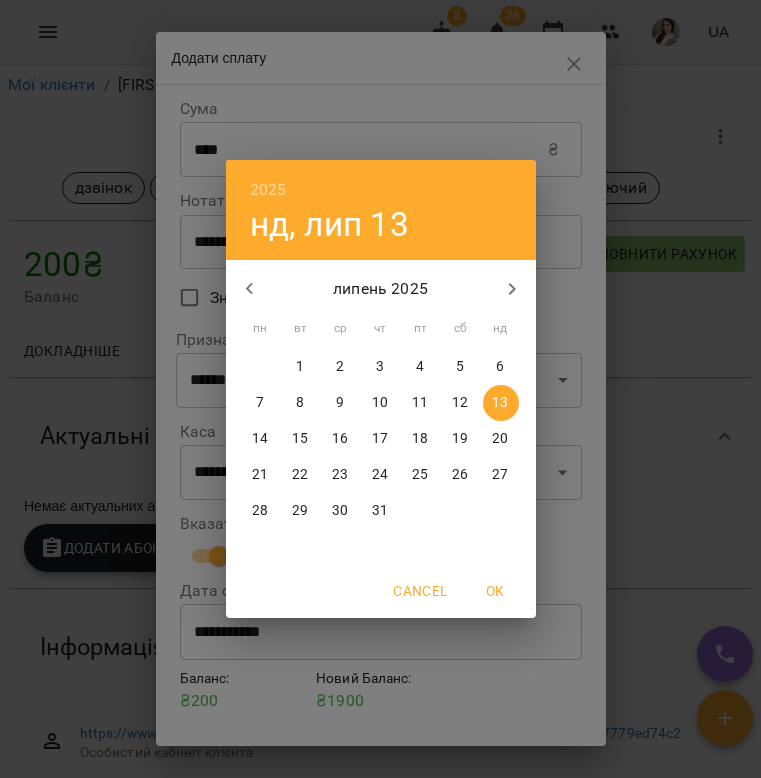 click on "12" at bounding box center (461, 403) 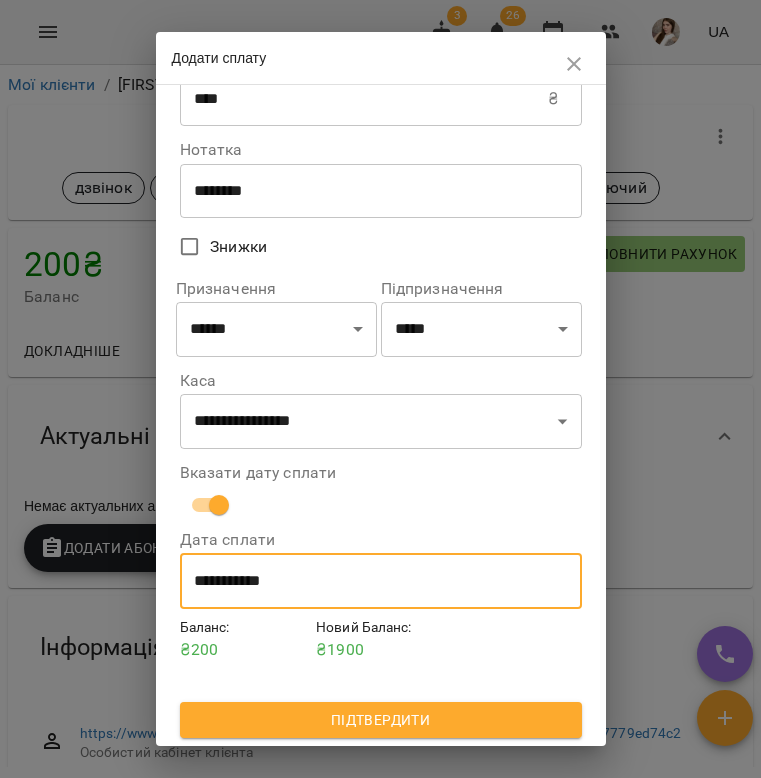 scroll, scrollTop: 54, scrollLeft: 0, axis: vertical 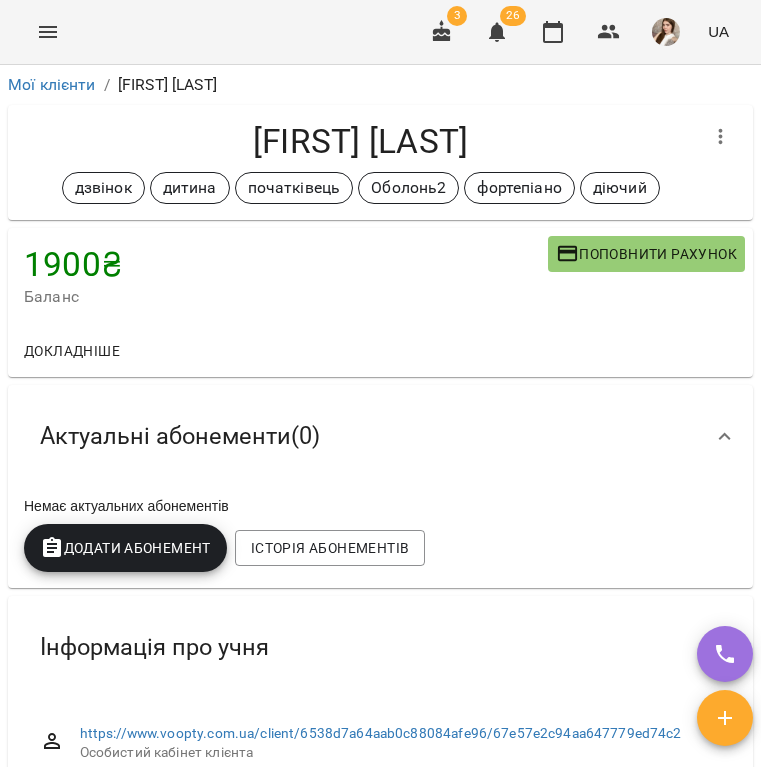 click on "Додати Абонемент" at bounding box center (125, 548) 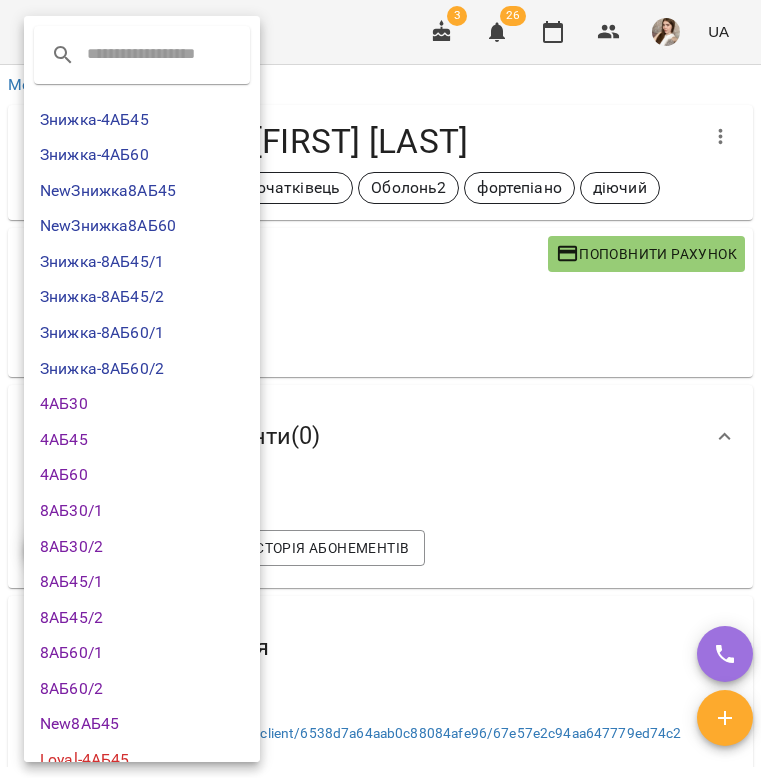 click on "4АБ30" at bounding box center [142, 404] 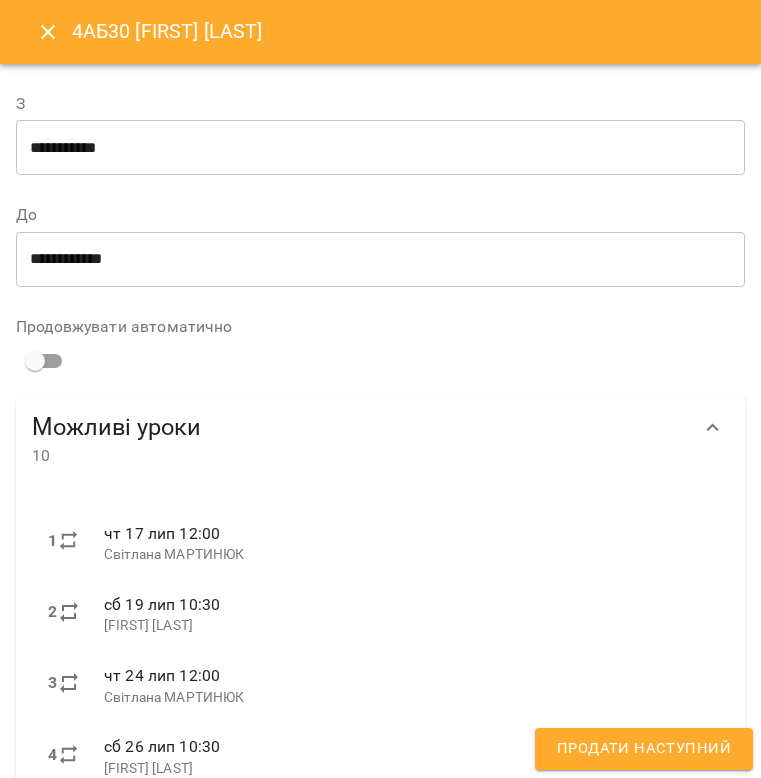 click on "Продати наступний" at bounding box center (644, 749) 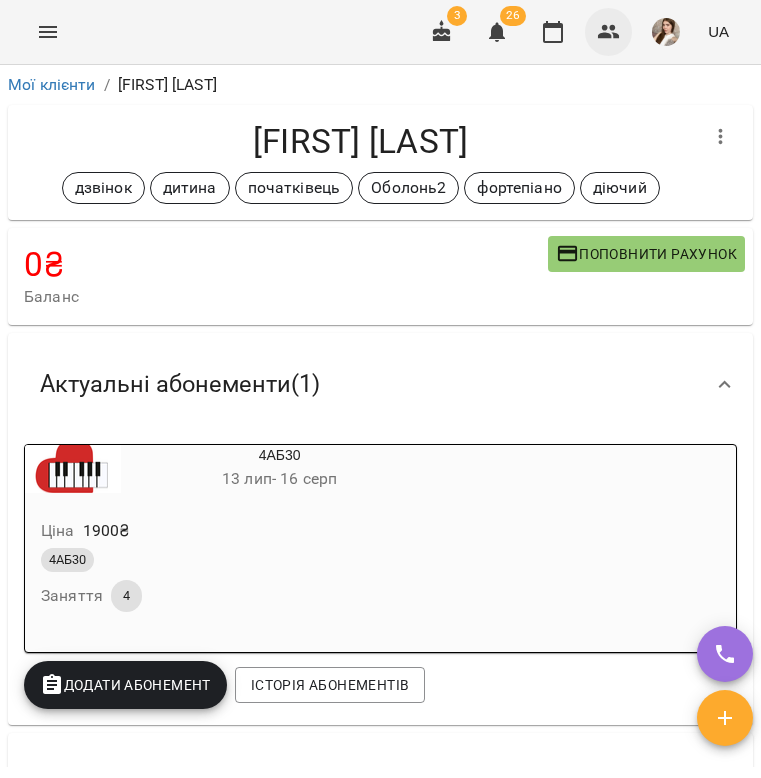 click at bounding box center (609, 32) 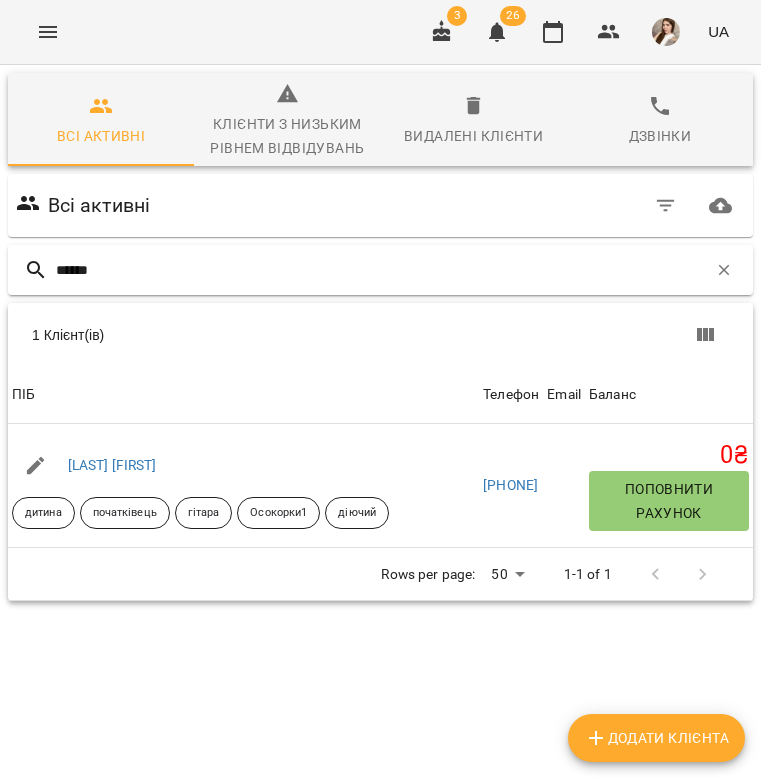 click on "******" at bounding box center [381, 270] 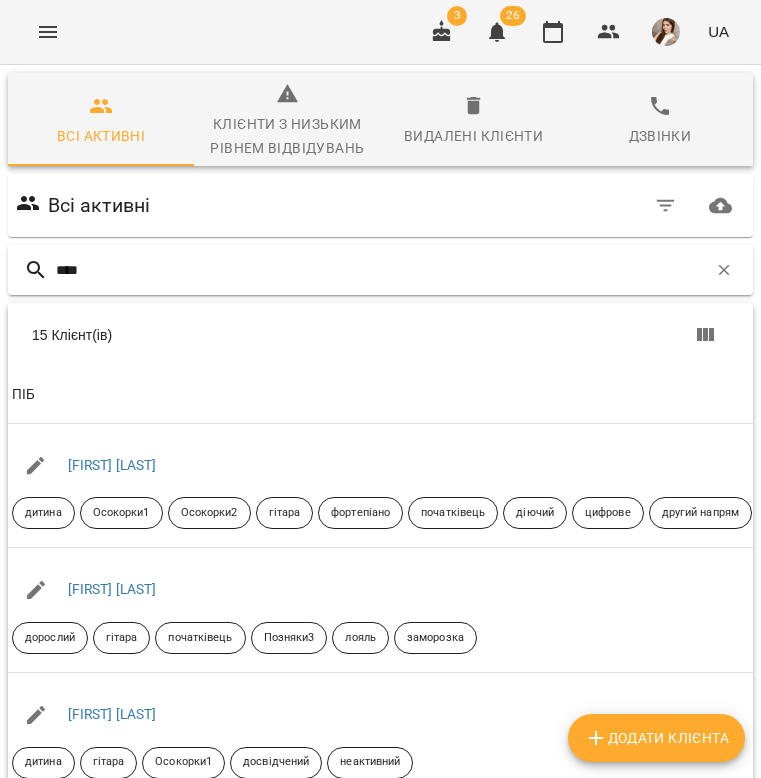 type on "****" 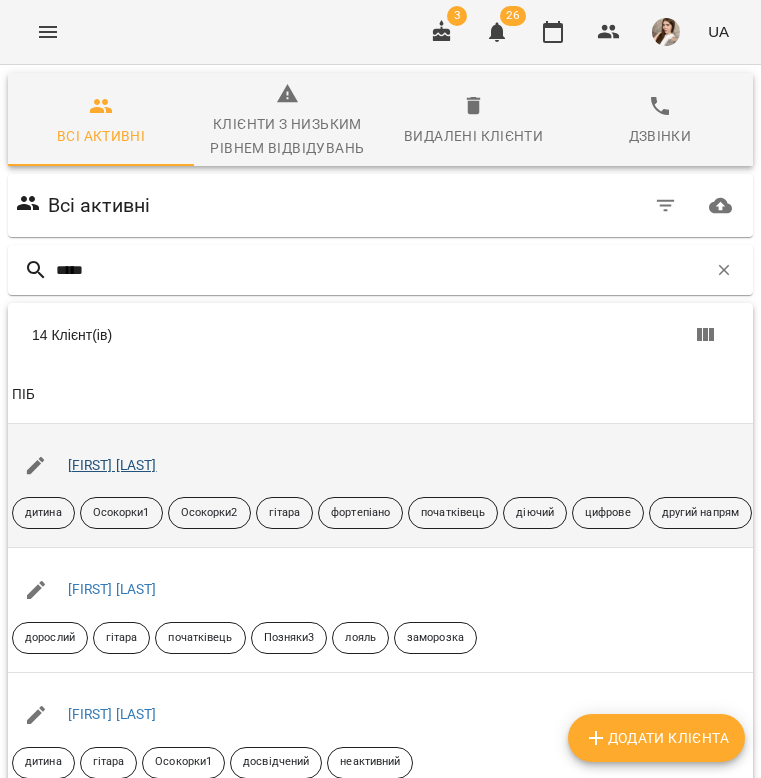 click on "Ілля Андрієв" at bounding box center (112, 465) 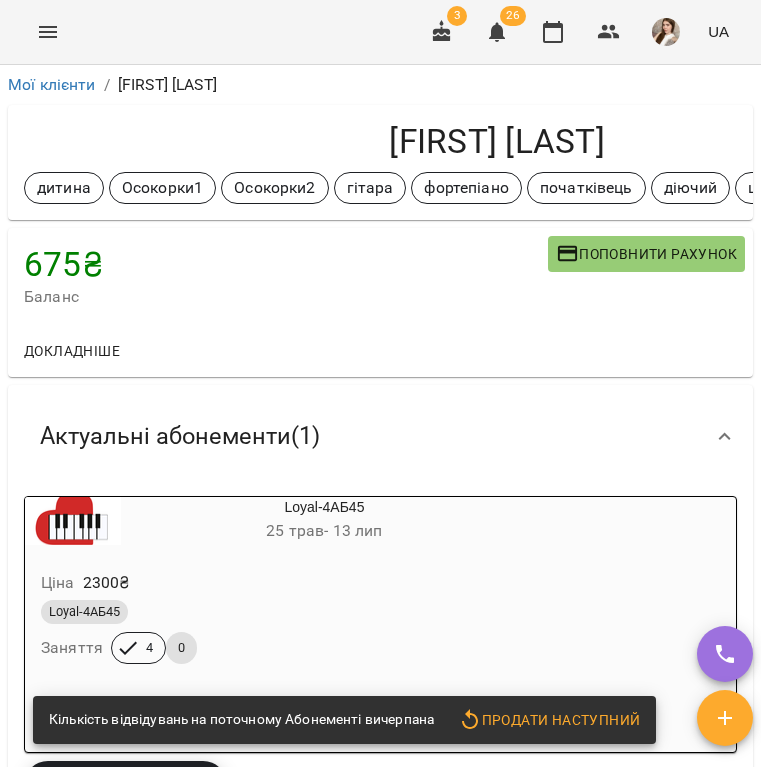scroll, scrollTop: 0, scrollLeft: 0, axis: both 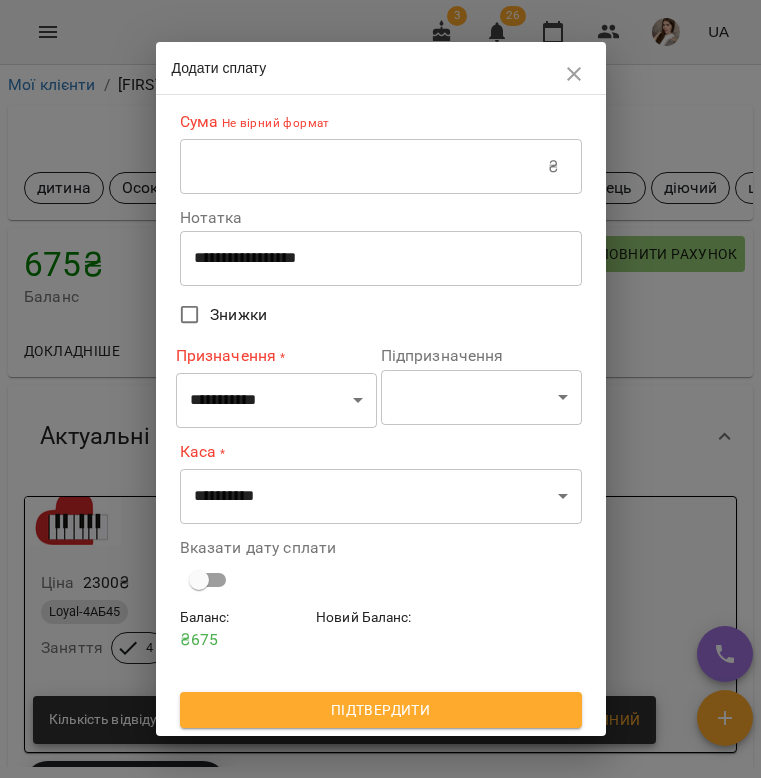 click on "**********" at bounding box center [381, 258] 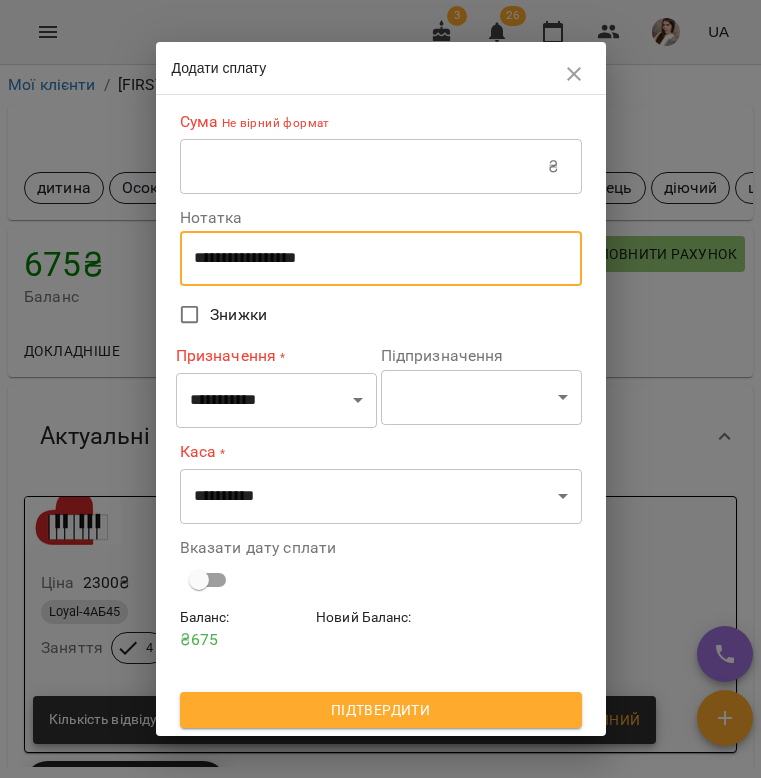 click on "**********" at bounding box center [381, 258] 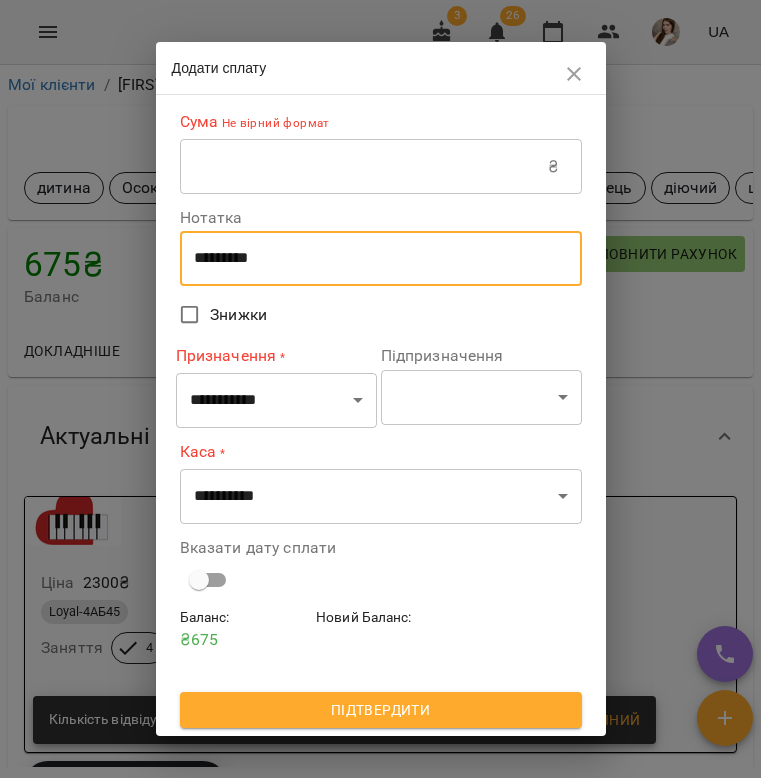 type on "*********" 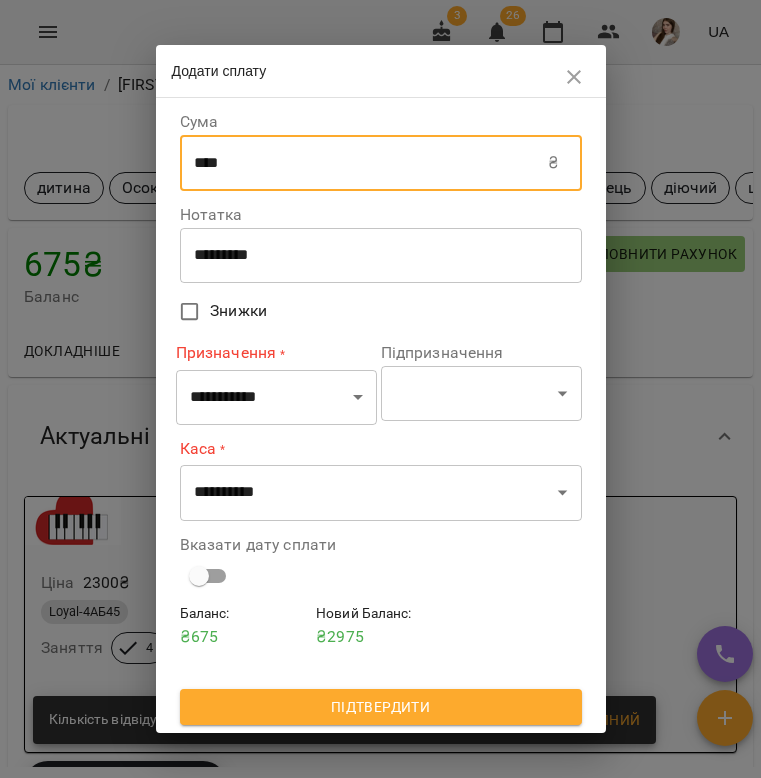 type on "****" 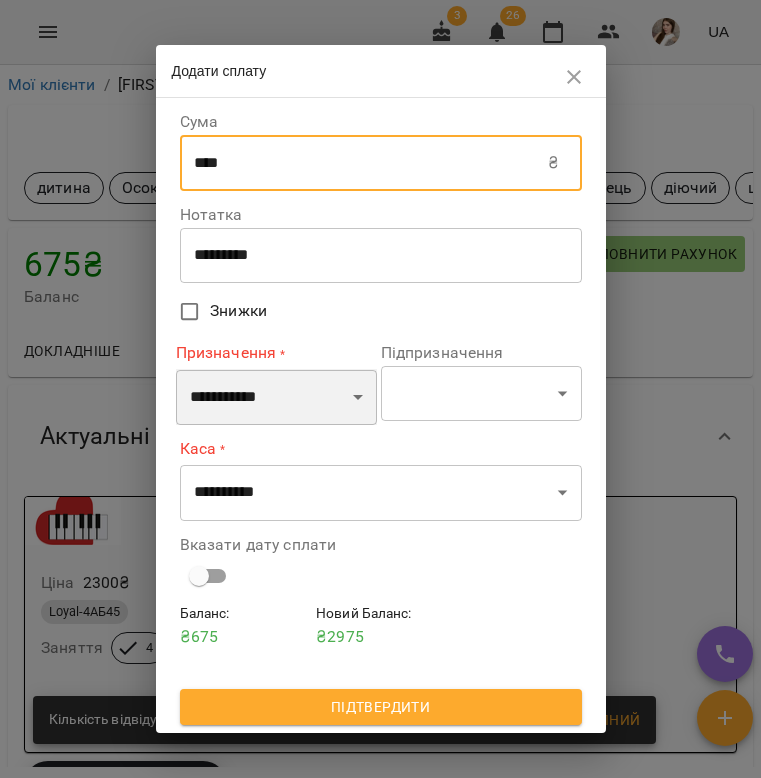 click on "**********" at bounding box center (276, 397) 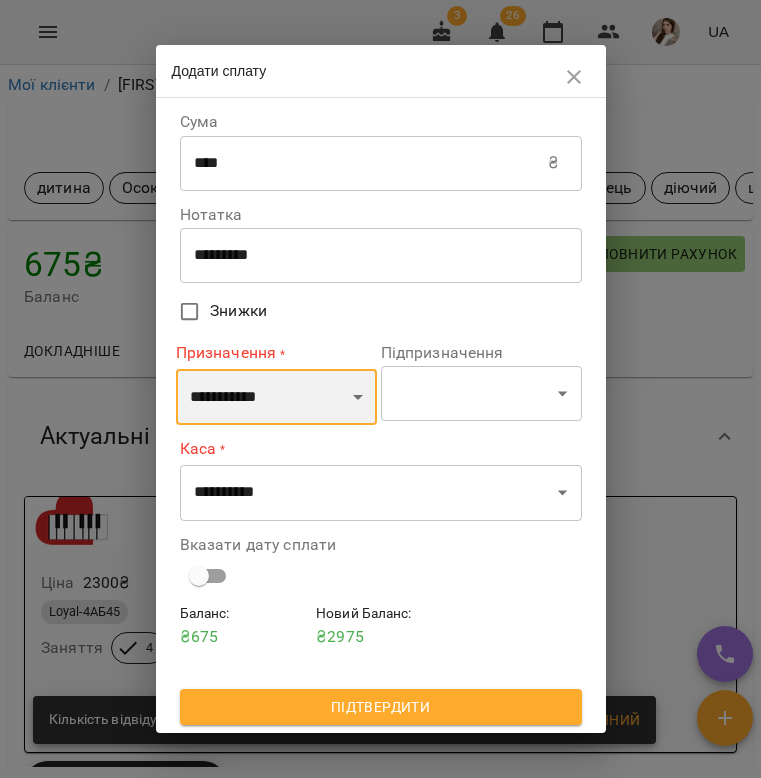 select on "********" 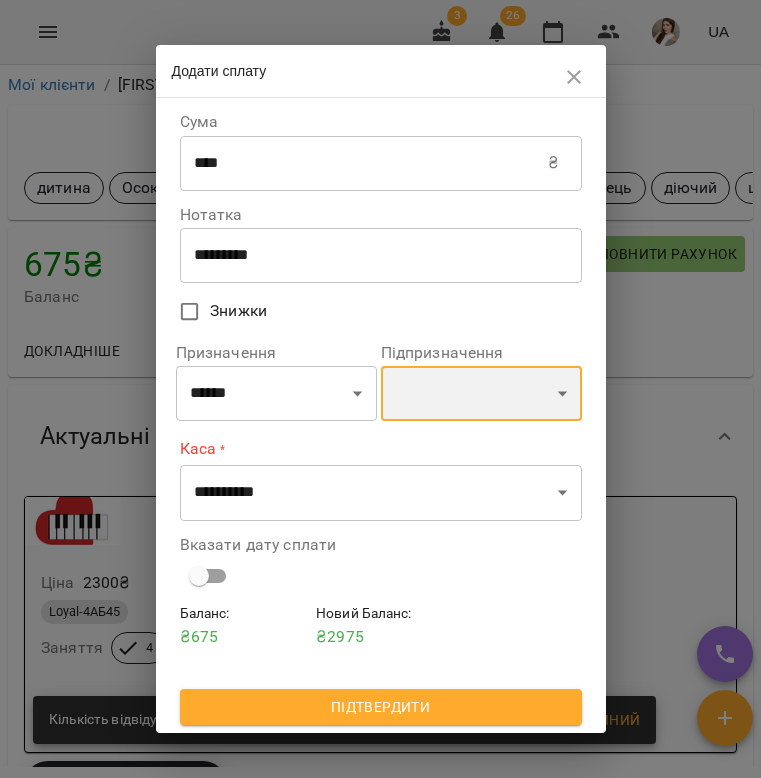 click on "**********" at bounding box center (481, 394) 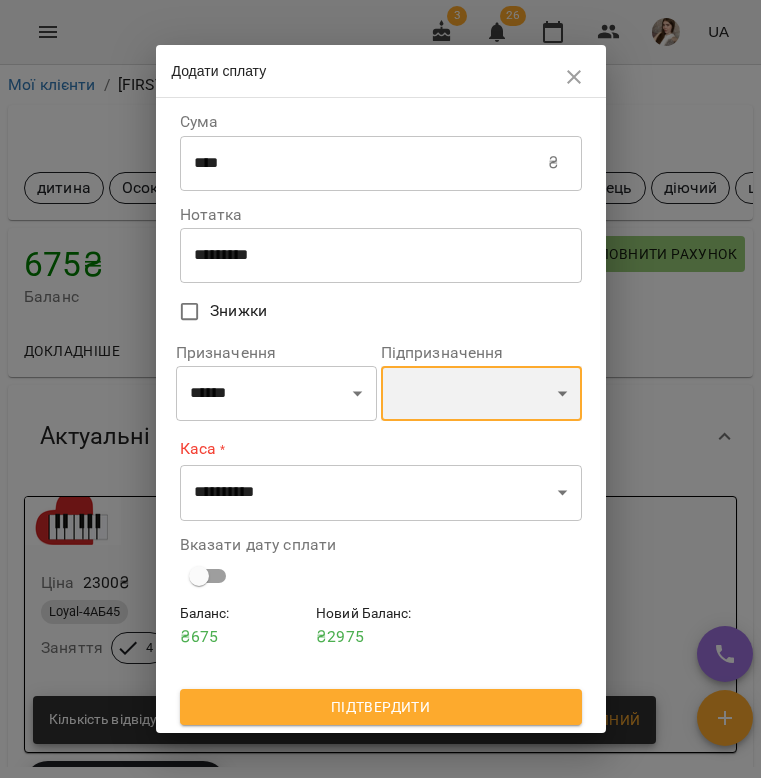 select on "**********" 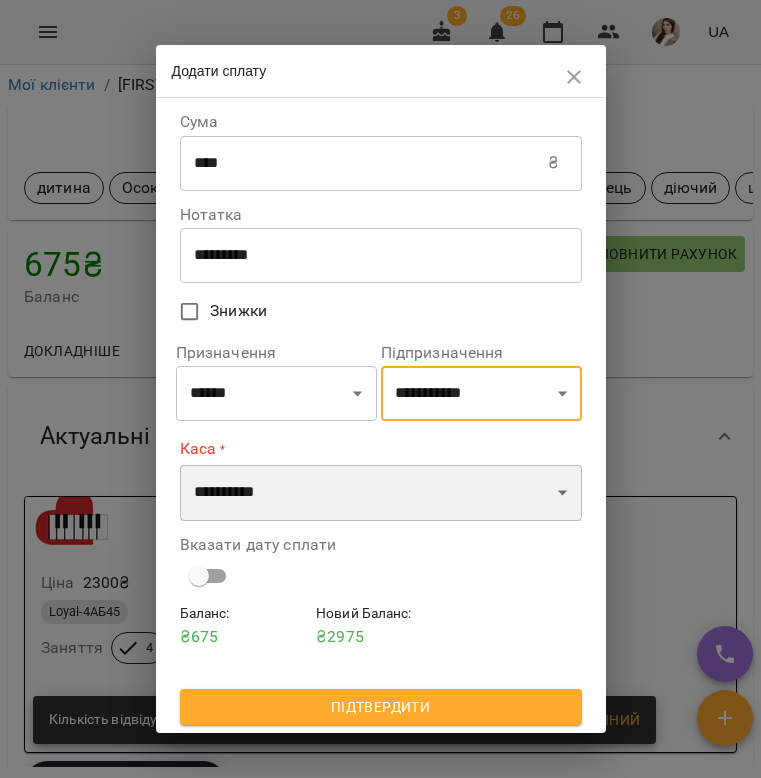 click on "**********" at bounding box center (381, 493) 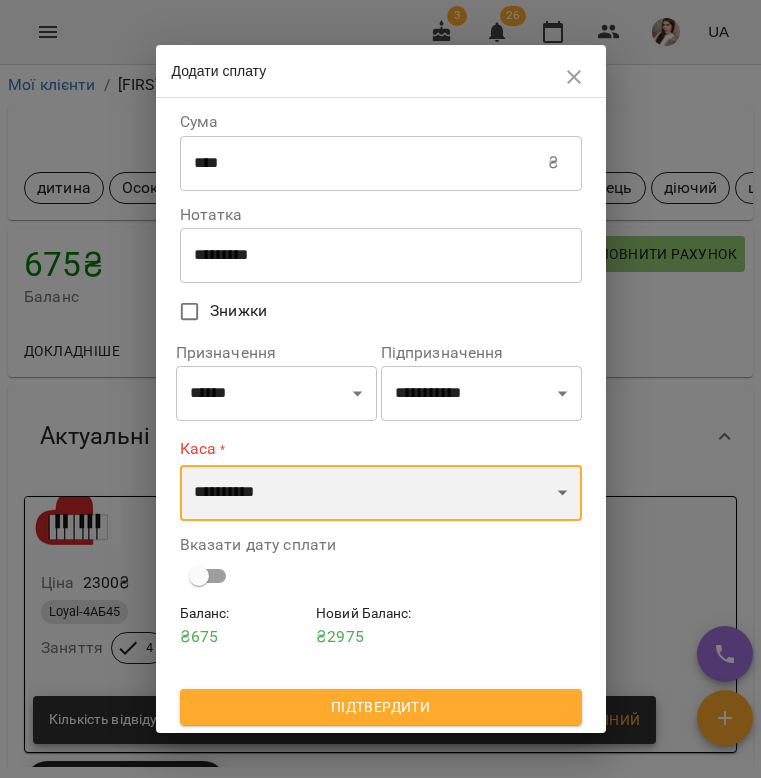 select on "**********" 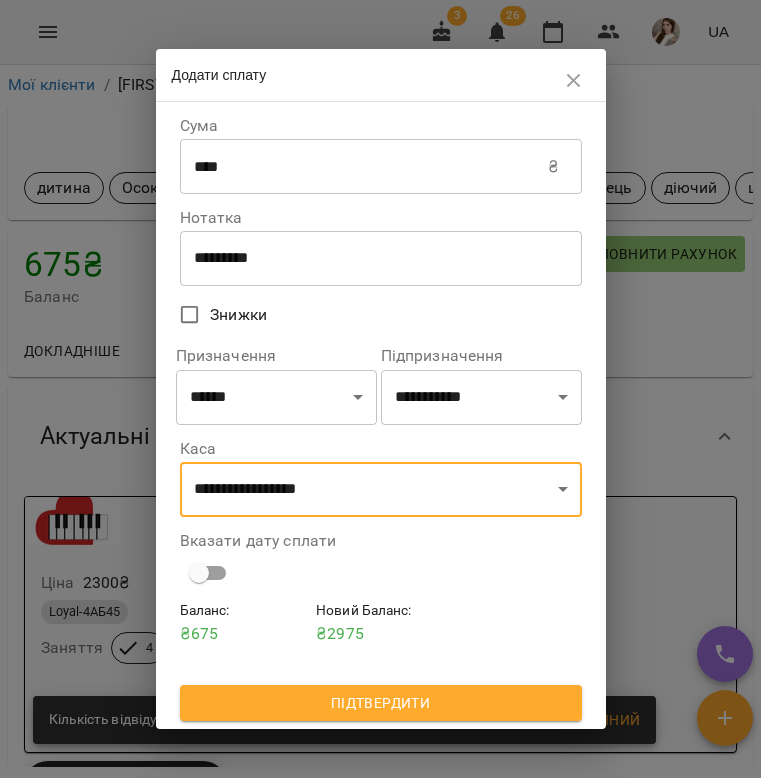 click at bounding box center [199, 573] 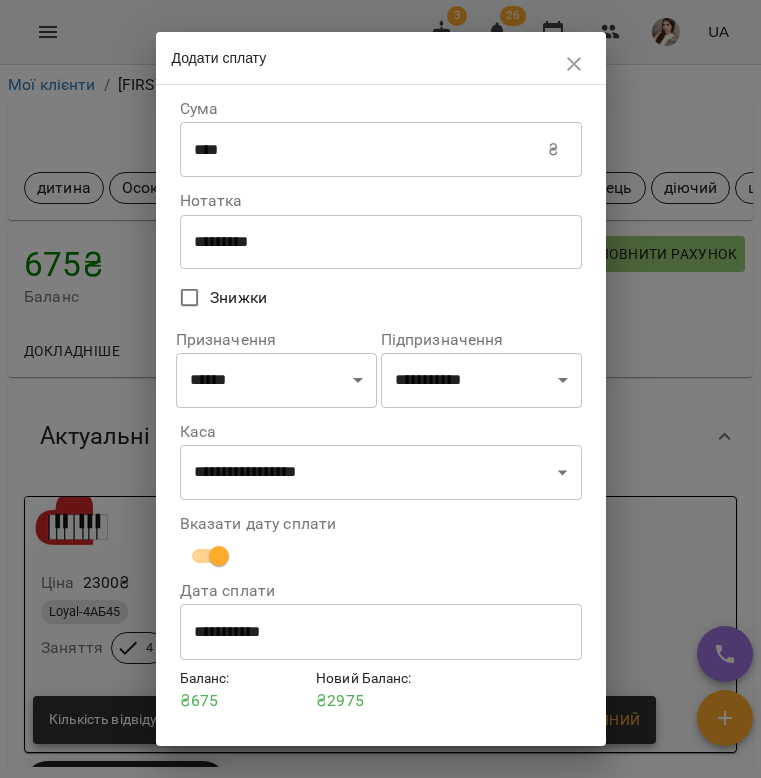 click on "**********" at bounding box center [381, 632] 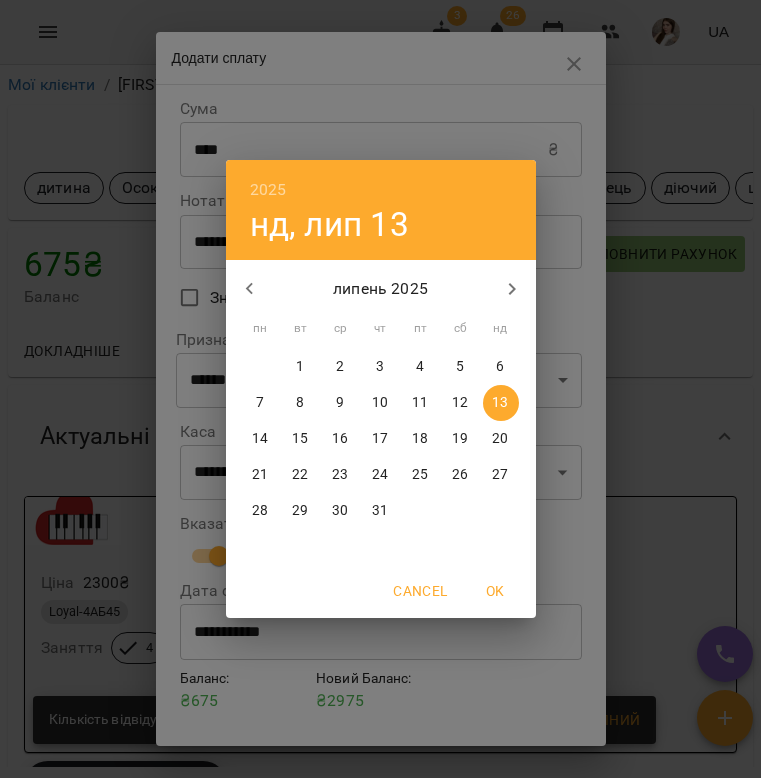 click on "12" at bounding box center (460, 403) 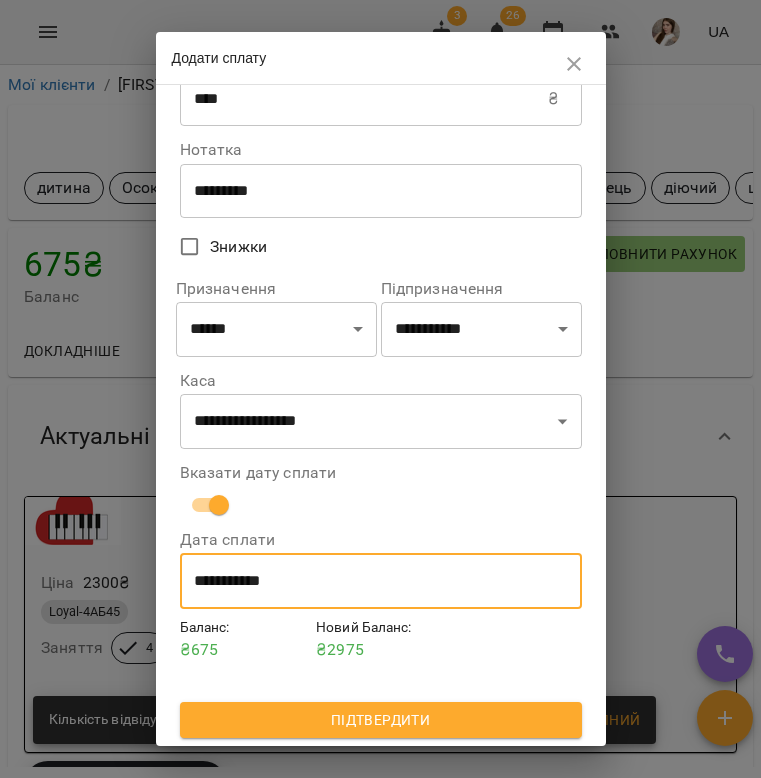 scroll, scrollTop: 54, scrollLeft: 0, axis: vertical 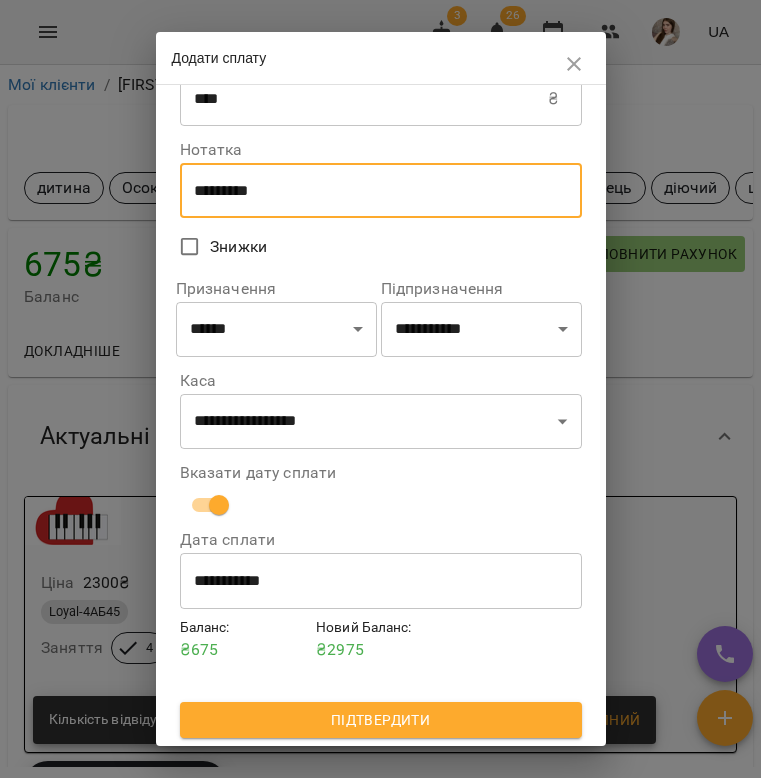 type on "*********" 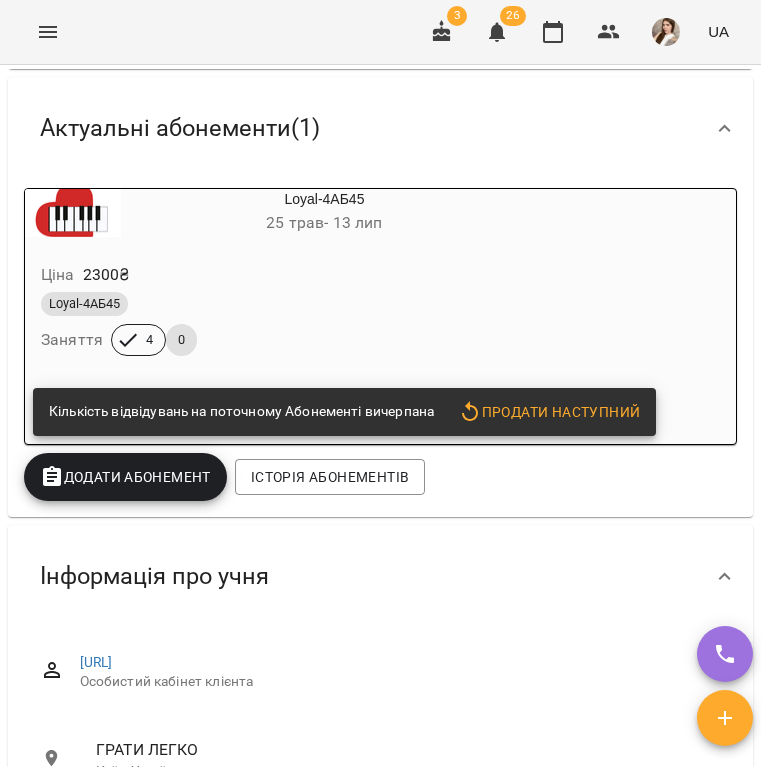 scroll, scrollTop: 356, scrollLeft: 0, axis: vertical 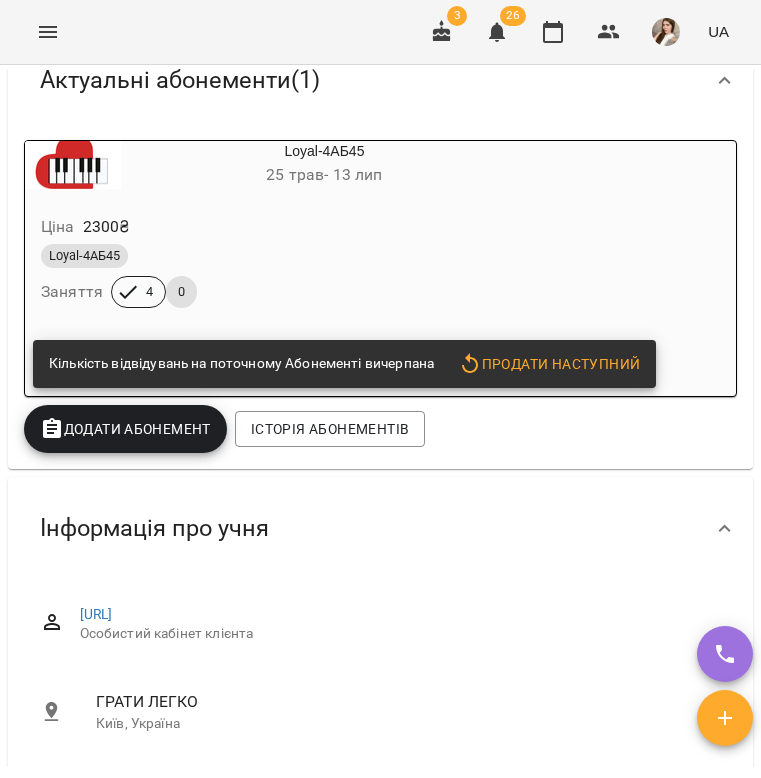 click on "Додати Абонемент" at bounding box center (125, 429) 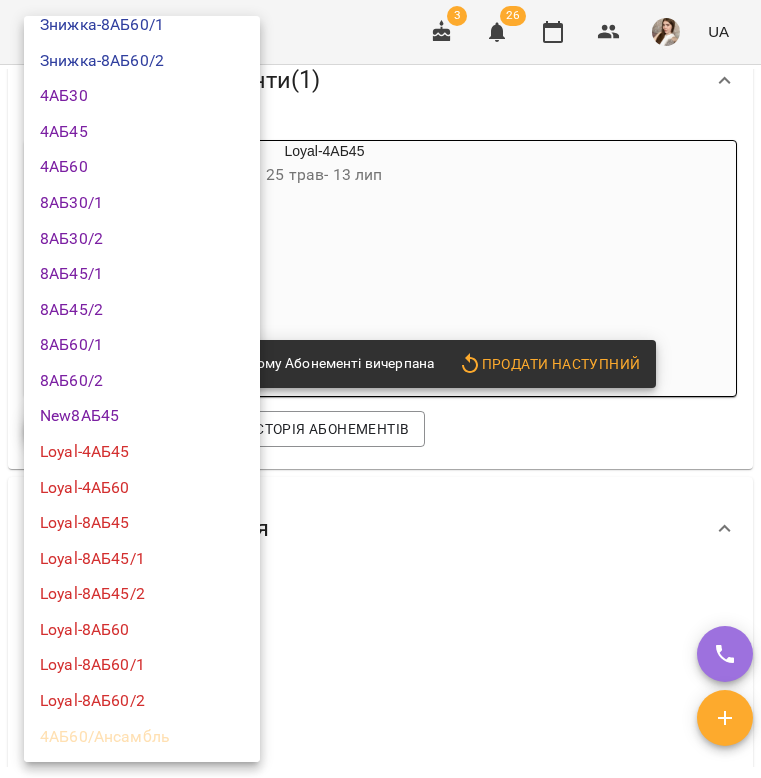 scroll, scrollTop: 320, scrollLeft: 0, axis: vertical 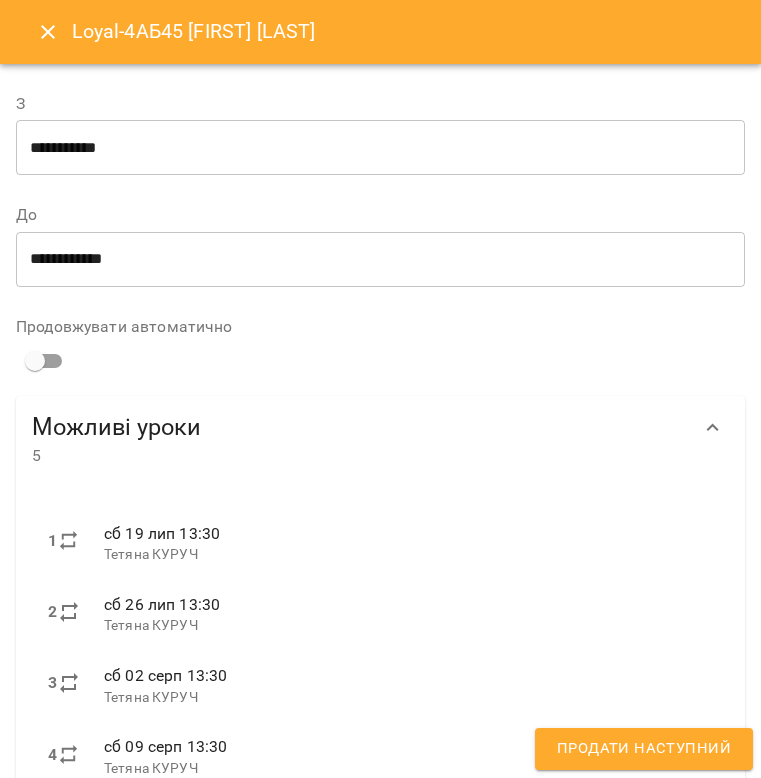 click on "2 сб 26 лип   13:30 Тетяна КУРУЧ" at bounding box center (380, 614) 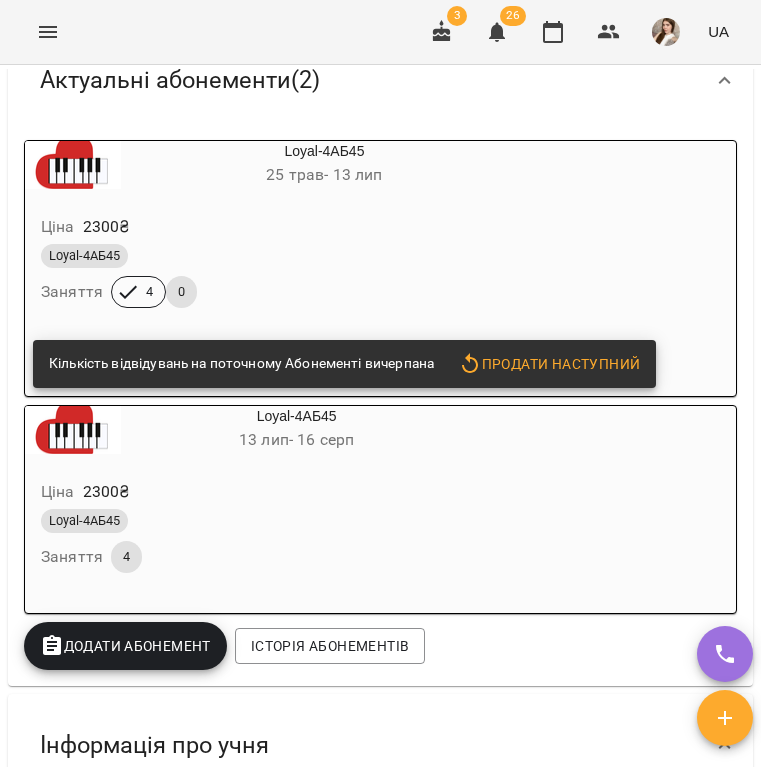 click on "Loyal-4АБ45 Заняття 4 0" at bounding box center [276, 276] 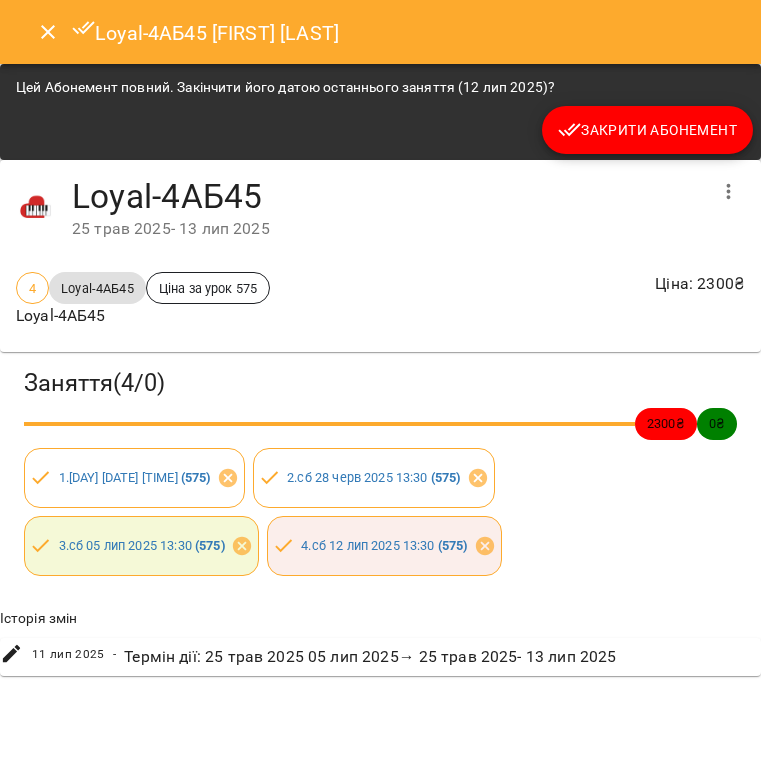 click on "Закрити Абонемент" at bounding box center (647, 130) 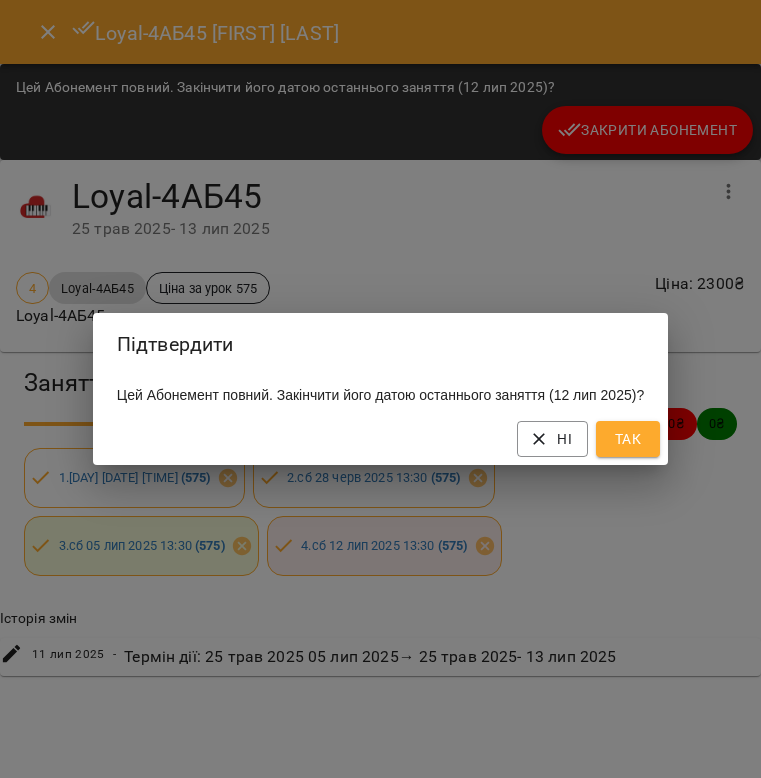 click on "Так" at bounding box center (628, 439) 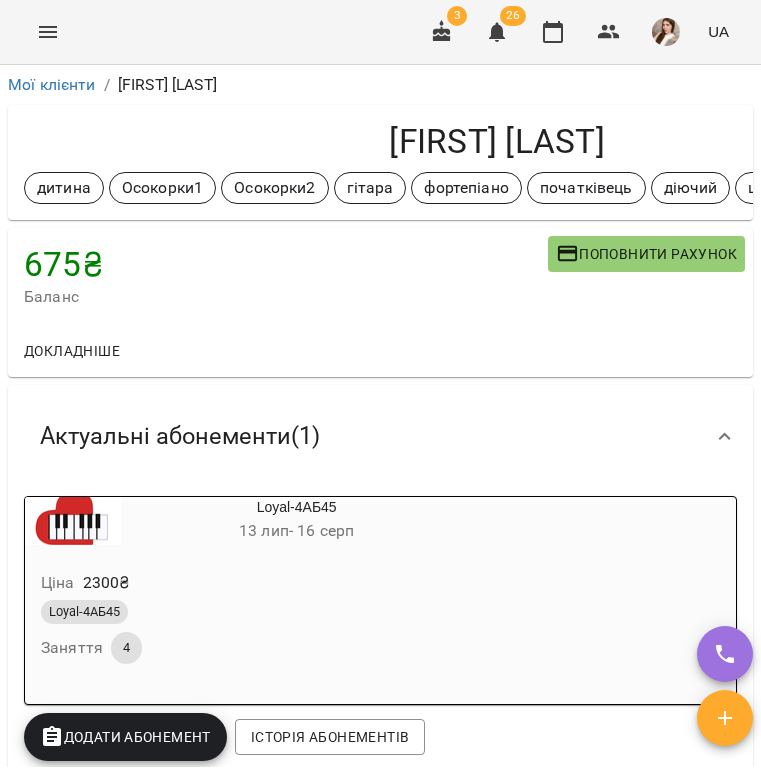 scroll, scrollTop: 0, scrollLeft: 0, axis: both 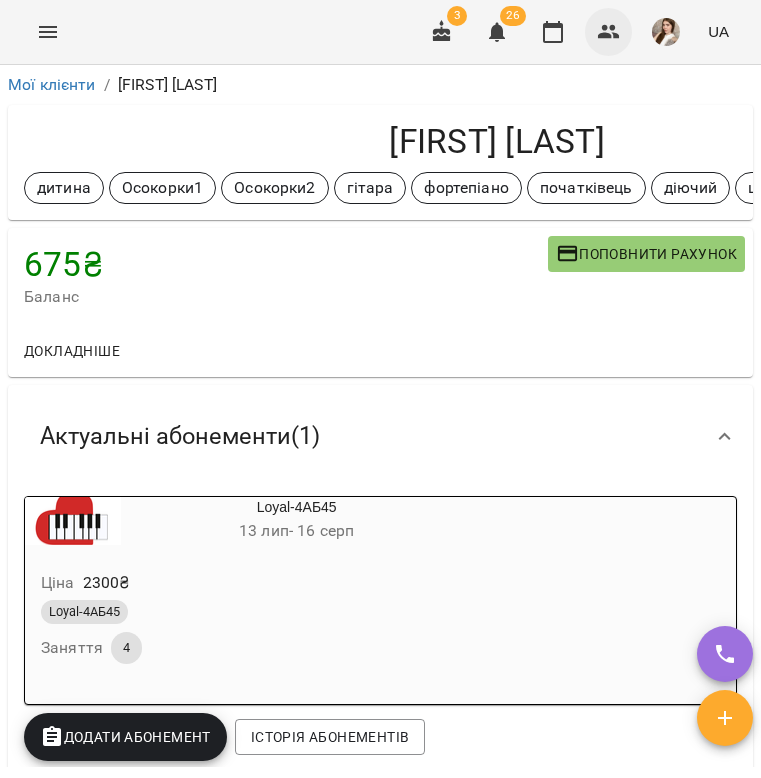 click at bounding box center (609, 32) 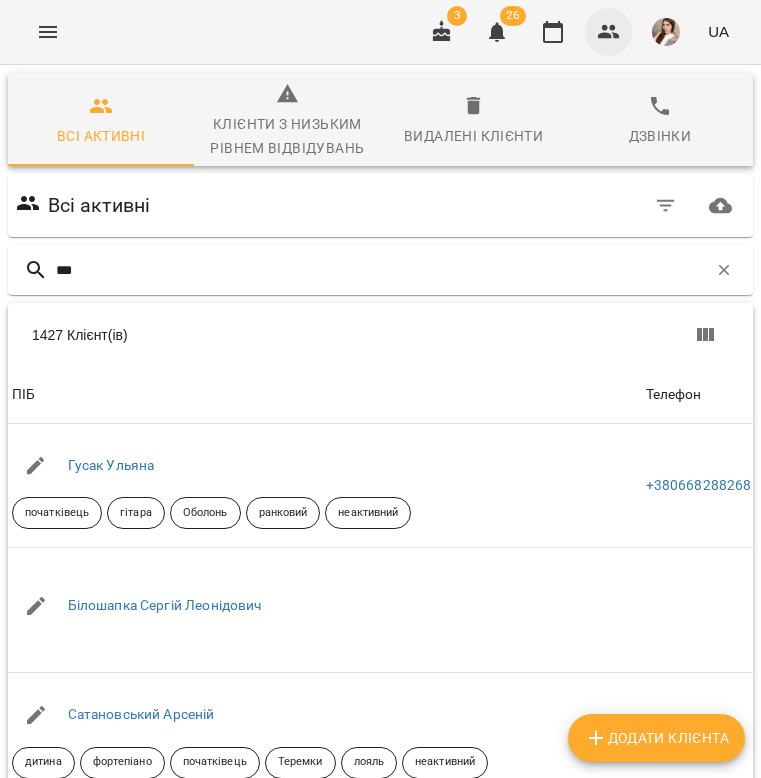 type on "****" 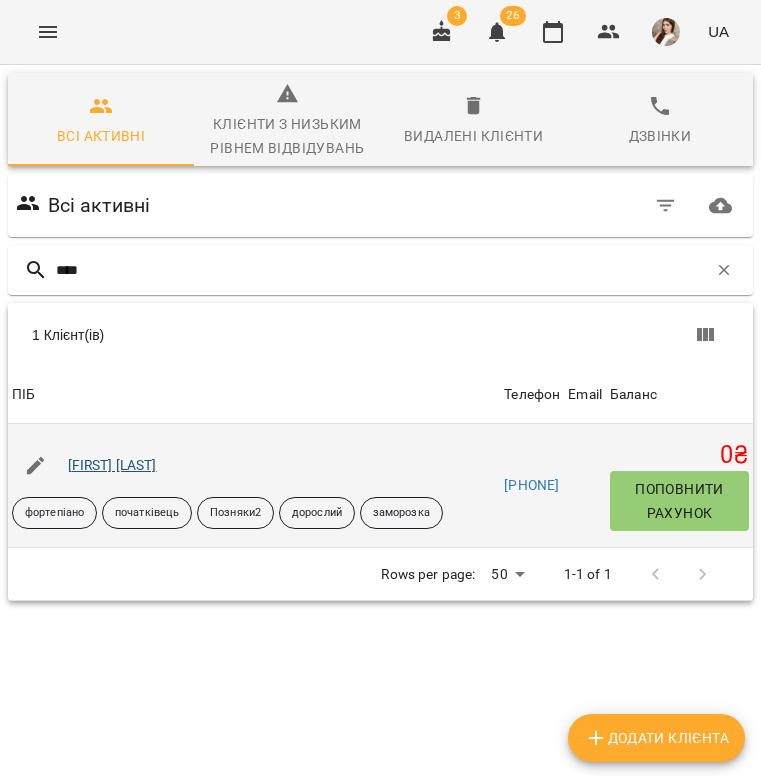 click on "Петро Свистун" at bounding box center (112, 465) 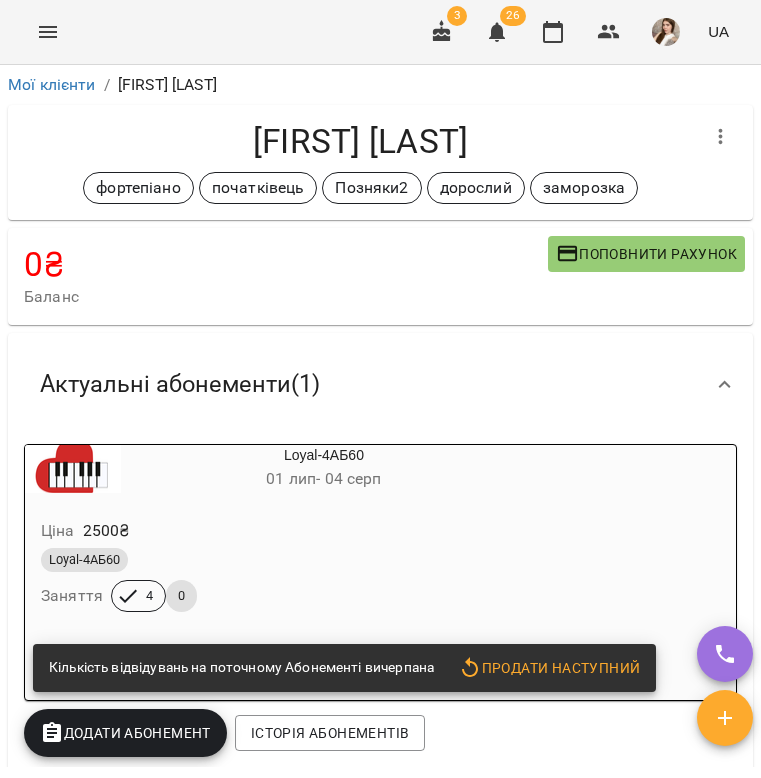 scroll, scrollTop: 0, scrollLeft: 0, axis: both 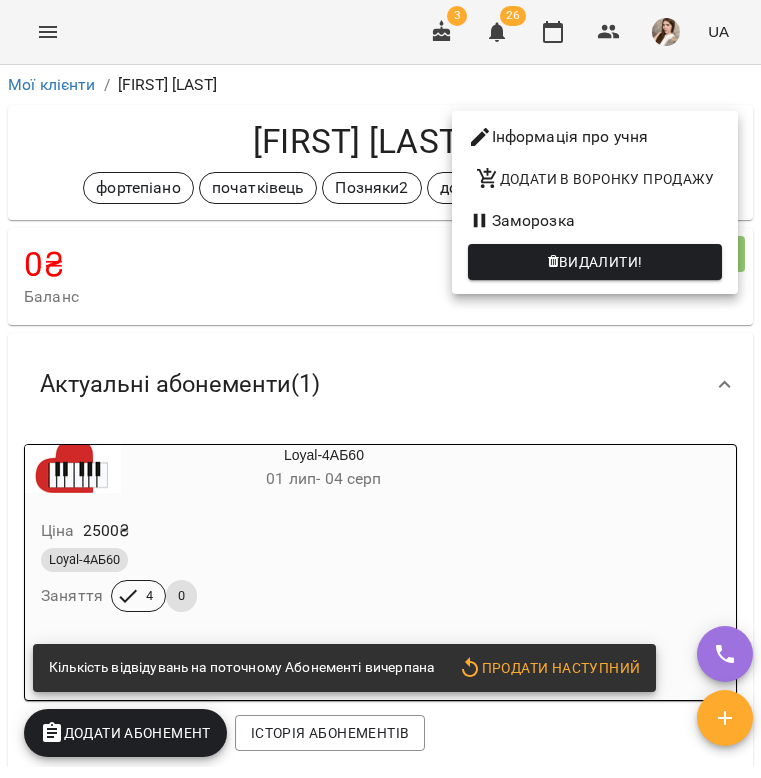 click on "Інформація про учня" at bounding box center [595, 137] 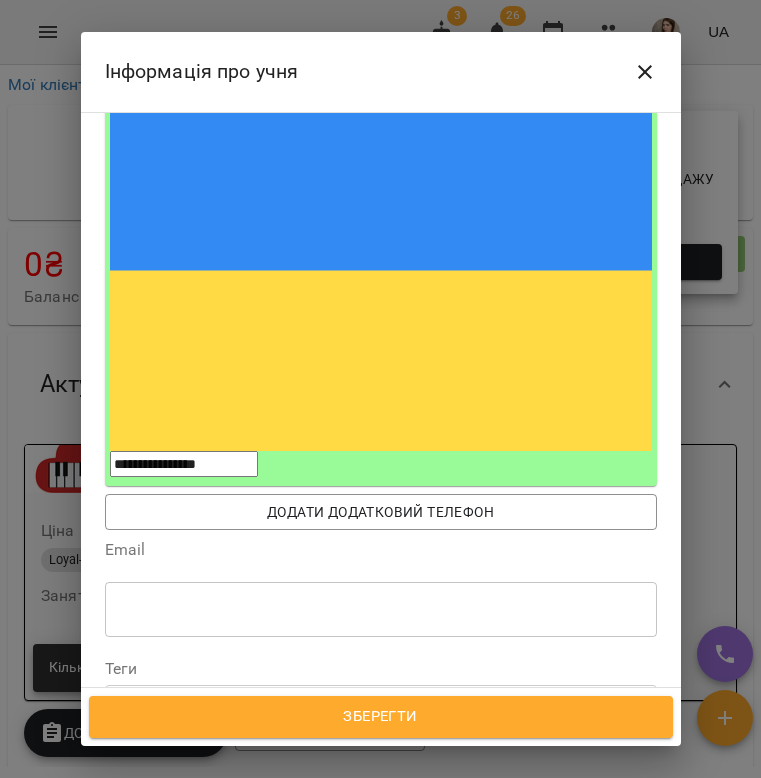 scroll, scrollTop: 377, scrollLeft: 0, axis: vertical 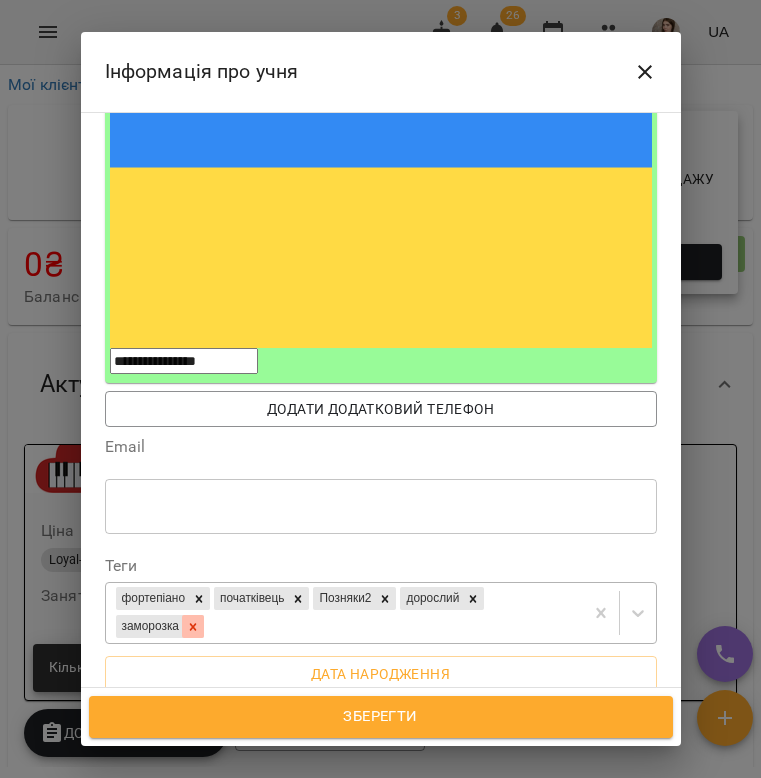 click 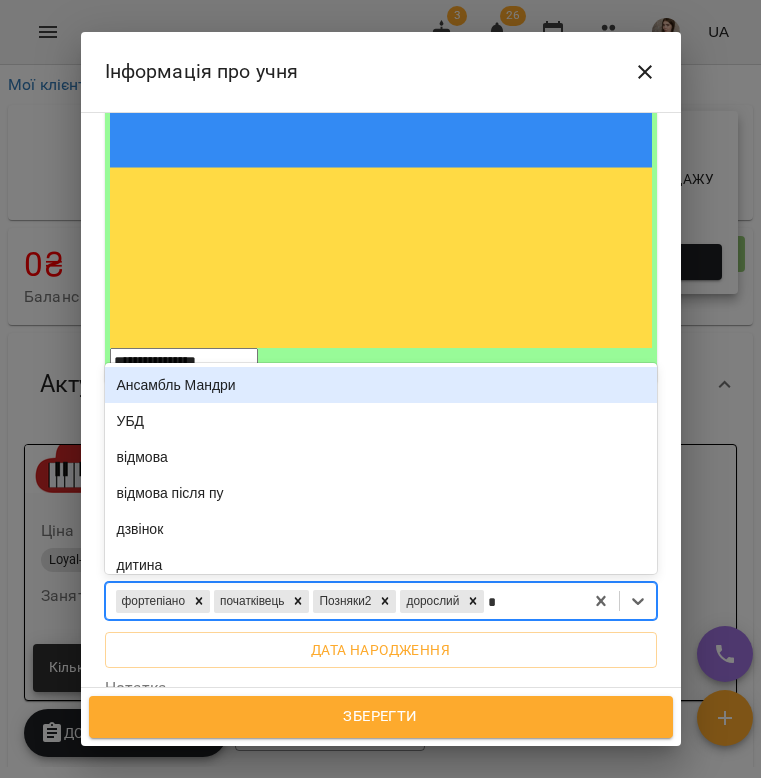 type on "**" 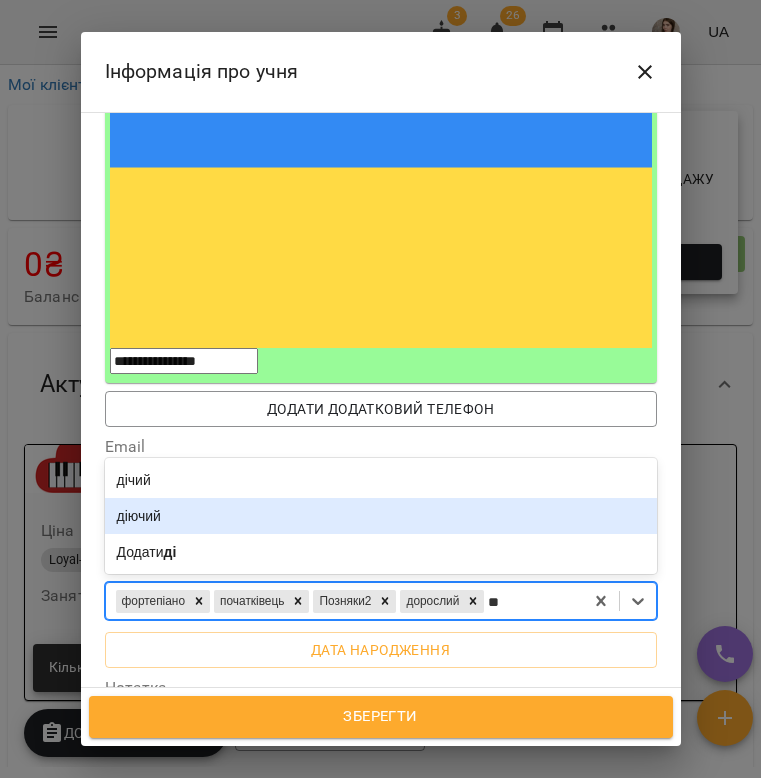 click on "діючий" at bounding box center [381, 516] 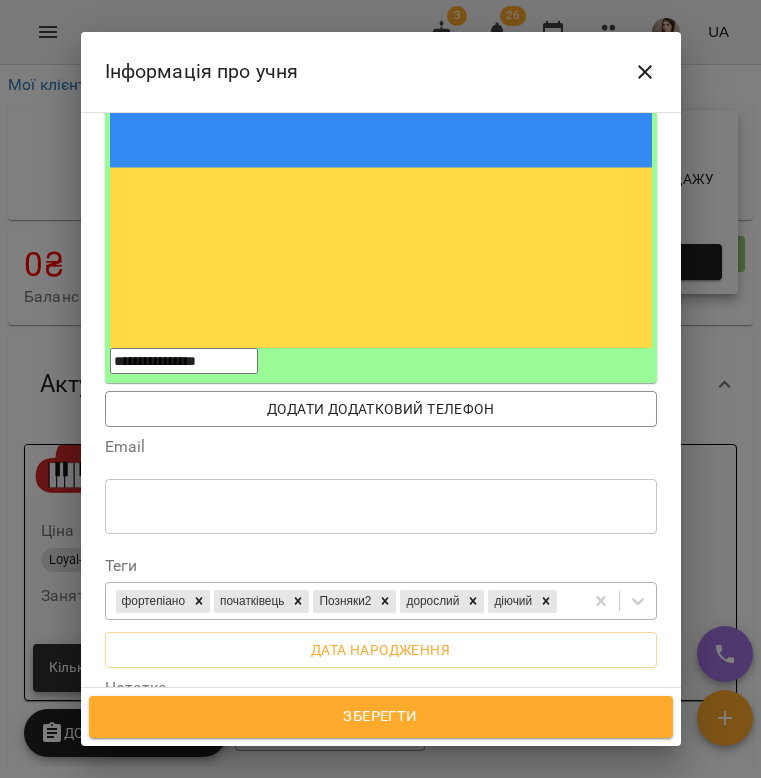 click on "ГРАТИ ЛЕГКО" at bounding box center [186, 982] 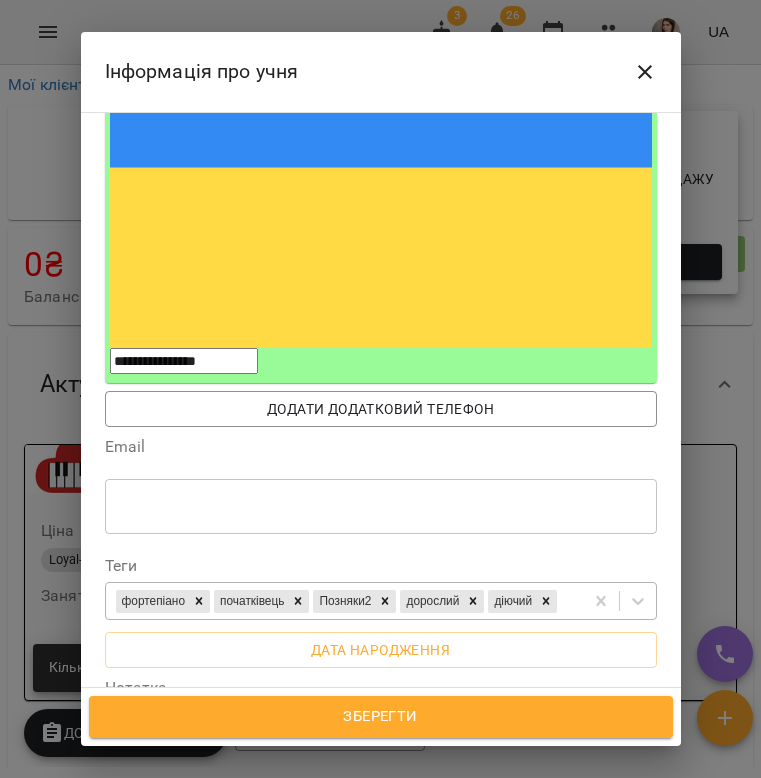 click on "Зберегти" at bounding box center [381, 717] 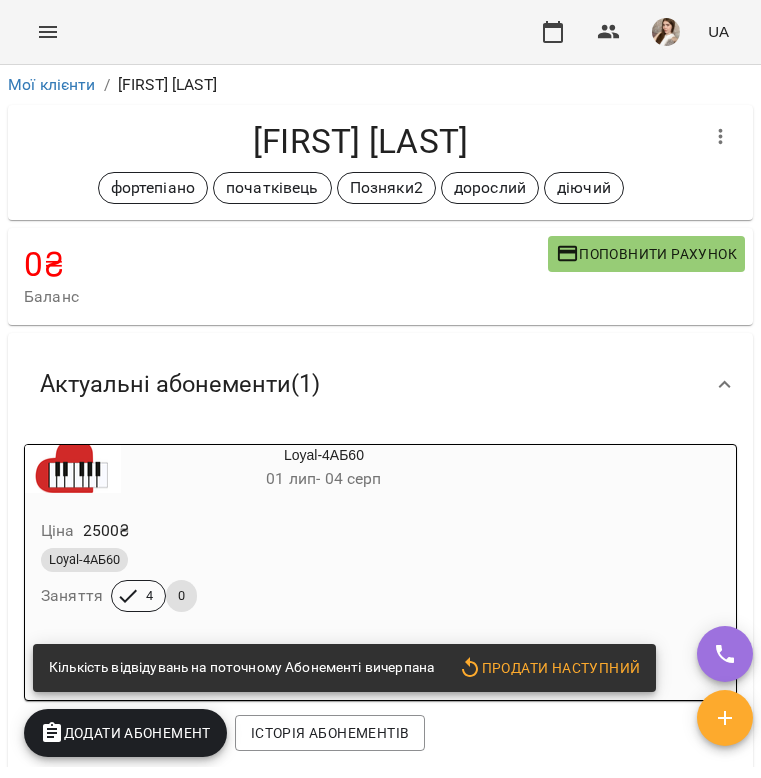 scroll, scrollTop: 0, scrollLeft: 0, axis: both 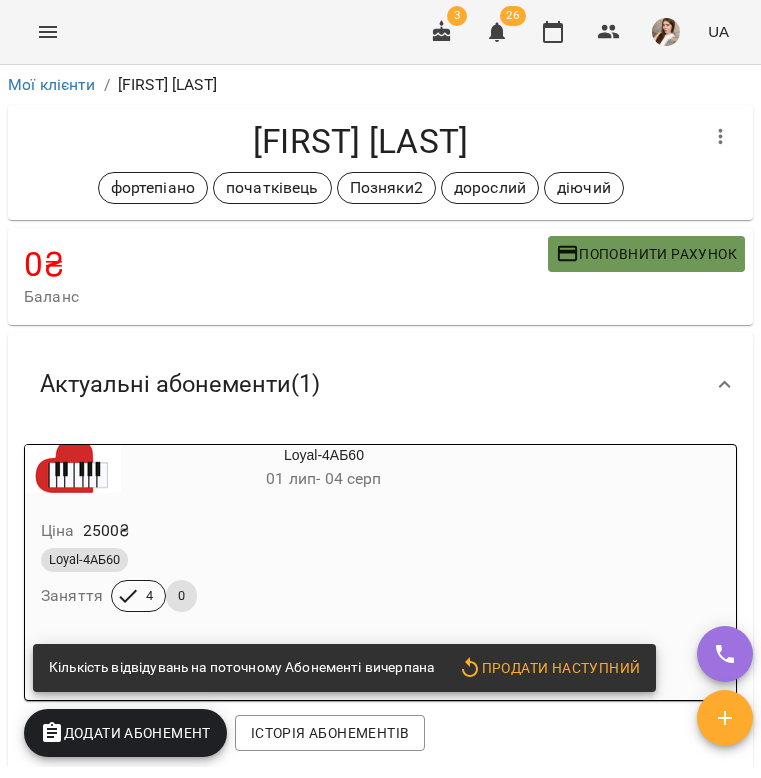 click on "Поповнити рахунок" at bounding box center (646, 254) 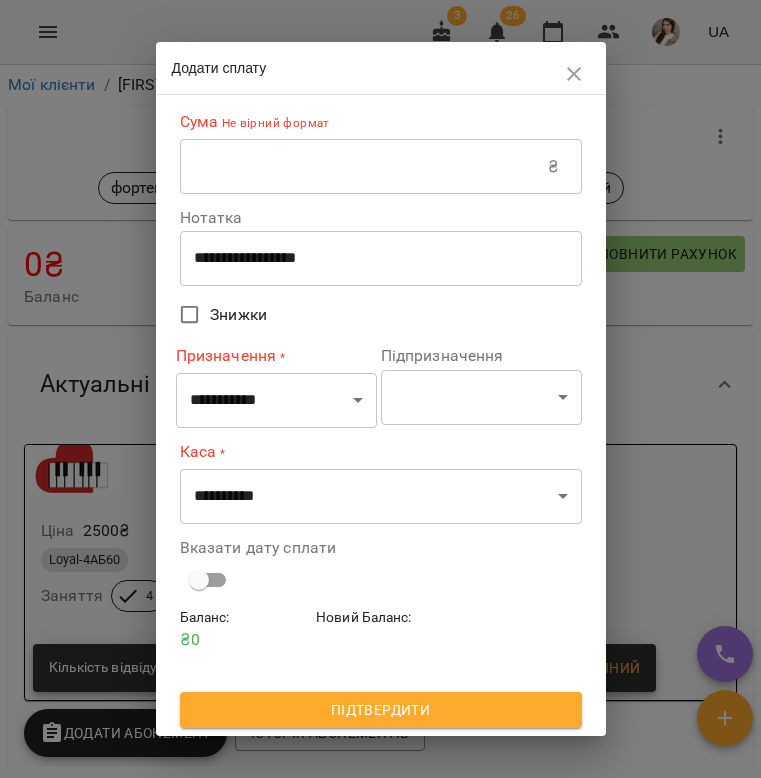 click on "**********" at bounding box center [381, 258] 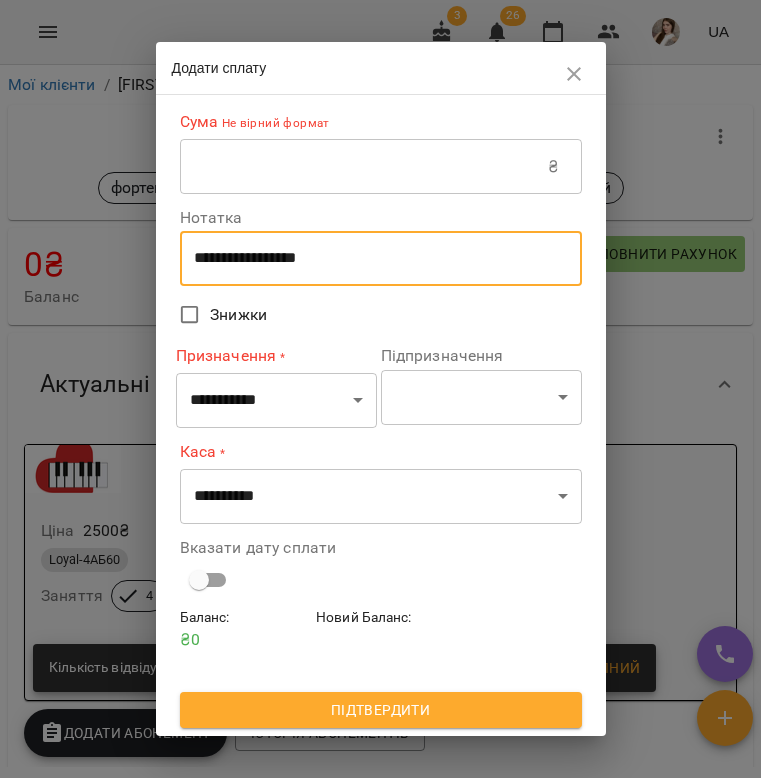 click on "**********" at bounding box center (381, 258) 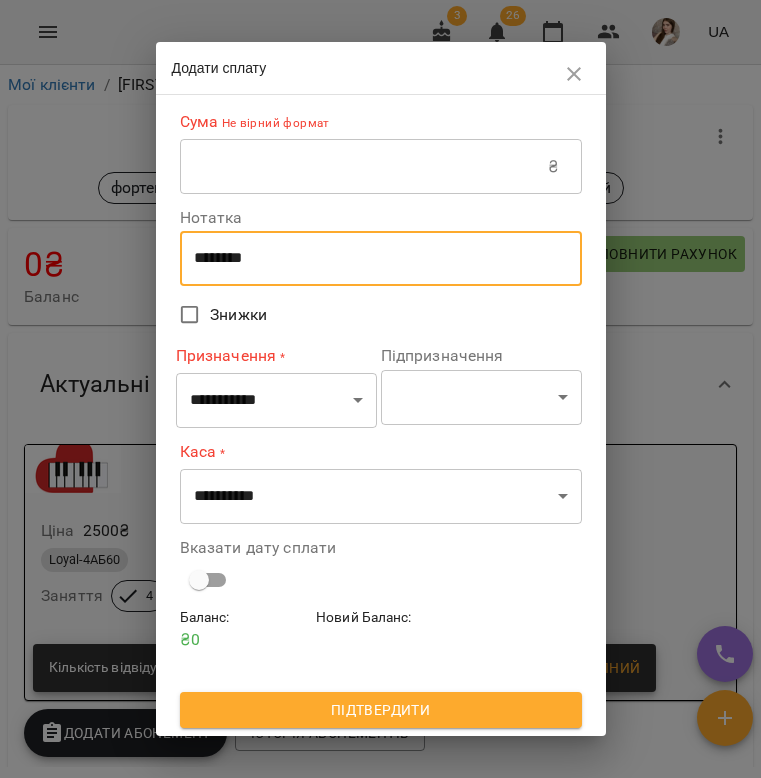 click on "********" at bounding box center (381, 258) 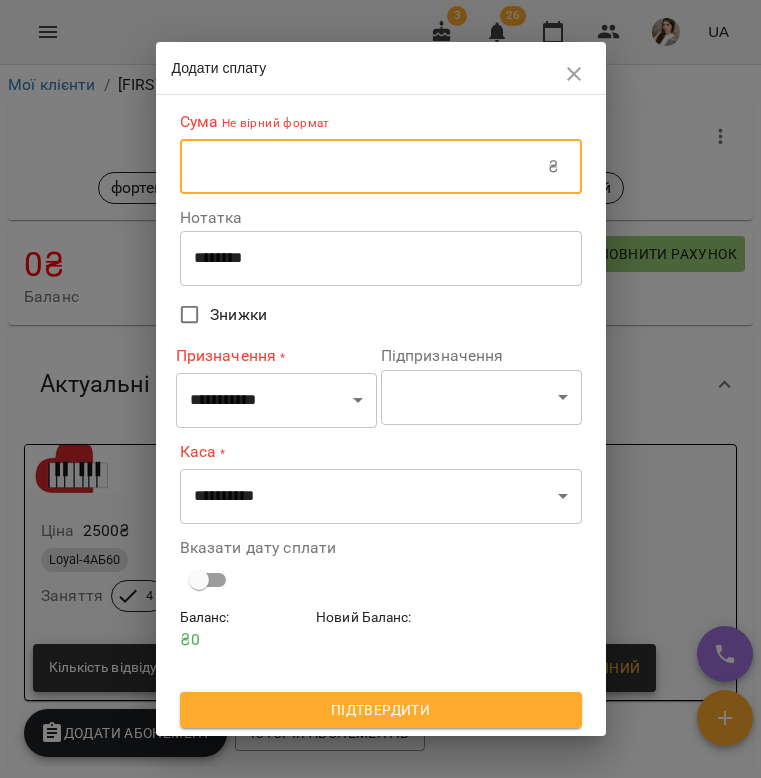 click at bounding box center [364, 167] 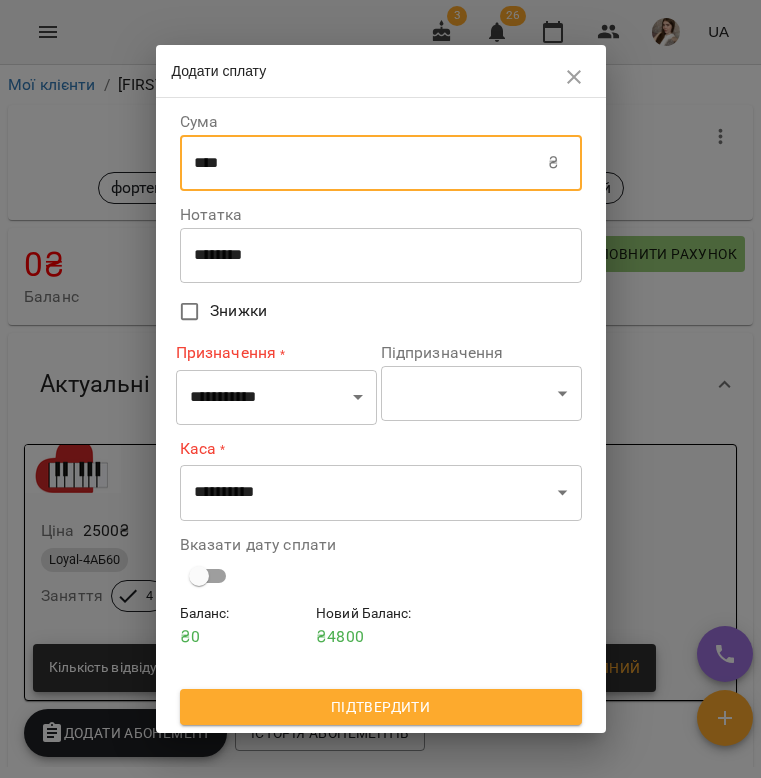 type on "****" 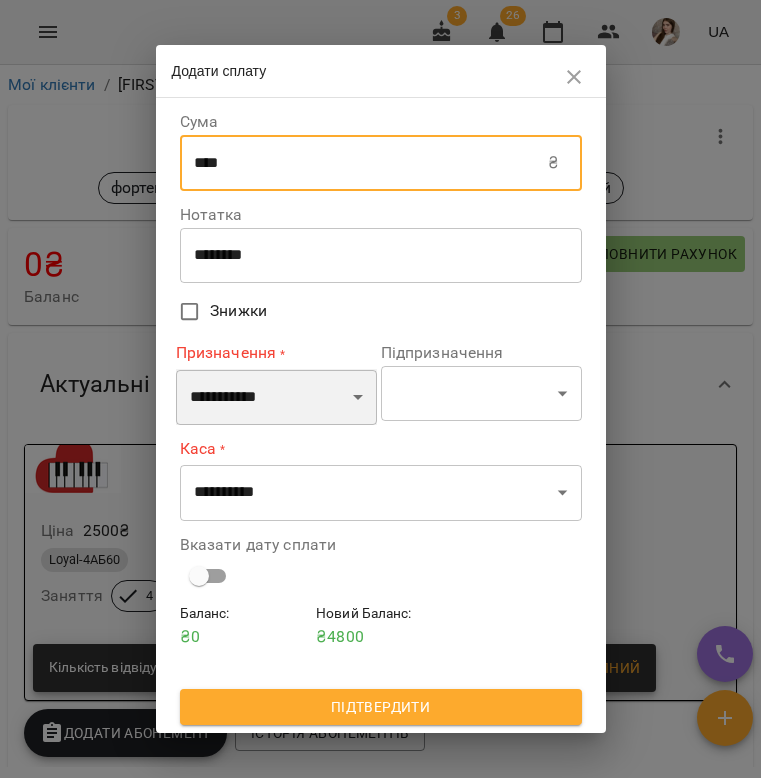 click on "**********" at bounding box center (276, 397) 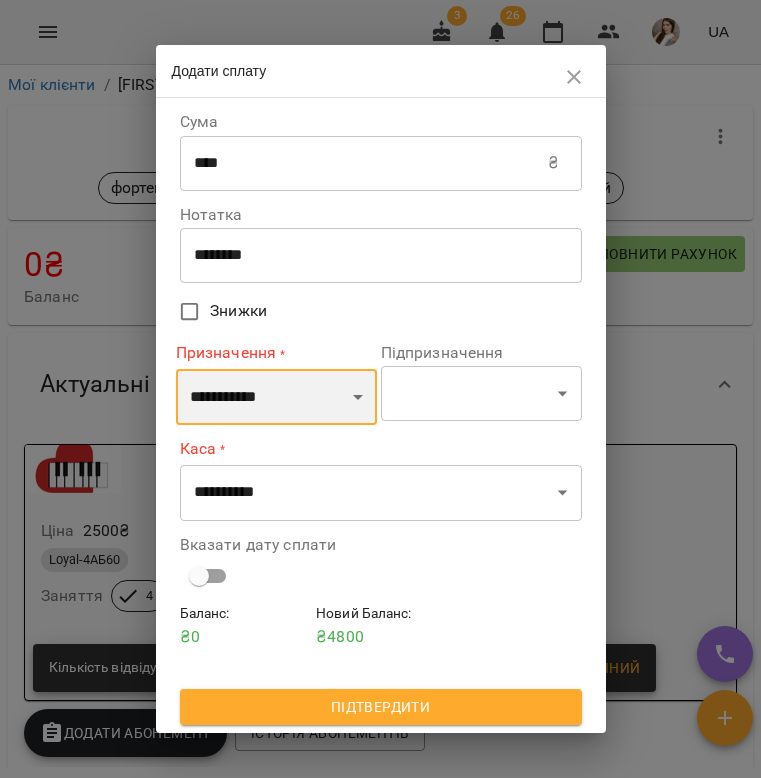 select on "********" 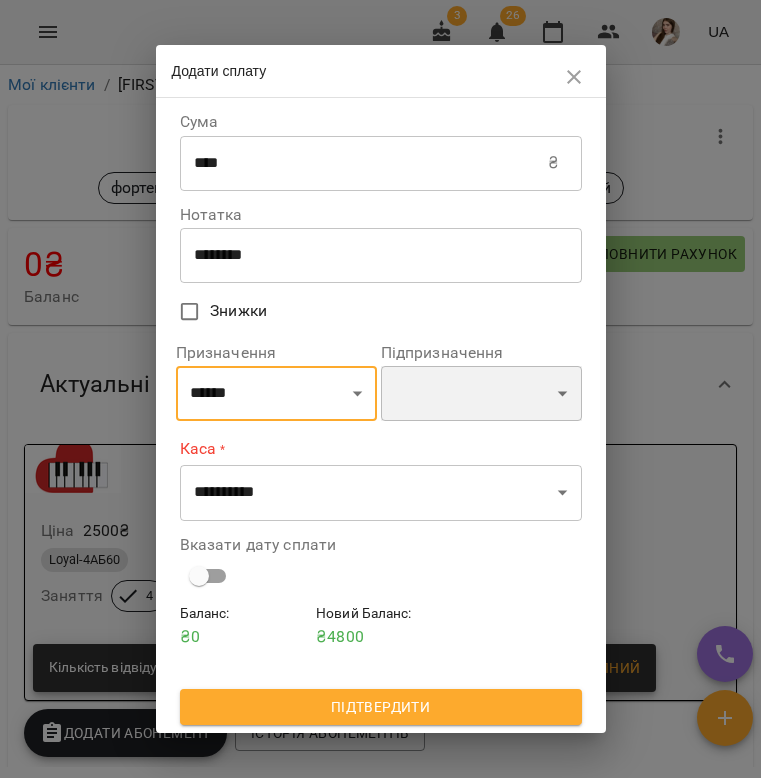 click on "**********" at bounding box center [481, 394] 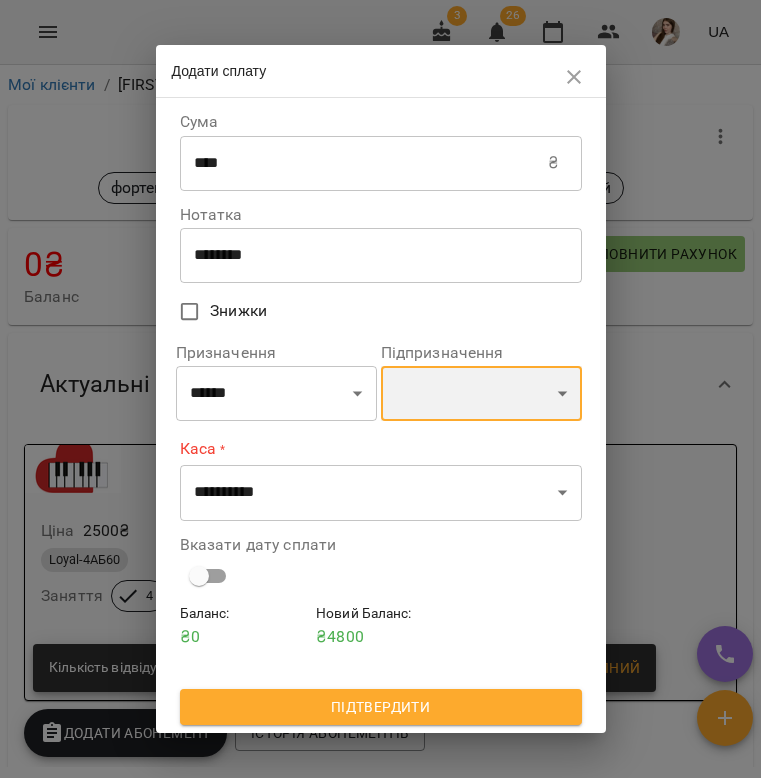 select on "**********" 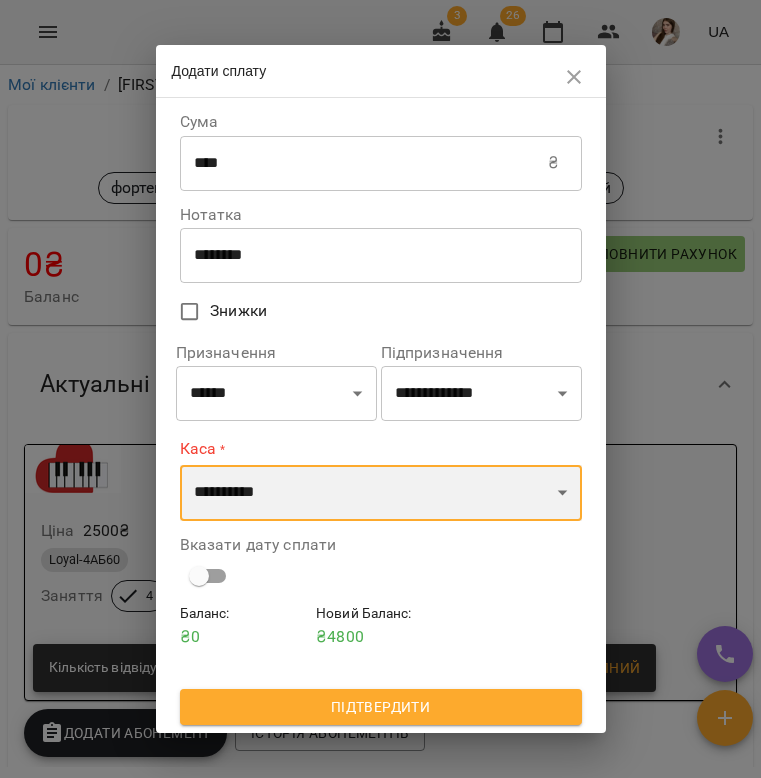 click on "**********" at bounding box center (381, 493) 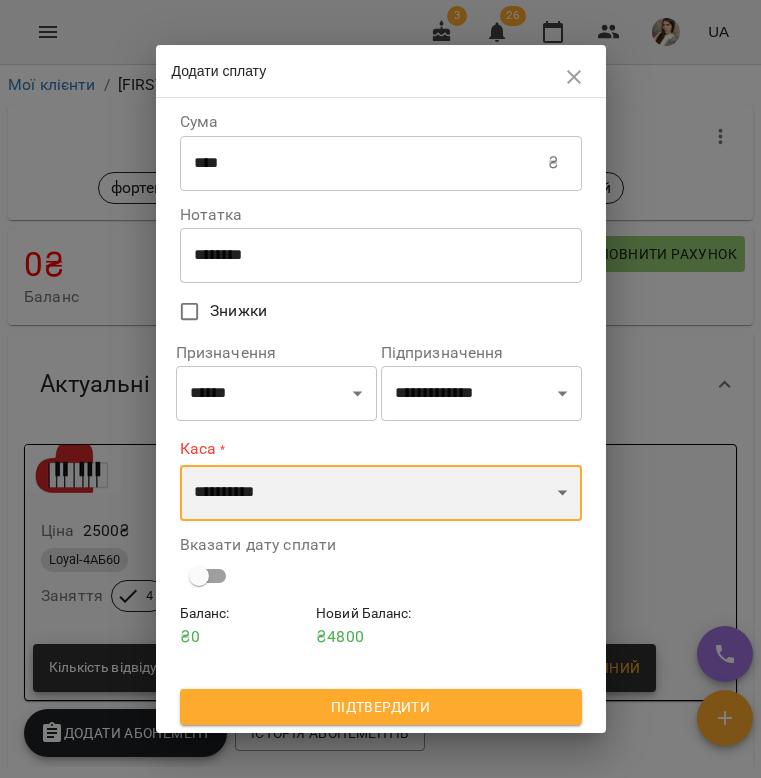 select on "**********" 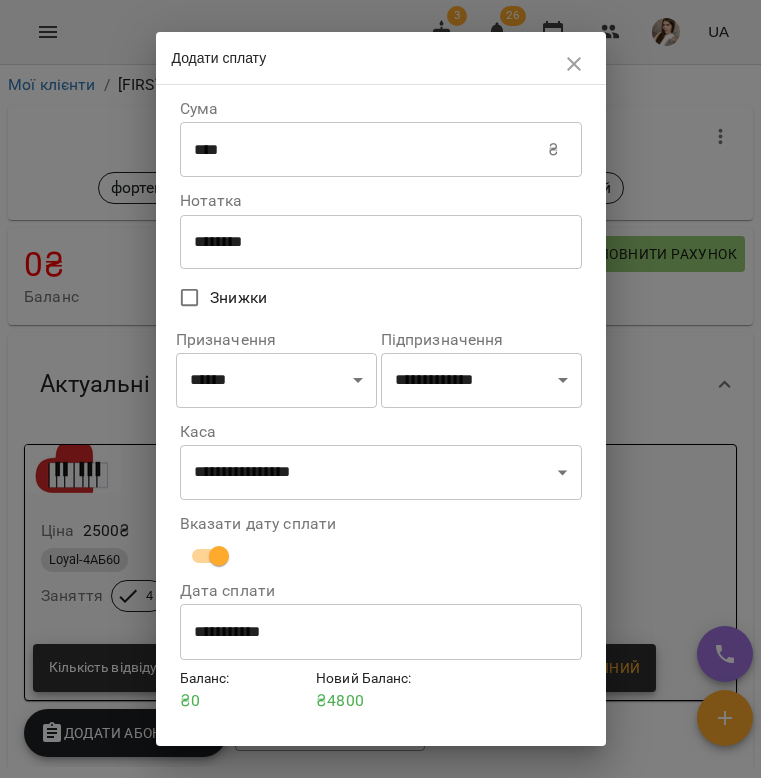 click on "**********" at bounding box center (381, 632) 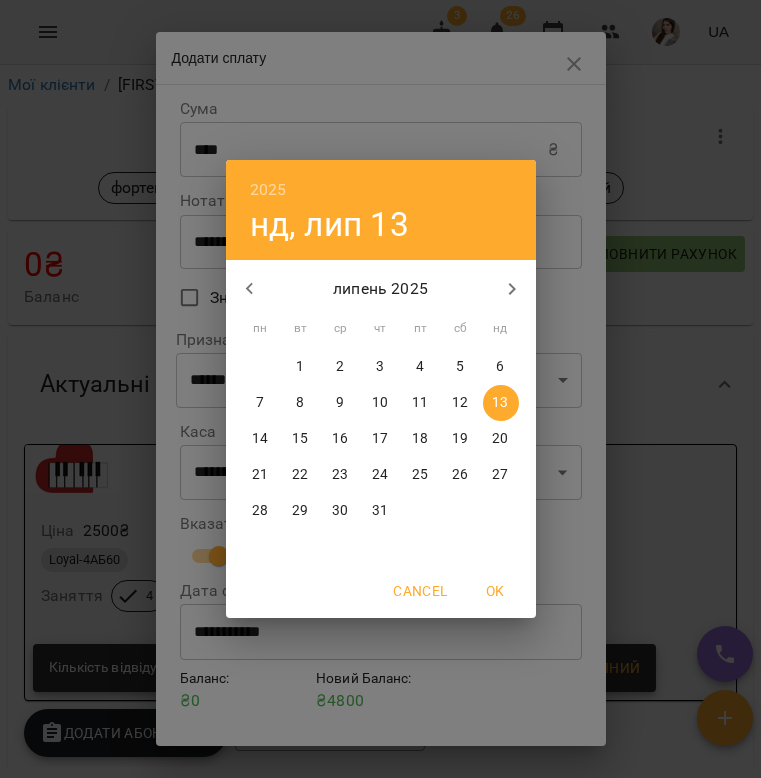 click on "12" at bounding box center (460, 403) 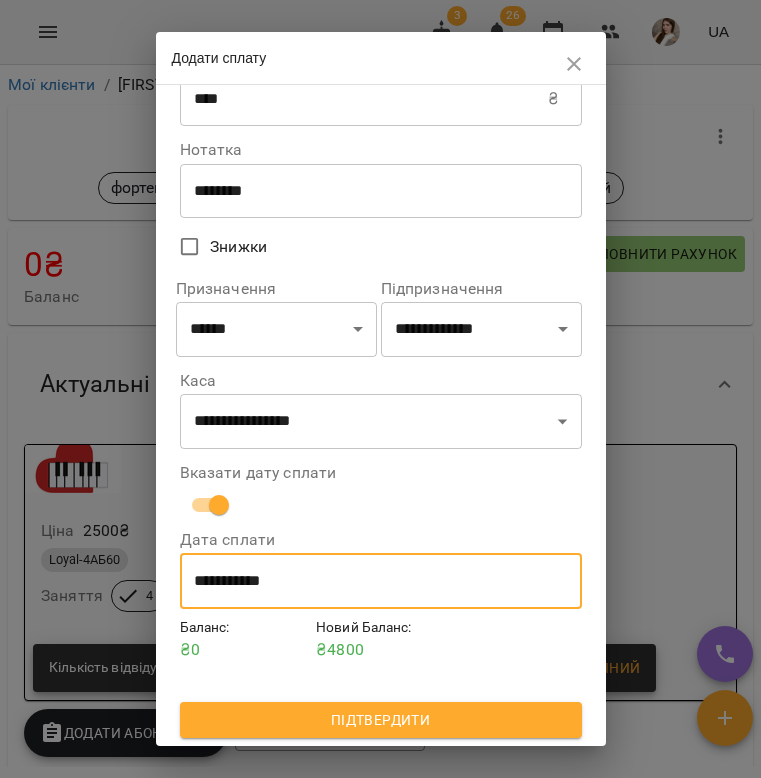 scroll, scrollTop: 54, scrollLeft: 0, axis: vertical 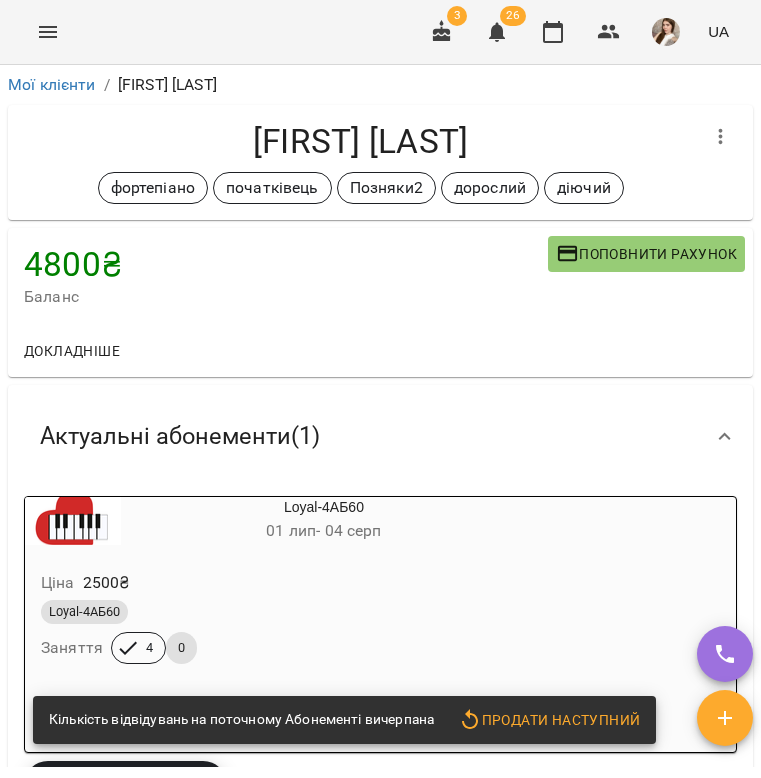 click on "Кількість відвідувань на поточному Абонементі вичерпана Продати наступний" at bounding box center [344, 720] 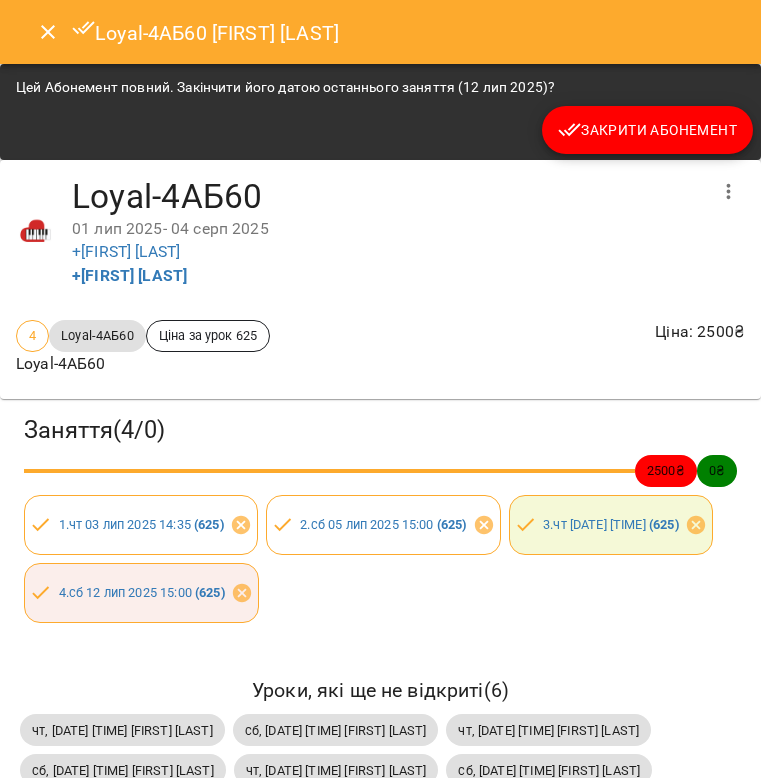 click on "Закрити Абонемент" at bounding box center (647, 130) 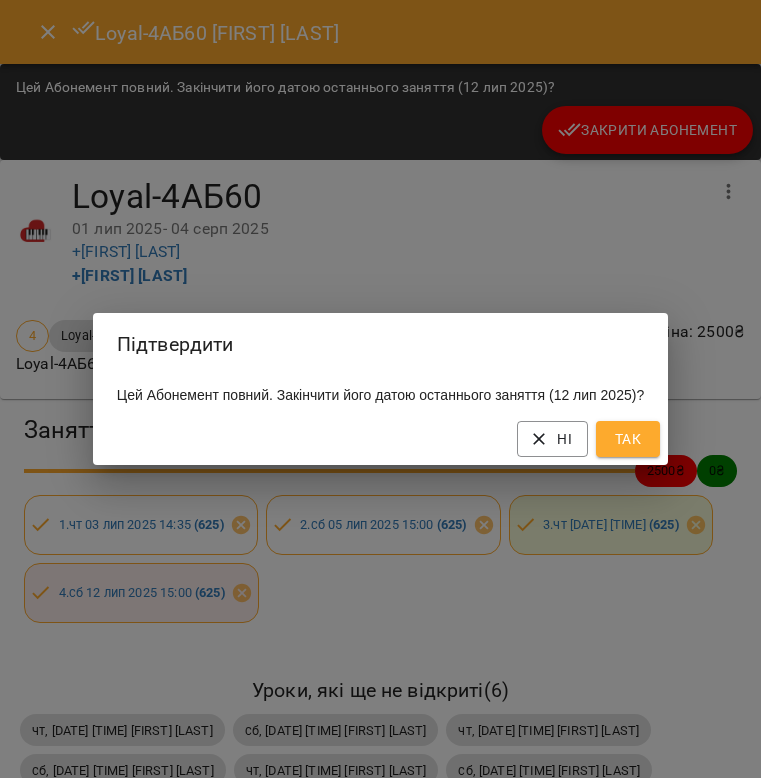 click on "Так" at bounding box center (628, 439) 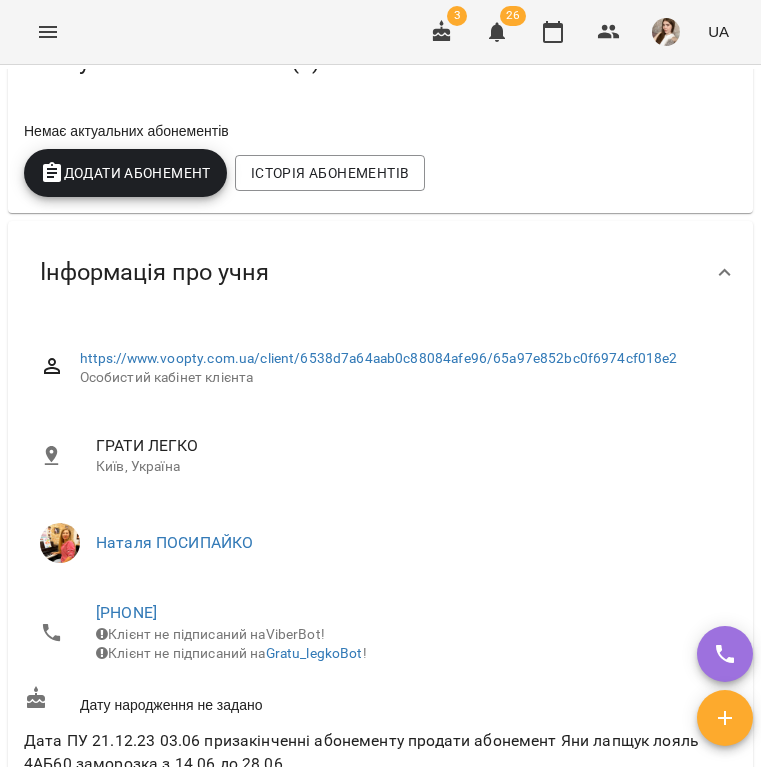 scroll, scrollTop: 53, scrollLeft: 0, axis: vertical 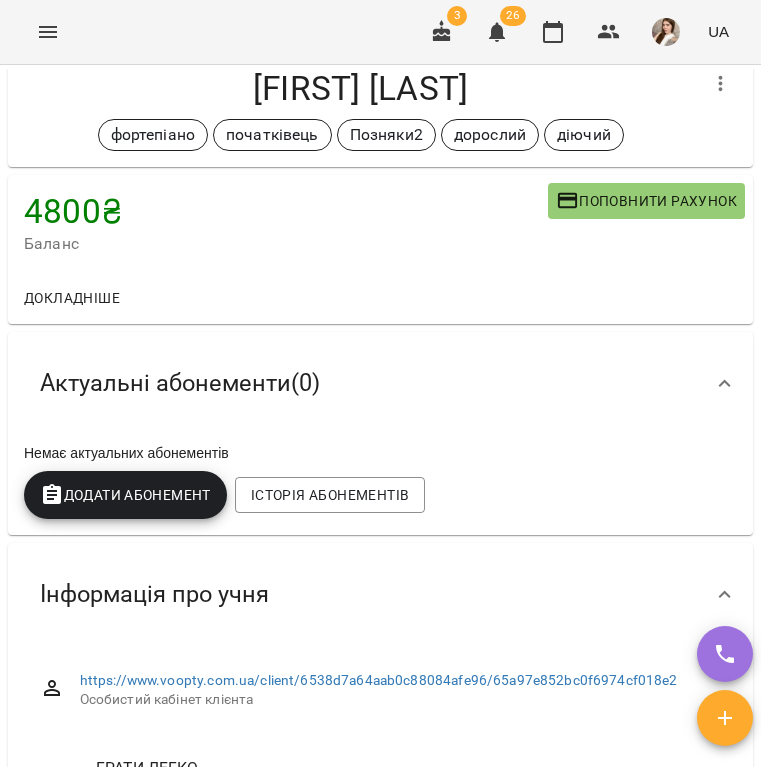 click on "Додати Абонемент" at bounding box center [125, 495] 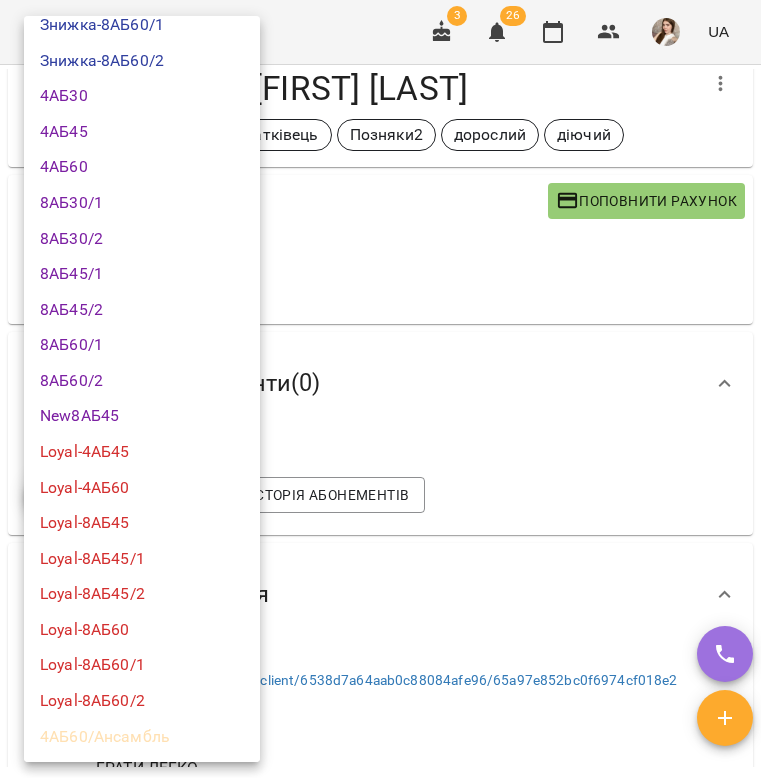 scroll, scrollTop: 320, scrollLeft: 0, axis: vertical 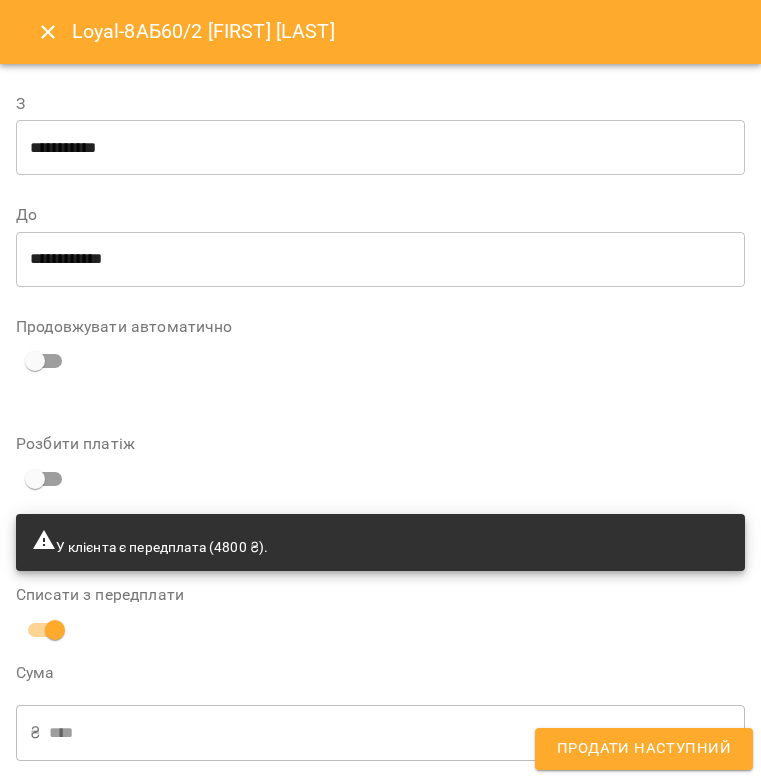 click on "Продати наступний" at bounding box center (644, 749) 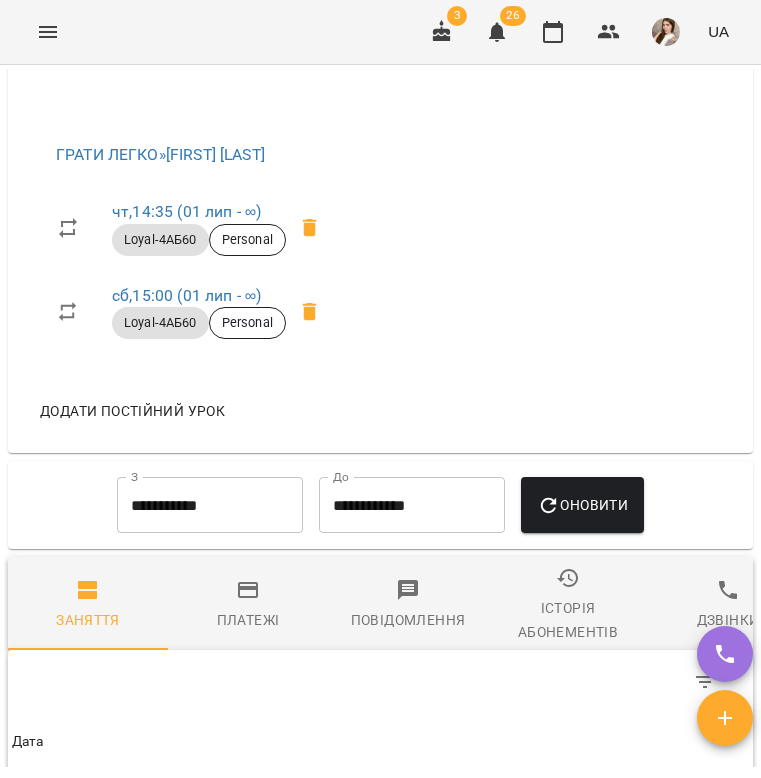 scroll, scrollTop: 1686, scrollLeft: 0, axis: vertical 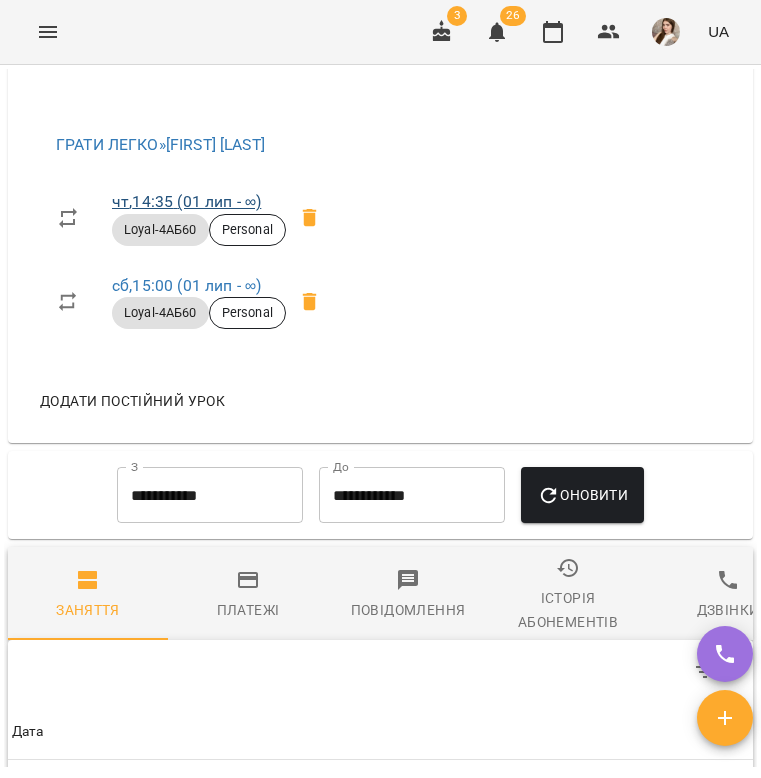 click on "чт ,  14:35   (01 лип - ∞)" at bounding box center [186, 201] 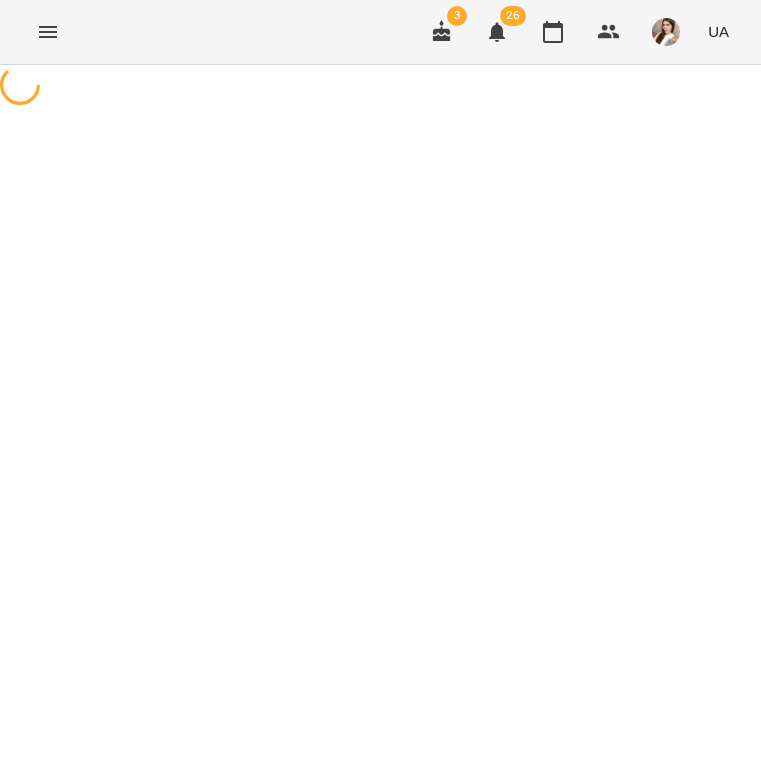 select on "*" 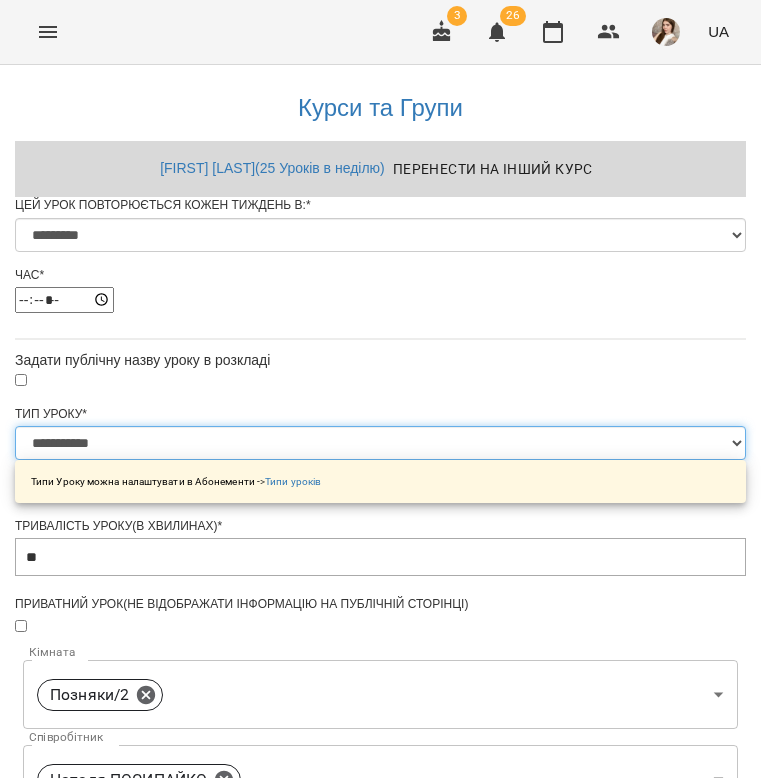 click on "**********" at bounding box center [380, 443] 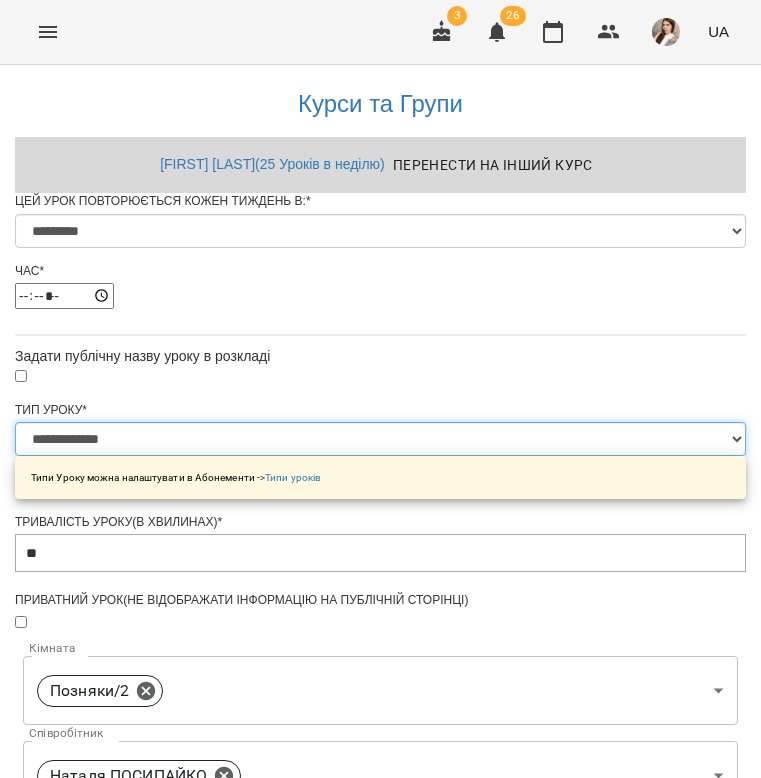 scroll, scrollTop: 813, scrollLeft: 0, axis: vertical 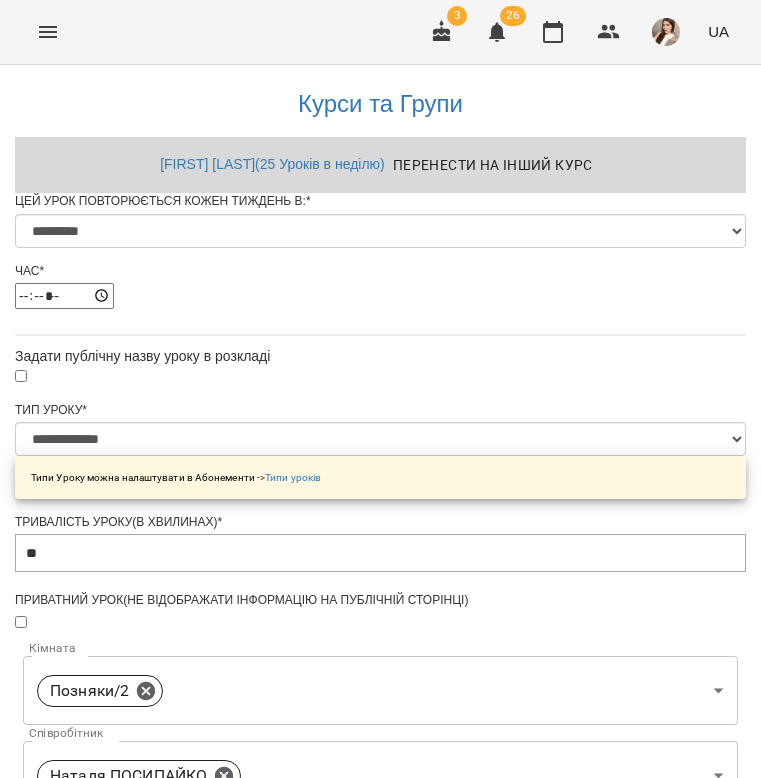 click on "Зберегти" at bounding box center (380, 1368) 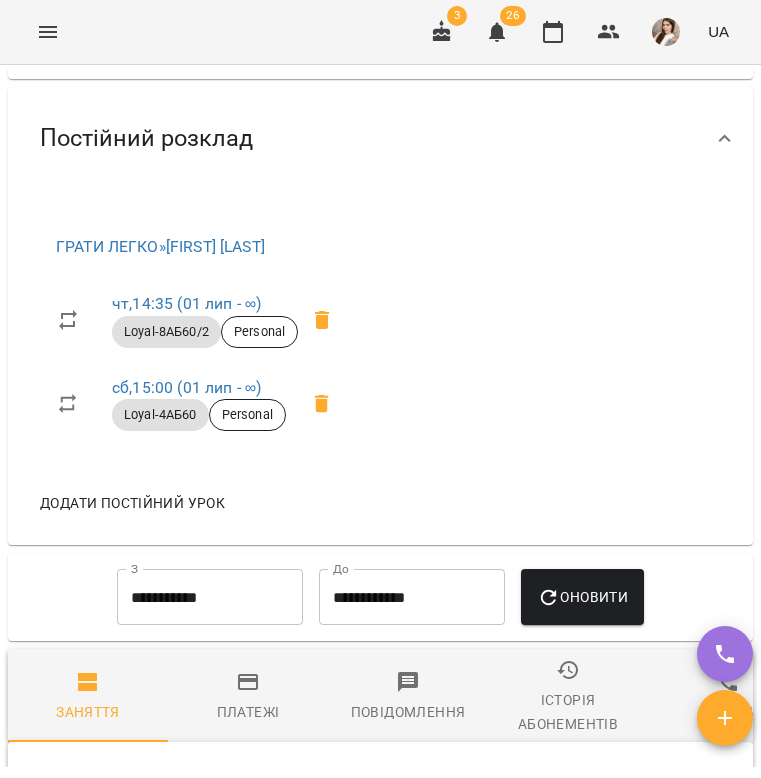 scroll, scrollTop: 1724, scrollLeft: 0, axis: vertical 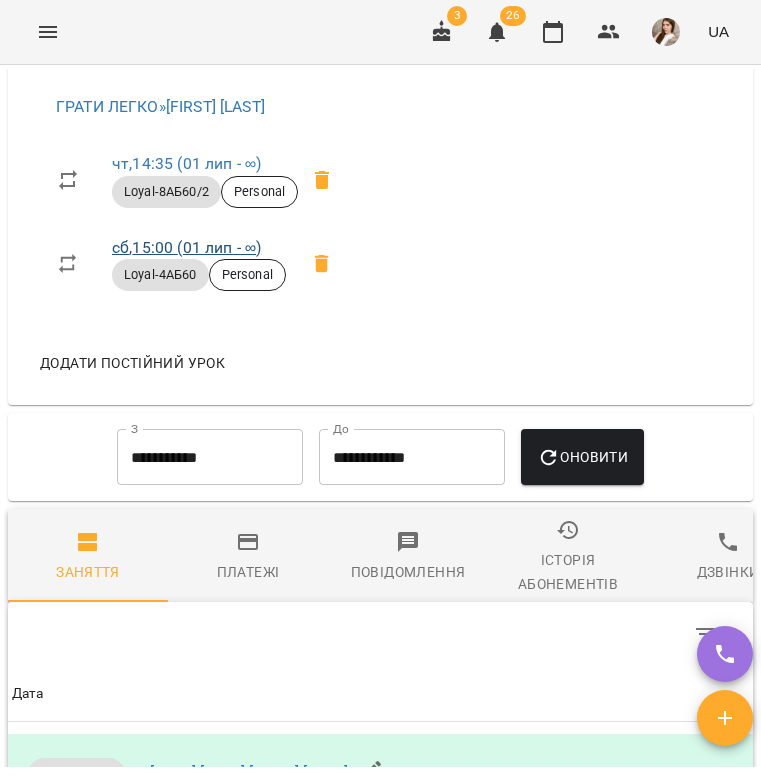 click on "сб ,  15:00   (01 лип - ∞)" at bounding box center [186, 247] 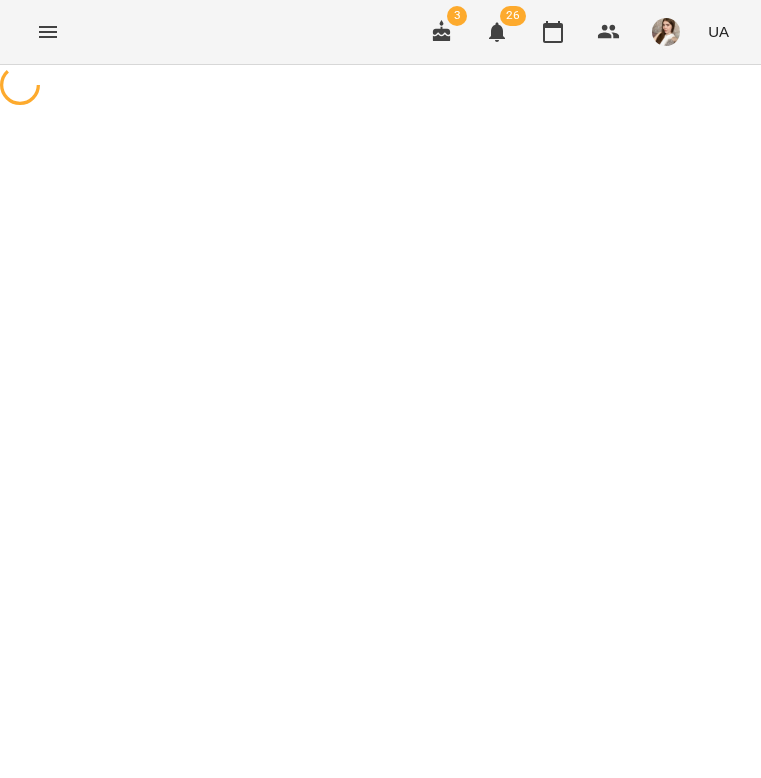 select on "*" 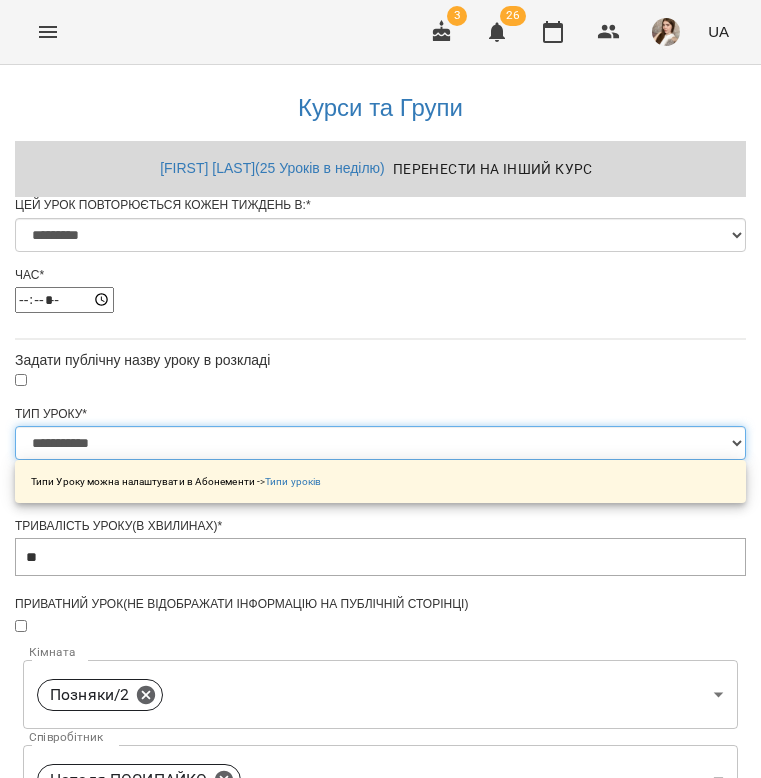click on "**********" at bounding box center [380, 443] 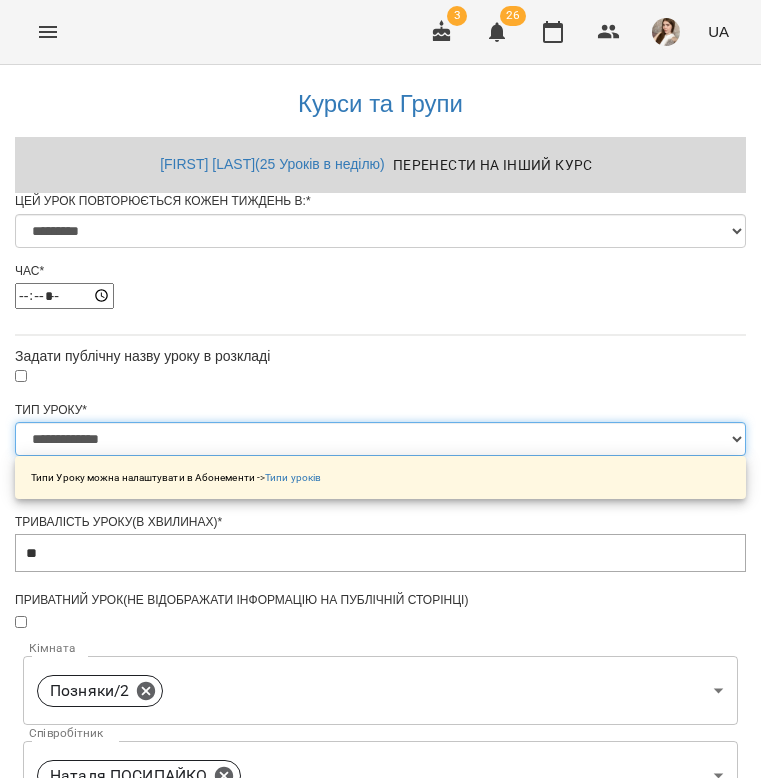 scroll, scrollTop: 813, scrollLeft: 0, axis: vertical 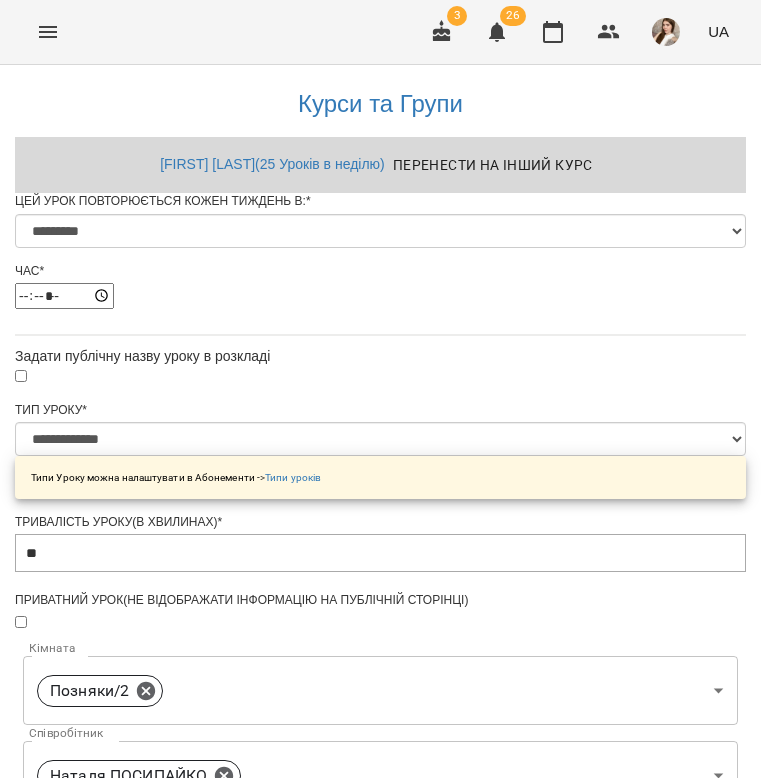 click on "Зберегти" at bounding box center (380, 1368) 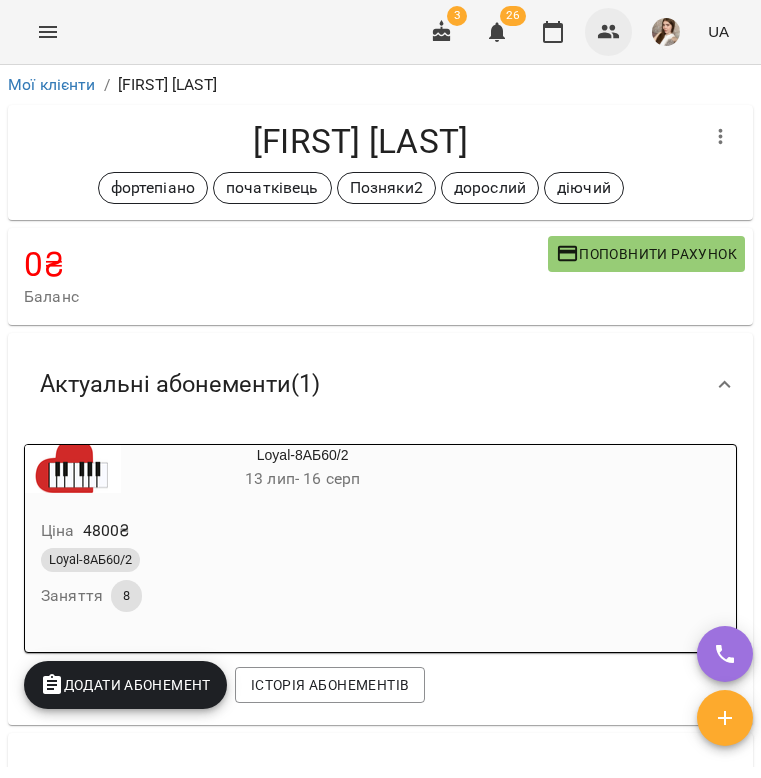 click 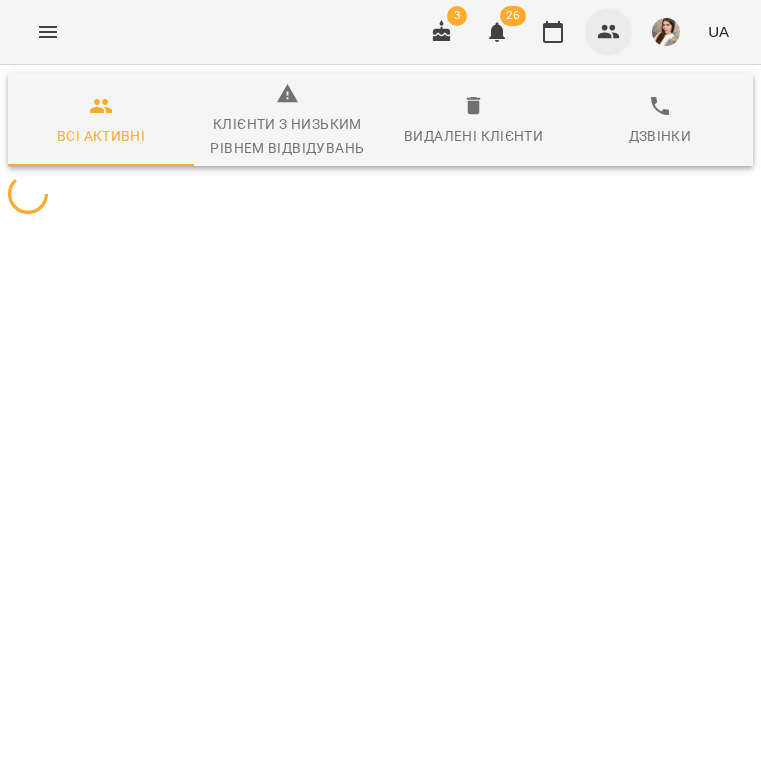 scroll, scrollTop: 0, scrollLeft: 0, axis: both 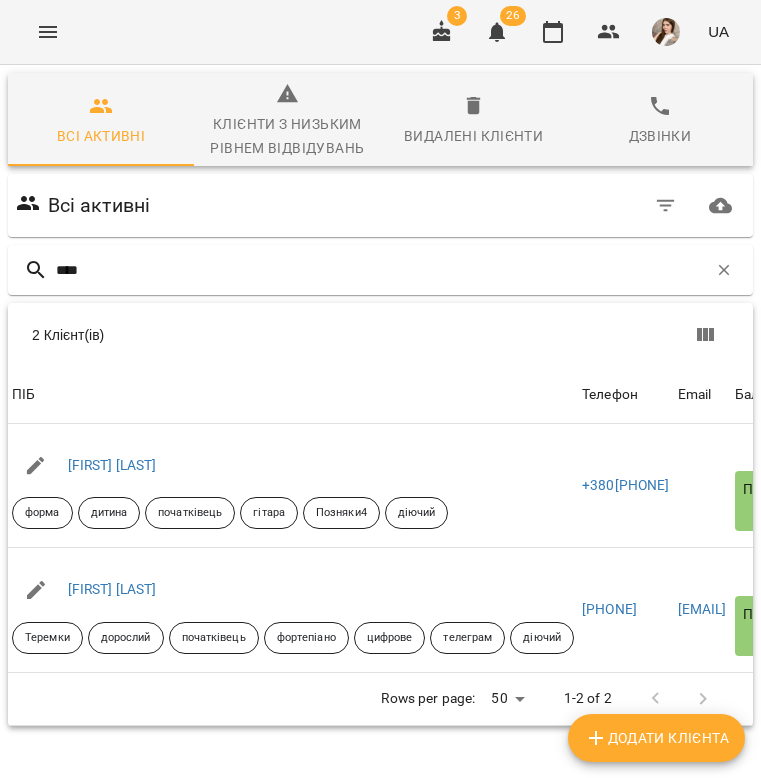 type on "*****" 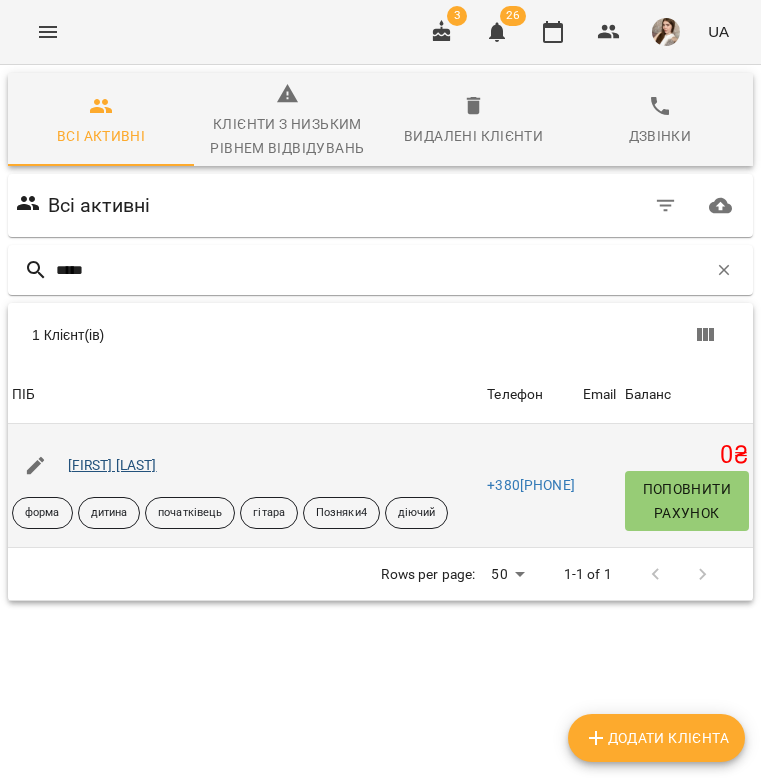 click on "Артем Кухтин" at bounding box center (112, 465) 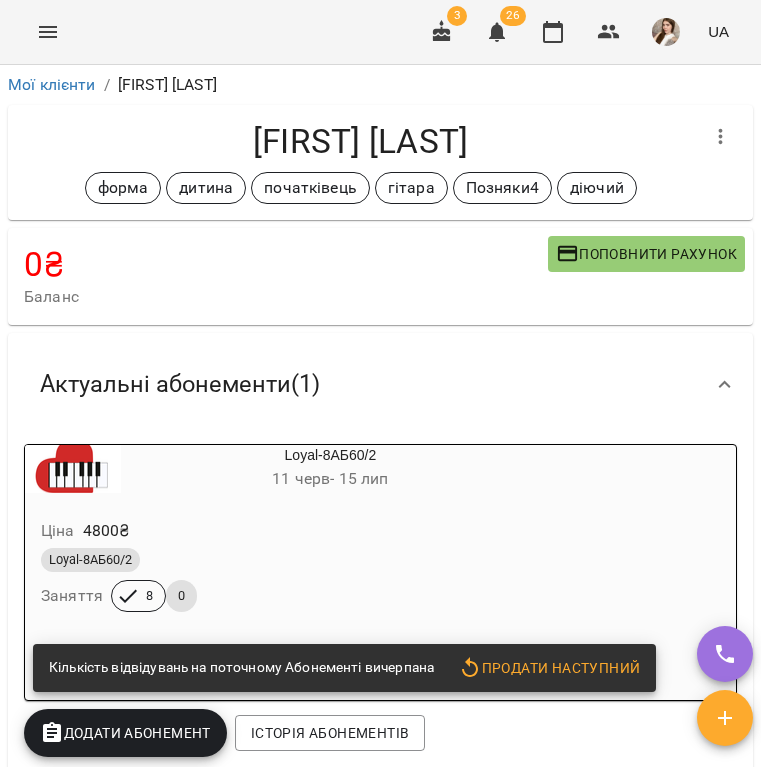 click on "Поповнити рахунок" at bounding box center [646, 254] 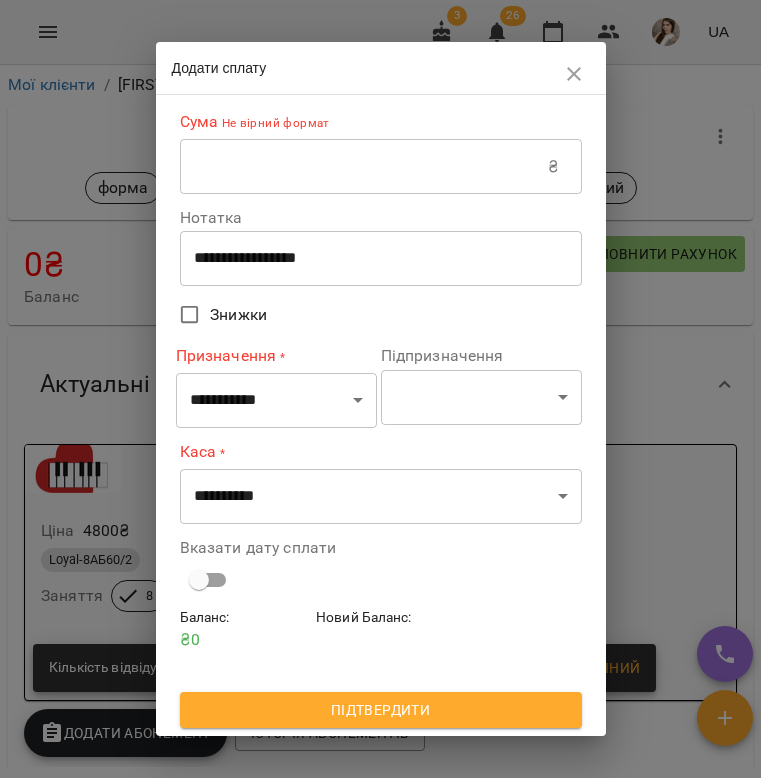 click on "**********" at bounding box center (381, 258) 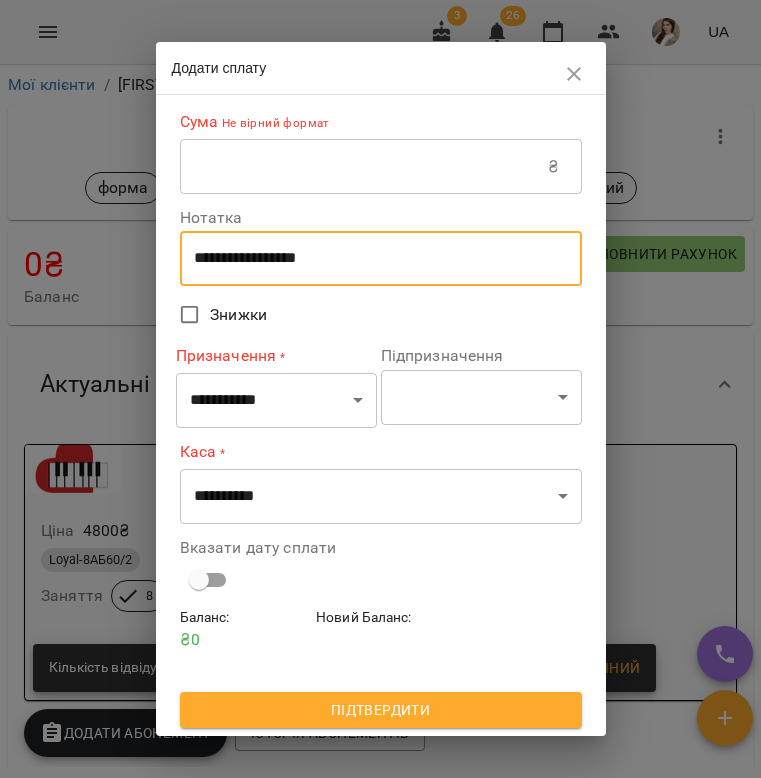 click on "**********" at bounding box center (381, 258) 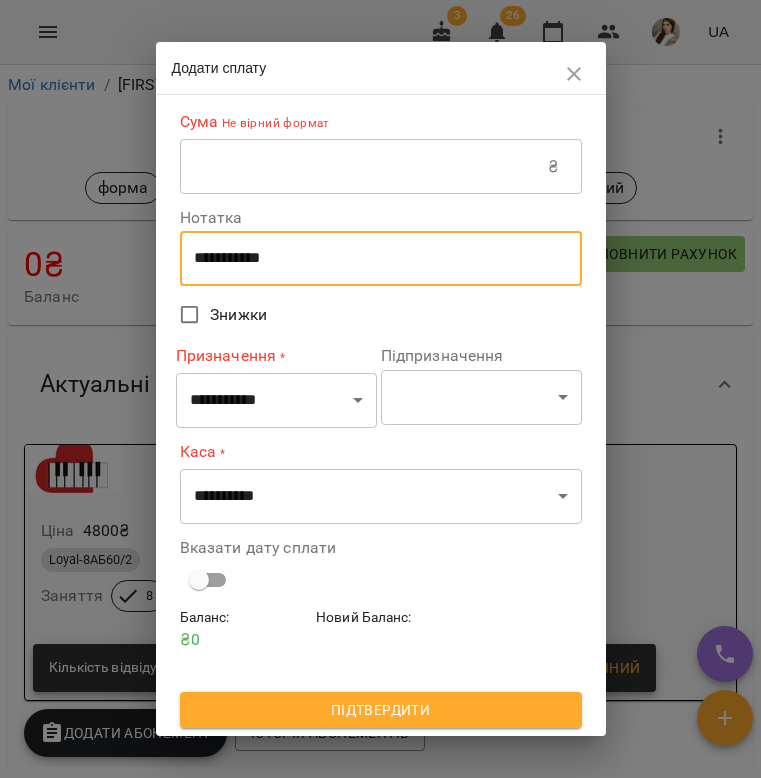 click on "**********" at bounding box center (381, 258) 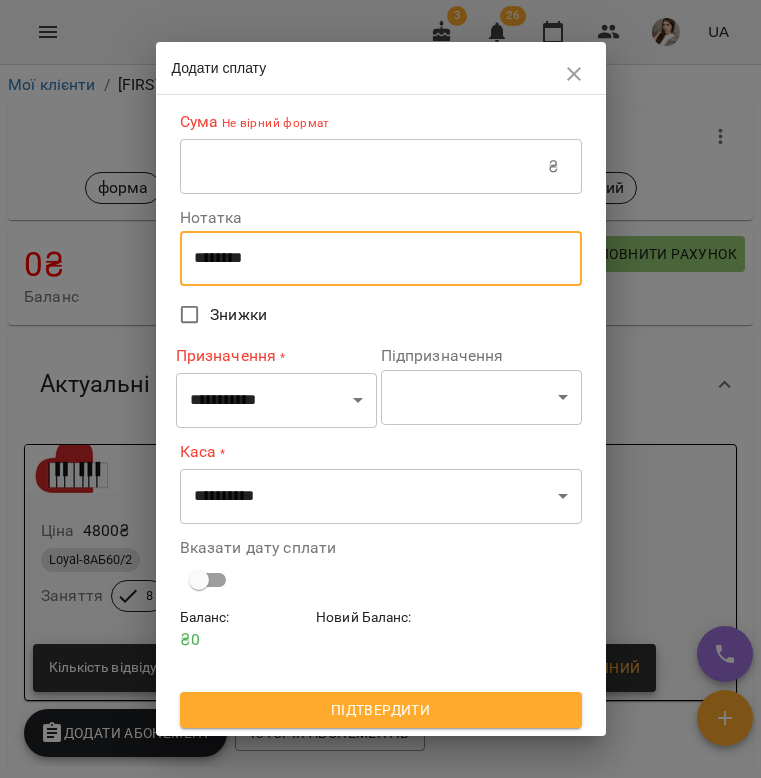 type on "********" 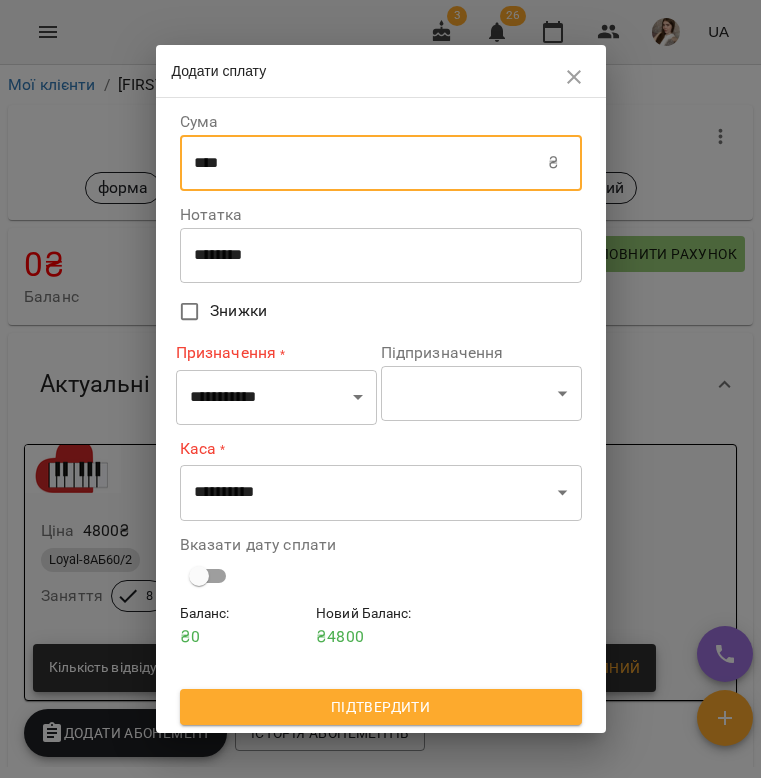 type on "****" 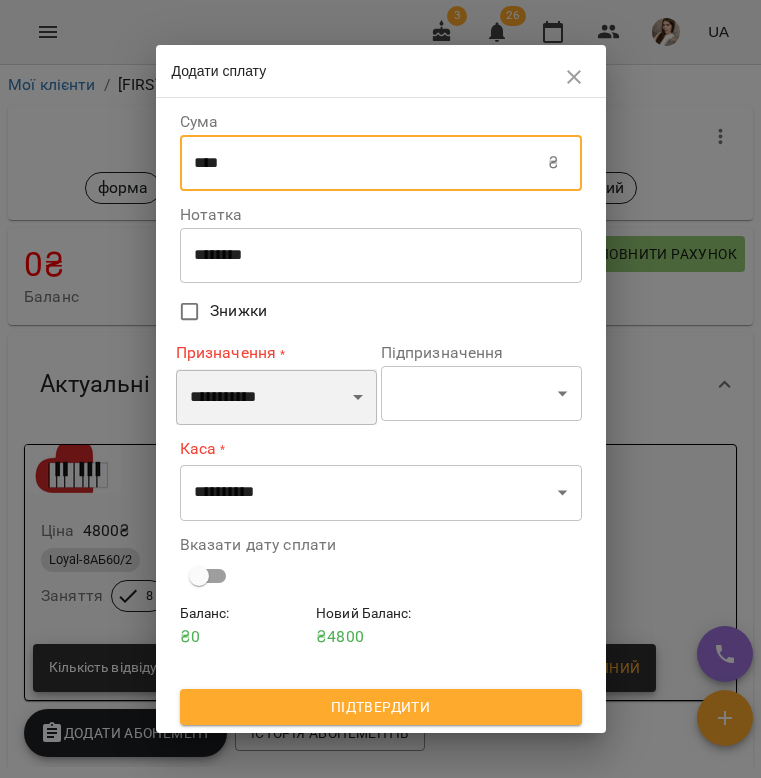 click on "**********" at bounding box center (276, 397) 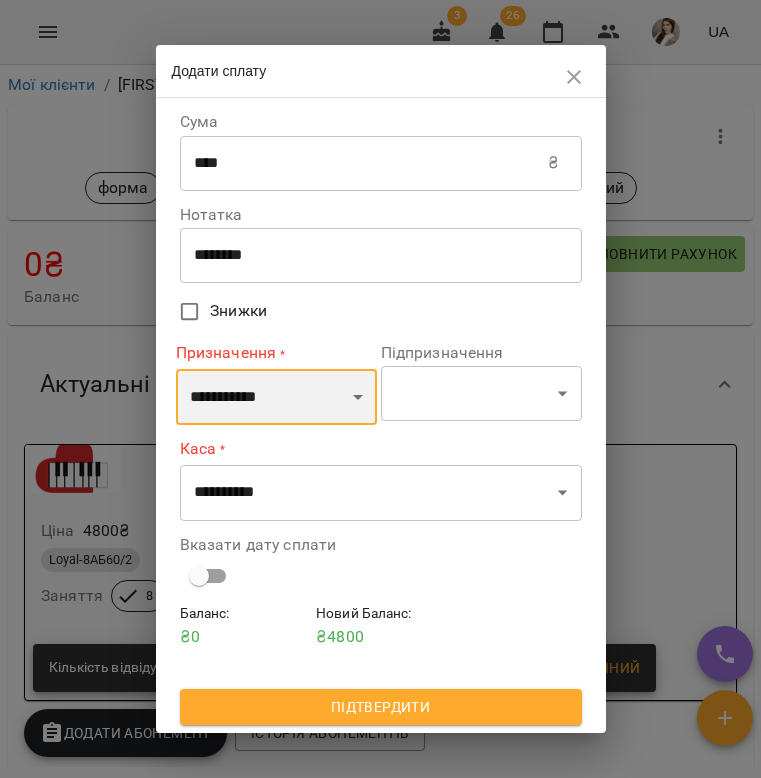 select on "********" 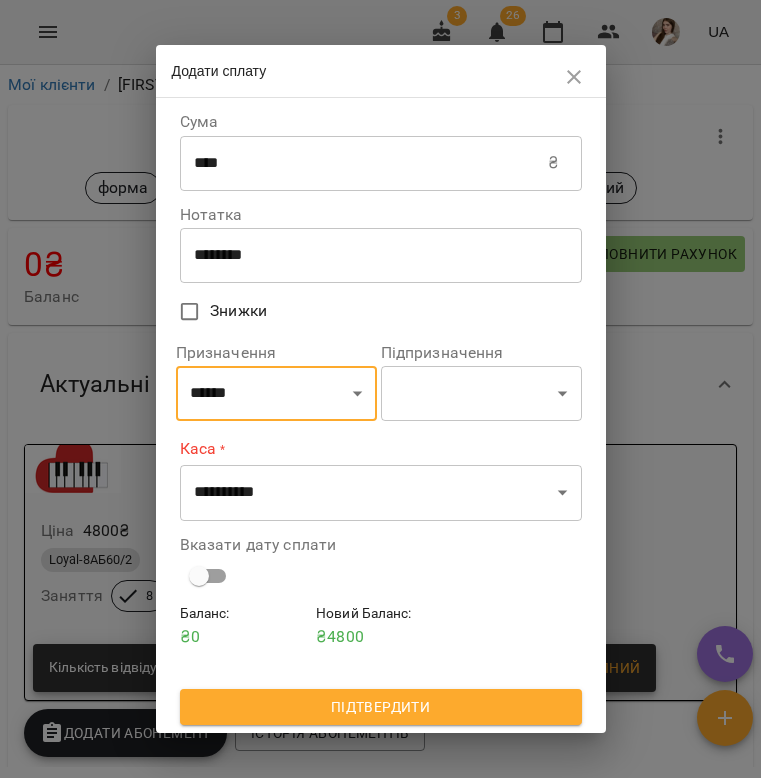 click on "Підпризначення" at bounding box center [481, 353] 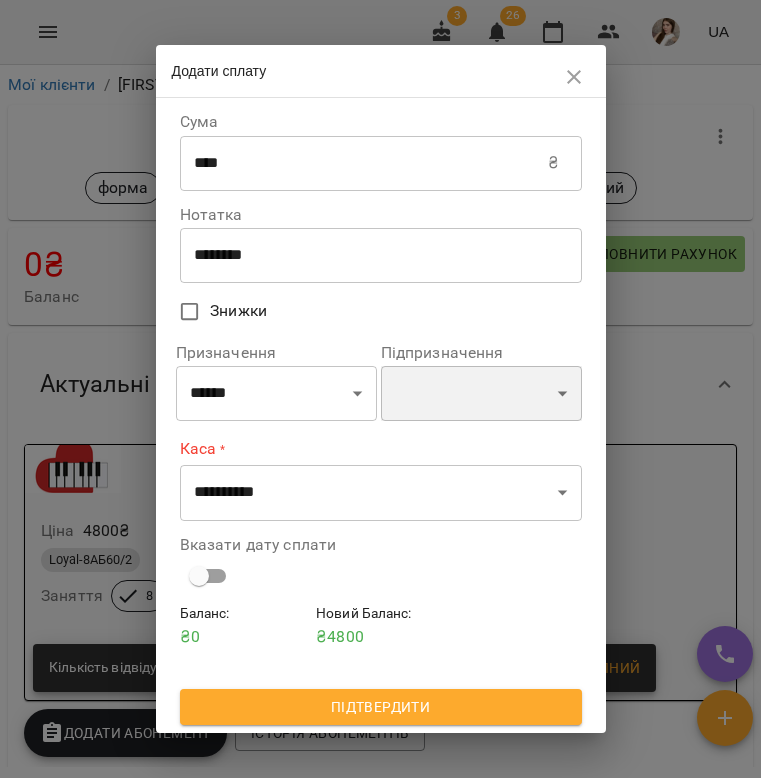 click on "**********" at bounding box center [481, 394] 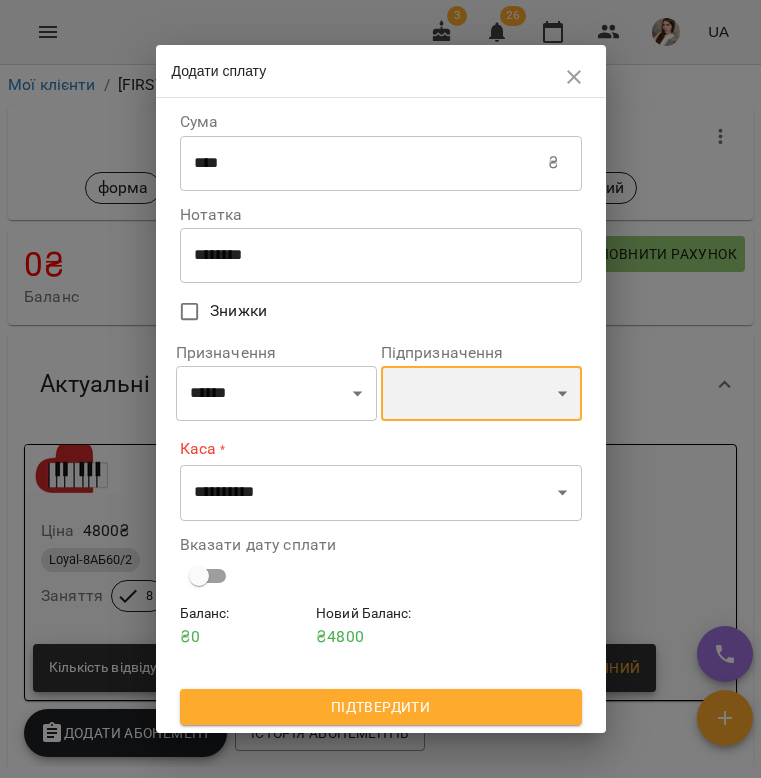 select on "**********" 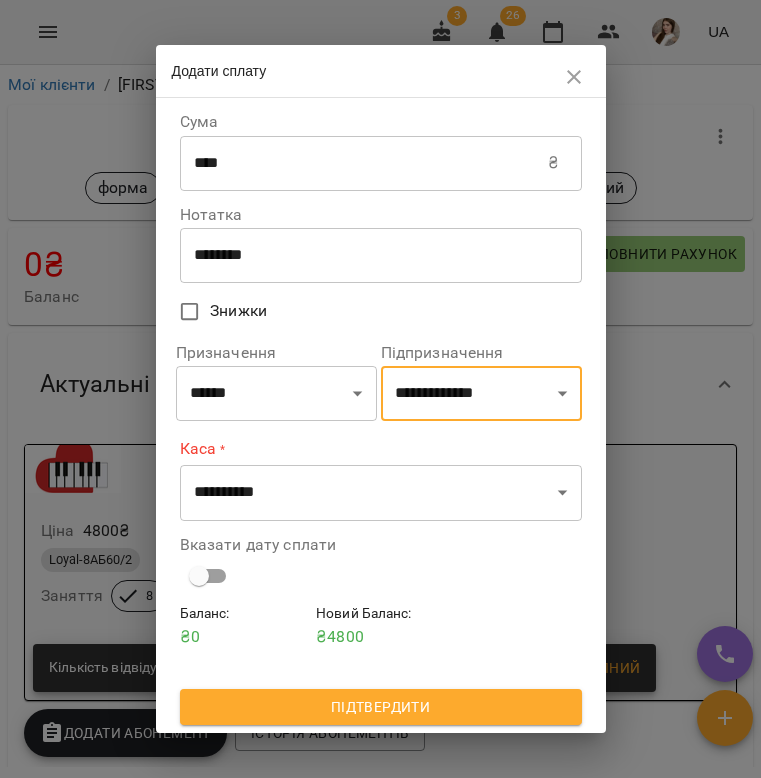 click on "**********" at bounding box center (381, 478) 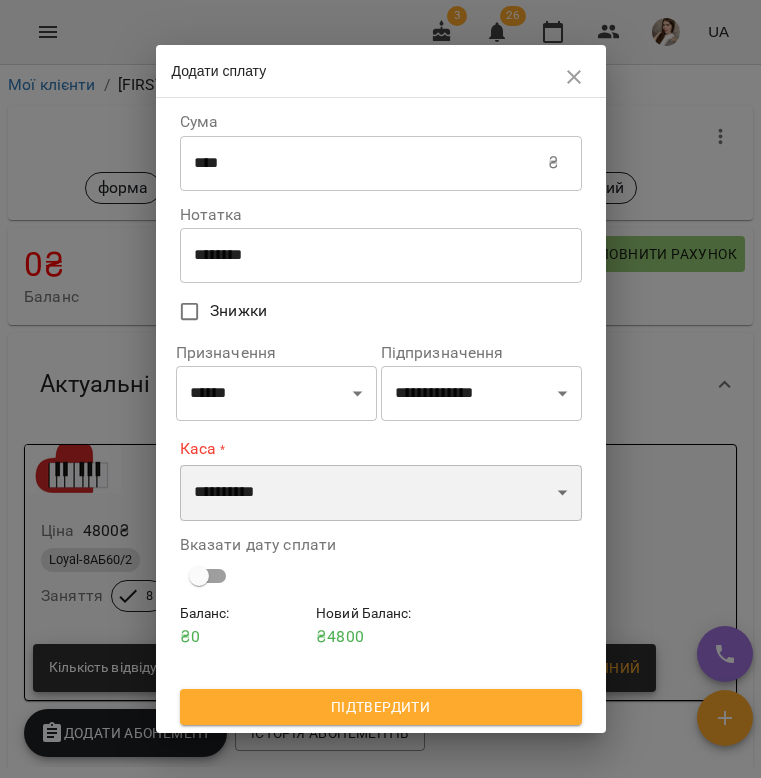 click on "**********" at bounding box center [381, 493] 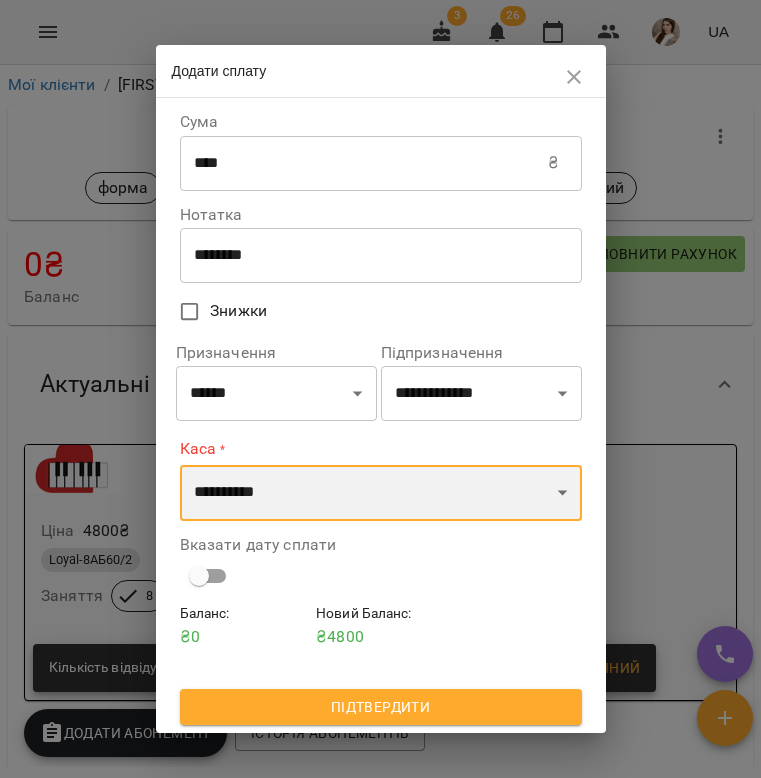 select on "**********" 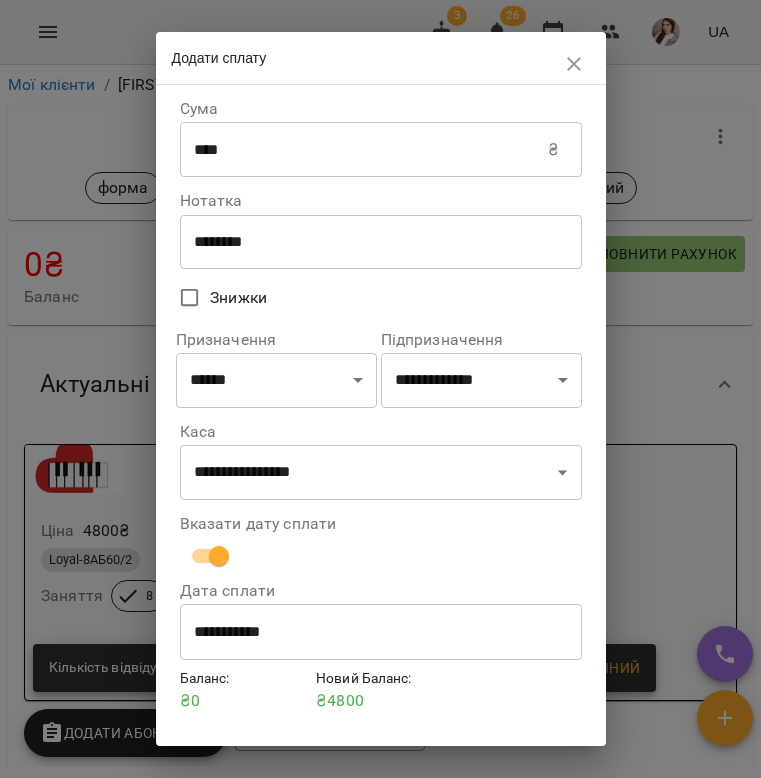 click on "**********" at bounding box center [381, 632] 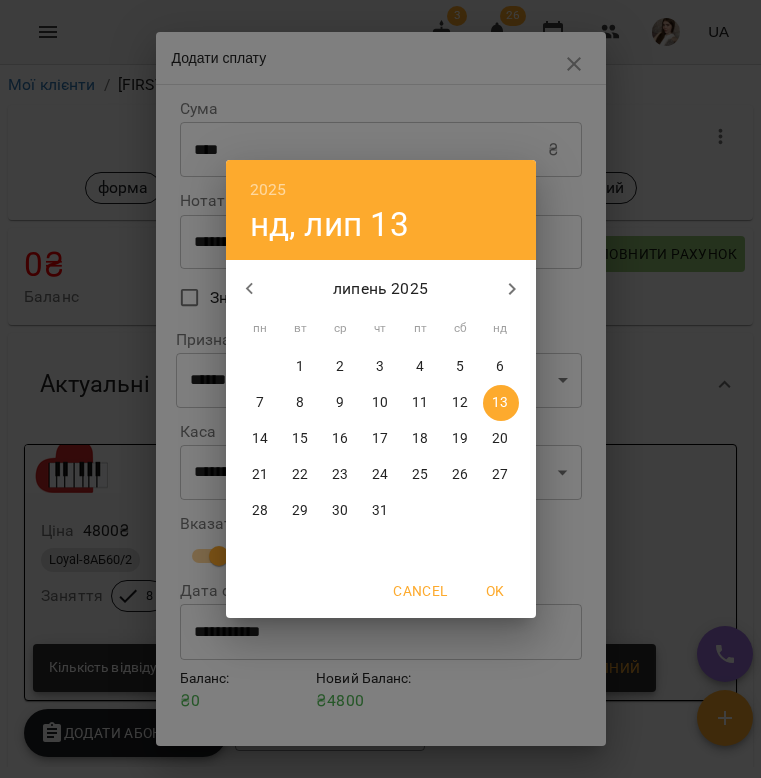 click on "12" at bounding box center [460, 403] 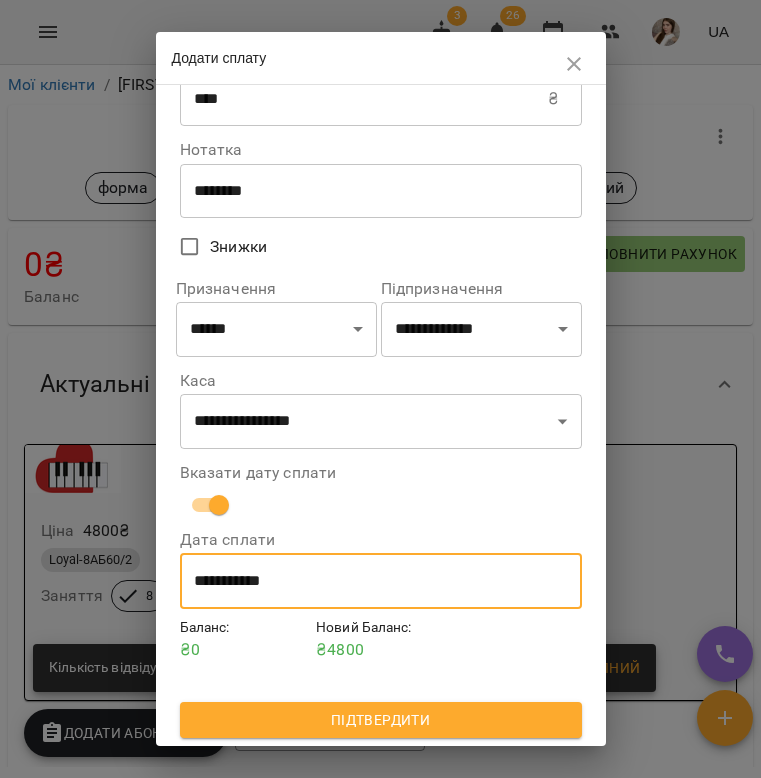 scroll, scrollTop: 54, scrollLeft: 0, axis: vertical 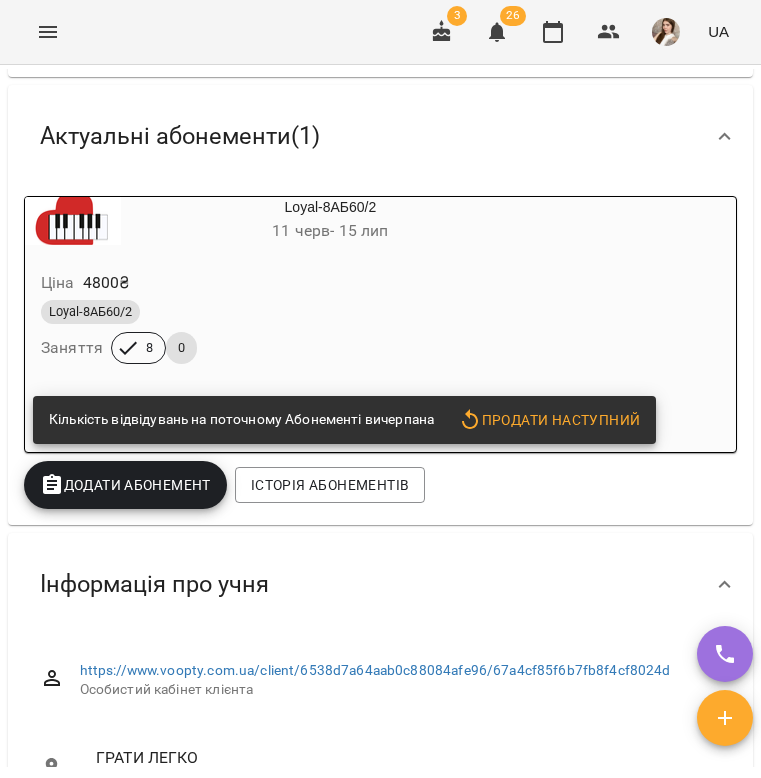 click on "Додати Абонемент" at bounding box center [125, 485] 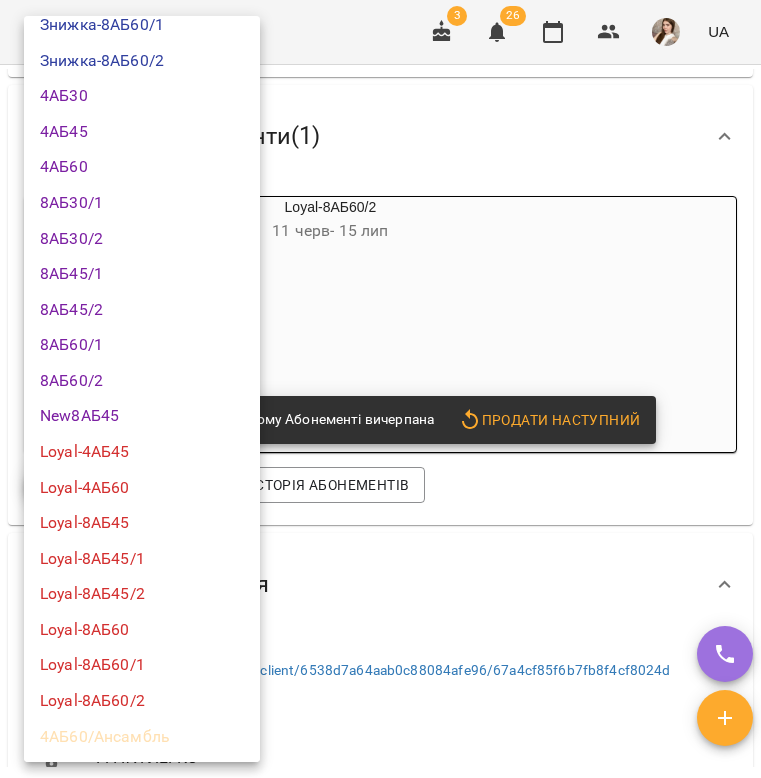 scroll, scrollTop: 320, scrollLeft: 0, axis: vertical 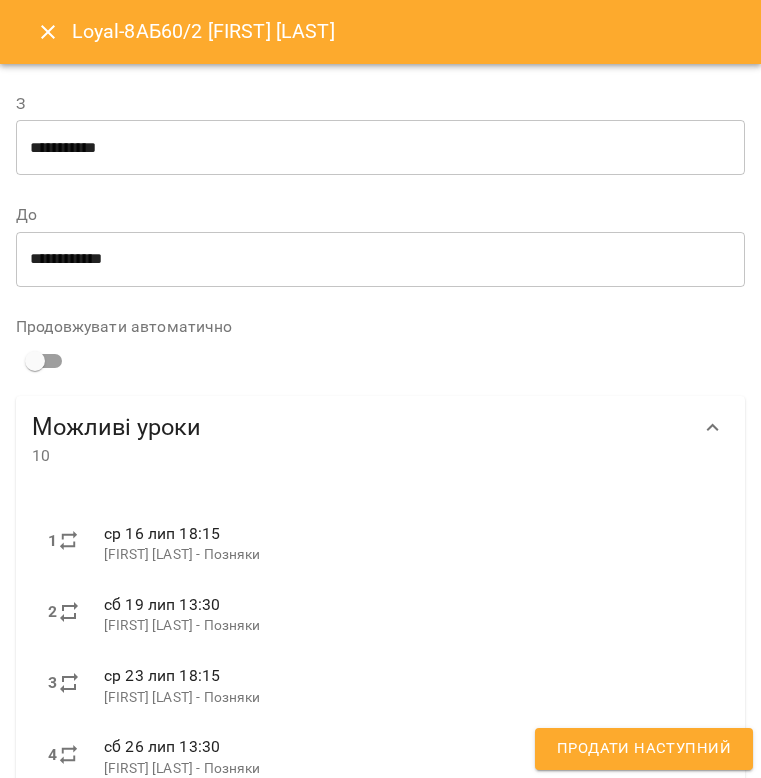 click on "Продати наступний" at bounding box center [644, 749] 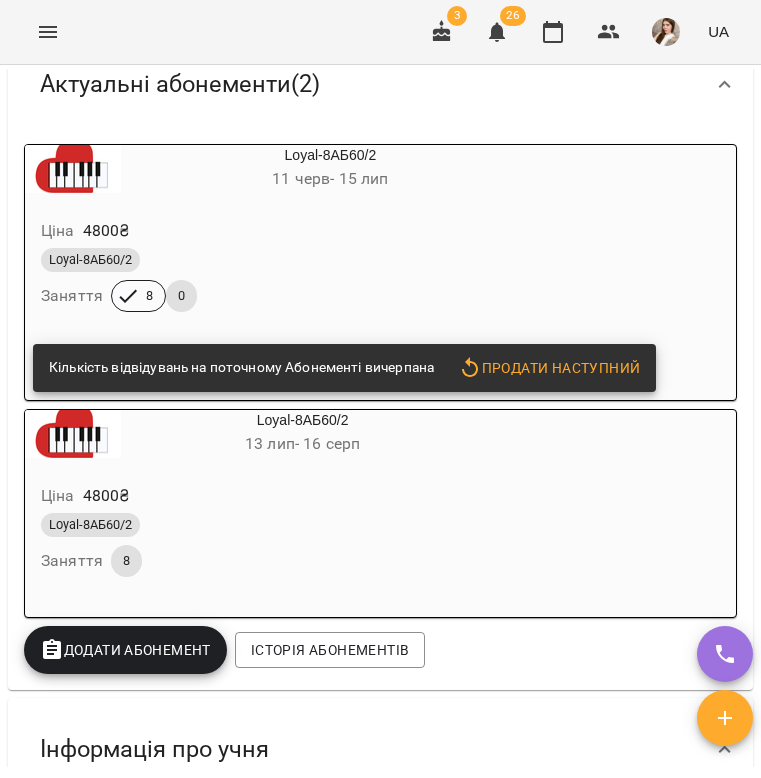 click on "Ціна 4800 ₴" at bounding box center (282, 231) 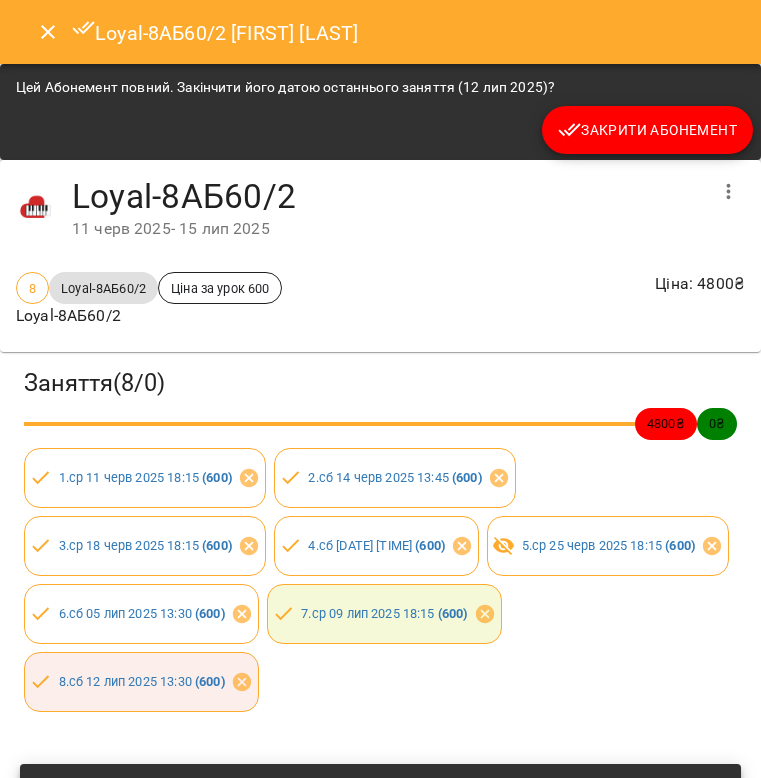 click on "Закрити Абонемент" at bounding box center [647, 130] 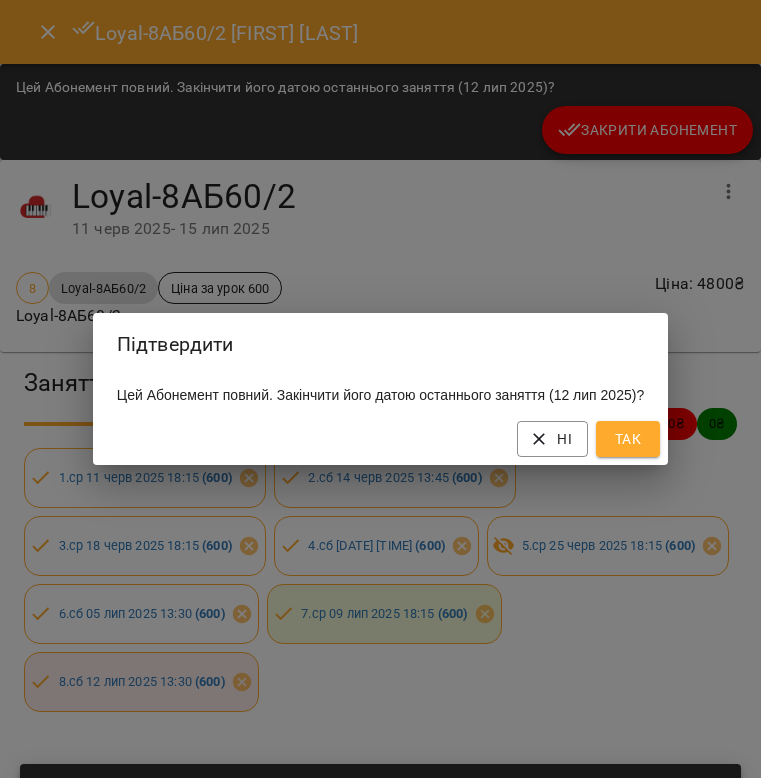 click on "Так" at bounding box center [628, 439] 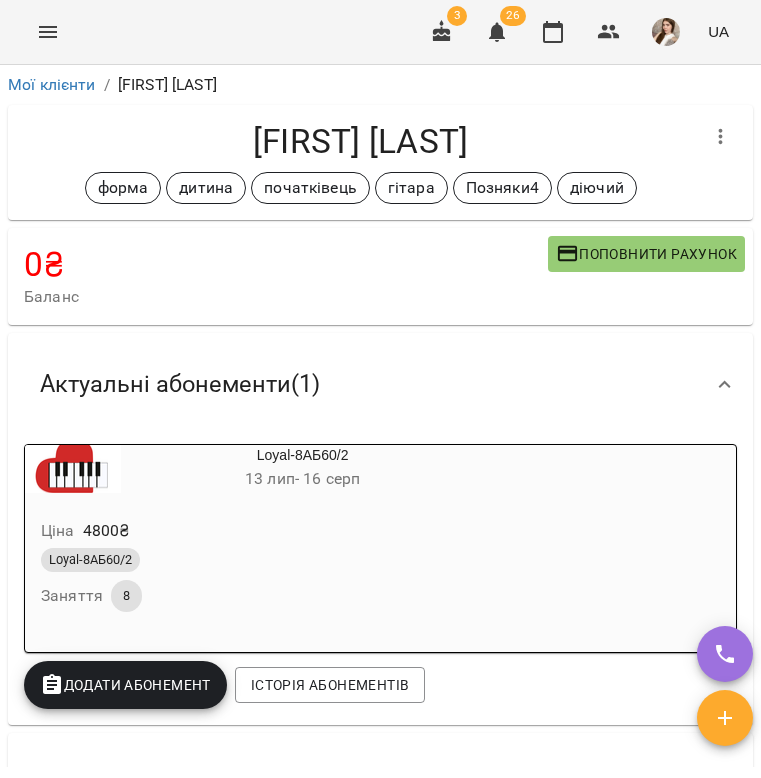 scroll, scrollTop: 0, scrollLeft: 0, axis: both 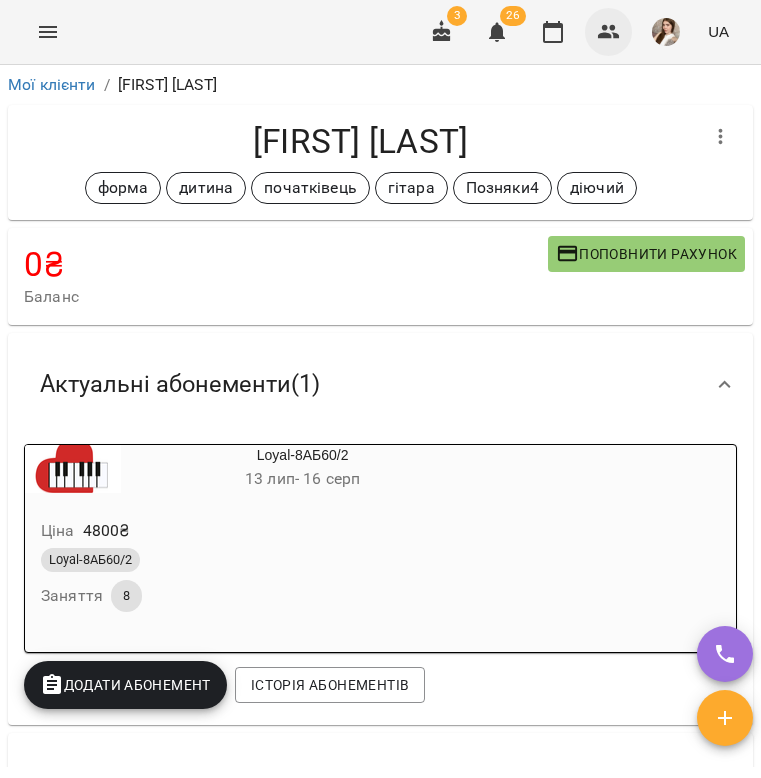 click 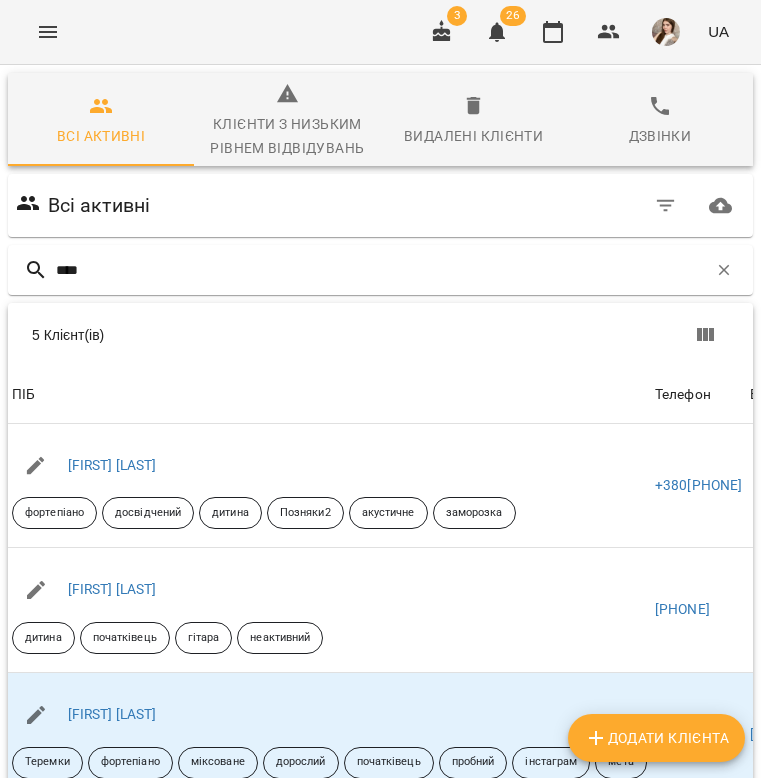 type on "*****" 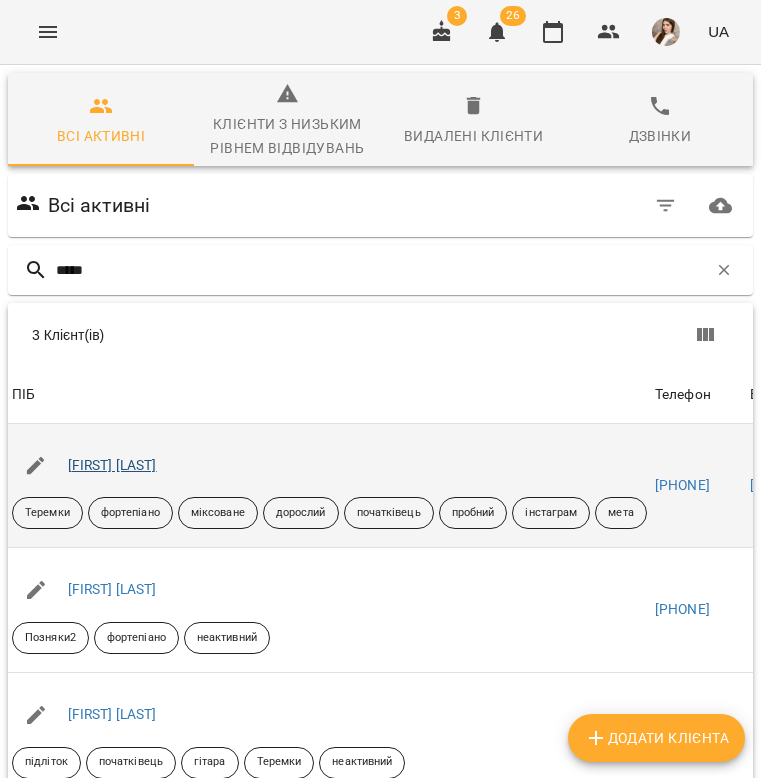 click on "Щербакова Анастасія" at bounding box center (112, 465) 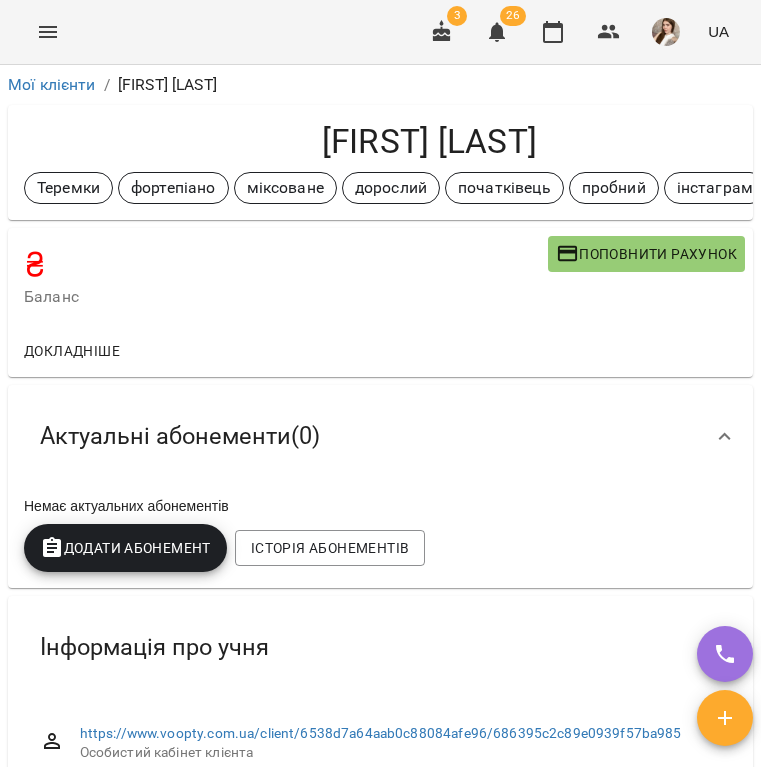 click on "Поповнити рахунок" at bounding box center (646, 254) 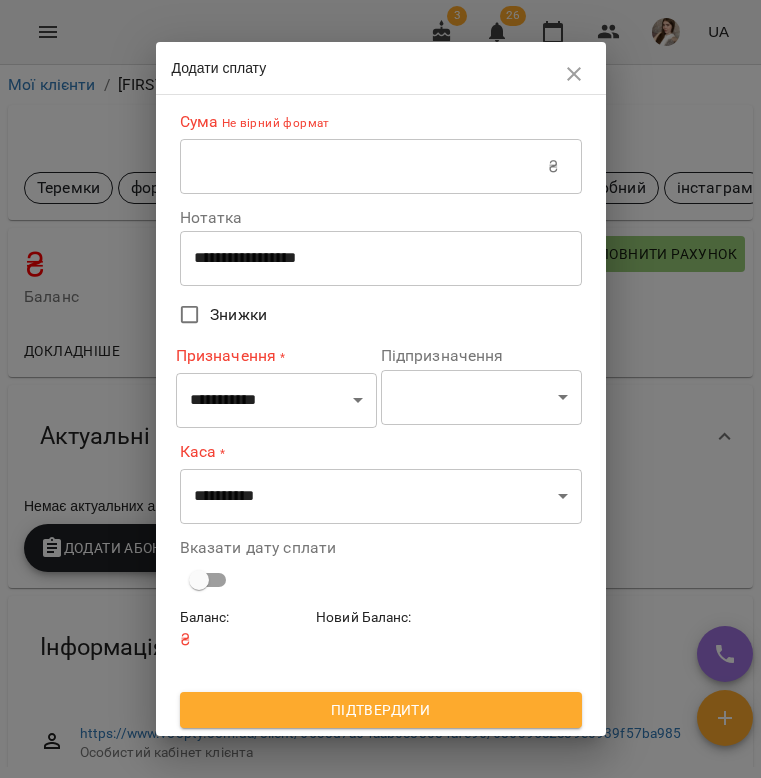 click on "**********" at bounding box center (381, 258) 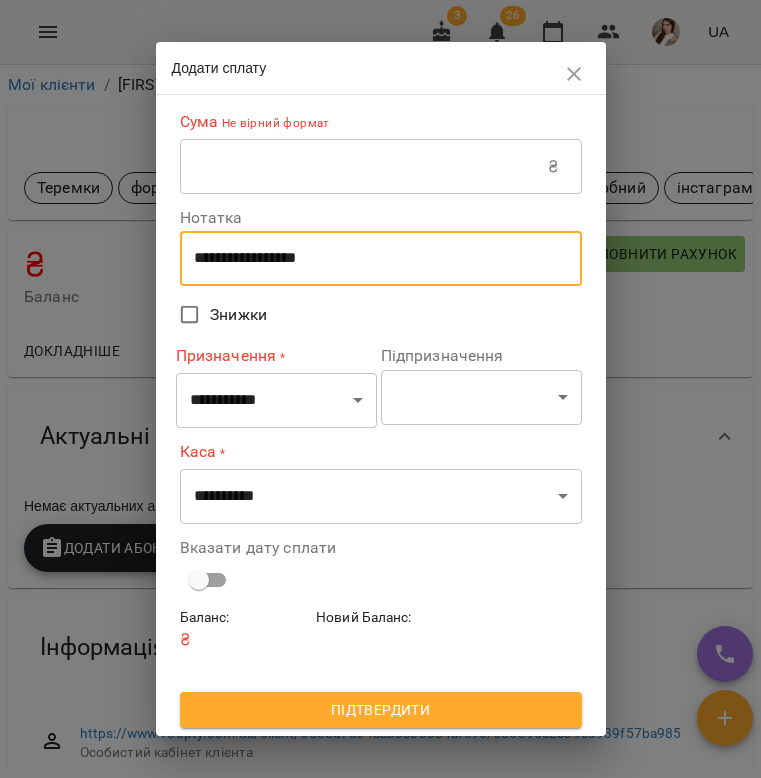 click on "**********" at bounding box center [381, 258] 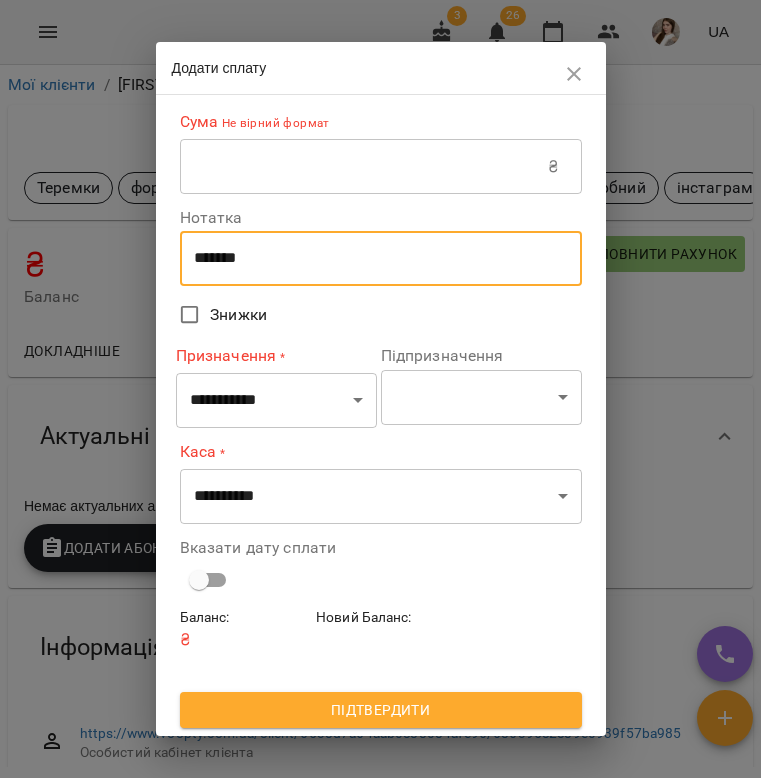 type on "*******" 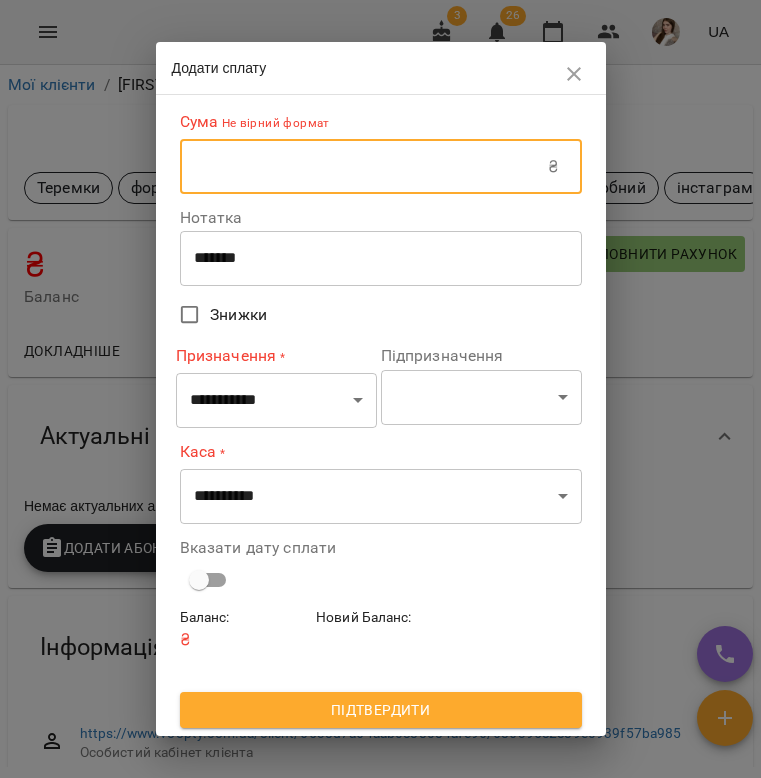 click at bounding box center [364, 167] 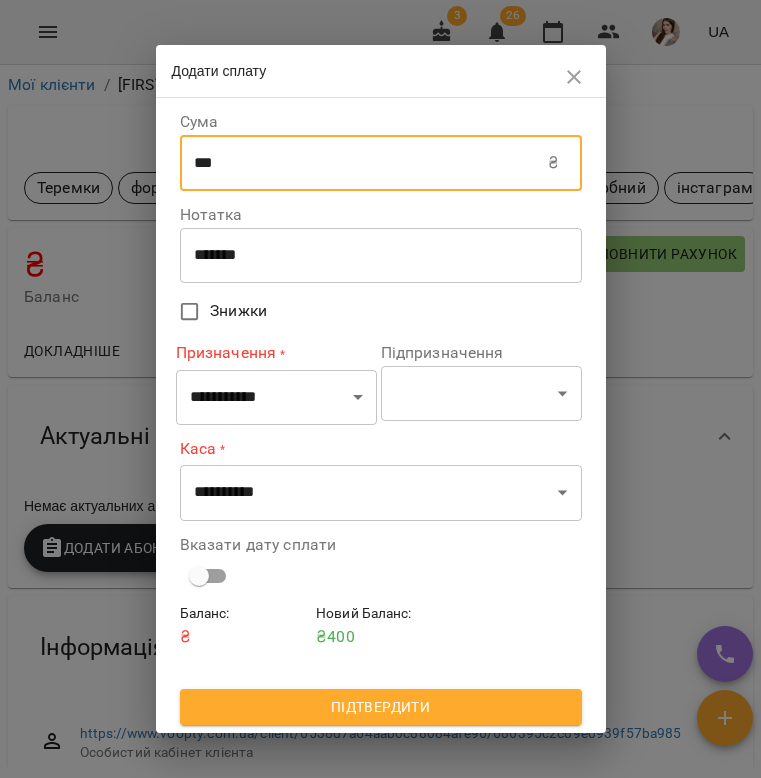 type on "***" 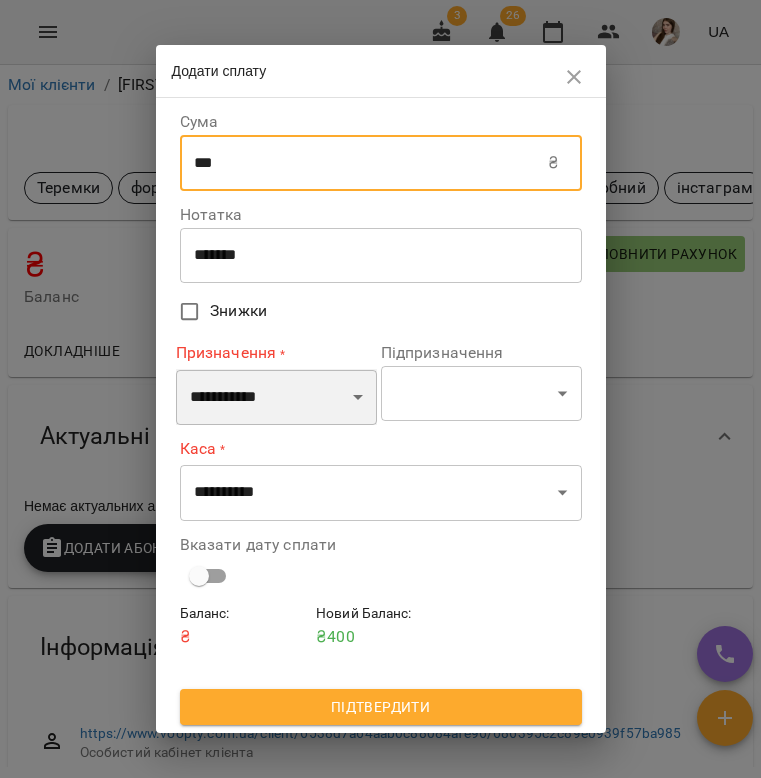 click on "**********" at bounding box center [276, 397] 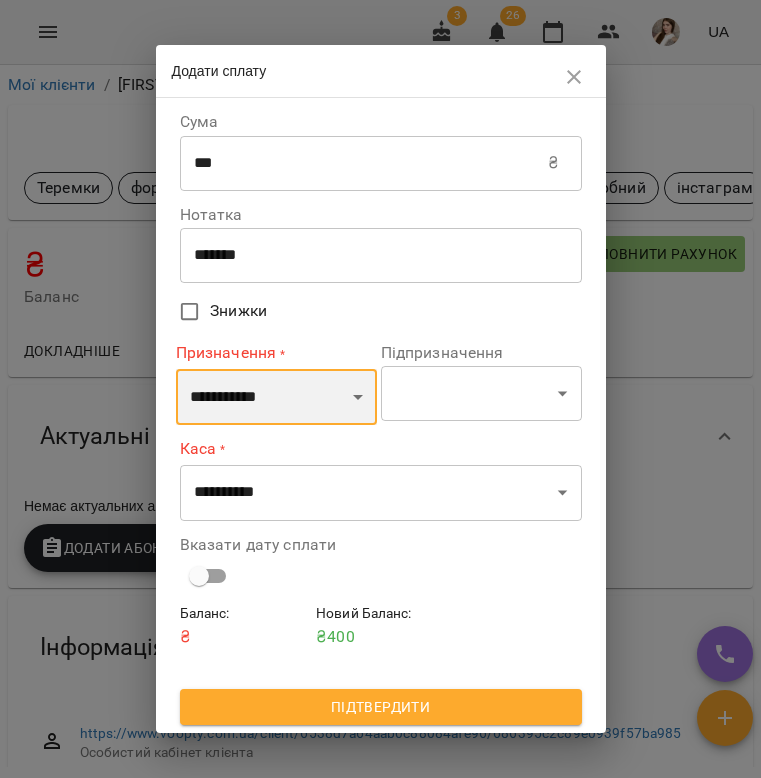 select on "*******" 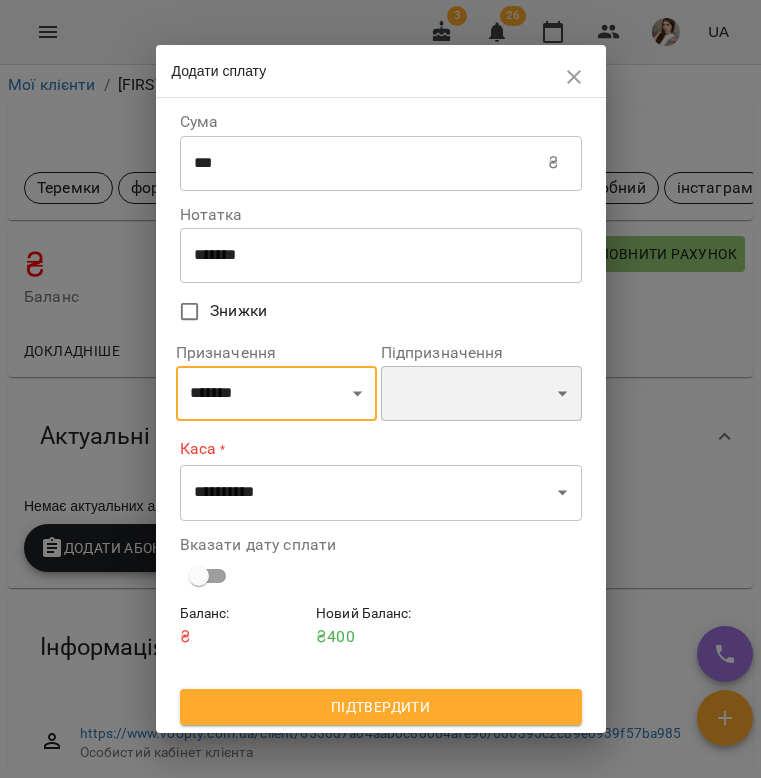click on "**********" at bounding box center (481, 394) 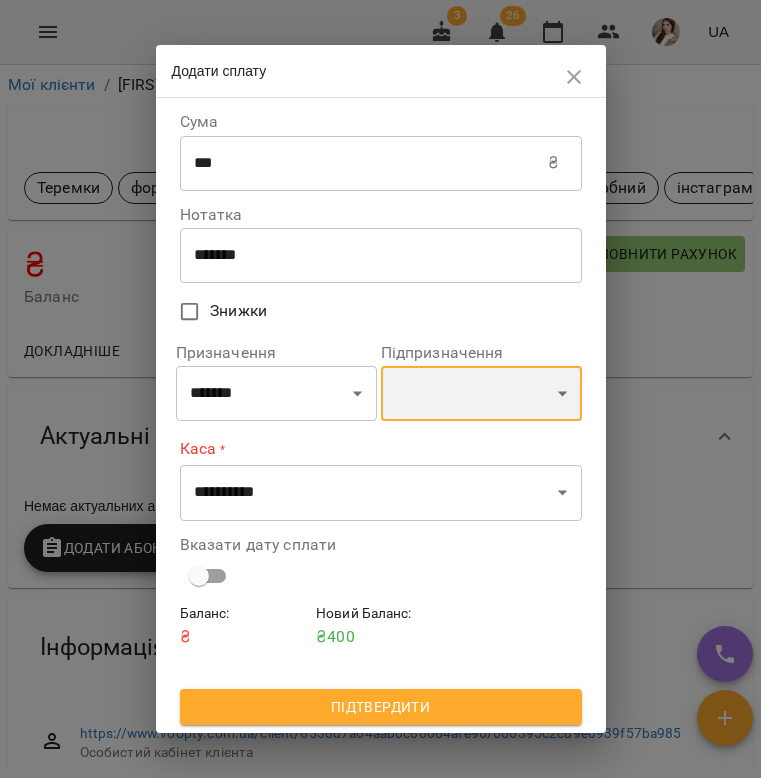 select on "**********" 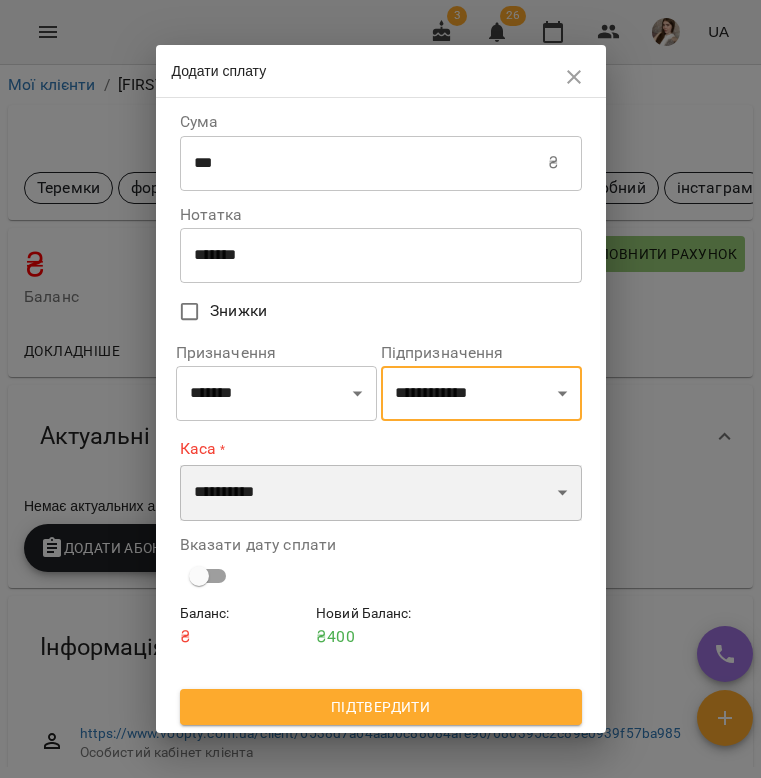 click on "**********" at bounding box center (381, 493) 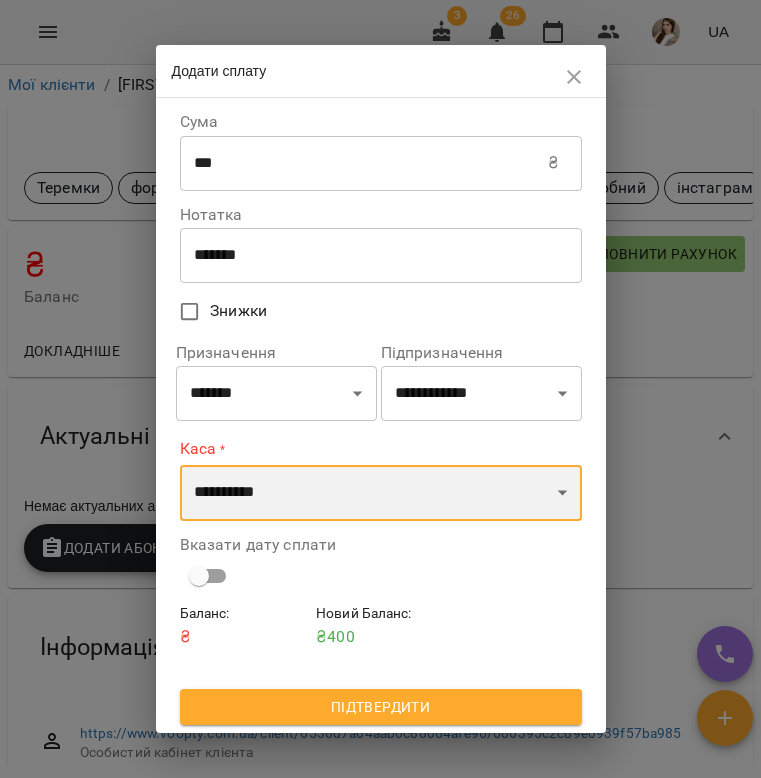 select on "**********" 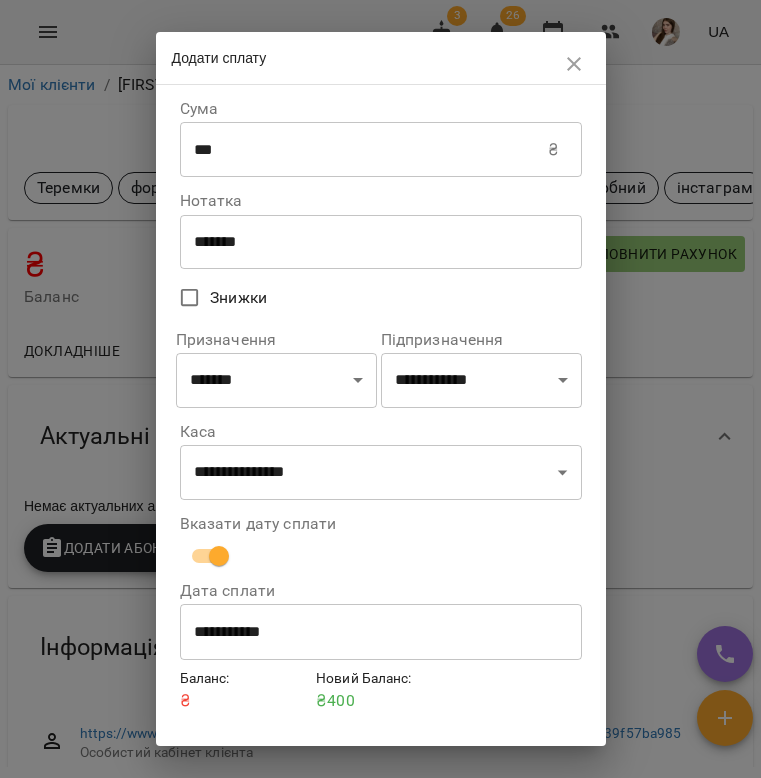 click on "**********" at bounding box center [381, 632] 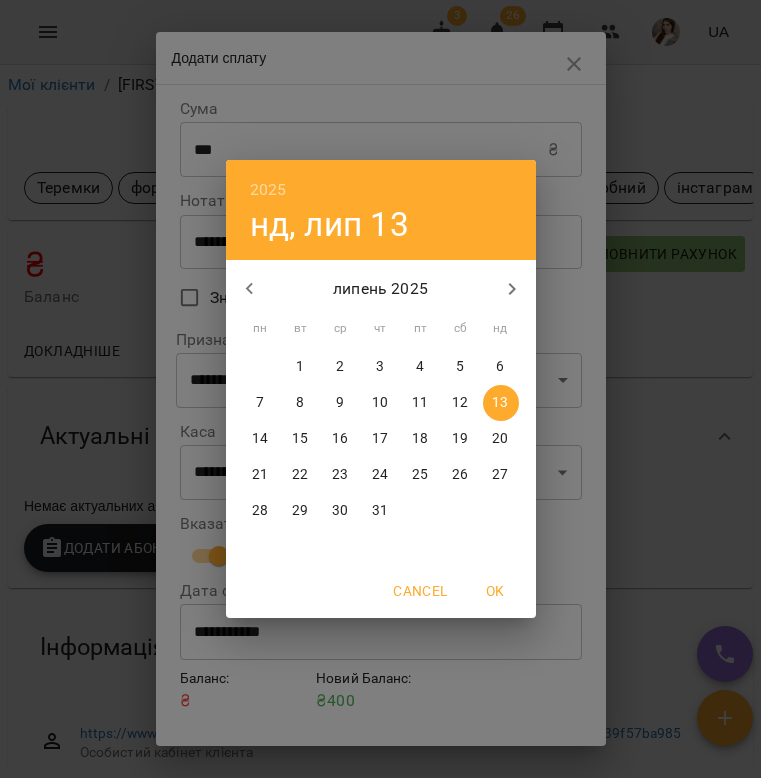 click on "12" at bounding box center [461, 403] 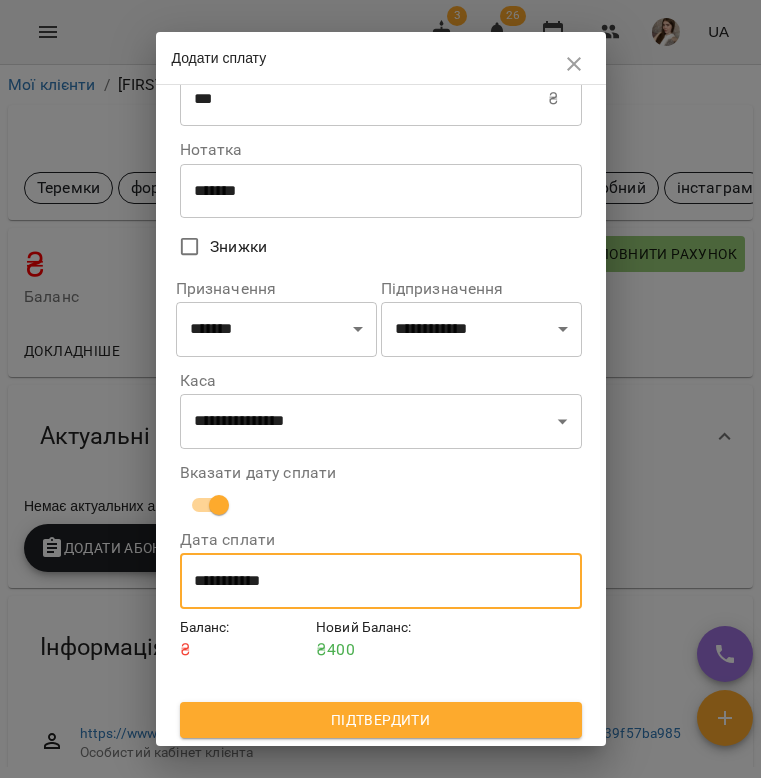 scroll, scrollTop: 54, scrollLeft: 0, axis: vertical 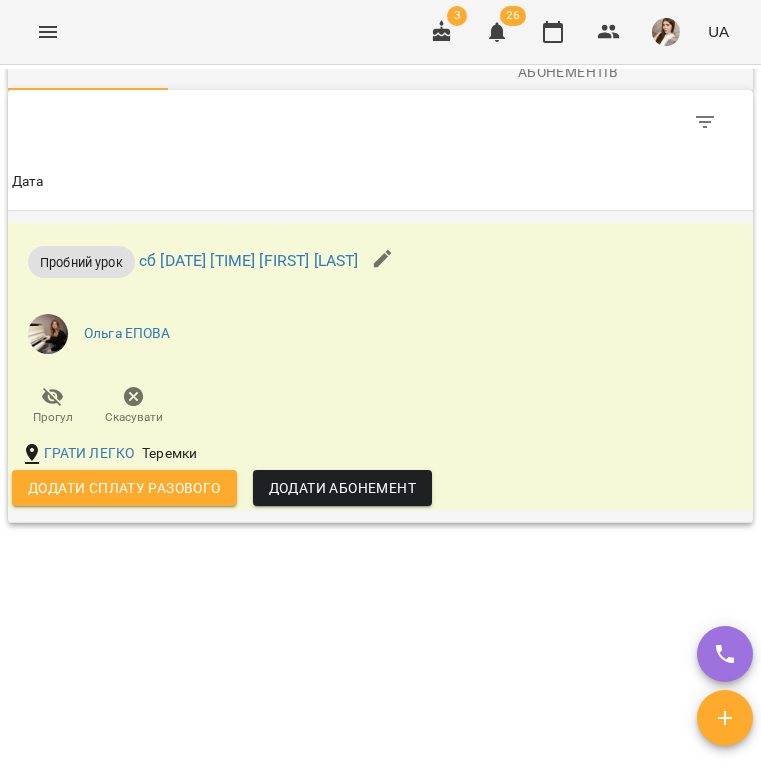 click on "Додати сплату разового" at bounding box center [124, 488] 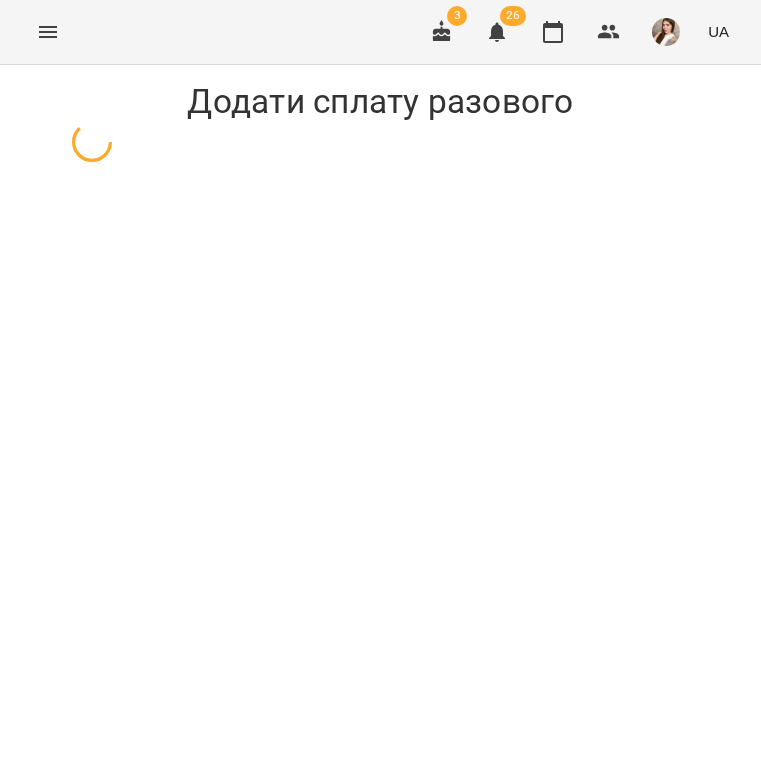 select on "**********" 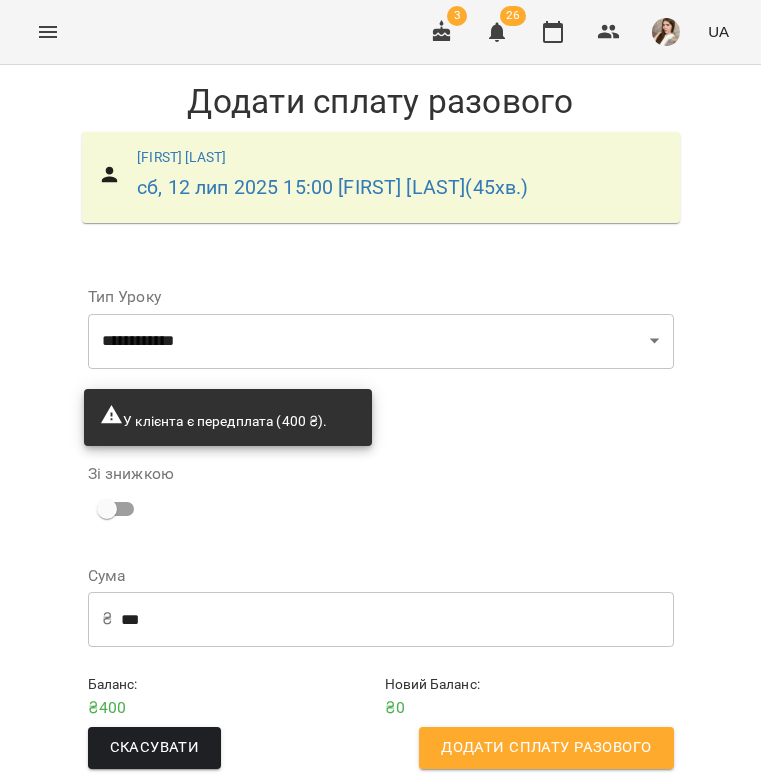 click on "Додати сплату разового" at bounding box center [546, 748] 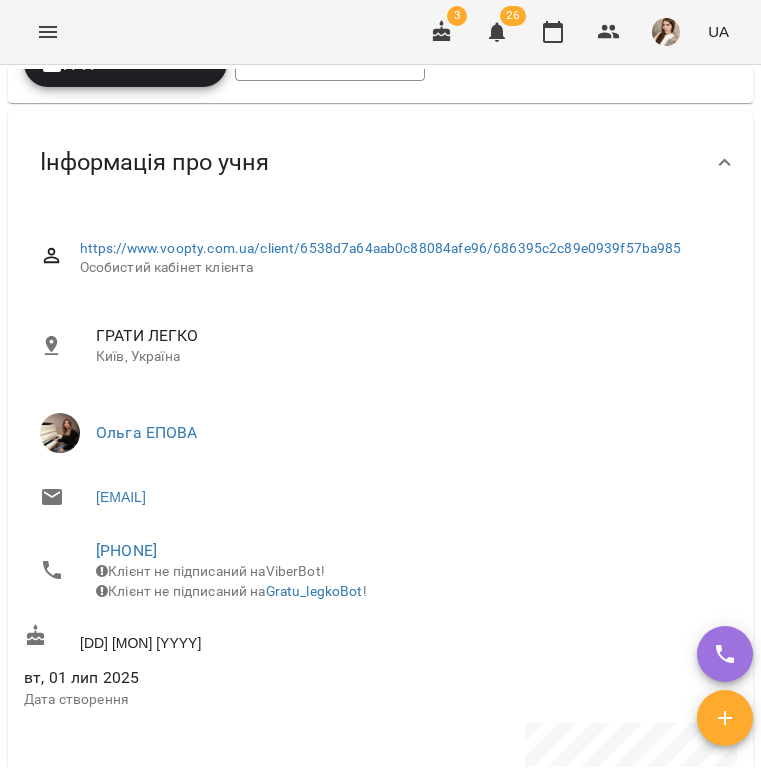 scroll, scrollTop: 111, scrollLeft: 0, axis: vertical 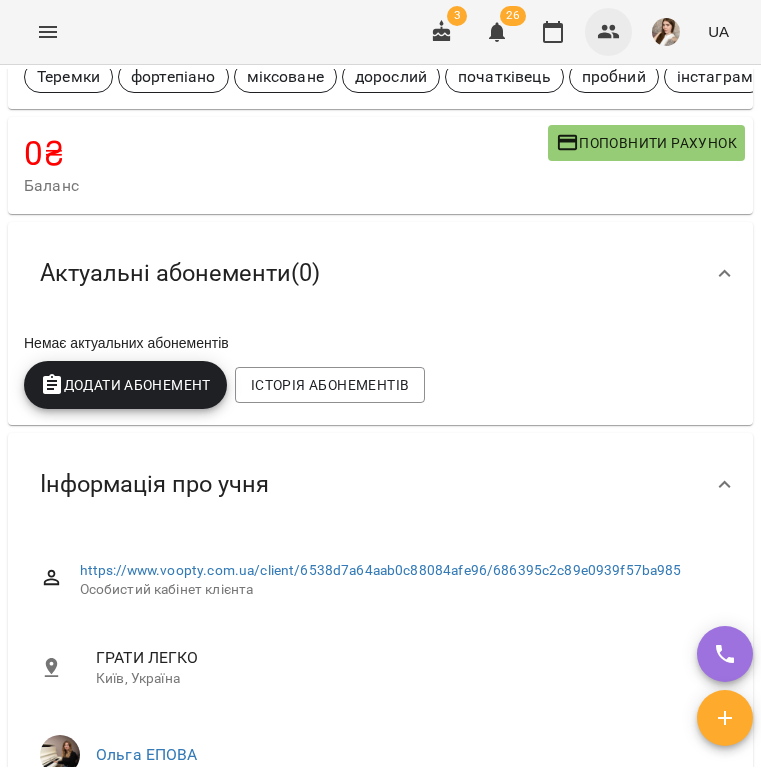 click 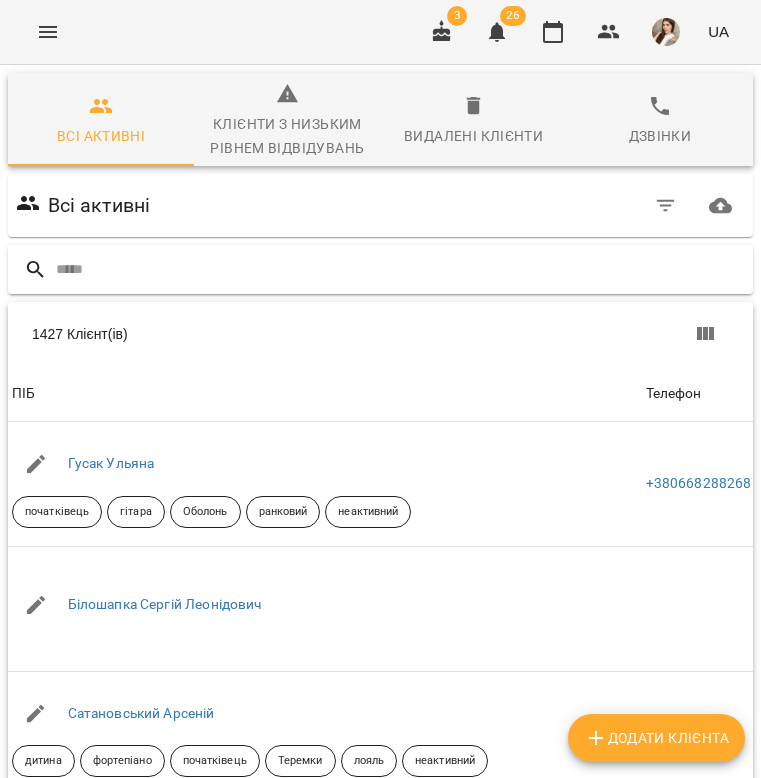 click at bounding box center [400, 269] 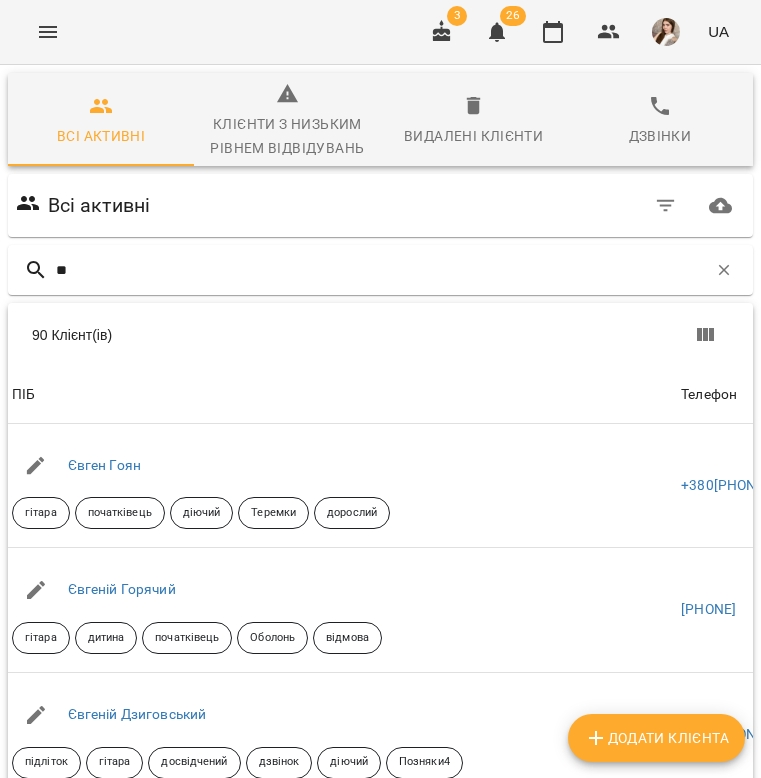 type on "***" 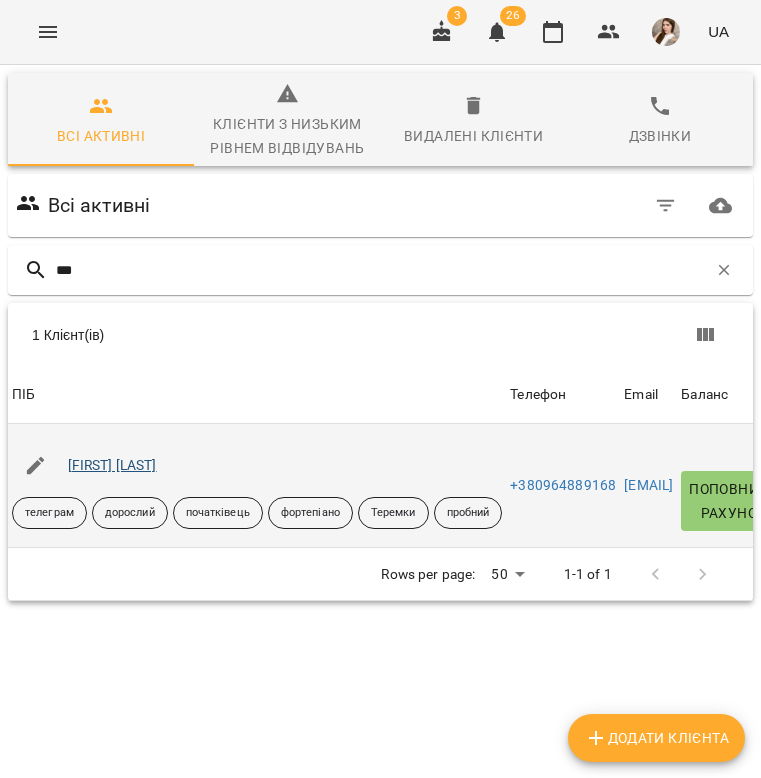click on "Гокхан Карай" at bounding box center (112, 465) 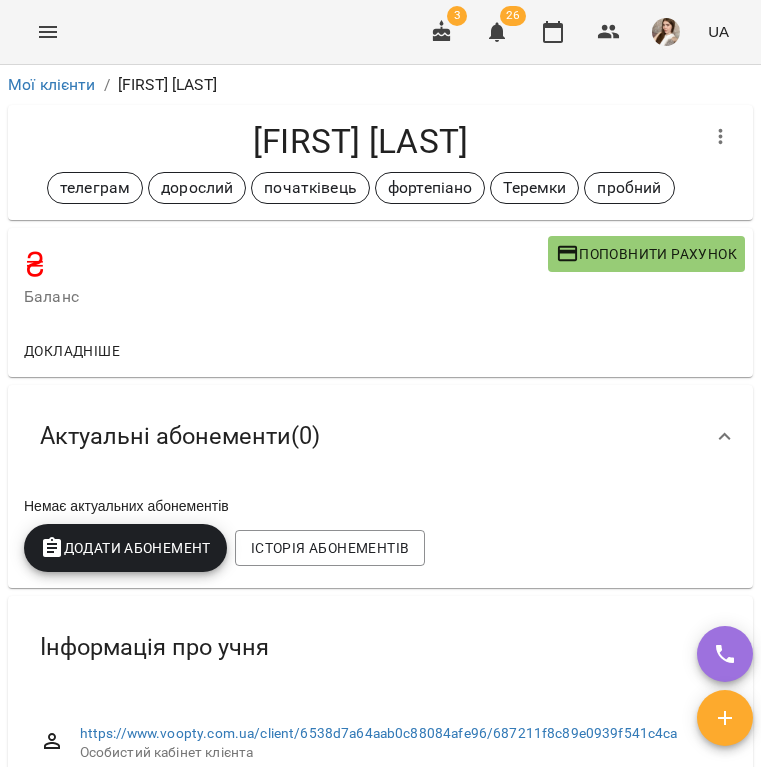 click on "Поповнити рахунок" at bounding box center [646, 254] 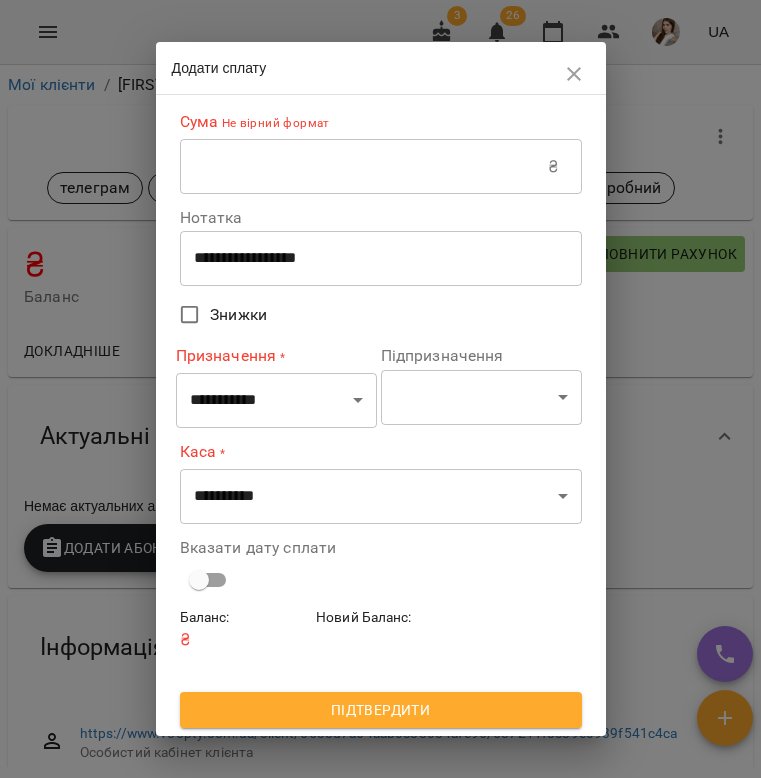 click at bounding box center (364, 167) 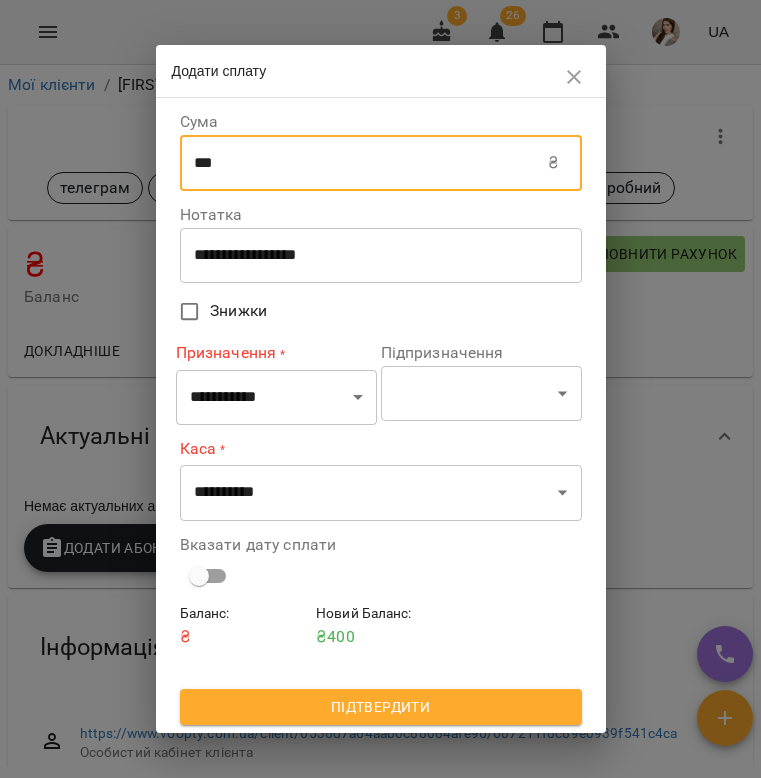 type on "***" 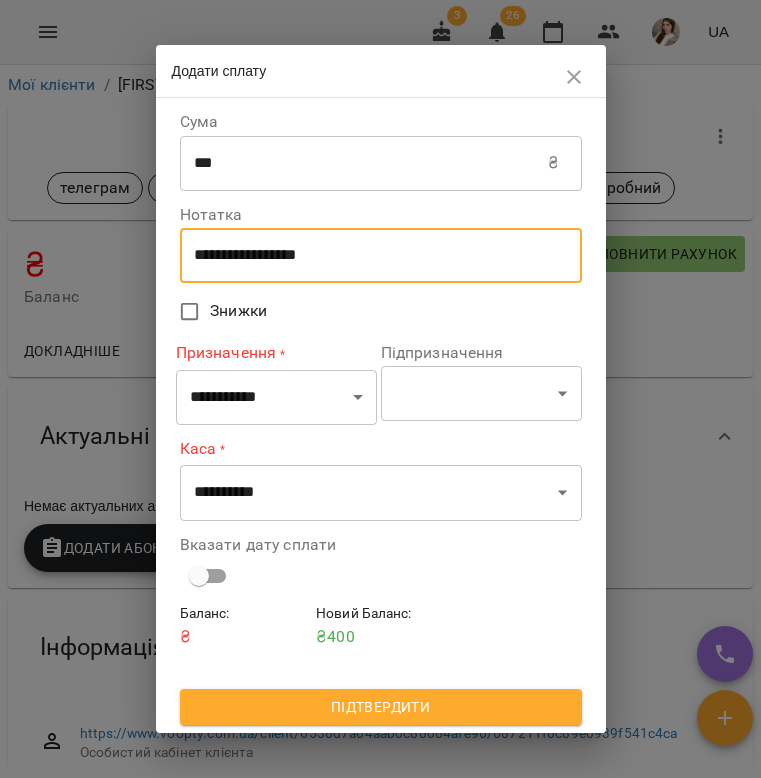 click on "**********" at bounding box center [381, 255] 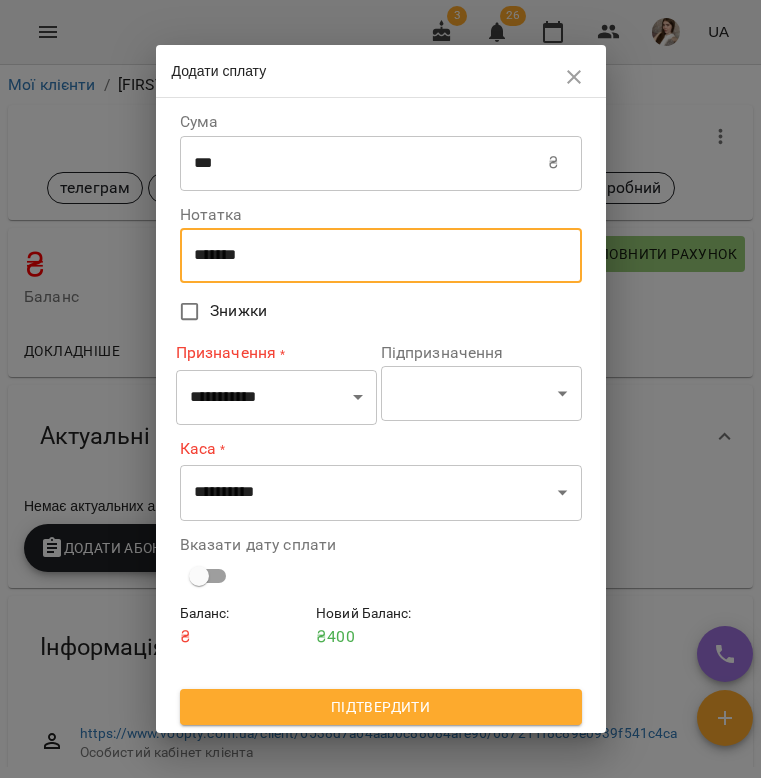 type on "*******" 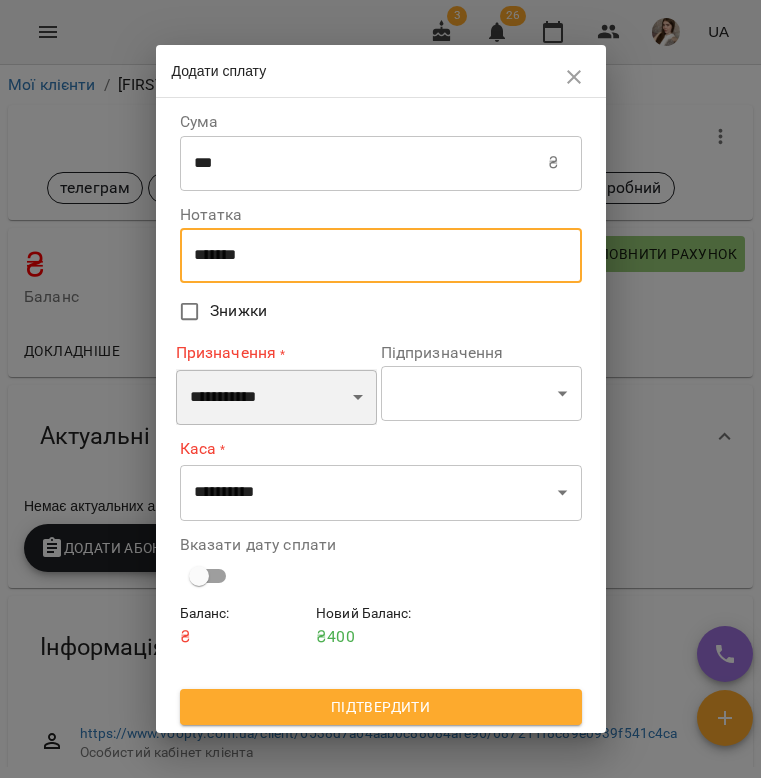 click on "**********" at bounding box center [276, 397] 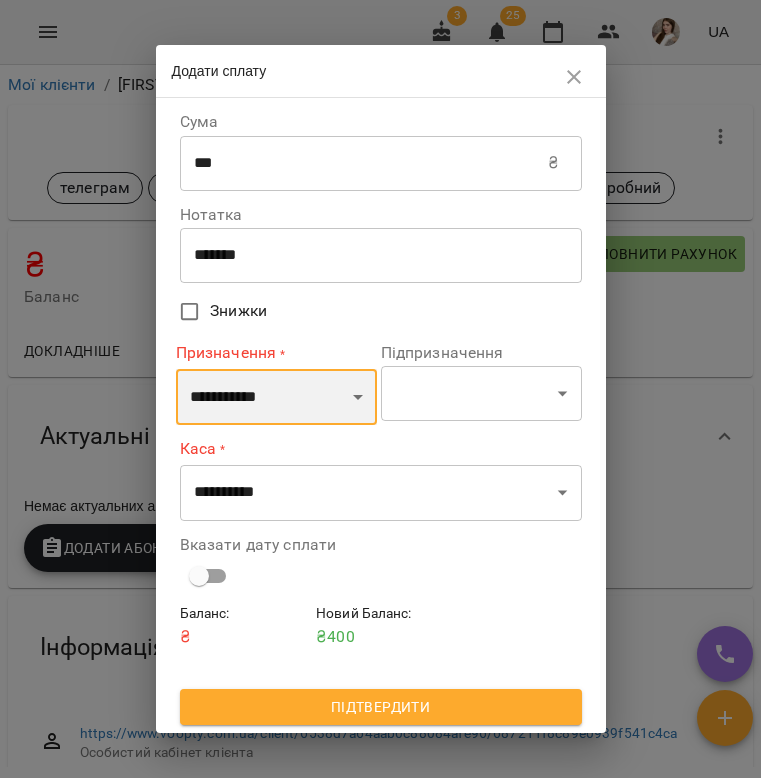 select on "*******" 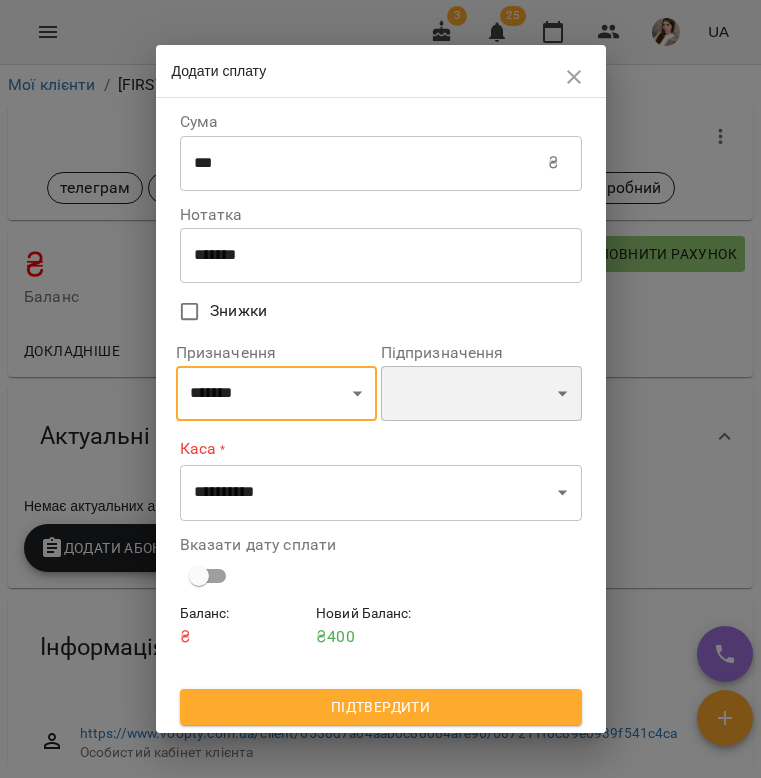 click on "**********" at bounding box center (481, 394) 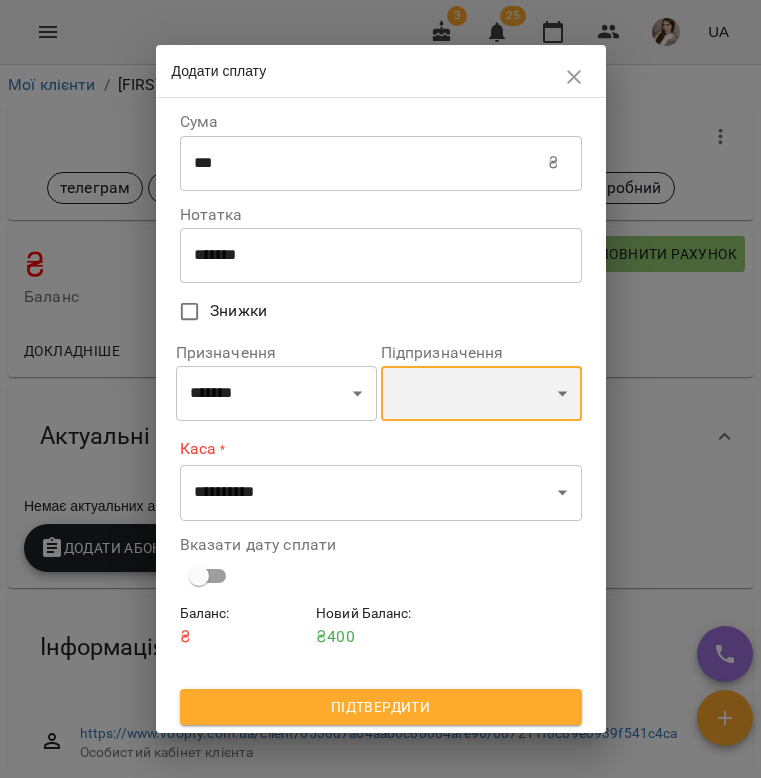 select on "**********" 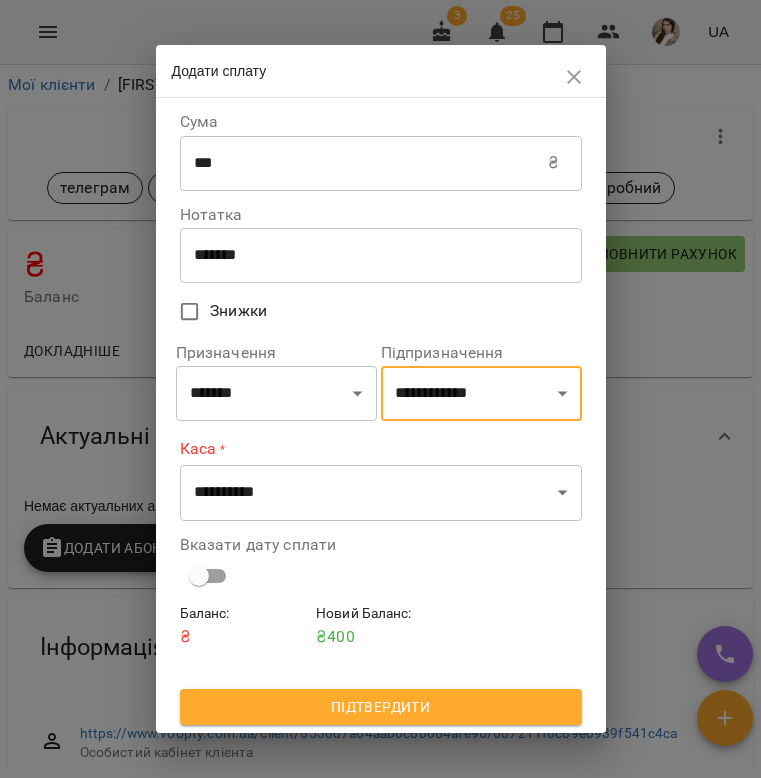 click on "**********" at bounding box center [381, 478] 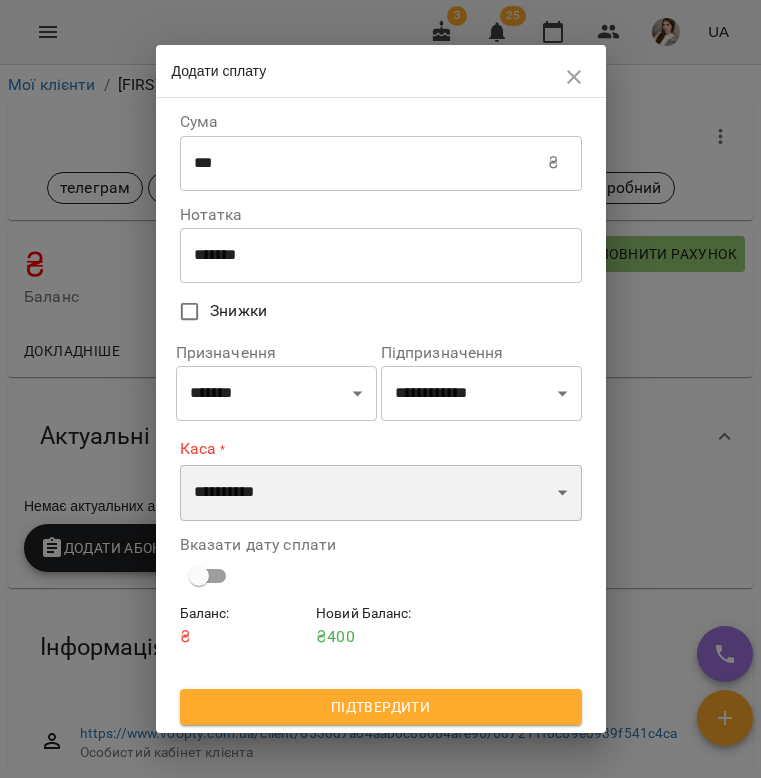 click on "**********" at bounding box center [381, 493] 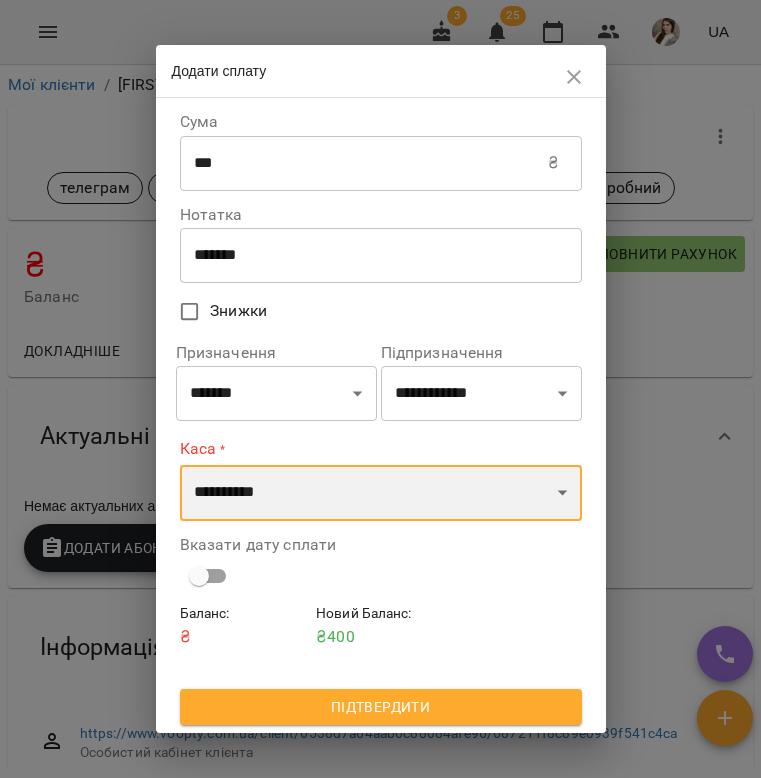 select on "**********" 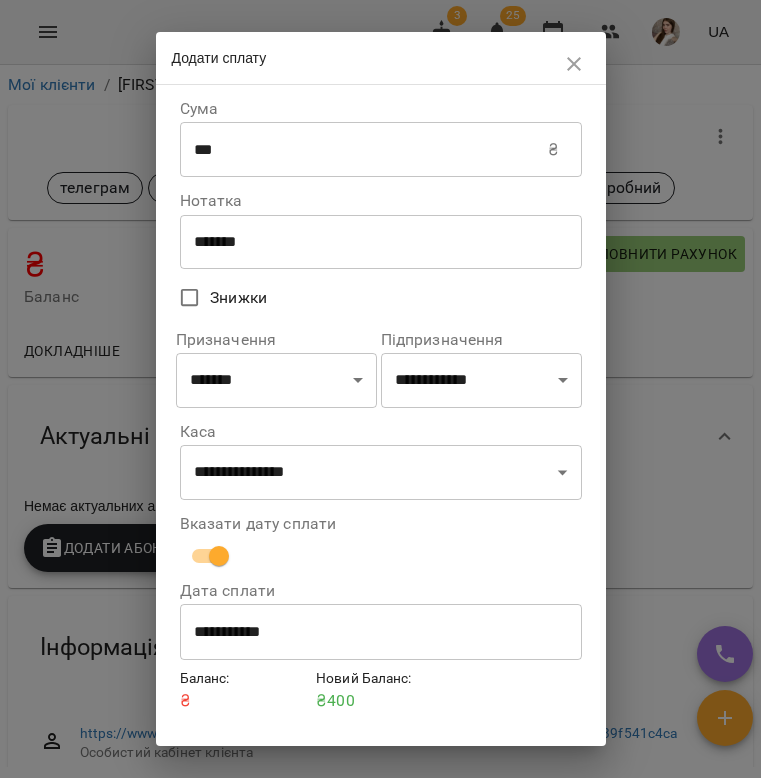 click on "**********" at bounding box center (381, 632) 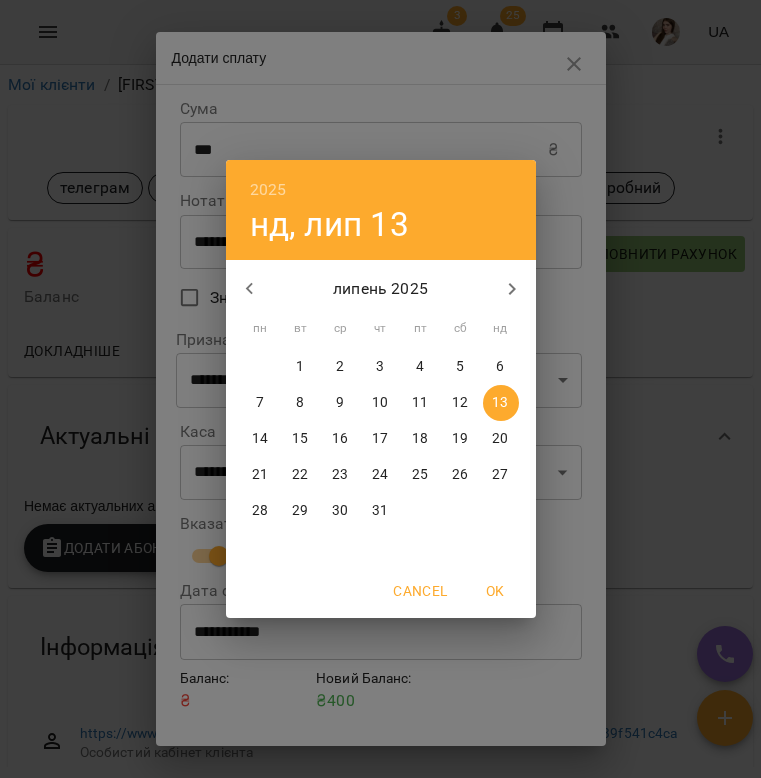 click on "12" at bounding box center [461, 403] 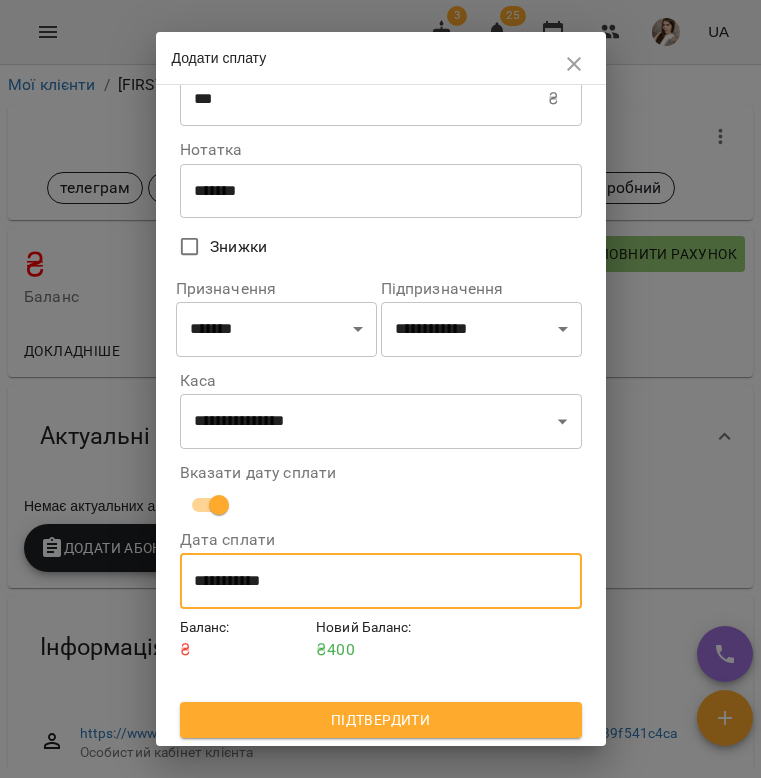 scroll, scrollTop: 54, scrollLeft: 0, axis: vertical 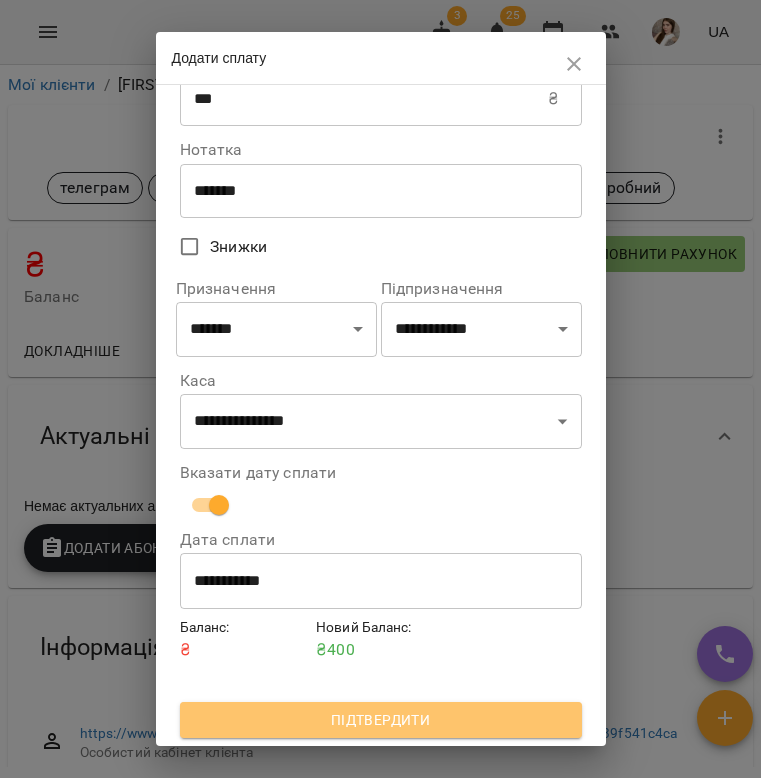 click on "Підтвердити" at bounding box center [381, 720] 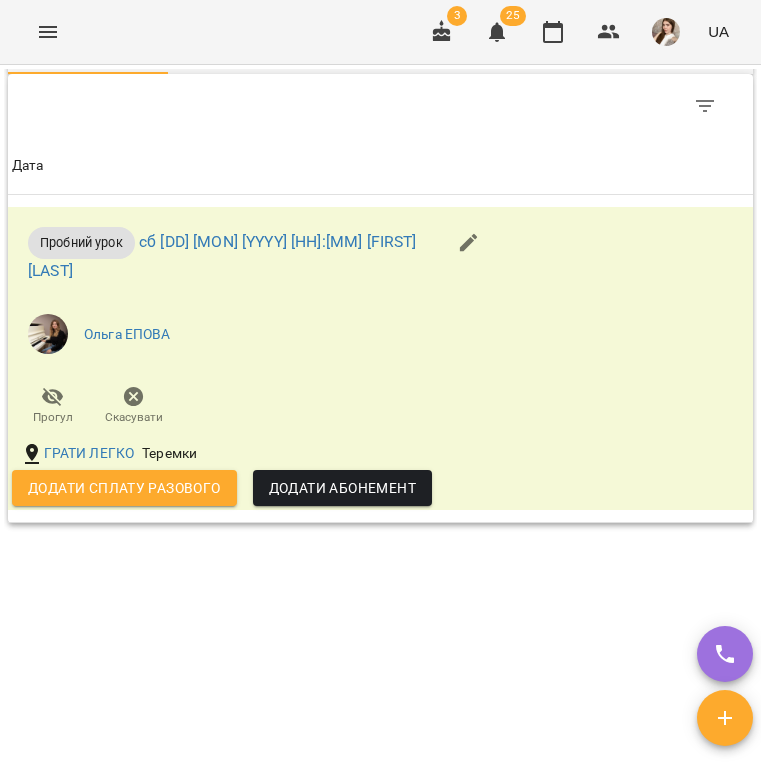 scroll, scrollTop: 2289, scrollLeft: 0, axis: vertical 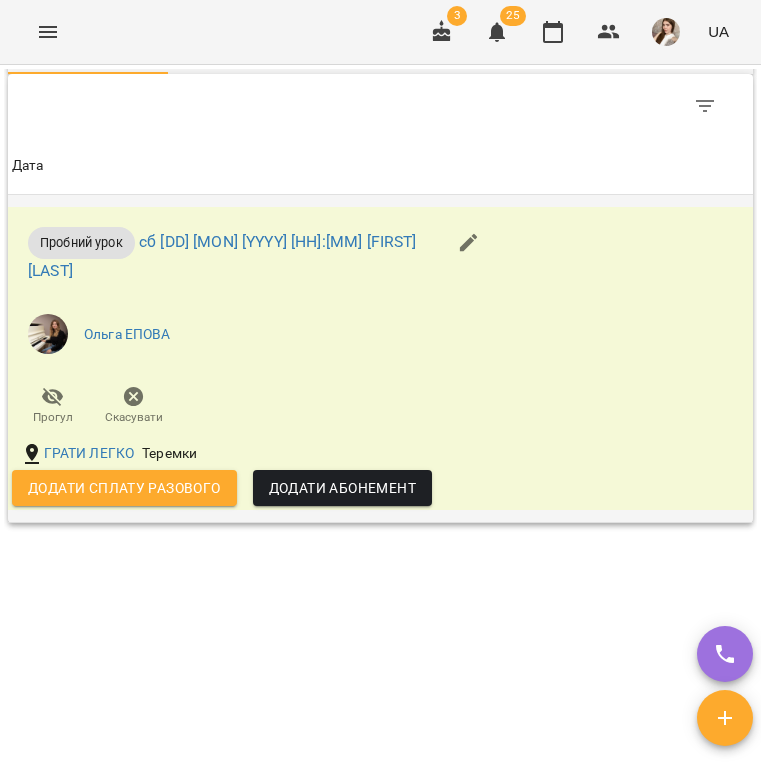 click on "Додати сплату разового" at bounding box center (124, 488) 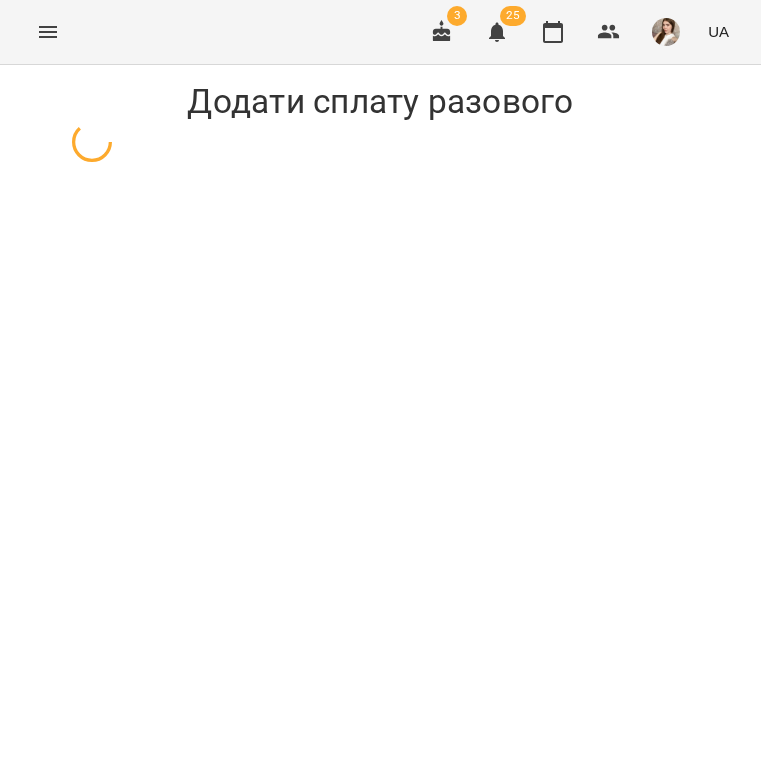 select on "**********" 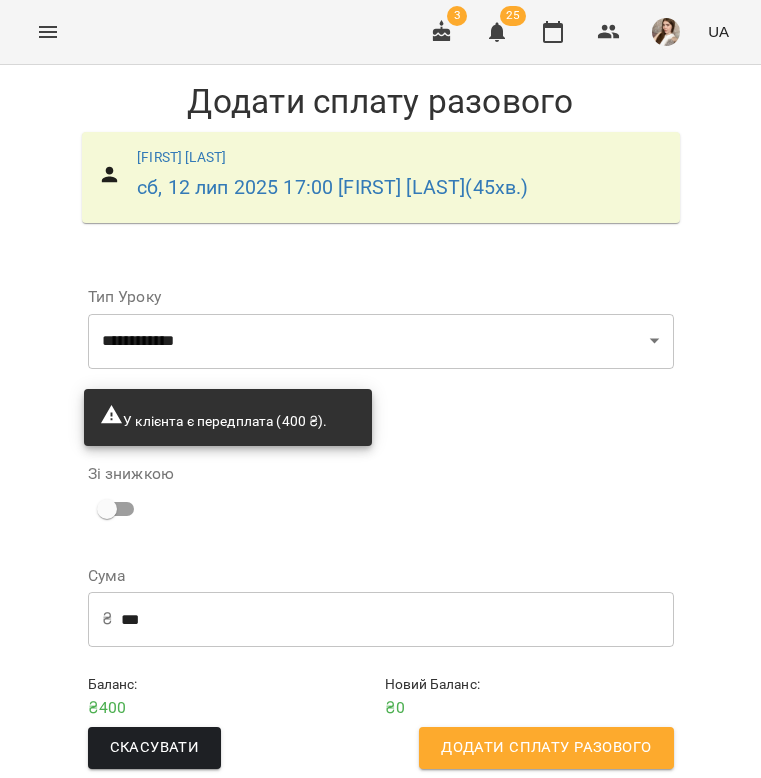 click on "Додати сплату разового" at bounding box center [546, 748] 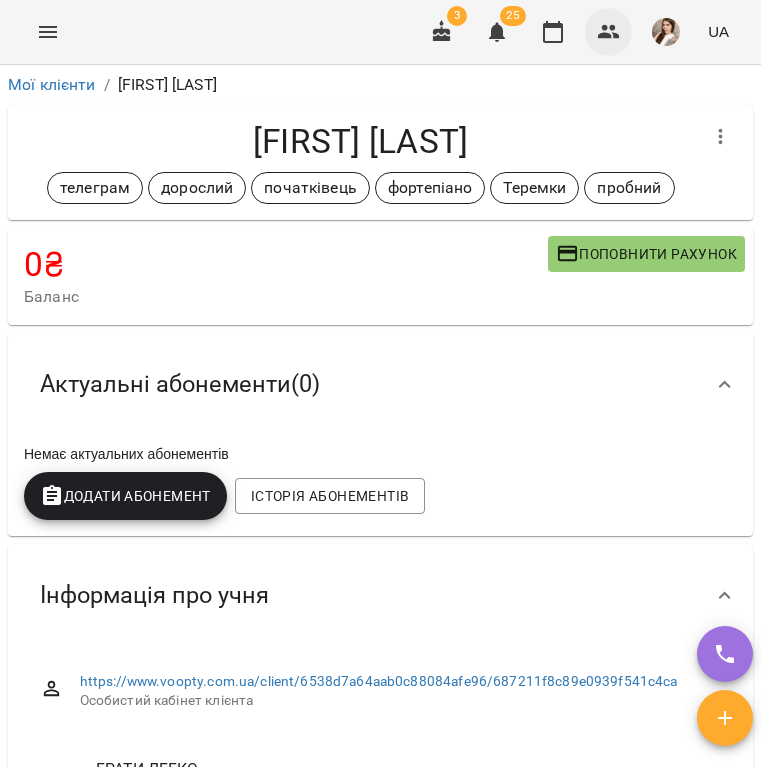 click at bounding box center (609, 32) 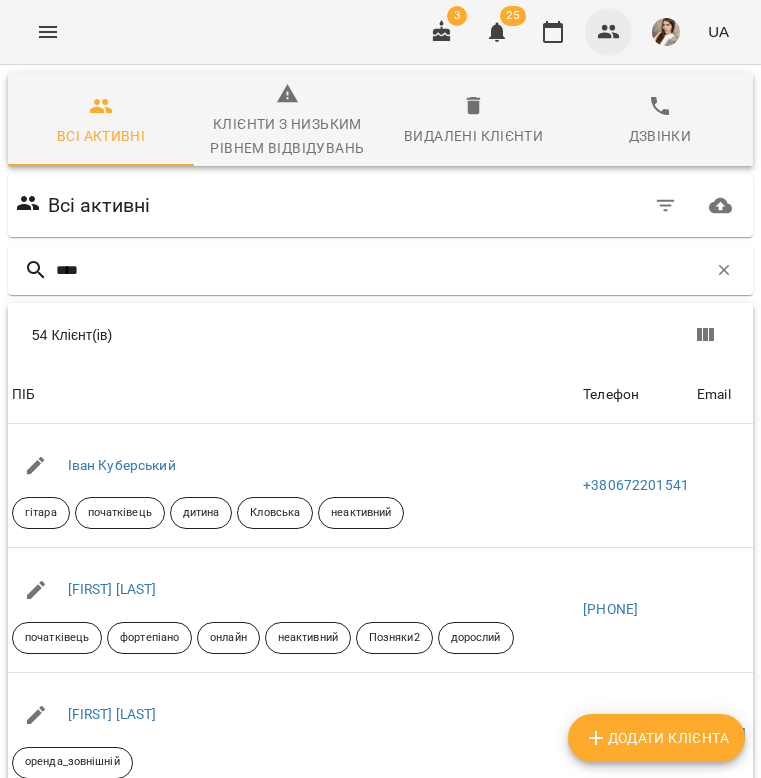 type on "*****" 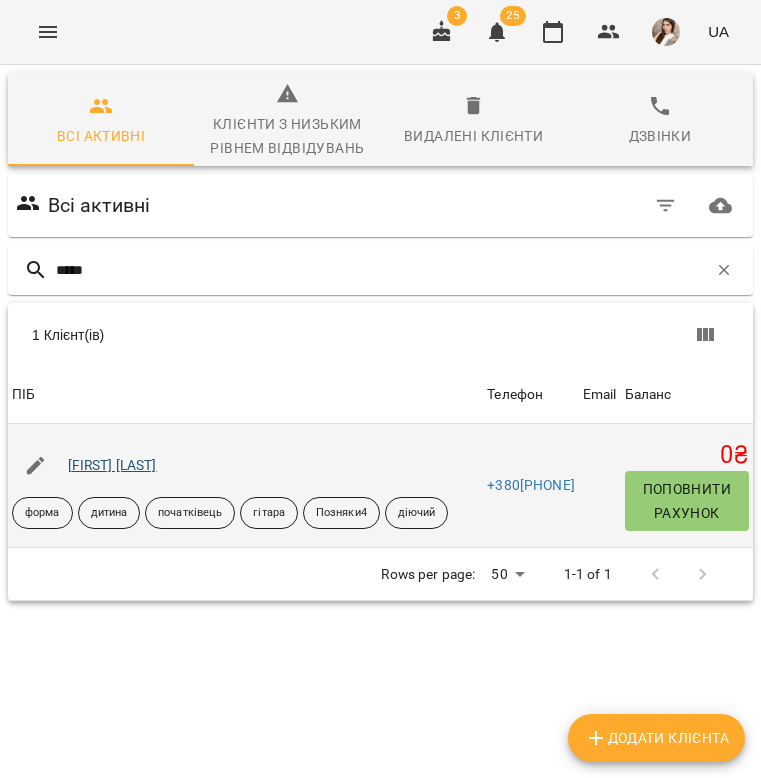 click on "Артем Кухтин" at bounding box center (112, 465) 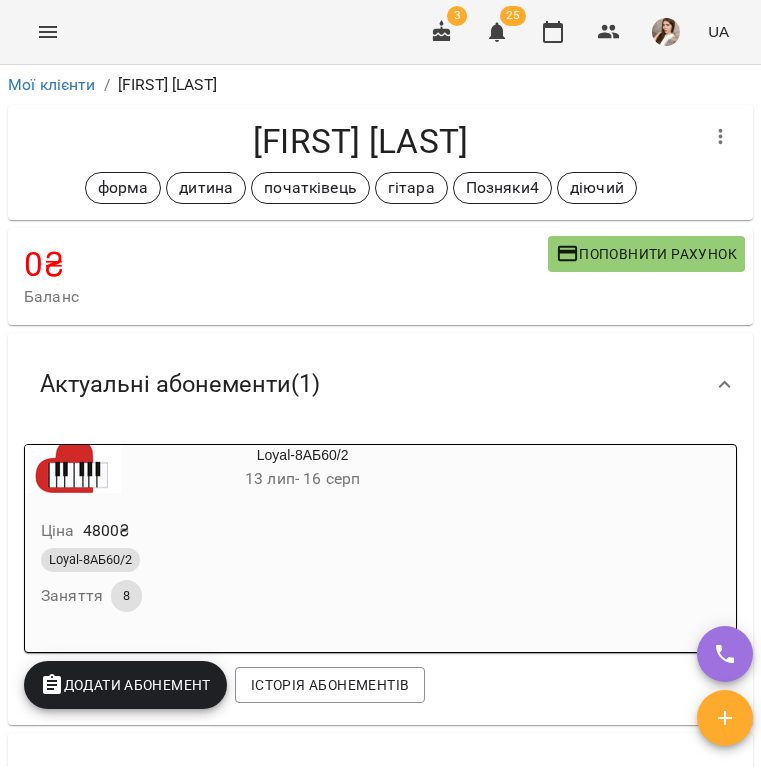 click on "Артем Кухтин форма дитина початківець гітара Позняки4 діючий" at bounding box center (380, 162) 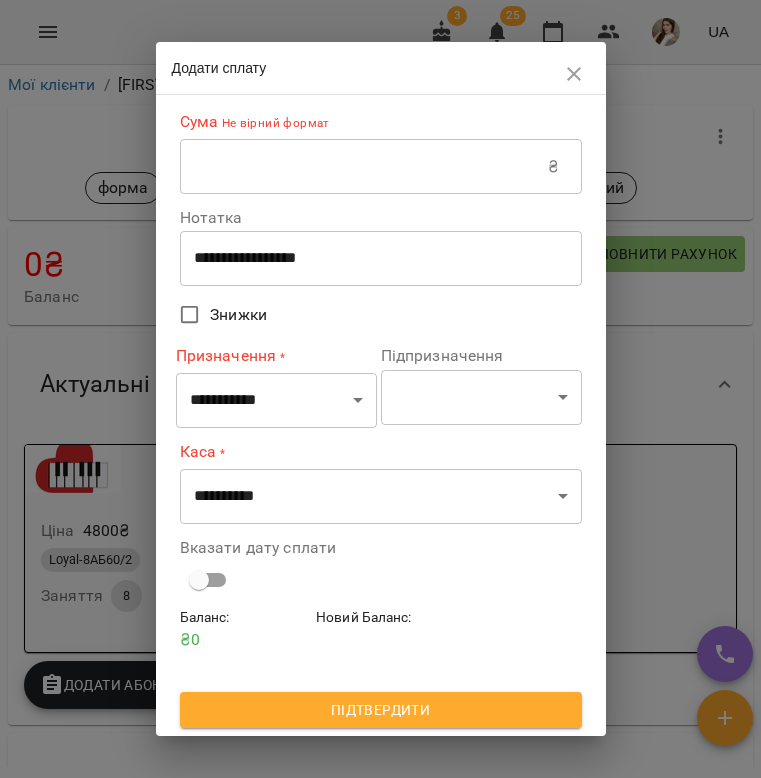 click on "**********" at bounding box center (381, 258) 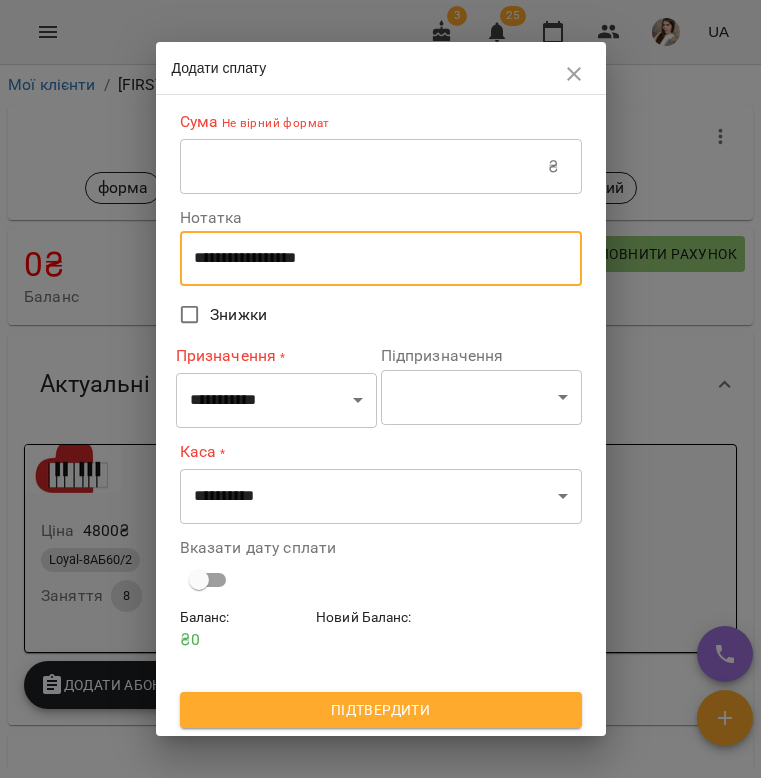 click on "**********" at bounding box center (381, 258) 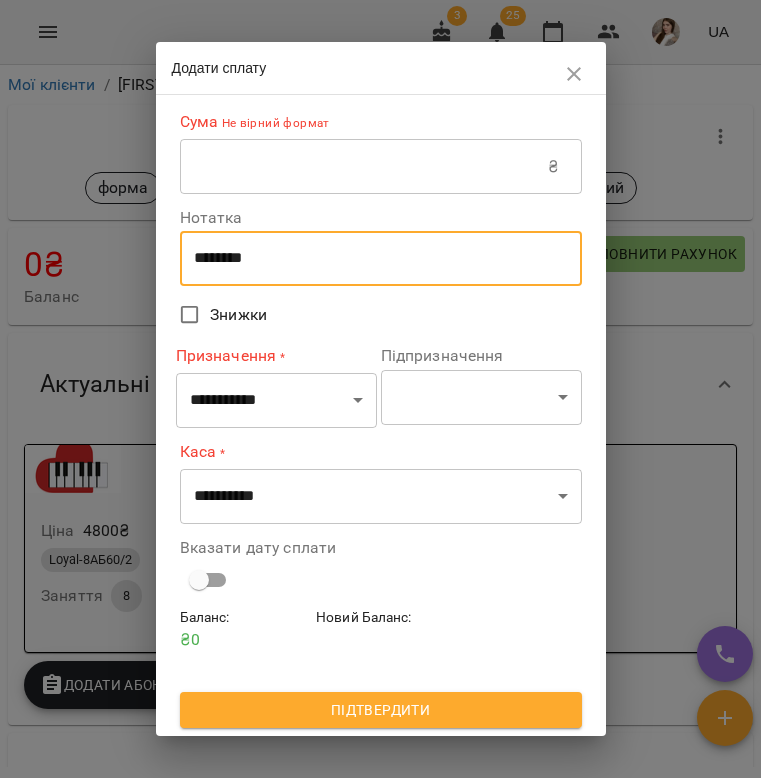 type on "********" 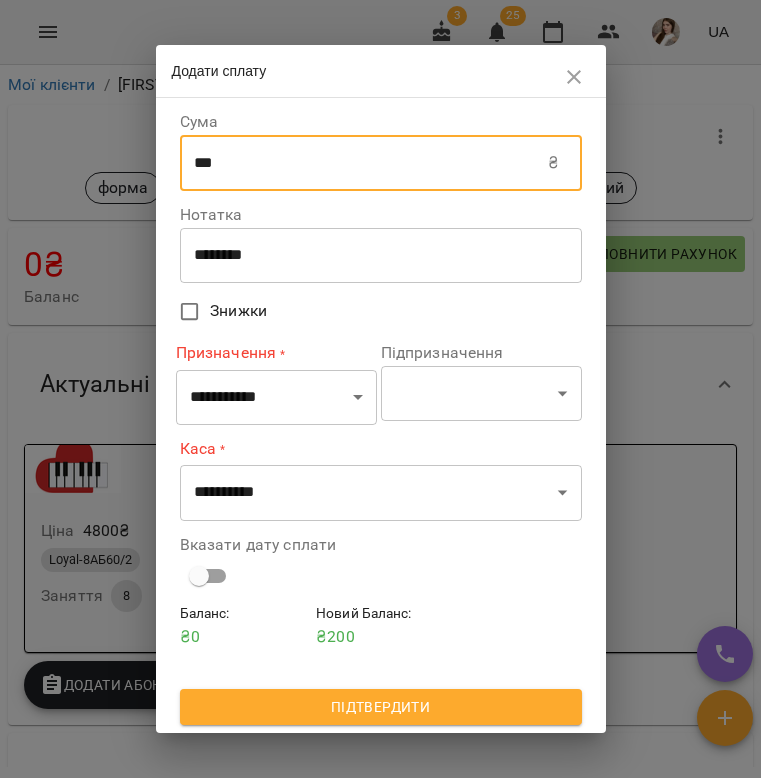 type on "***" 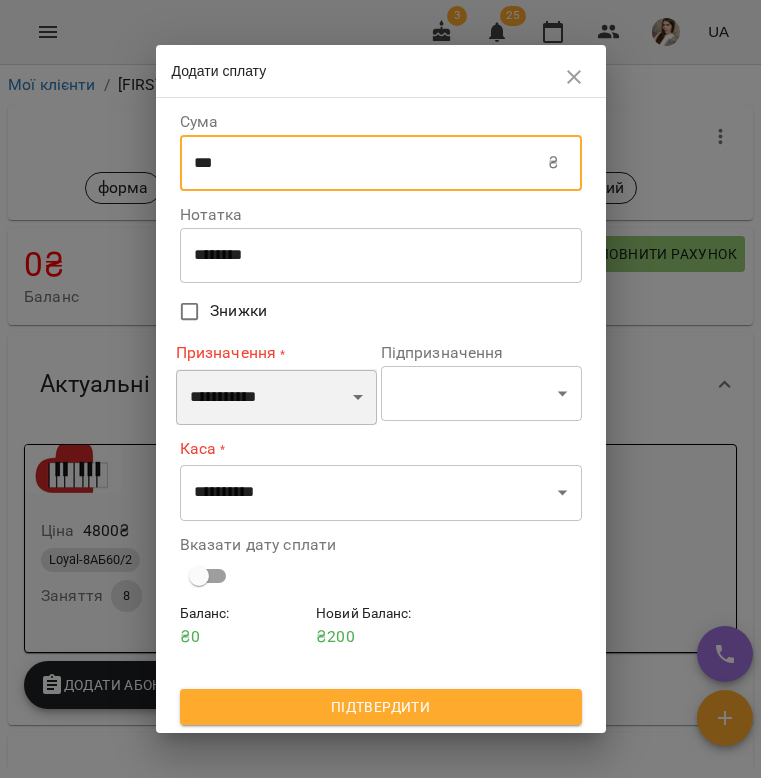 click on "**********" at bounding box center [276, 397] 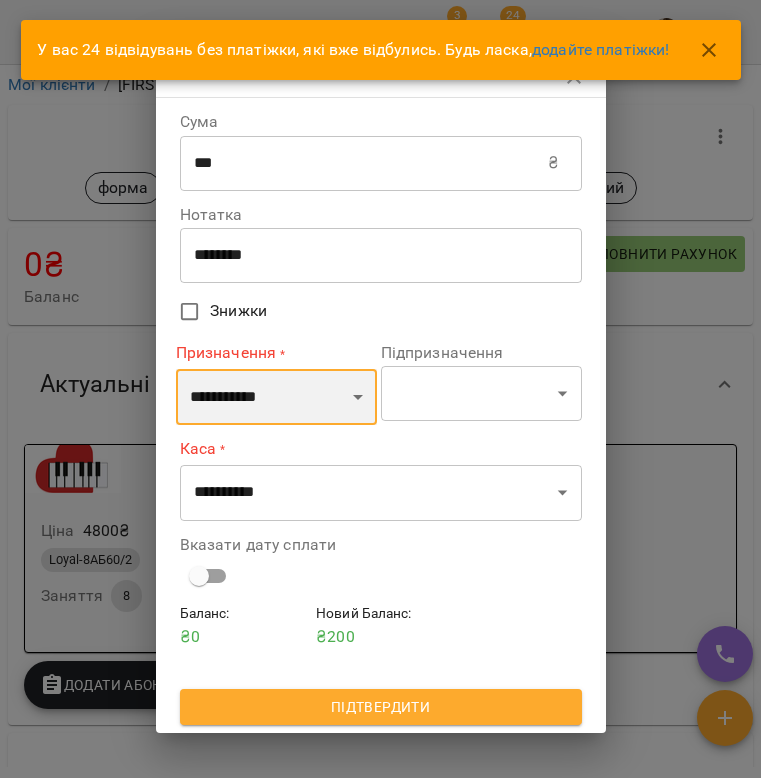 select on "******" 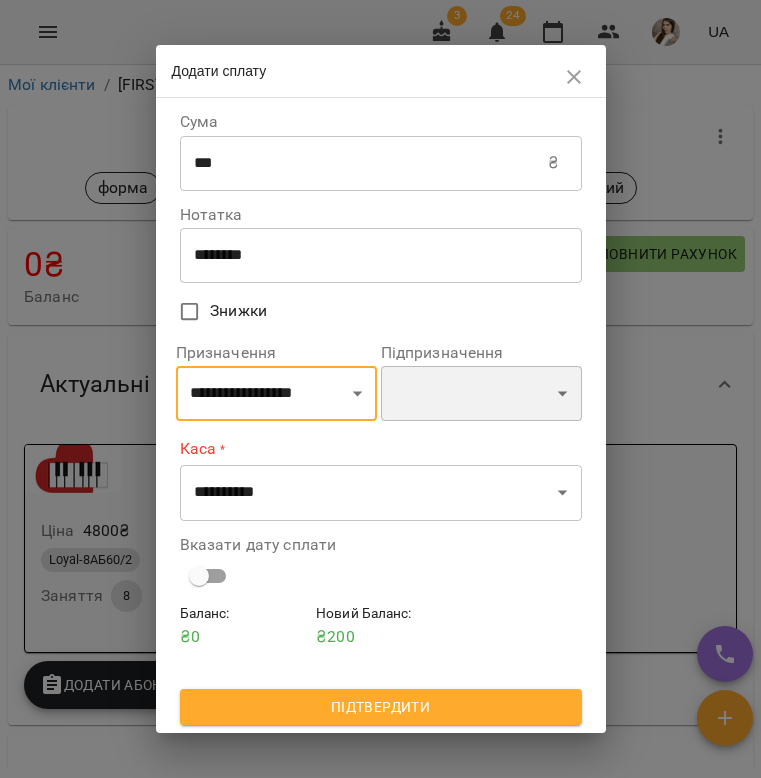 click on "******" at bounding box center [481, 394] 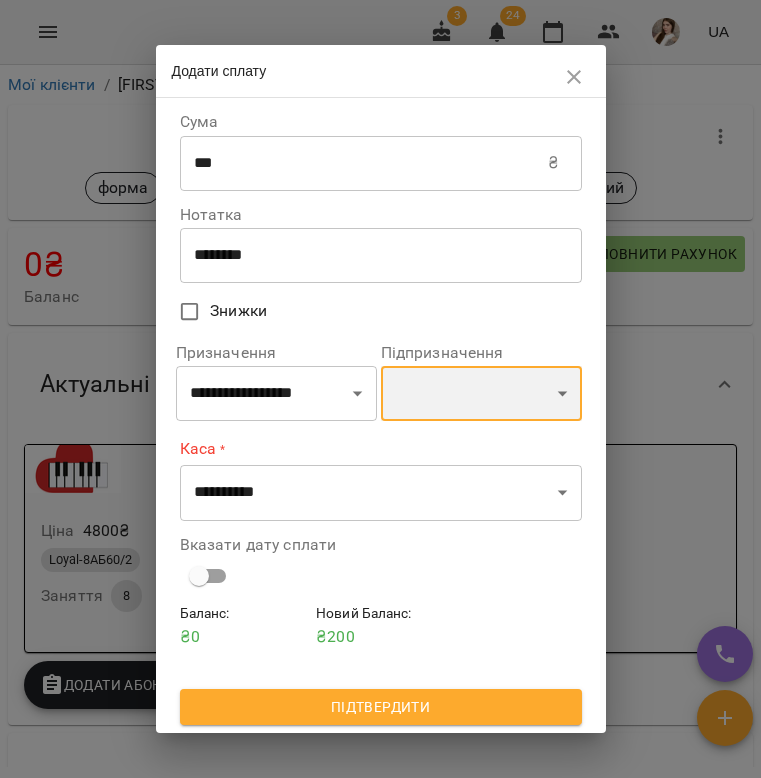 select on "******" 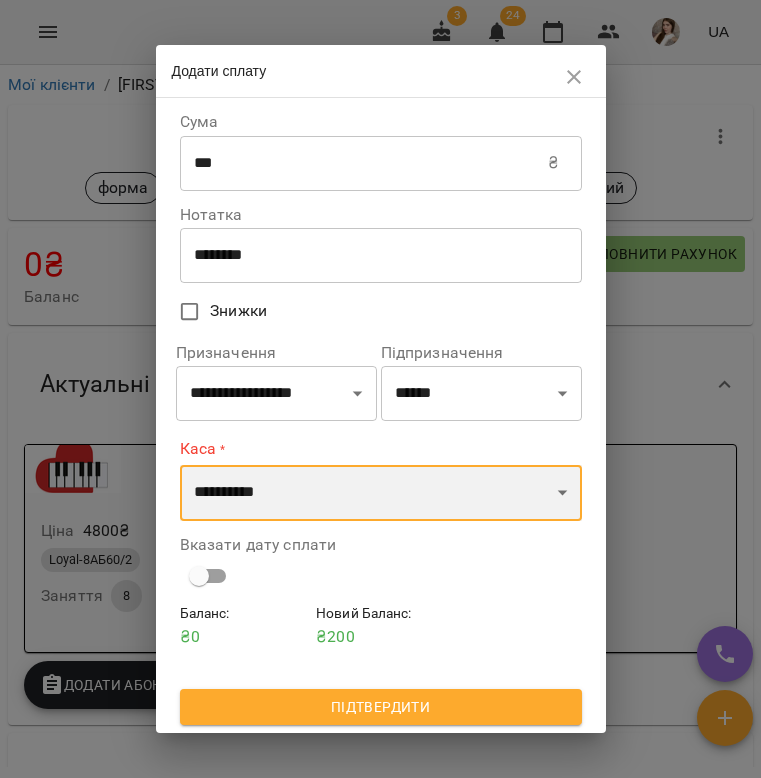 click on "**********" at bounding box center [381, 493] 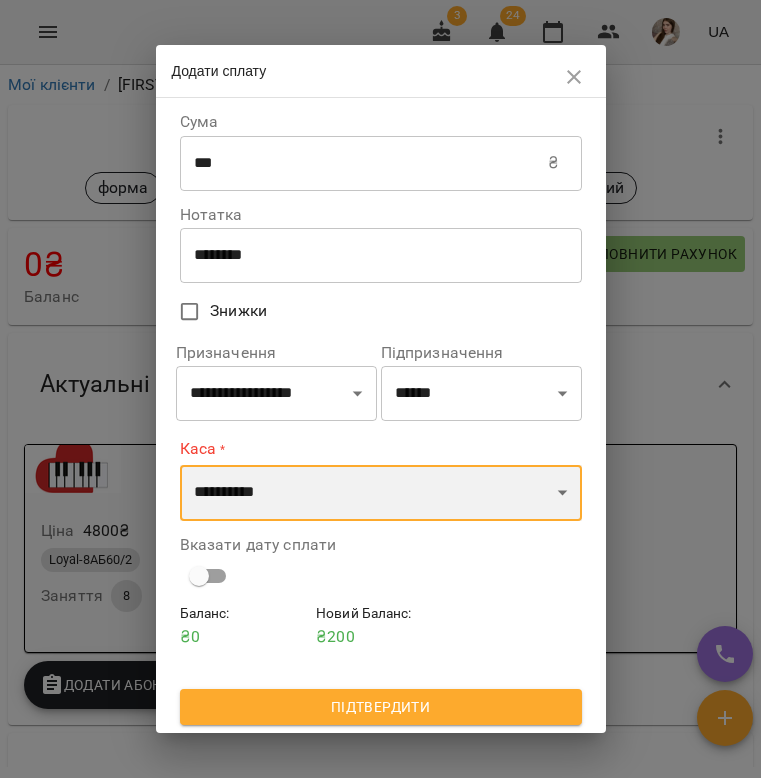 select on "**********" 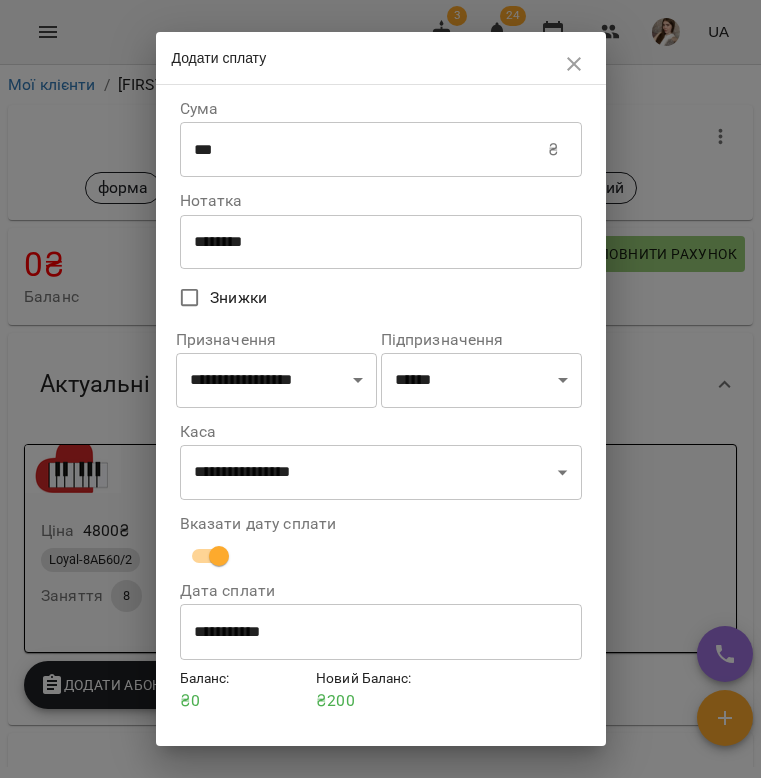click on "**********" at bounding box center (381, 632) 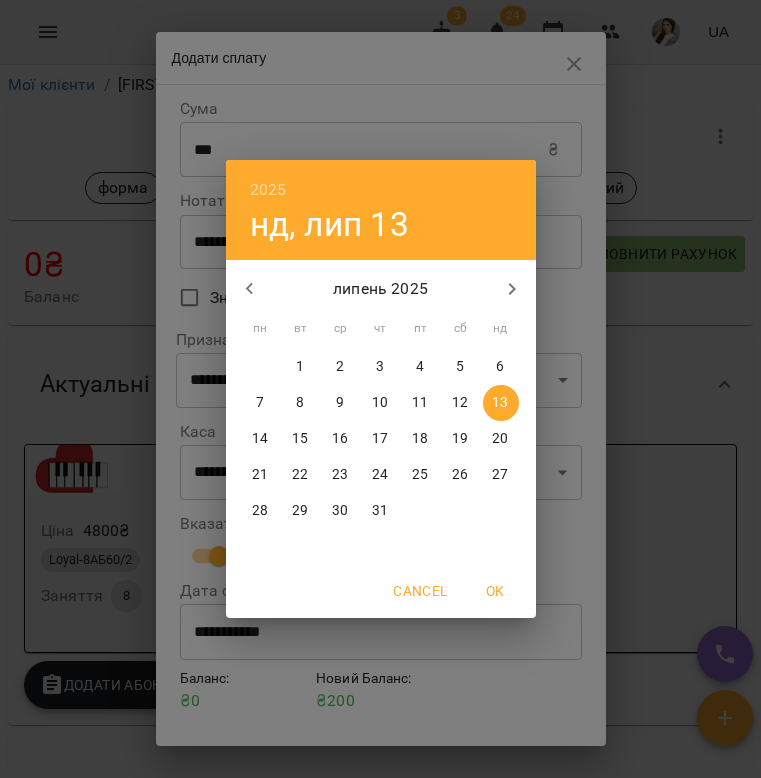 click on "12" at bounding box center [461, 403] 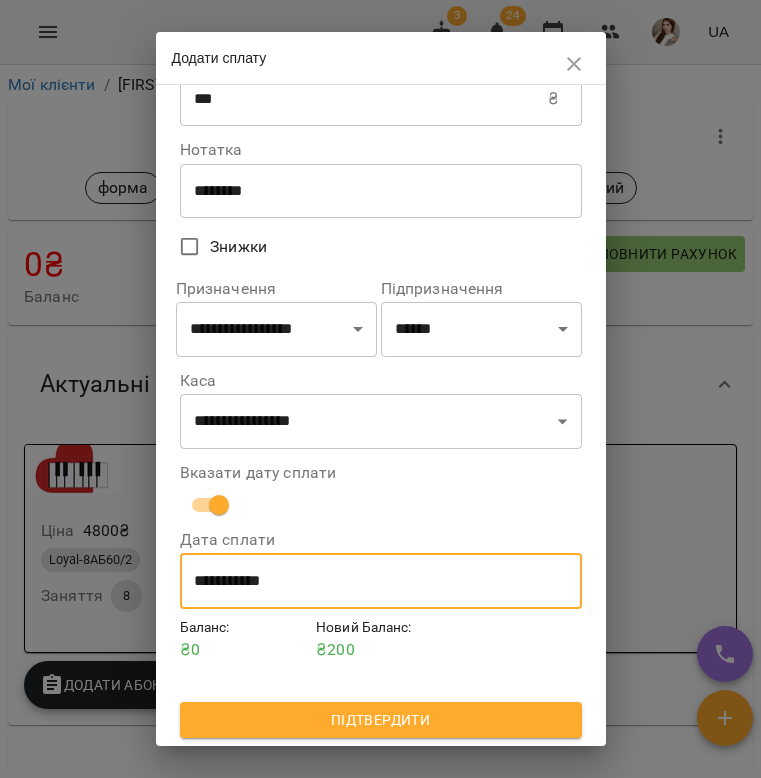 scroll, scrollTop: 54, scrollLeft: 0, axis: vertical 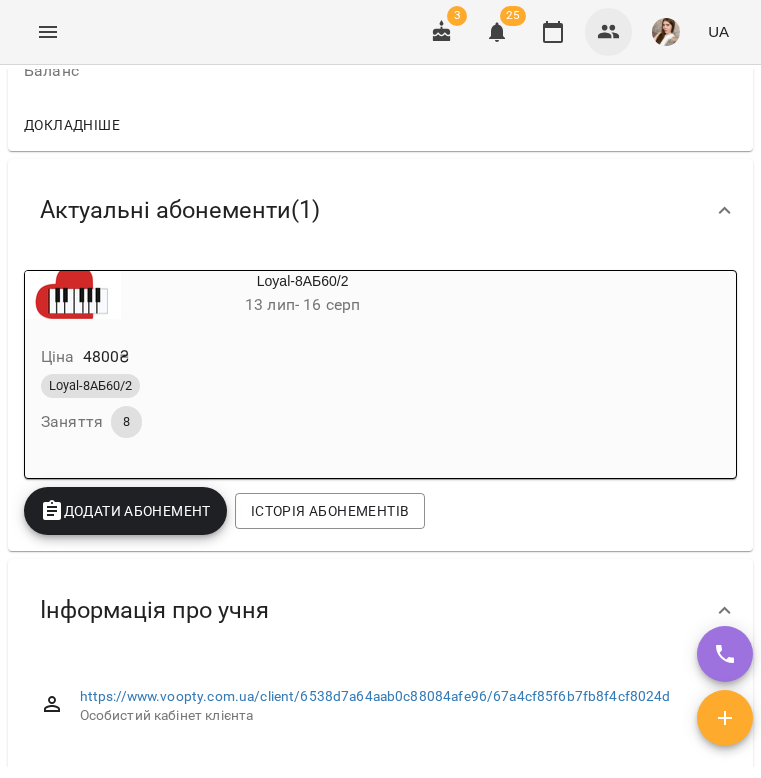 click 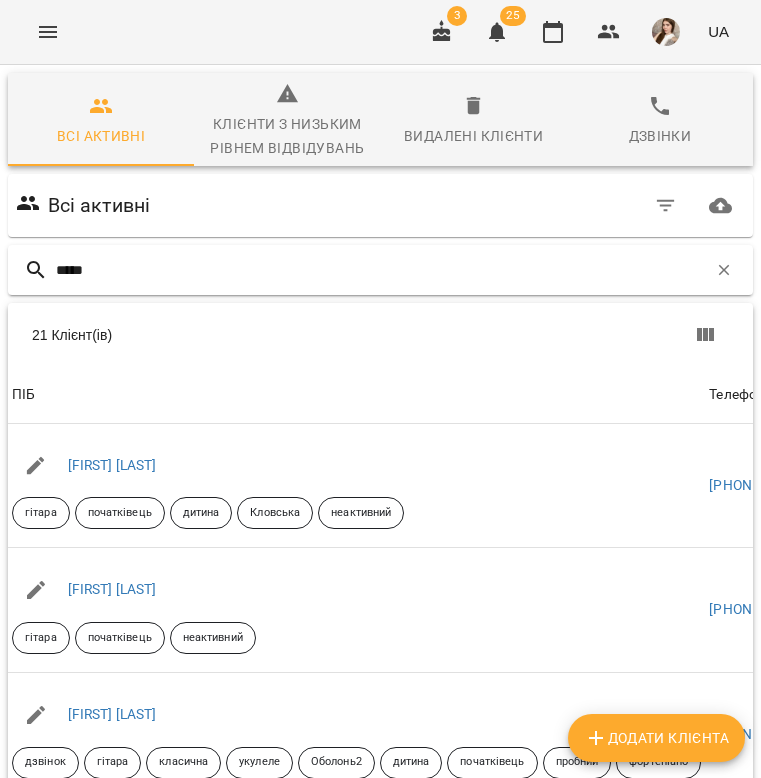 type on "******" 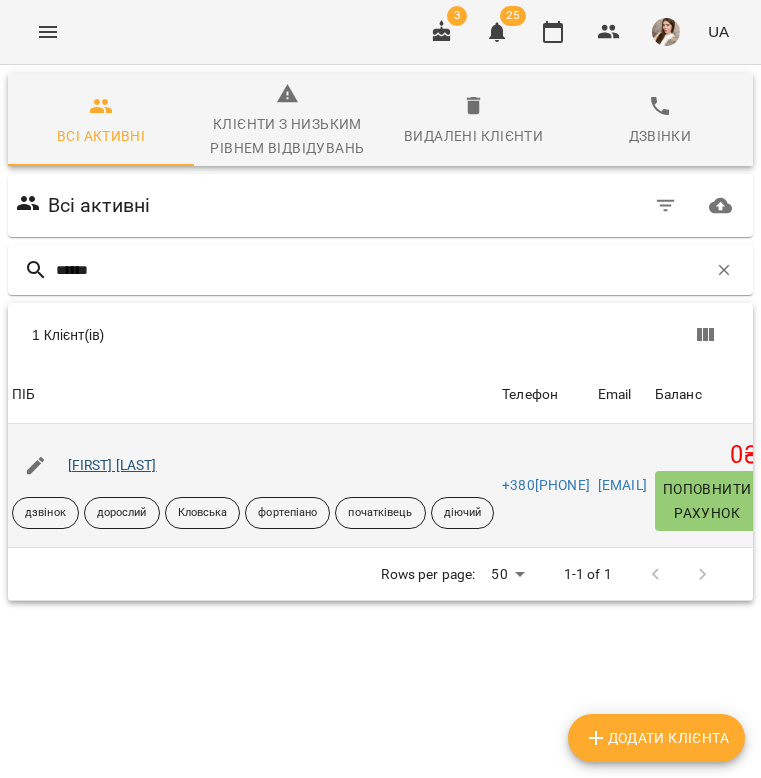 click on "Зікірова Джаміля" at bounding box center (112, 465) 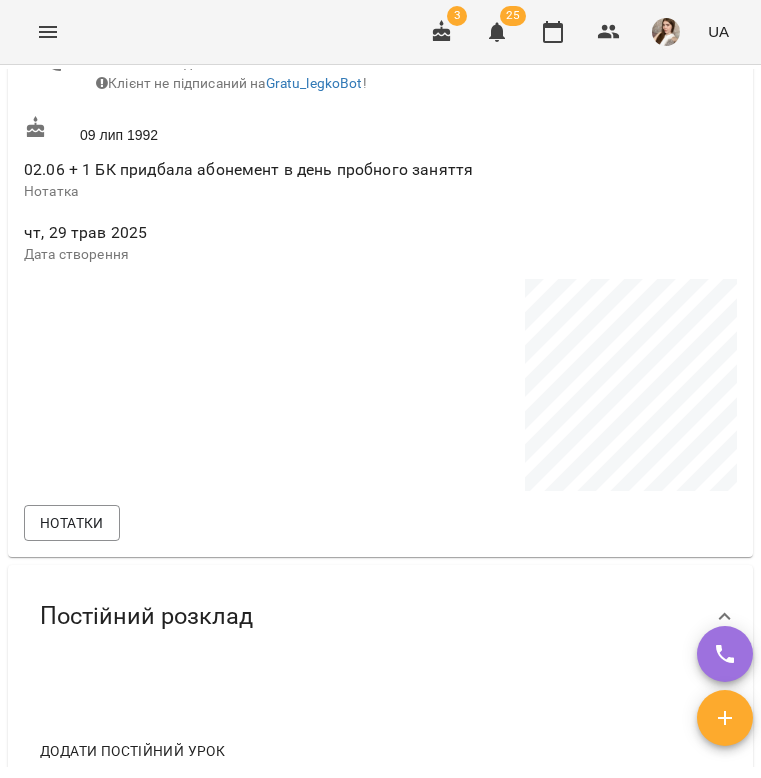scroll, scrollTop: 1135, scrollLeft: 0, axis: vertical 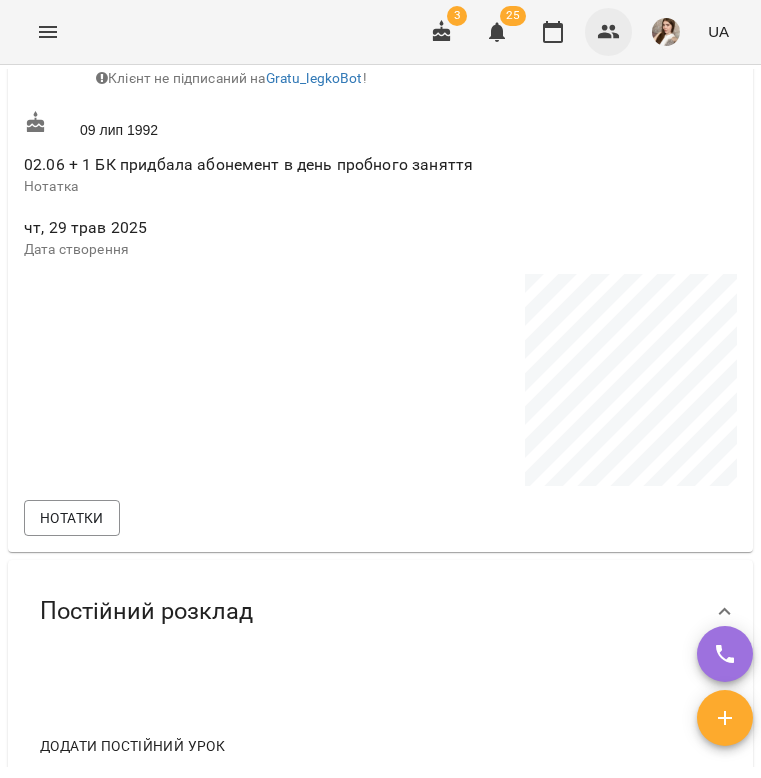 click 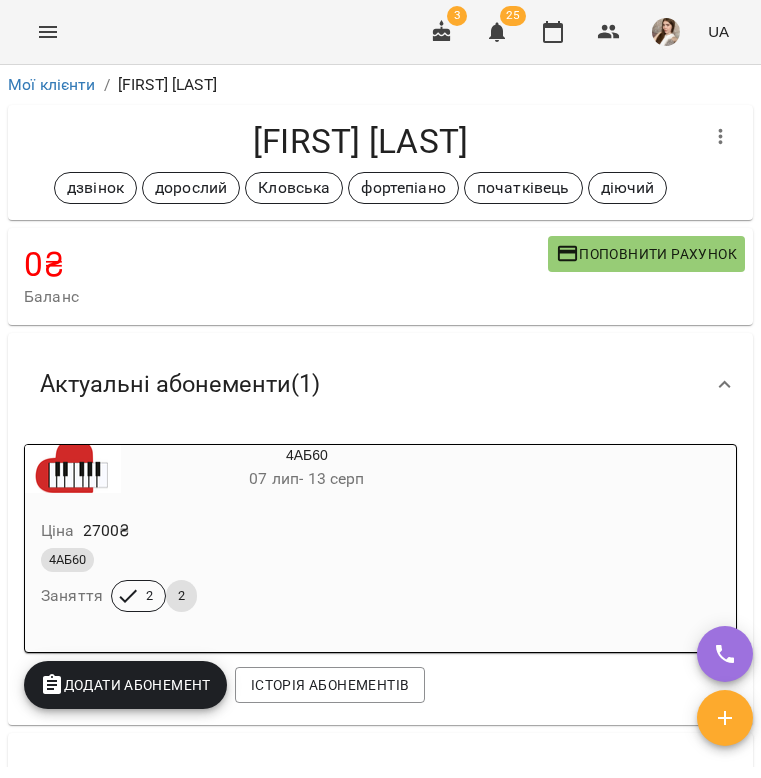 scroll, scrollTop: 0, scrollLeft: 0, axis: both 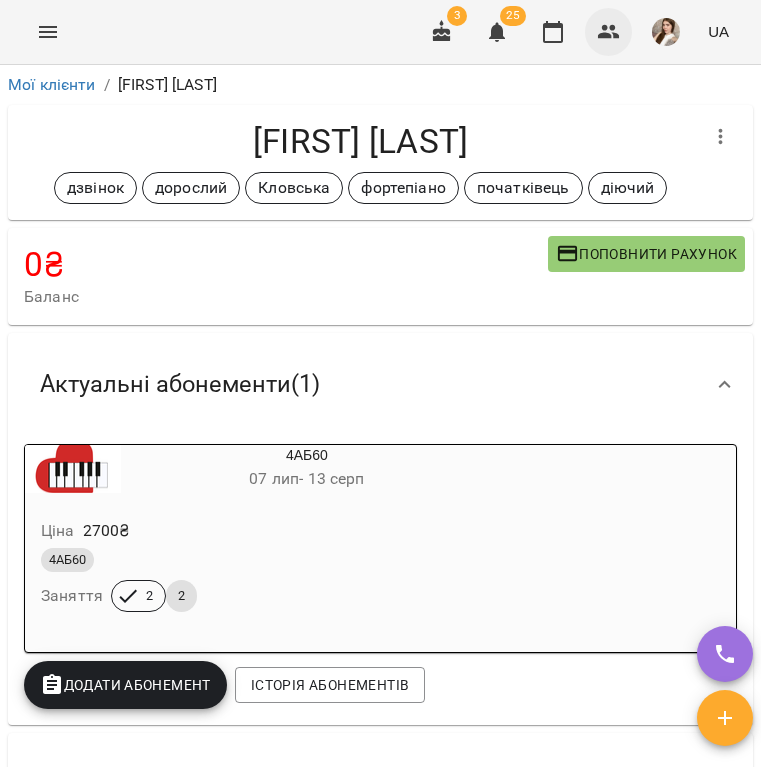 click 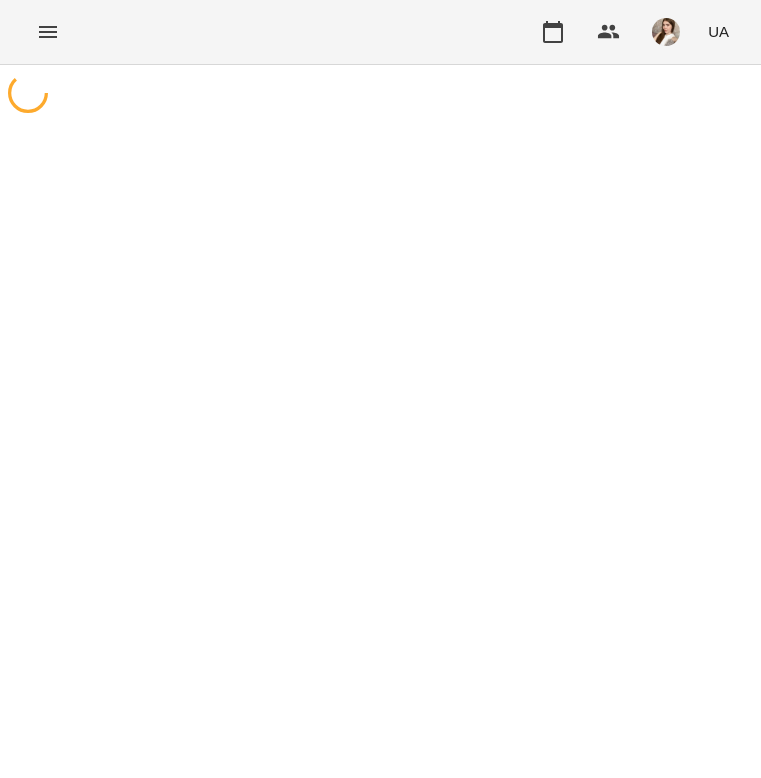 scroll, scrollTop: 0, scrollLeft: 0, axis: both 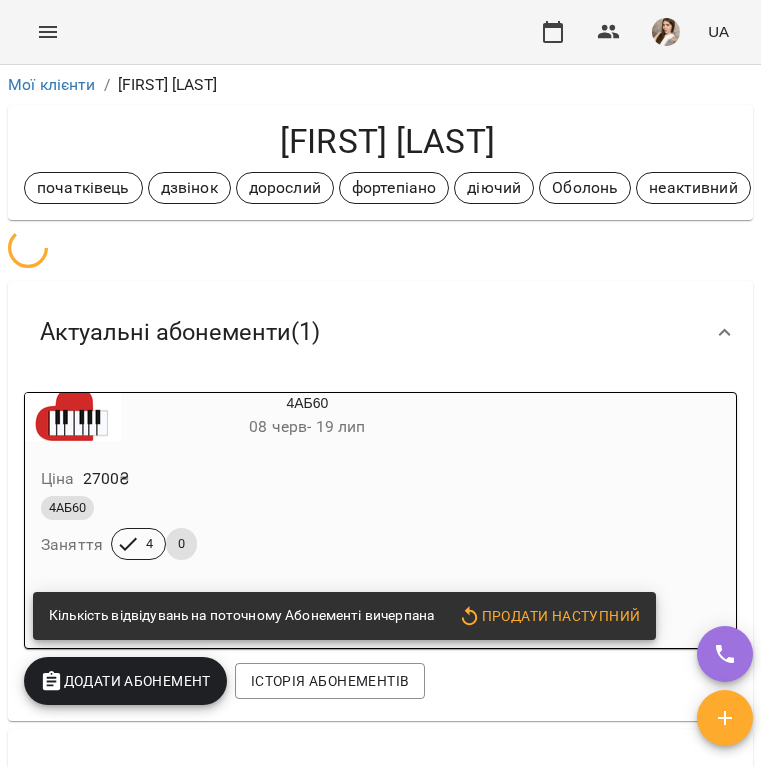 click on "4АБ60 Заняття 4 0" at bounding box center [259, 528] 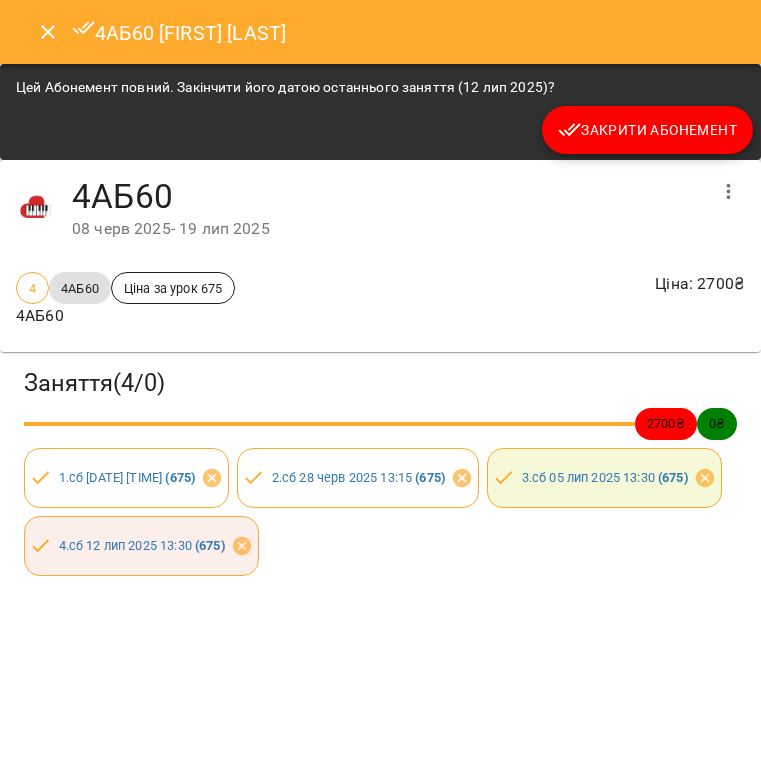 click on "4 . сб 12 лип 2025 13:30   ( 675 )" at bounding box center [141, 546] 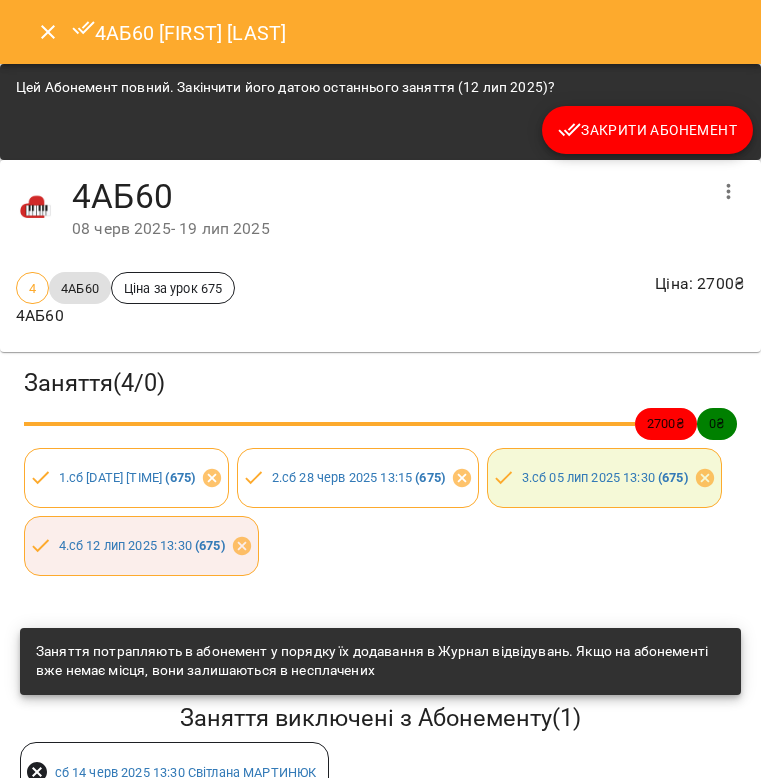 click on "Цей Абонемент повний. Закінчити його датою останнього заняття (12 лип 2025)? Закрити Абонемент" at bounding box center (380, 112) 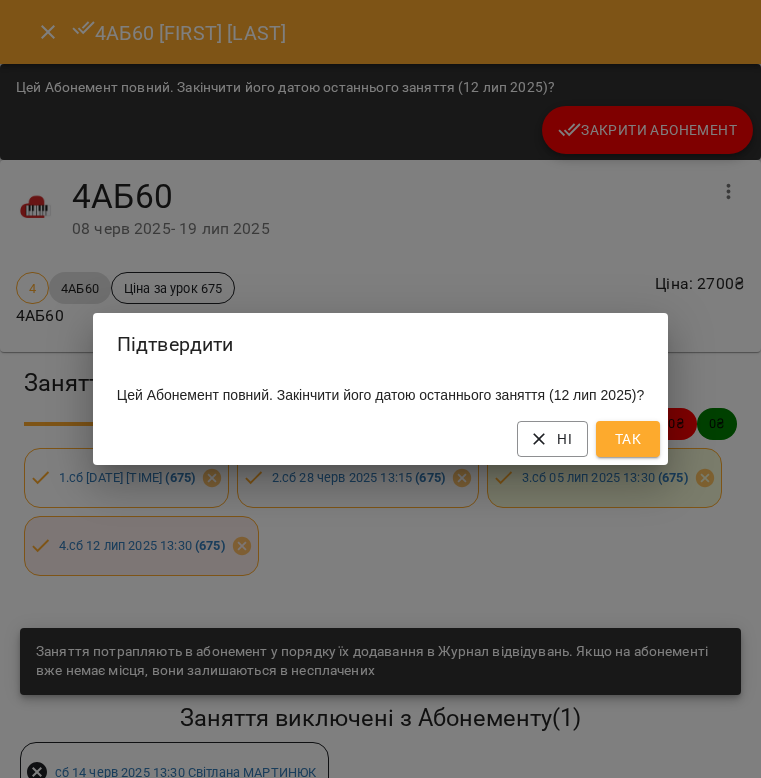 click on "Так" at bounding box center [628, 439] 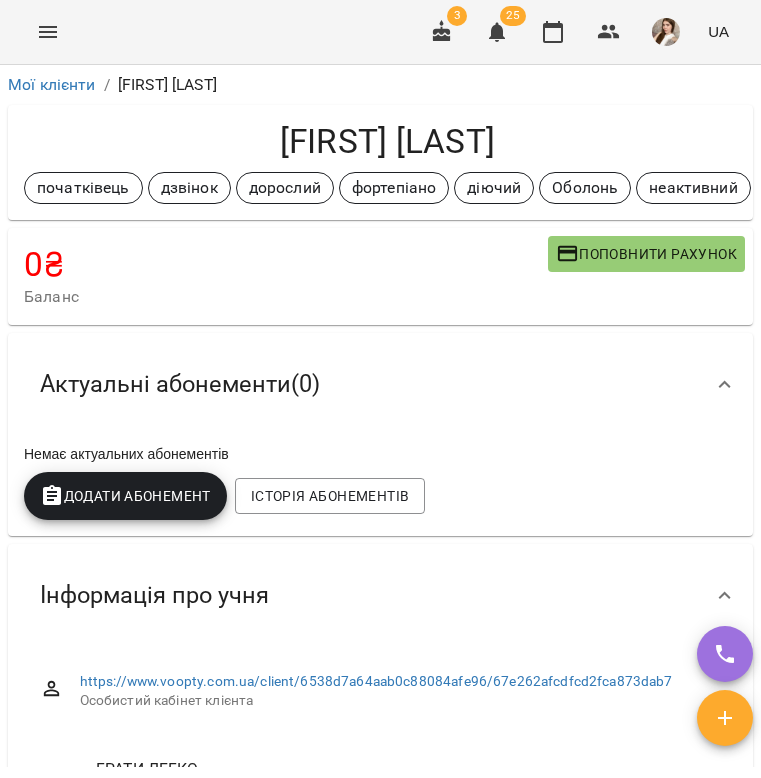 scroll, scrollTop: 0, scrollLeft: 0, axis: both 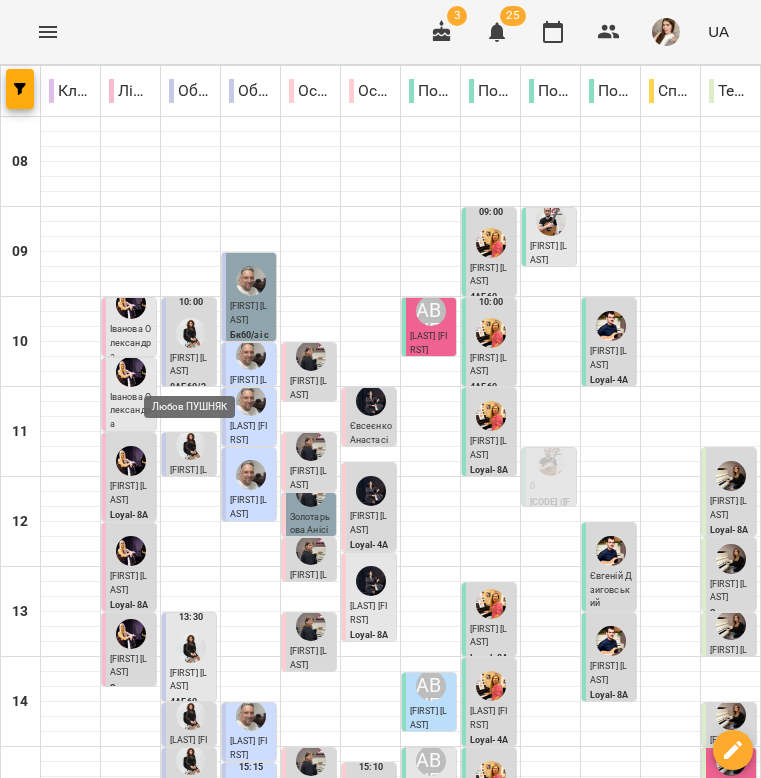 click at bounding box center [191, 715] 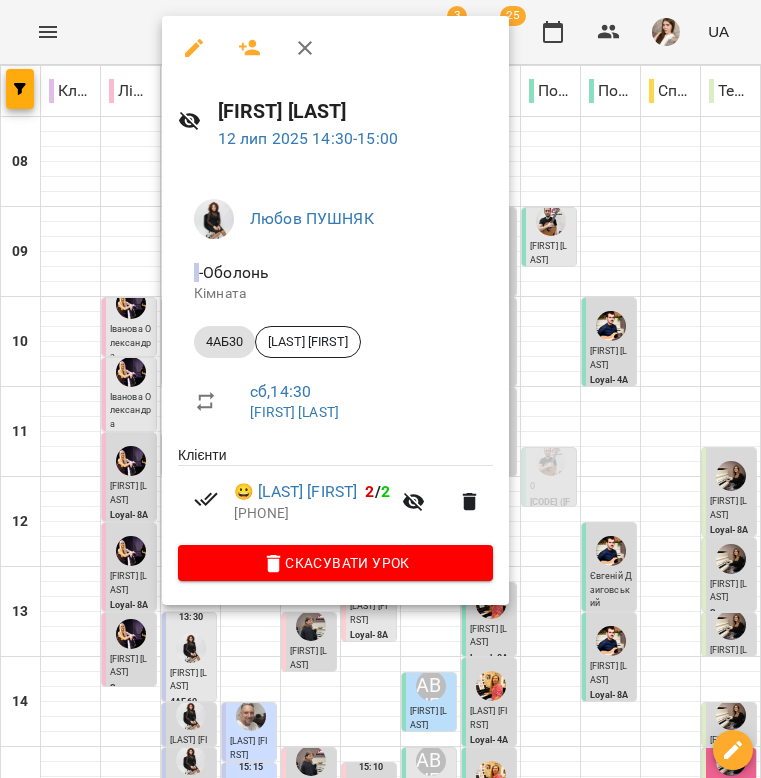 click 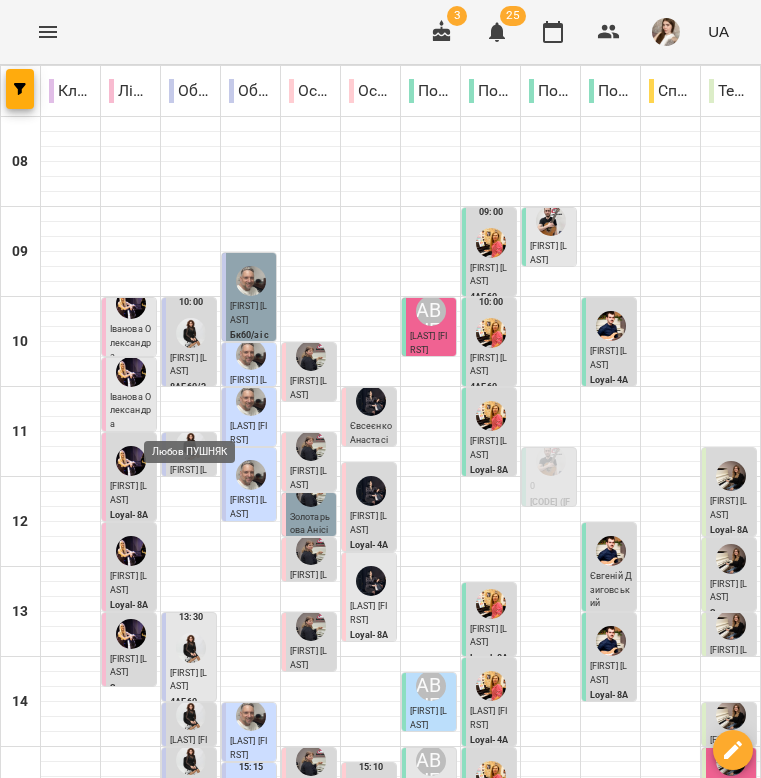 click at bounding box center [191, 760] 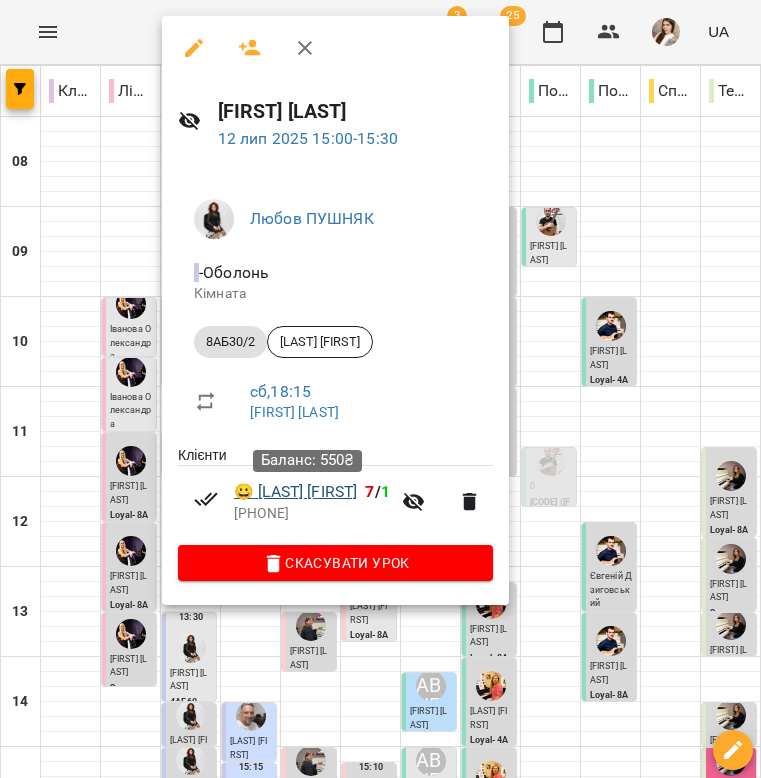 click on "😀   Снісаренко Ілля" at bounding box center (295, 492) 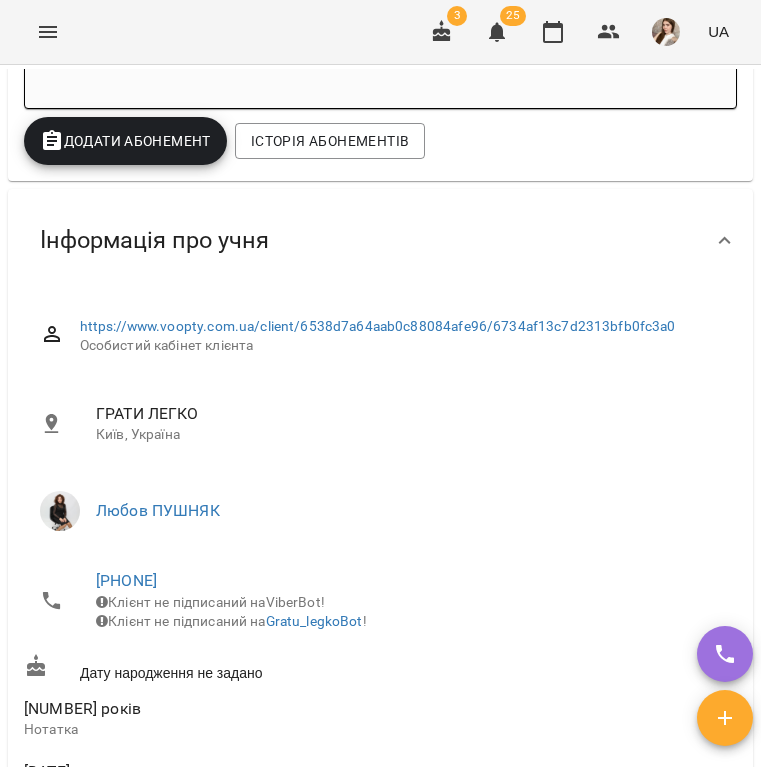 scroll, scrollTop: 752, scrollLeft: 0, axis: vertical 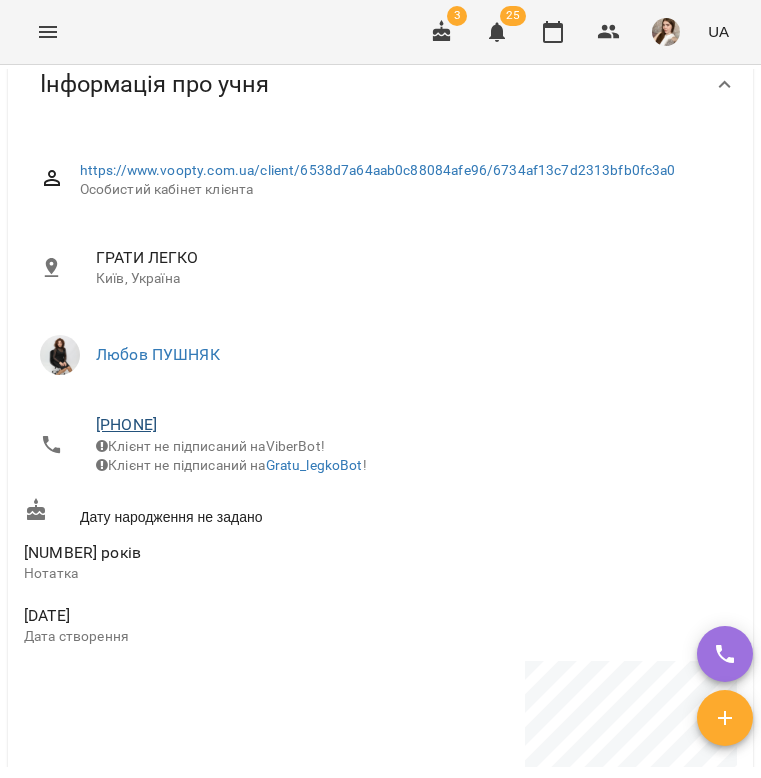 click on "+380960703713" at bounding box center [126, 424] 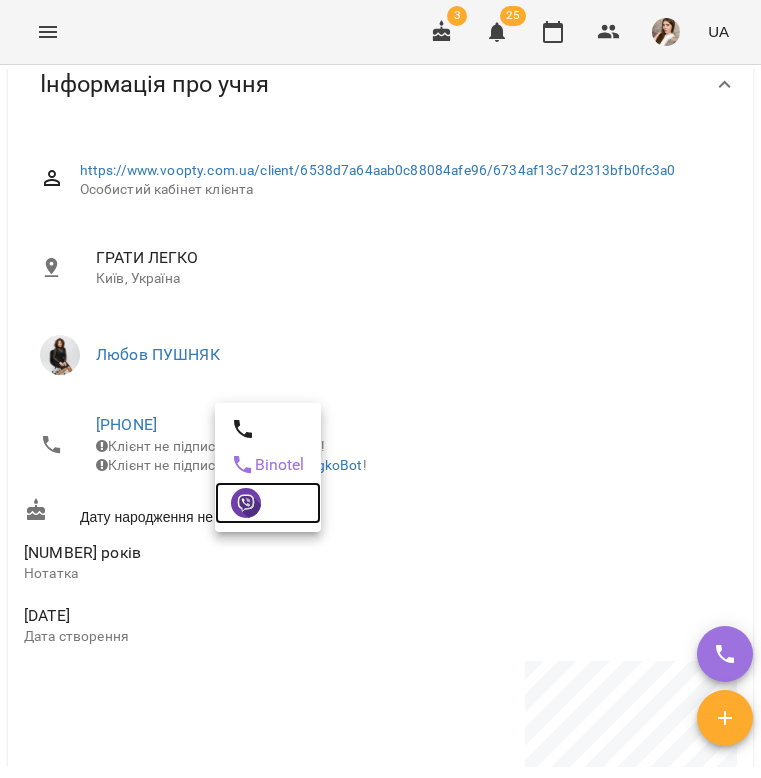 click at bounding box center (268, 503) 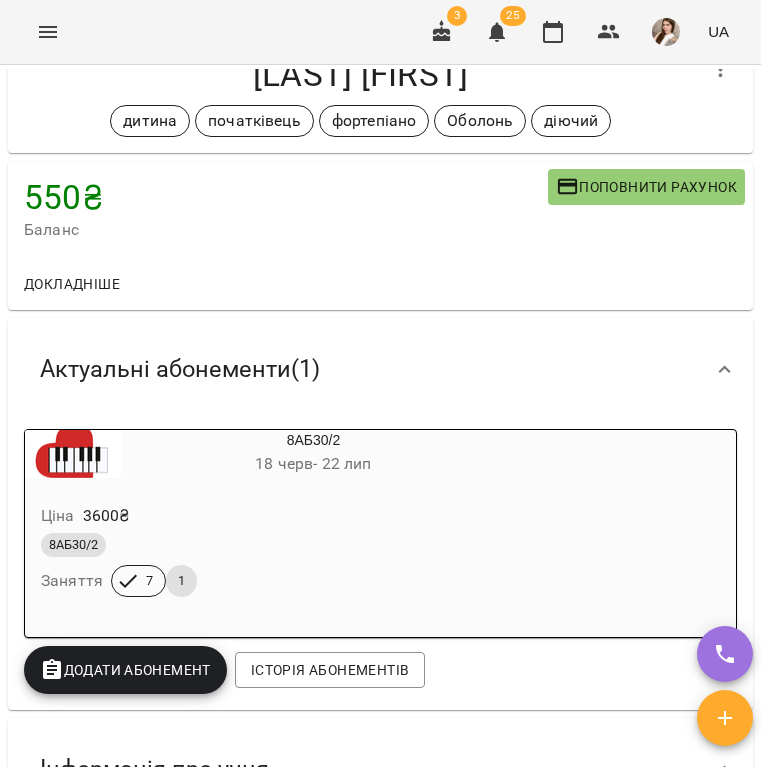 scroll, scrollTop: 64, scrollLeft: 0, axis: vertical 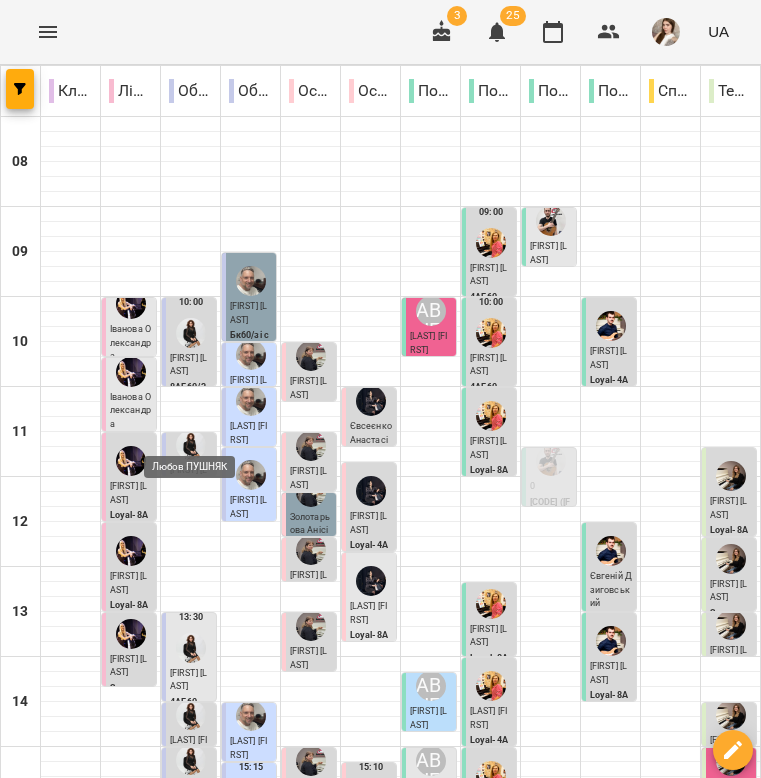 click at bounding box center (191, 828) 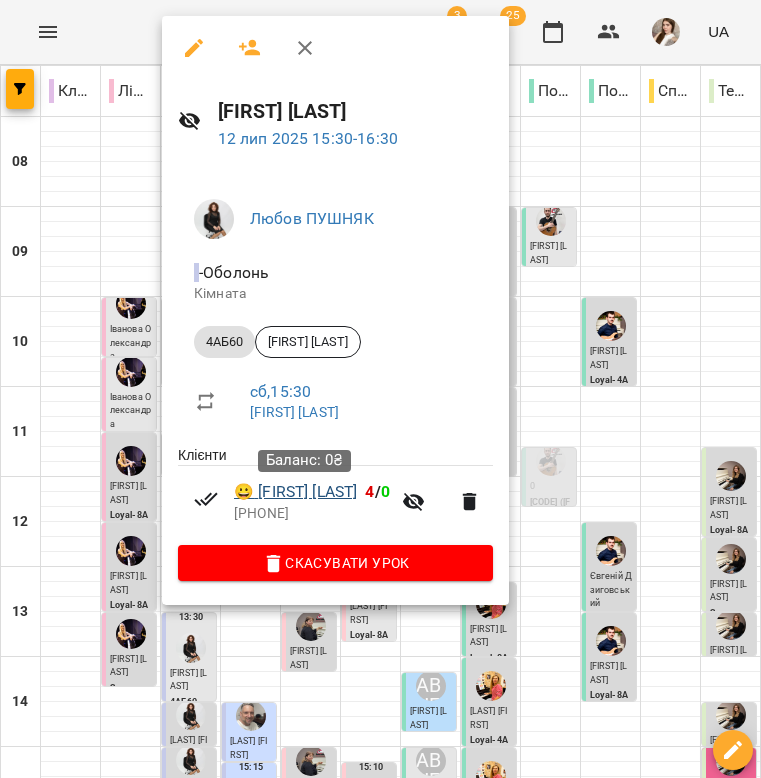 click on "😀   Ковалюк Надія" at bounding box center [295, 492] 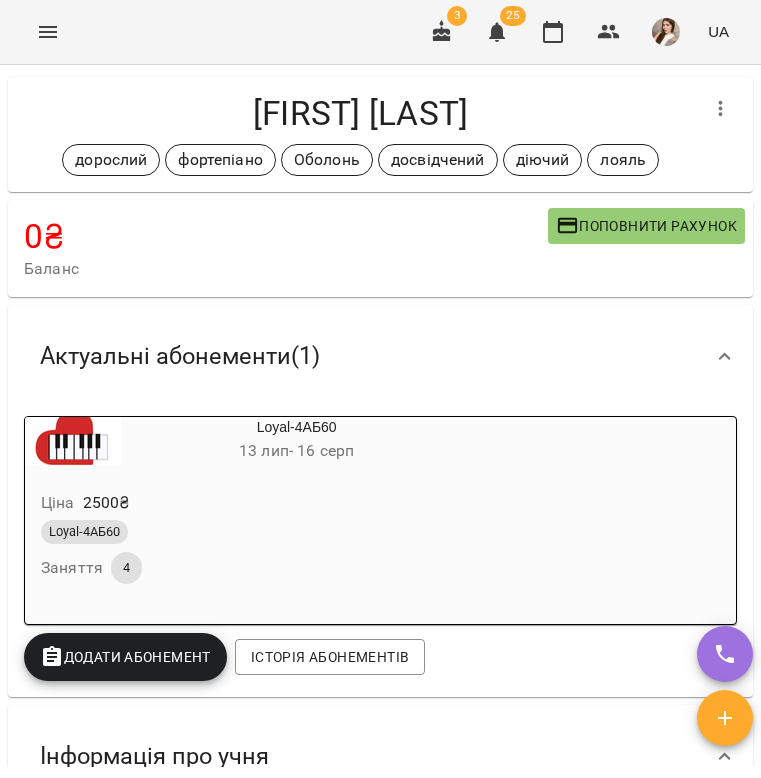 scroll, scrollTop: 29, scrollLeft: 0, axis: vertical 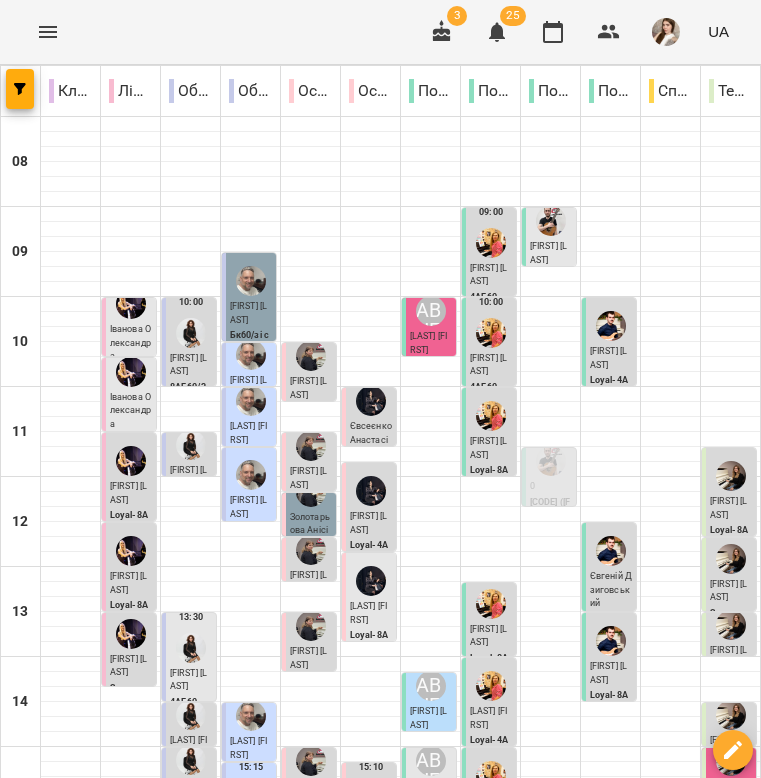 click on "Пономаренко Лілія" at bounding box center (248, 313) 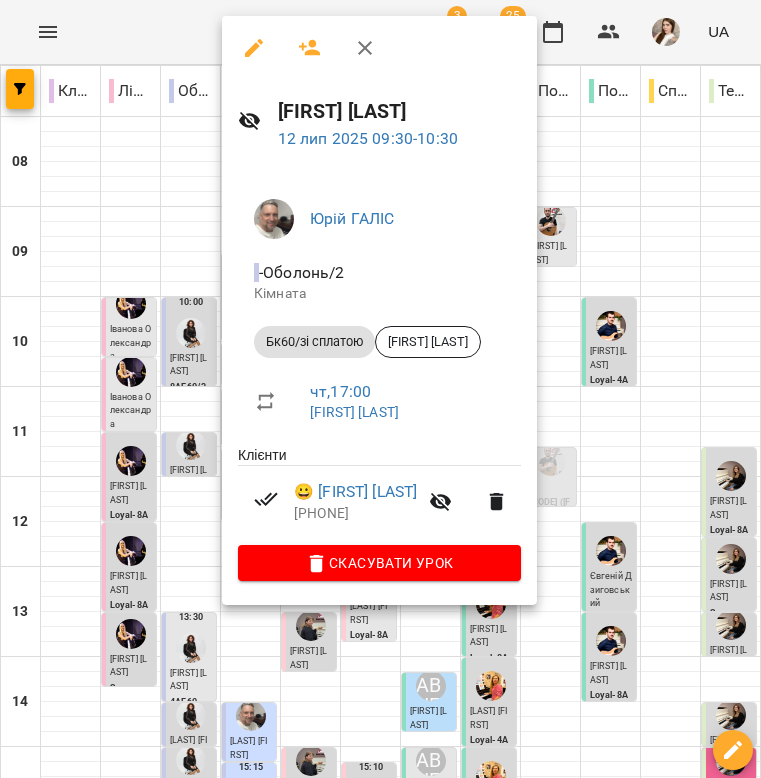 click 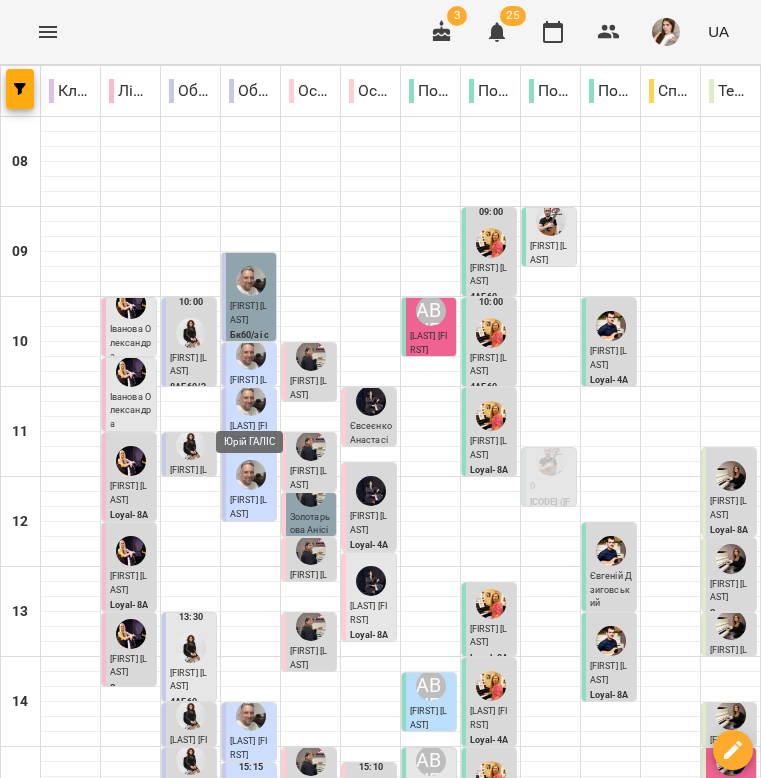 click at bounding box center [251, 401] 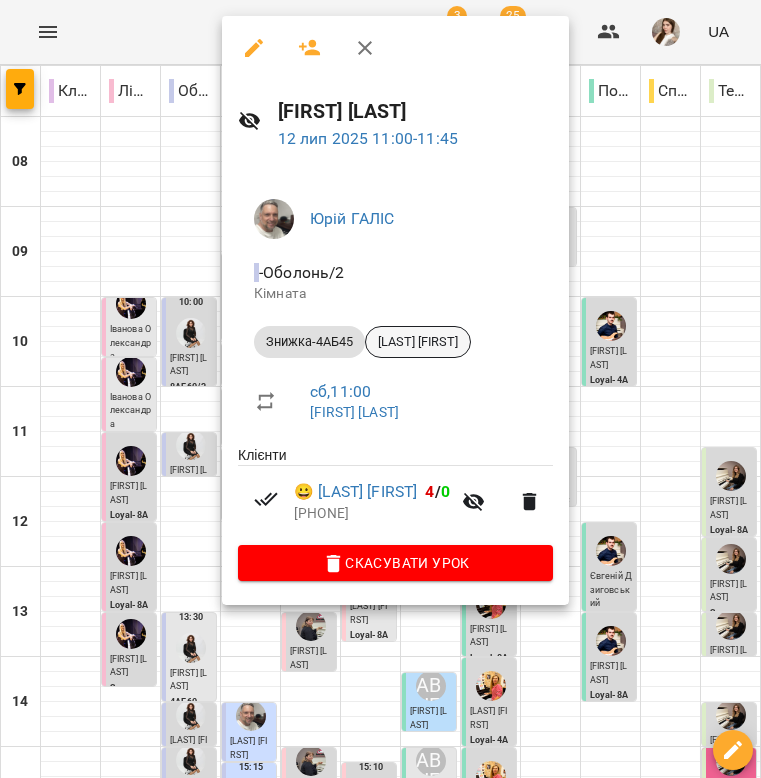 click on "Тимошенко Інна" at bounding box center [418, 342] 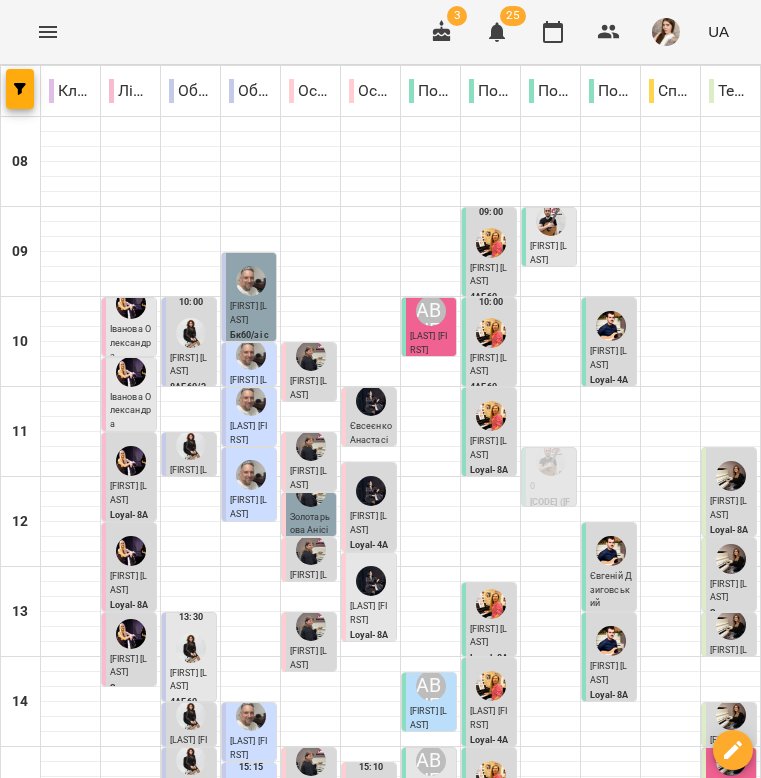click at bounding box center (251, 355) 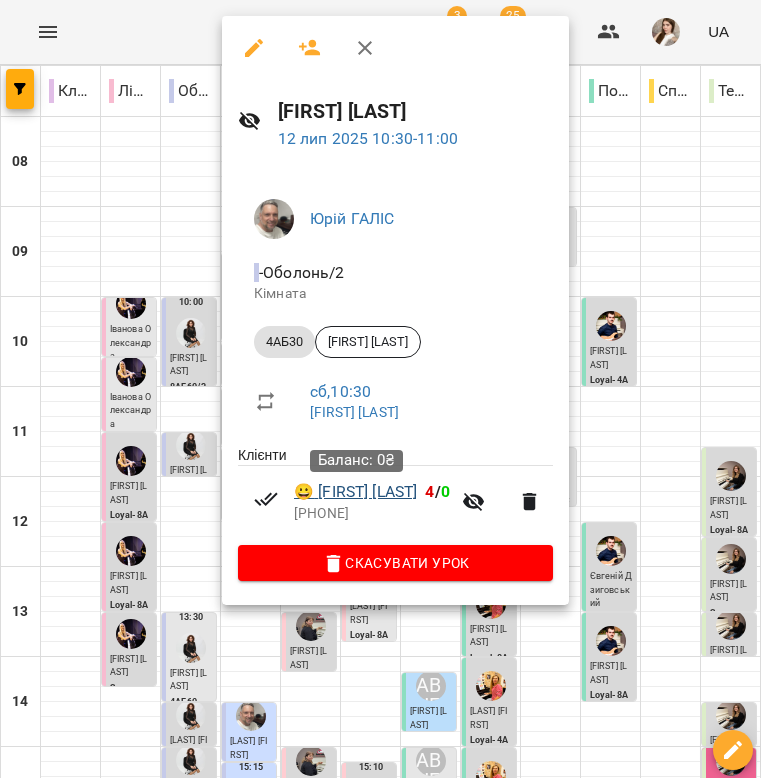 click on "😀   Новак Сергій" at bounding box center [355, 492] 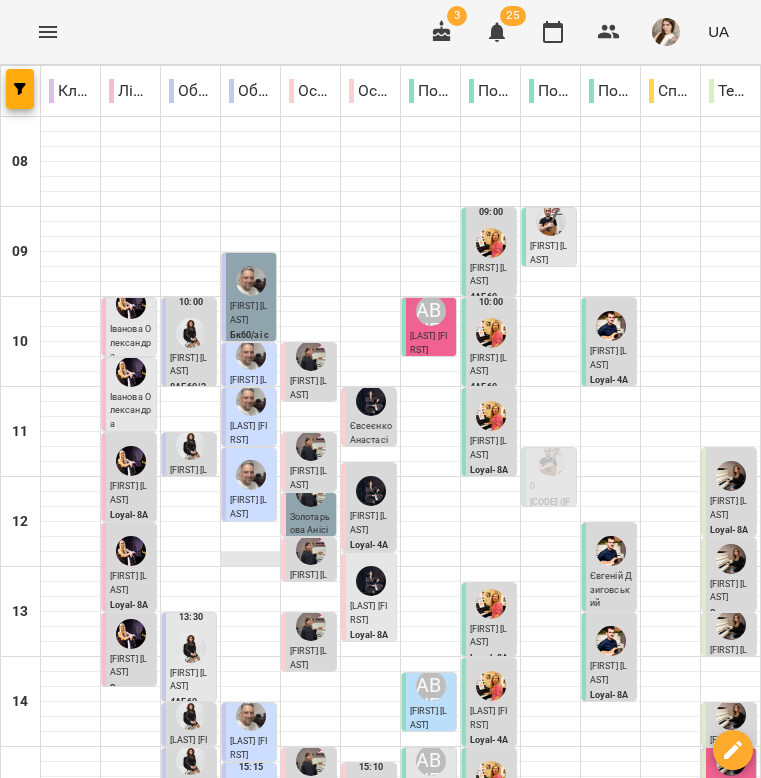 scroll, scrollTop: 39, scrollLeft: 0, axis: vertical 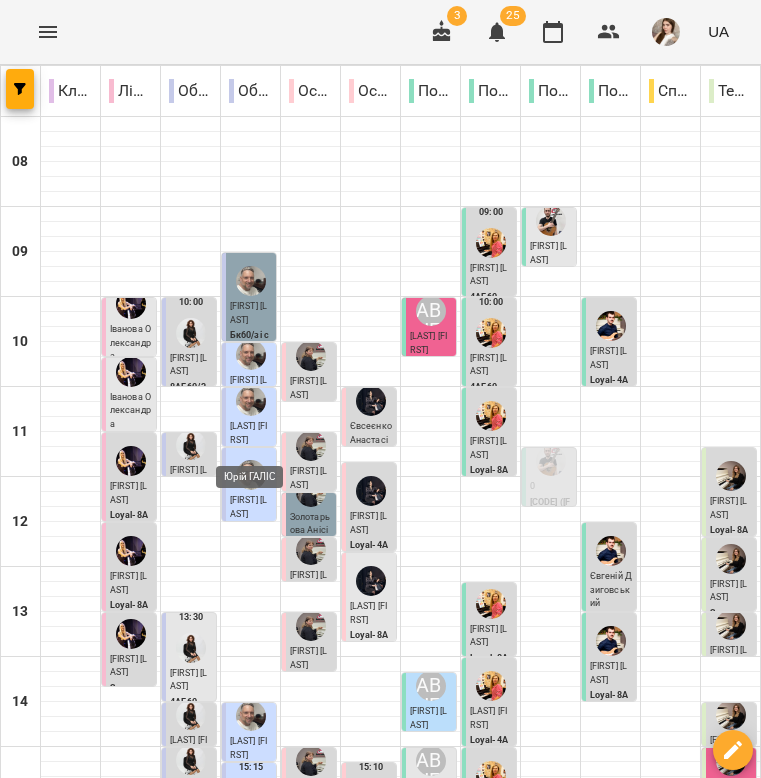 click at bounding box center (251, 475) 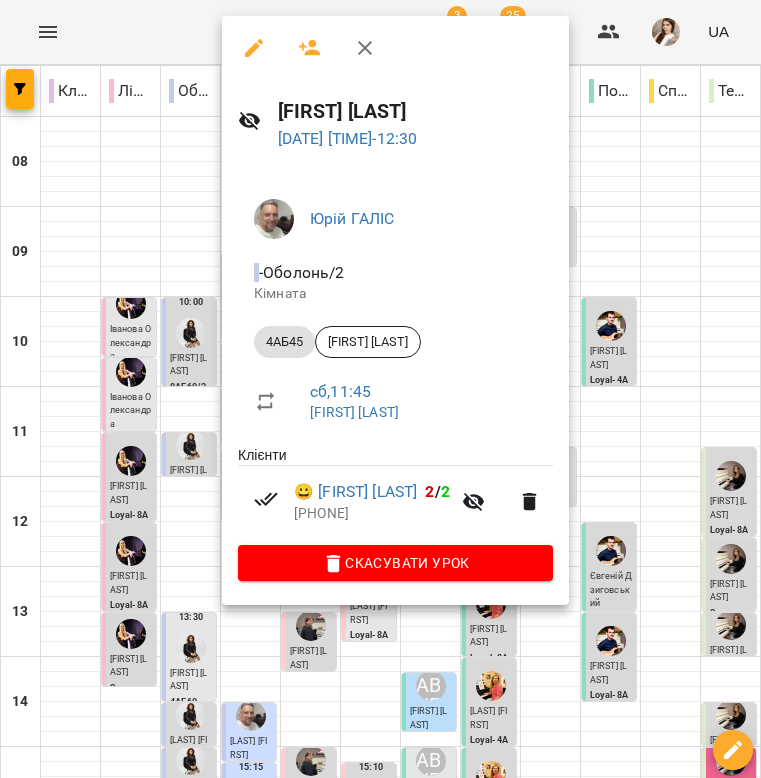 click 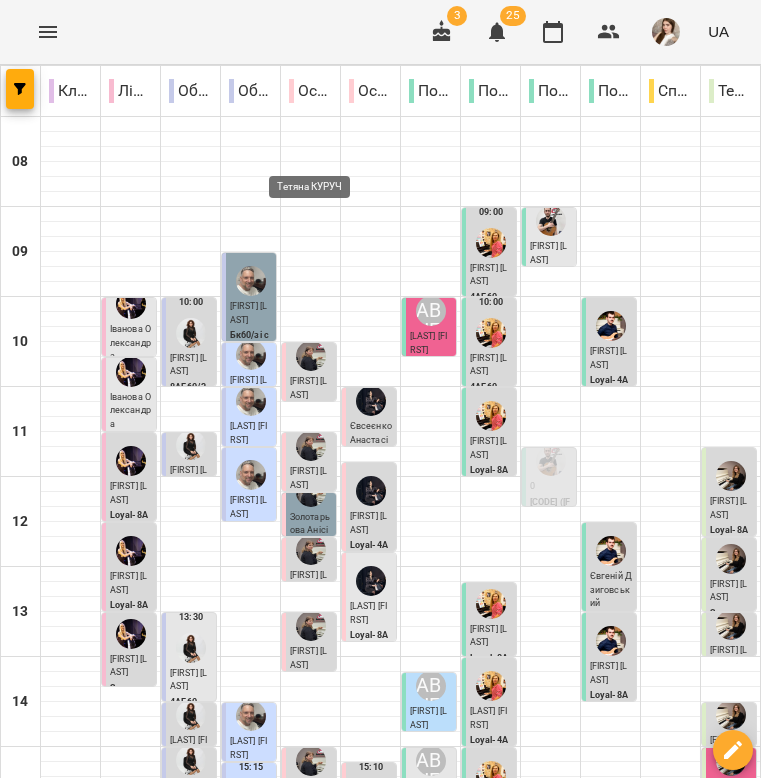 scroll, scrollTop: 430, scrollLeft: 0, axis: vertical 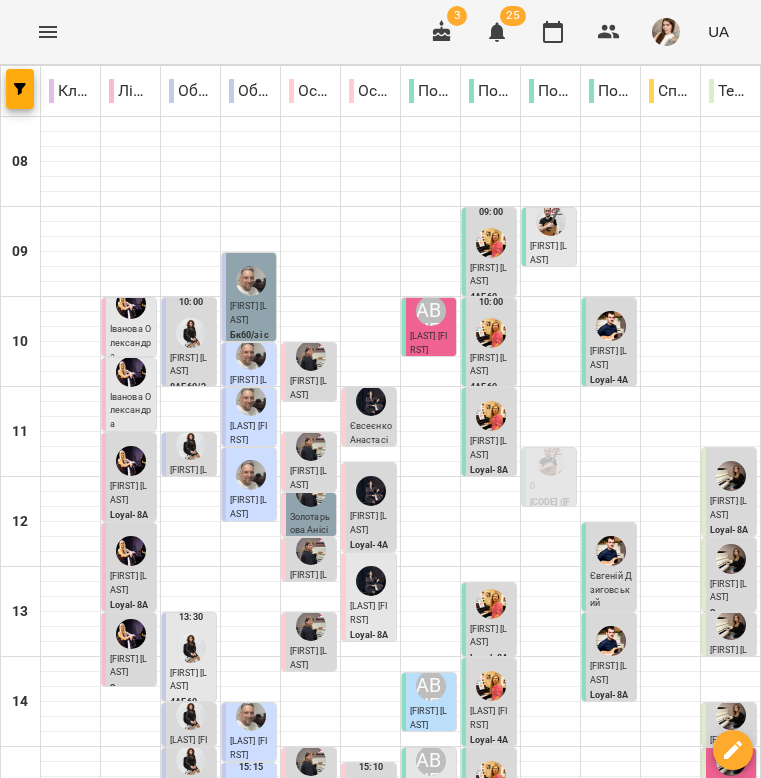 click on "Кузнєцова Марія" at bounding box center (248, 748) 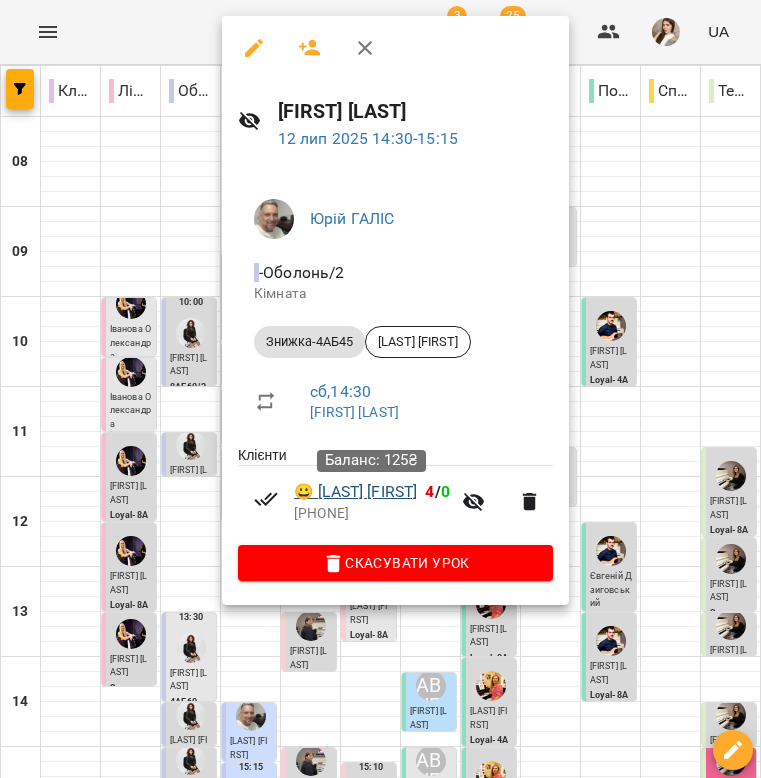 click on "😀   Кузнєцова Марія" at bounding box center (355, 492) 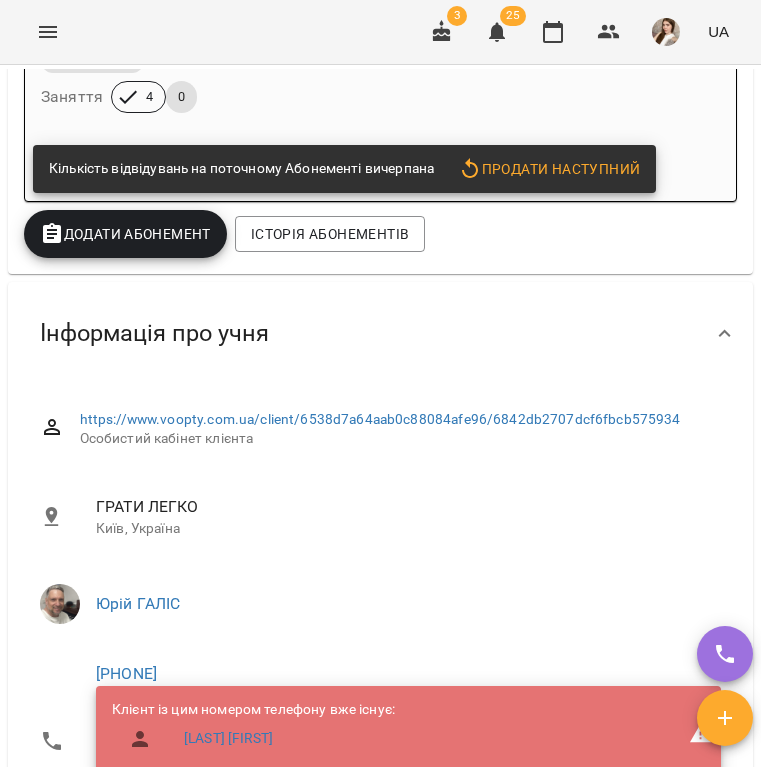 scroll, scrollTop: 824, scrollLeft: 0, axis: vertical 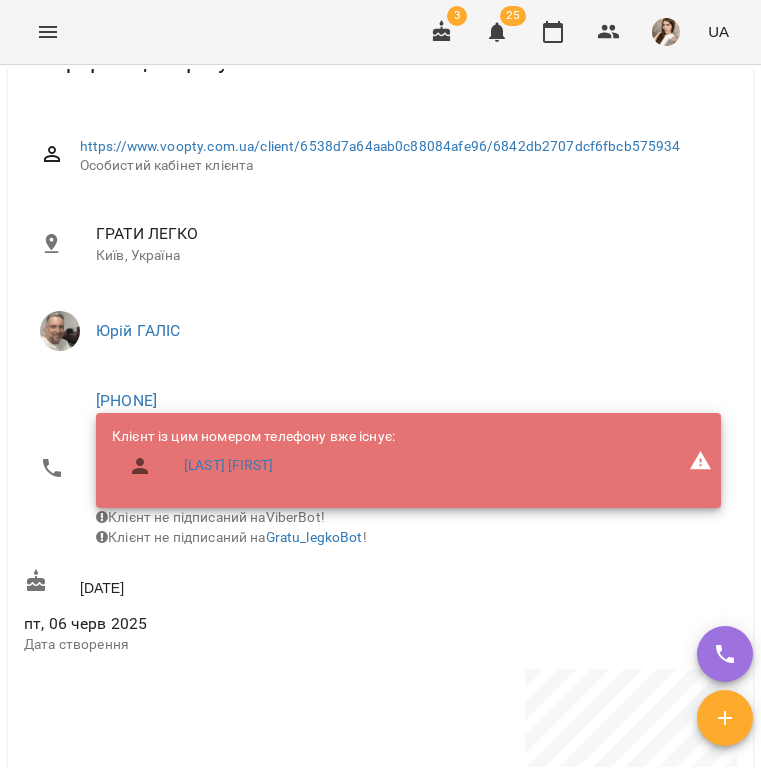 click on "+380930055850" at bounding box center (408, 401) 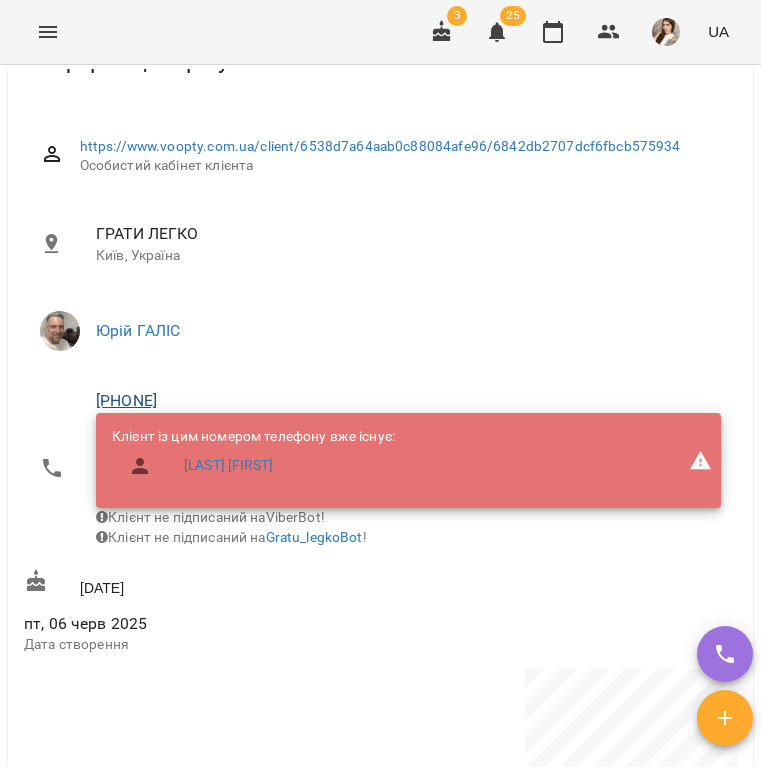 click on "+380930055850" at bounding box center [126, 400] 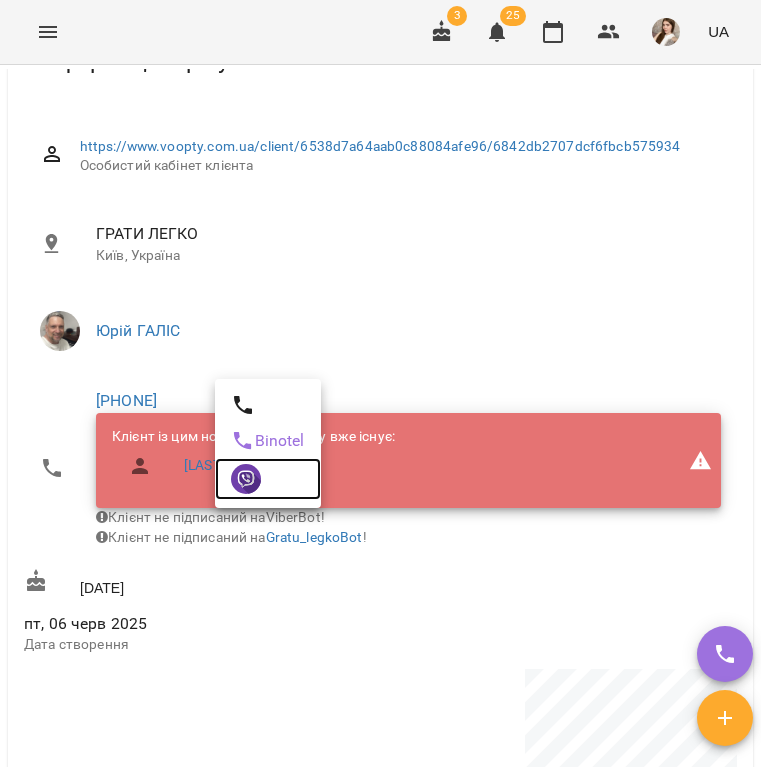 click at bounding box center (268, 479) 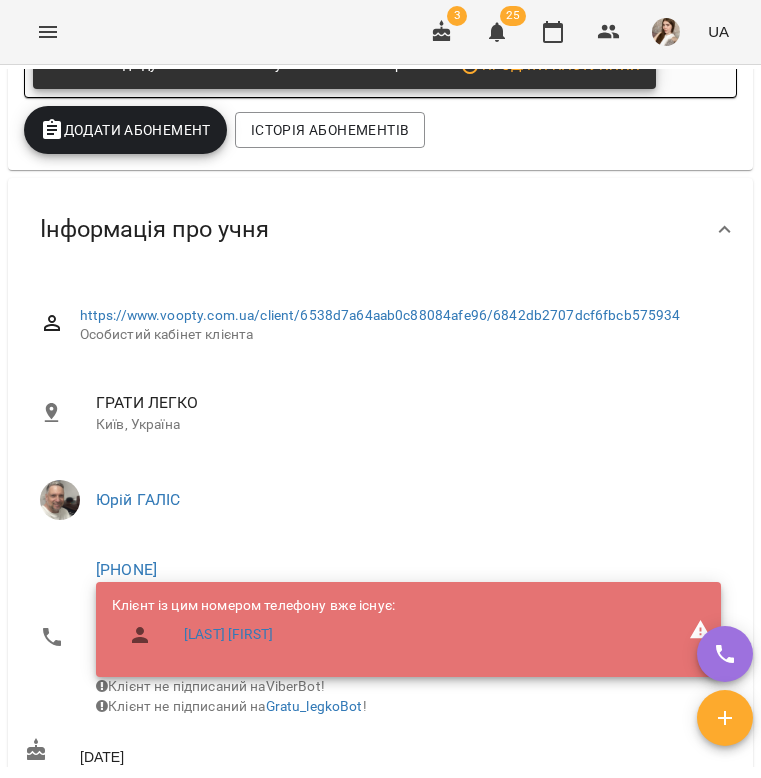 scroll, scrollTop: 749, scrollLeft: 0, axis: vertical 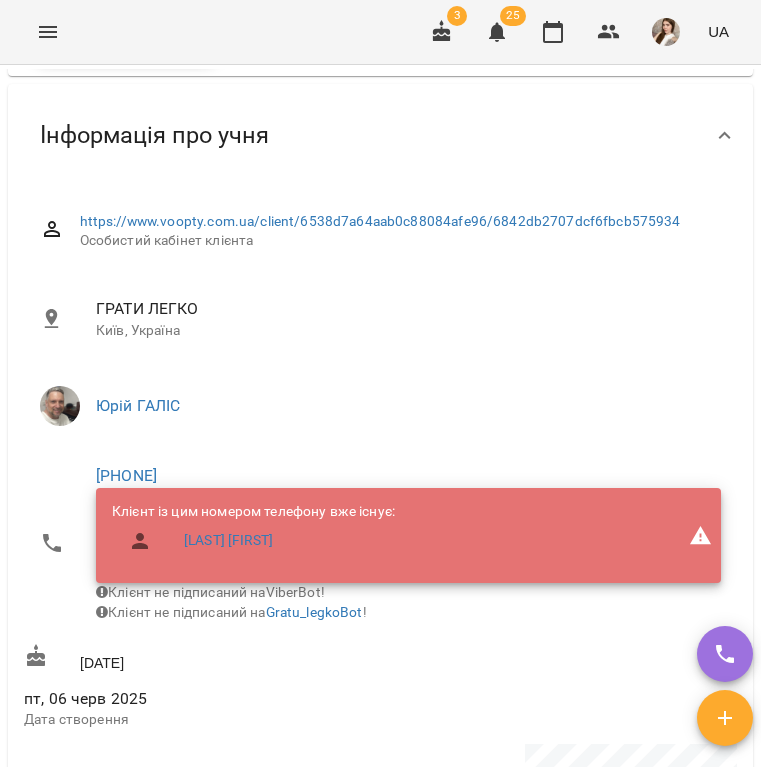 click on "[LAST] [FIRST]" at bounding box center (253, 541) 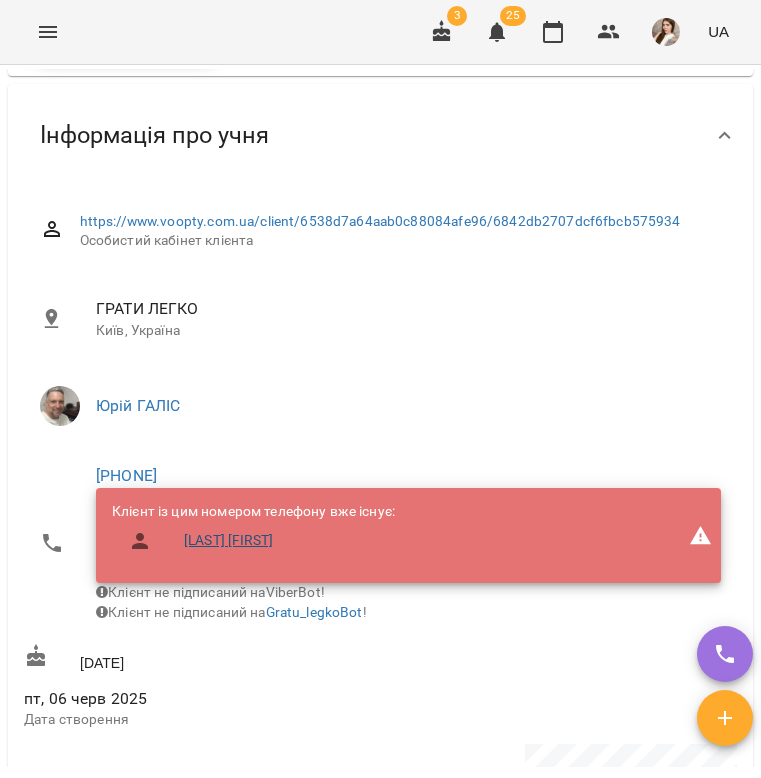 click on "[LAST] [FIRST]" at bounding box center [228, 541] 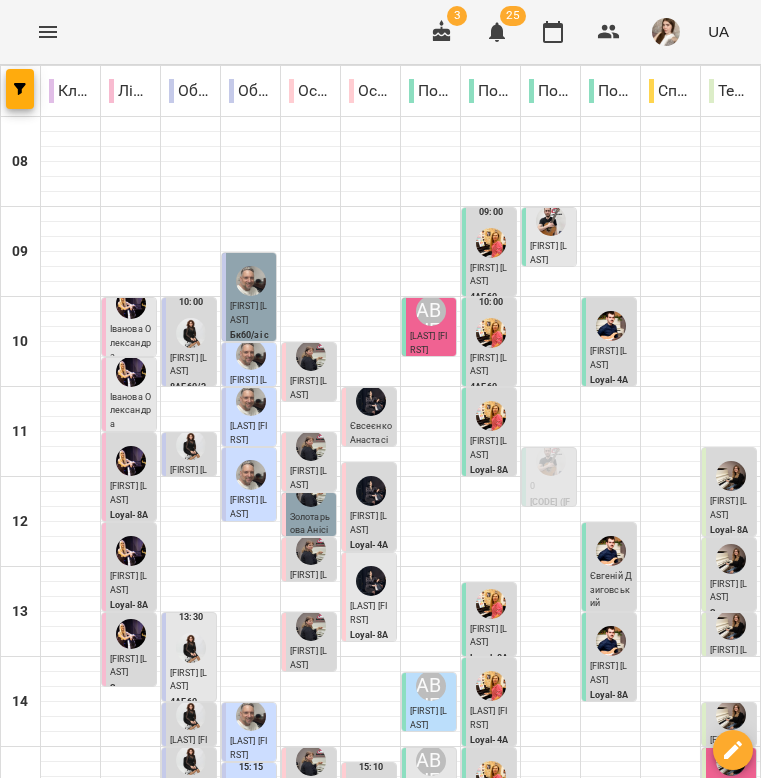 scroll, scrollTop: 122, scrollLeft: 0, axis: vertical 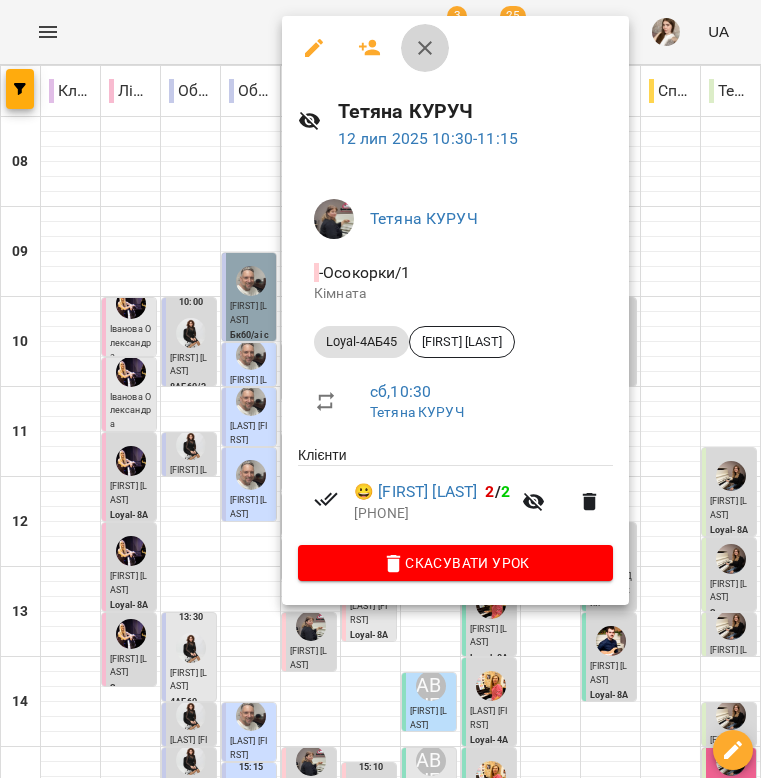 click at bounding box center [425, 48] 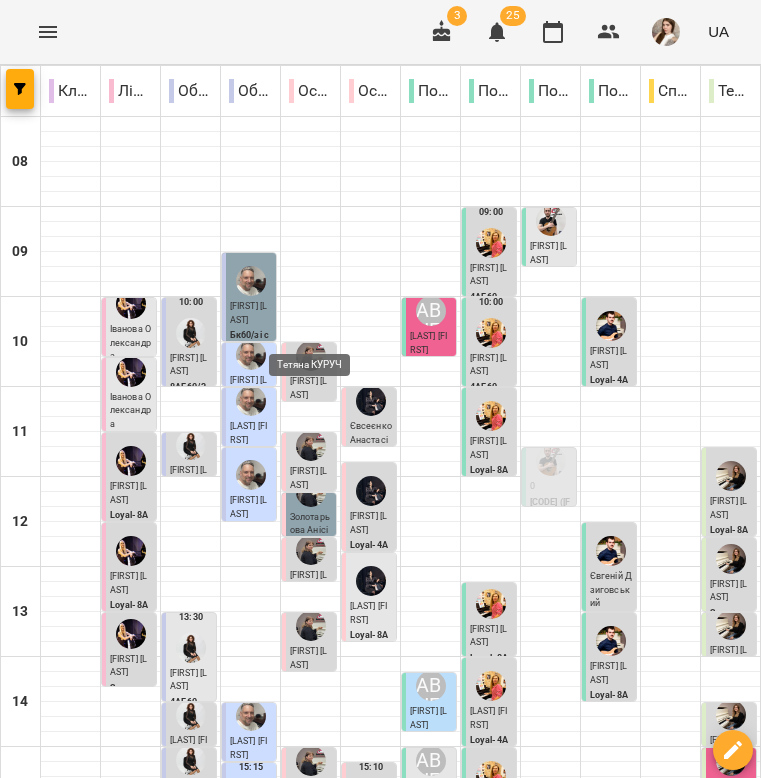 click at bounding box center [311, 446] 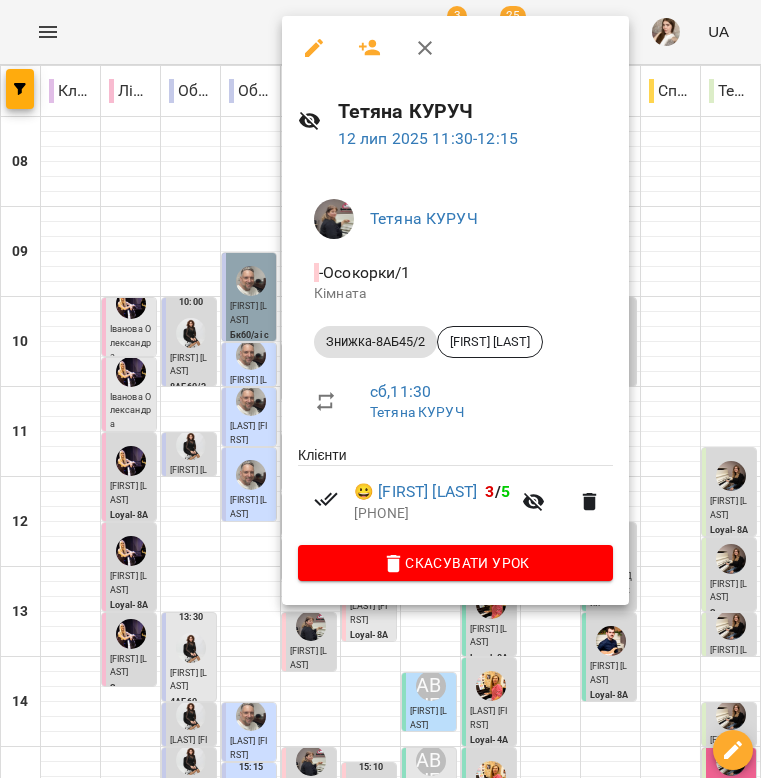 click at bounding box center (425, 48) 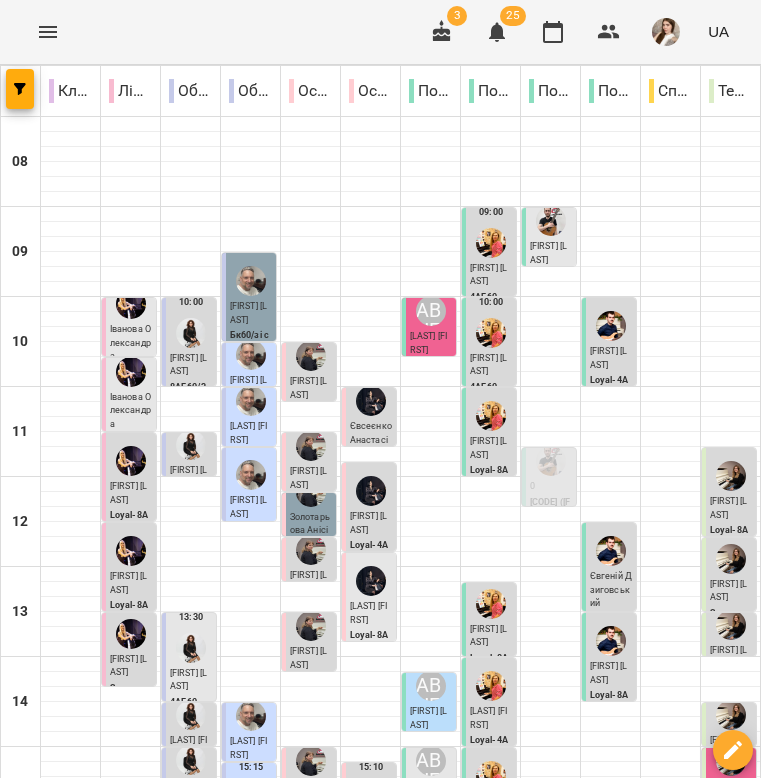 click on "Золотарьова Анісія" at bounding box center (310, 530) 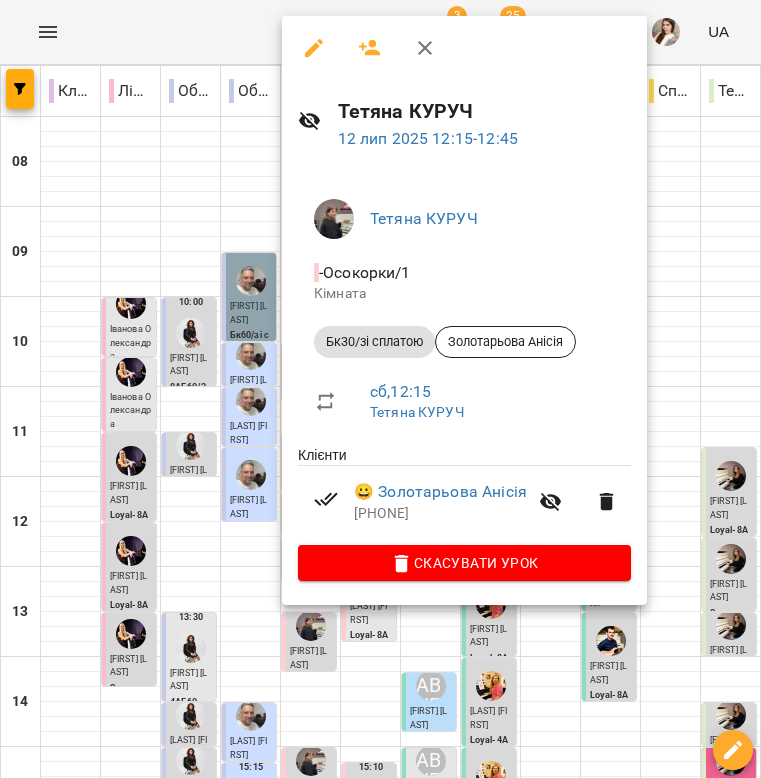 click at bounding box center [425, 48] 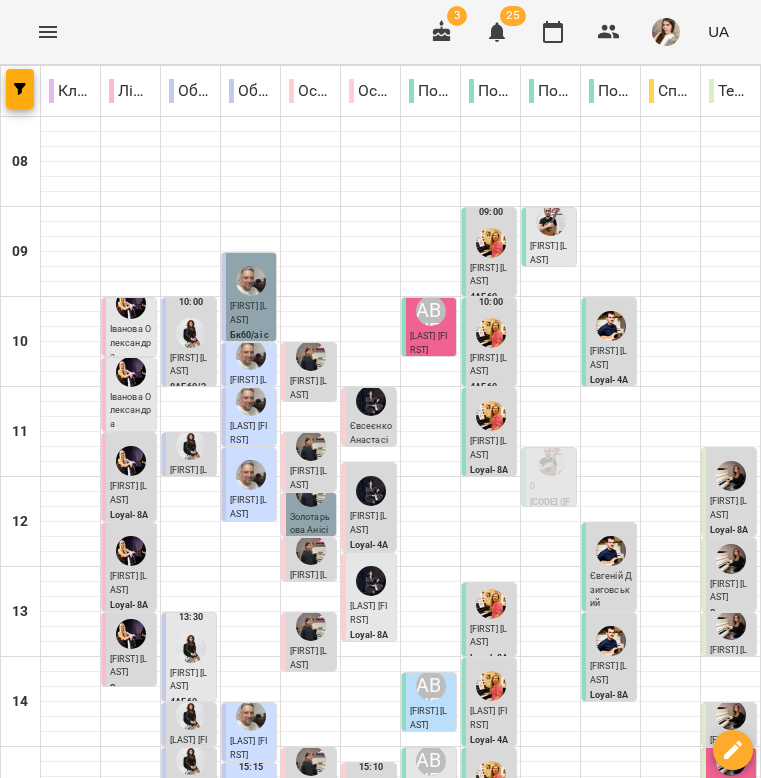 click on "Кутова Алсу" at bounding box center [308, 582] 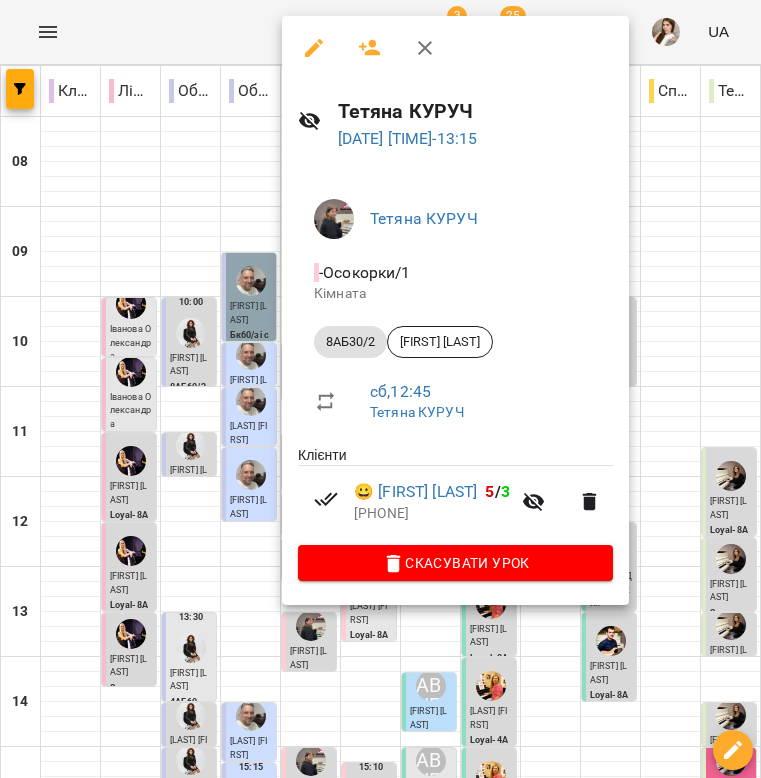 click 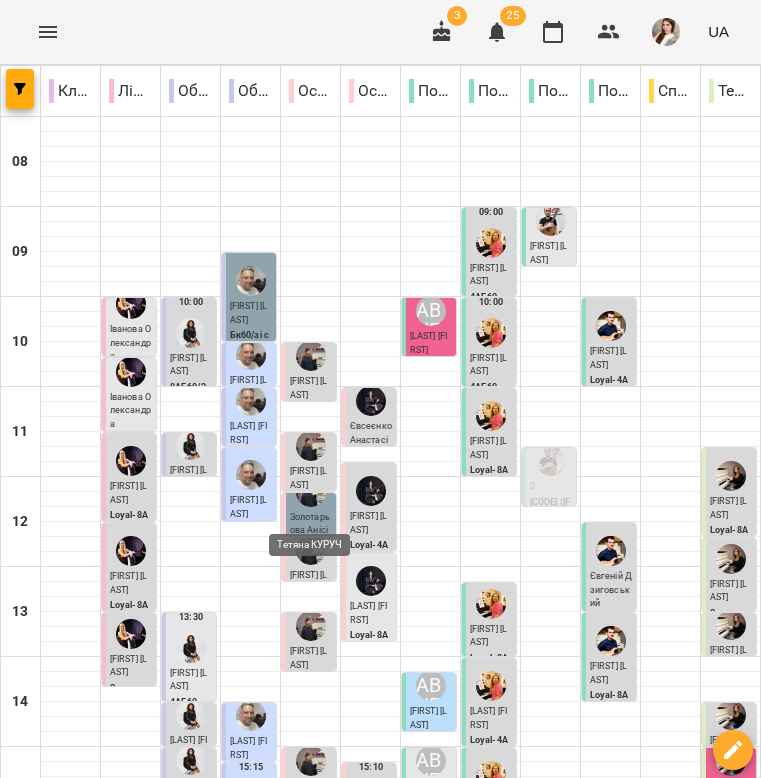click at bounding box center [311, 626] 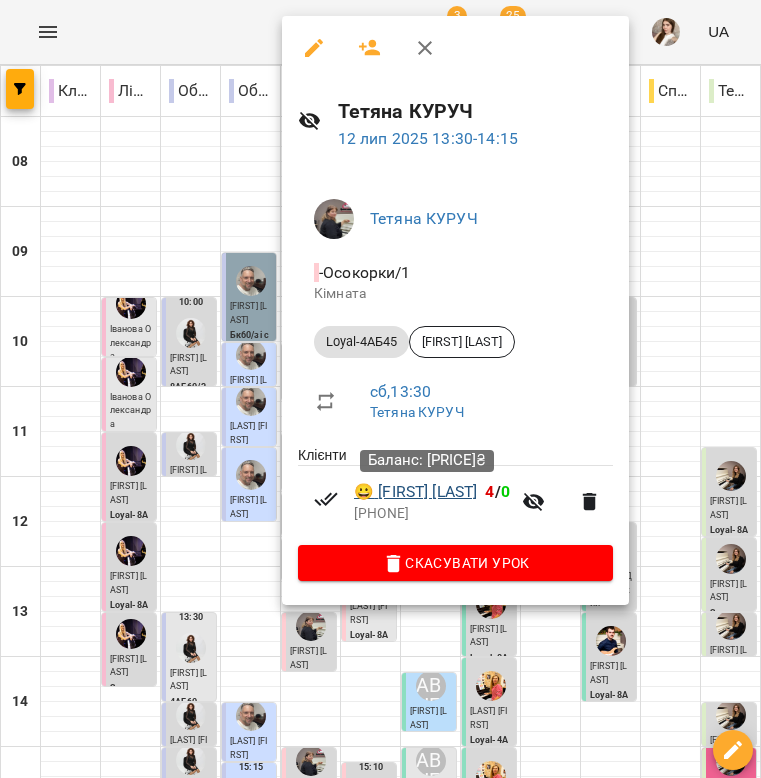 click on "😀   Ілля Андрієв" at bounding box center [415, 492] 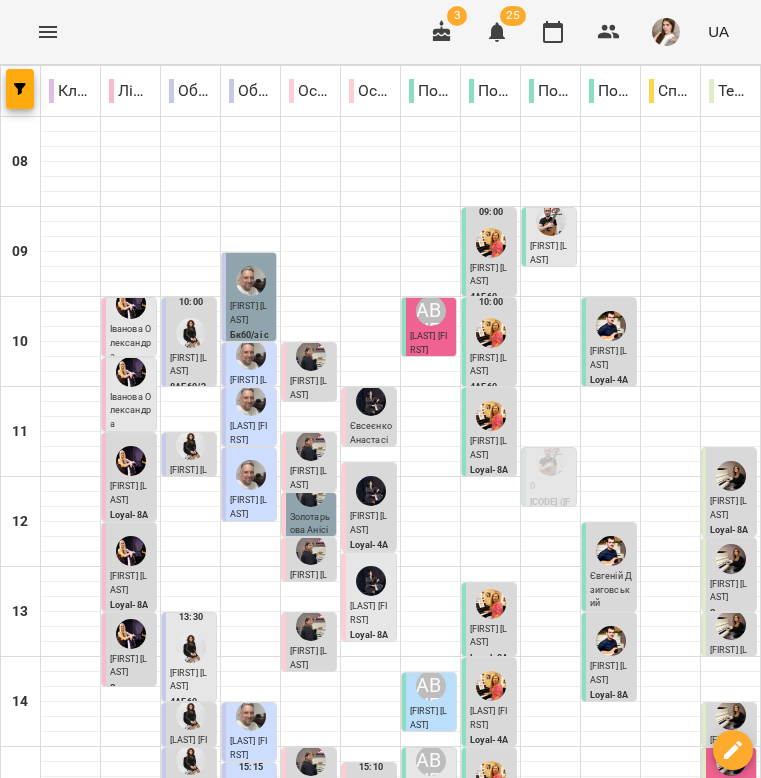 scroll, scrollTop: 620, scrollLeft: 0, axis: vertical 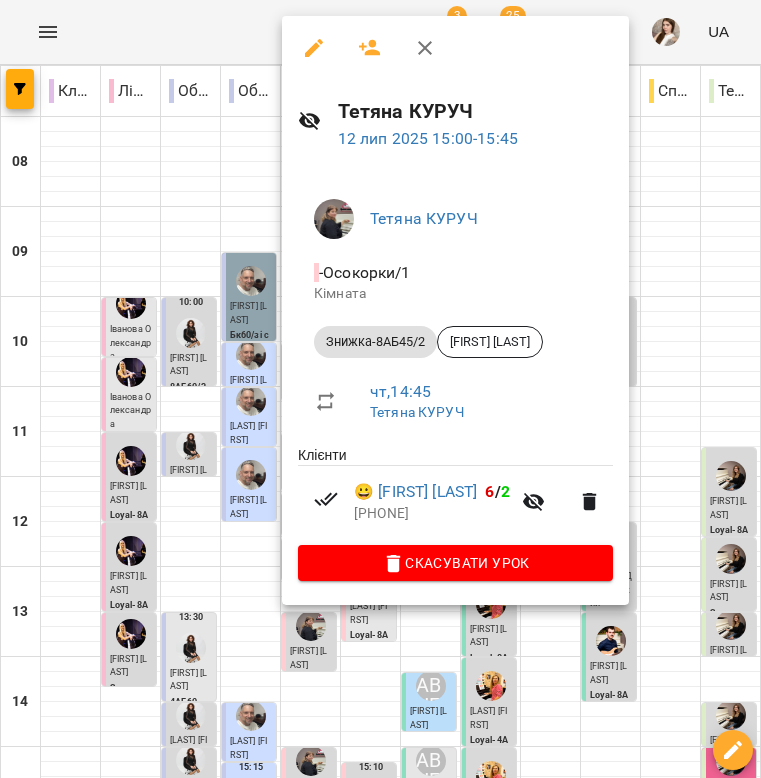 click 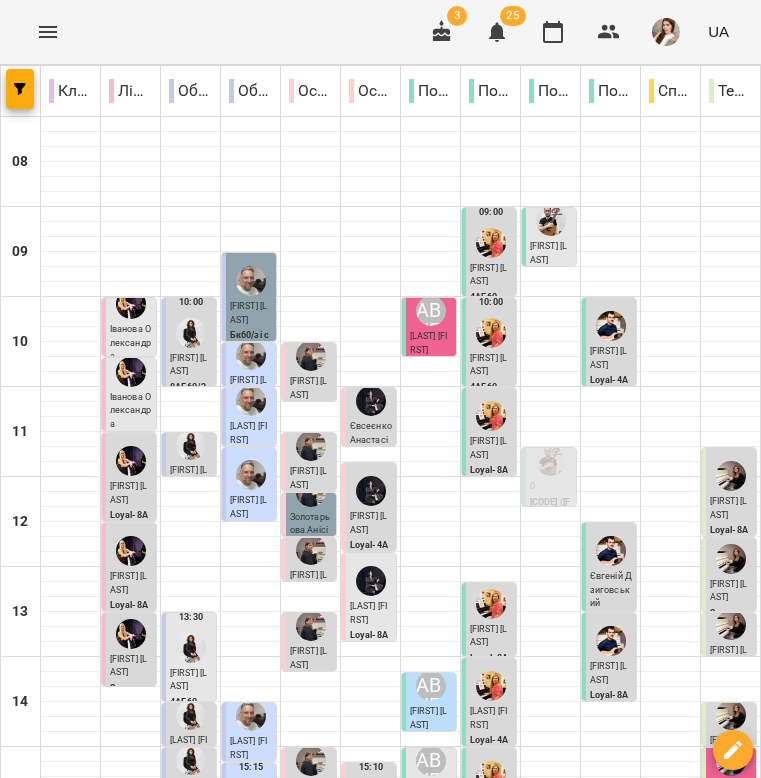 scroll, scrollTop: 0, scrollLeft: 0, axis: both 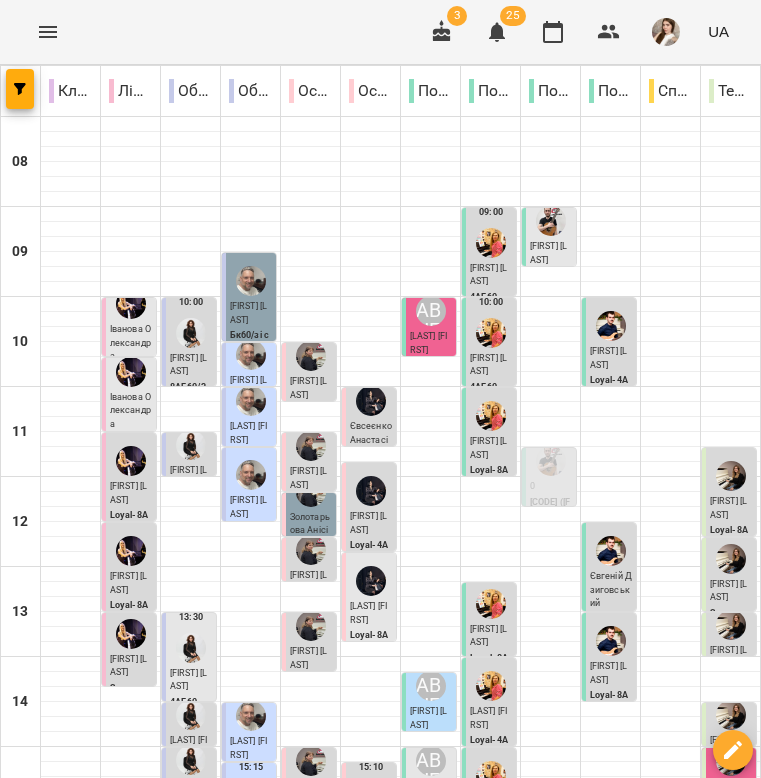 click on "11:00 Євсеєнко Анастасія 4АБ45" at bounding box center [369, 417] 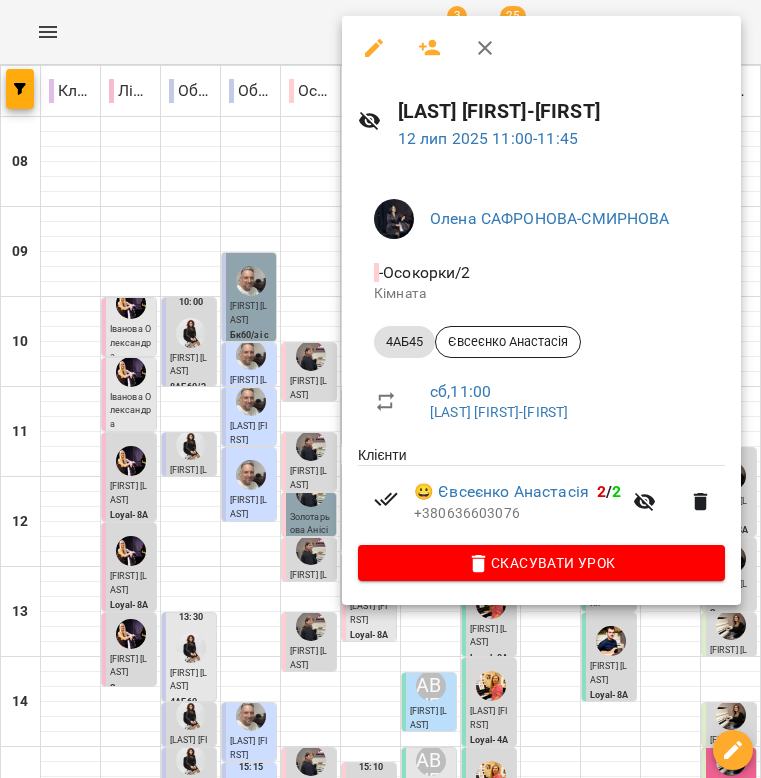 click 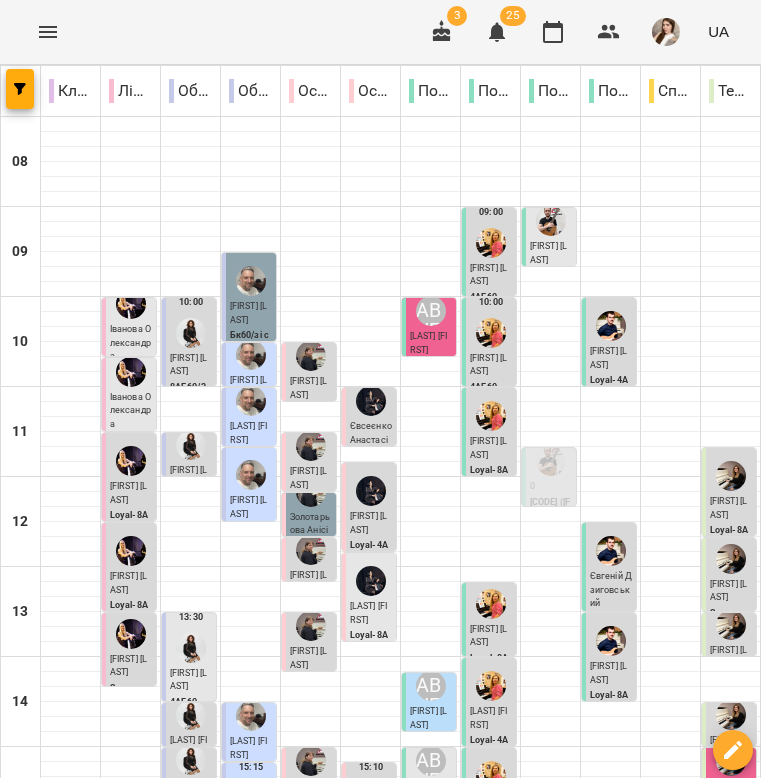 scroll, scrollTop: 273, scrollLeft: 0, axis: vertical 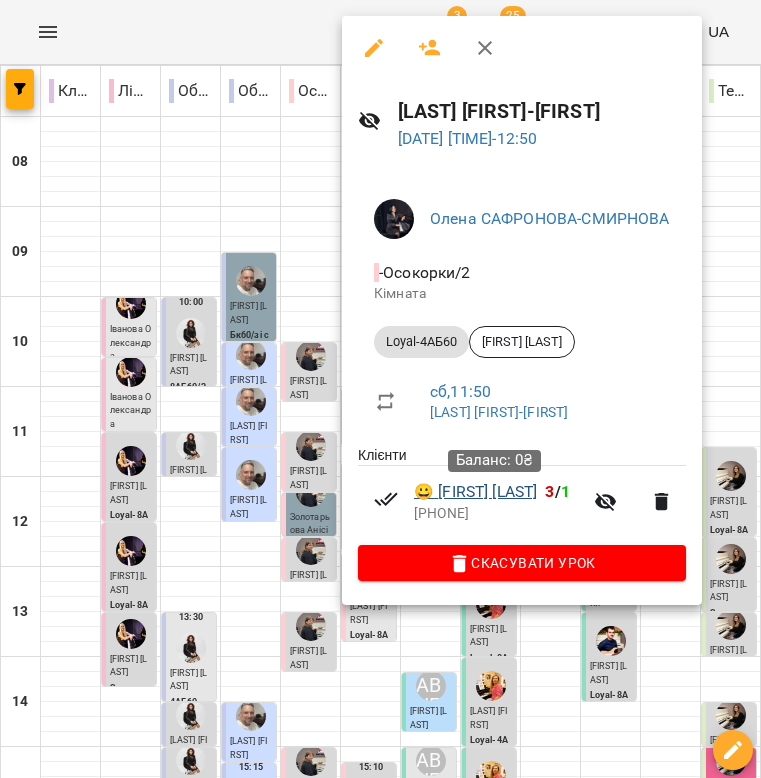 click on "😀   Тамара Павленко" at bounding box center [475, 492] 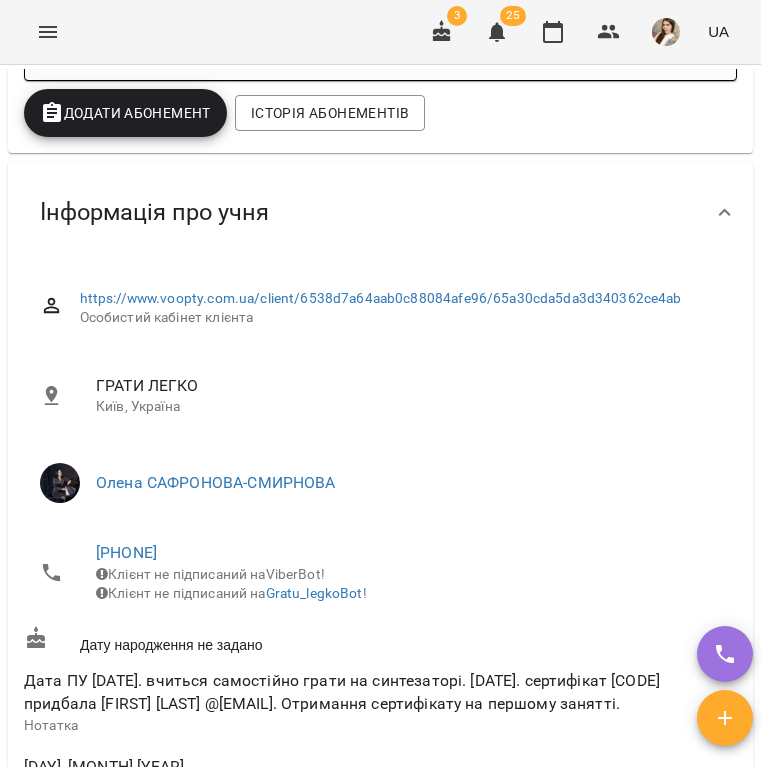 scroll, scrollTop: 626, scrollLeft: 0, axis: vertical 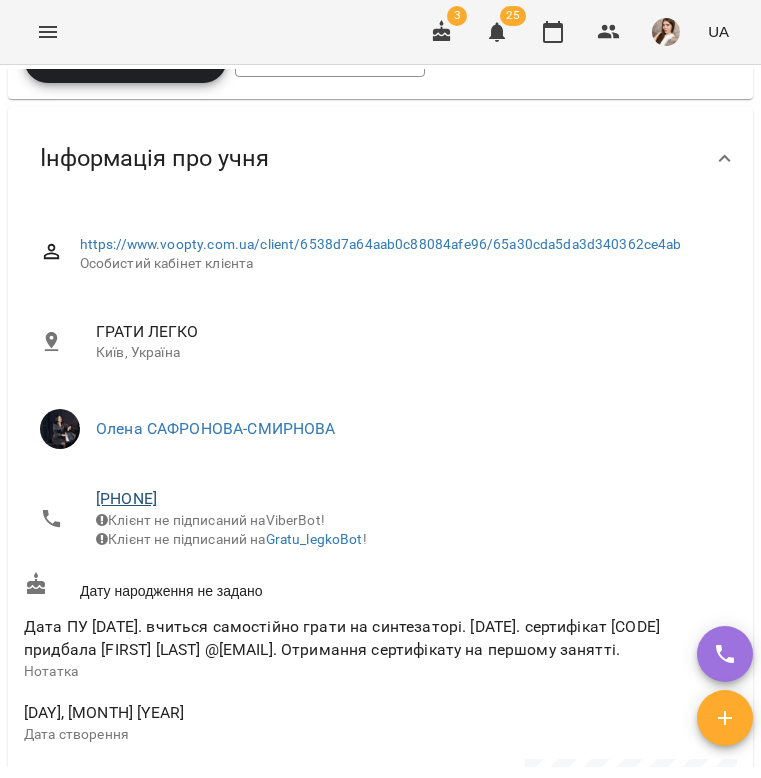 click on "+380981328901" at bounding box center [126, 498] 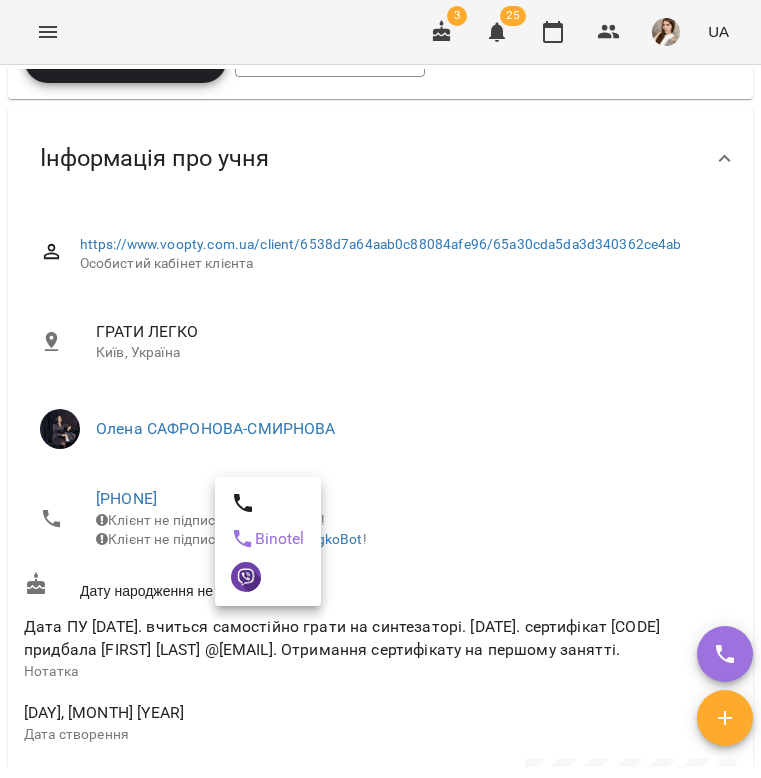 click at bounding box center (380, 389) 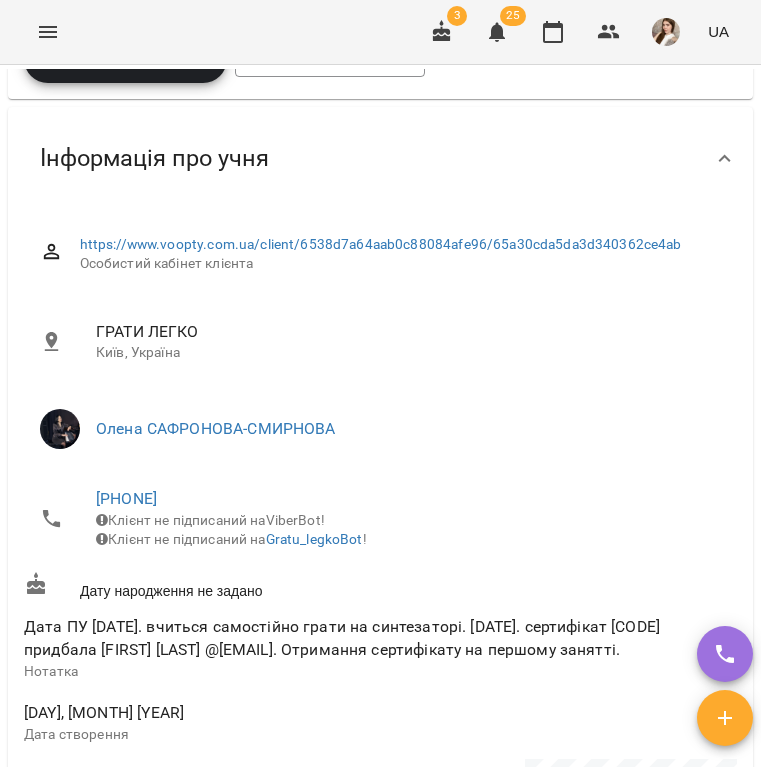 click on "Binotel" at bounding box center (380, 389) 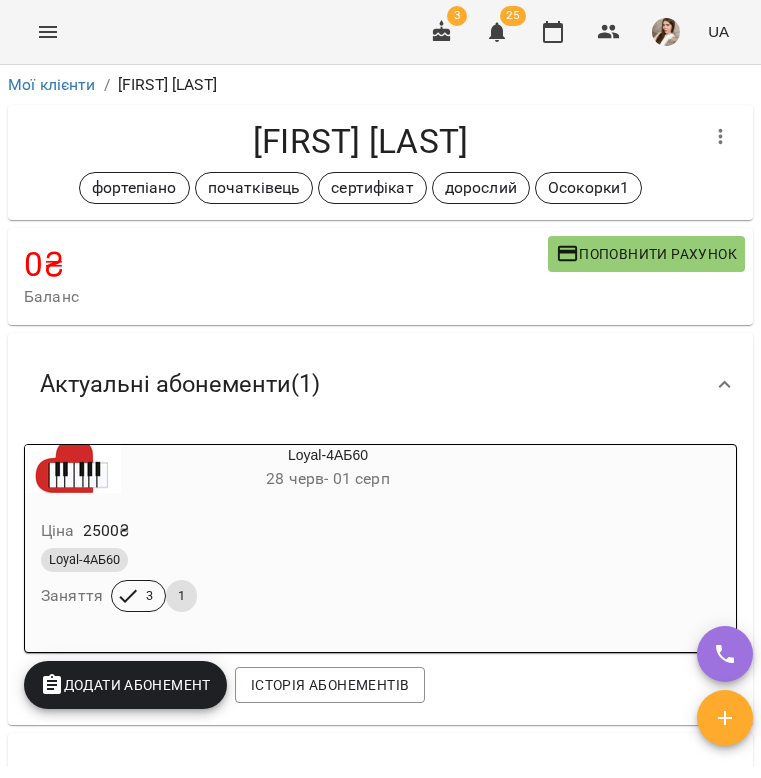 scroll, scrollTop: 0, scrollLeft: 0, axis: both 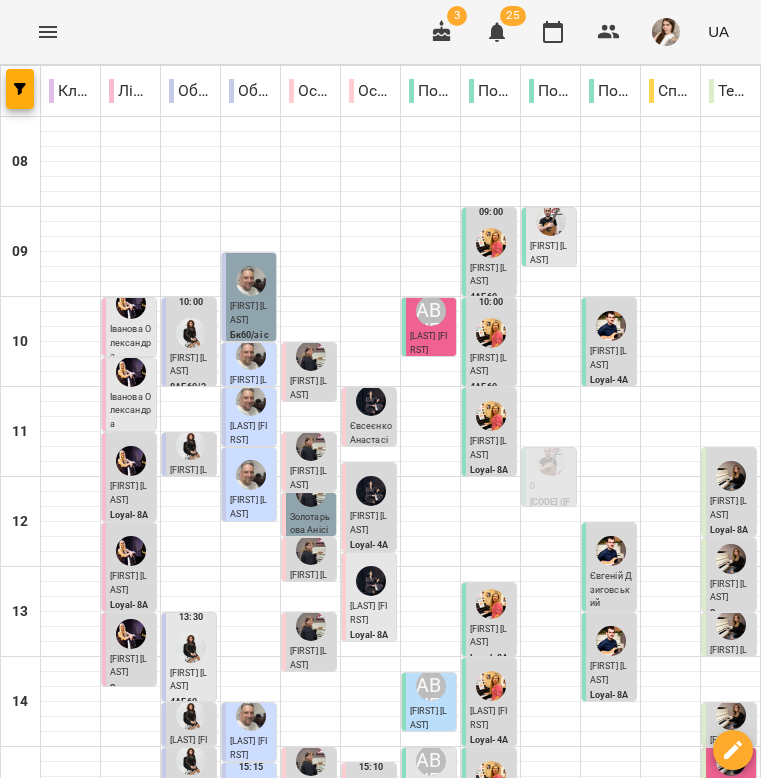 click on "[LAST] [FIRST]" at bounding box center (368, 613) 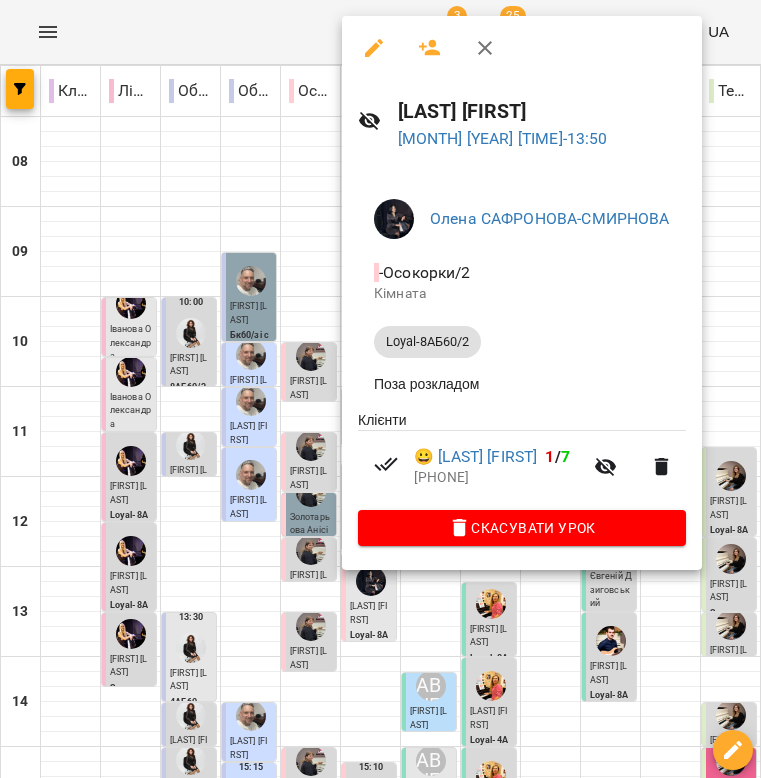 click 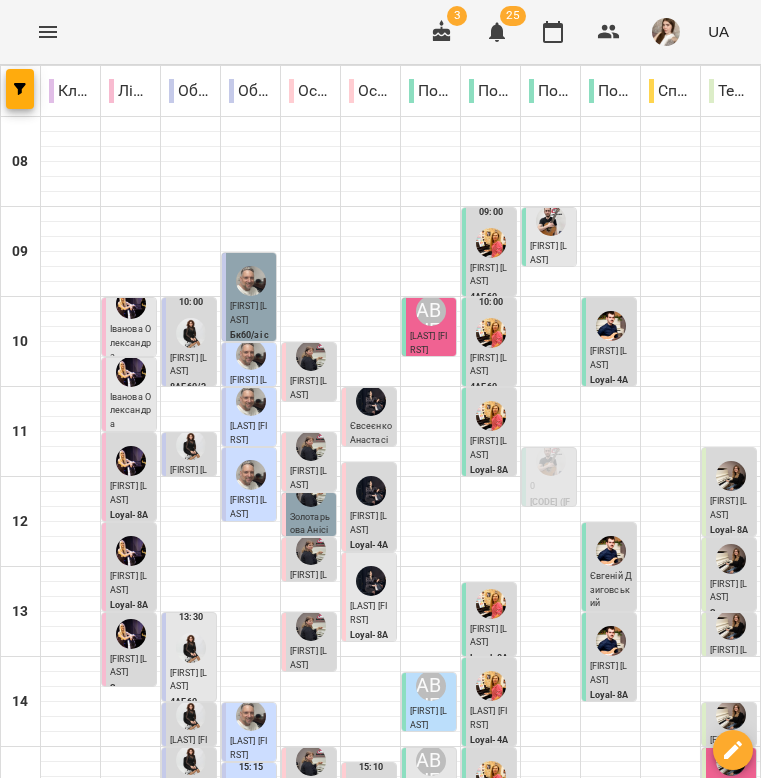 scroll, scrollTop: 482, scrollLeft: 0, axis: vertical 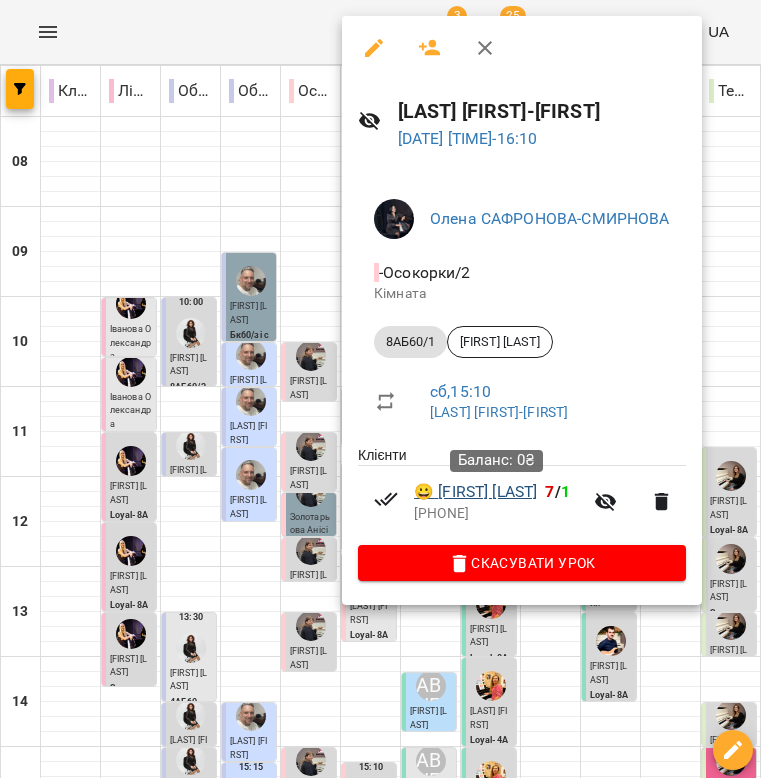 click on "😀   Шубинська Любов" at bounding box center [475, 492] 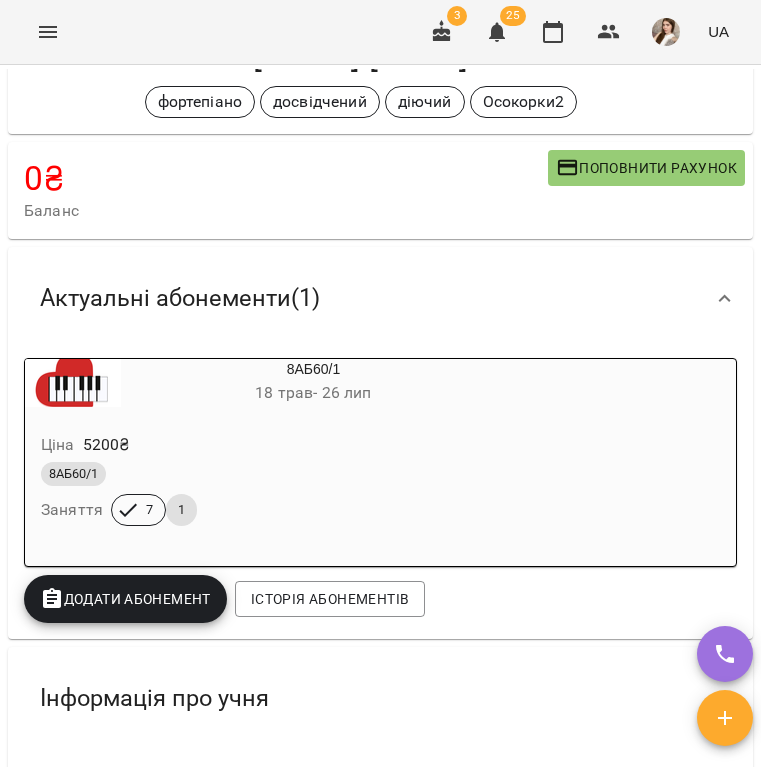 scroll, scrollTop: 371, scrollLeft: 0, axis: vertical 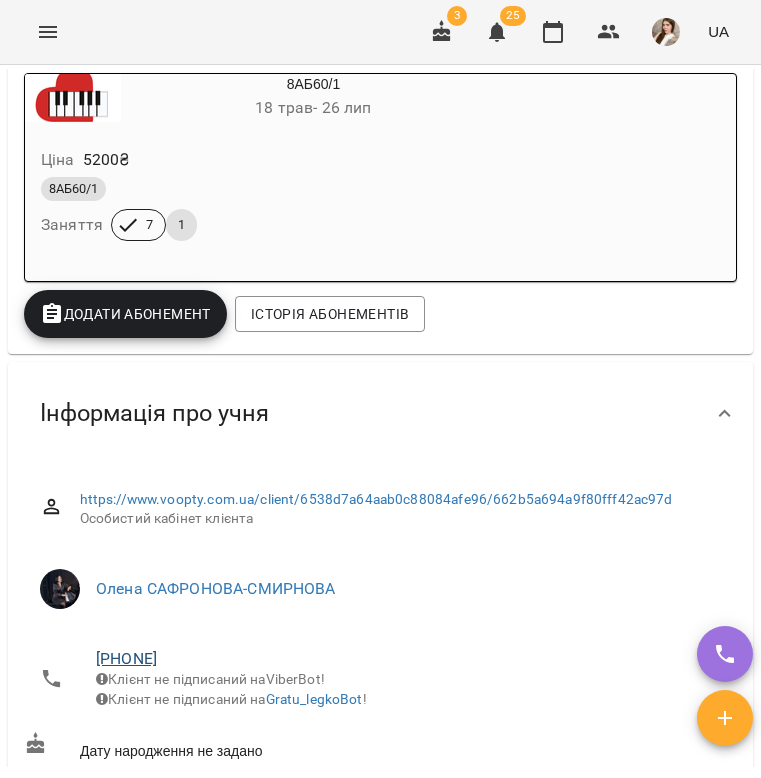 click on "+380954795167" at bounding box center (126, 658) 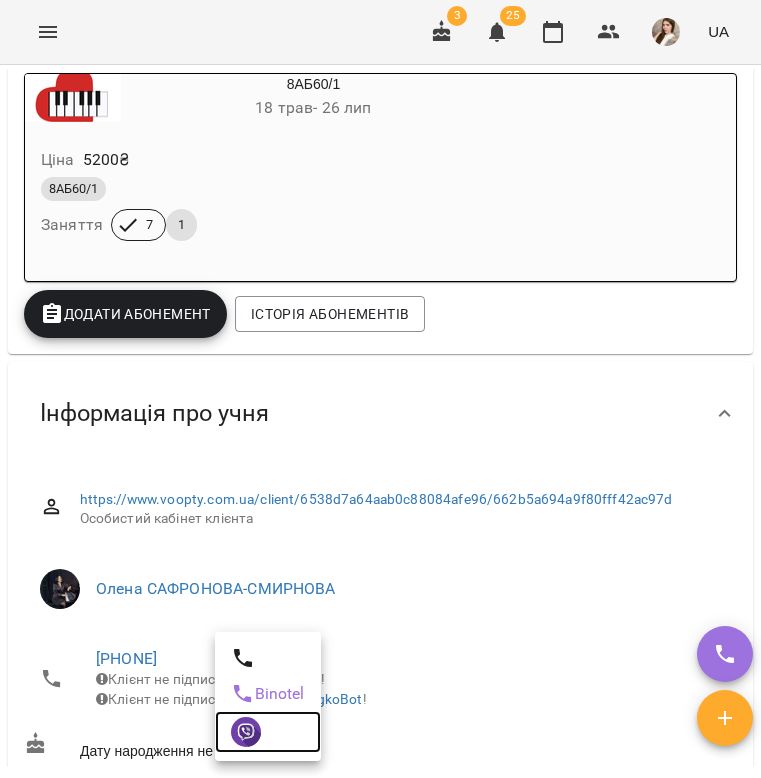 click at bounding box center [268, 732] 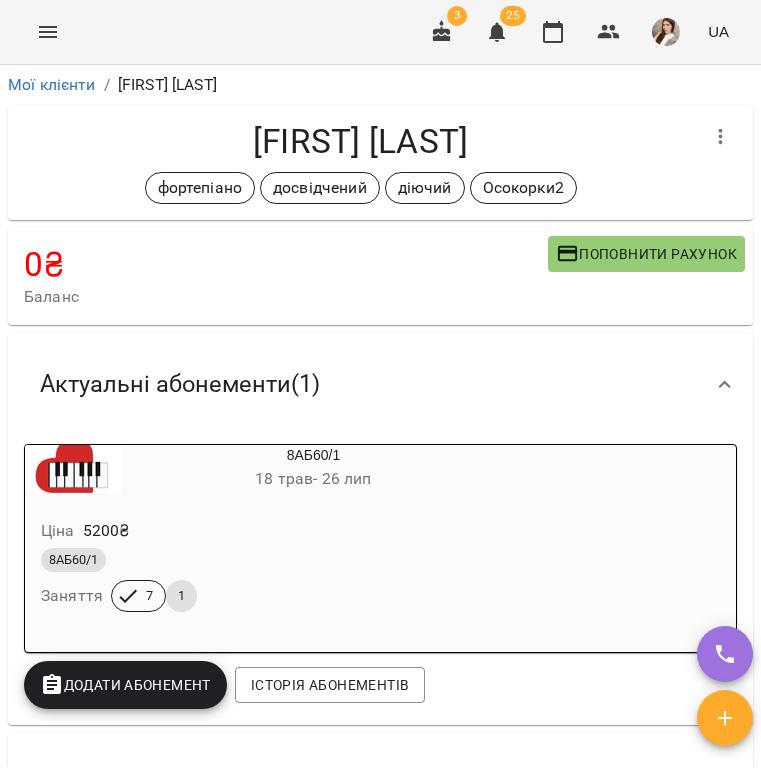 scroll, scrollTop: 0, scrollLeft: 0, axis: both 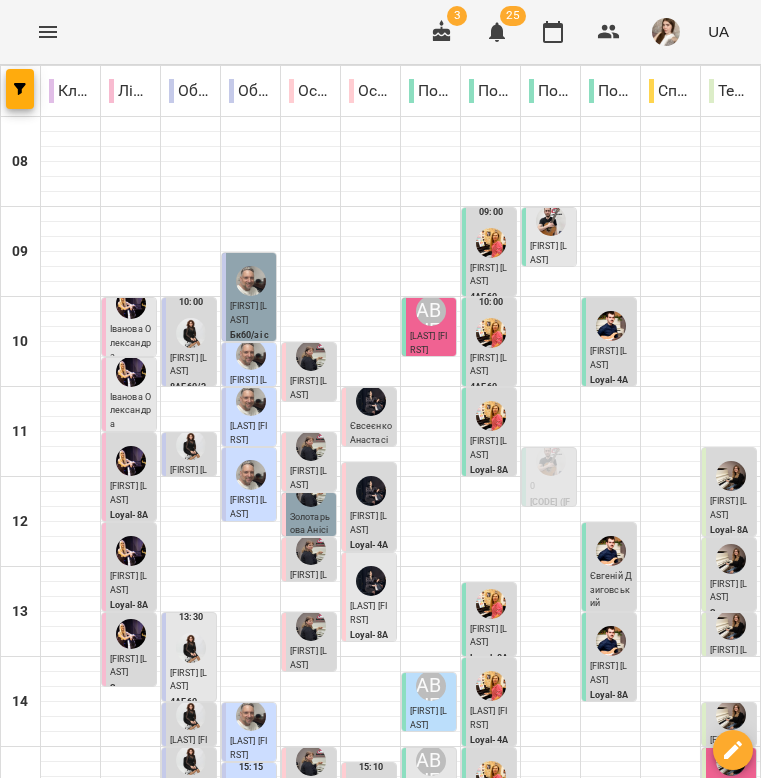 click at bounding box center [371, 880] 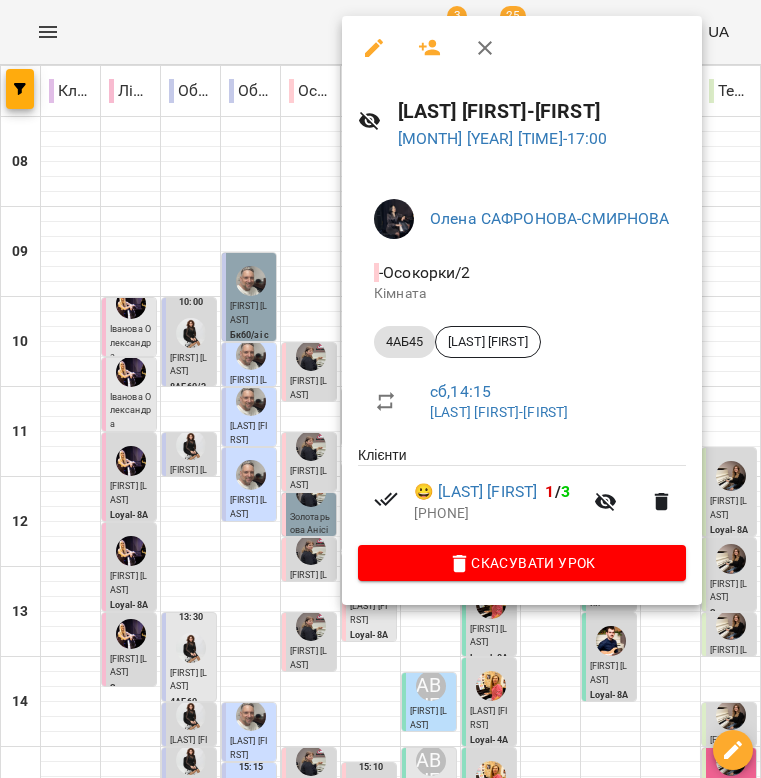 click at bounding box center (485, 48) 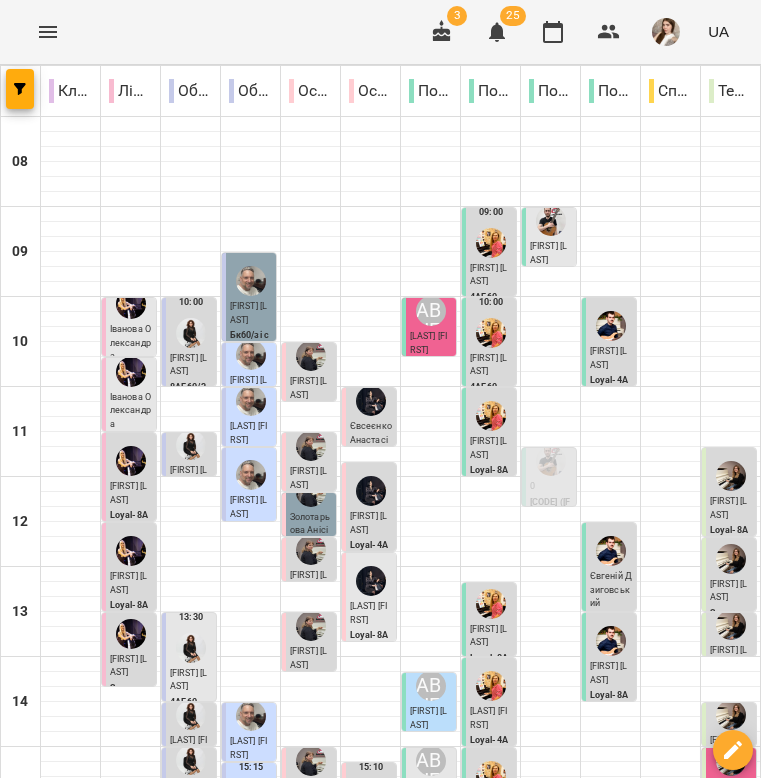 scroll, scrollTop: 312, scrollLeft: 0, axis: vertical 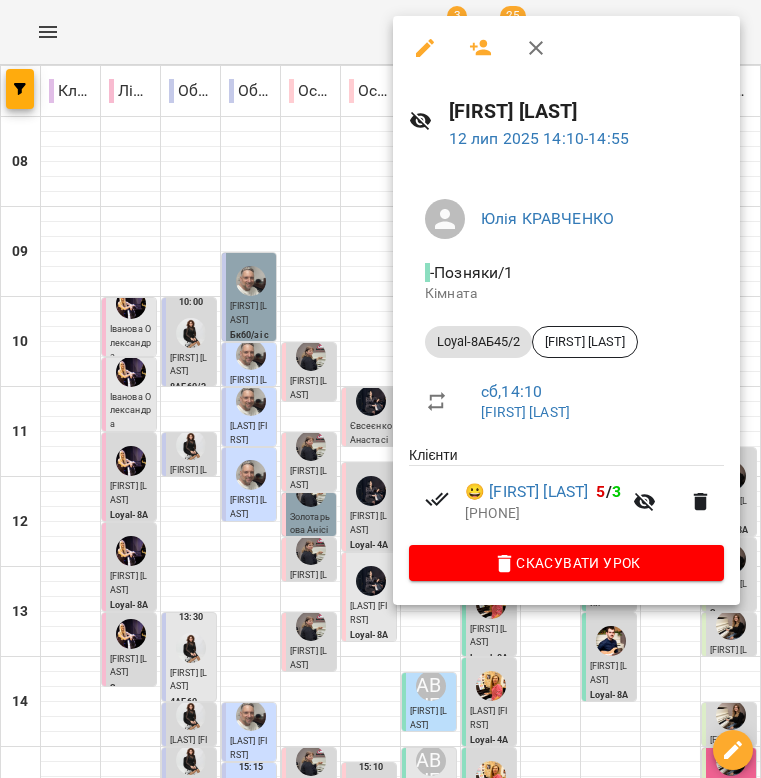 click 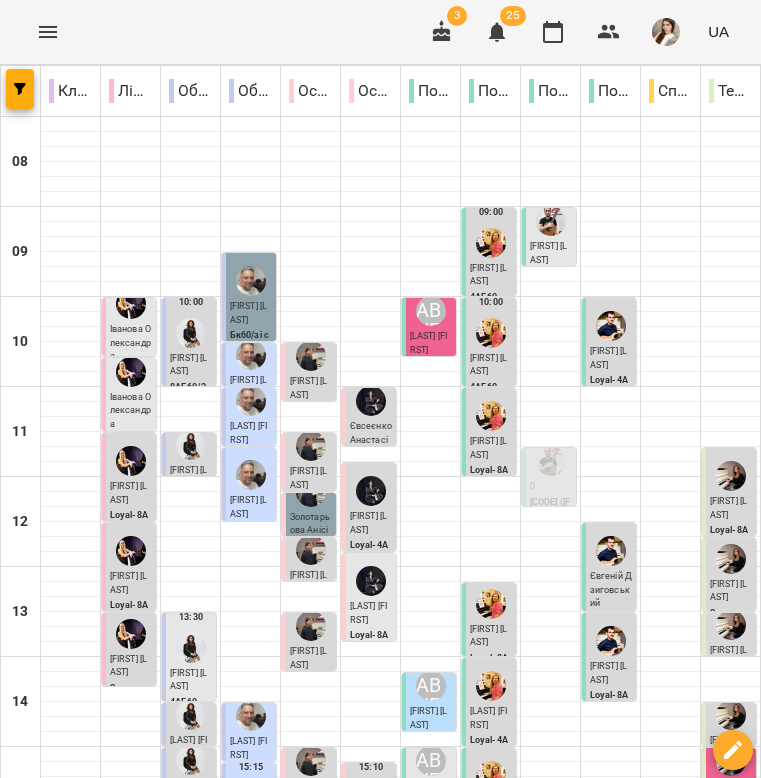 click on "В'ячеслав Говоруха" at bounding box center (431, 793) 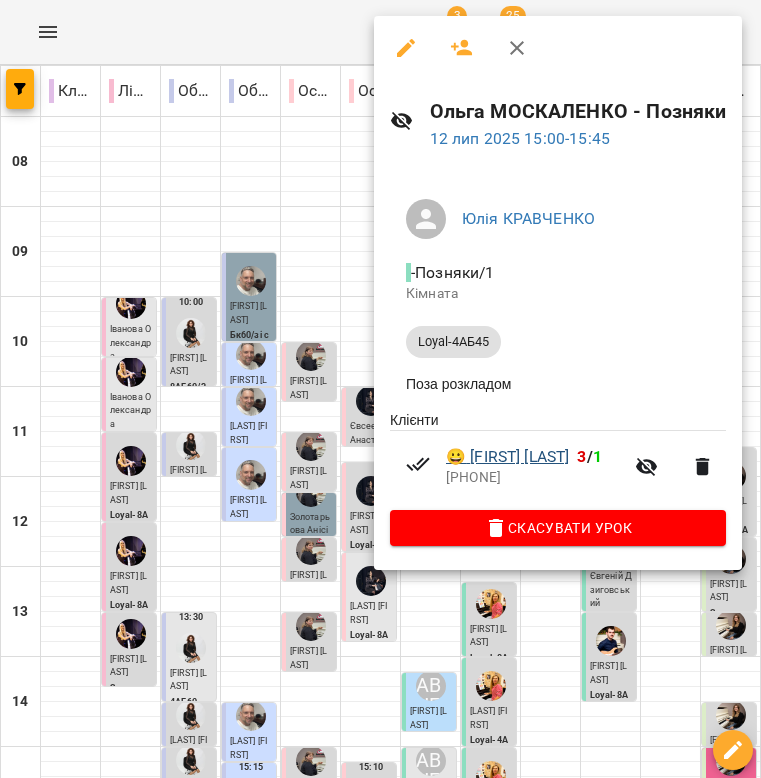 click on "😀   В'ячеслав Говоруха" at bounding box center [507, 457] 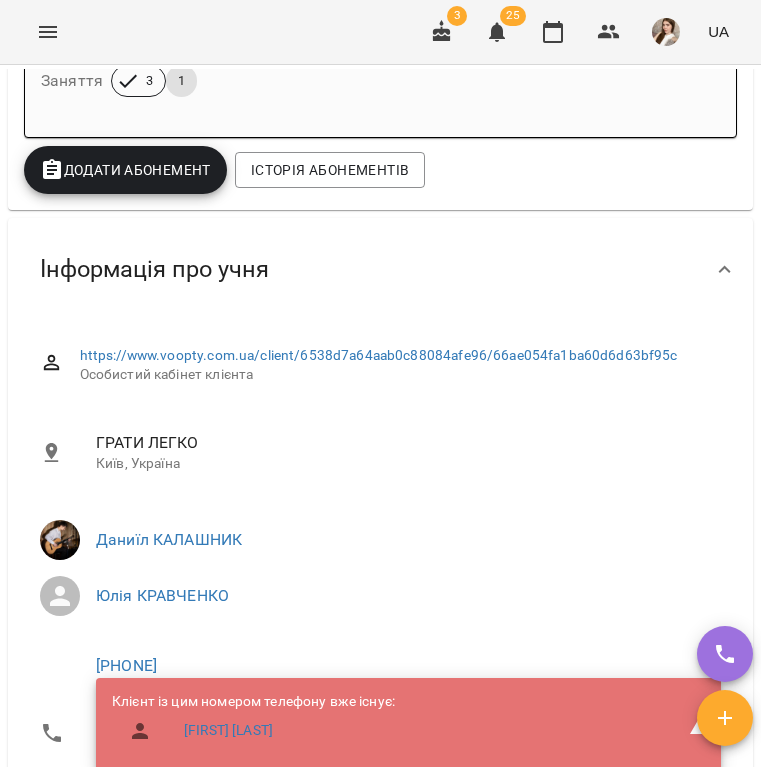 scroll, scrollTop: 722, scrollLeft: 0, axis: vertical 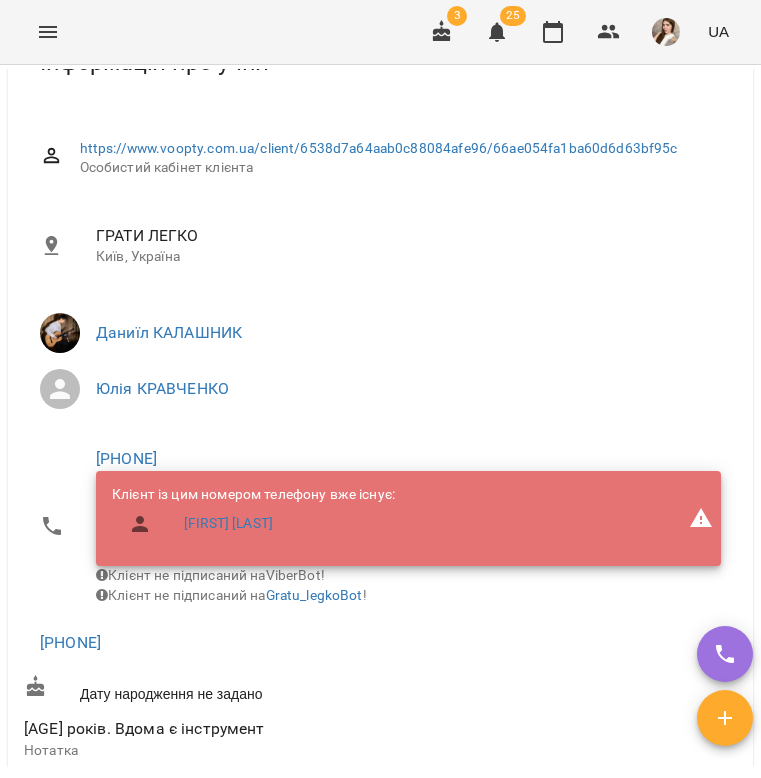 click on "+380504971929" at bounding box center (380, 643) 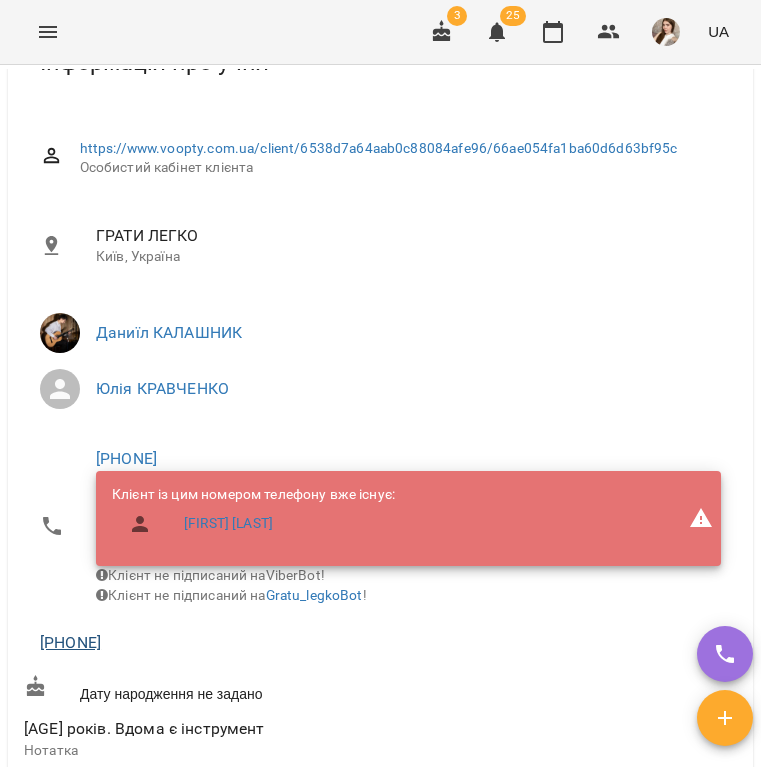 click on "+380504971929" at bounding box center [70, 642] 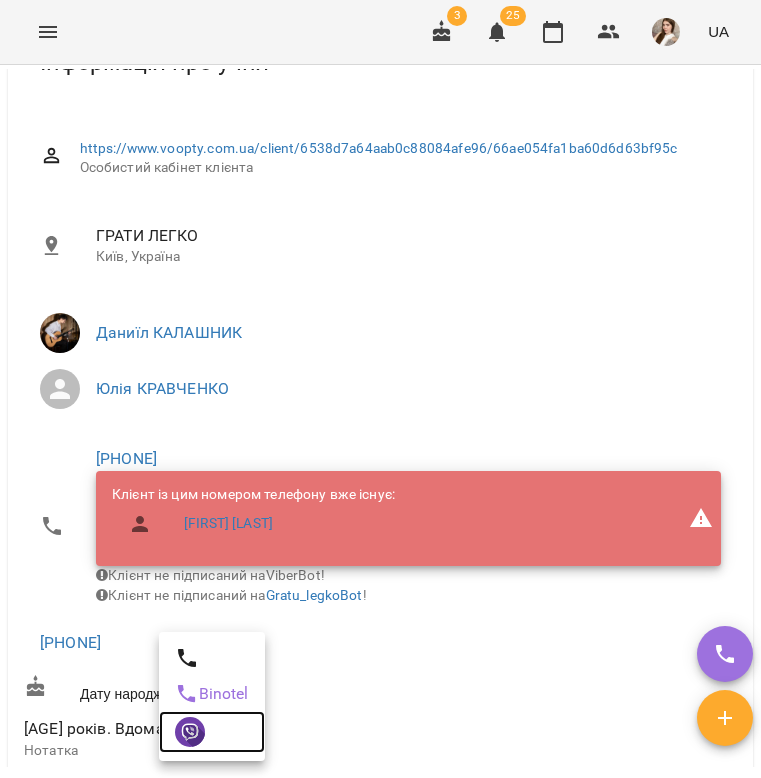 click at bounding box center [212, 732] 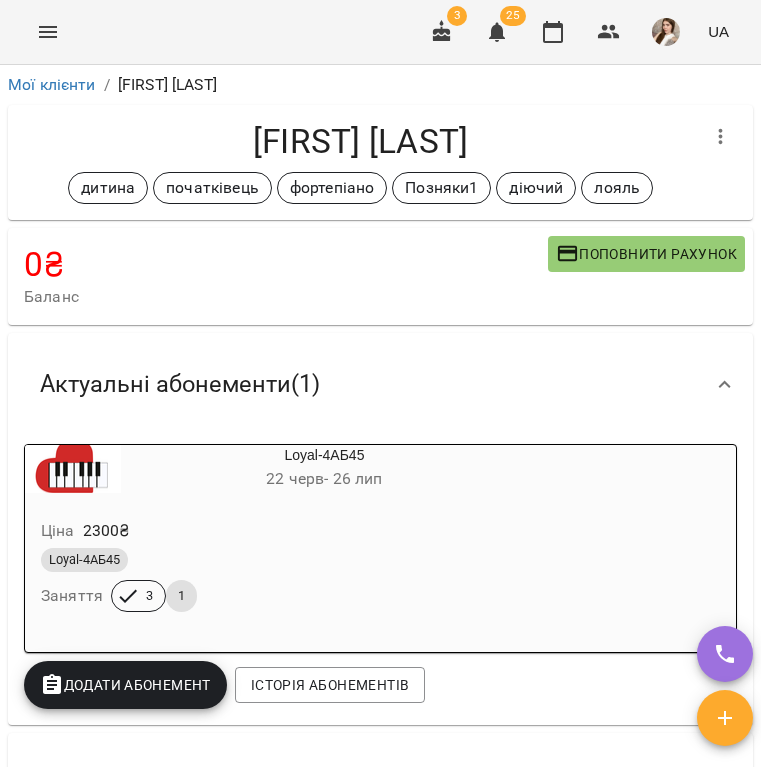scroll, scrollTop: 519, scrollLeft: 0, axis: vertical 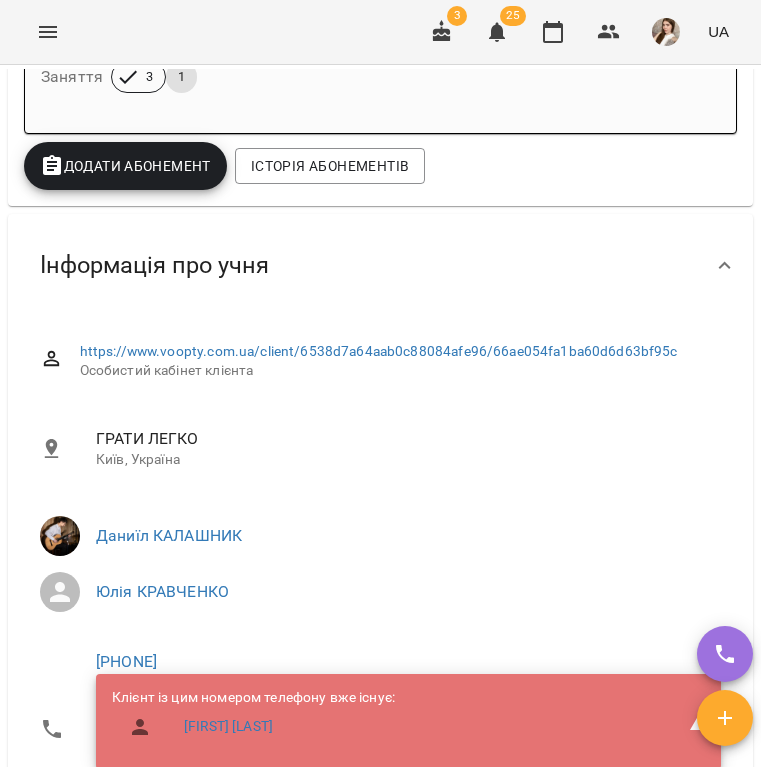 click on "Олександр Говоруха" at bounding box center (253, 727) 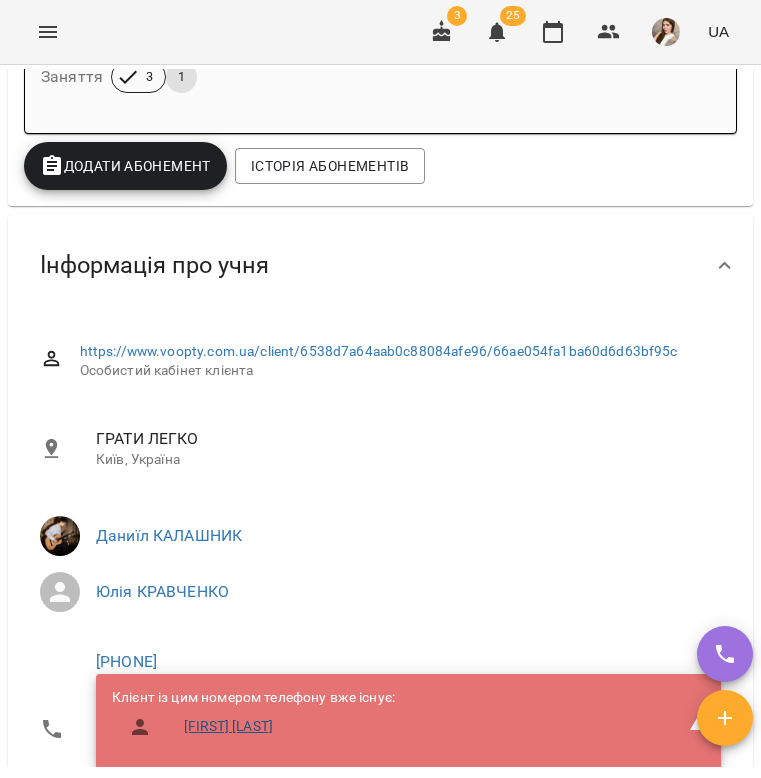 click on "Олександр Говоруха" at bounding box center (228, 727) 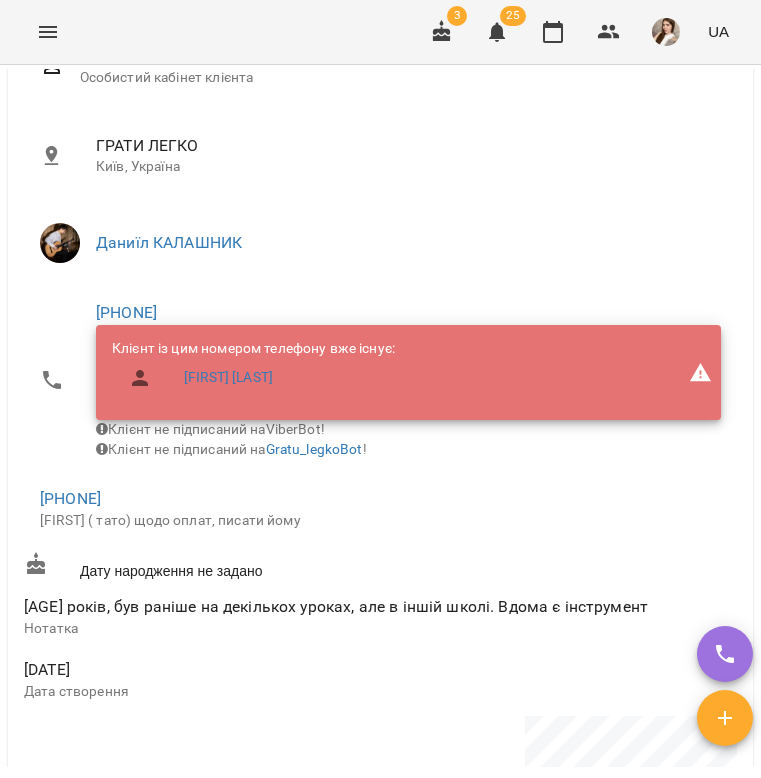 scroll, scrollTop: 791, scrollLeft: 0, axis: vertical 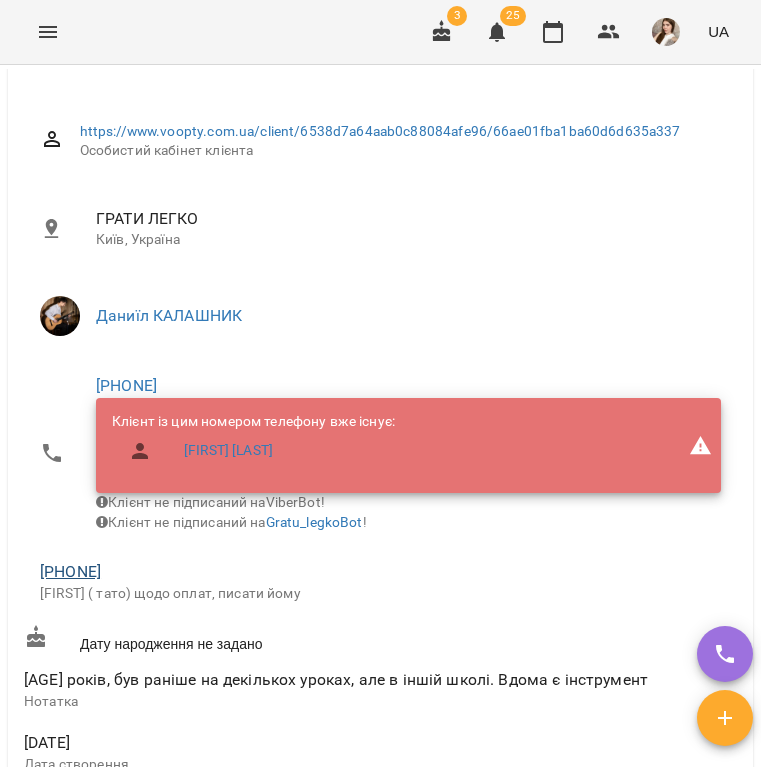 click on "+380976881000" at bounding box center [70, 571] 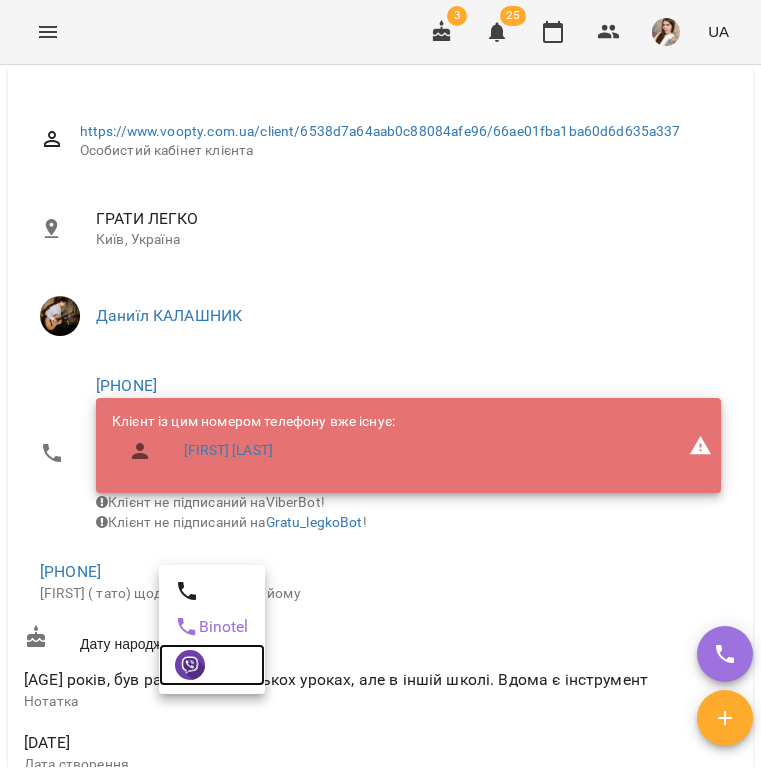 click at bounding box center [190, 665] 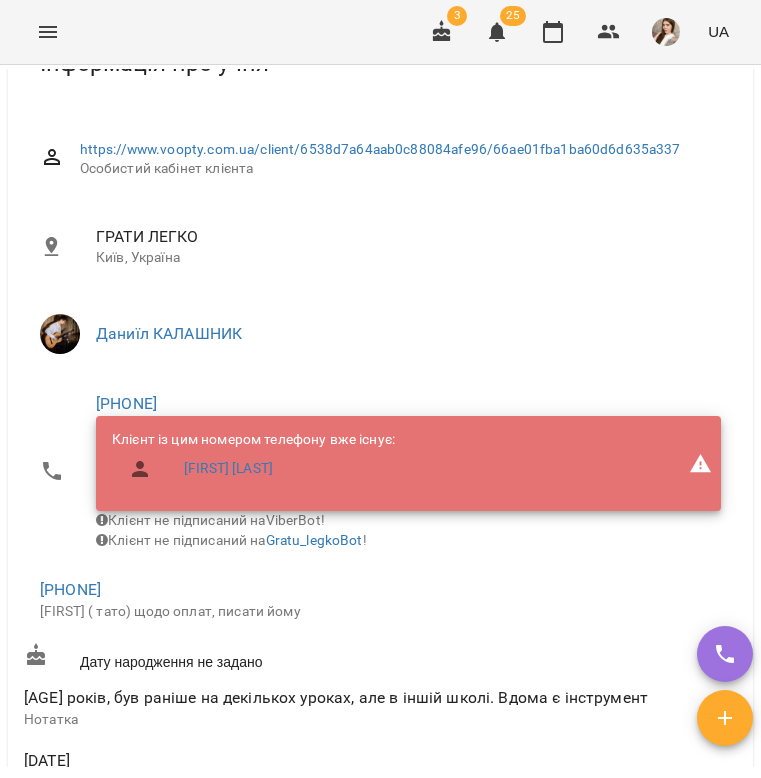 scroll, scrollTop: 786, scrollLeft: 0, axis: vertical 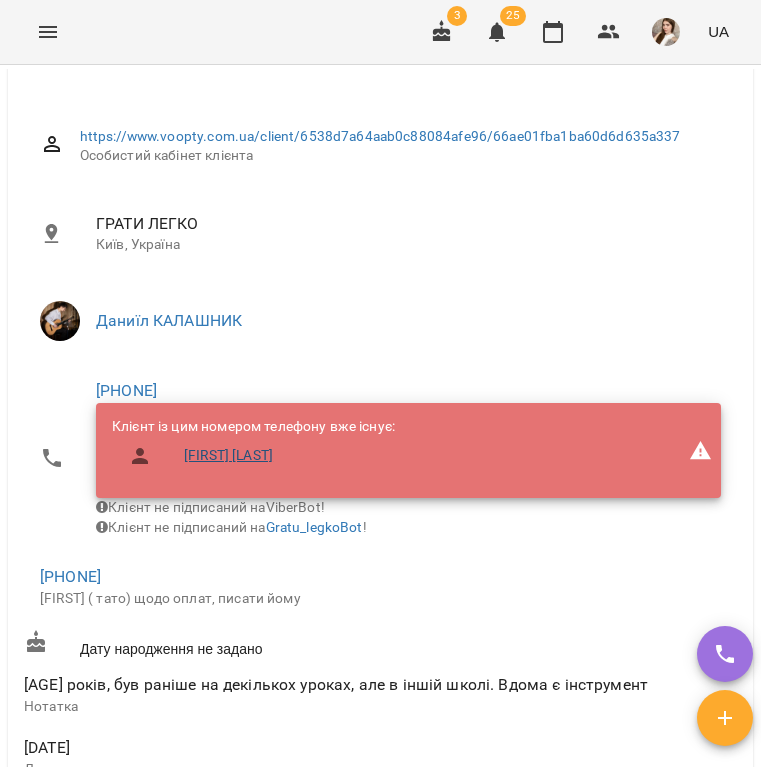click on "В'ячеслав Говоруха" at bounding box center (228, 456) 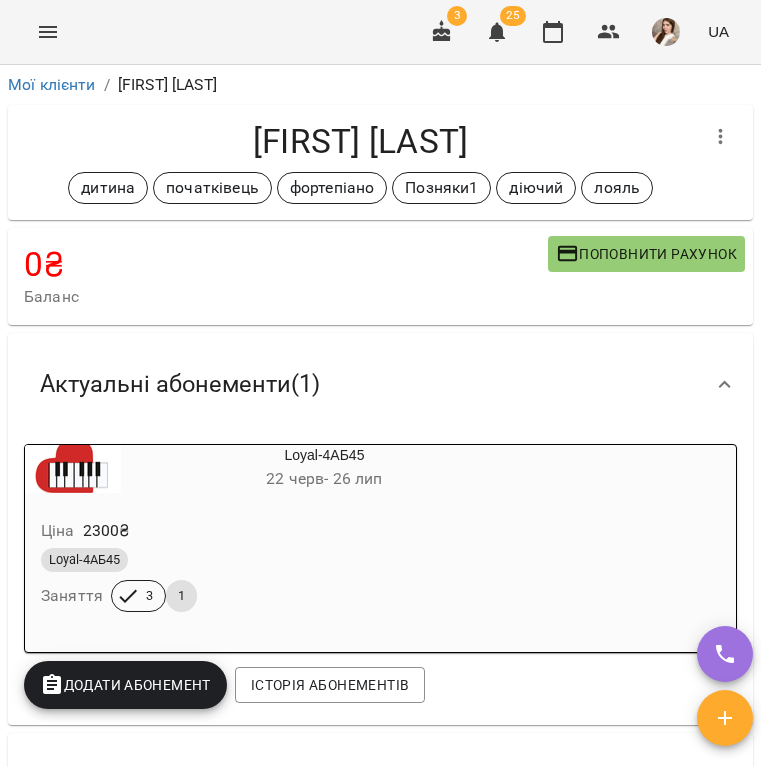 scroll, scrollTop: 0, scrollLeft: 0, axis: both 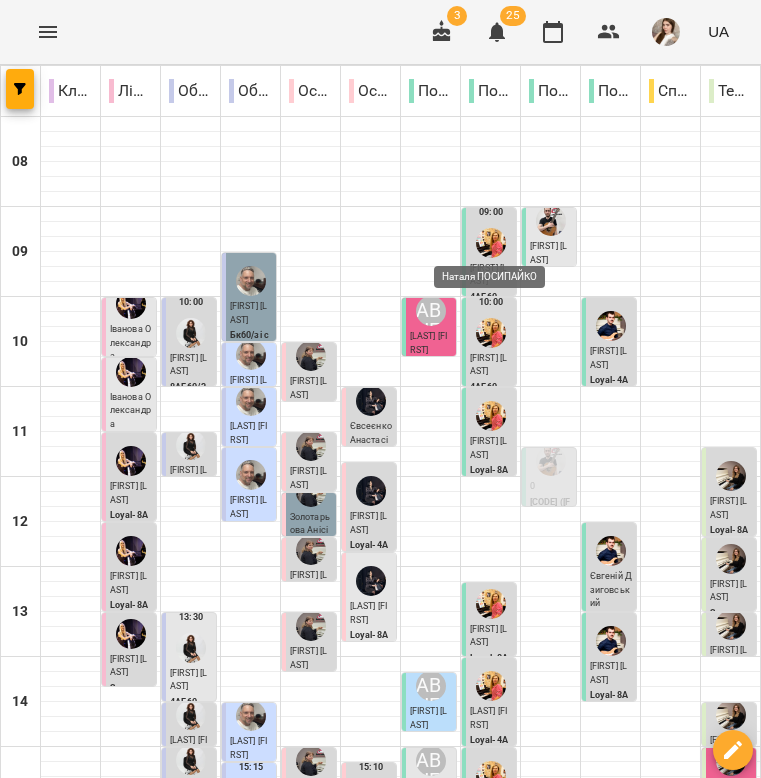click at bounding box center [491, 243] 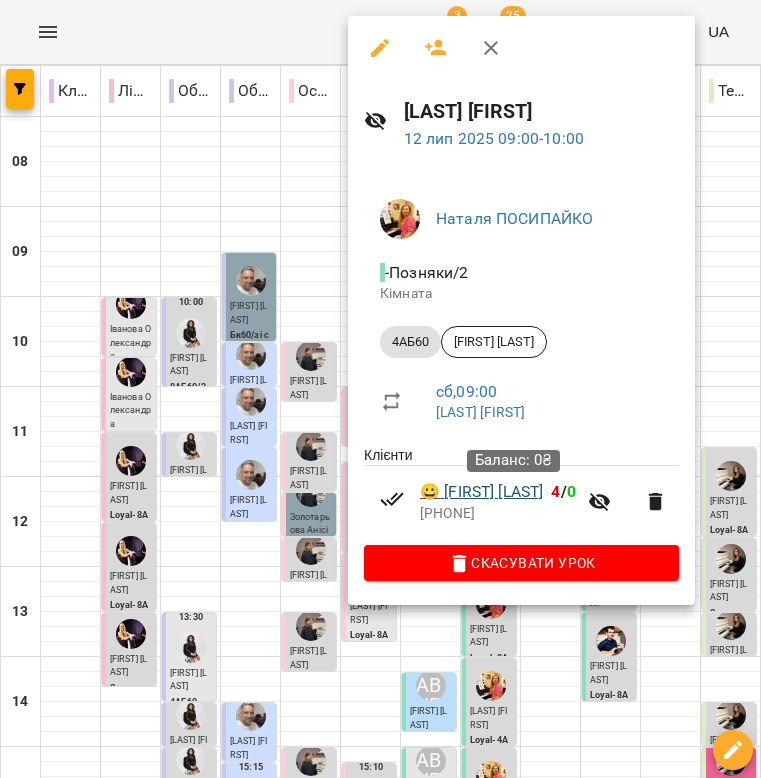 click on "😀   Олександра Колотухіна" at bounding box center (481, 492) 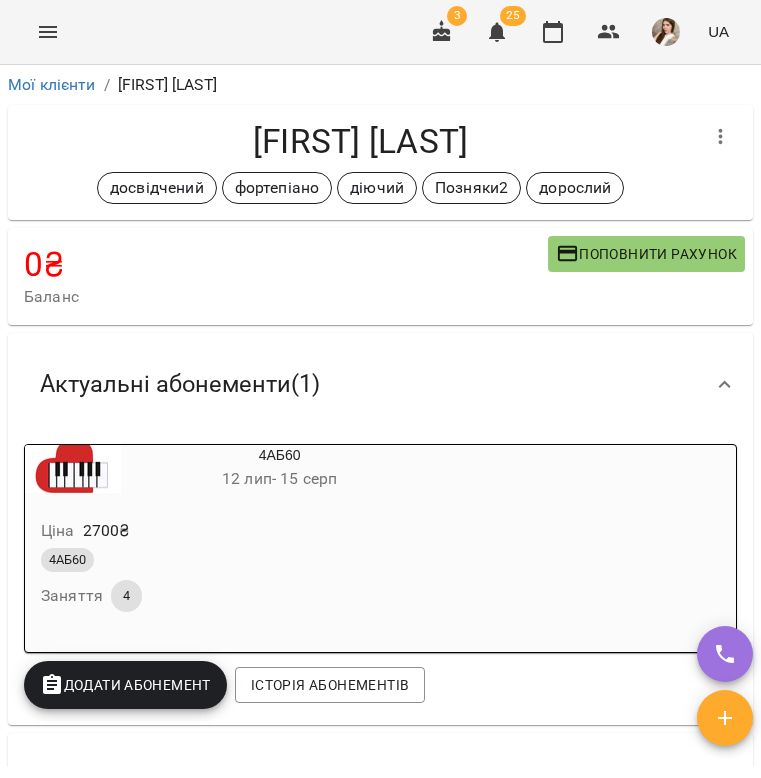 scroll, scrollTop: 16, scrollLeft: 0, axis: vertical 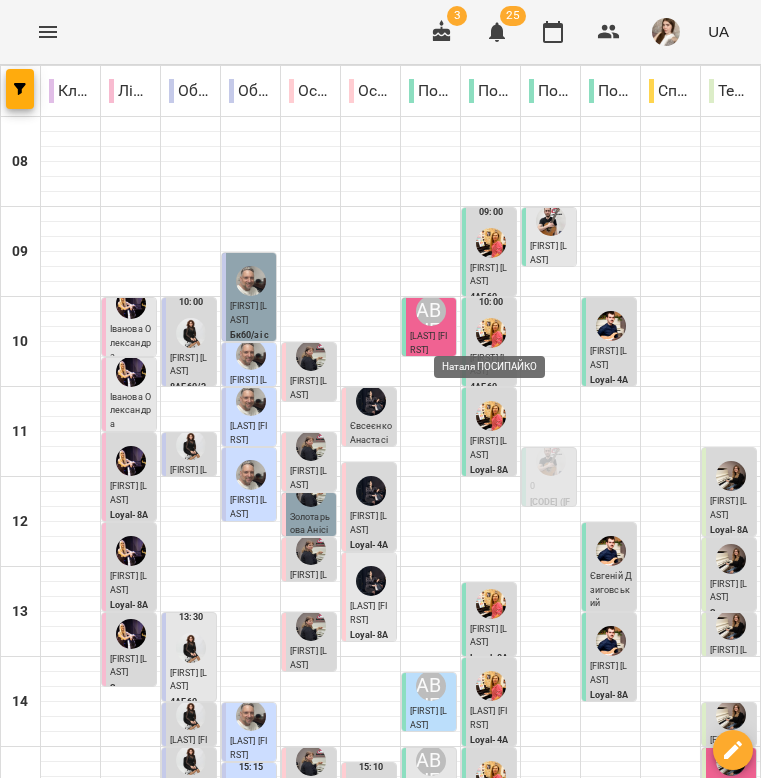 click at bounding box center (491, 333) 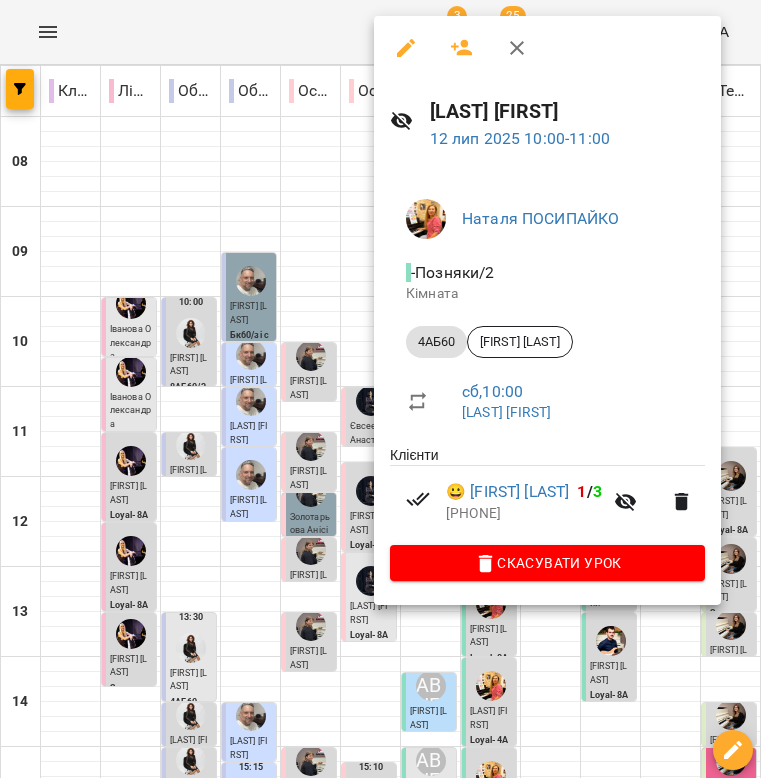 click at bounding box center (517, 48) 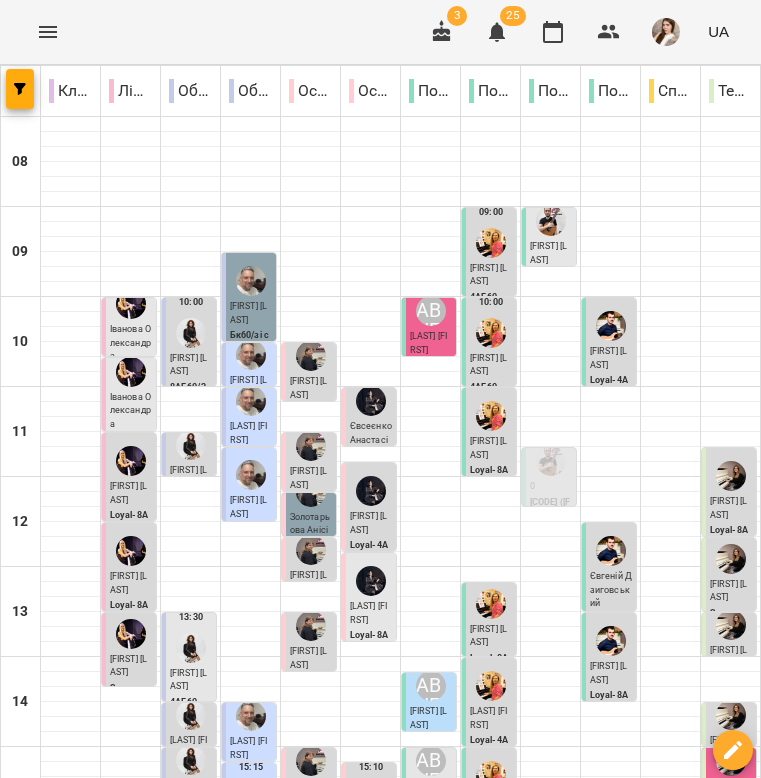 click on "Микита Нестеров" at bounding box center [491, 448] 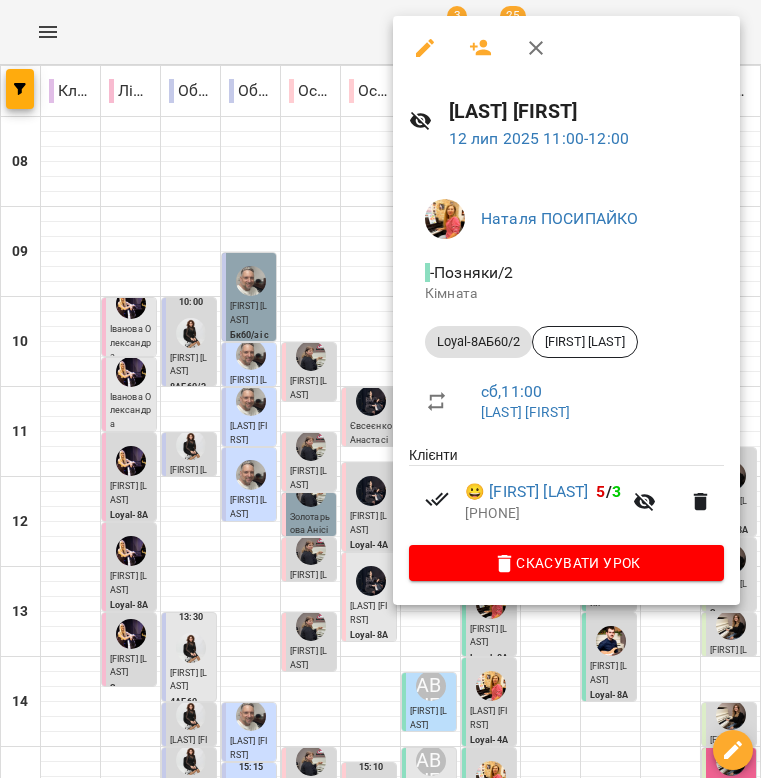click at bounding box center (536, 48) 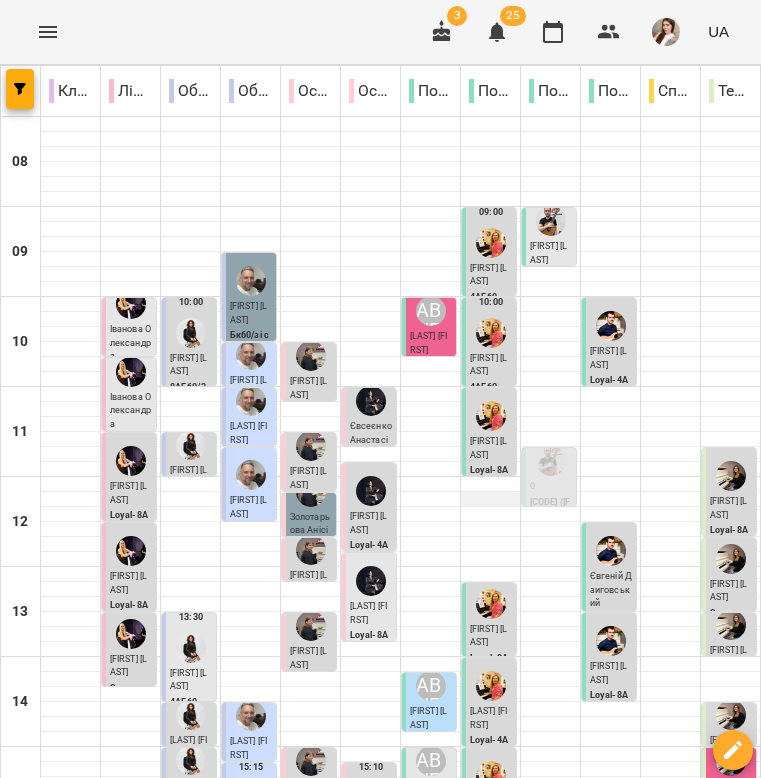 scroll, scrollTop: 310, scrollLeft: 0, axis: vertical 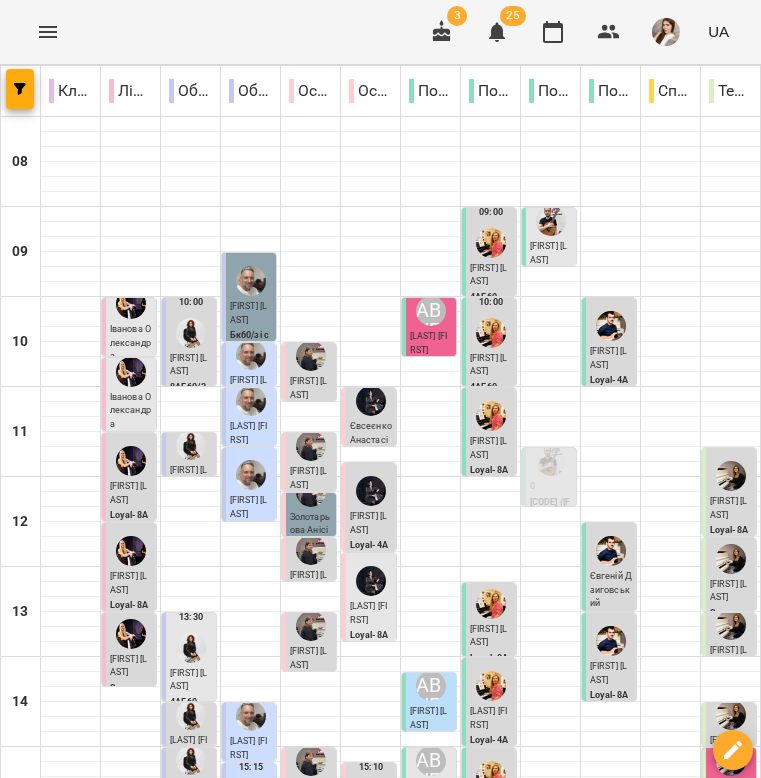 click on "Леонов Алан" at bounding box center [488, 636] 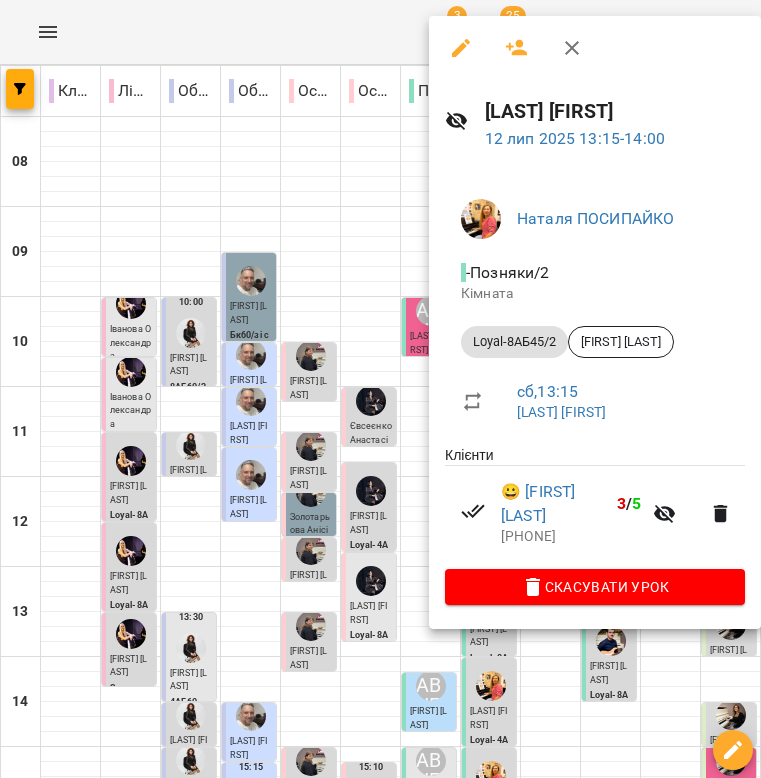 click 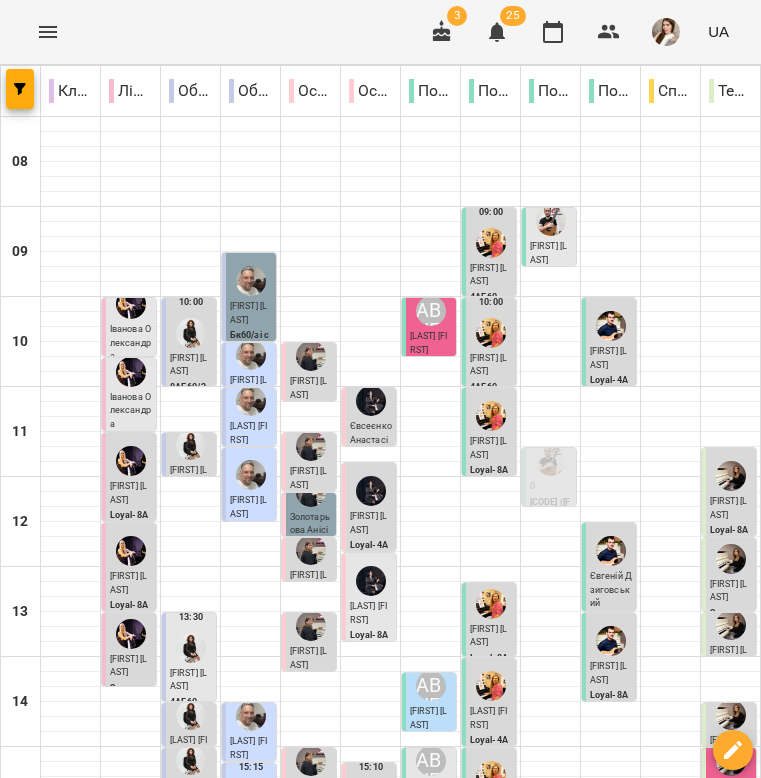 click on "Валерія Мішканова" at bounding box center (488, 718) 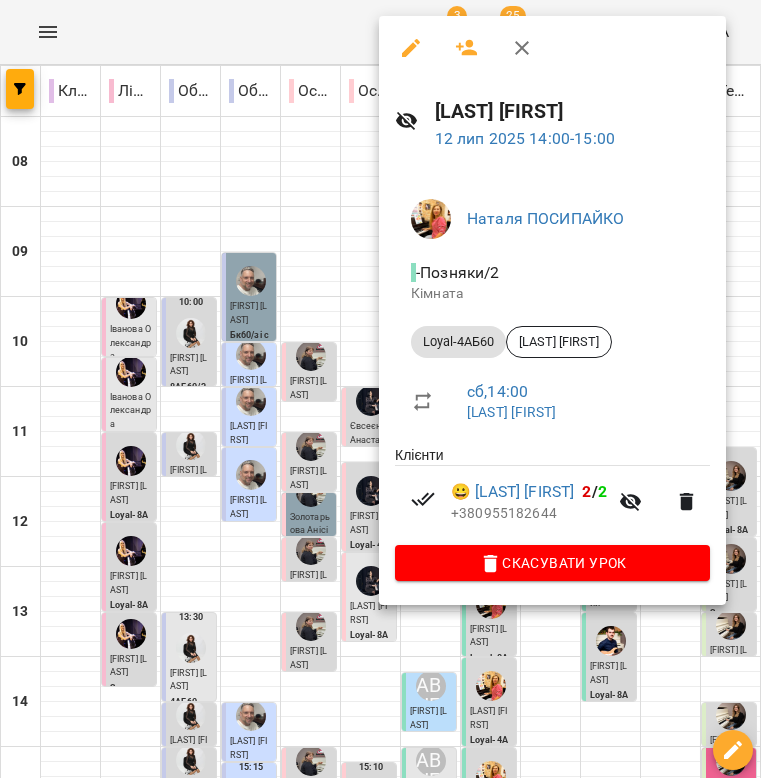 click 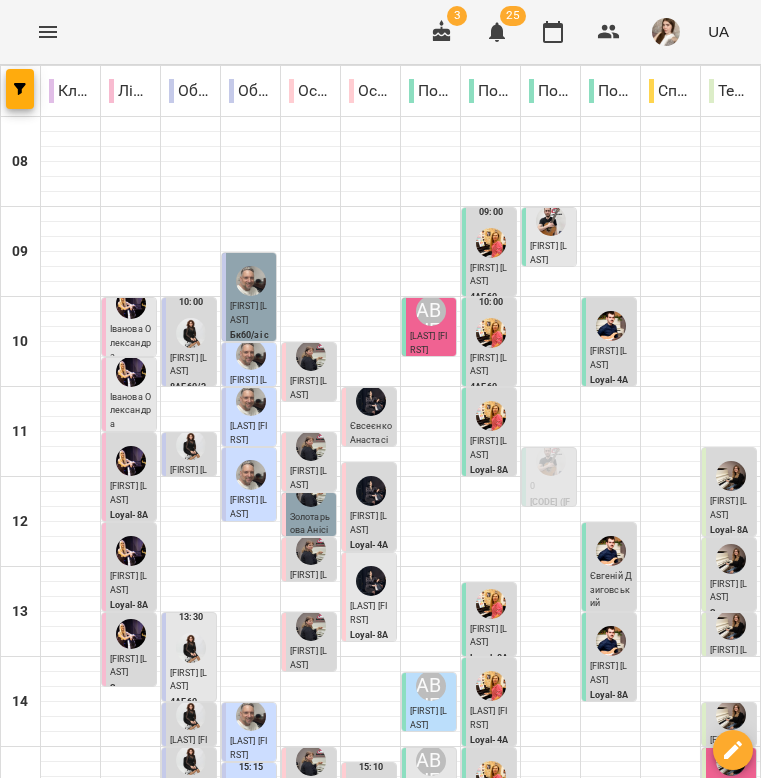 scroll, scrollTop: 420, scrollLeft: 0, axis: vertical 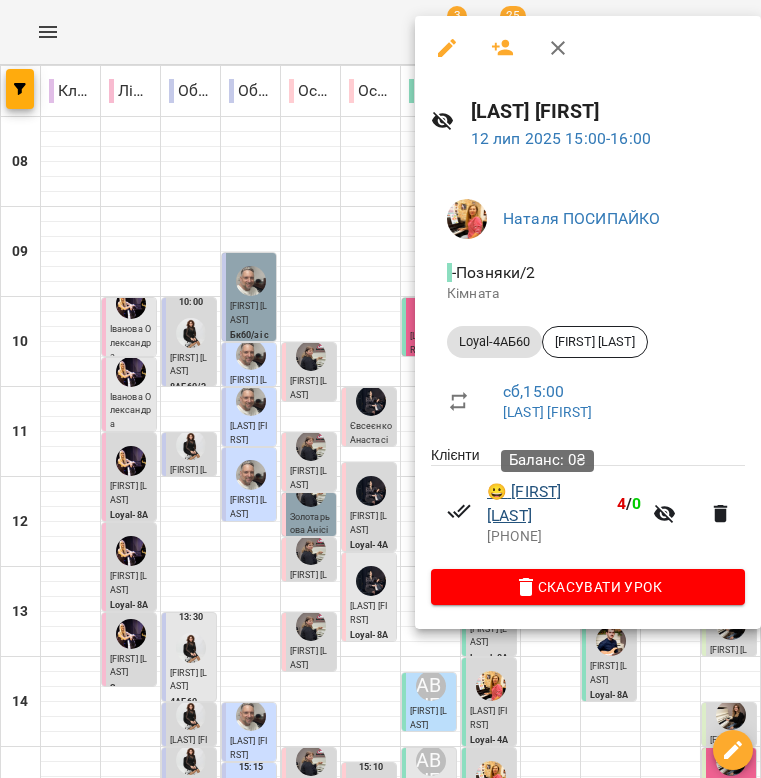 click on "😀   Петро Свистун" at bounding box center [548, 503] 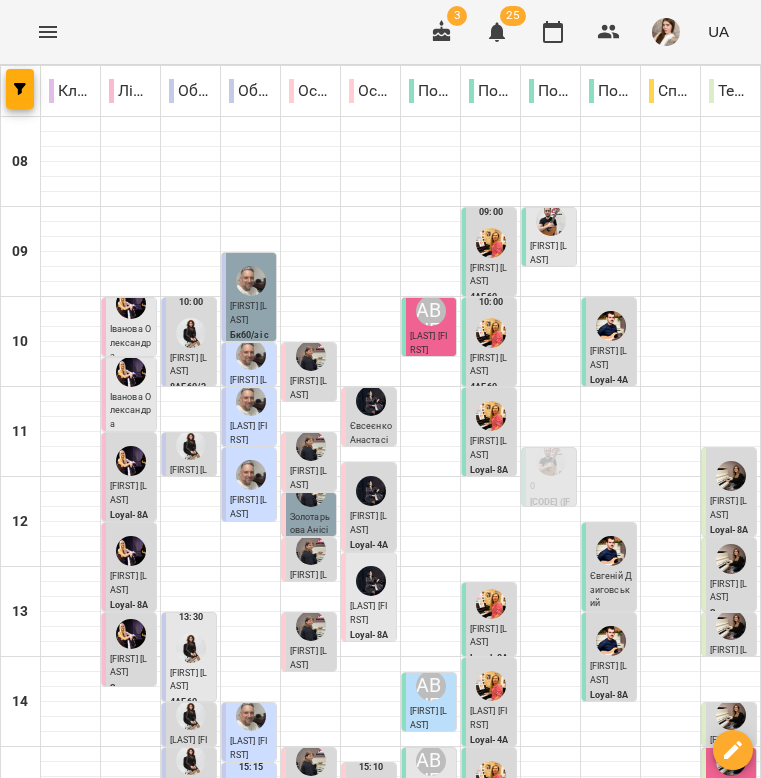 scroll, scrollTop: 378, scrollLeft: 0, axis: vertical 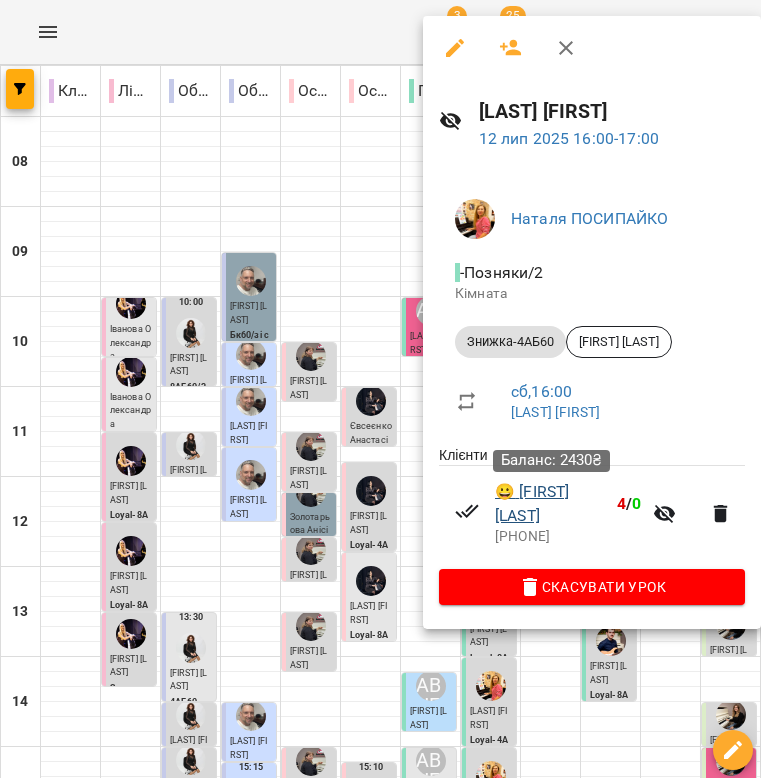 click on "😀   Юлія Атанова" at bounding box center (552, 503) 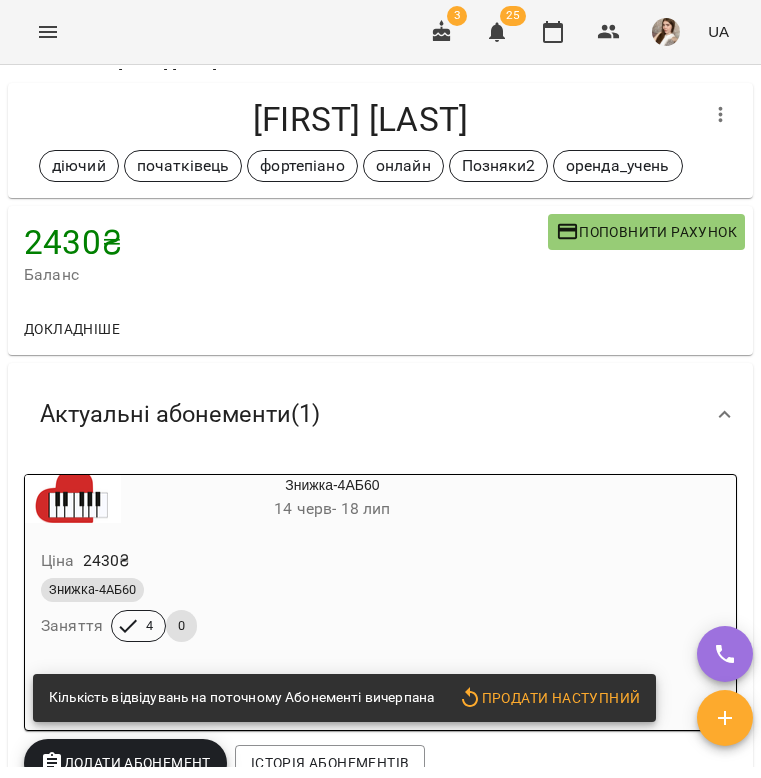 scroll, scrollTop: 30, scrollLeft: 0, axis: vertical 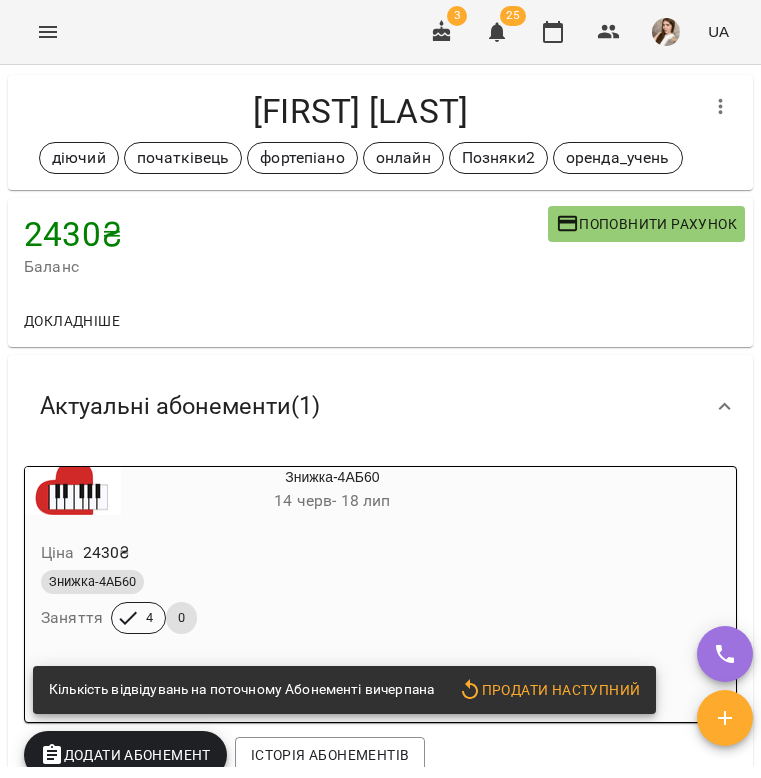 click on "Ціна 2430 ₴" at bounding box center [284, 553] 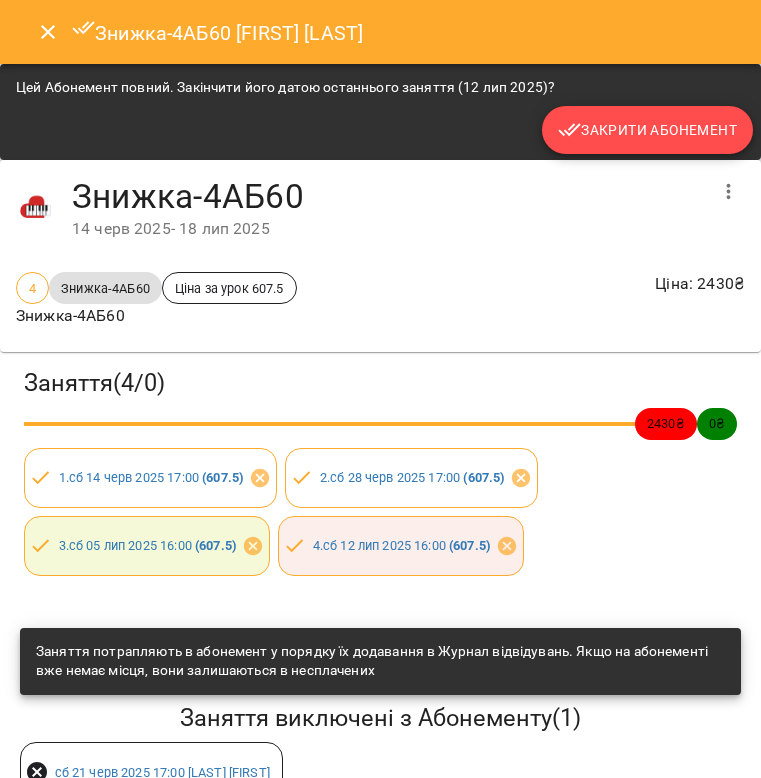 click on "Закрити Абонемент" at bounding box center [647, 130] 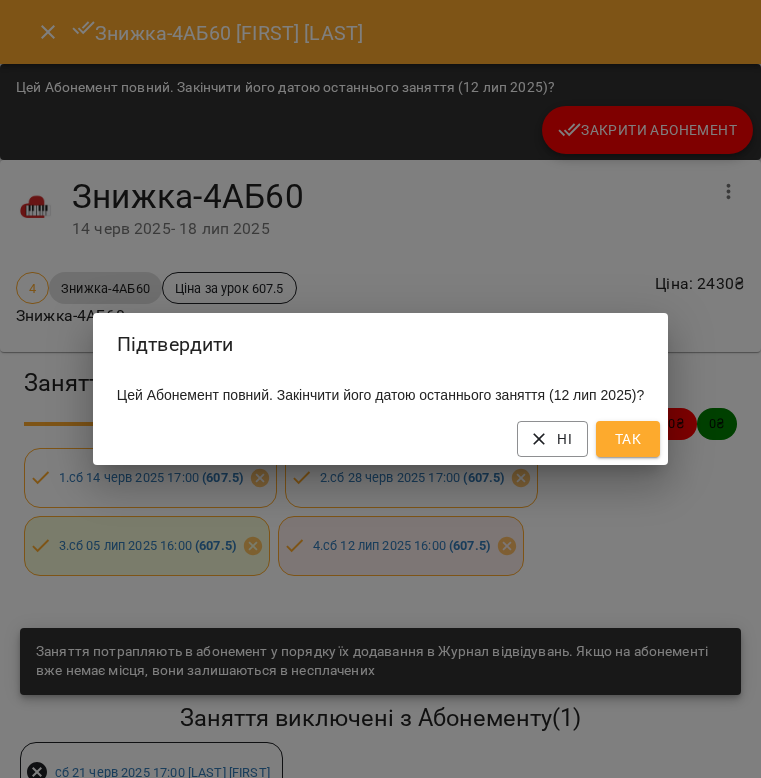 click on "Так" at bounding box center [628, 439] 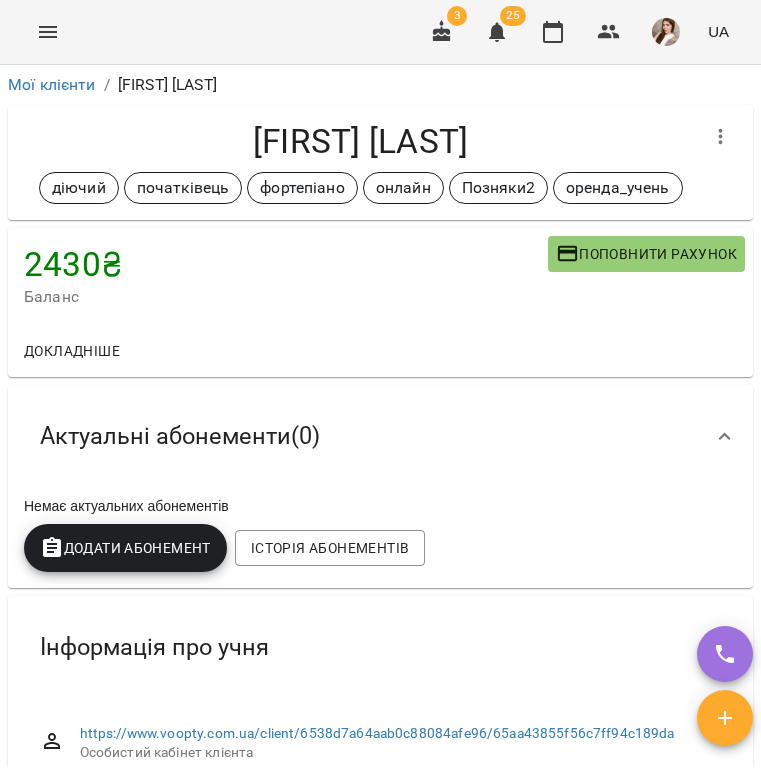 scroll, scrollTop: 0, scrollLeft: 0, axis: both 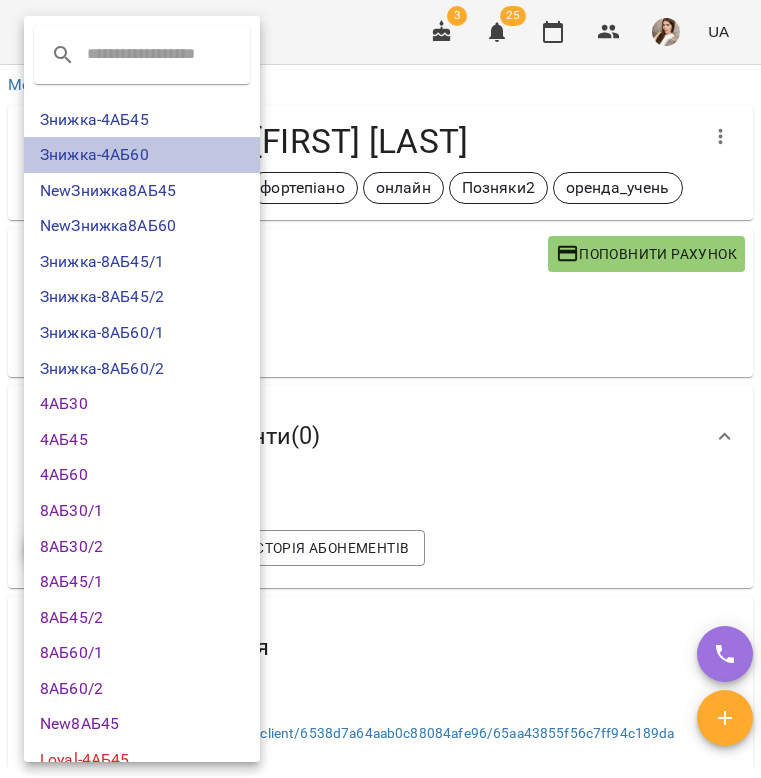 click on "Знижка-4АБ60" at bounding box center (142, 155) 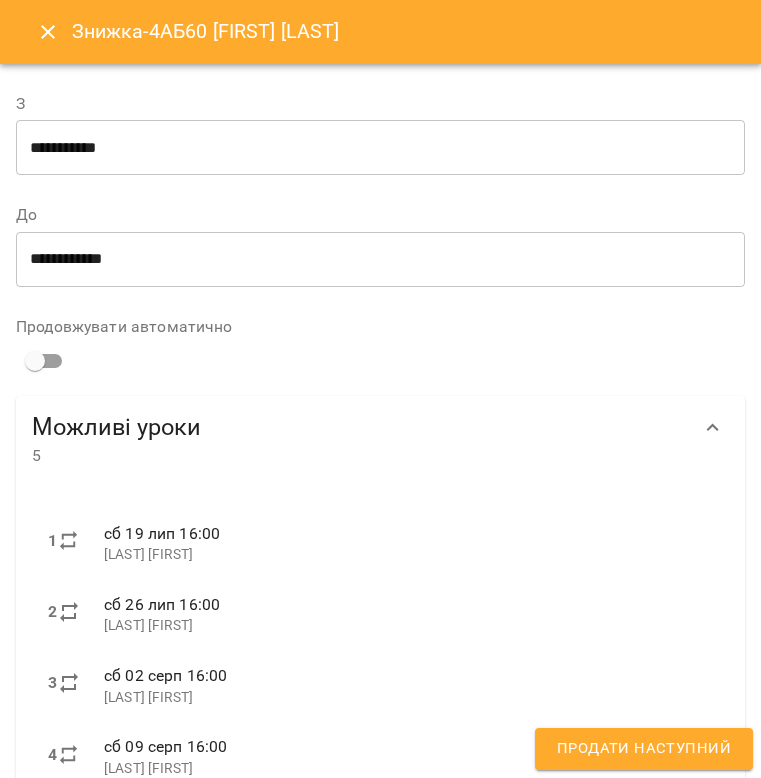 click on "Продати наступний" at bounding box center [644, 749] 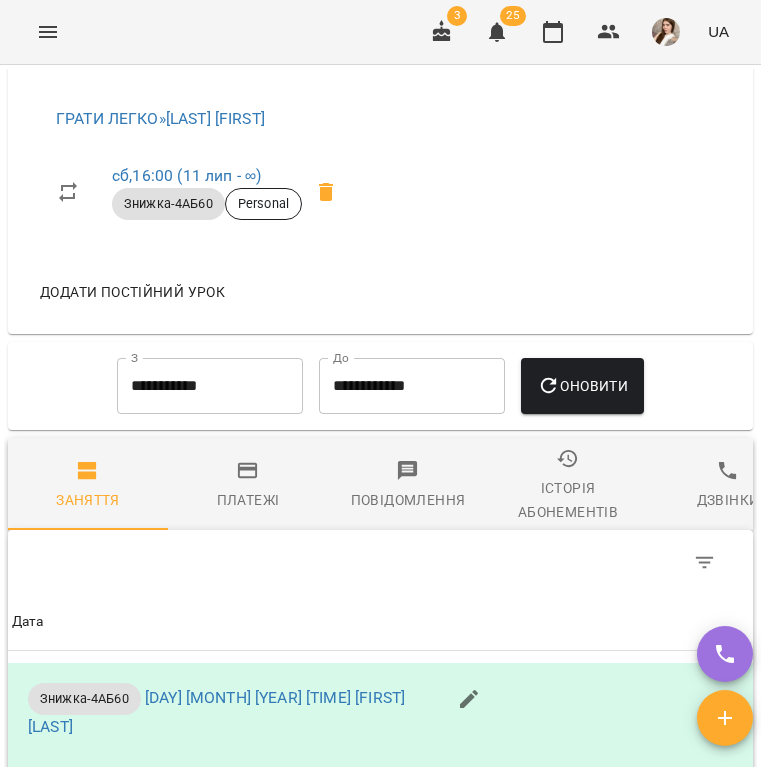 scroll, scrollTop: 1498, scrollLeft: 0, axis: vertical 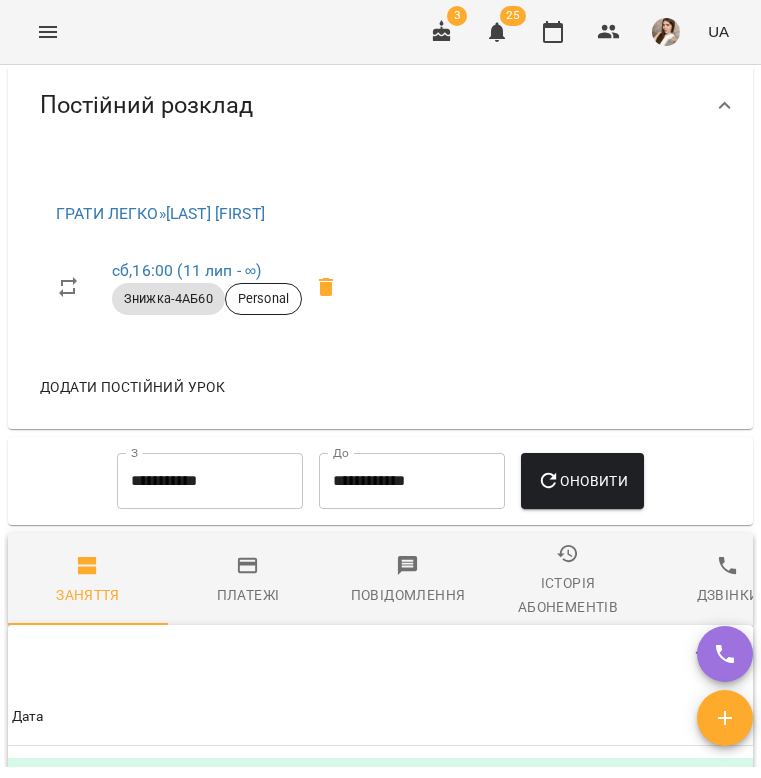 click 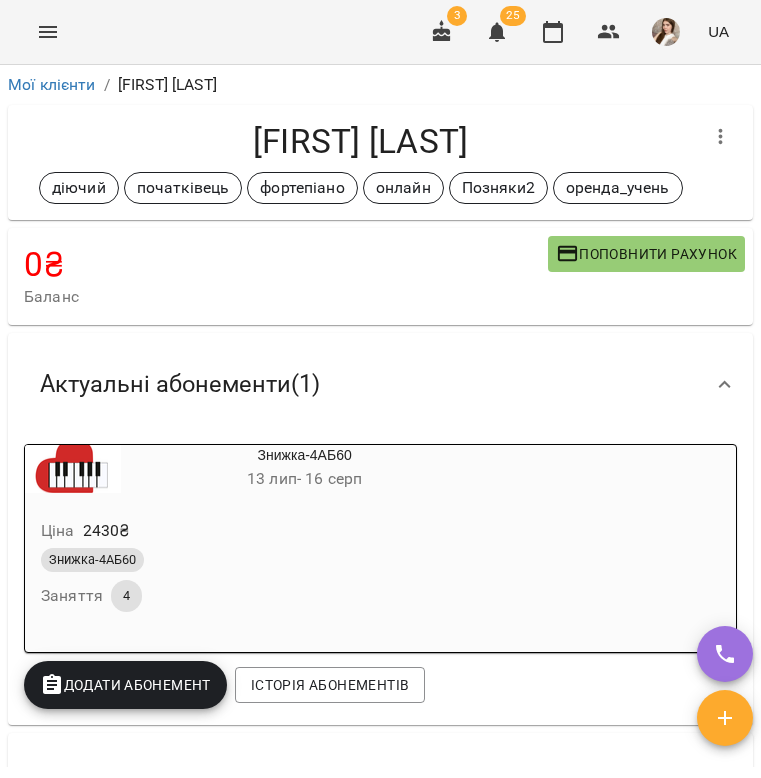 scroll, scrollTop: 0, scrollLeft: 0, axis: both 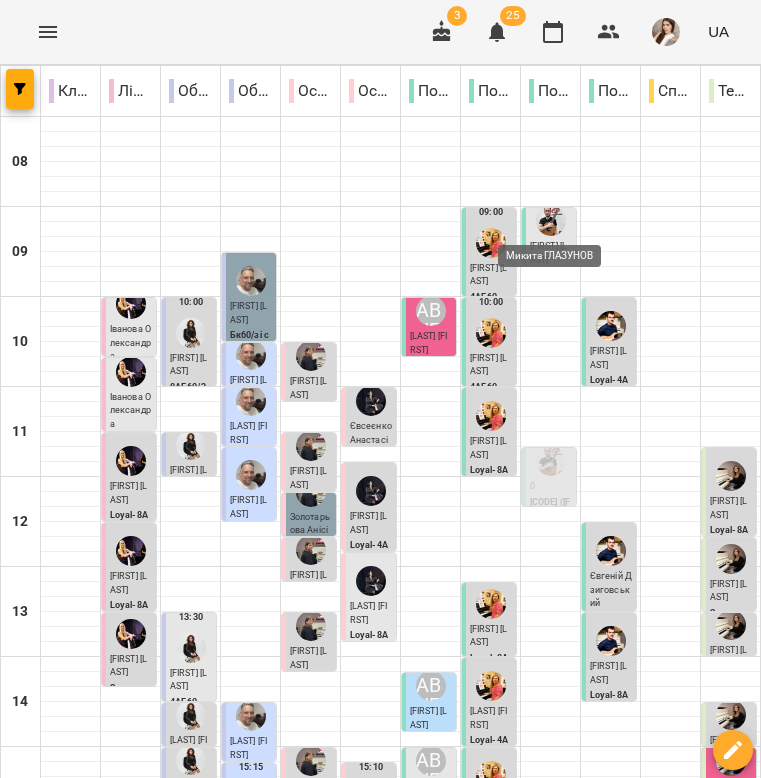 click at bounding box center (551, 221) 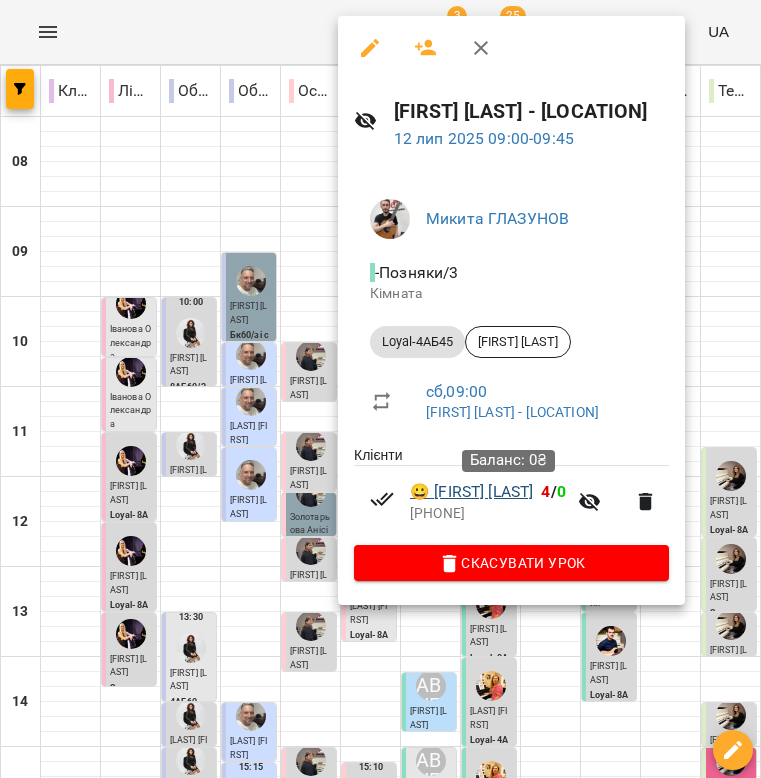 click on "😀   Радовецький Олександр" at bounding box center [471, 492] 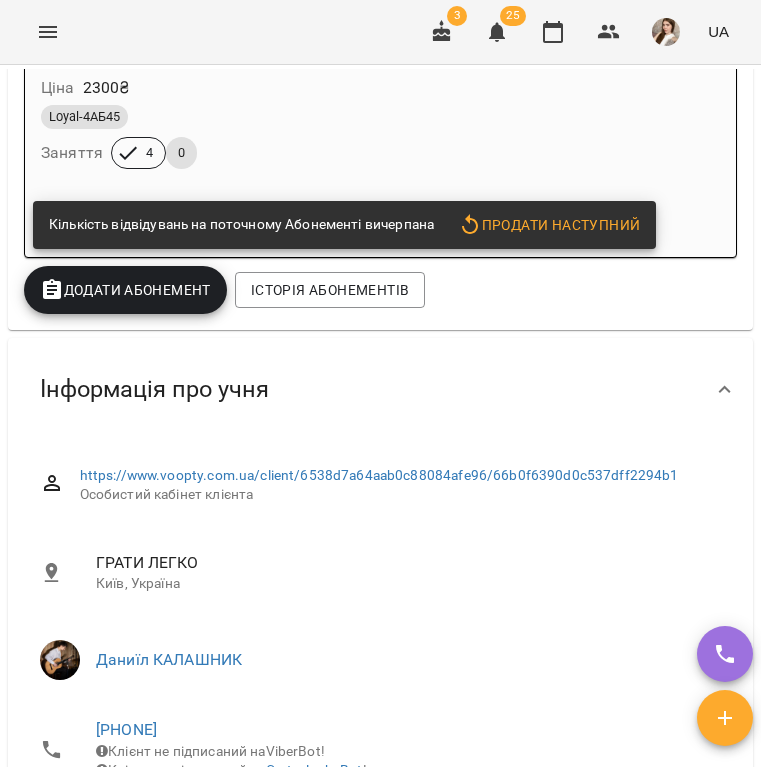scroll, scrollTop: 675, scrollLeft: 0, axis: vertical 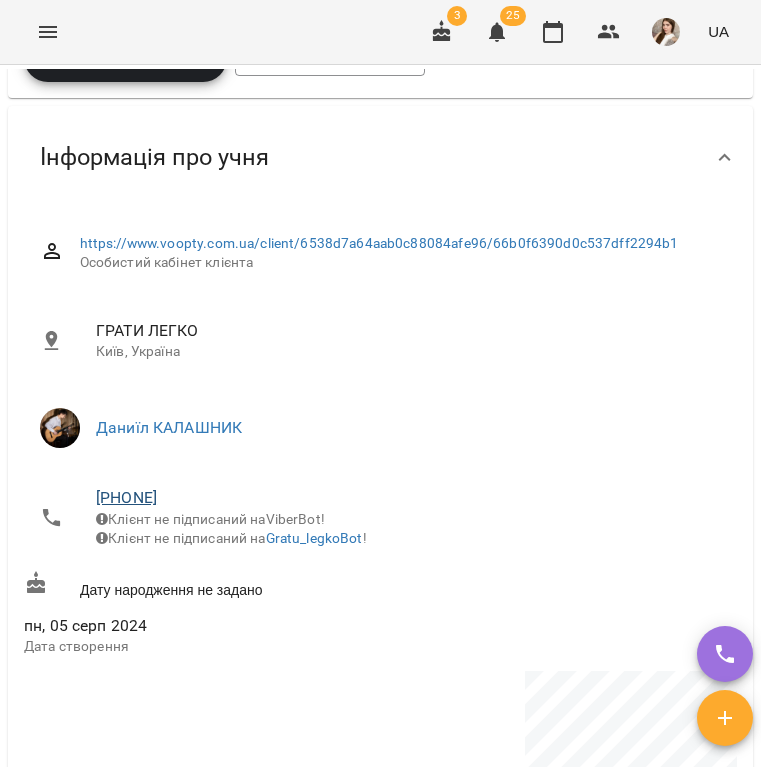 click on "+380974972776" at bounding box center [126, 497] 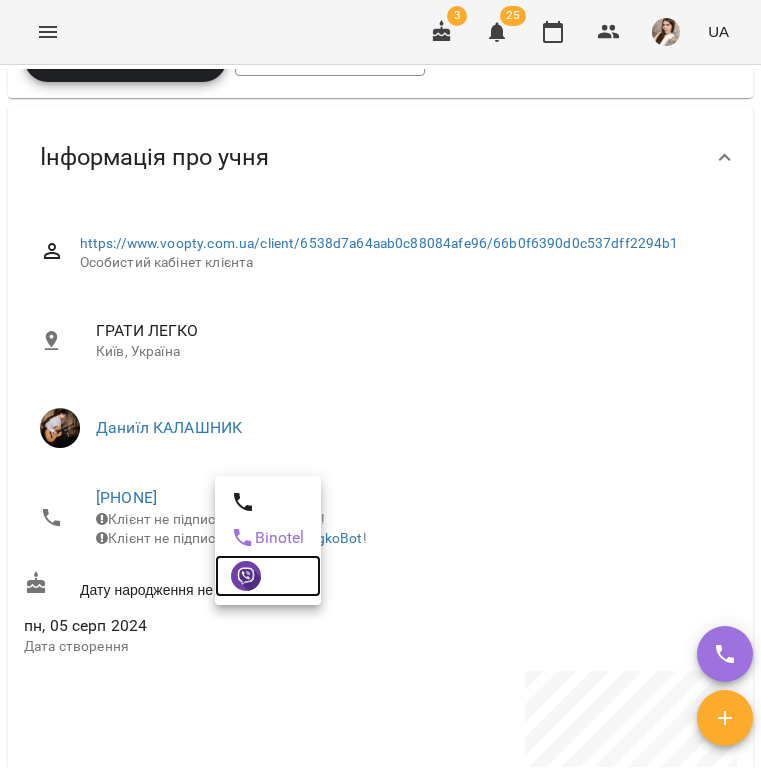 click at bounding box center (268, 576) 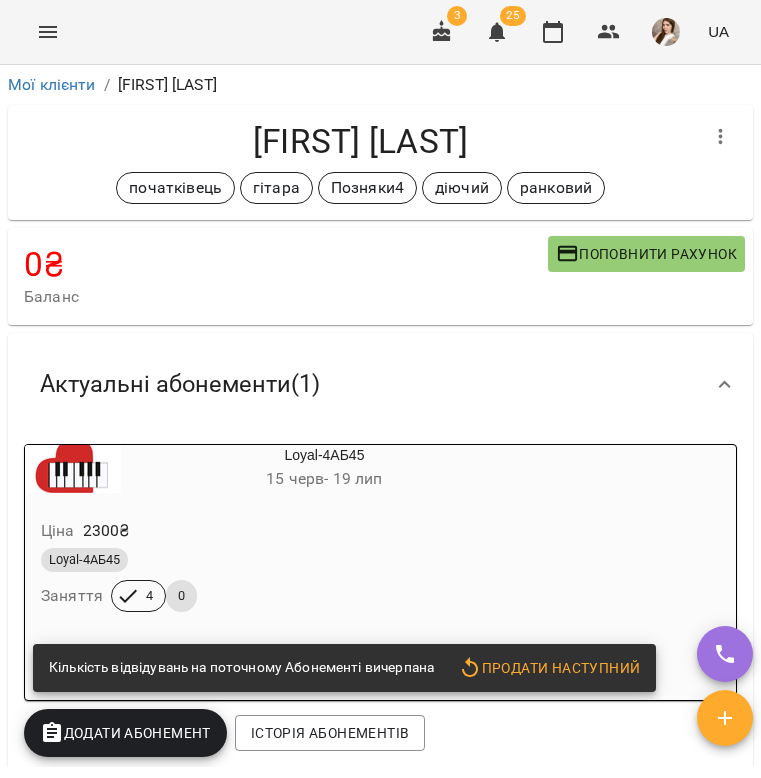scroll, scrollTop: 0, scrollLeft: 0, axis: both 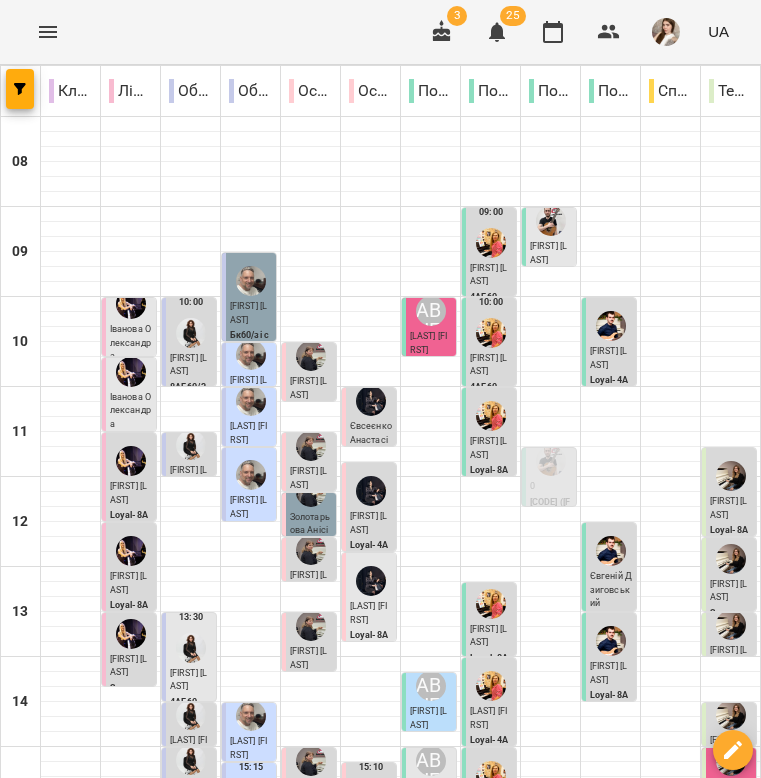 click on "0" at bounding box center (551, 487) 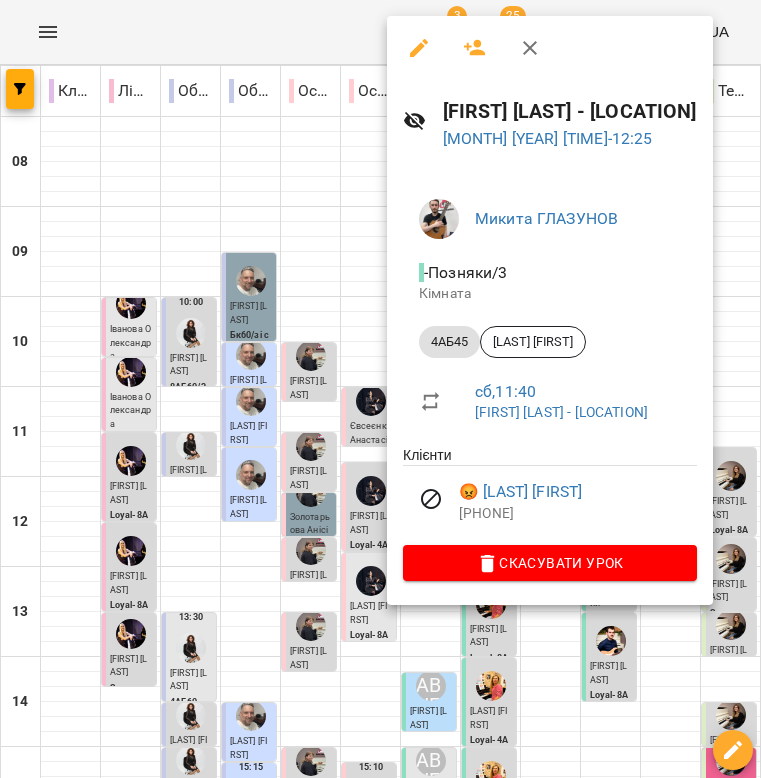click 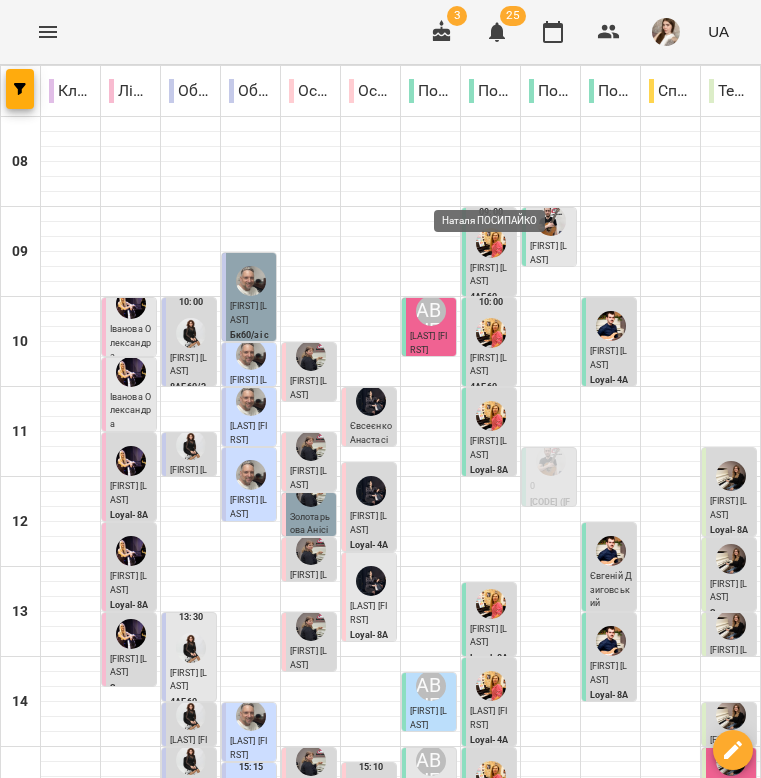 scroll, scrollTop: 476, scrollLeft: 0, axis: vertical 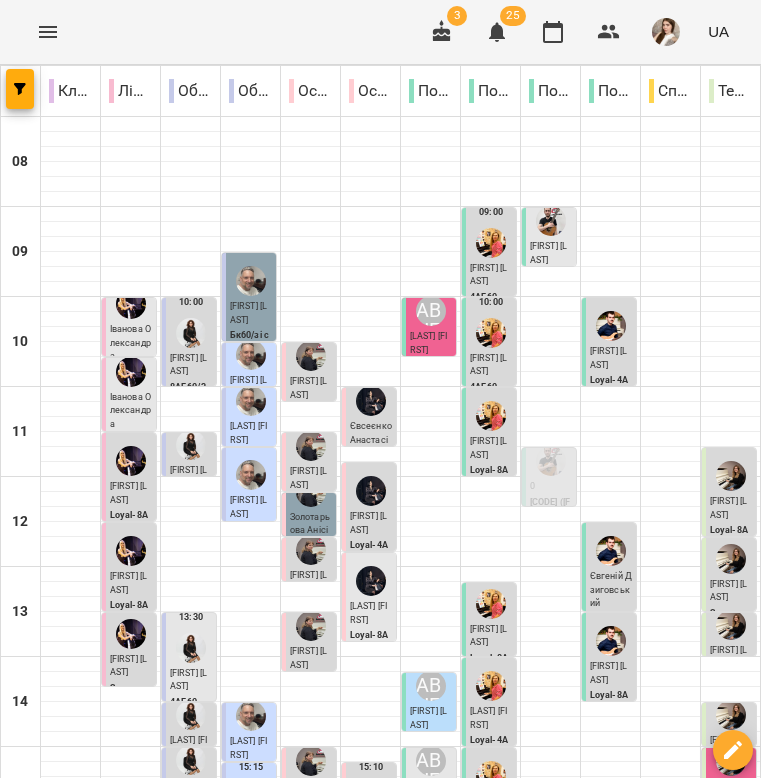 click on "Марта Бадивська" at bounding box center [548, 853] 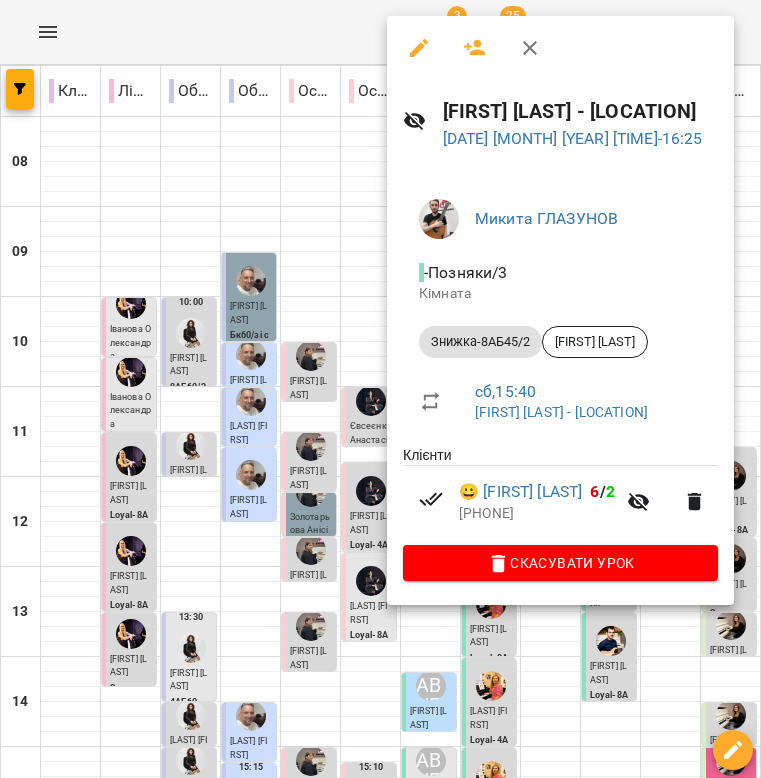 click at bounding box center [560, 48] 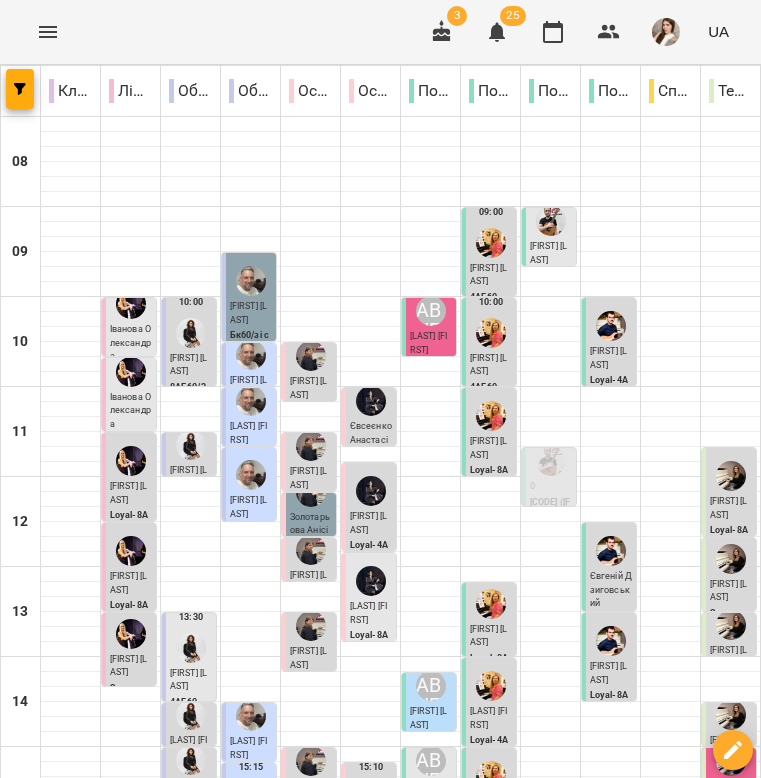 click on "[FIRST] [LAST]" at bounding box center [551, 958] 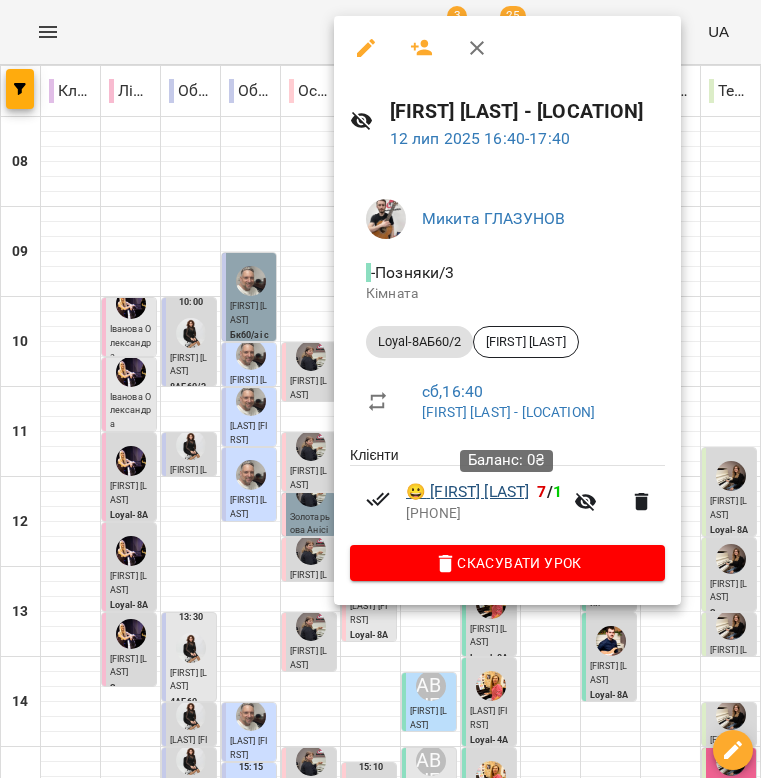 click on "😀   Олександр Данілевський" at bounding box center [467, 492] 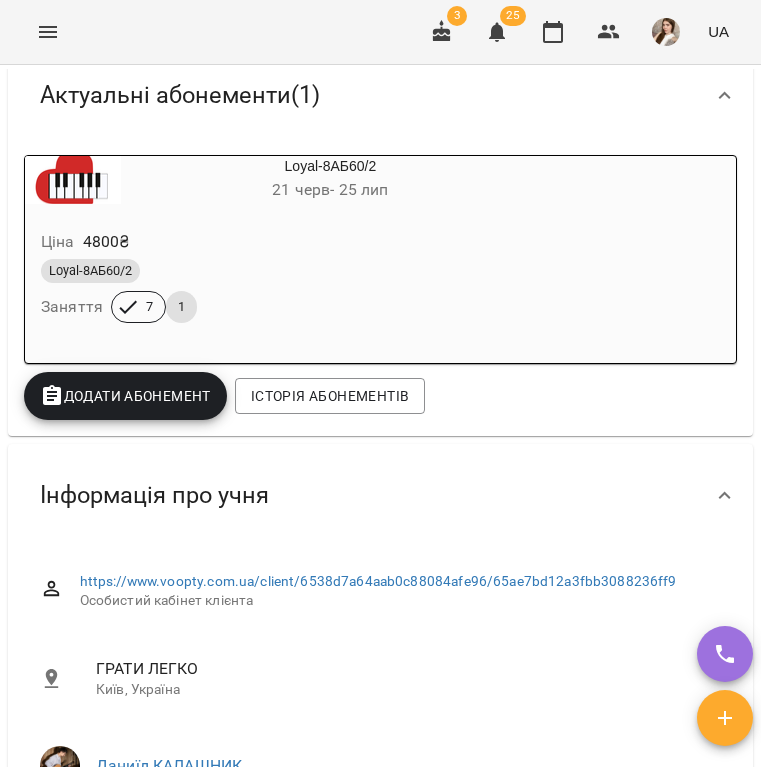 scroll, scrollTop: 819, scrollLeft: 0, axis: vertical 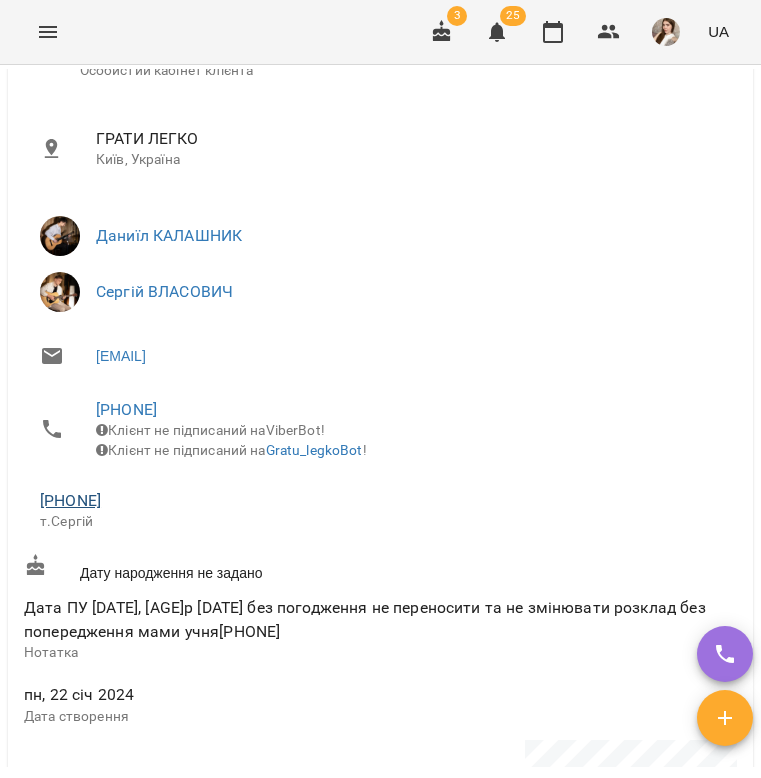 click on "+380674645645" at bounding box center [70, 500] 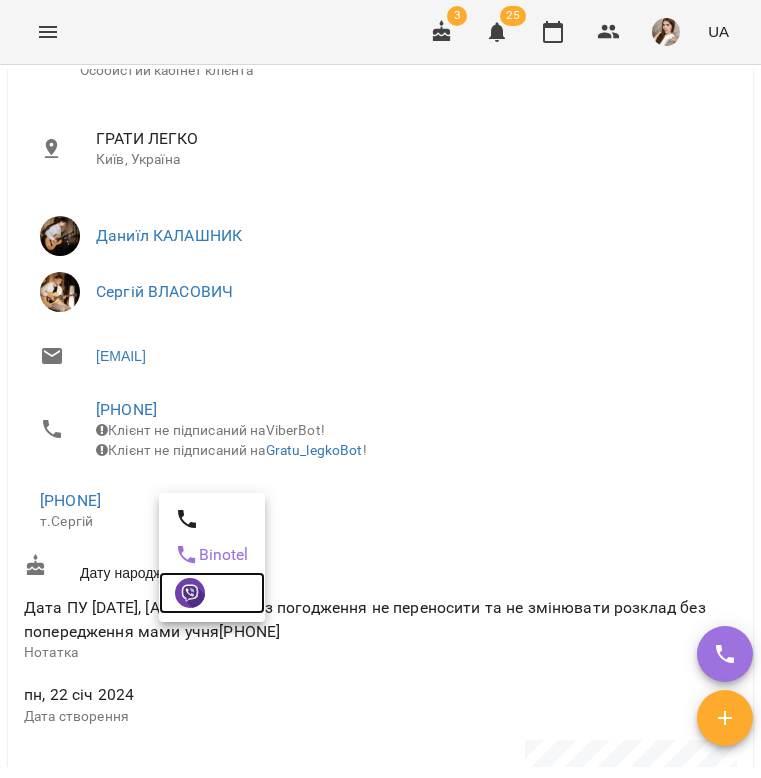 click at bounding box center [190, 593] 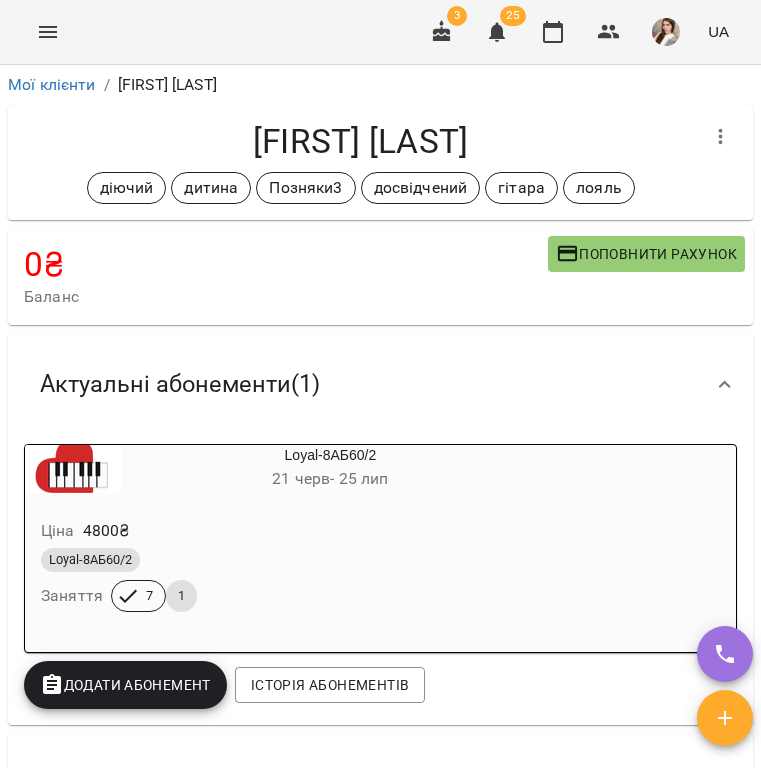 scroll, scrollTop: 0, scrollLeft: 0, axis: both 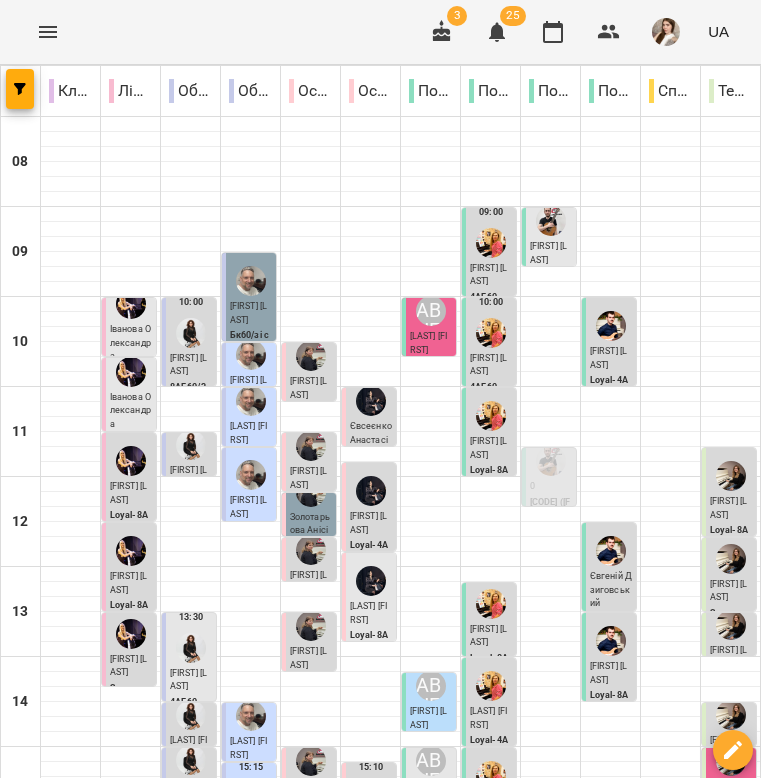 click on "Олександр Говоруха" at bounding box center [551, 1033] 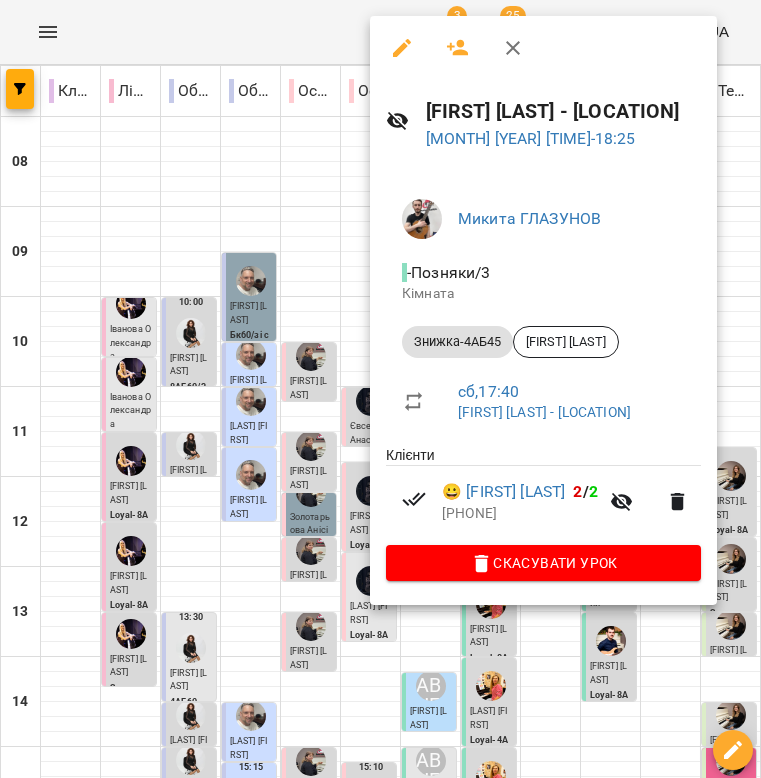 click 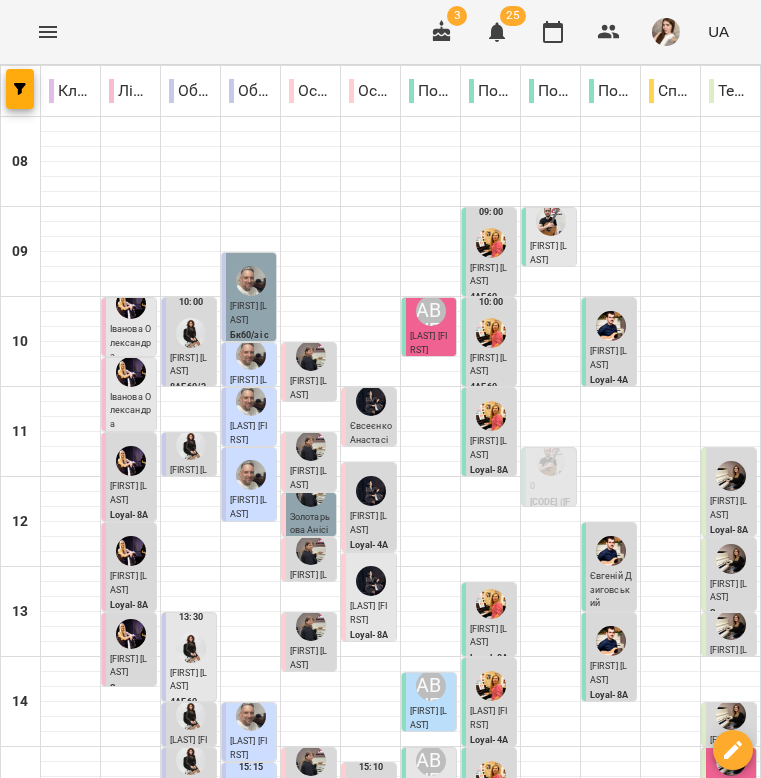 scroll, scrollTop: 0, scrollLeft: 0, axis: both 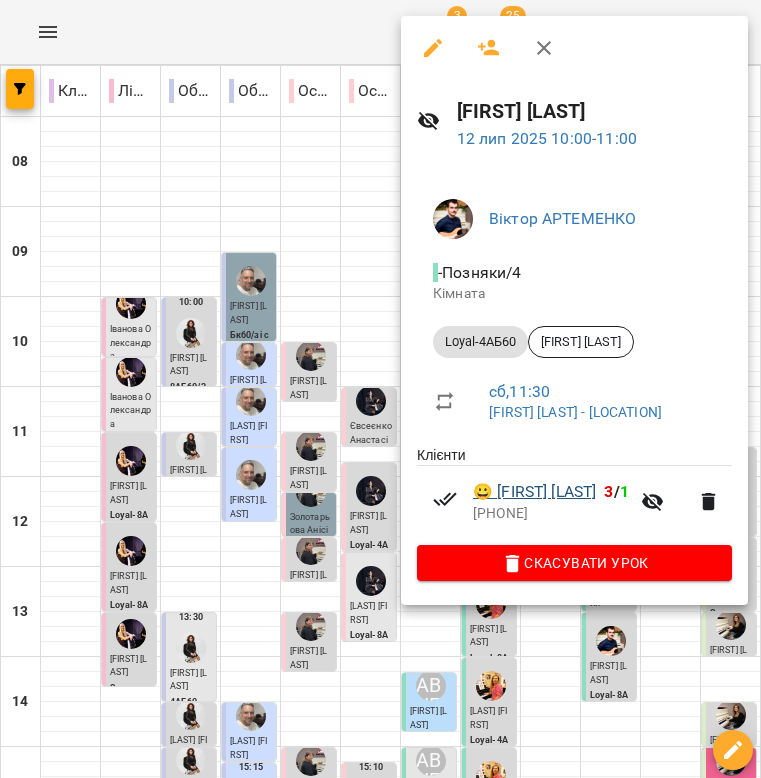 click on "😀   Ксенія Яковенко" at bounding box center (534, 492) 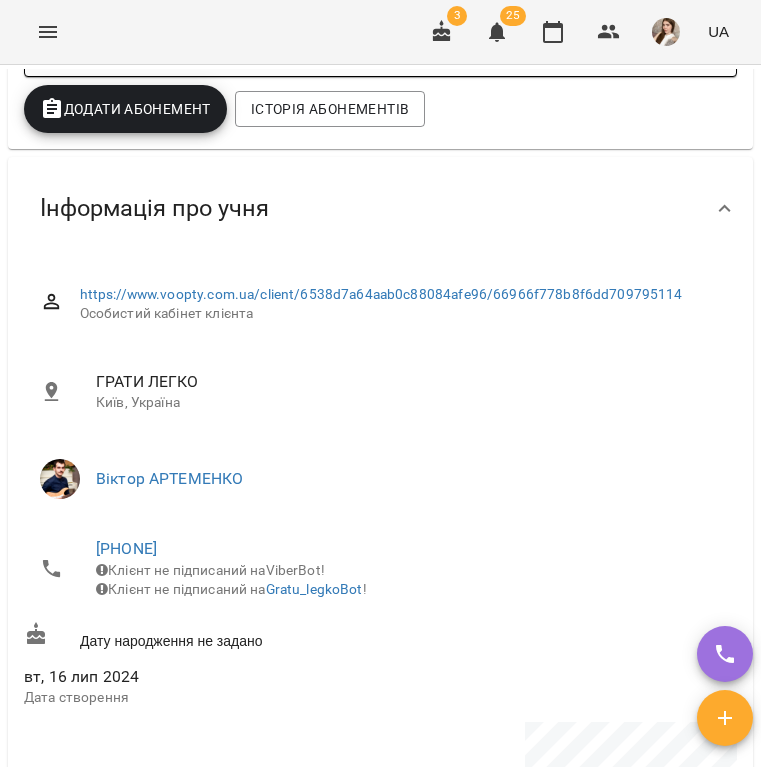scroll, scrollTop: 741, scrollLeft: 0, axis: vertical 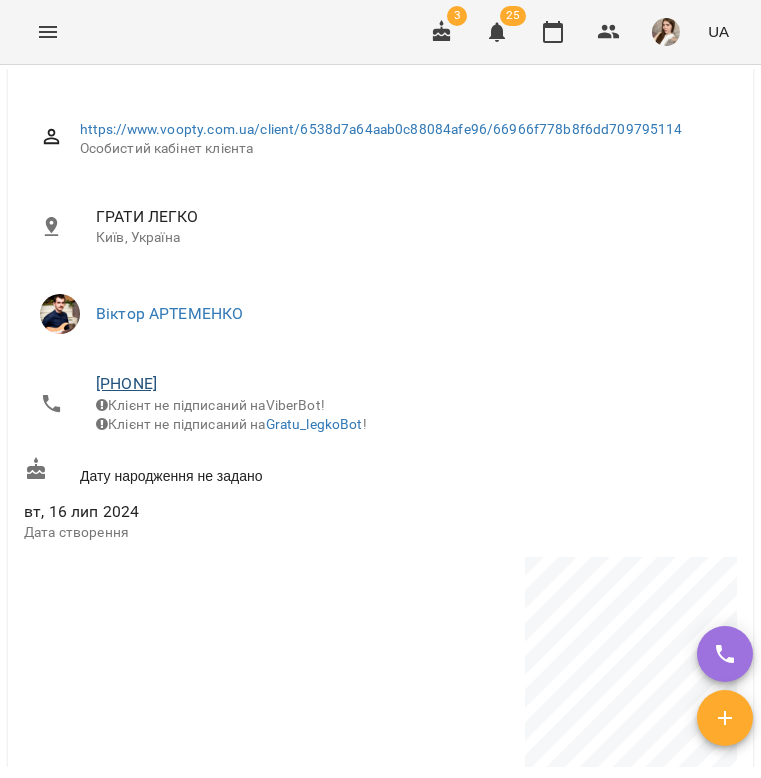 click on "+380931520792" at bounding box center [126, 383] 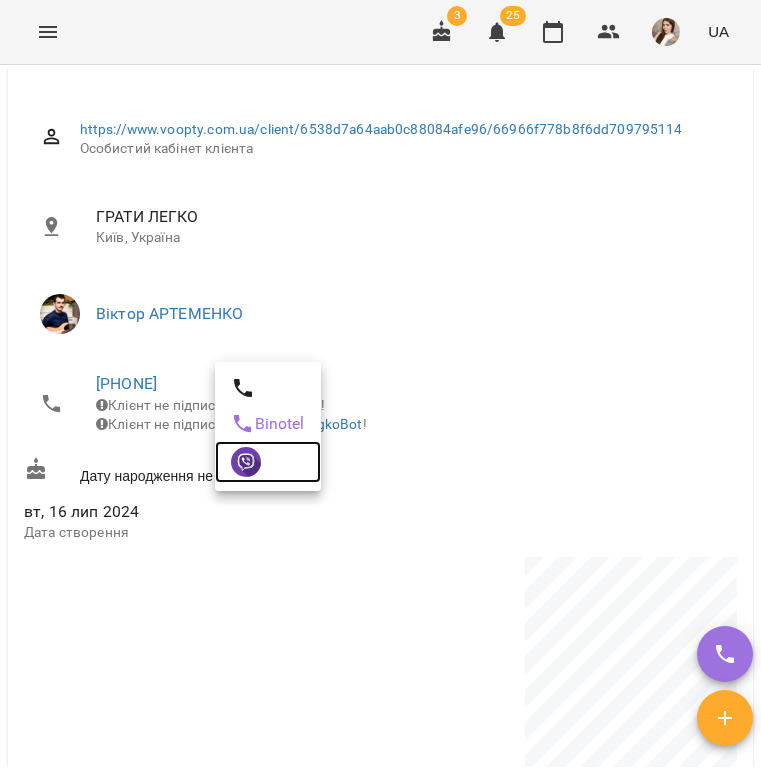 click at bounding box center (246, 462) 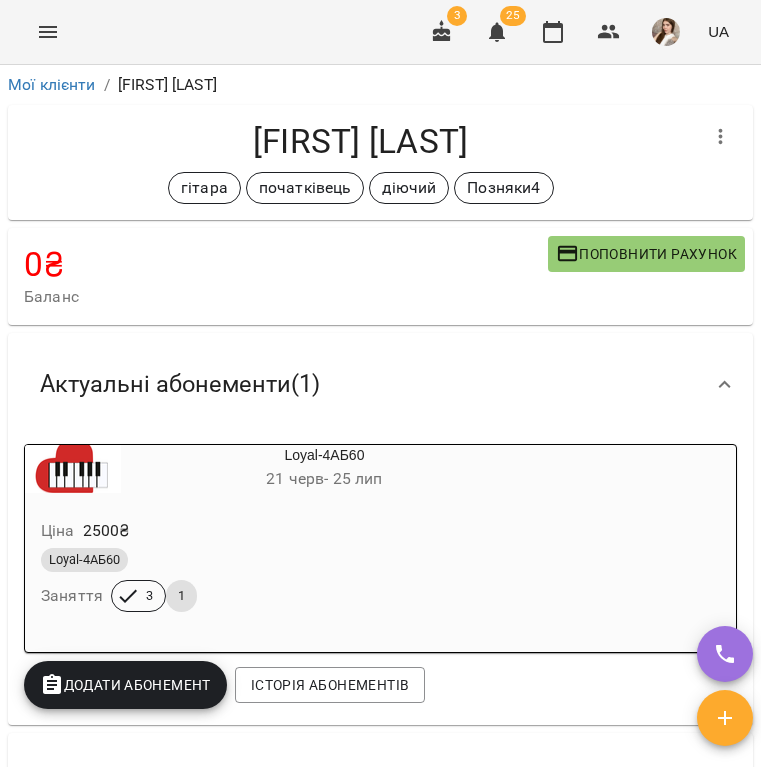 scroll, scrollTop: 0, scrollLeft: 0, axis: both 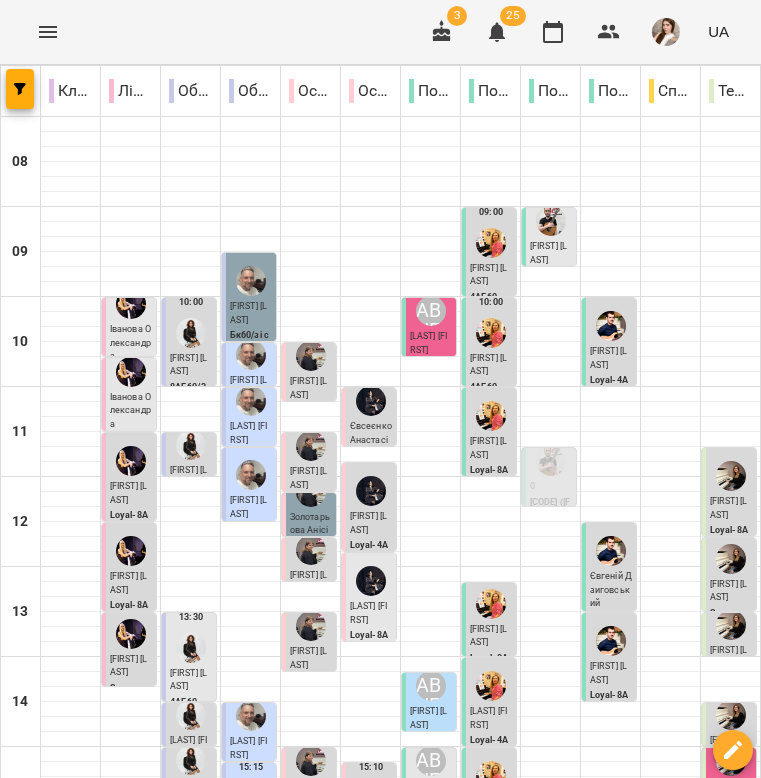 click on "Євгеній Дзиговський" at bounding box center (611, 589) 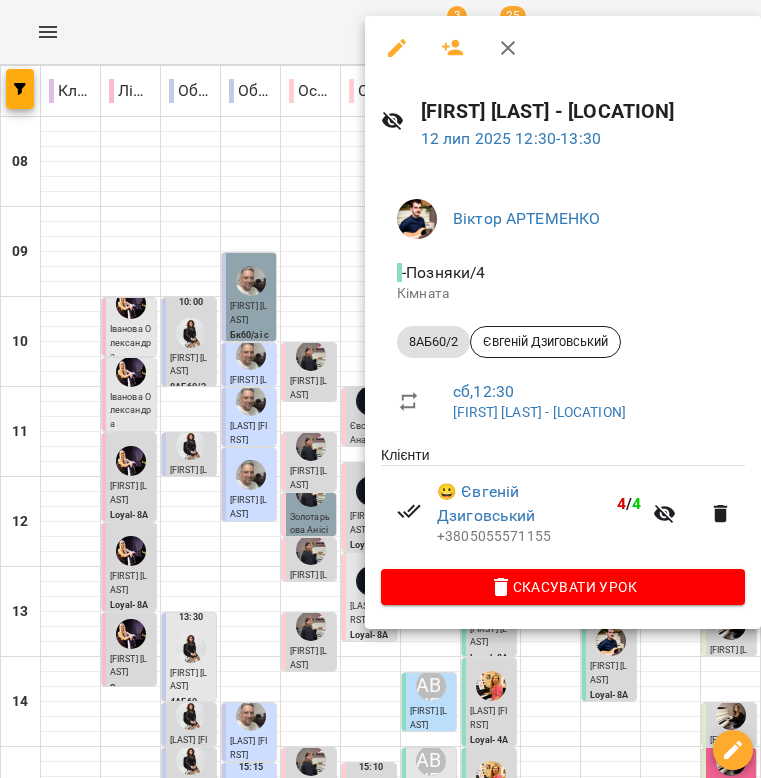 click at bounding box center (508, 48) 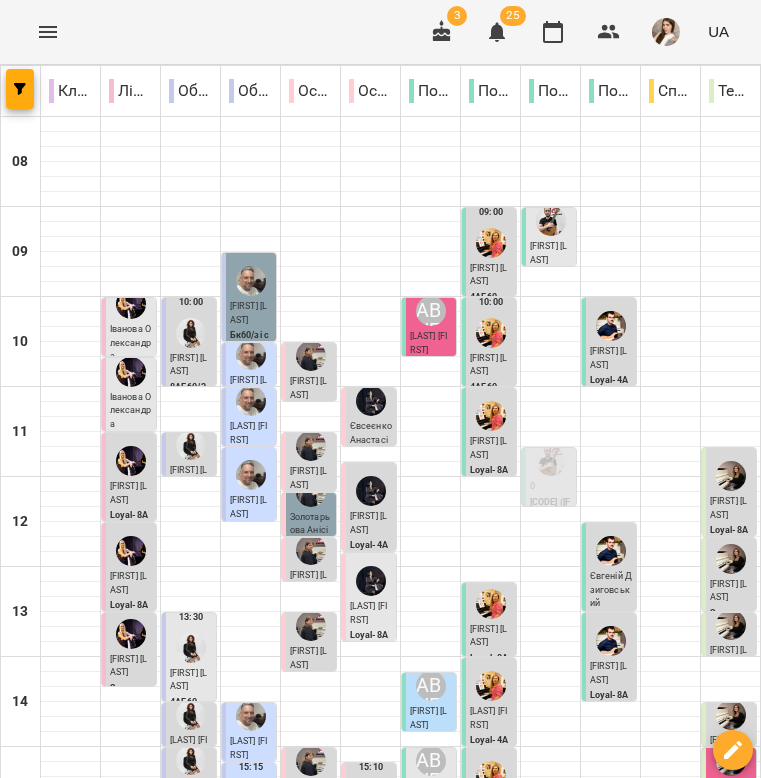 scroll, scrollTop: 365, scrollLeft: 0, axis: vertical 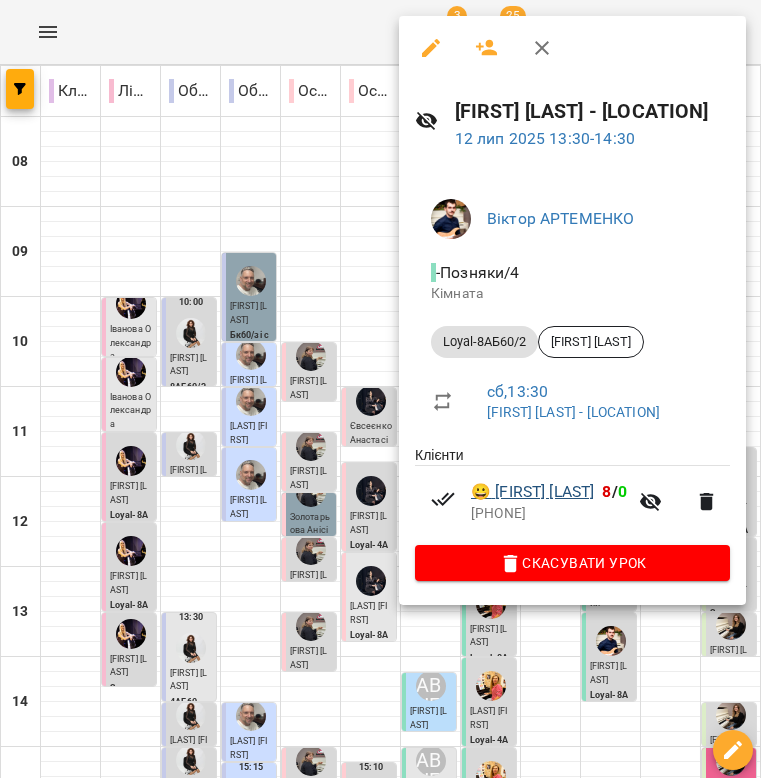 click on "😀   Артем Кухтин" at bounding box center (532, 492) 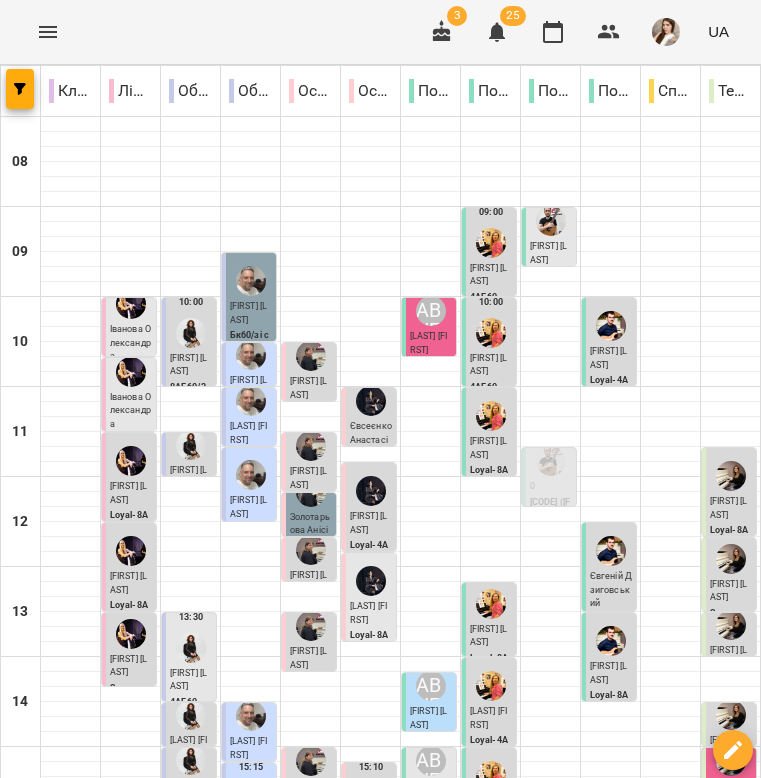 scroll, scrollTop: 54, scrollLeft: 0, axis: vertical 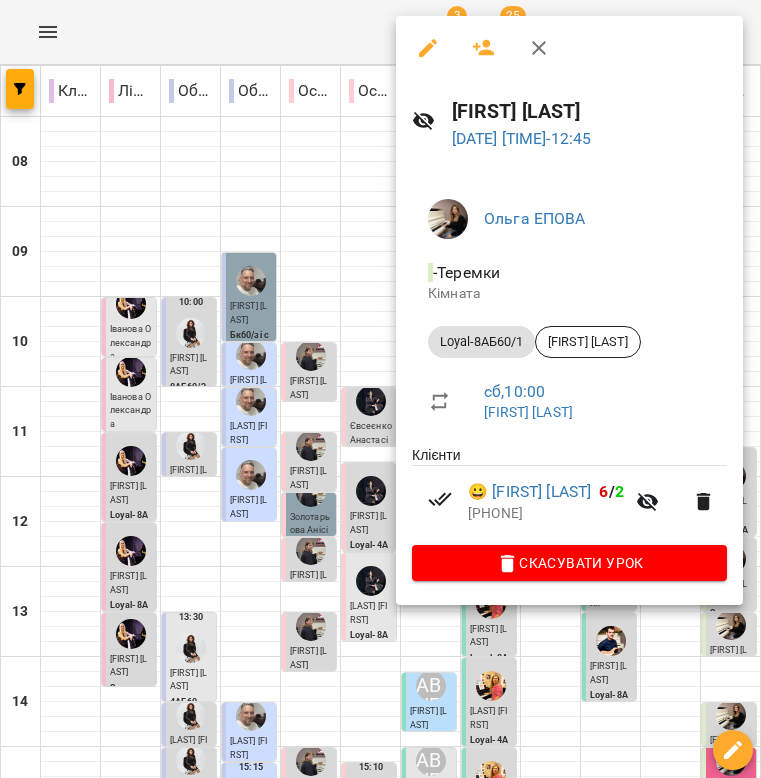 click at bounding box center (539, 48) 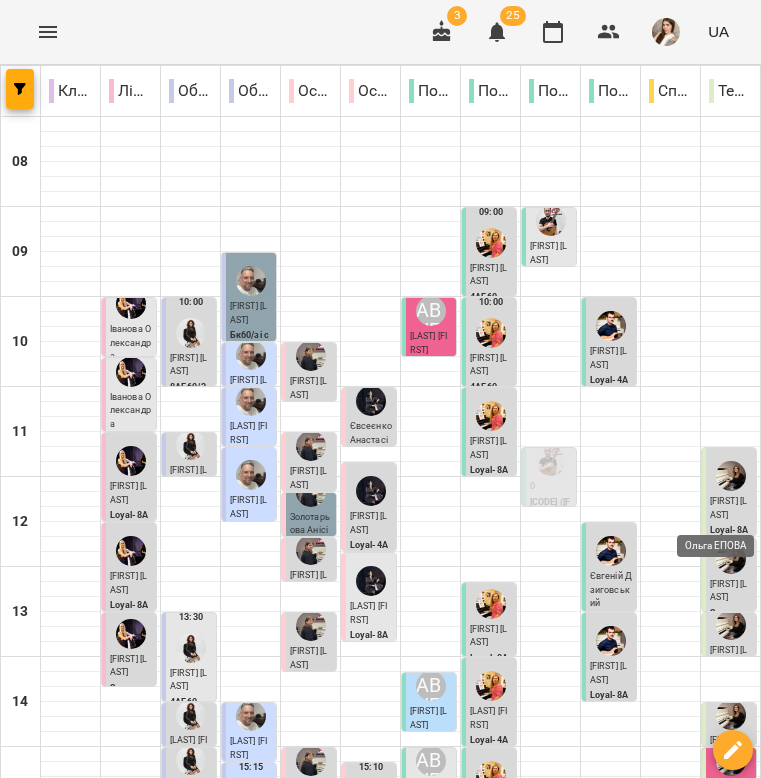 click at bounding box center (731, 559) 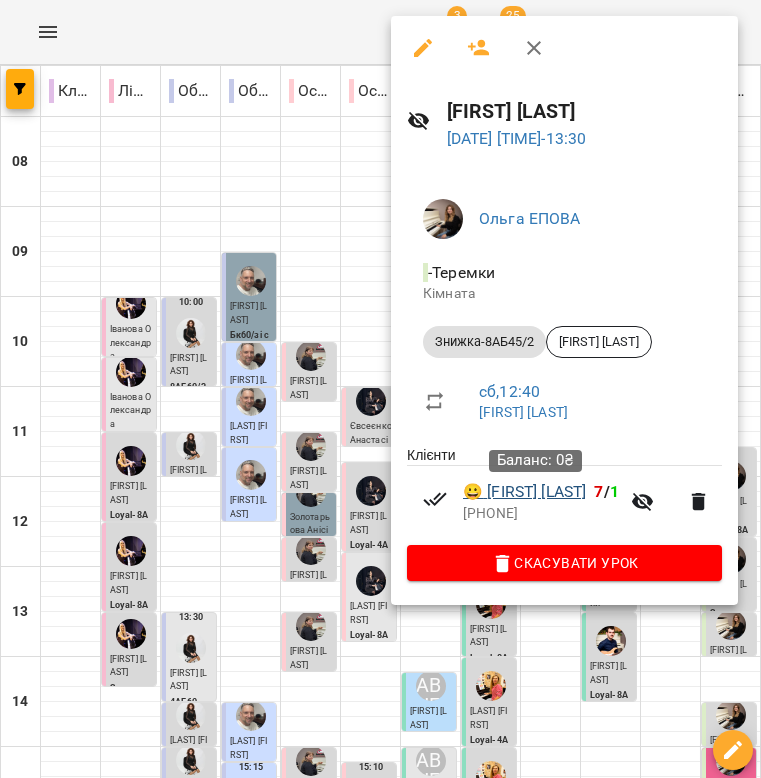 click on "😀   Агафія Бондарчук" at bounding box center [524, 492] 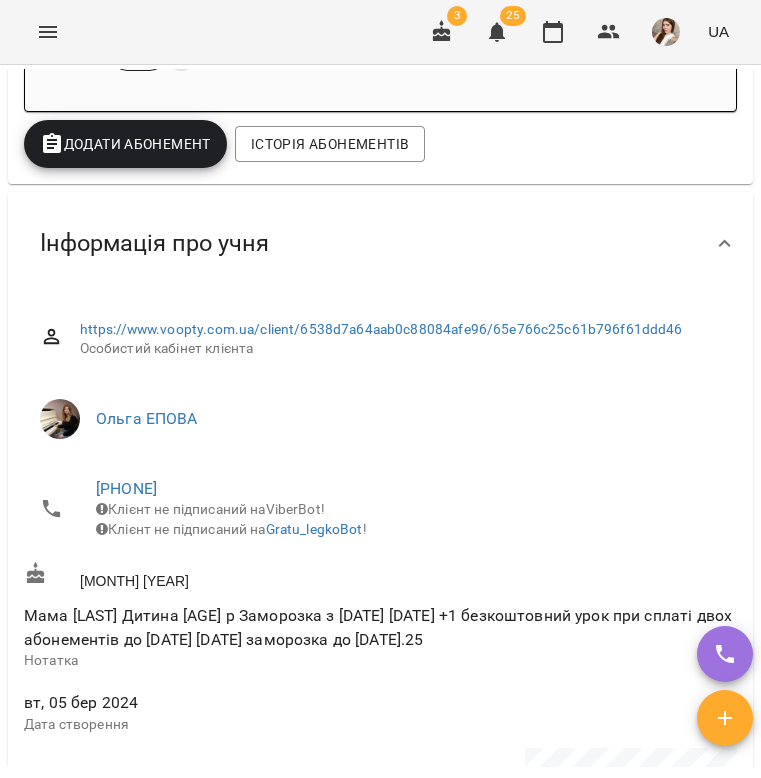 scroll, scrollTop: 543, scrollLeft: 0, axis: vertical 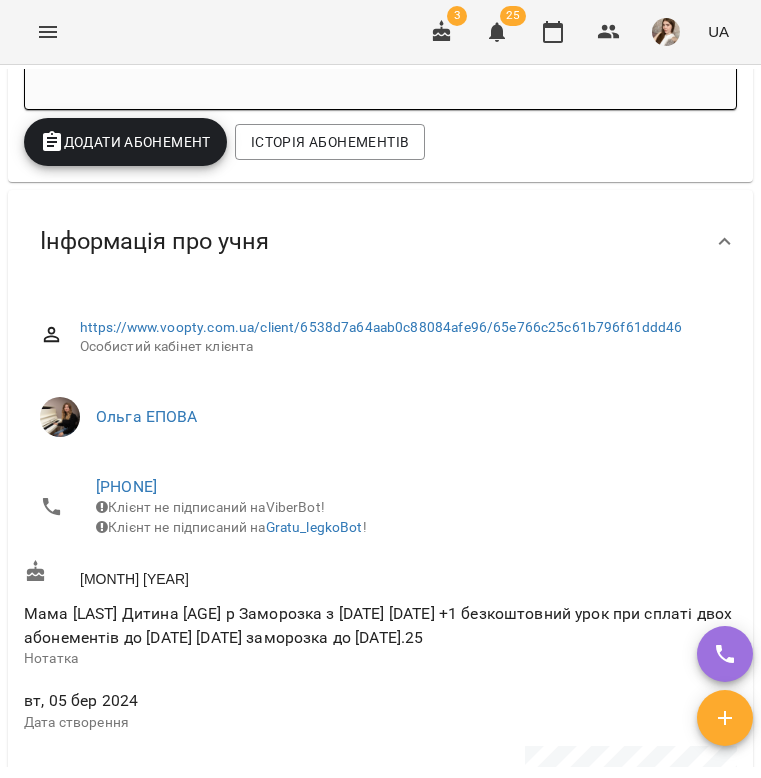 click on "Мама Дарина
Дитина 9 р
Заморозка з 23.10
03.05 +1 безкоштовний урок при сплаті двох абонементів до 05.05
04.06 заморозка до 16.06.25" at bounding box center (378, 625) 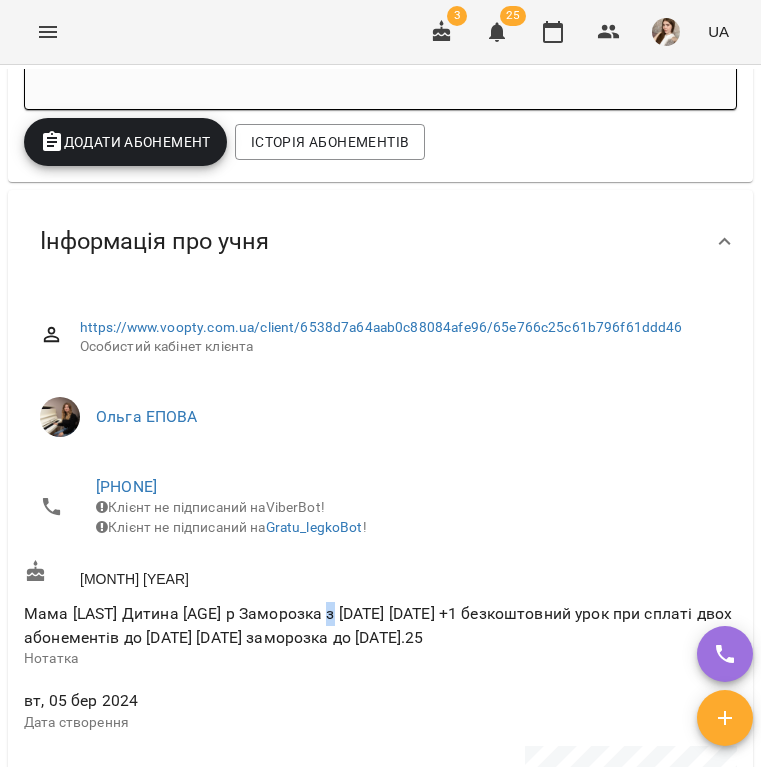 click on "Мама Дарина
Дитина 9 р
Заморозка з 23.10
03.05 +1 безкоштовний урок при сплаті двох абонементів до 05.05
04.06 заморозка до 16.06.25" at bounding box center (378, 625) 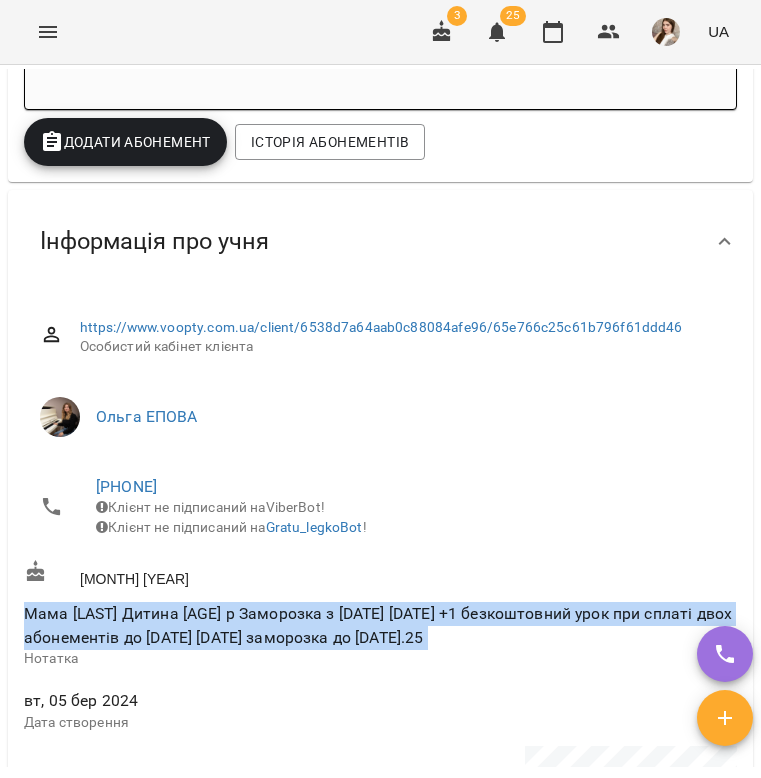 click on "Мама Дарина
Дитина 9 р
Заморозка з 23.10
03.05 +1 безкоштовний урок при сплаті двох абонементів до 05.05
04.06 заморозка до 16.06.25" at bounding box center [378, 625] 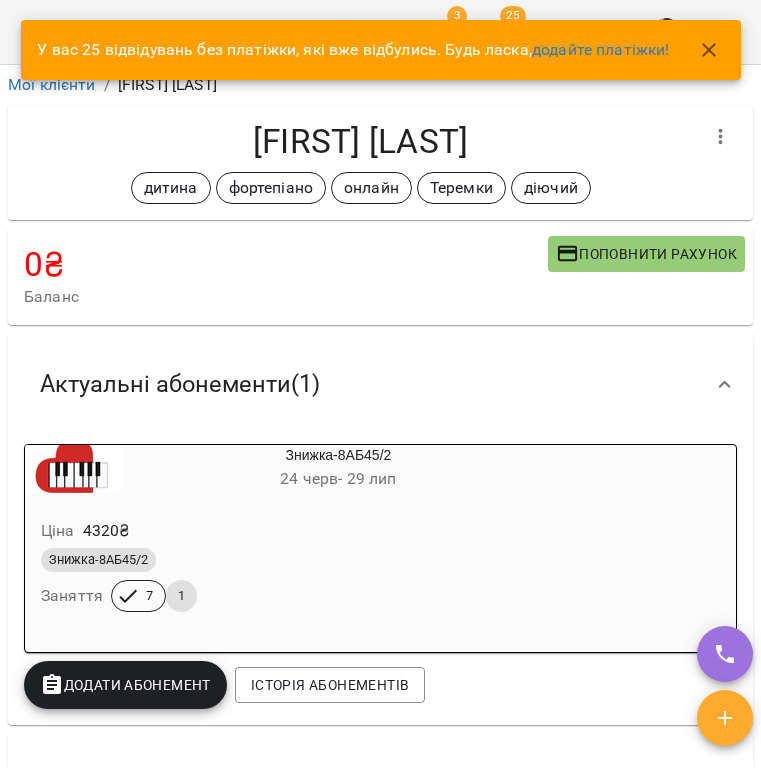 scroll, scrollTop: -1, scrollLeft: 0, axis: vertical 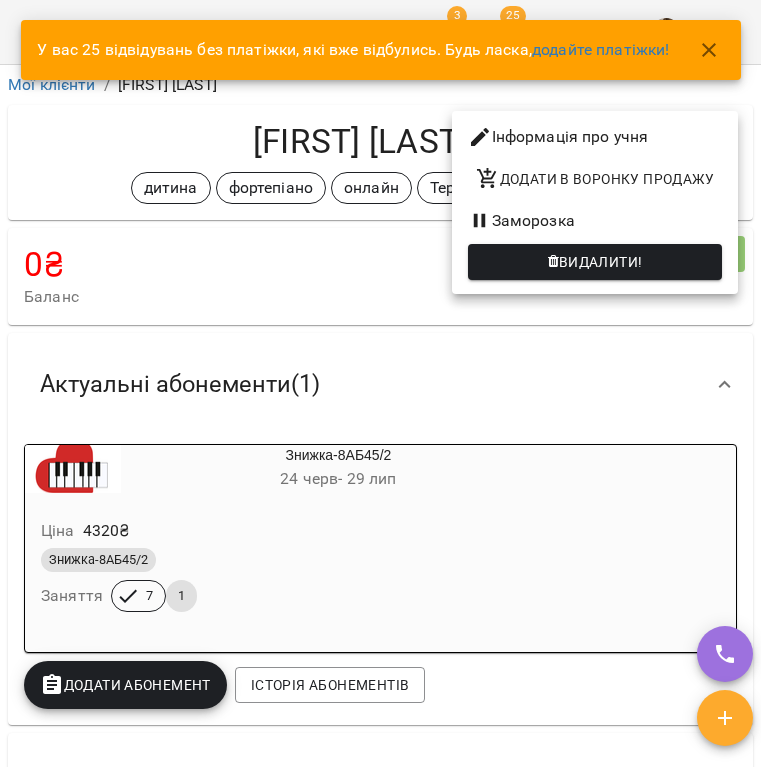 click on "Інформація про учня" at bounding box center (595, 137) 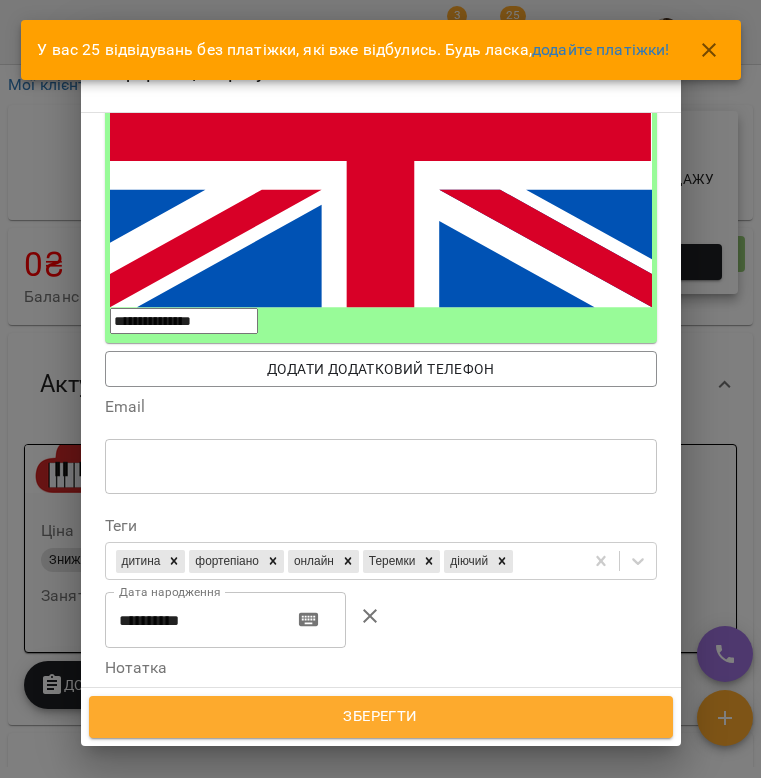 scroll, scrollTop: 429, scrollLeft: 0, axis: vertical 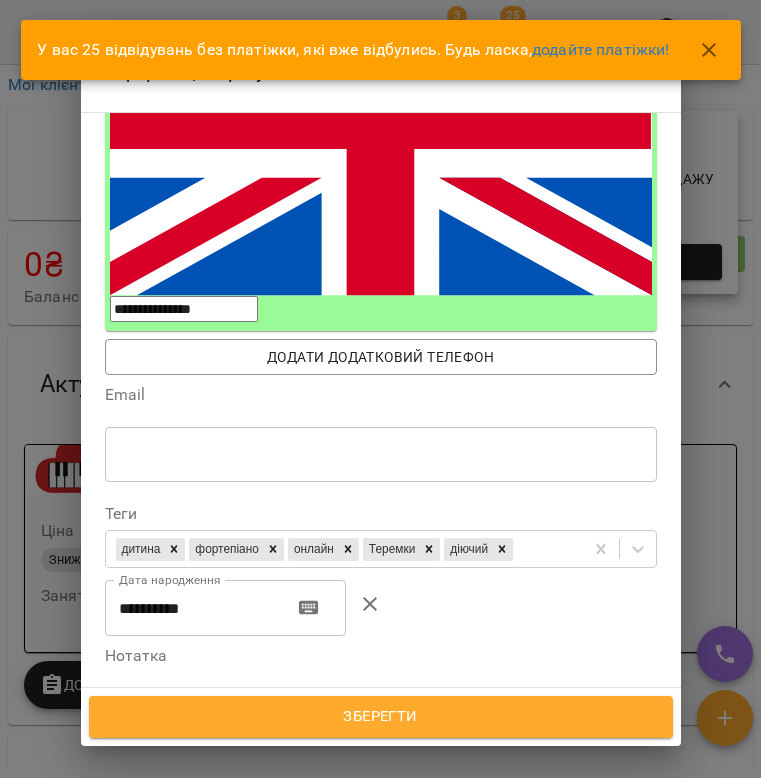 click on "**********" at bounding box center [381, 769] 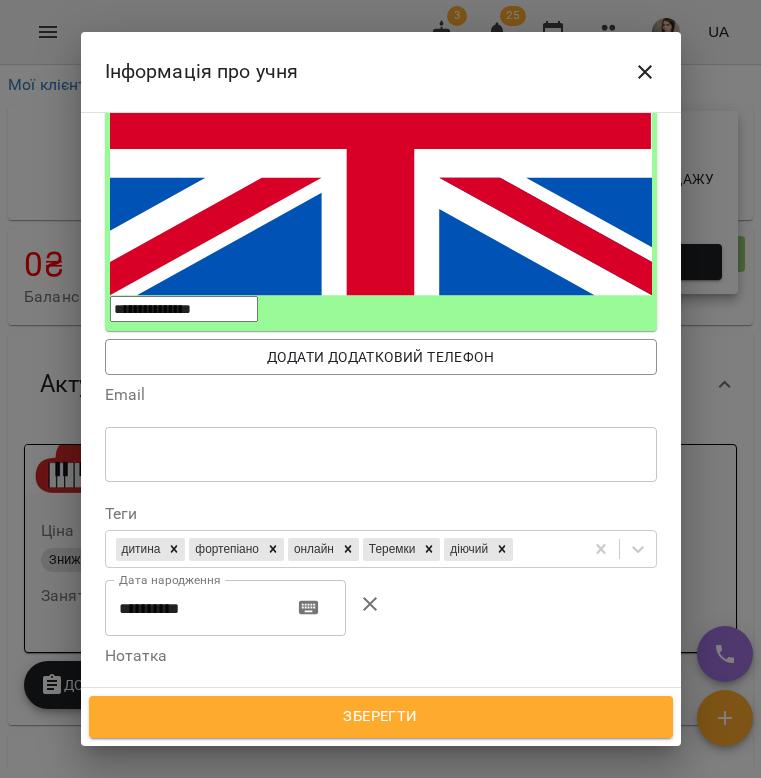 click on "**********" at bounding box center (381, 769) 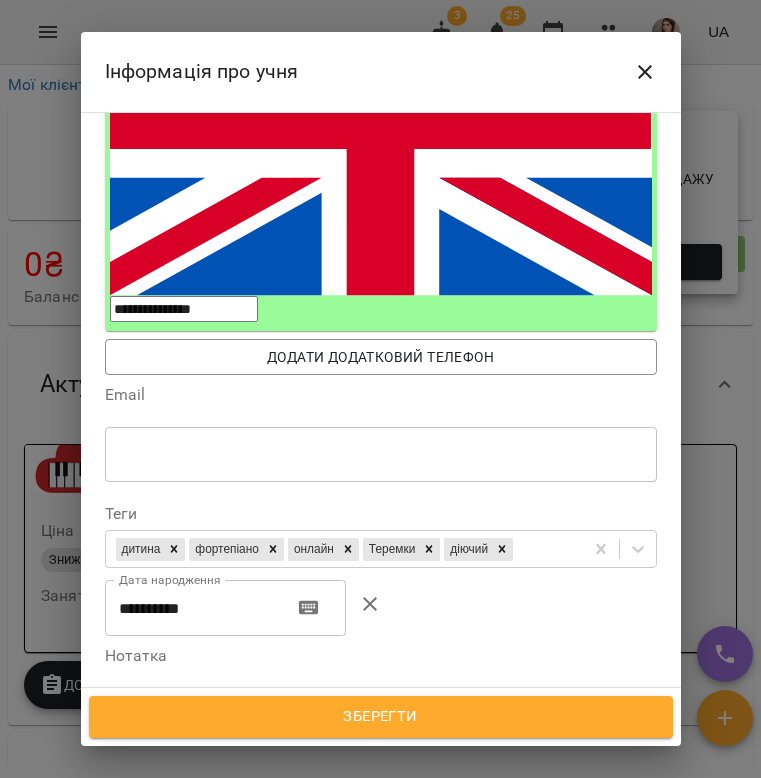 click on "**********" at bounding box center [381, 769] 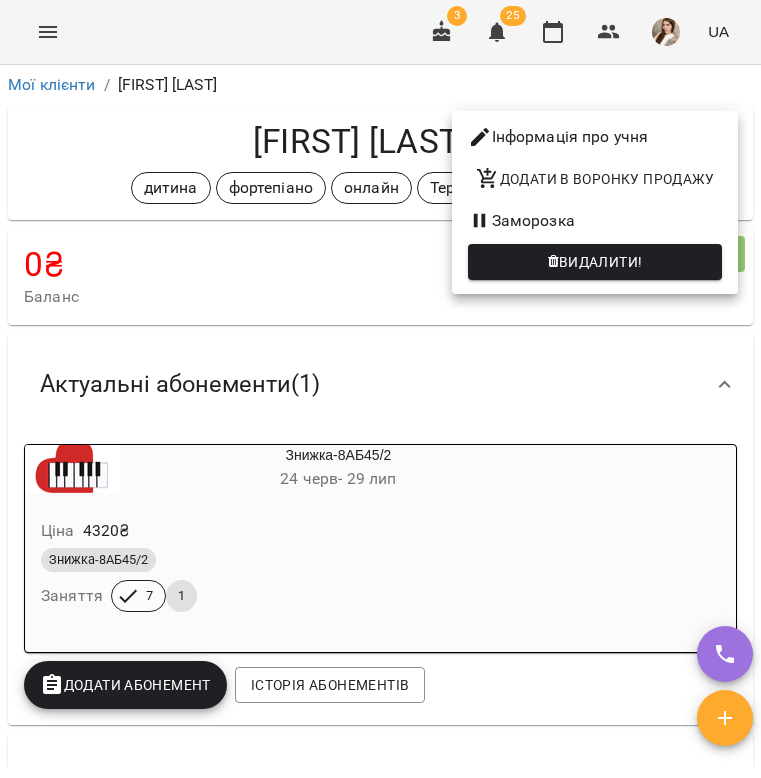 click at bounding box center (380, 389) 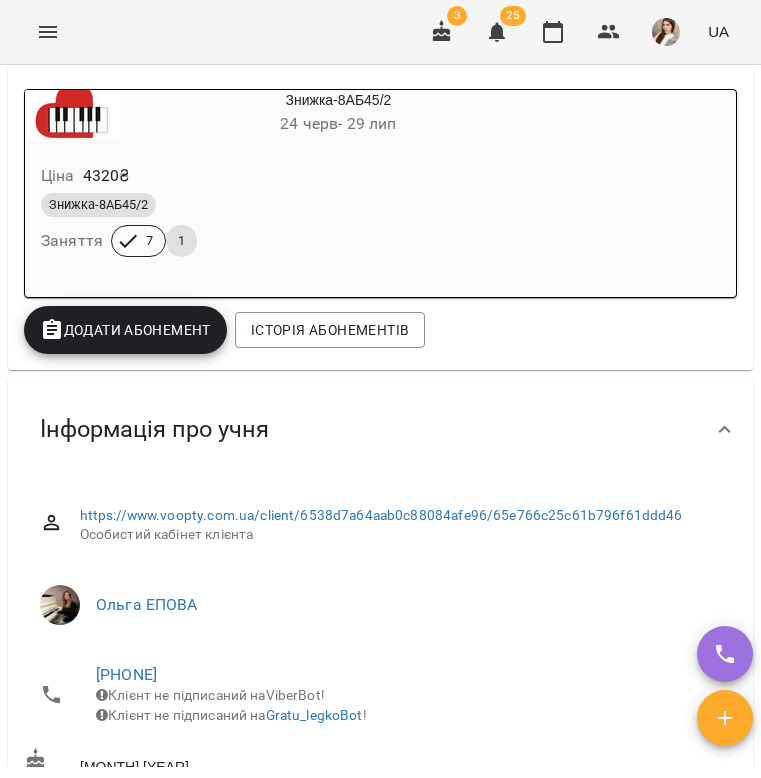 scroll, scrollTop: 365, scrollLeft: 0, axis: vertical 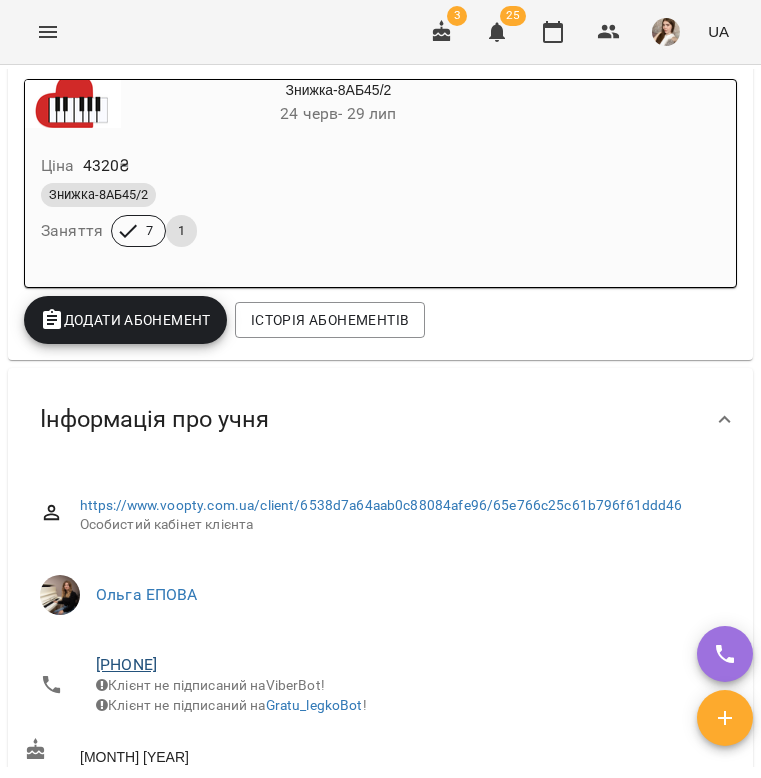 click on "+447724278904" at bounding box center (126, 664) 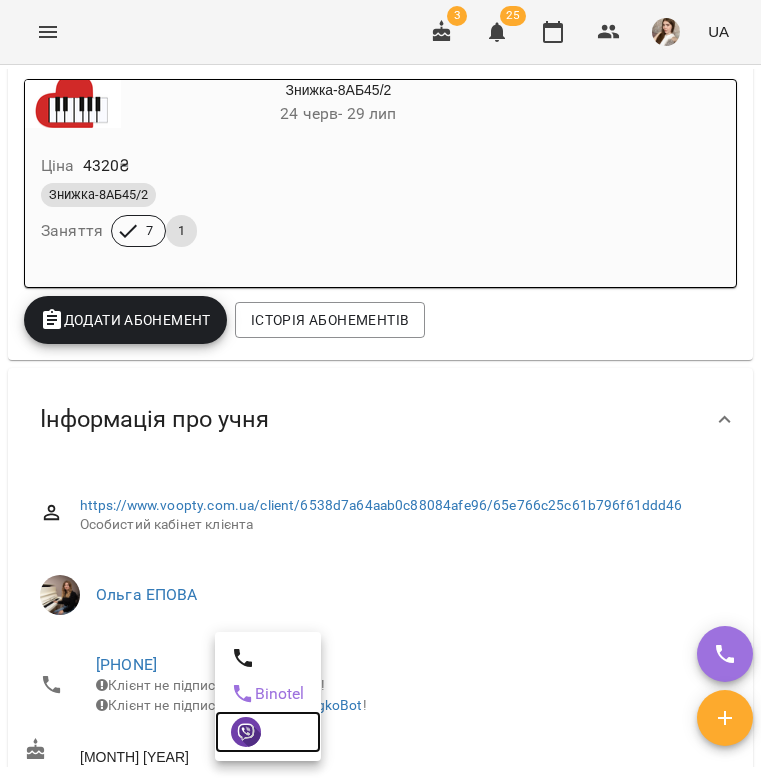 click at bounding box center [246, 732] 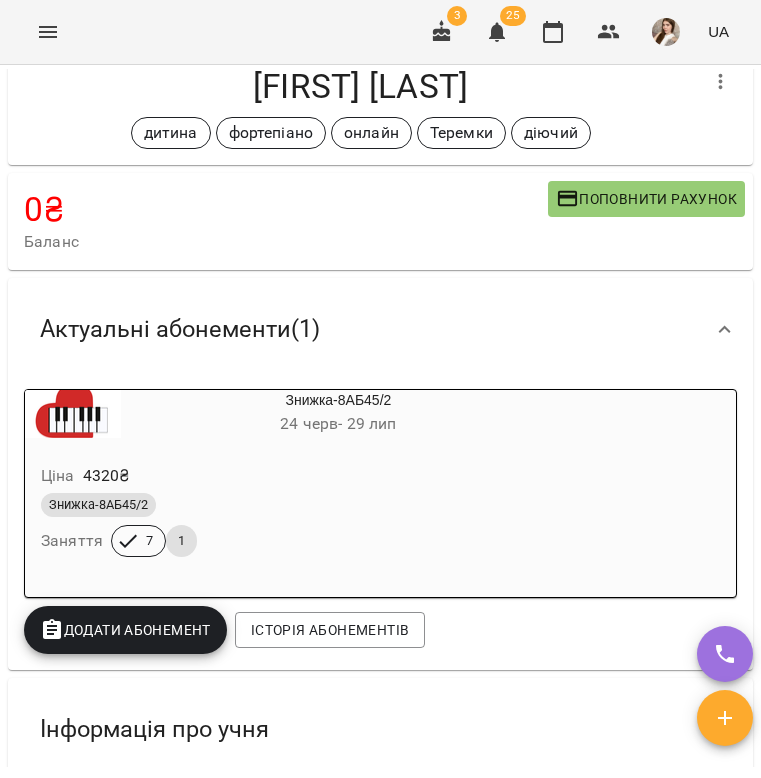 scroll, scrollTop: 34, scrollLeft: 0, axis: vertical 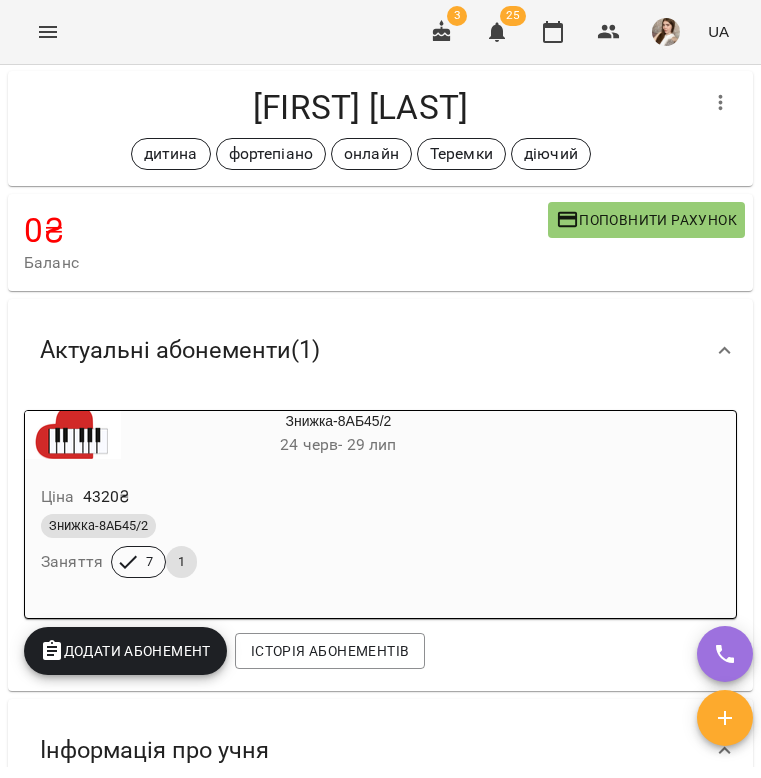click on "Ціна 4320 ₴" at bounding box center [290, 497] 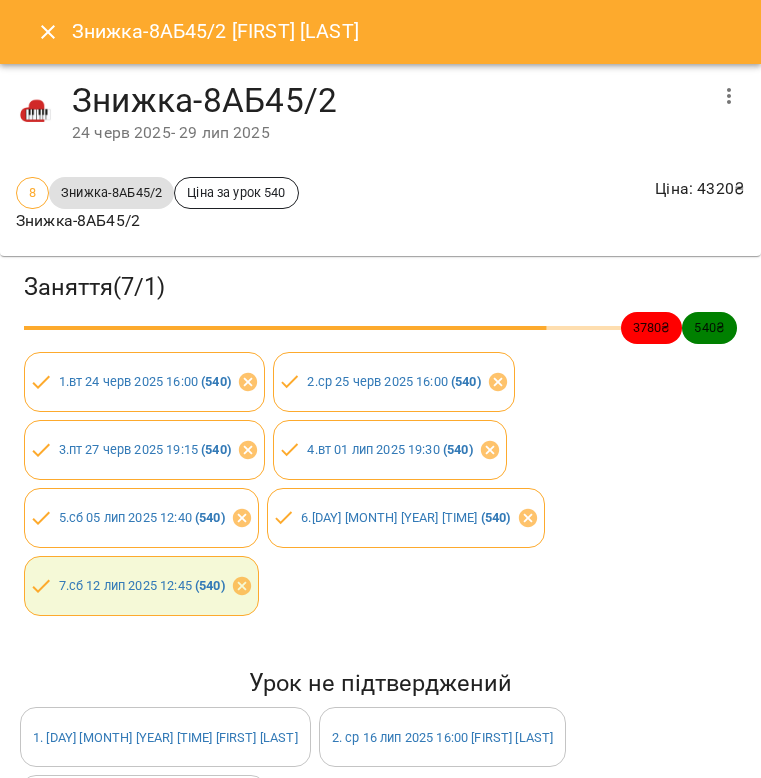 click at bounding box center [48, 32] 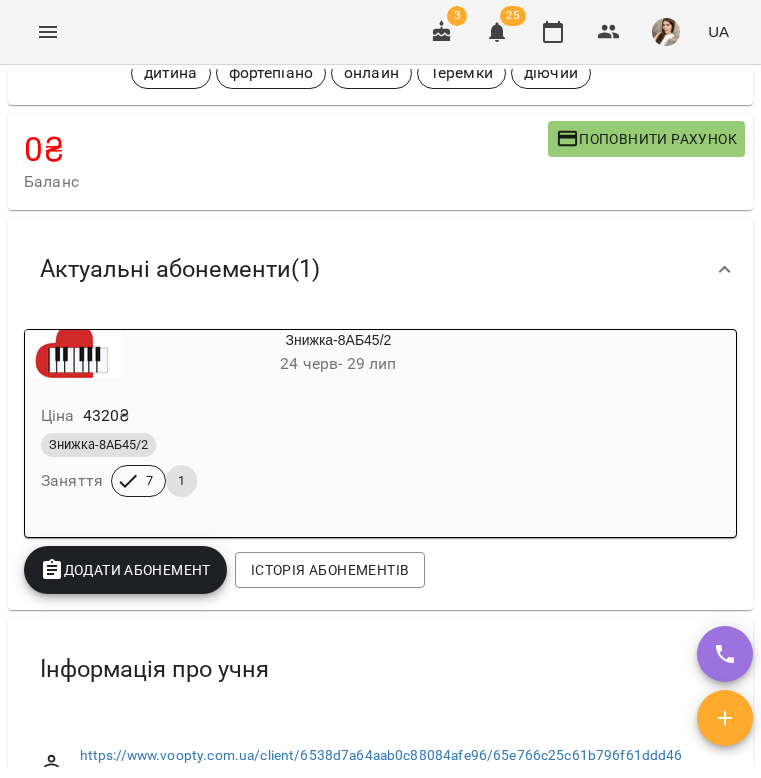 scroll, scrollTop: 70, scrollLeft: 0, axis: vertical 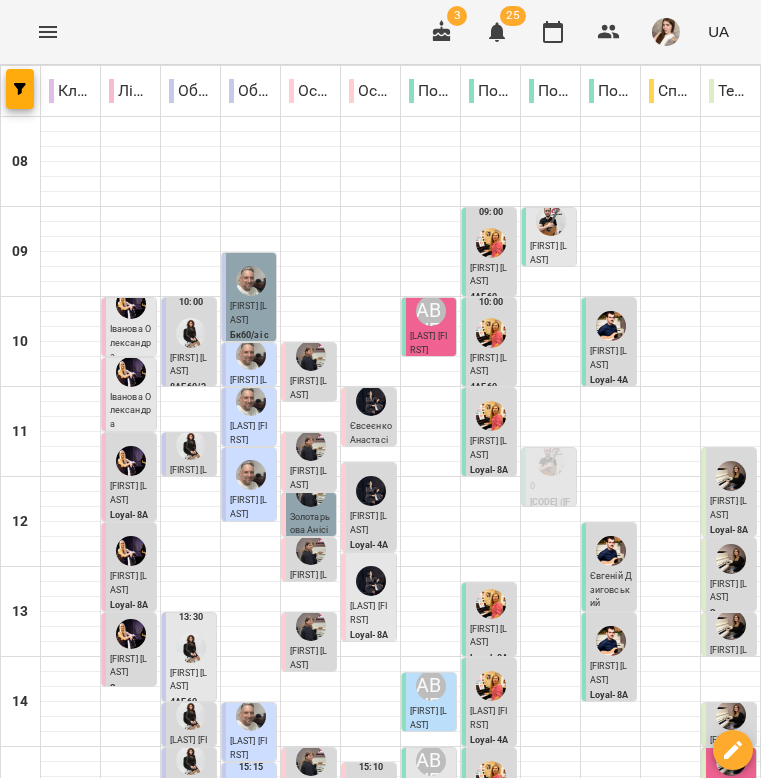 click on "Макар Герасименко" at bounding box center [731, 657] 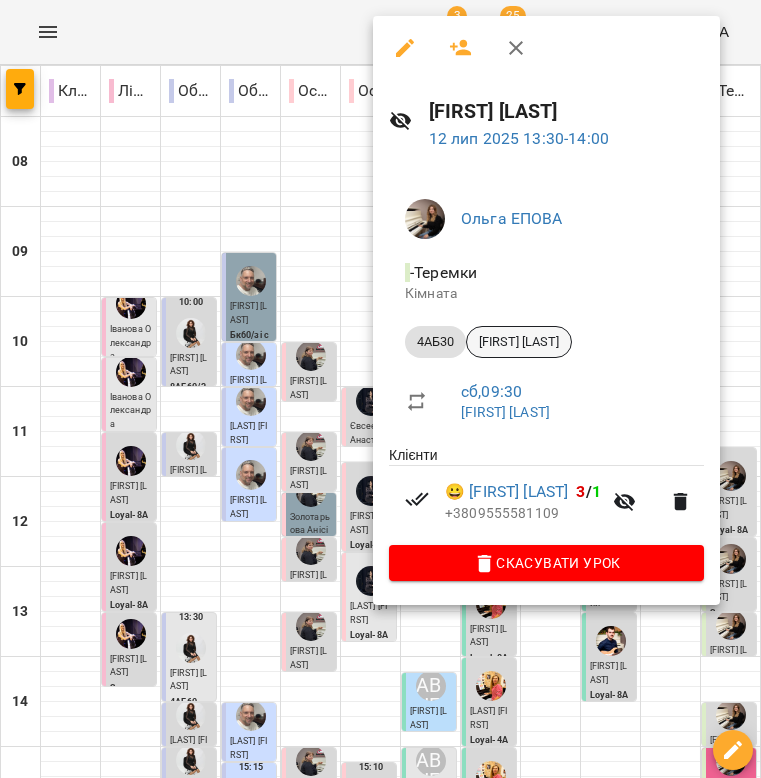 click on "Макар Герасименко" at bounding box center (519, 342) 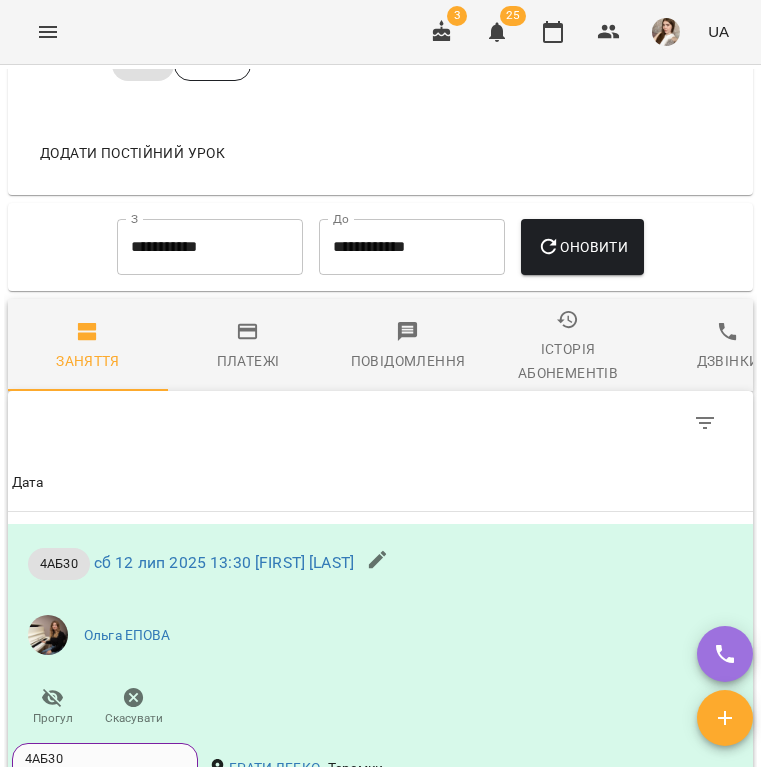 scroll, scrollTop: 1473, scrollLeft: 0, axis: vertical 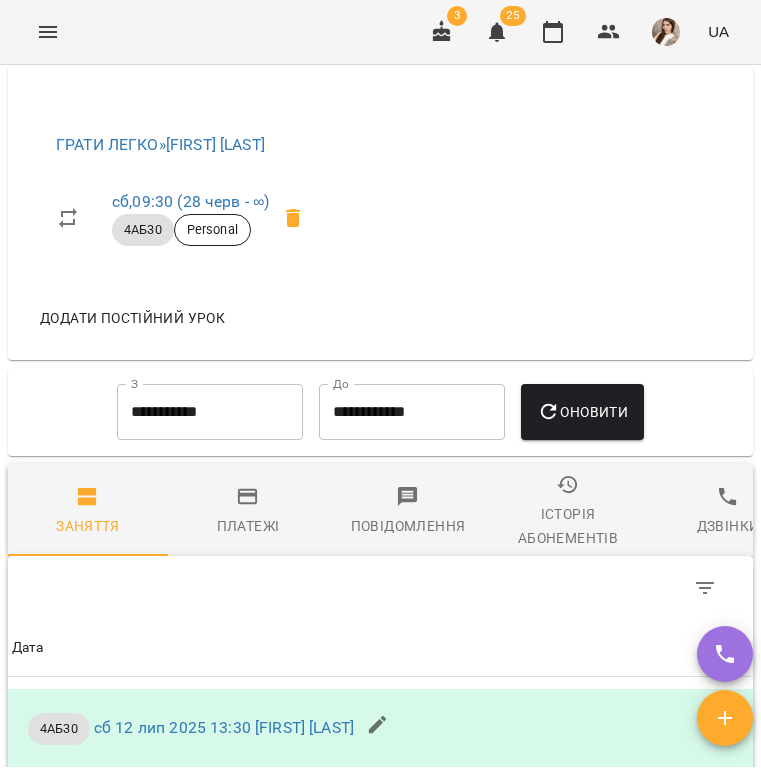 click on "Історія абонементів" at bounding box center [568, 526] 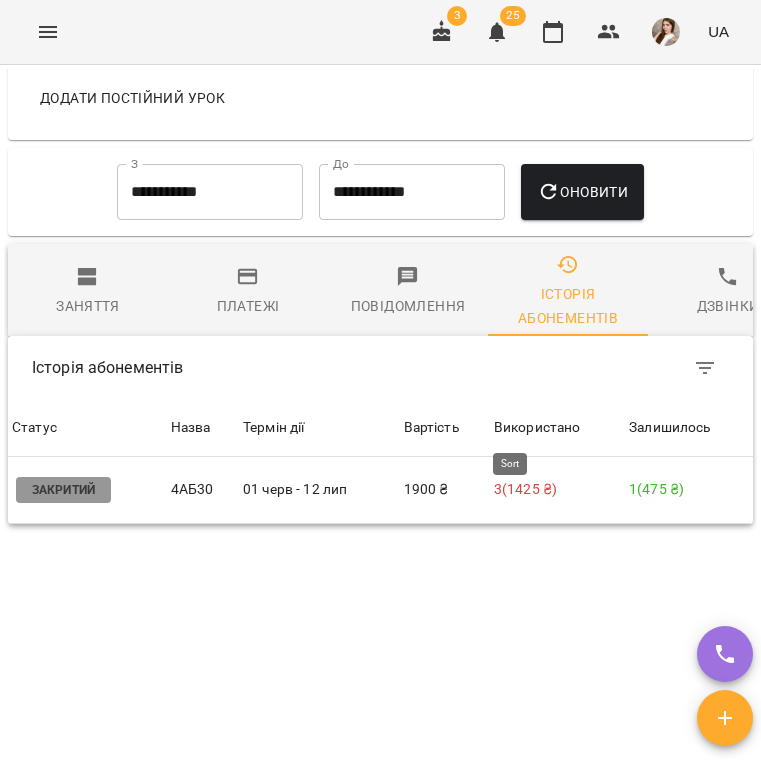 scroll, scrollTop: 1692, scrollLeft: 0, axis: vertical 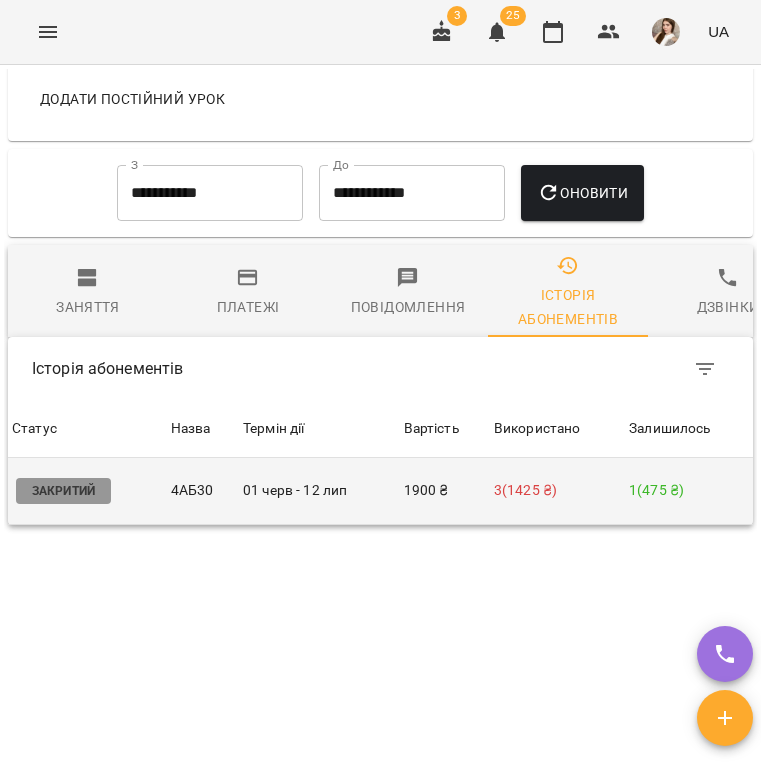 click on "3  ( 1425   ₴ )" at bounding box center [557, 490] 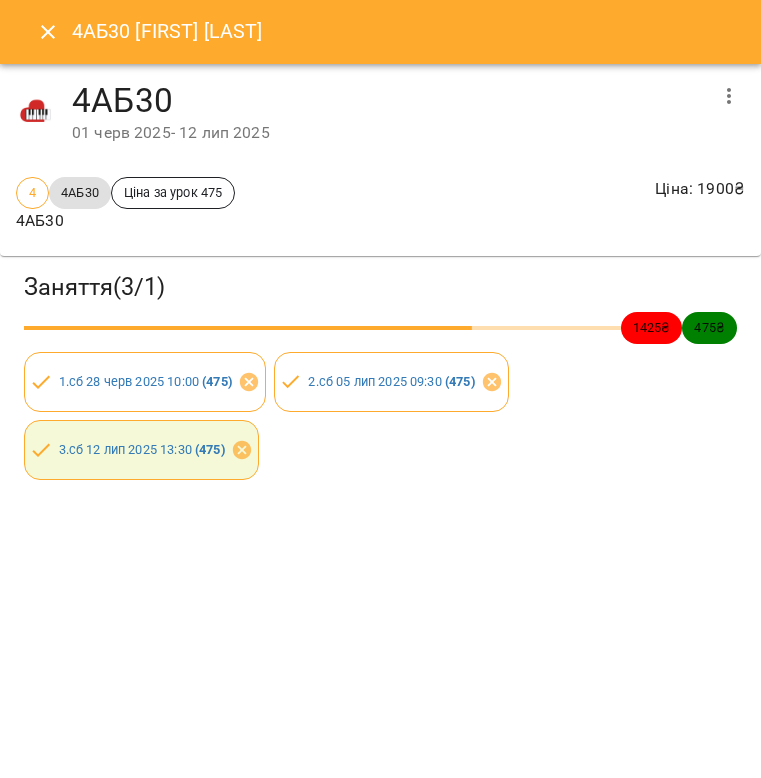 click at bounding box center [729, 96] 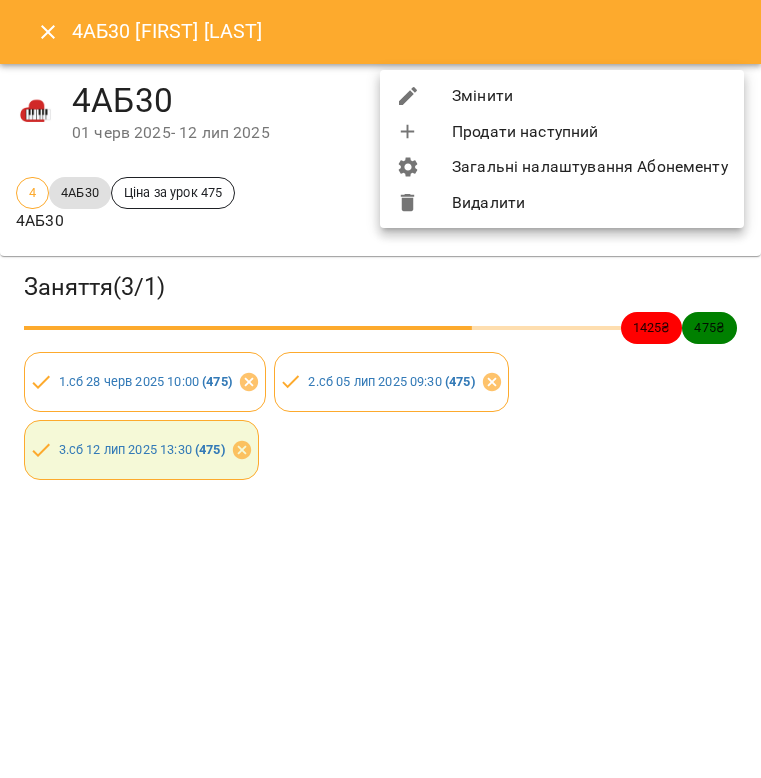 click on "Змінити" at bounding box center (562, 96) 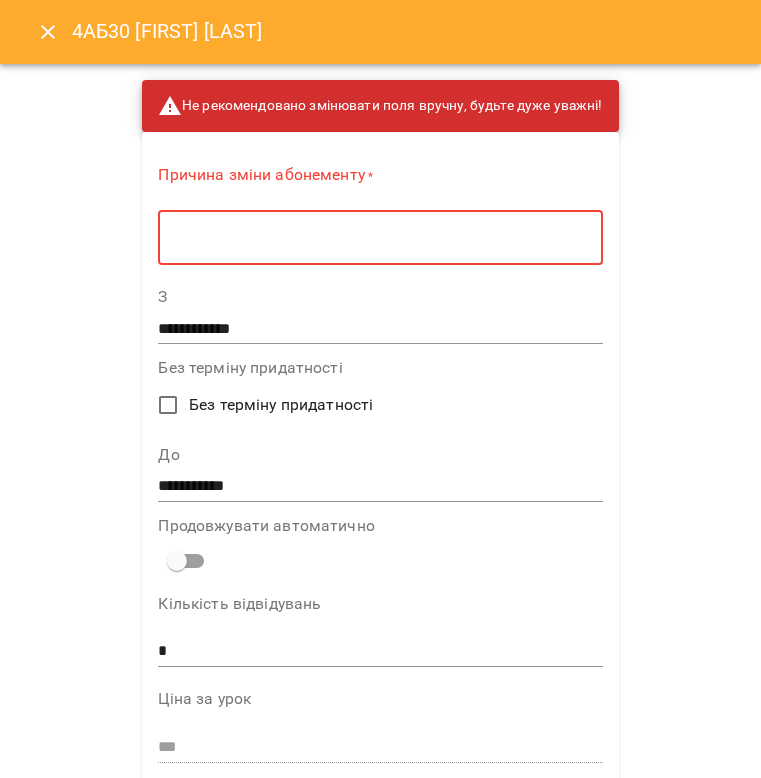 click at bounding box center (380, 238) 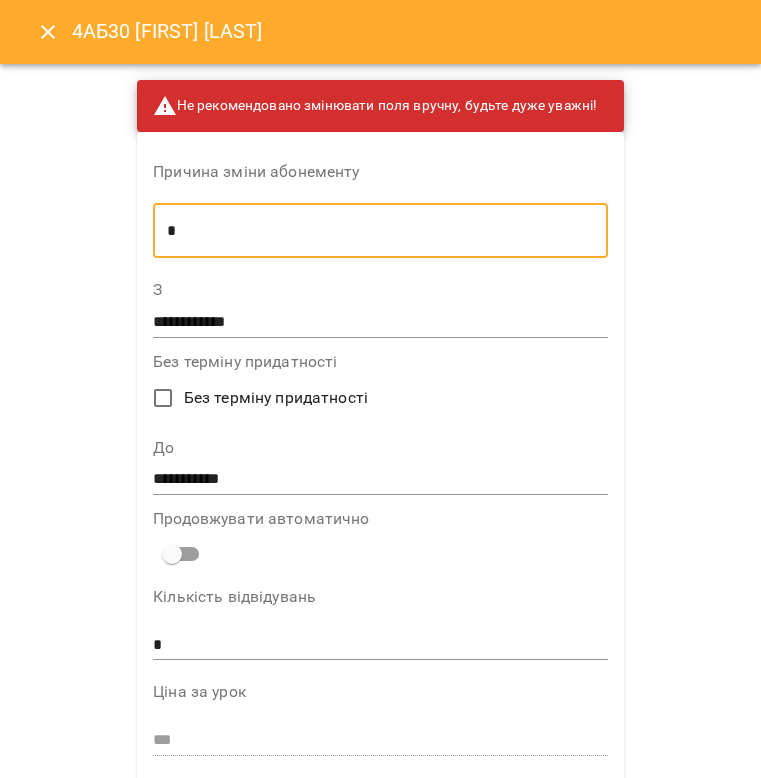 type 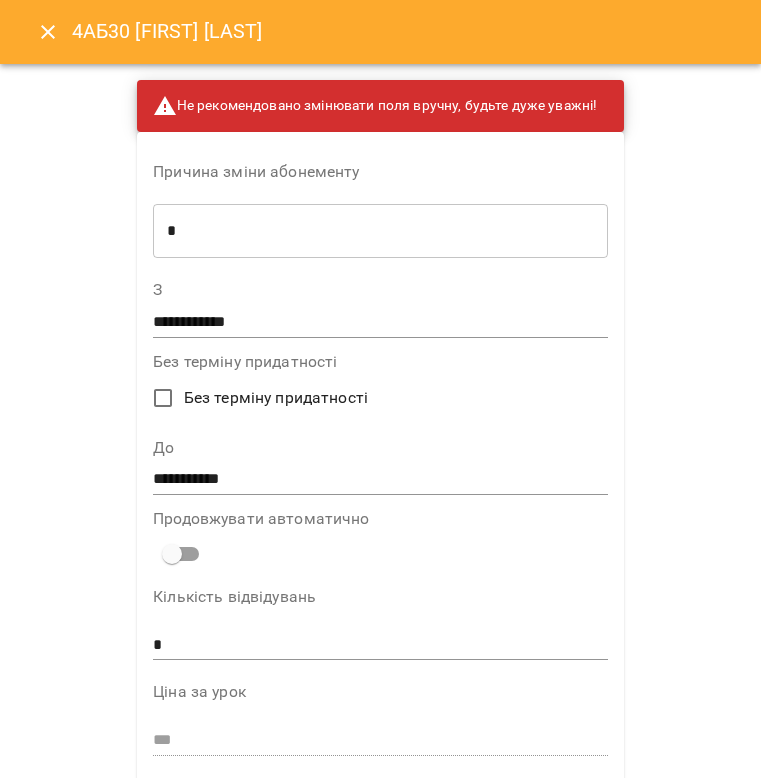 click on "**********" at bounding box center [380, 480] 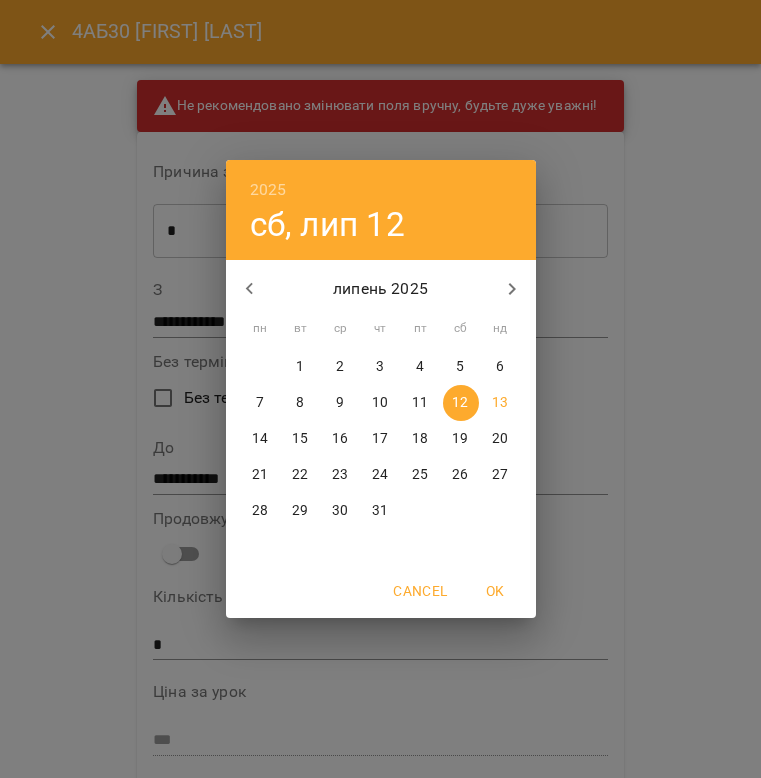 click on "31" at bounding box center (381, 511) 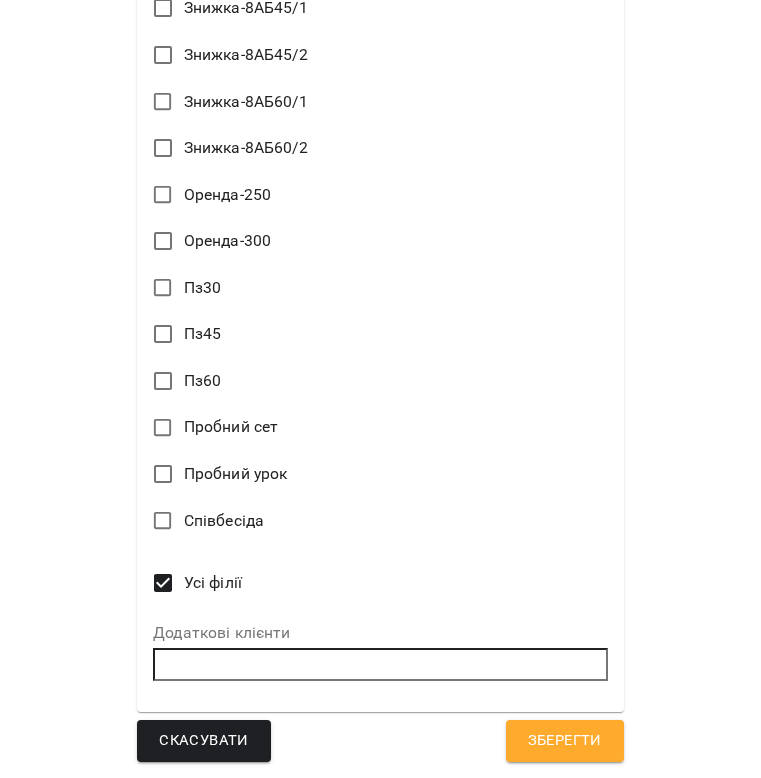 click on "Усі філії" at bounding box center [213, 583] 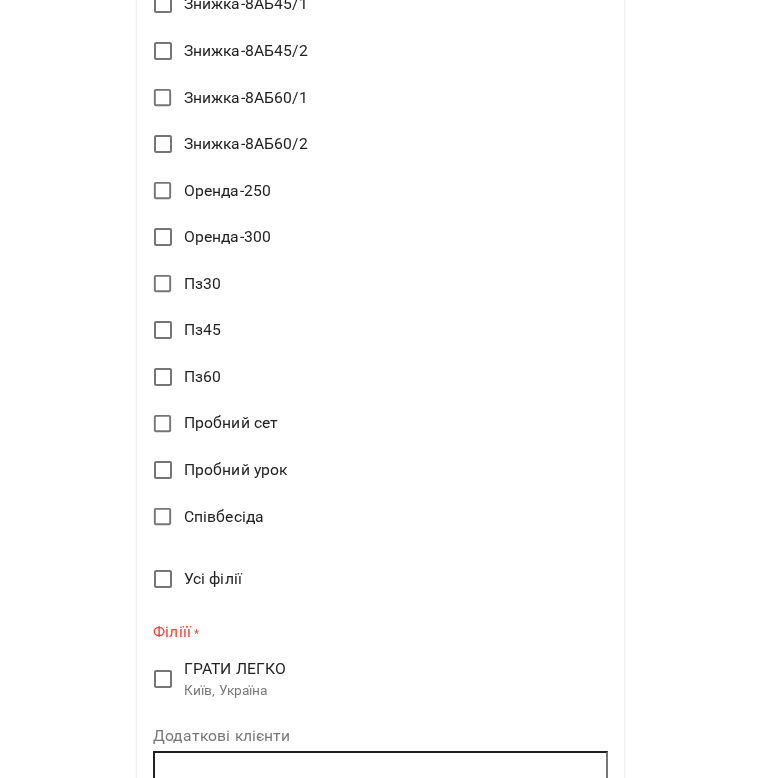 click on "Київ, Україна" at bounding box center [235, 691] 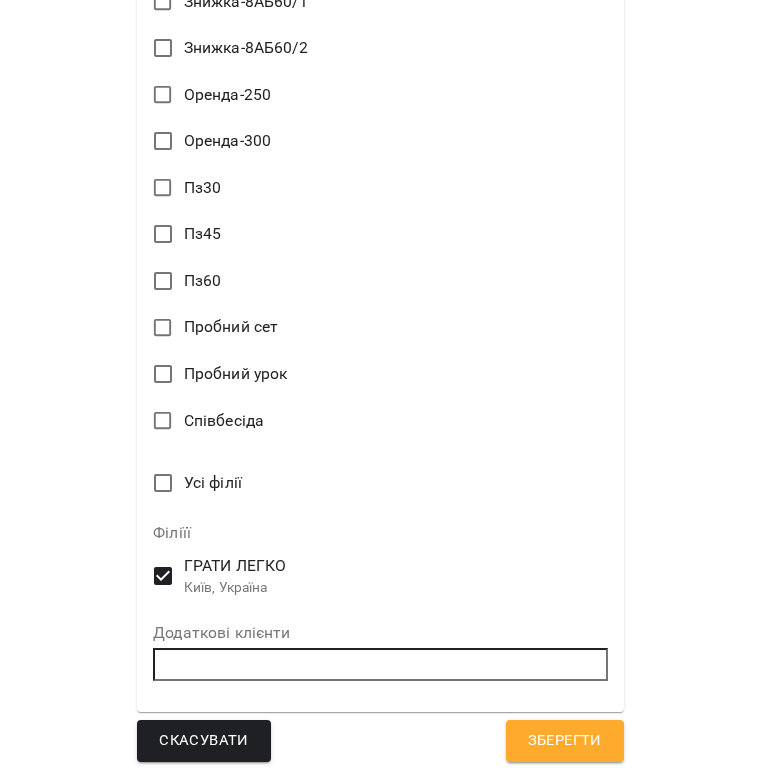 click on "Зберегти" at bounding box center [565, 741] 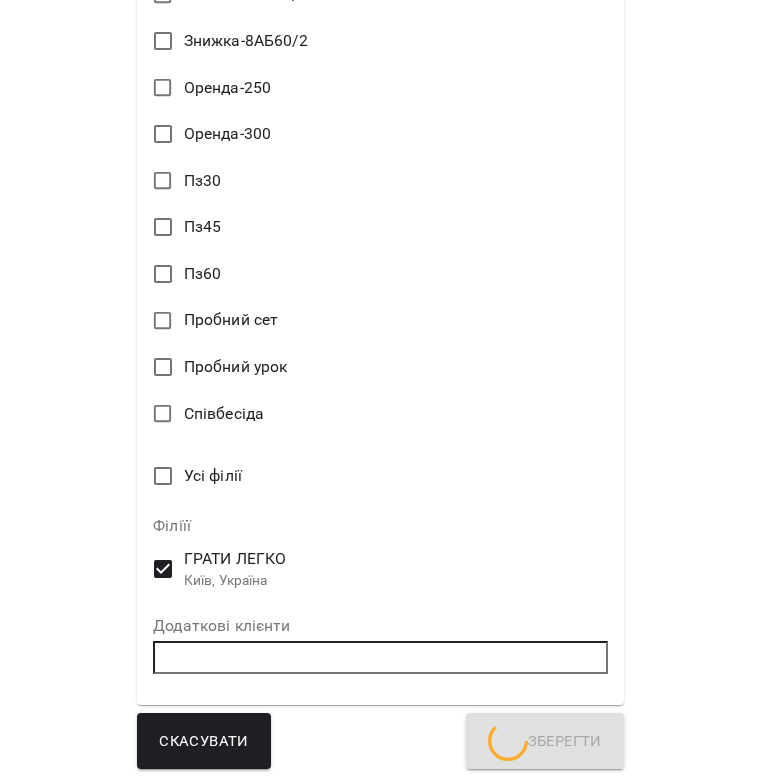scroll, scrollTop: 2553, scrollLeft: 0, axis: vertical 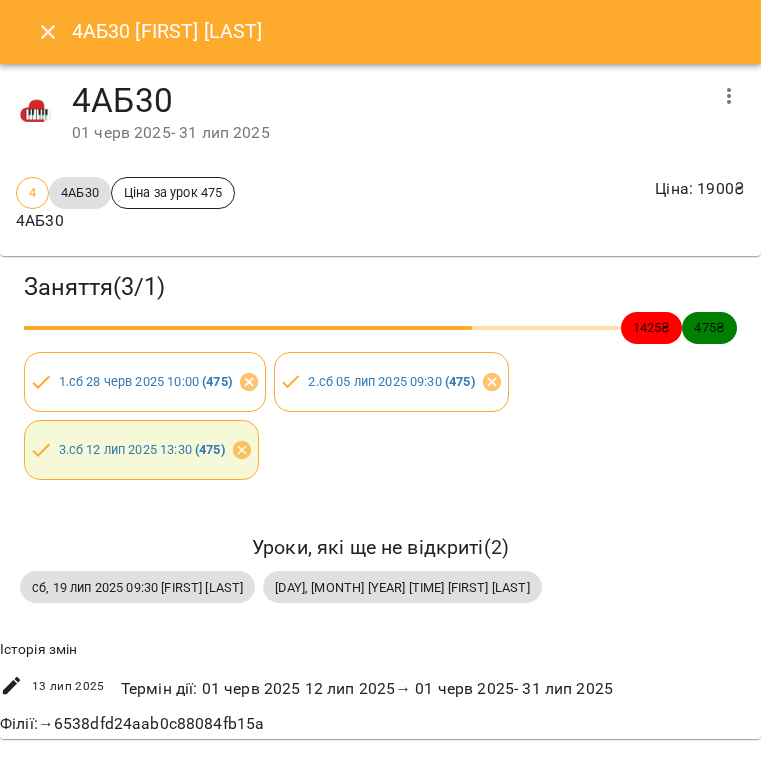 click at bounding box center (48, 32) 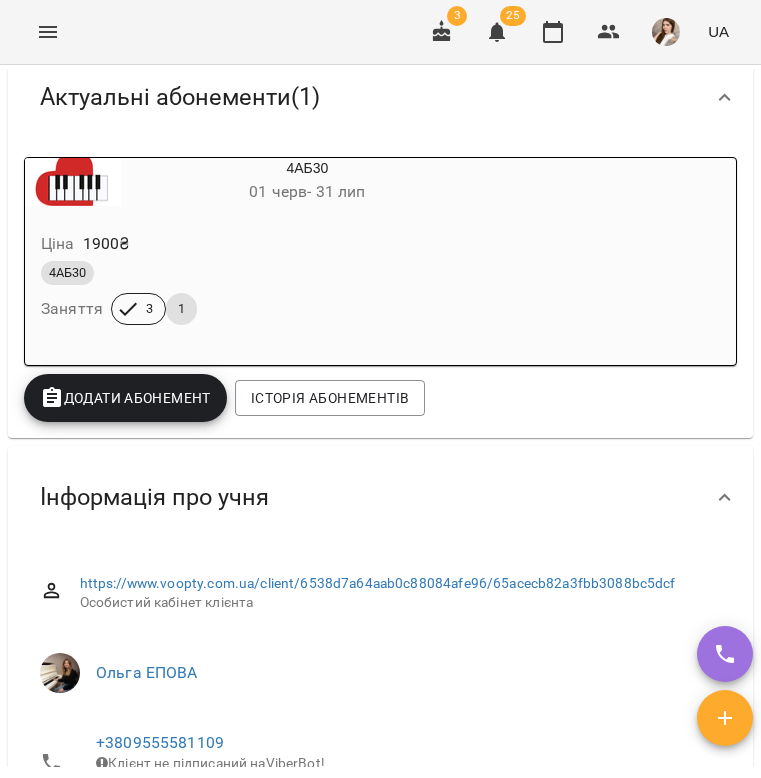 scroll, scrollTop: 696, scrollLeft: 0, axis: vertical 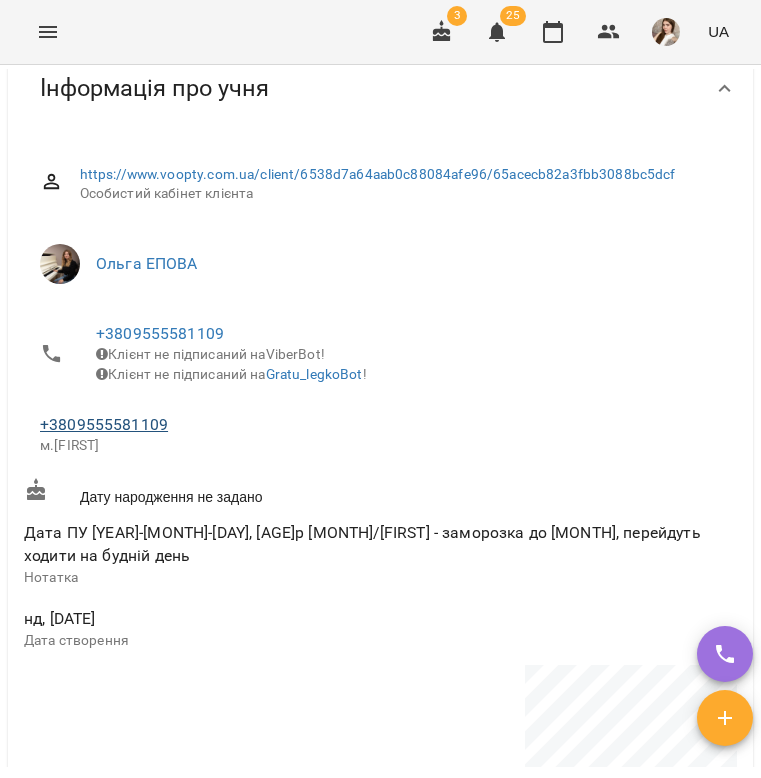 click on "+380952381108" at bounding box center (104, 424) 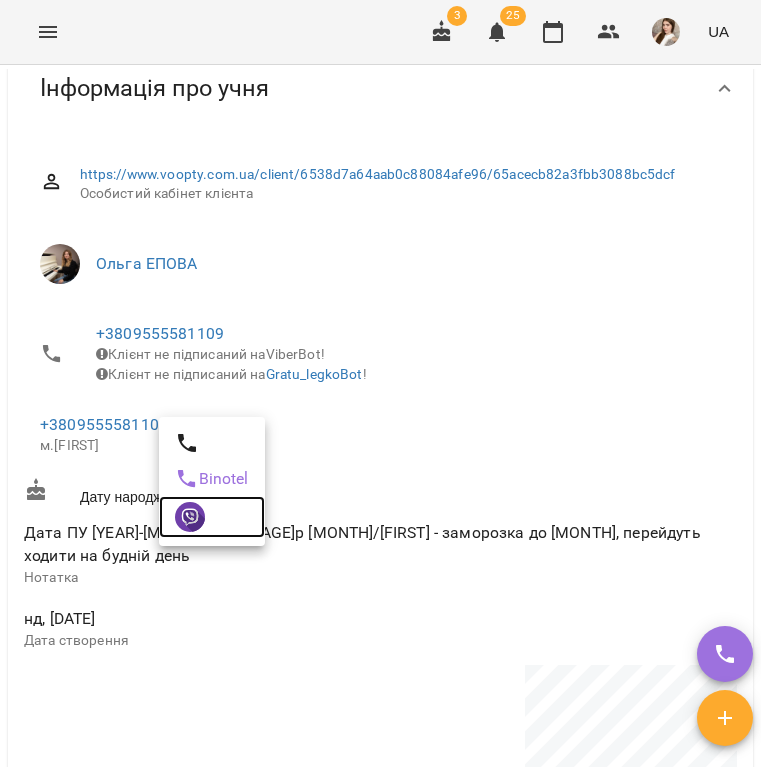 click at bounding box center (212, 517) 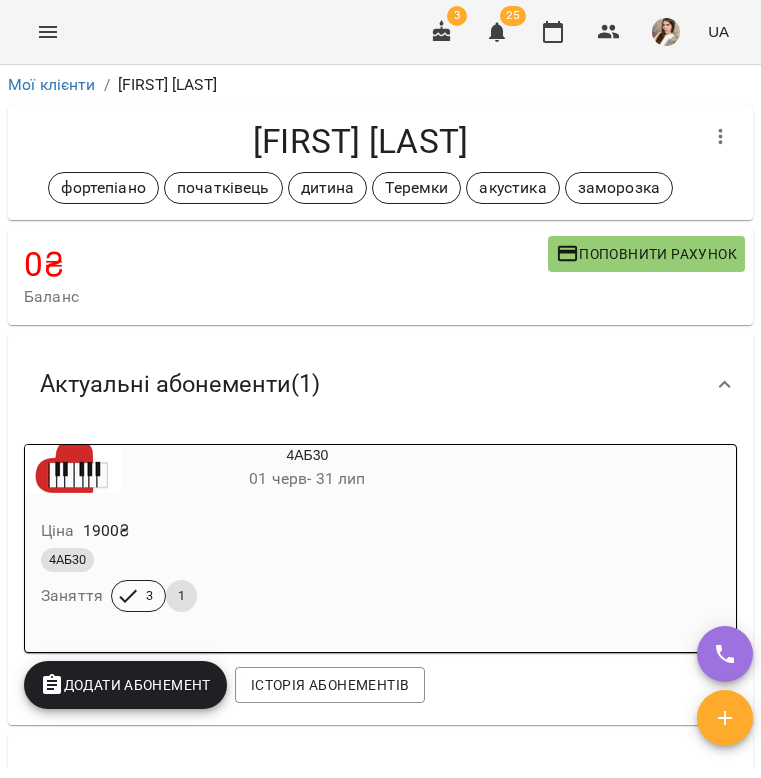 scroll, scrollTop: 0, scrollLeft: 0, axis: both 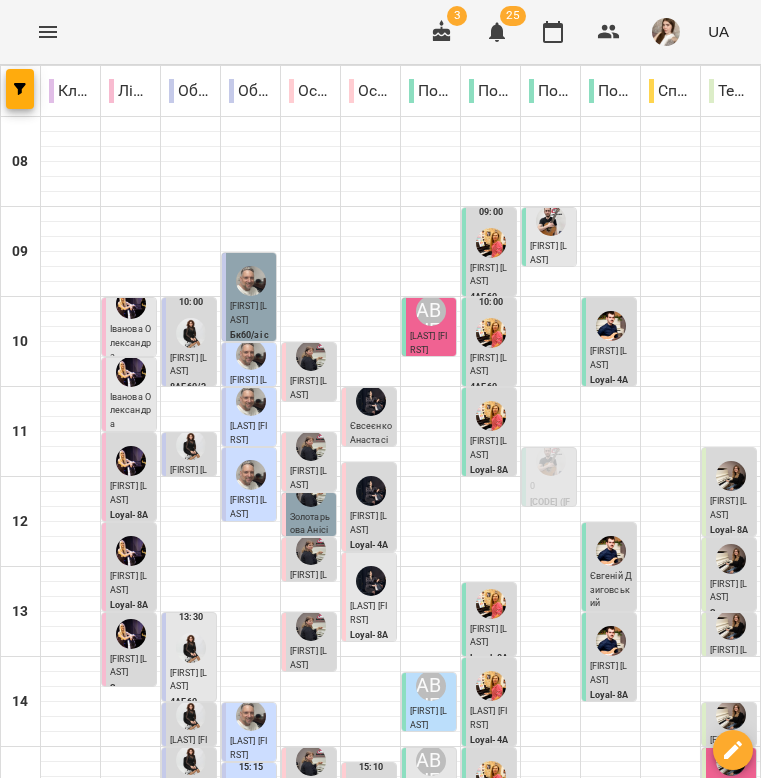 click on "Курілова Флоріанна" at bounding box center [728, 747] 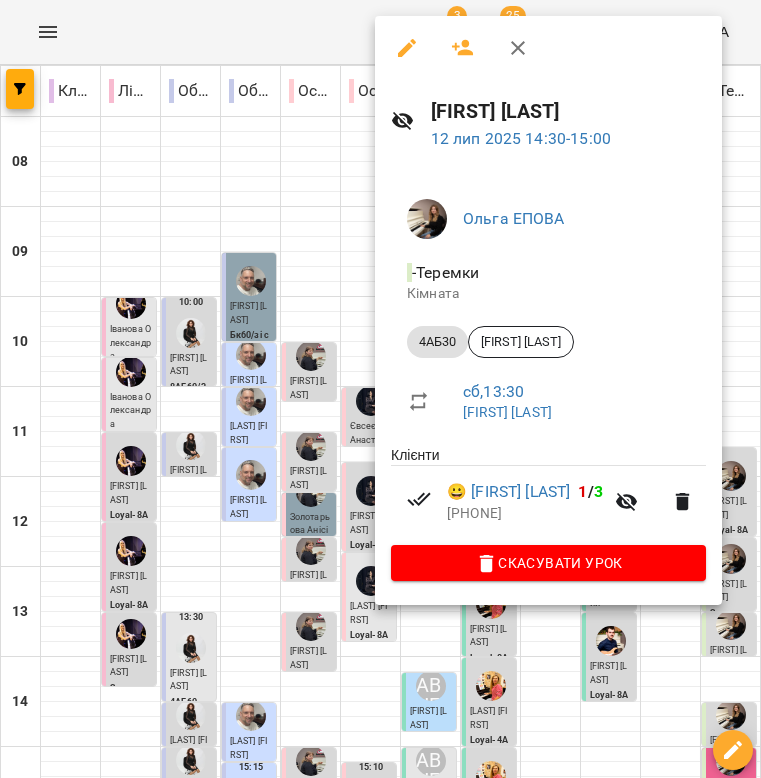click 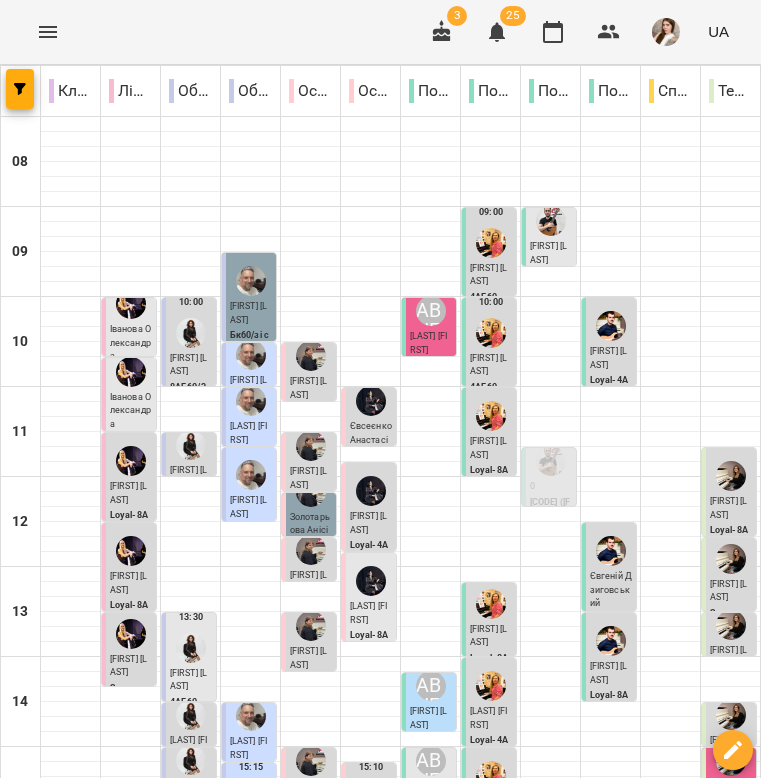 click at bounding box center (731, 829) 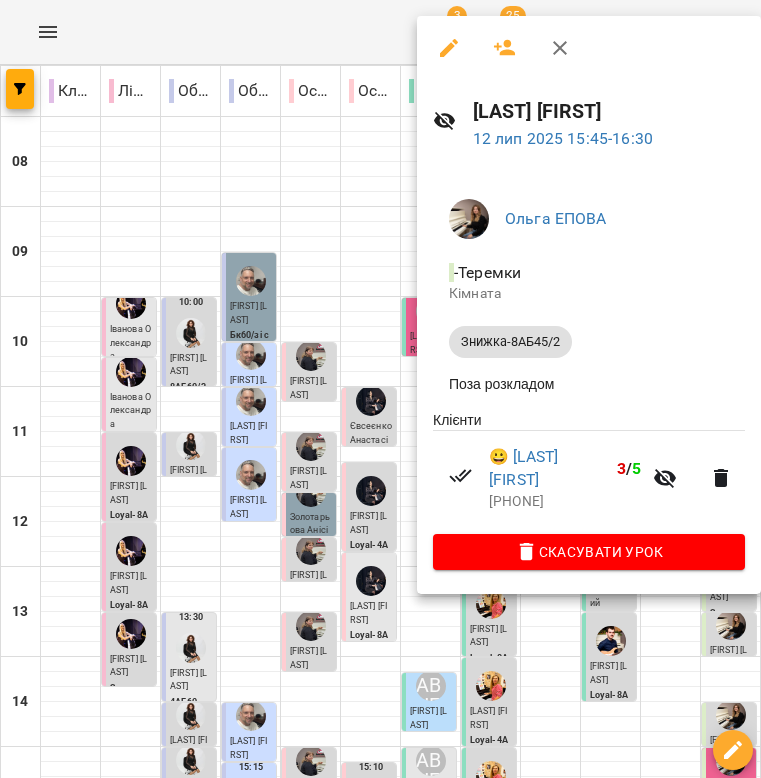 click at bounding box center [560, 48] 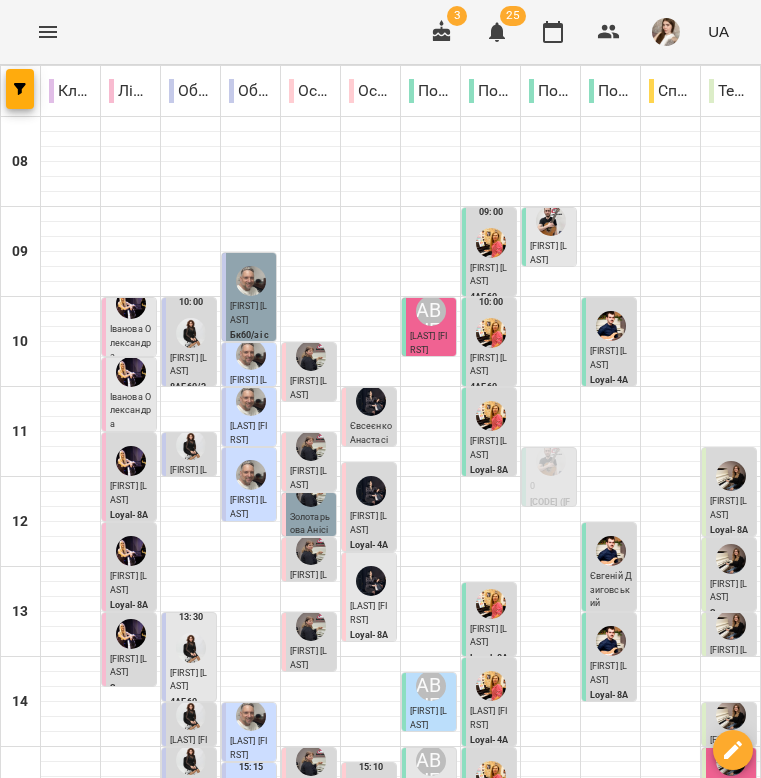 click on "**********" at bounding box center [380, 1357] 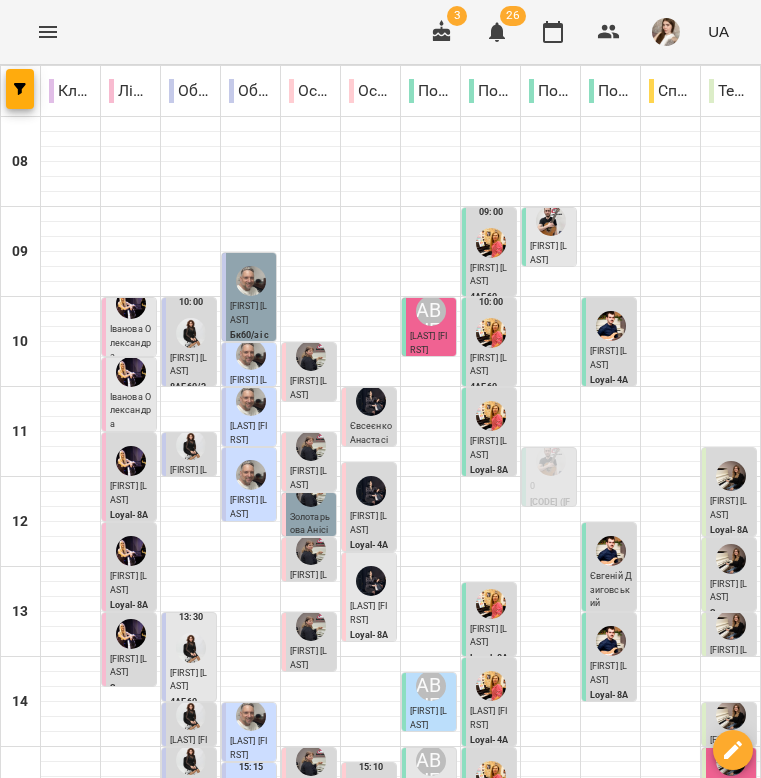click at bounding box center (500, 1357) 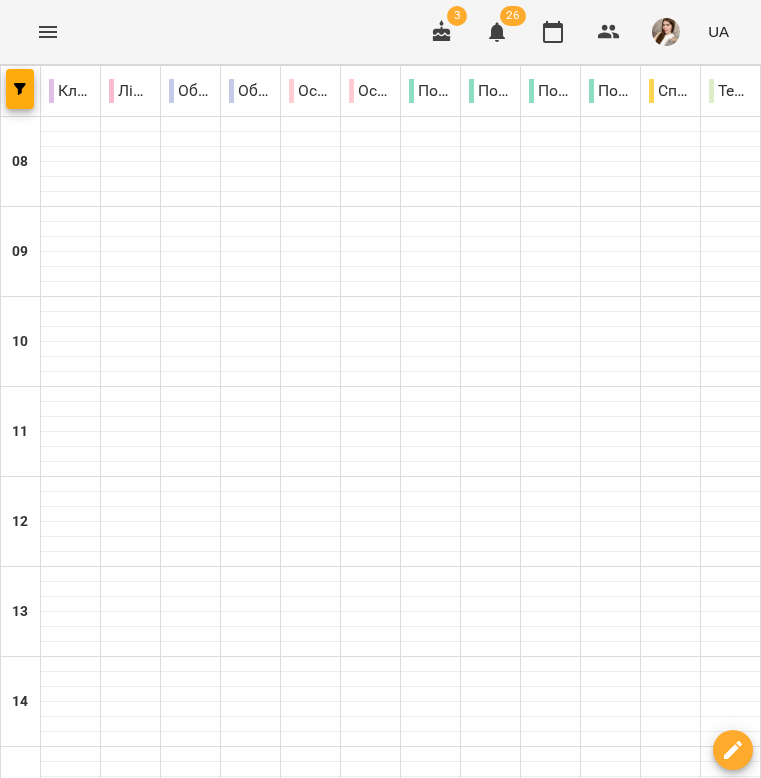 type on "**********" 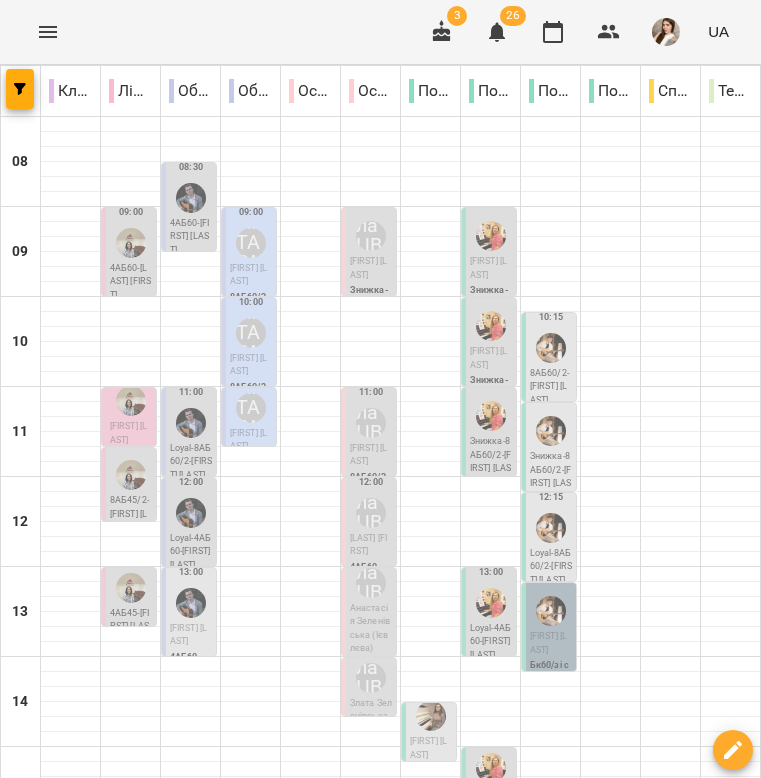 scroll, scrollTop: 0, scrollLeft: 0, axis: both 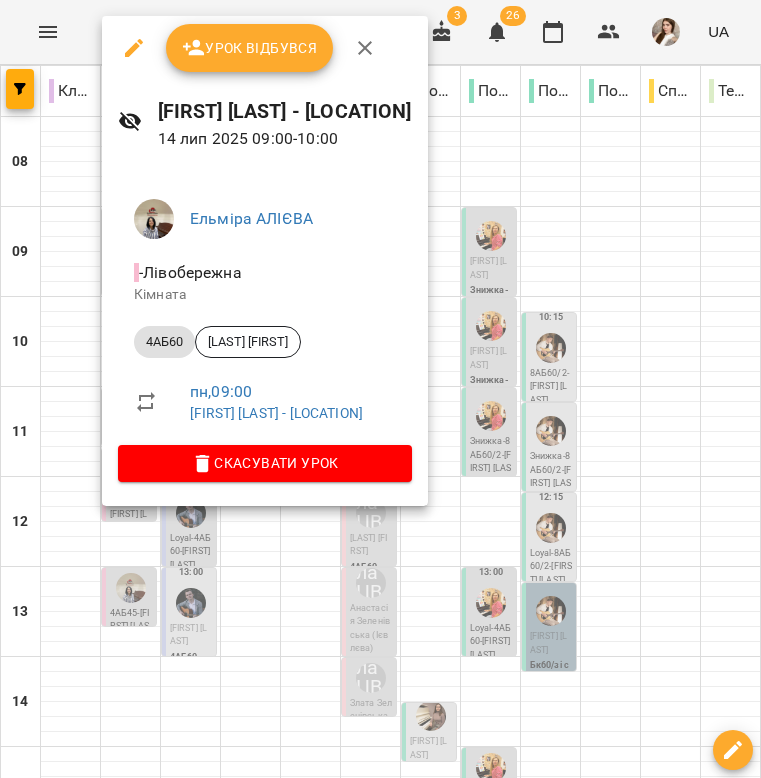 click on "4АБ60 Клименок Валерія" at bounding box center [265, 342] 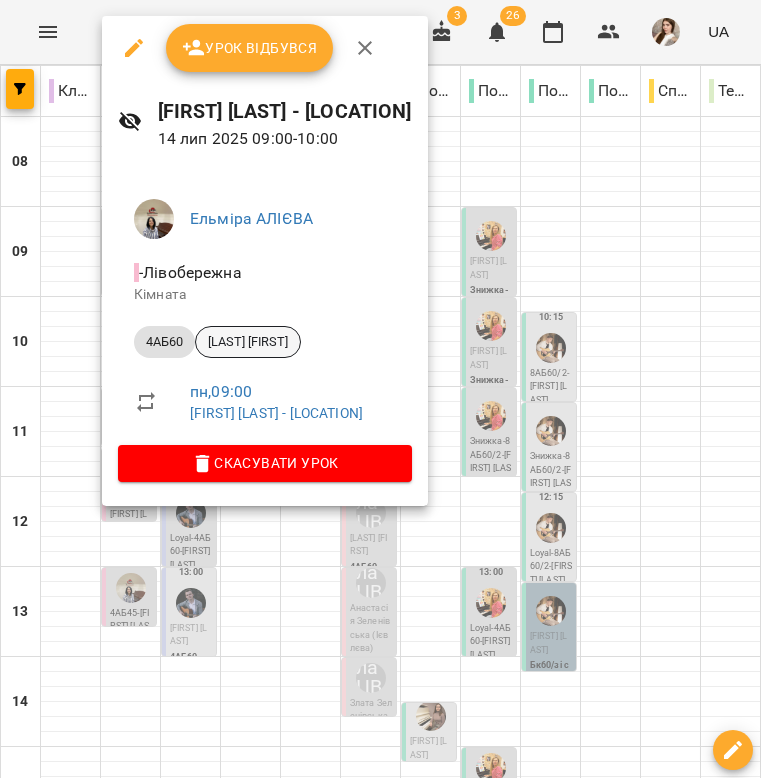 click on "[LAST] [FIRST]" at bounding box center (248, 342) 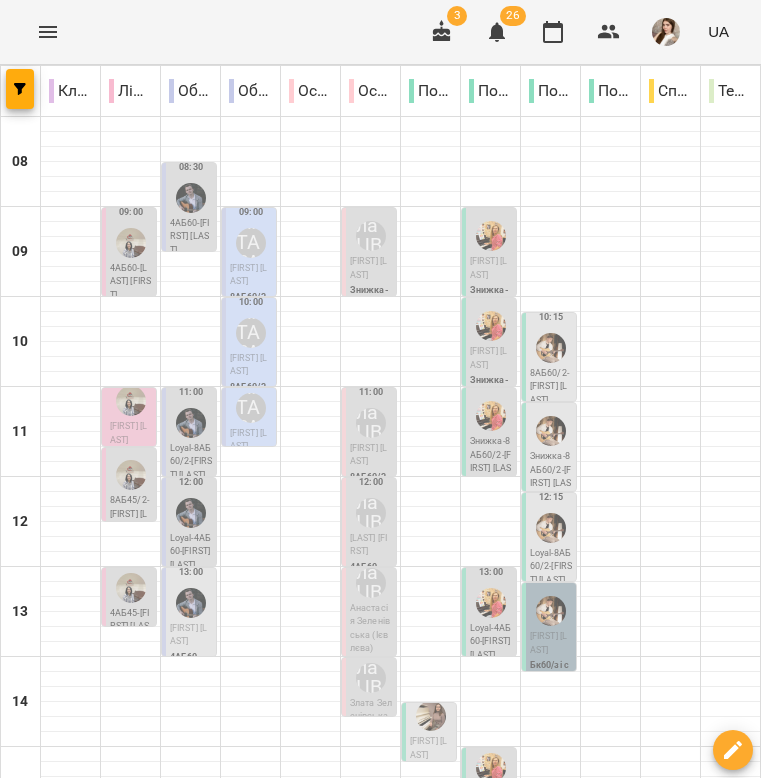 click on "[LAST] [FIRST]" at bounding box center [128, 433] 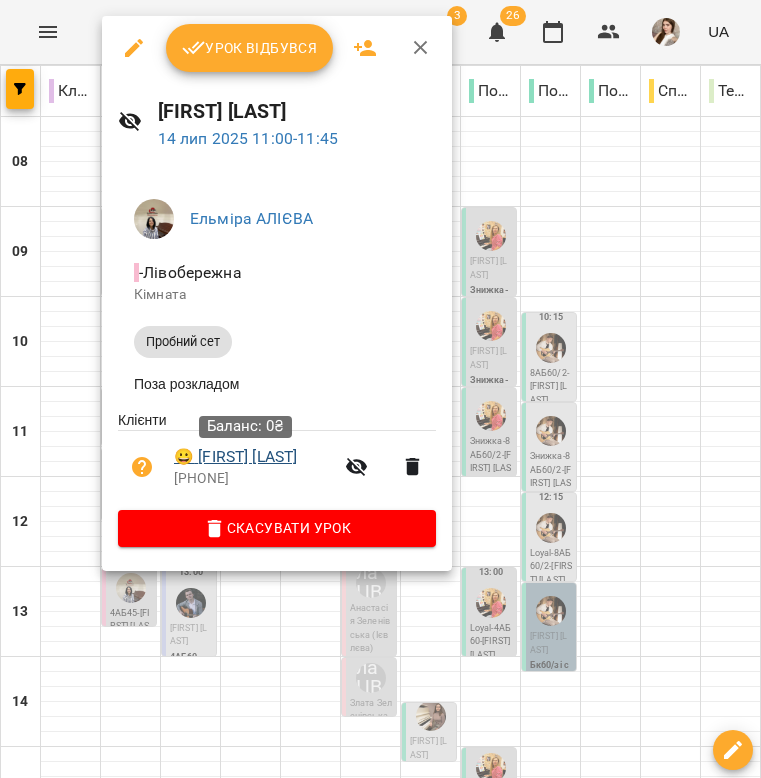click on "😀   Давидюк Надія" at bounding box center (235, 457) 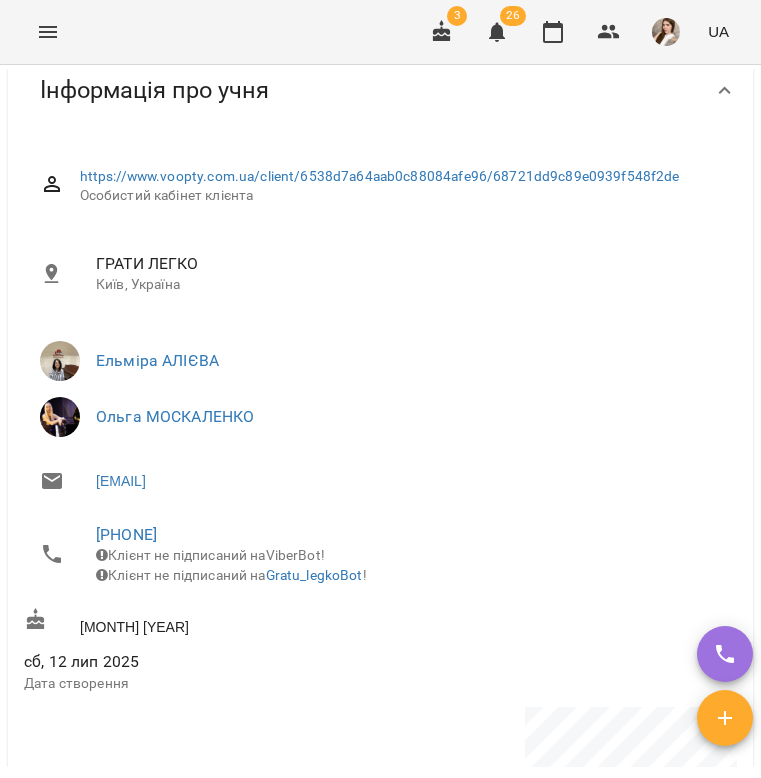 scroll, scrollTop: 600, scrollLeft: 0, axis: vertical 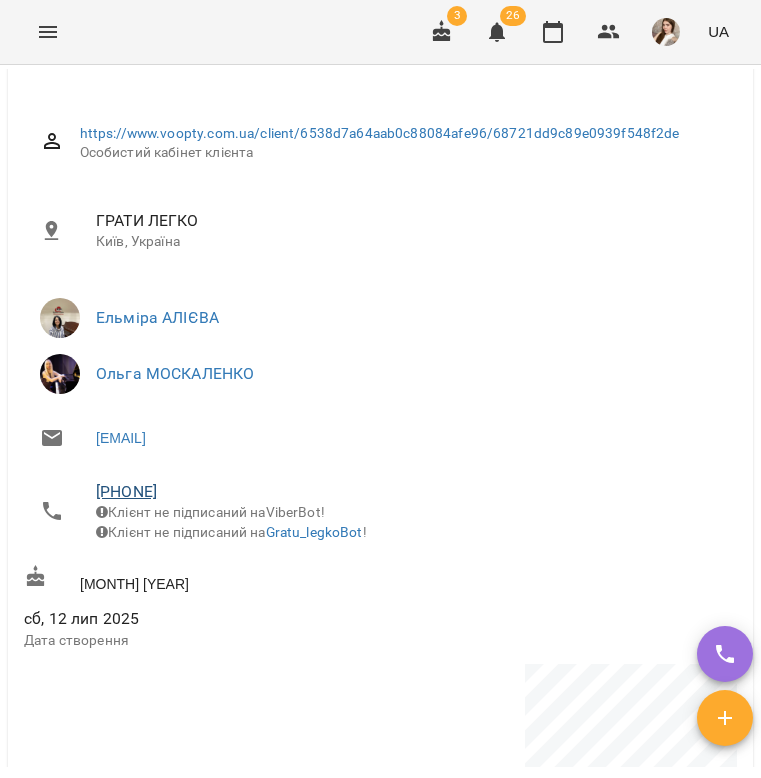 click on "+380969142913" at bounding box center [126, 491] 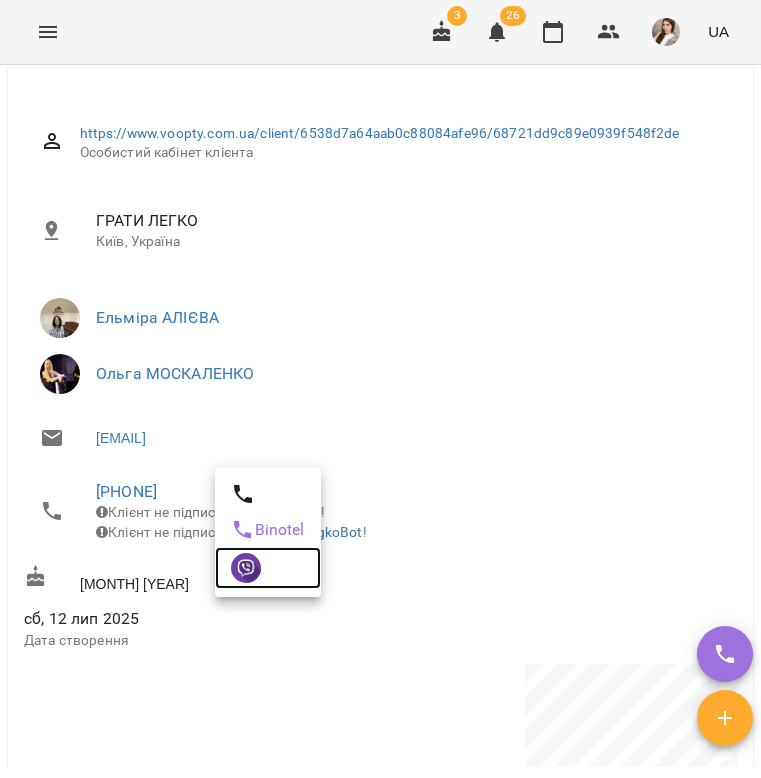 click at bounding box center [246, 568] 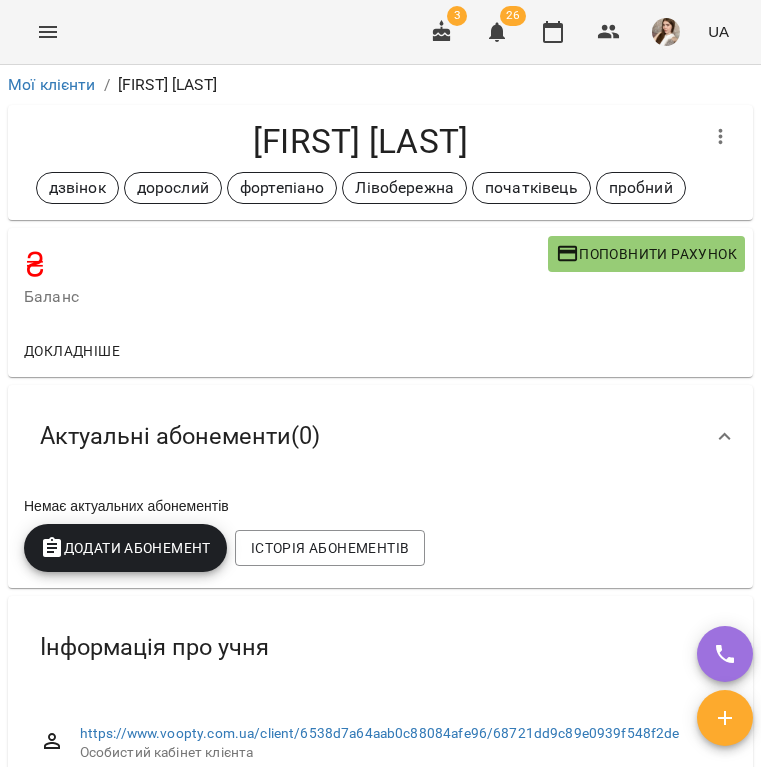 scroll, scrollTop: 0, scrollLeft: 0, axis: both 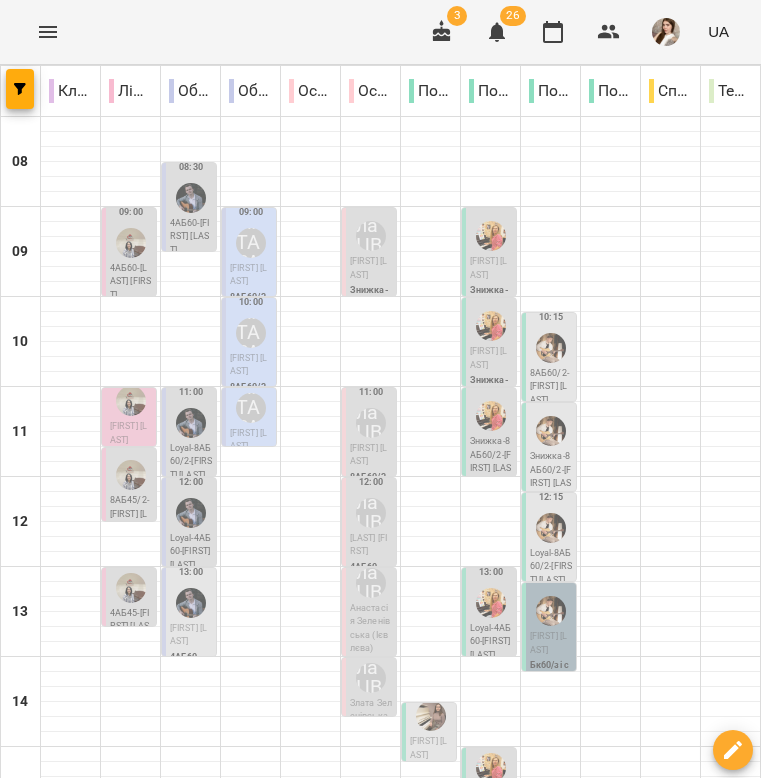 click at bounding box center [131, 475] 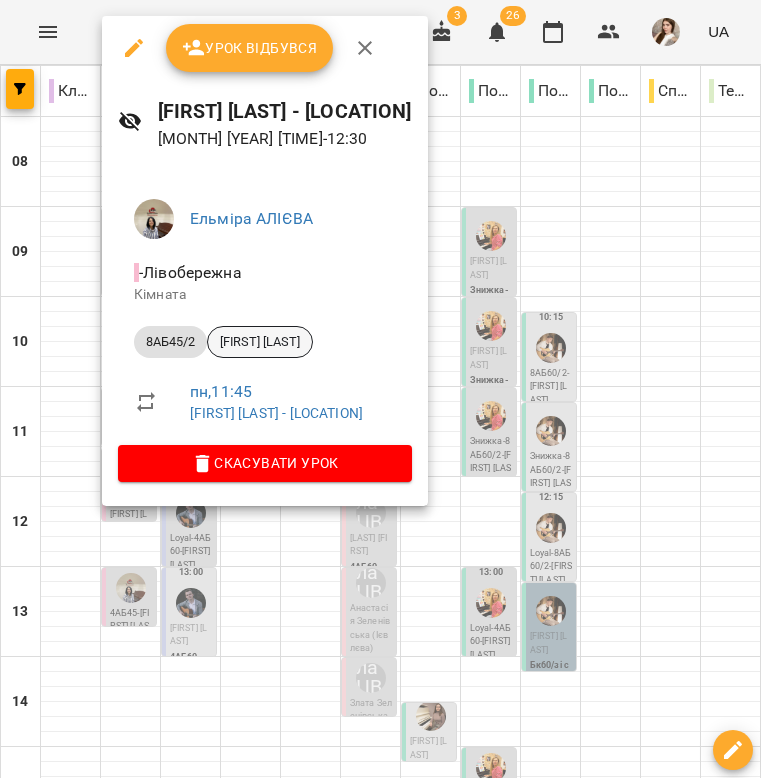 click on "[LAST] [FIRST]" at bounding box center (260, 342) 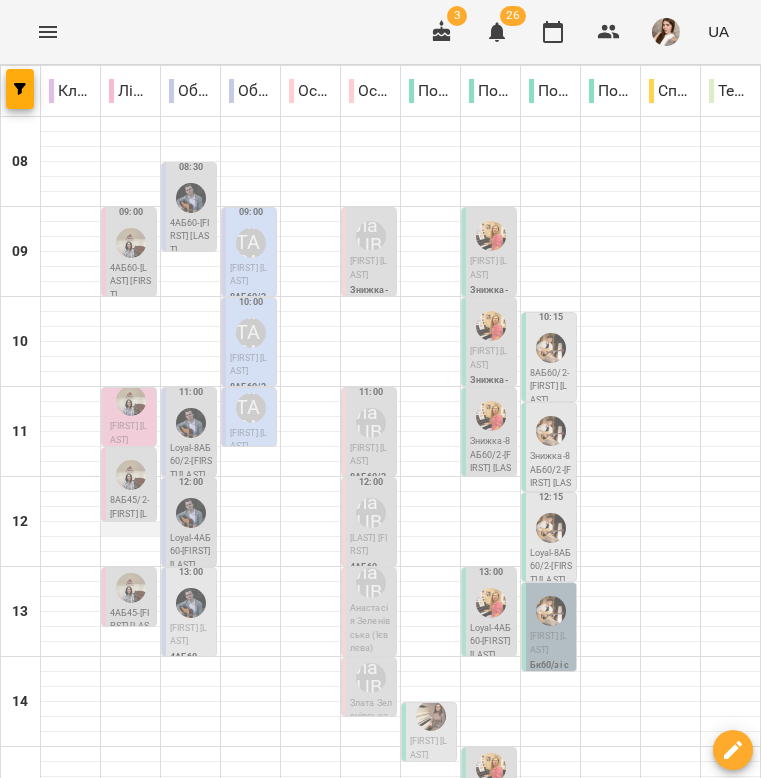 scroll, scrollTop: 248, scrollLeft: 0, axis: vertical 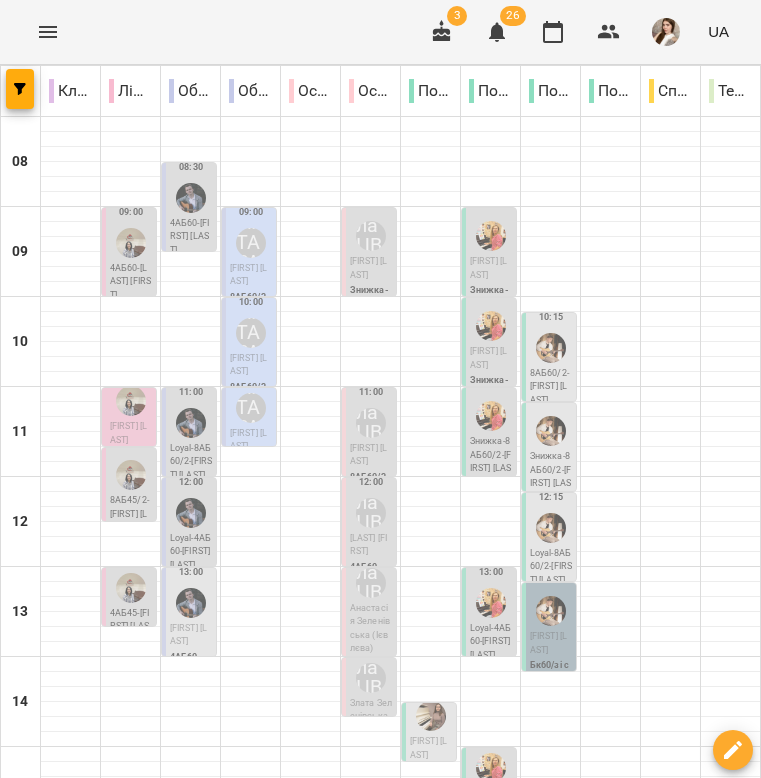 click on "4АБ45 - Михайло Дубовець" at bounding box center [131, 627] 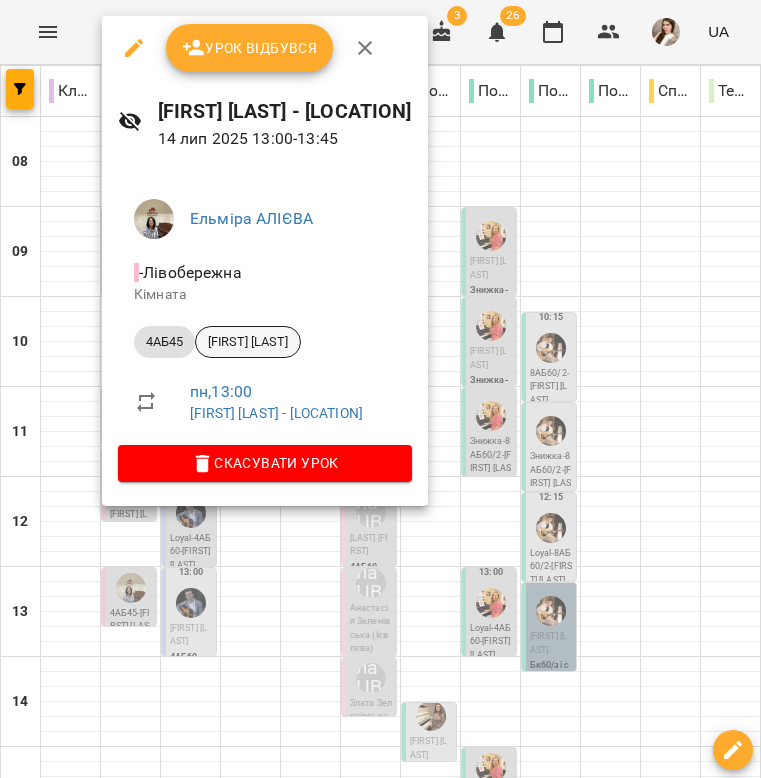 click on "[FIRST] [LAST]" at bounding box center [248, 342] 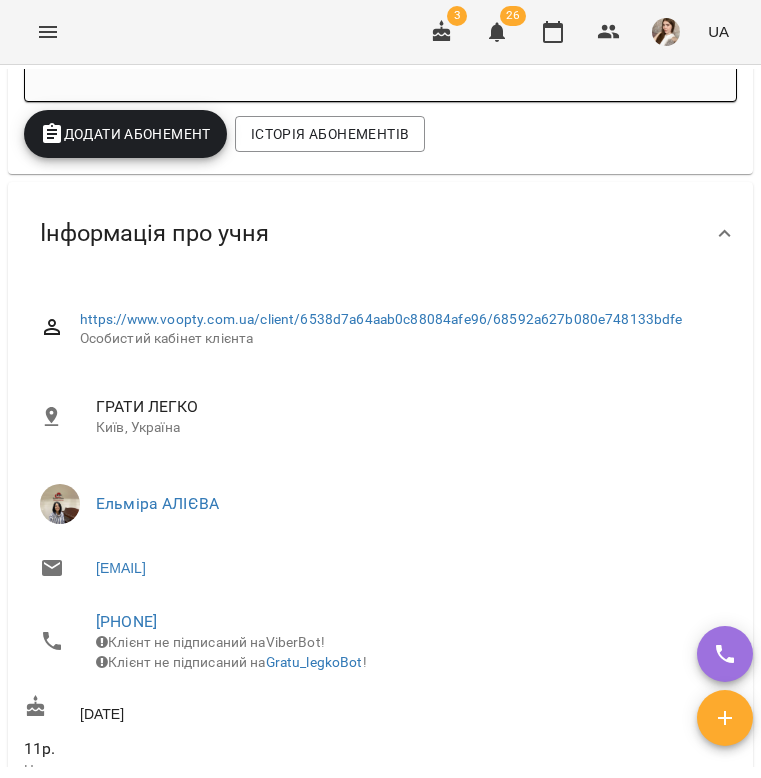scroll, scrollTop: 665, scrollLeft: 0, axis: vertical 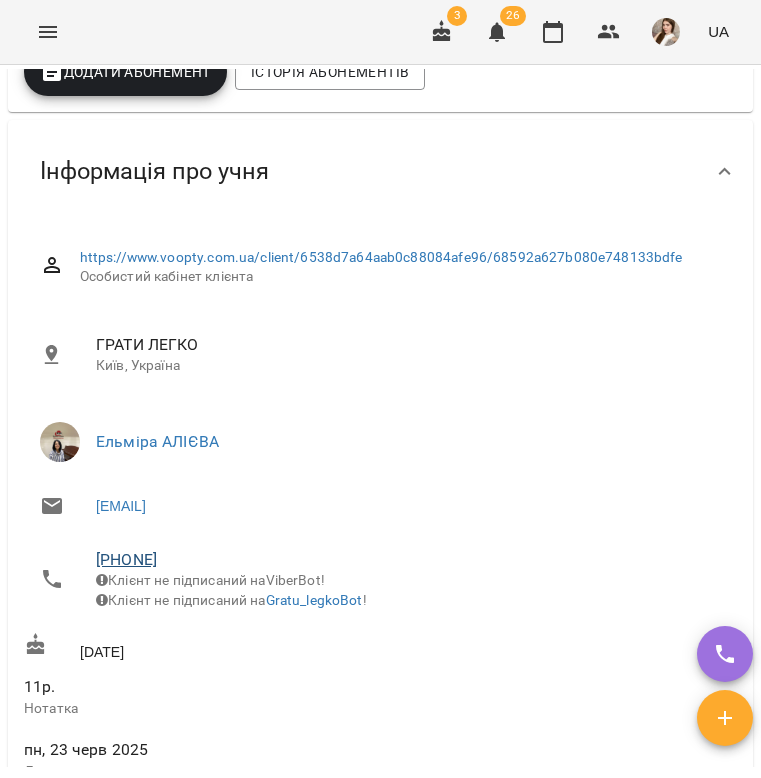 click on "+380976909381" at bounding box center (126, 559) 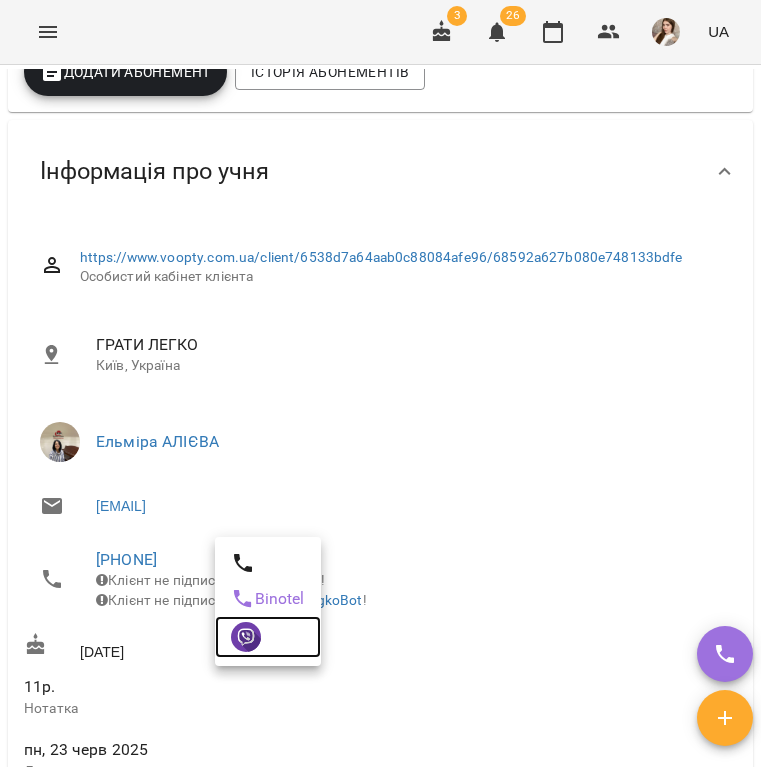 click at bounding box center [246, 637] 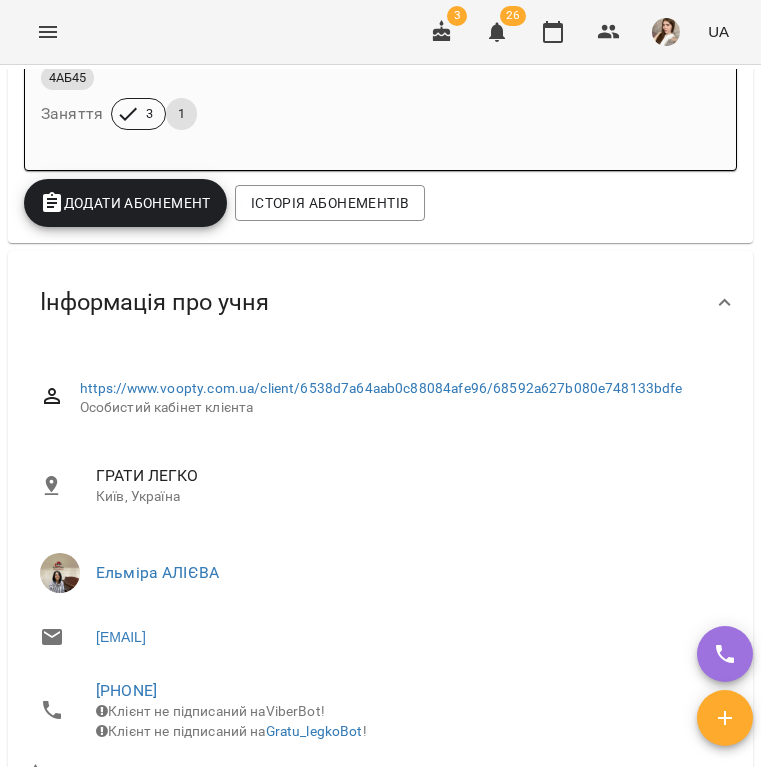 scroll, scrollTop: 561, scrollLeft: 0, axis: vertical 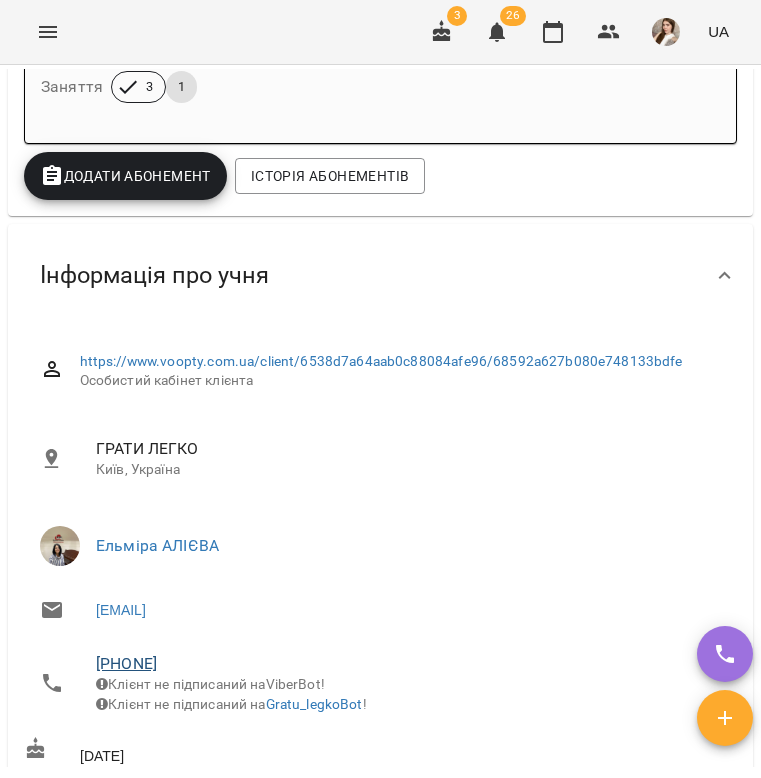 click on "+380976909381" at bounding box center (126, 663) 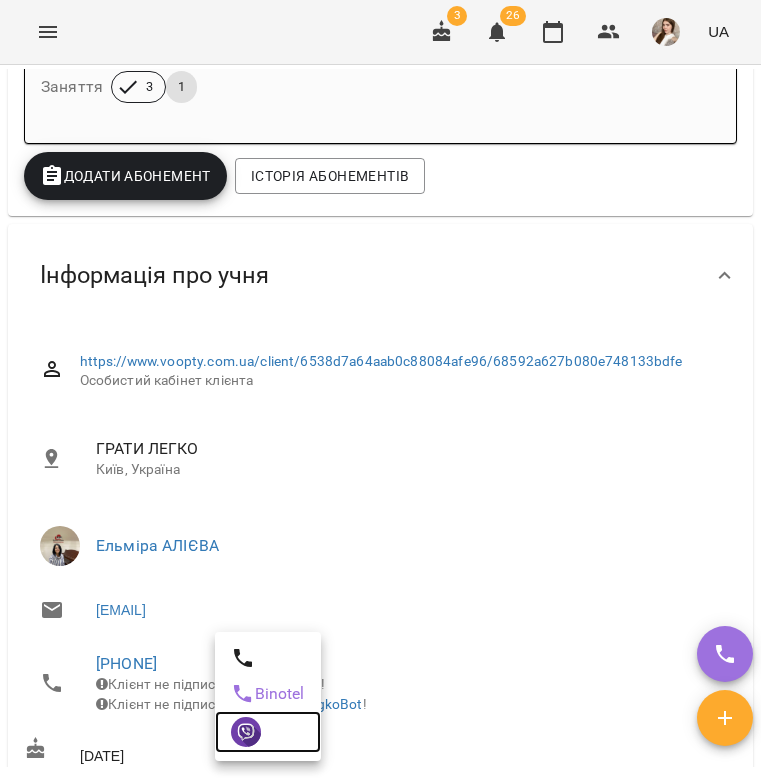 click at bounding box center (268, 732) 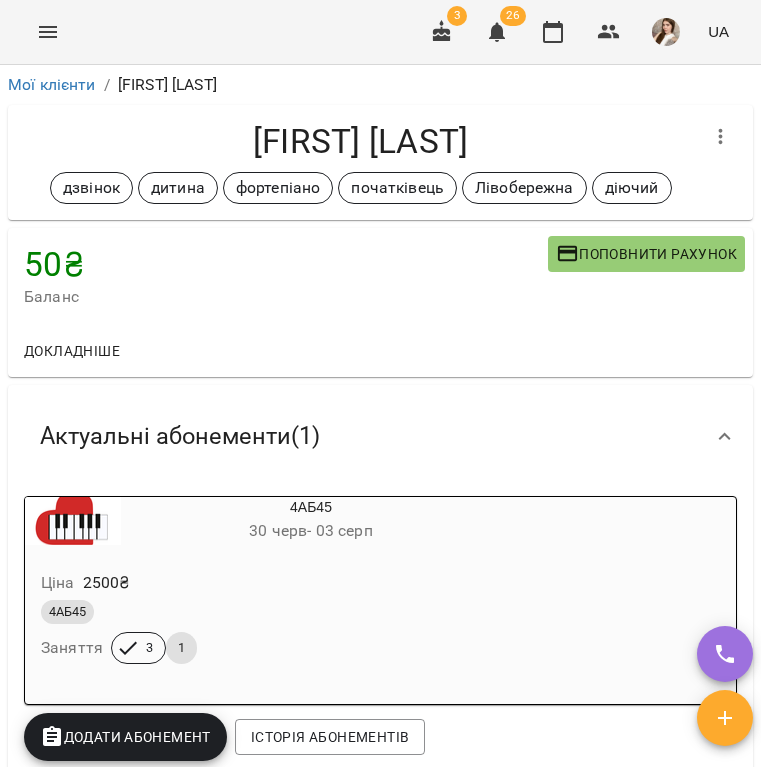 scroll, scrollTop: 0, scrollLeft: 0, axis: both 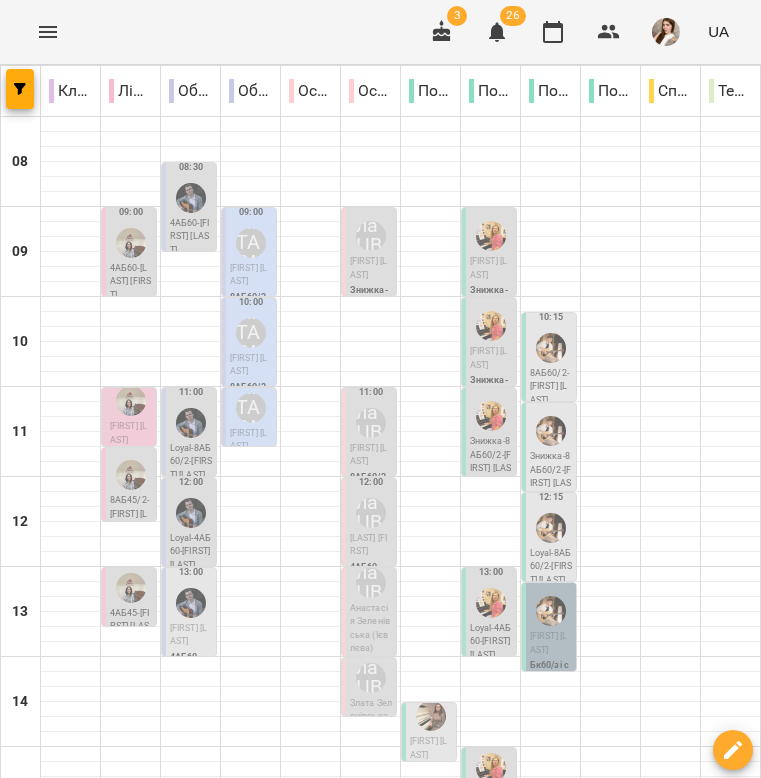click at bounding box center [131, 588] 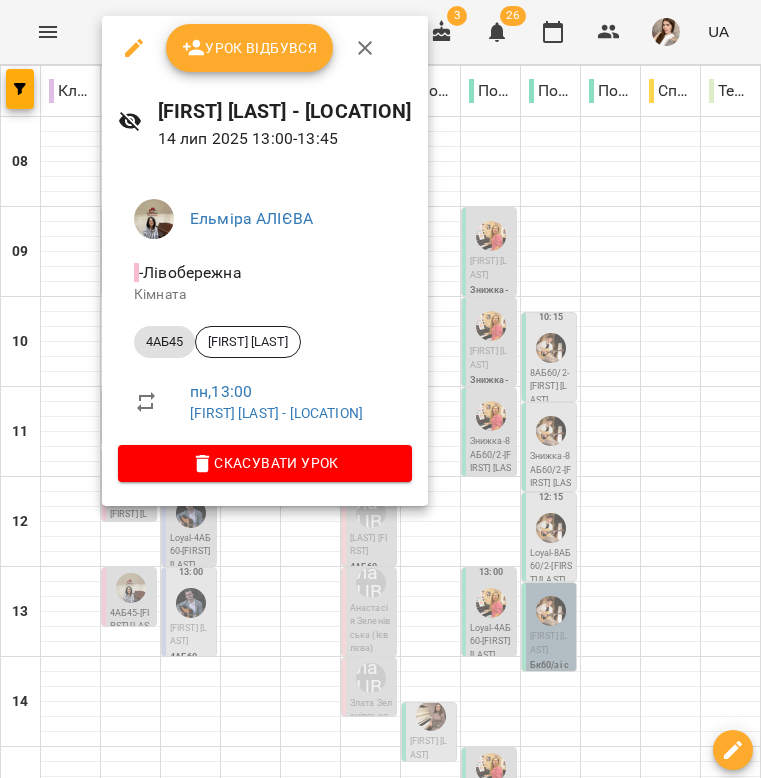 click at bounding box center [365, 48] 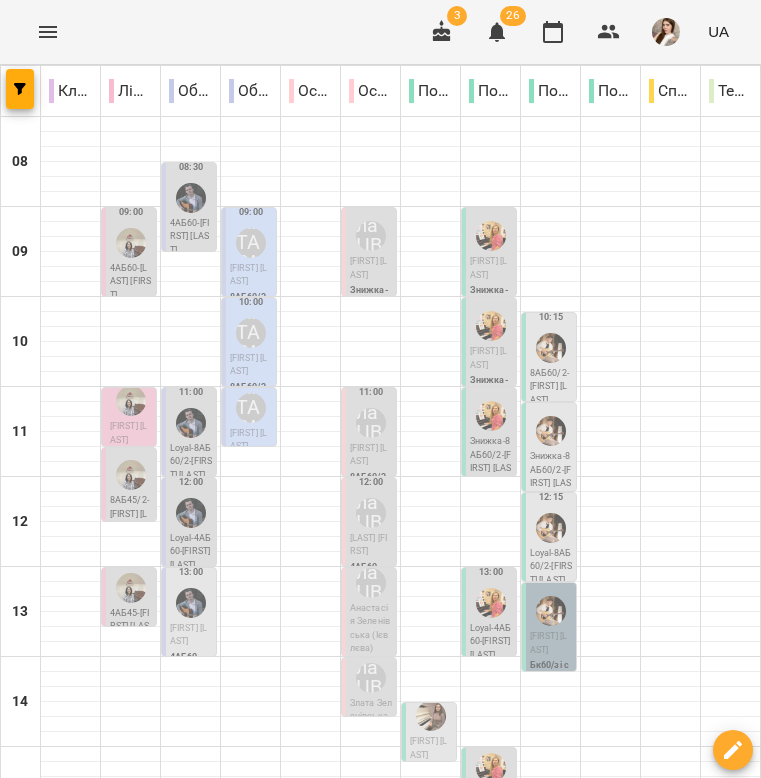 scroll, scrollTop: 0, scrollLeft: 0, axis: both 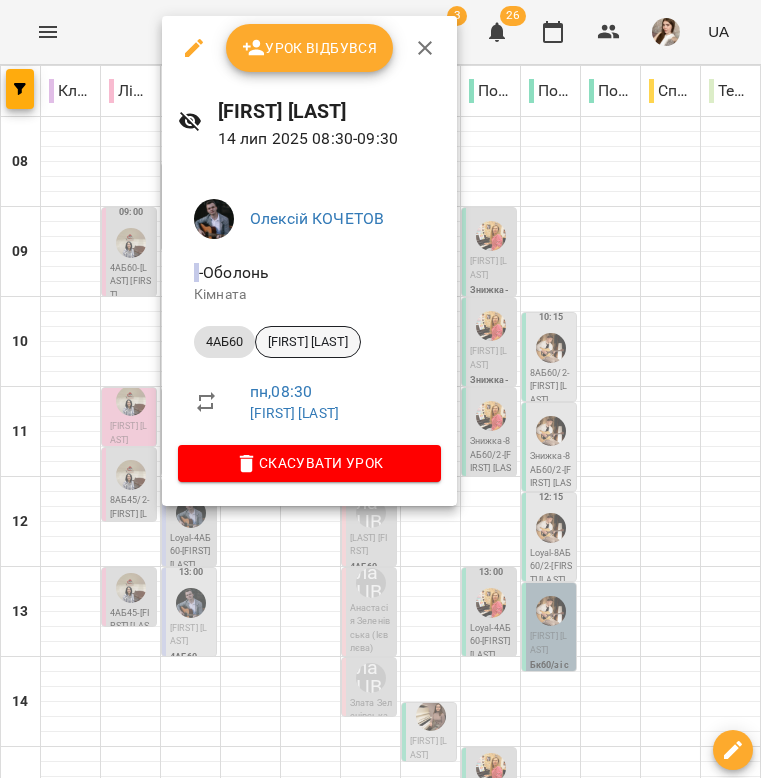 click on "[FIRST] [LAST]" at bounding box center [308, 342] 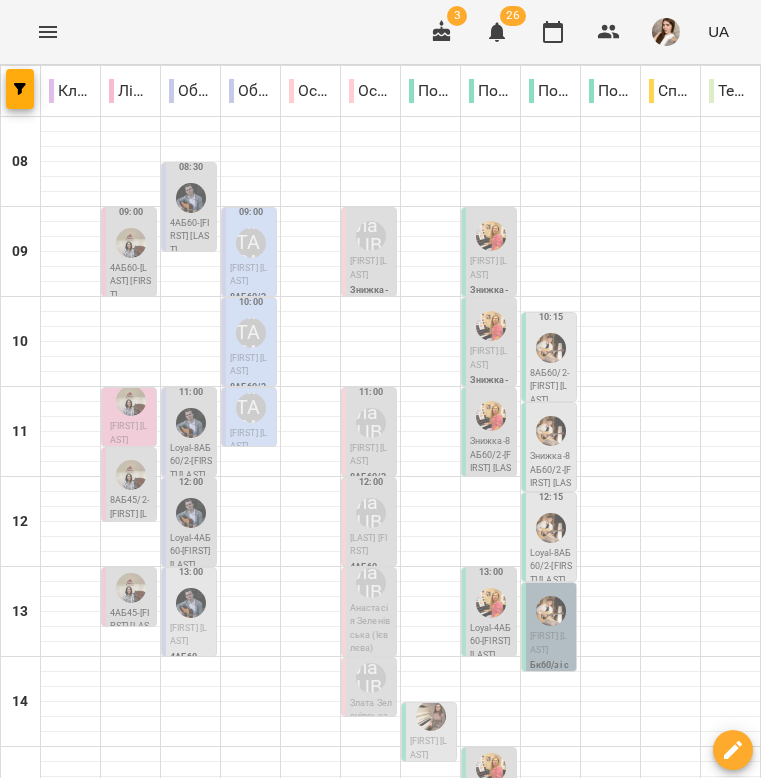 click on "Loyal-8АБ60/2 - Михайло Строков" at bounding box center [191, 462] 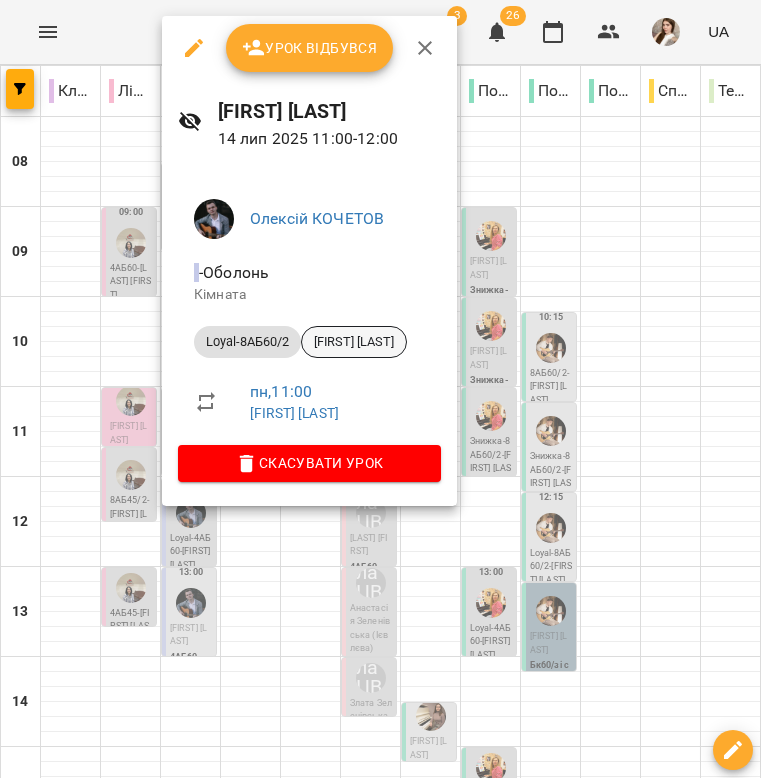 click on "[FIRST] [LAST]" at bounding box center [354, 342] 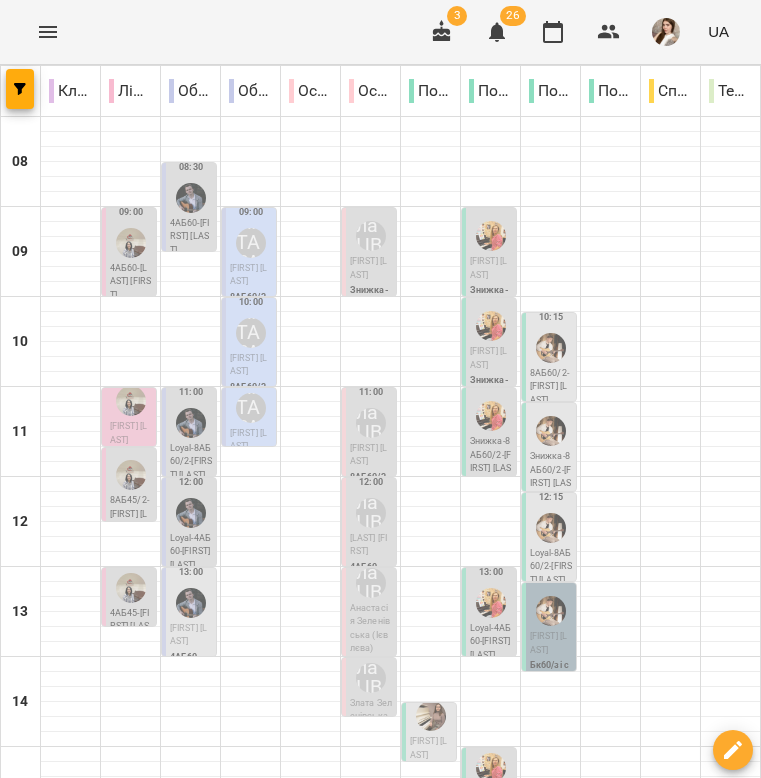 click on "Loyal-4АБ60 - Котляренко Анастасія" at bounding box center [191, 552] 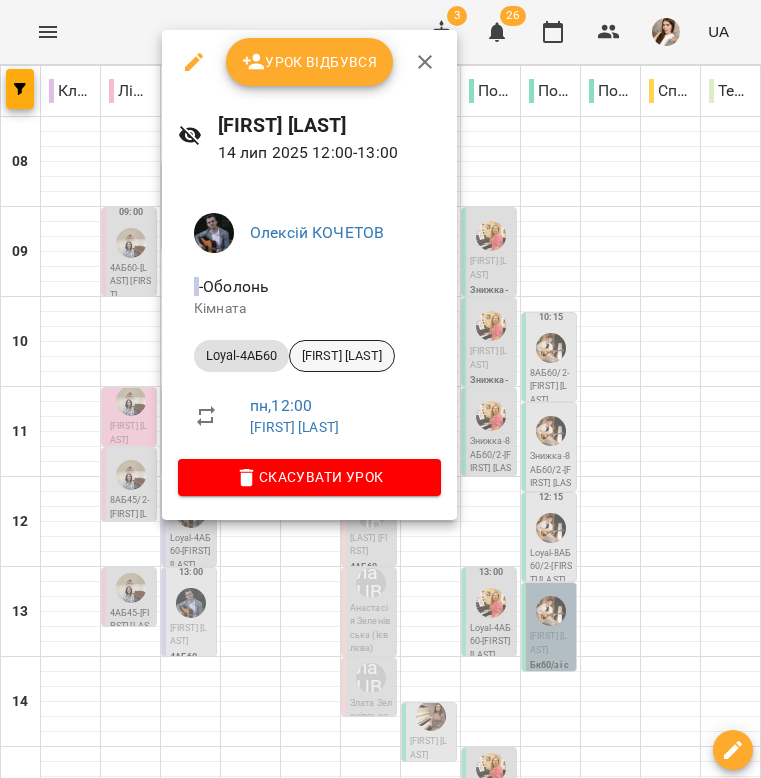 click on "[LAST] [FIRST]" at bounding box center [342, 356] 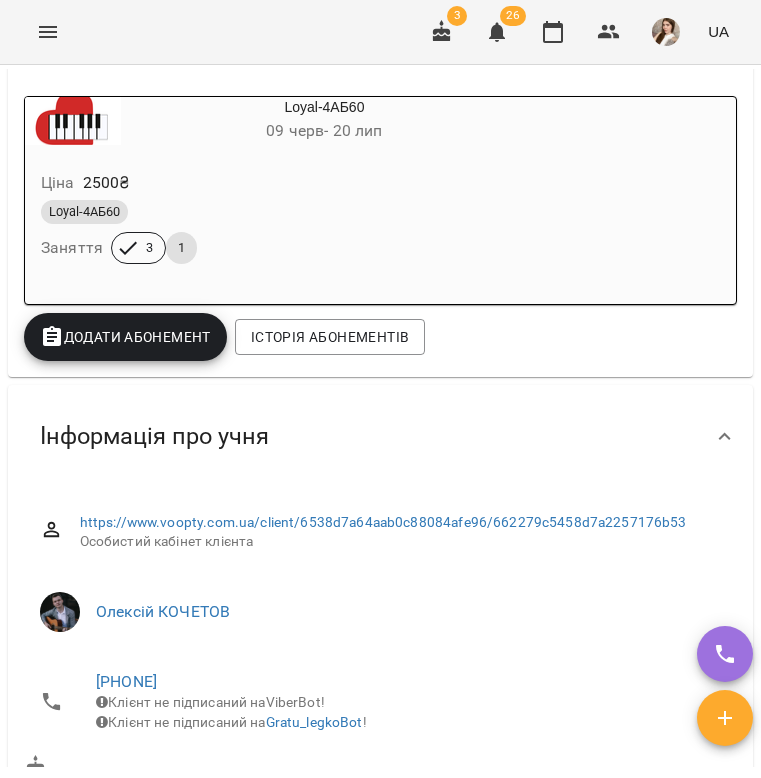 scroll, scrollTop: 509, scrollLeft: 0, axis: vertical 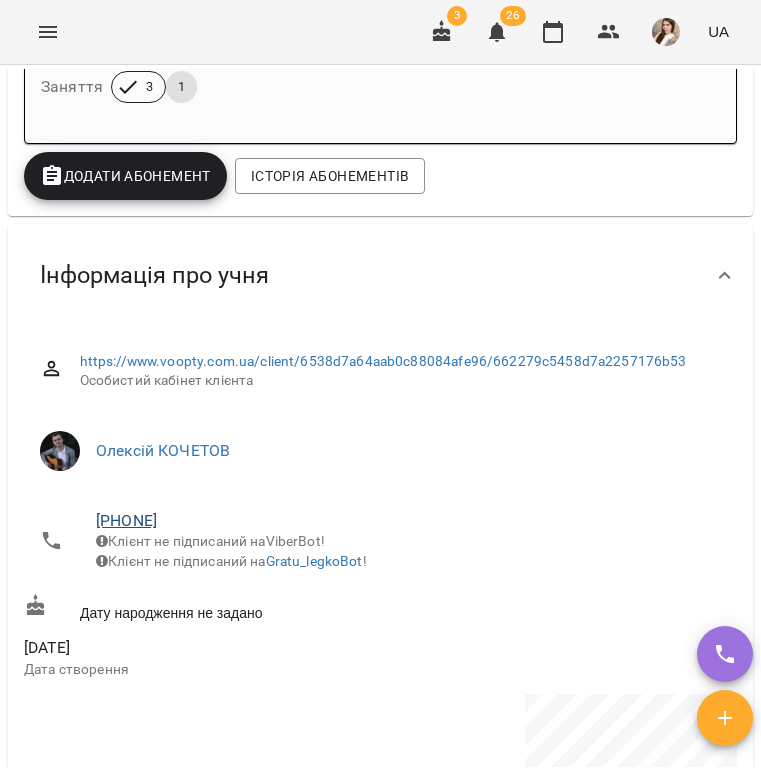click on "+380960095812" at bounding box center [126, 520] 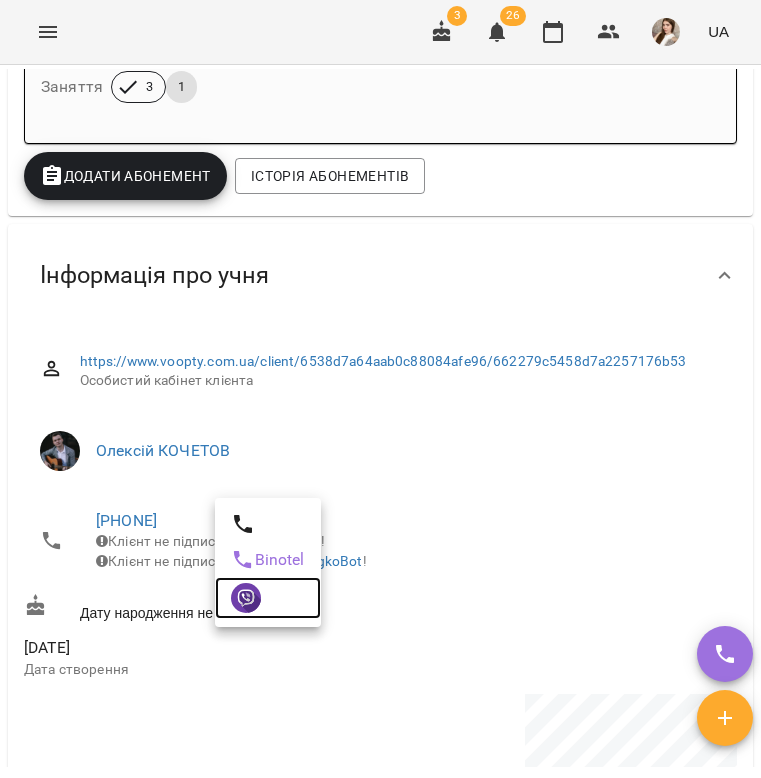 click at bounding box center (246, 598) 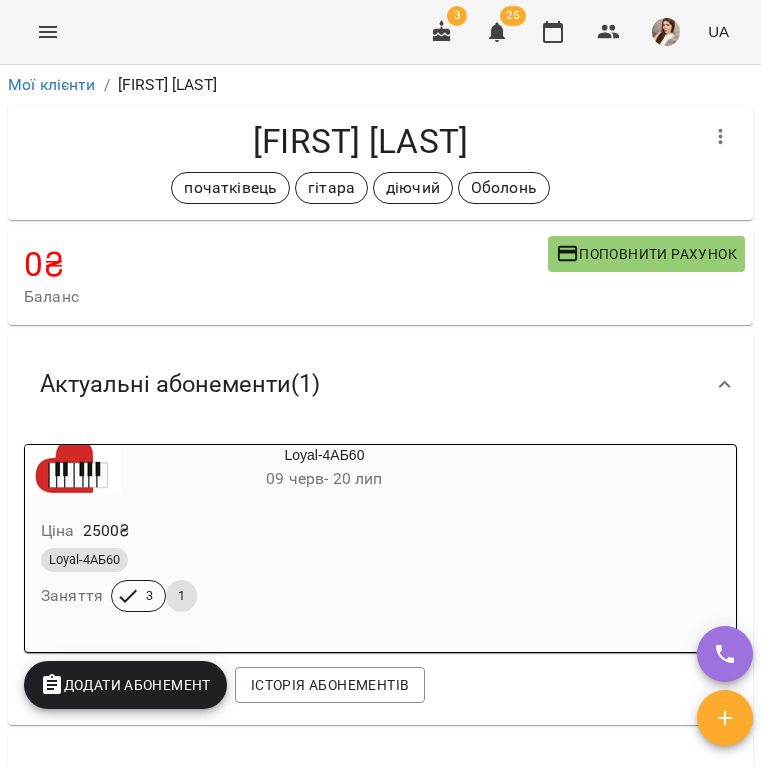 scroll, scrollTop: 0, scrollLeft: 0, axis: both 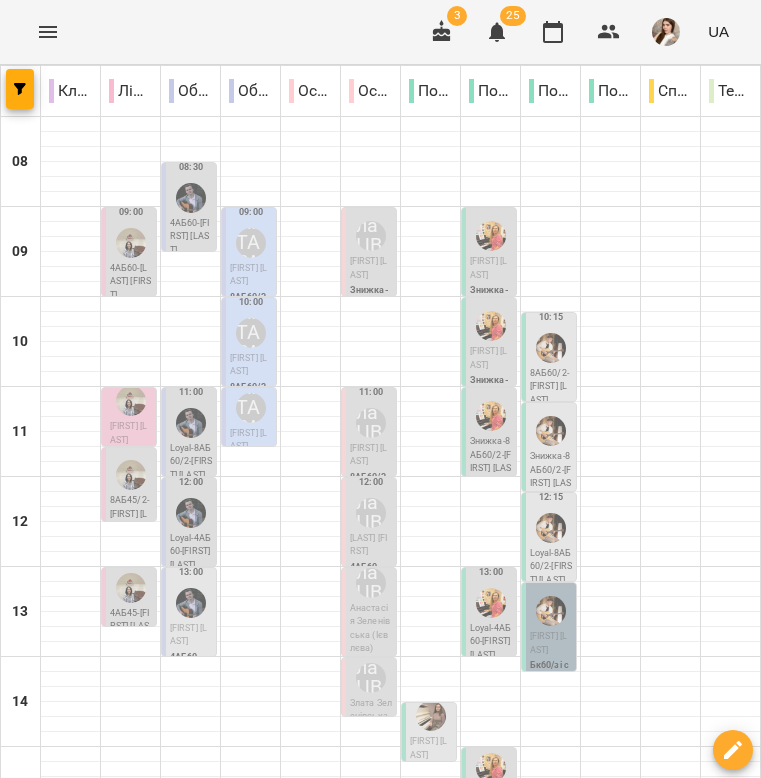 click on "[FIRST] [LAST]" at bounding box center [188, 635] 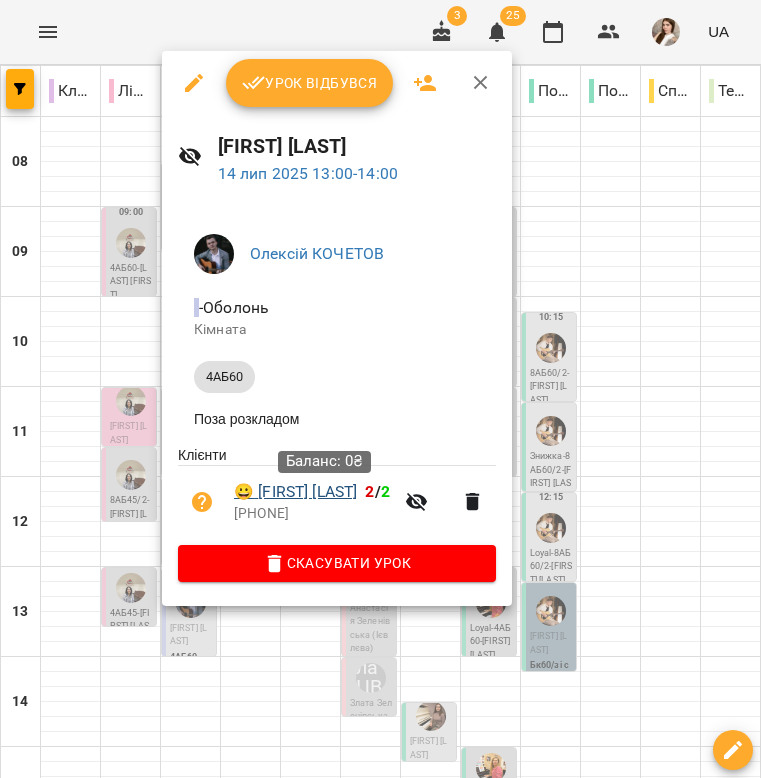 click on "😀   Олександр Плужник" at bounding box center [295, 492] 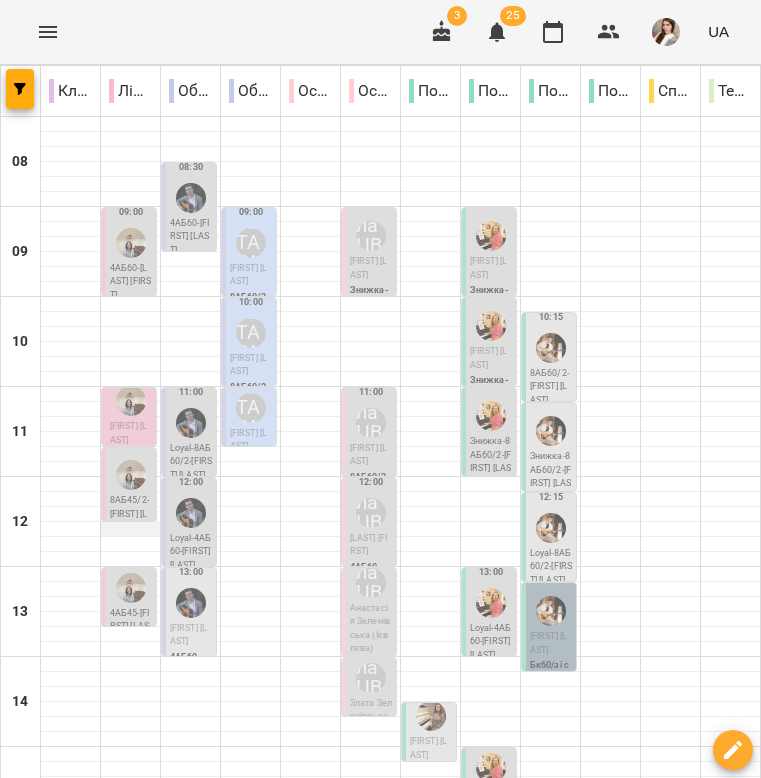 scroll, scrollTop: 291, scrollLeft: 0, axis: vertical 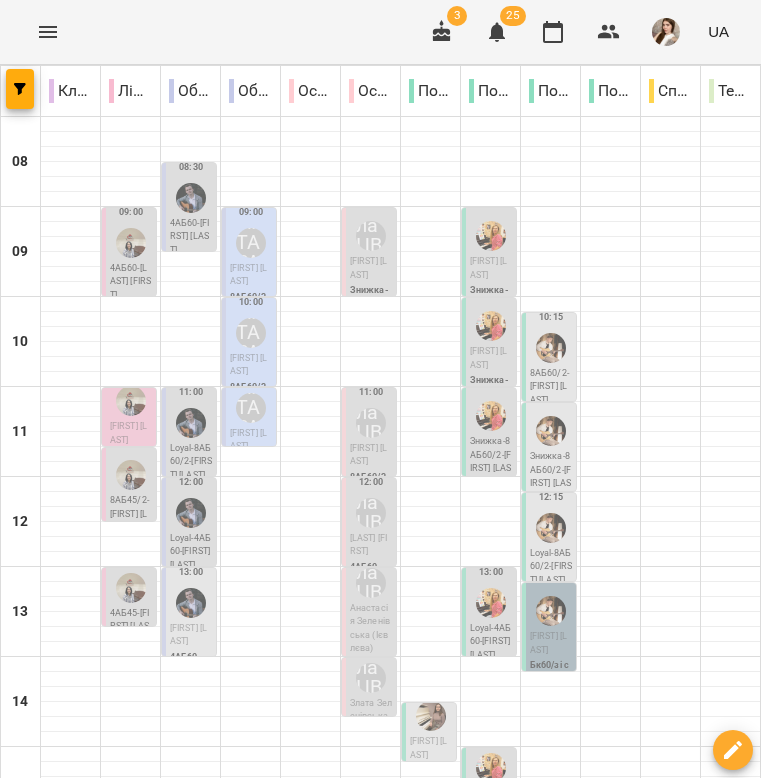 click on "Знижка-4АБ60 - Ярослав Тупальський" at bounding box center [191, 912] 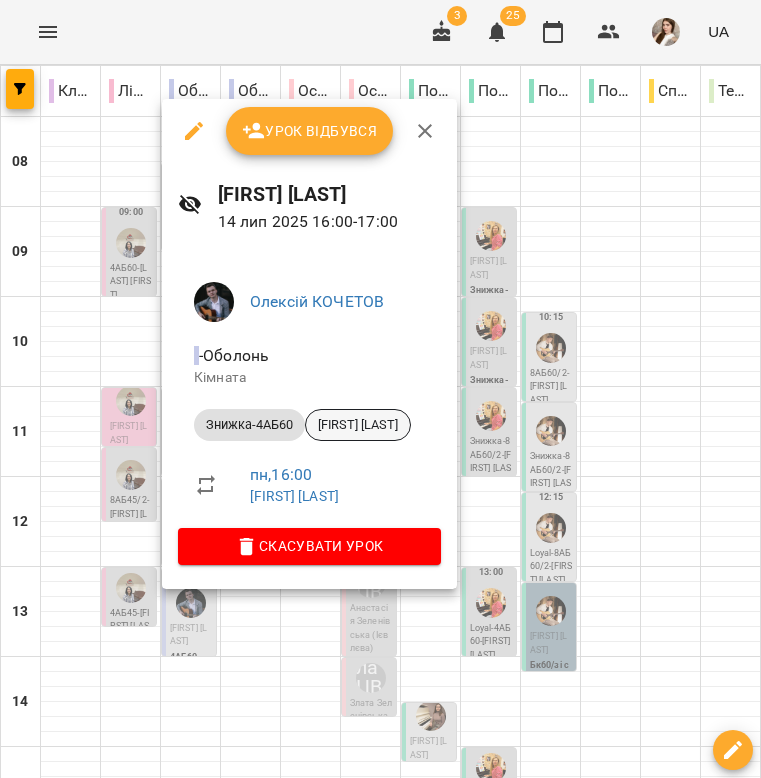 click on "[FIRST] [LAST]" at bounding box center [358, 425] 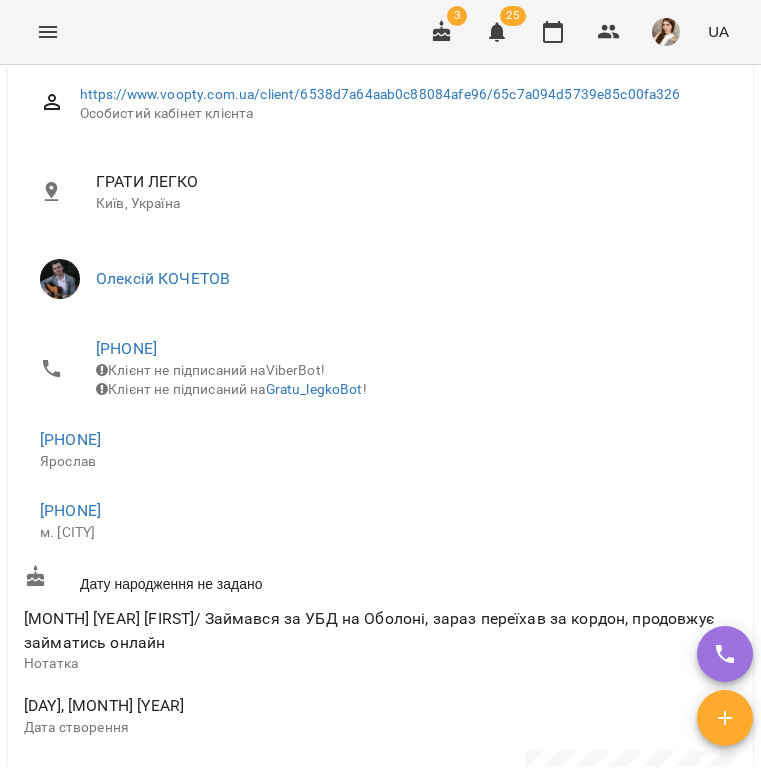 scroll, scrollTop: 1104, scrollLeft: 0, axis: vertical 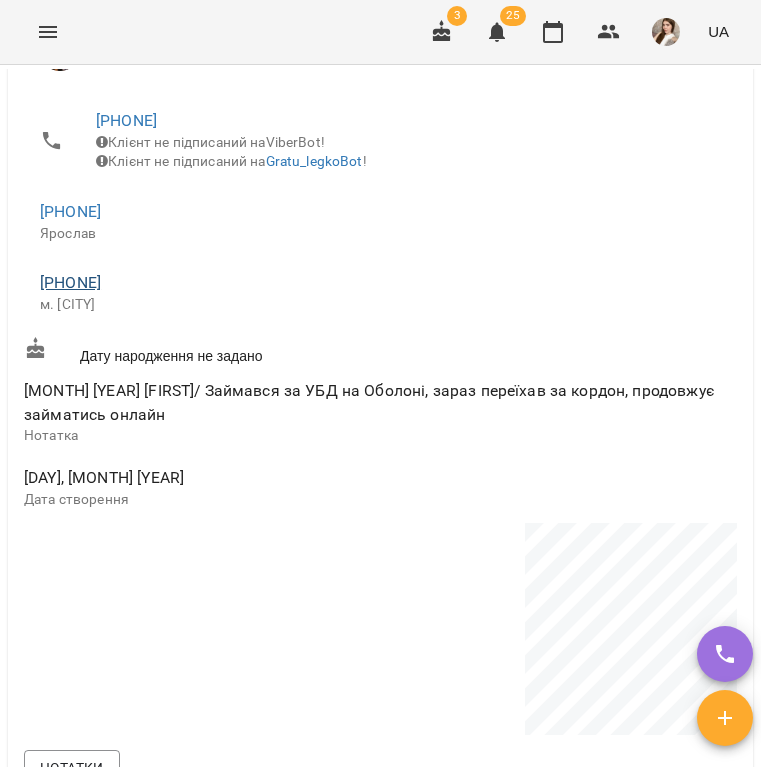 click on "+380679228753" at bounding box center (70, 282) 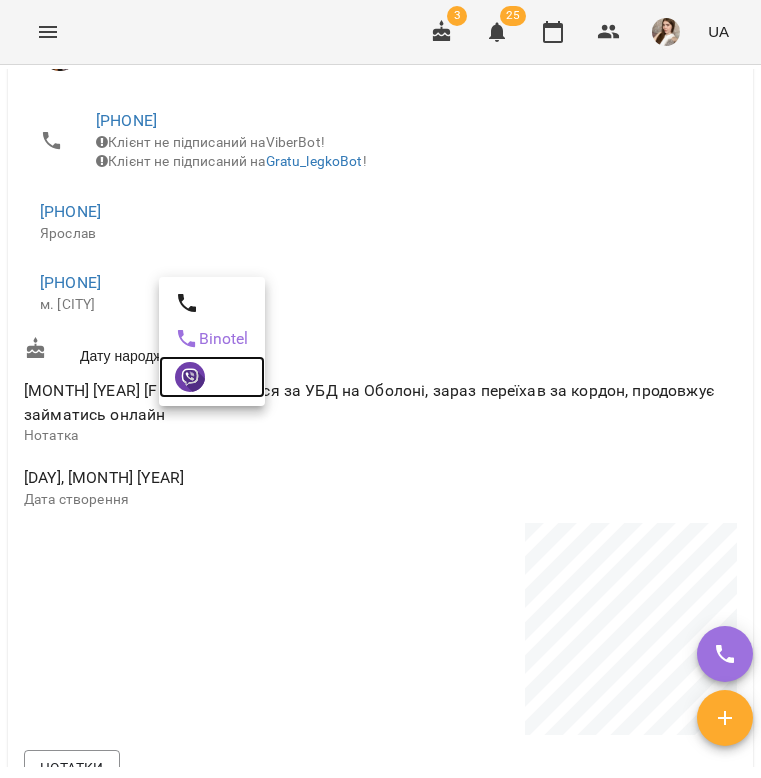 click at bounding box center [190, 377] 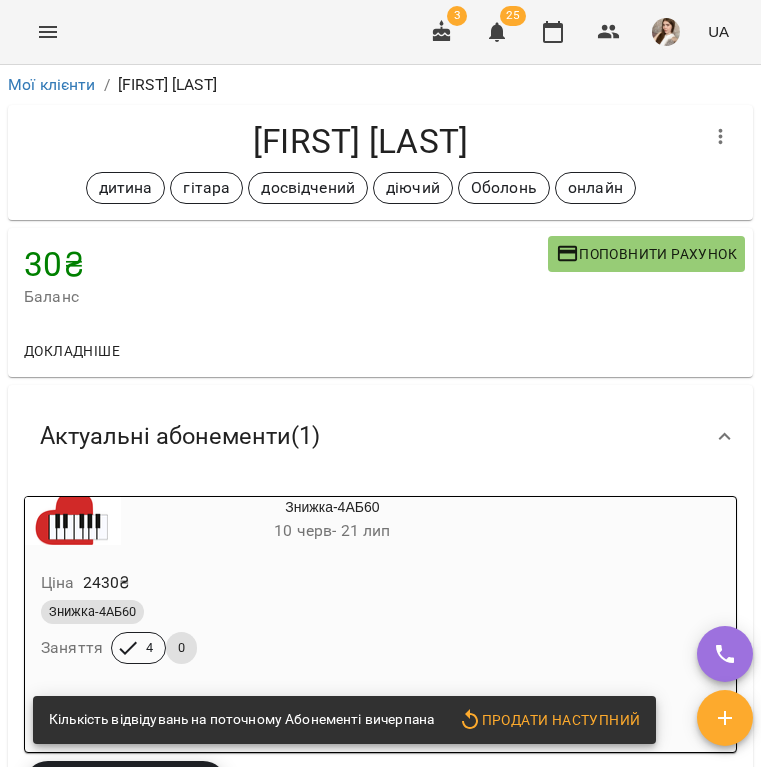 scroll, scrollTop: 0, scrollLeft: 0, axis: both 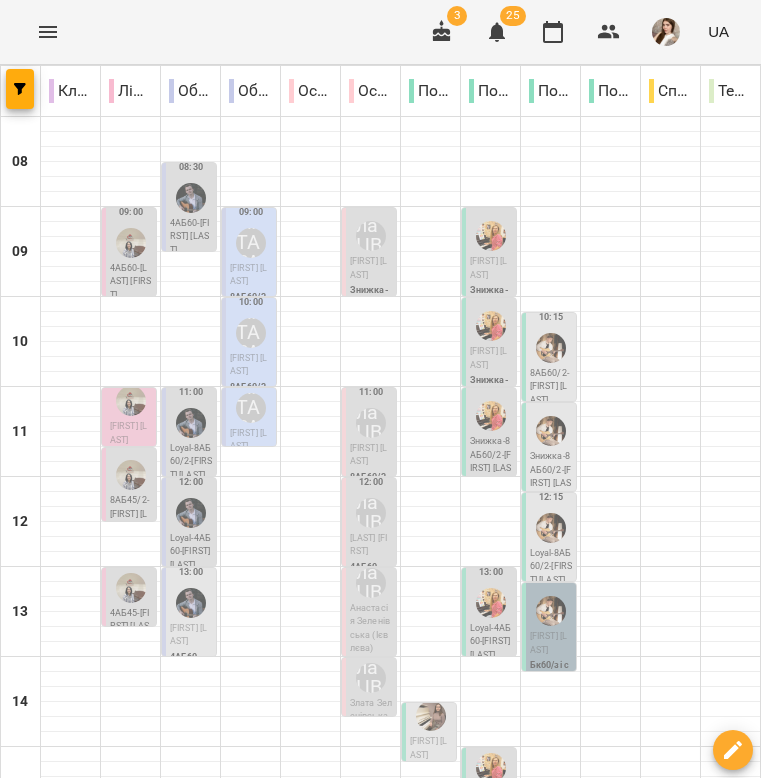 click at bounding box center (191, 1023) 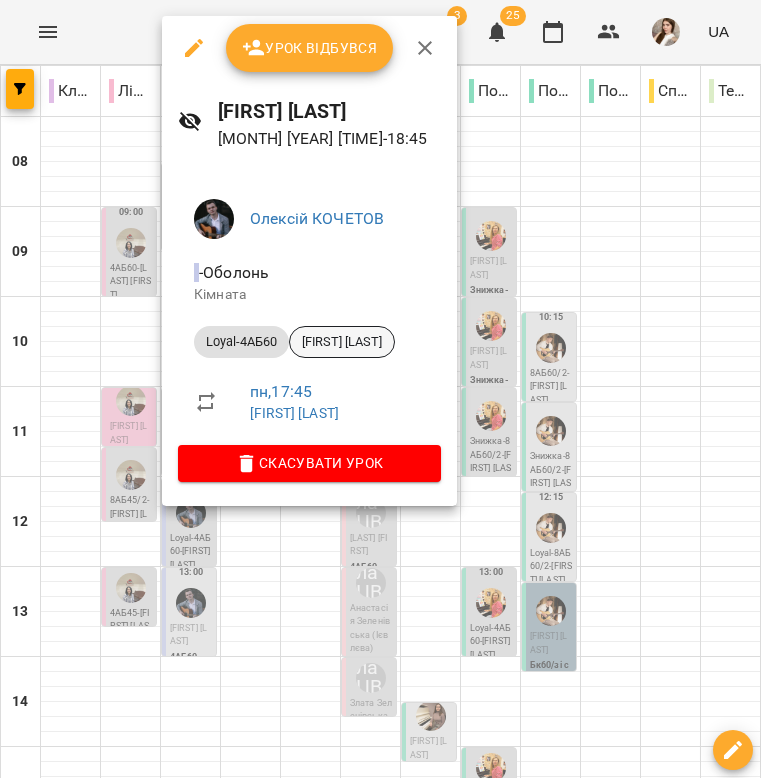 click on "[LAST] [FIRST]" at bounding box center [342, 342] 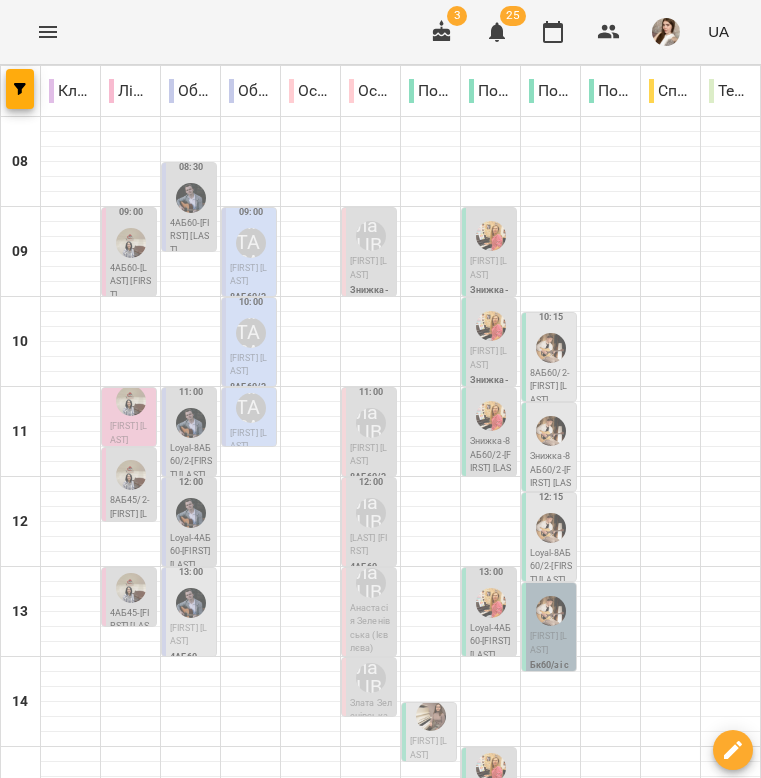 scroll, scrollTop: 620, scrollLeft: 0, axis: vertical 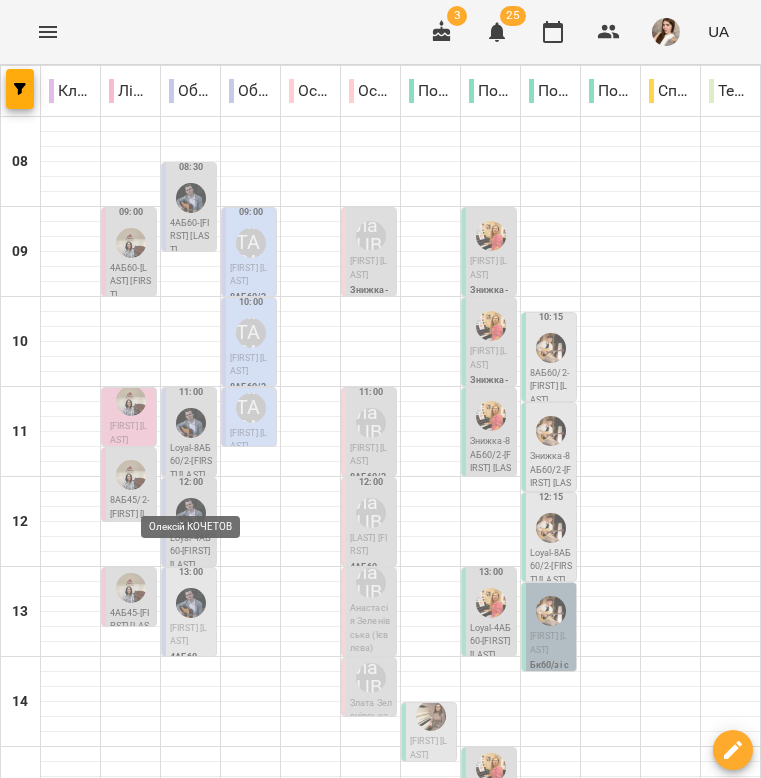 click at bounding box center (191, 1113) 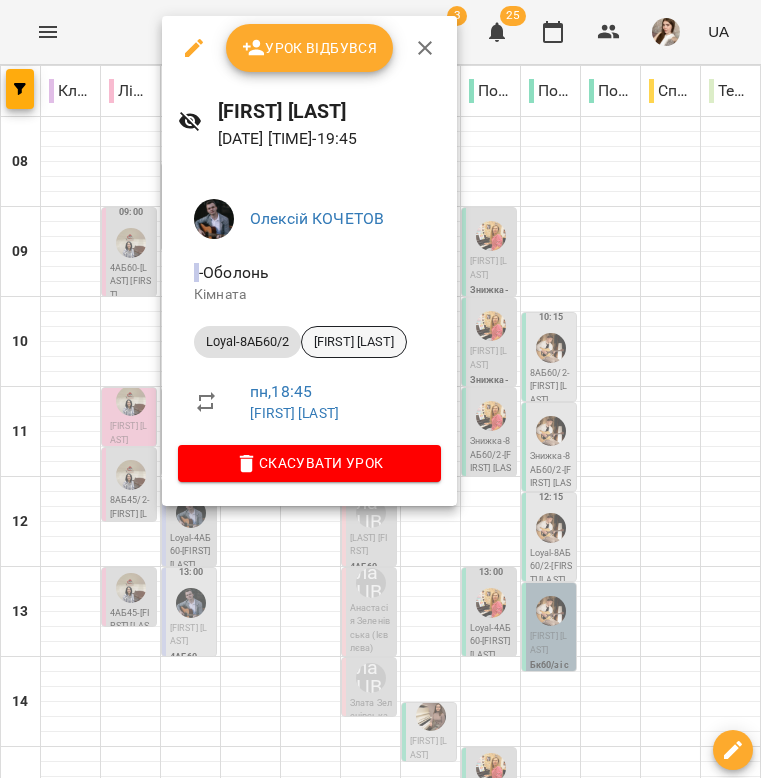 click on "[FIRST] [LAST]" at bounding box center (354, 342) 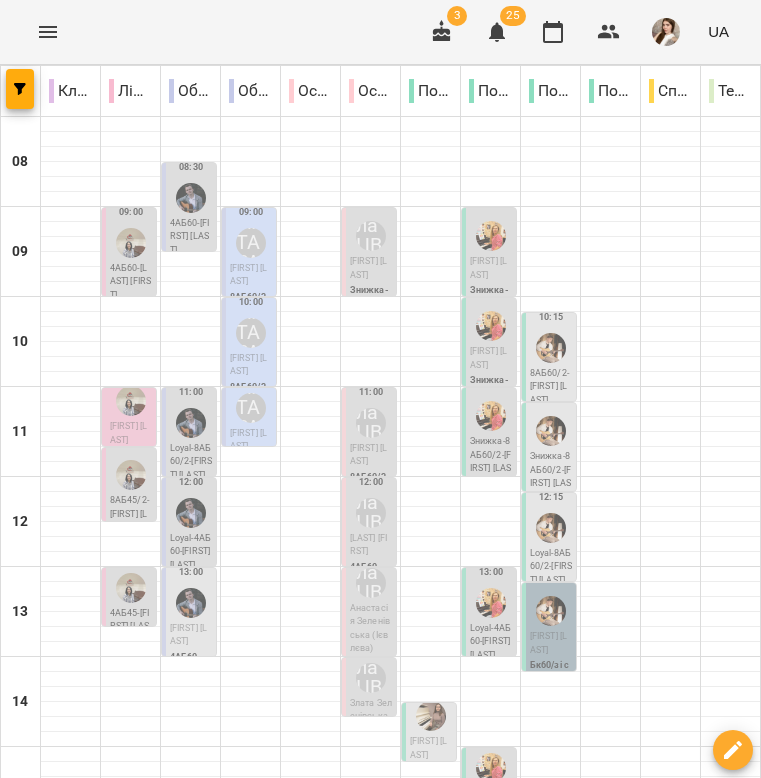 click on "Вікторія ТАРАБАН" at bounding box center [251, 243] 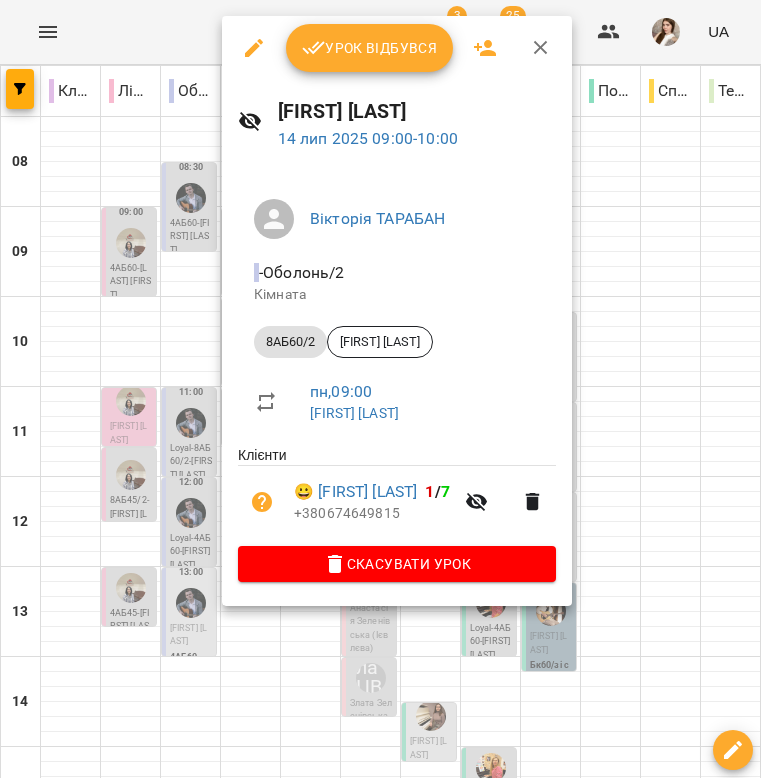click at bounding box center (541, 48) 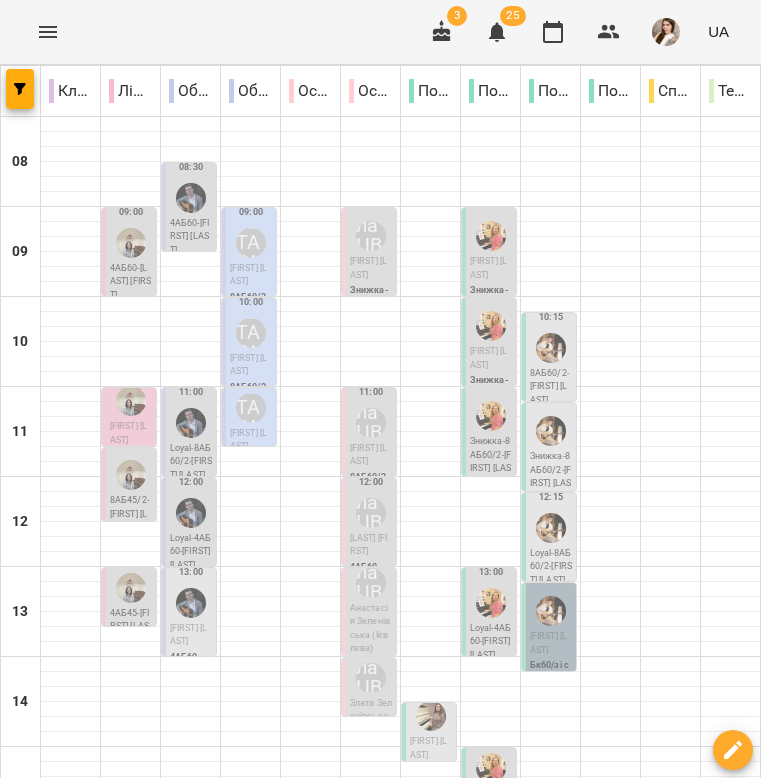 click on "10:00 Вікторія ТАРАБАН Кирило Волобой 8АБ60/2" at bounding box center (249, 342) 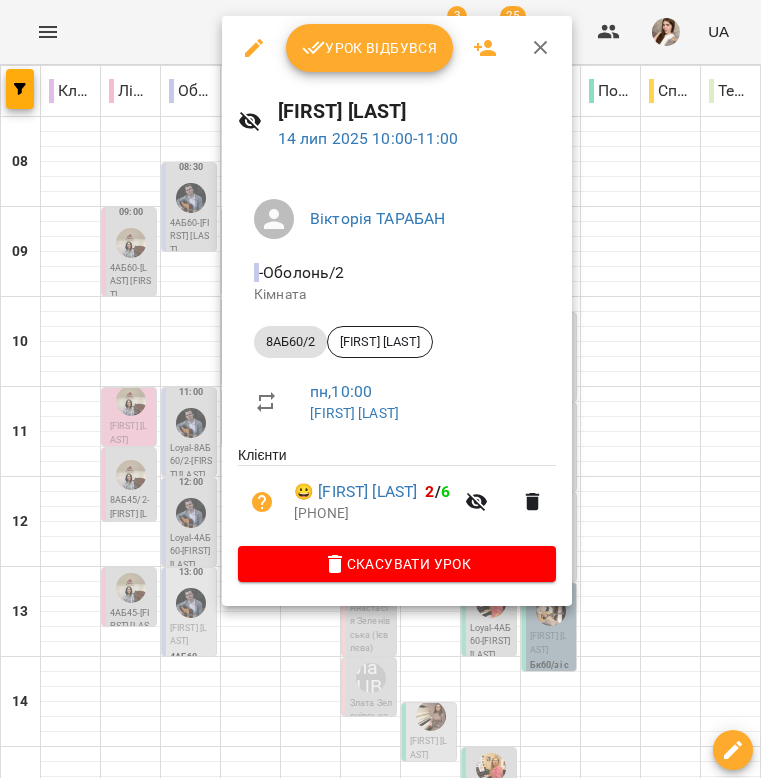 click 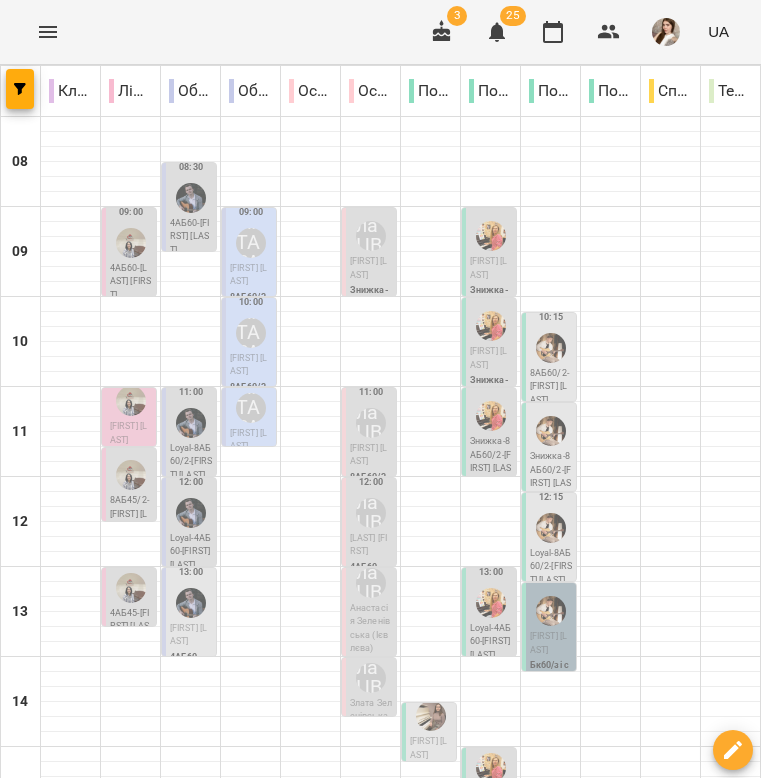 click on "Вікторія ТАРАБАН" at bounding box center (251, 408) 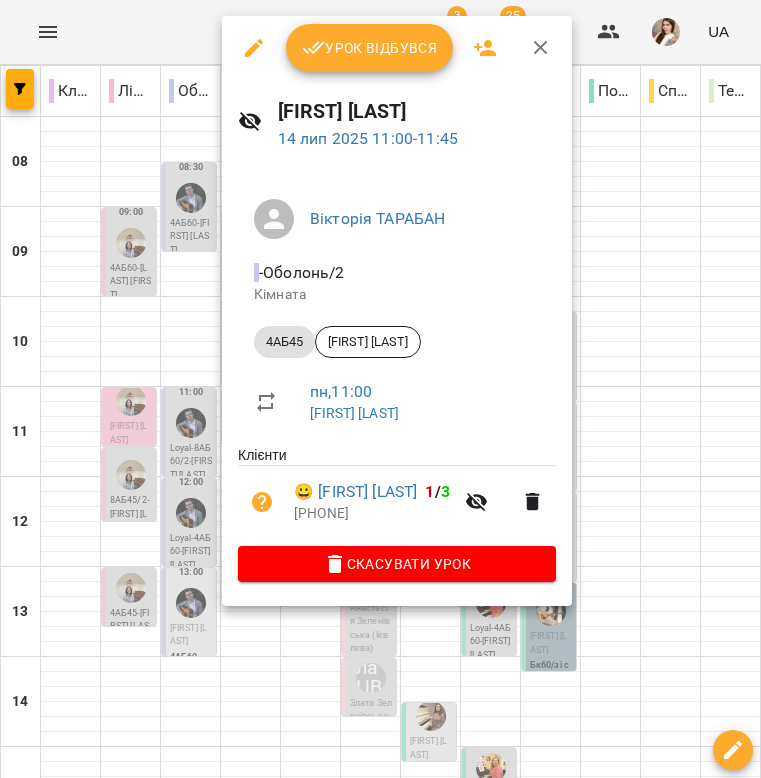 click 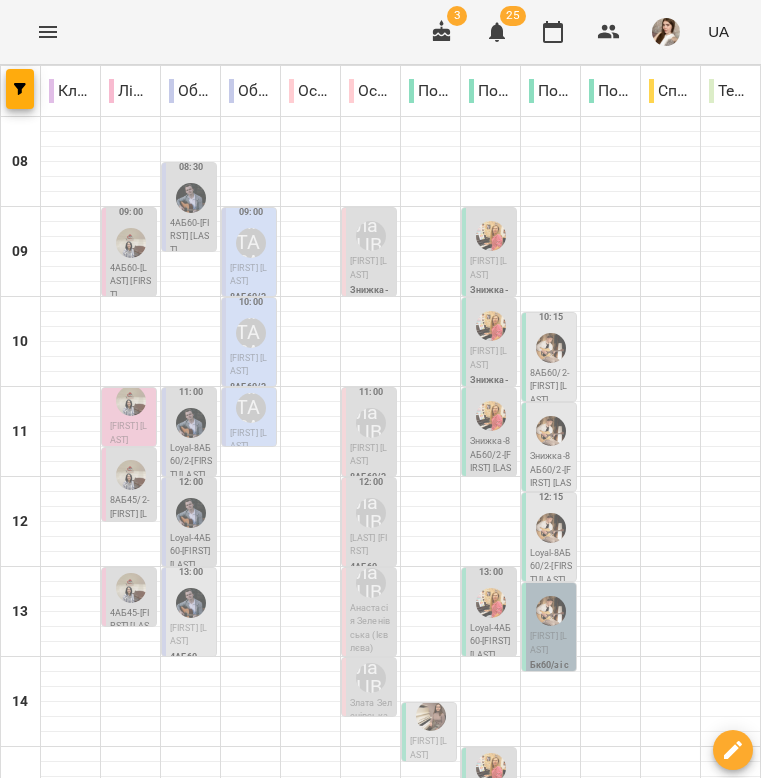 scroll, scrollTop: 620, scrollLeft: 0, axis: vertical 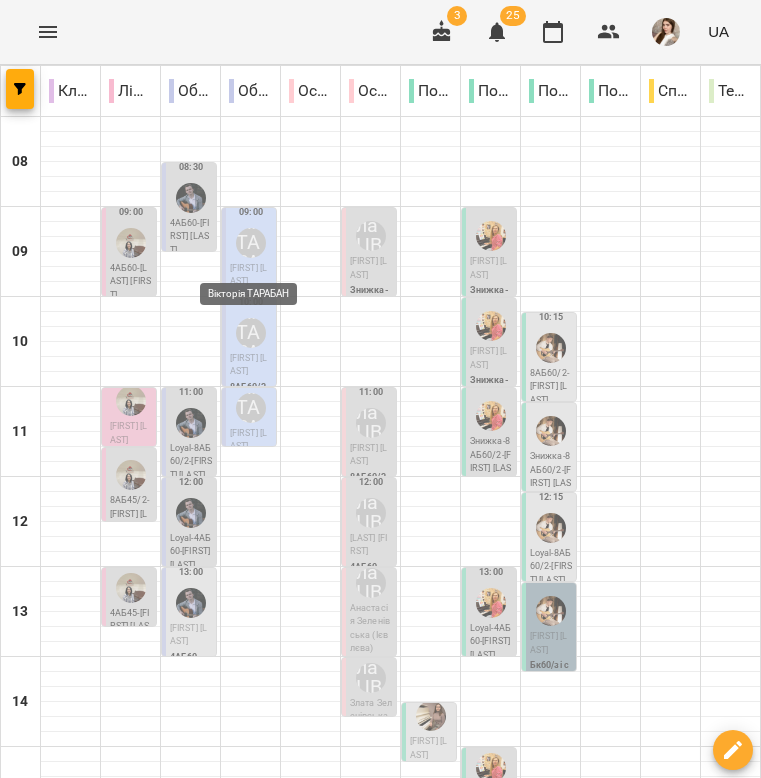 click on "Вікторія ТАРАБАН" at bounding box center (251, 873) 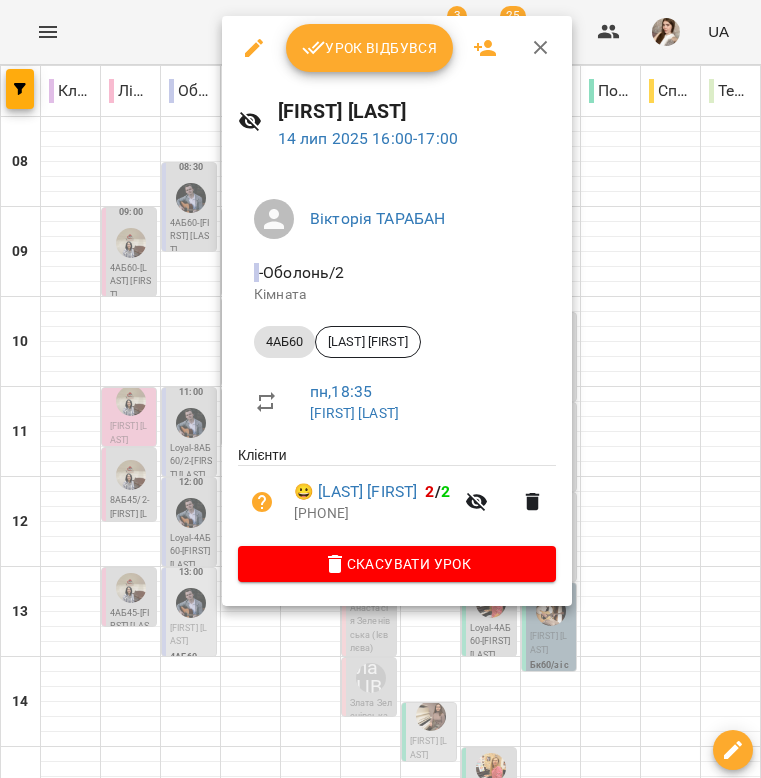 click 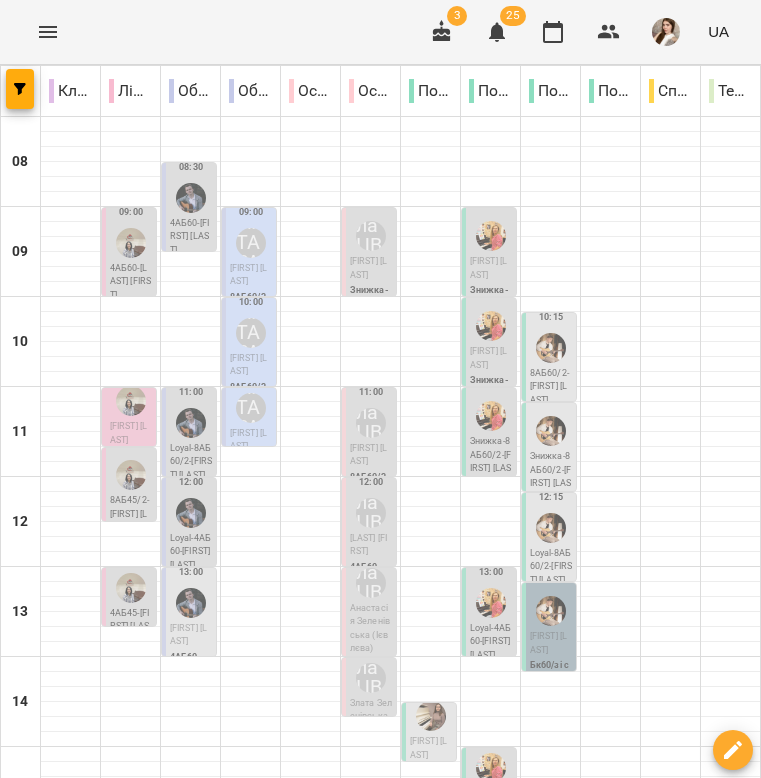 click on "Вікторія ТАРАБАН" at bounding box center (251, 948) 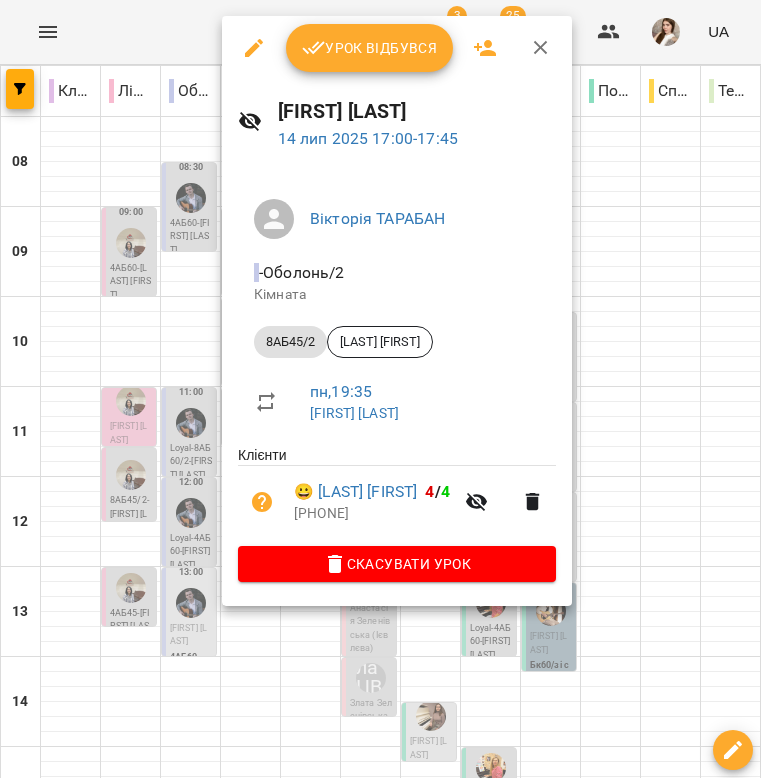 click 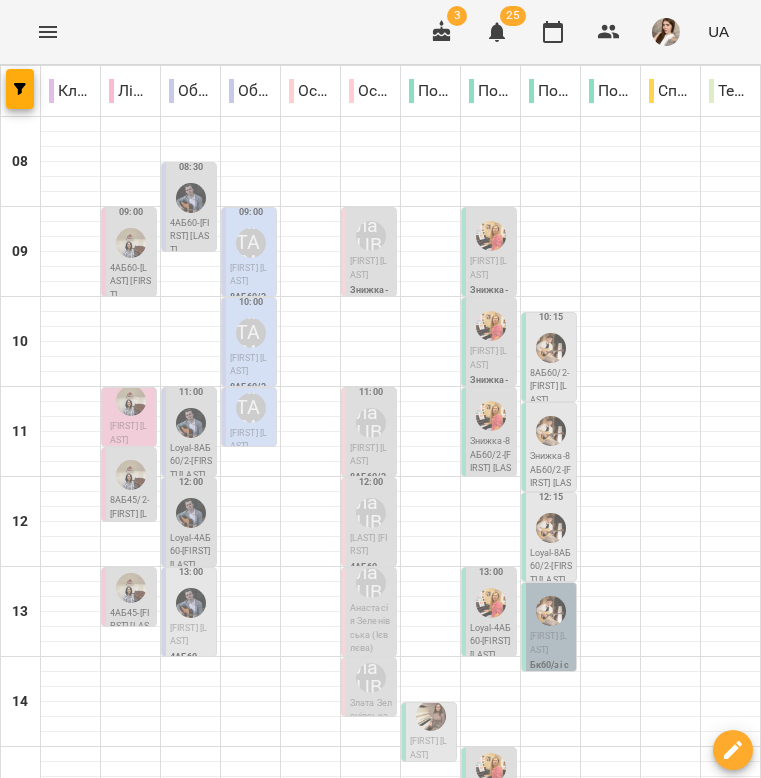 scroll, scrollTop: 0, scrollLeft: 0, axis: both 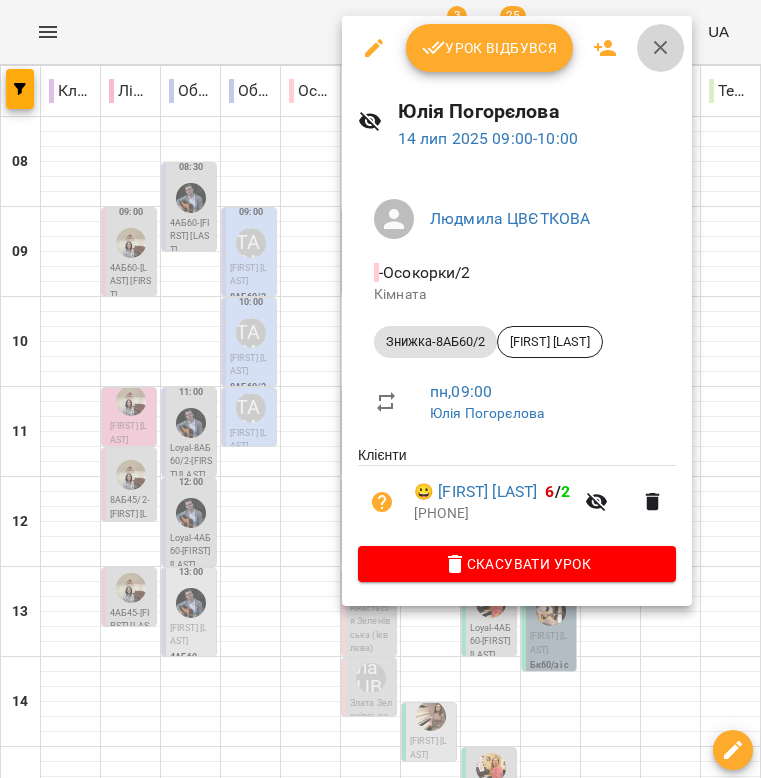 click 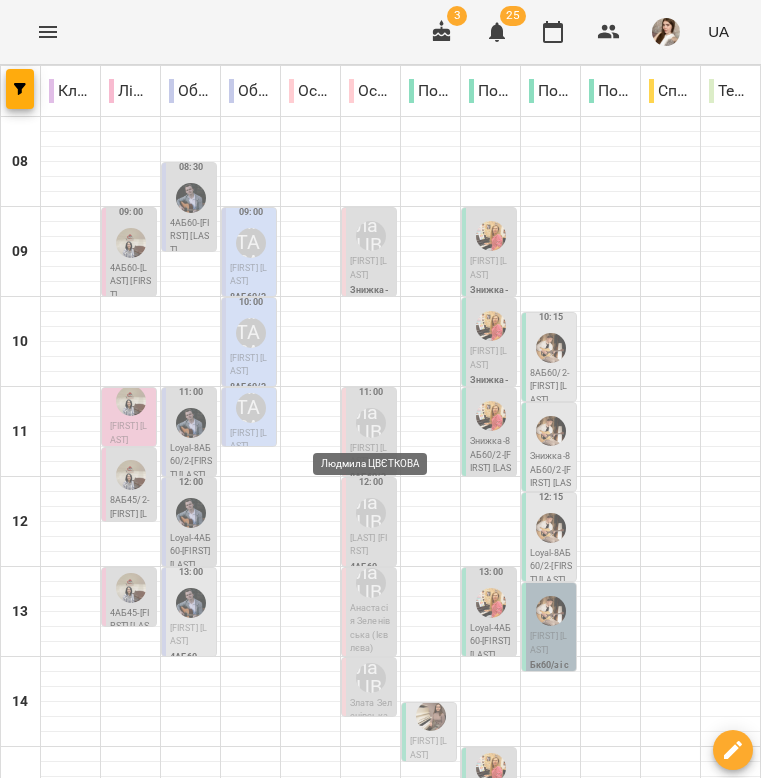 click on "Людмила ЦВЄТКОВА" at bounding box center [371, 423] 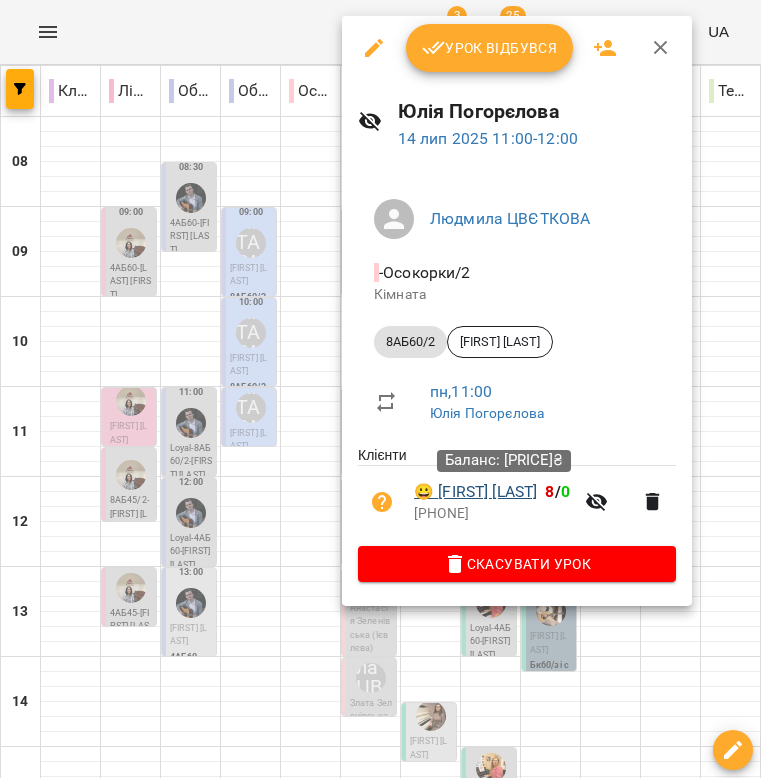 click on "😀   Майстренко Аріна" at bounding box center [475, 492] 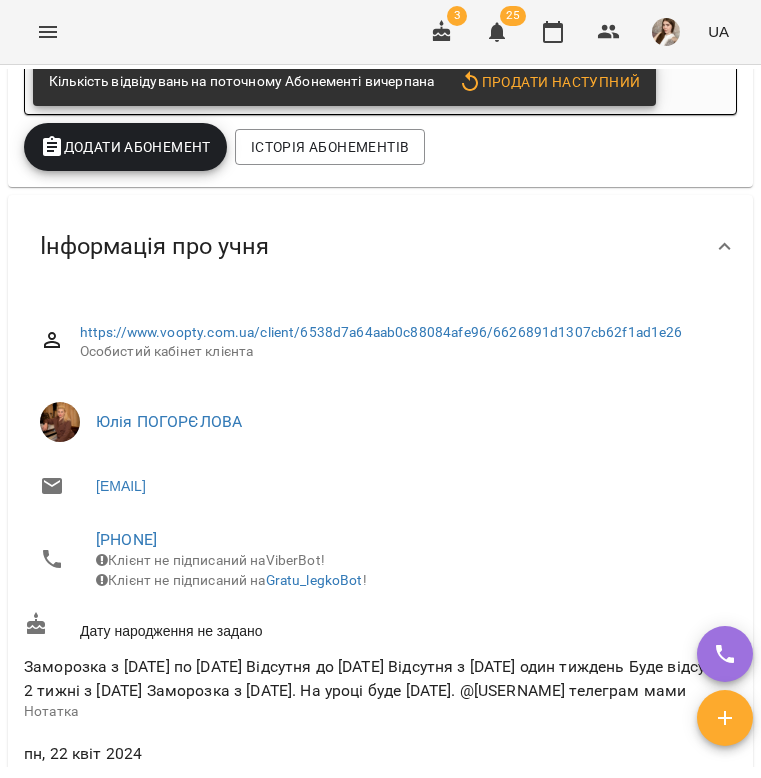 scroll, scrollTop: 1018, scrollLeft: 0, axis: vertical 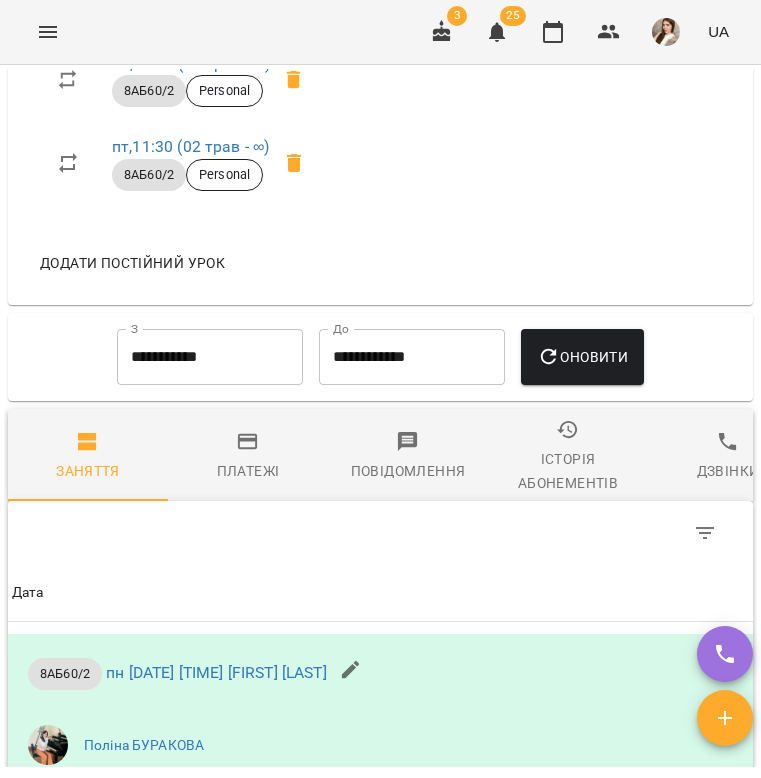 click on "Платежі" at bounding box center (248, 471) 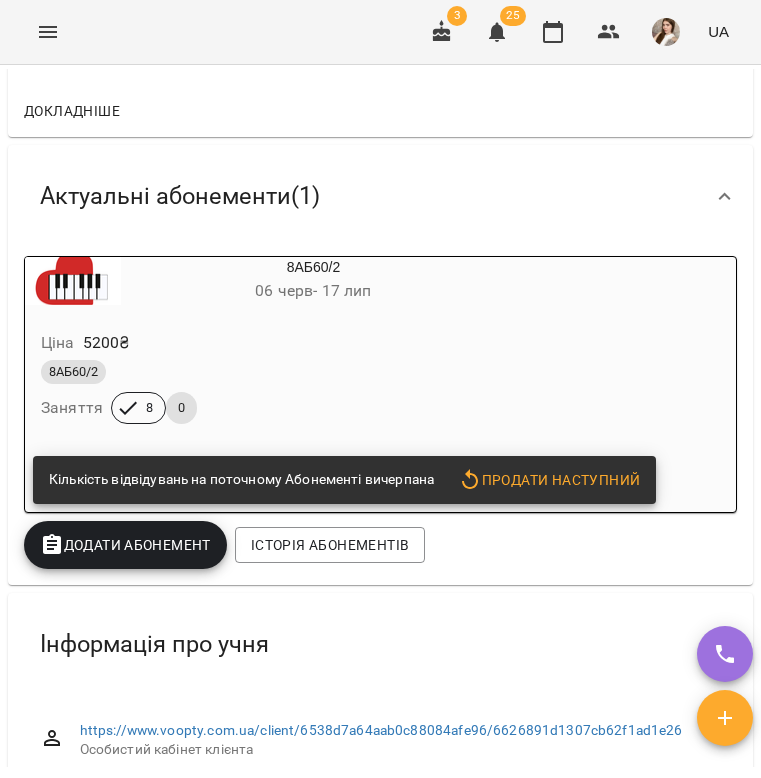 scroll, scrollTop: 215, scrollLeft: 0, axis: vertical 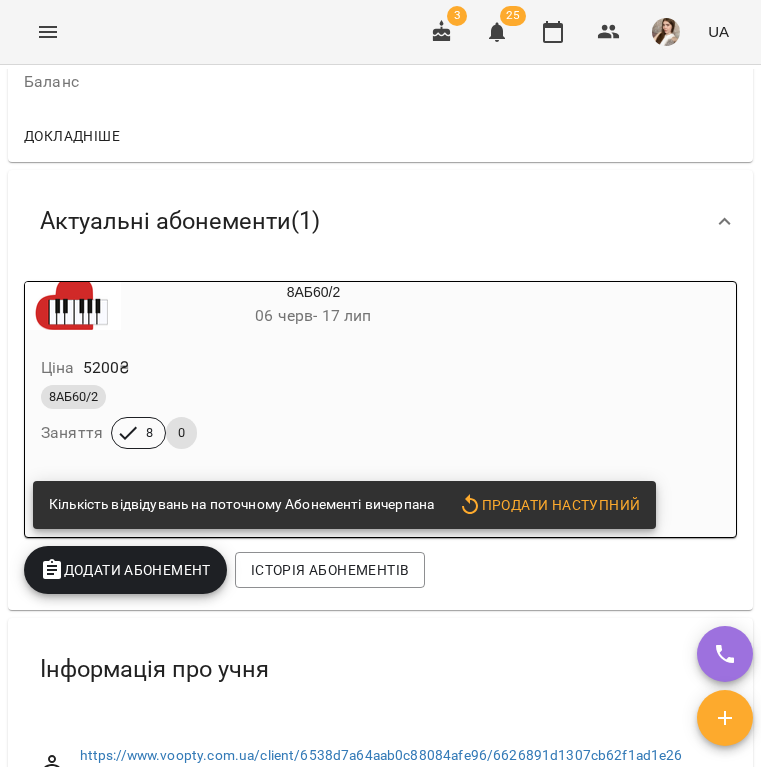 click on "Кількість відвідувань на поточному Абонементі вичерпана Продати наступний" at bounding box center (380, 505) 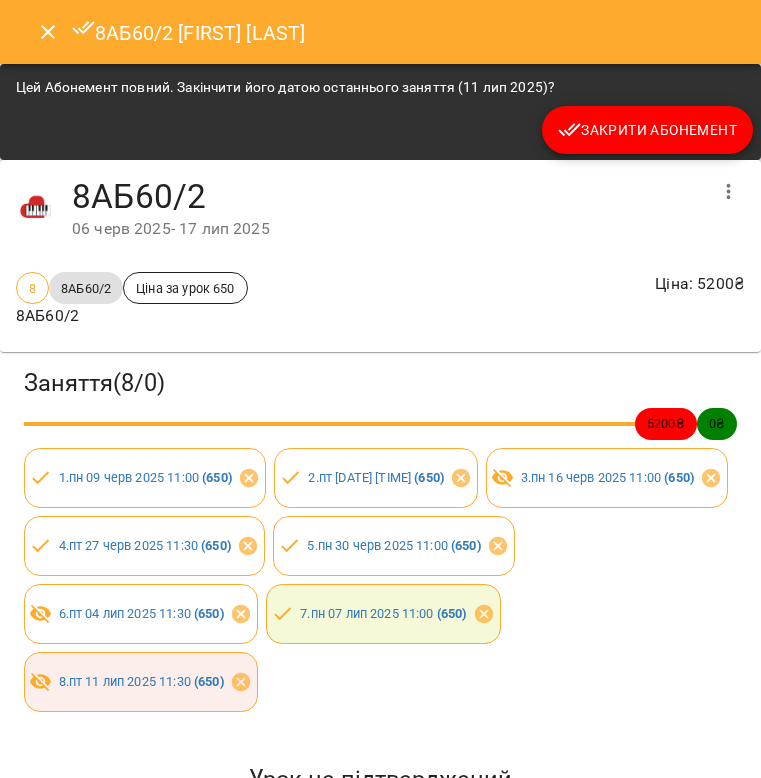 click on "Закрити Абонемент" at bounding box center [647, 130] 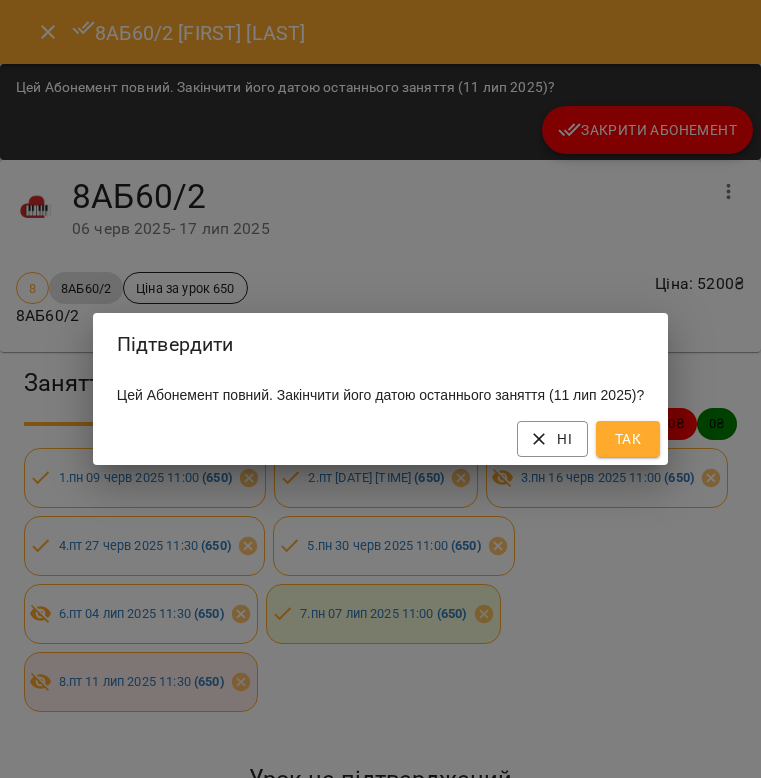 click on "Ні Так" at bounding box center (380, 439) 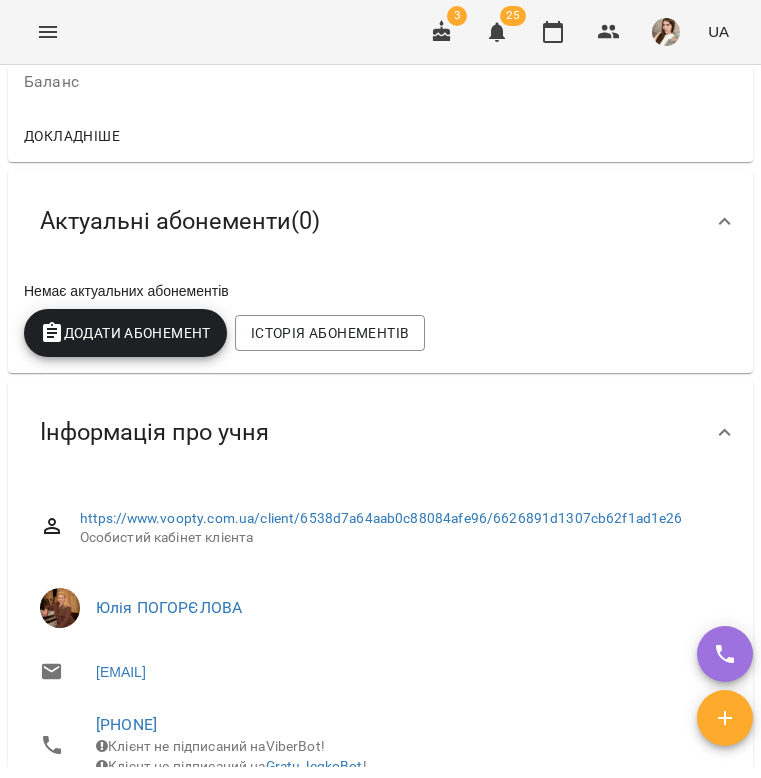 click on "Додати Абонемент" at bounding box center (125, 333) 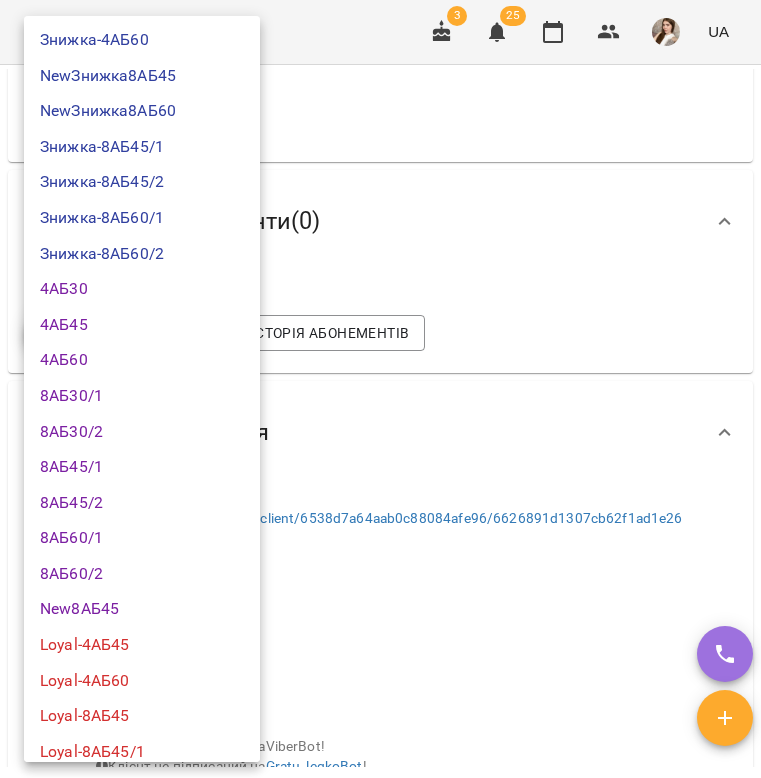 scroll, scrollTop: 123, scrollLeft: 0, axis: vertical 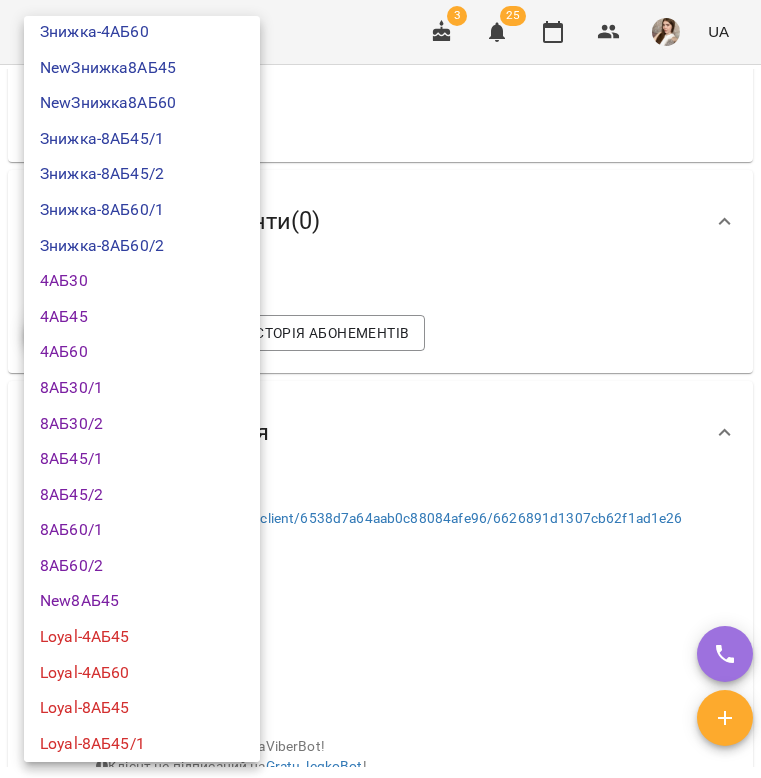 click on "8АБ60/2" at bounding box center [142, 566] 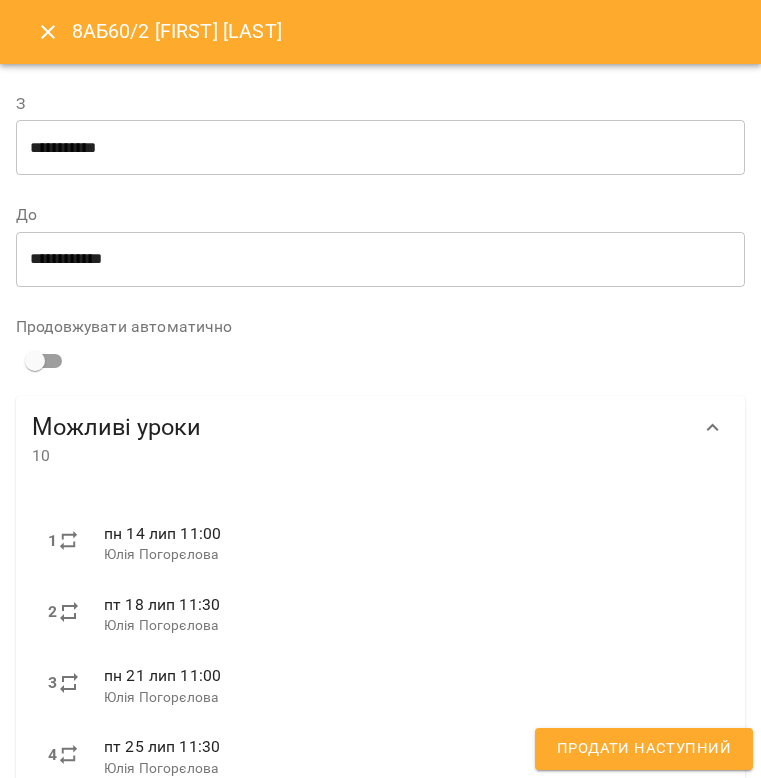 click on "Продати наступний" at bounding box center (644, 749) 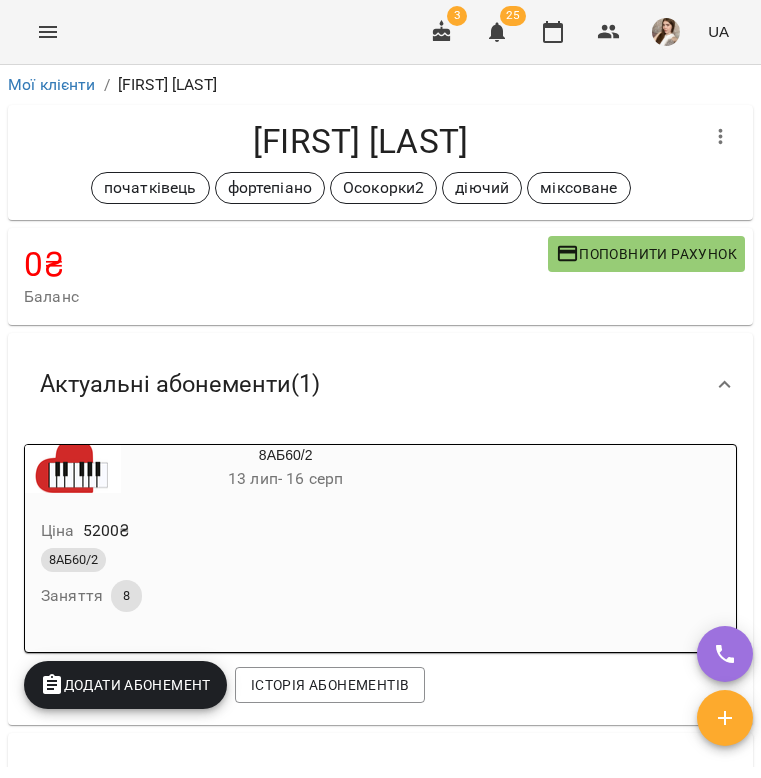 scroll, scrollTop: 0, scrollLeft: 0, axis: both 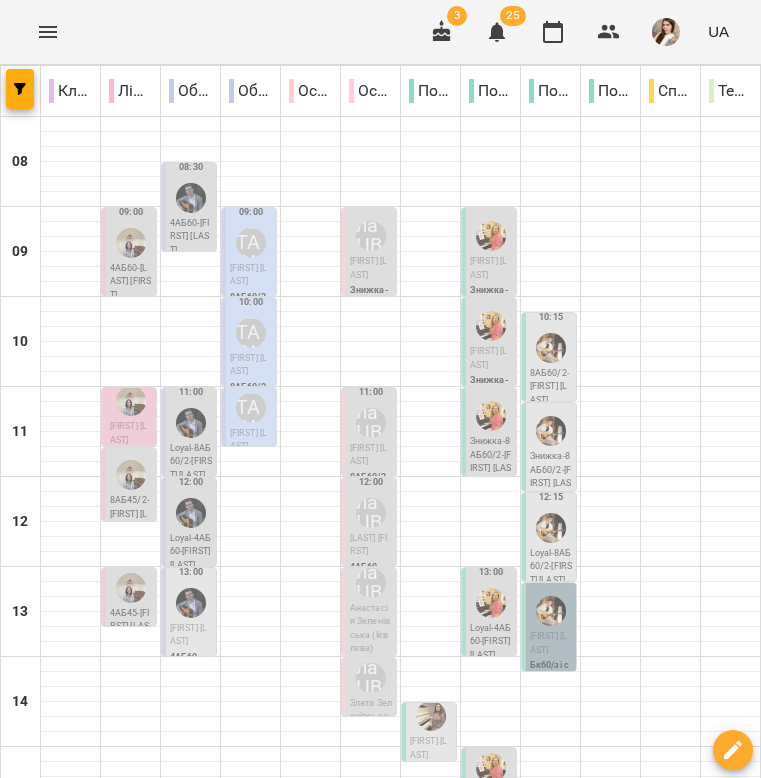 click on "[LAST] [FIRST]" at bounding box center [368, 545] 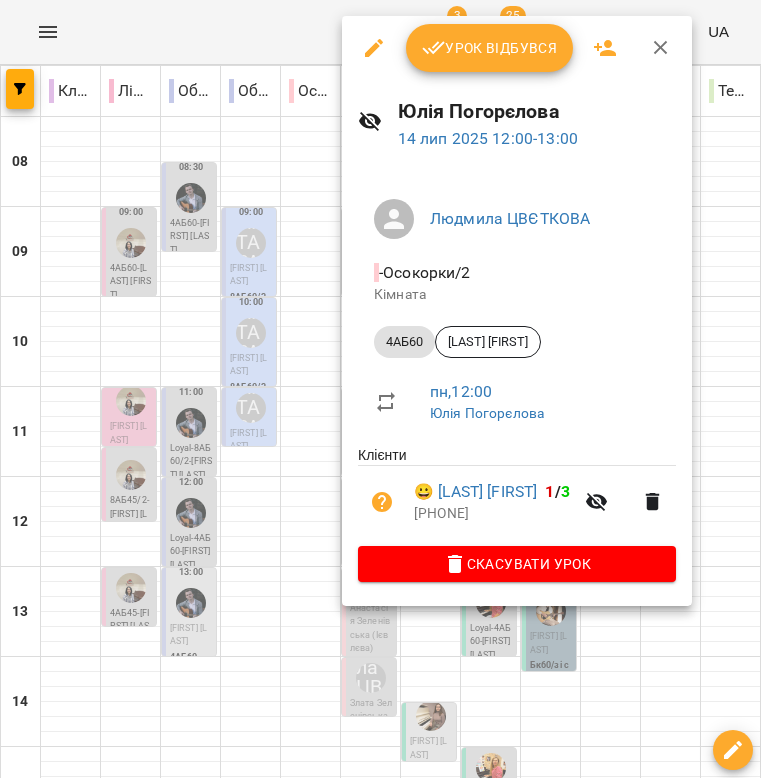 click 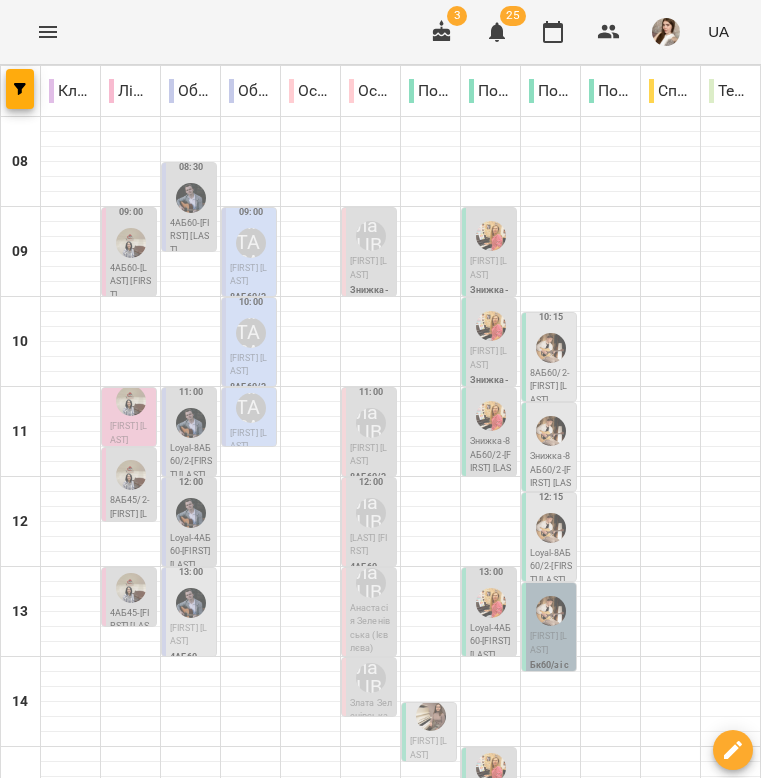 click on "Анастасія Зеленівська (Ієвлєва)" at bounding box center [370, 628] 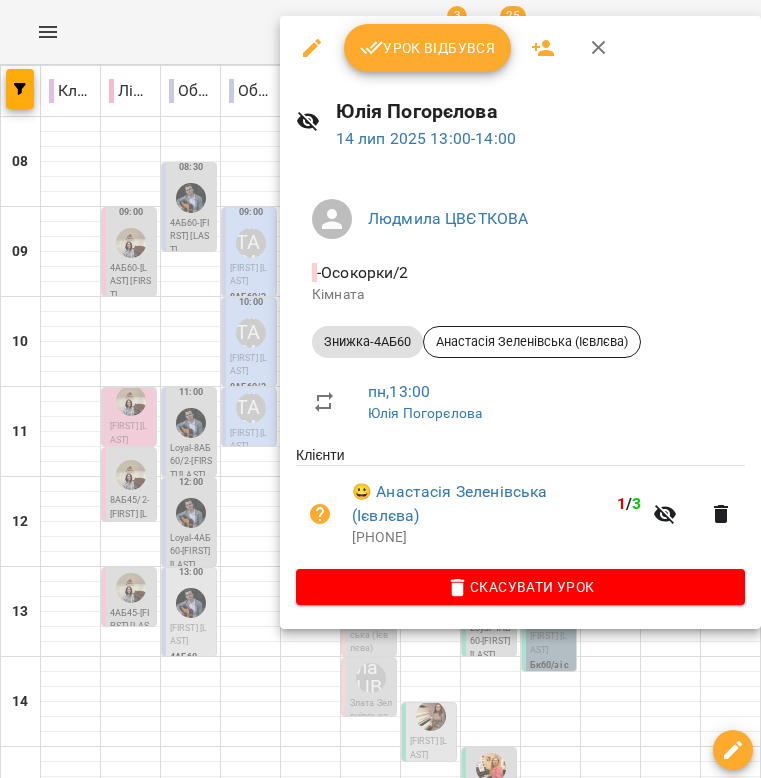 click at bounding box center (599, 48) 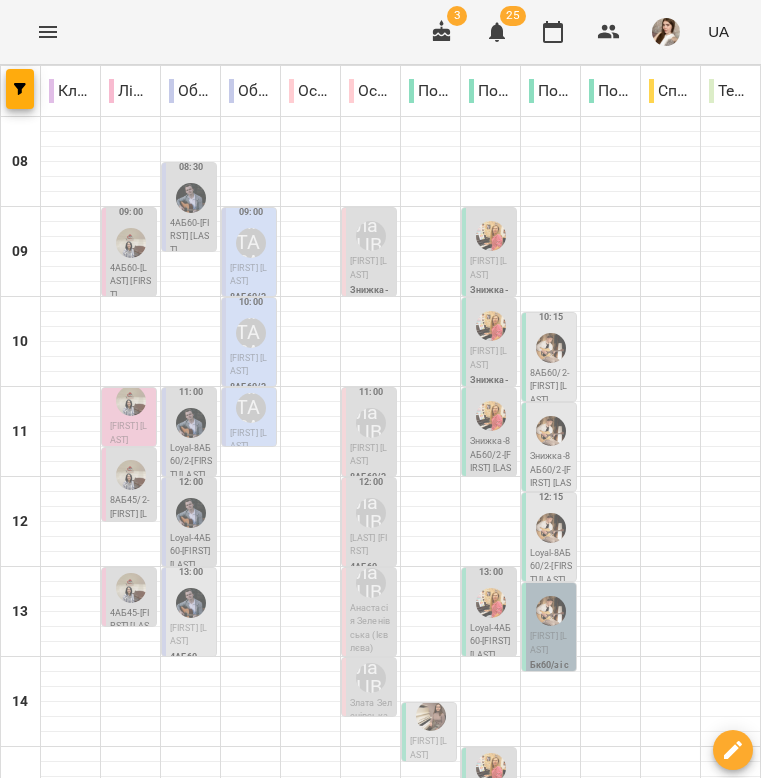 scroll, scrollTop: 300, scrollLeft: 0, axis: vertical 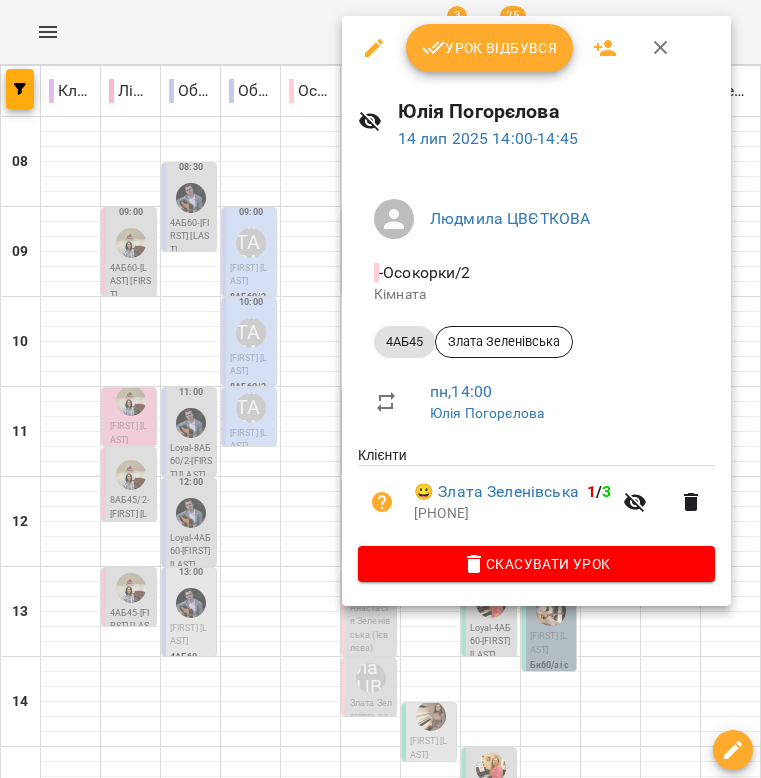 click 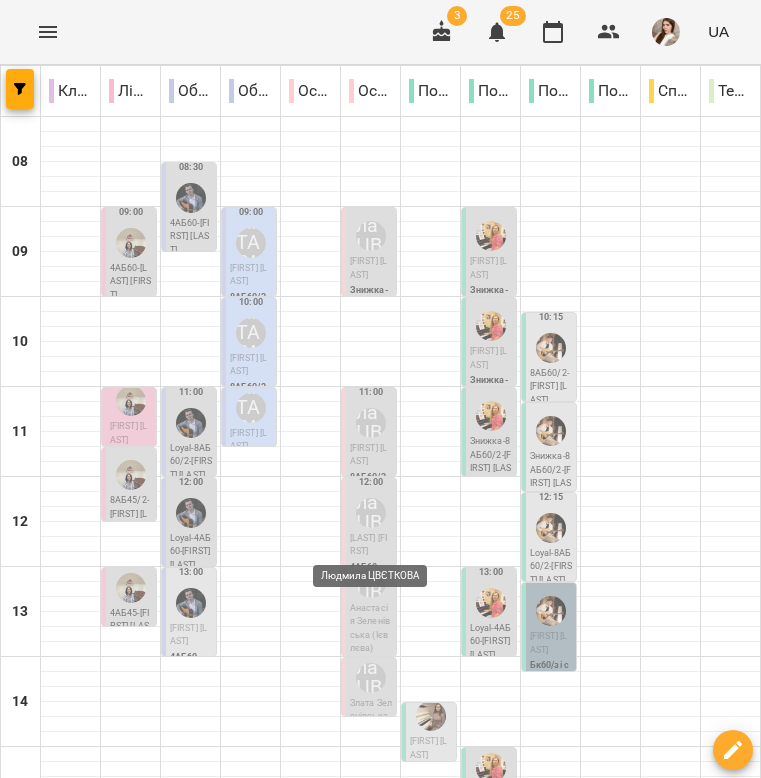 click on "Людмила ЦВЄТКОВА" at bounding box center (371, 835) 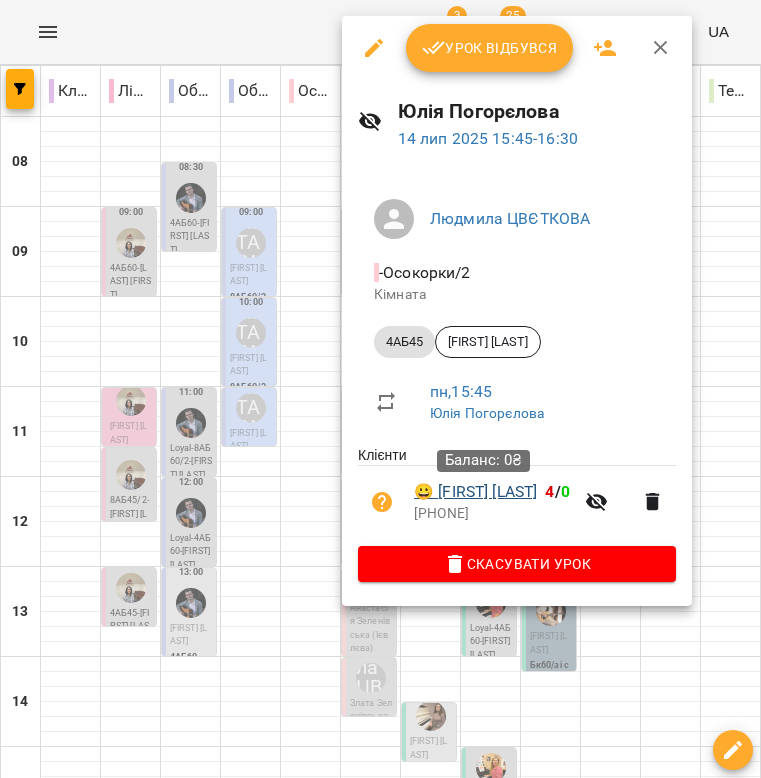 click on "😀   Лілія Натолока" at bounding box center (475, 492) 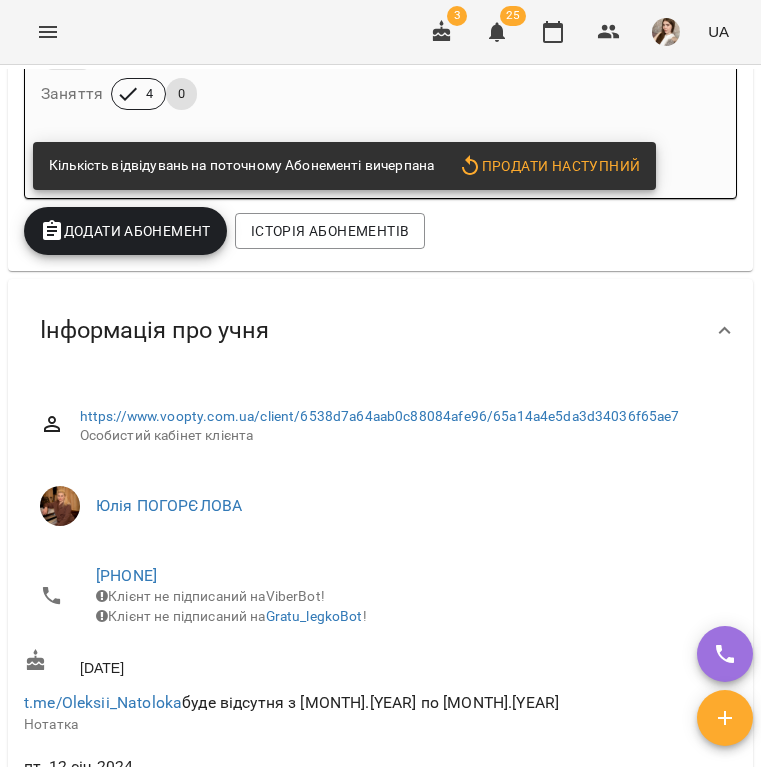 scroll, scrollTop: 674, scrollLeft: 0, axis: vertical 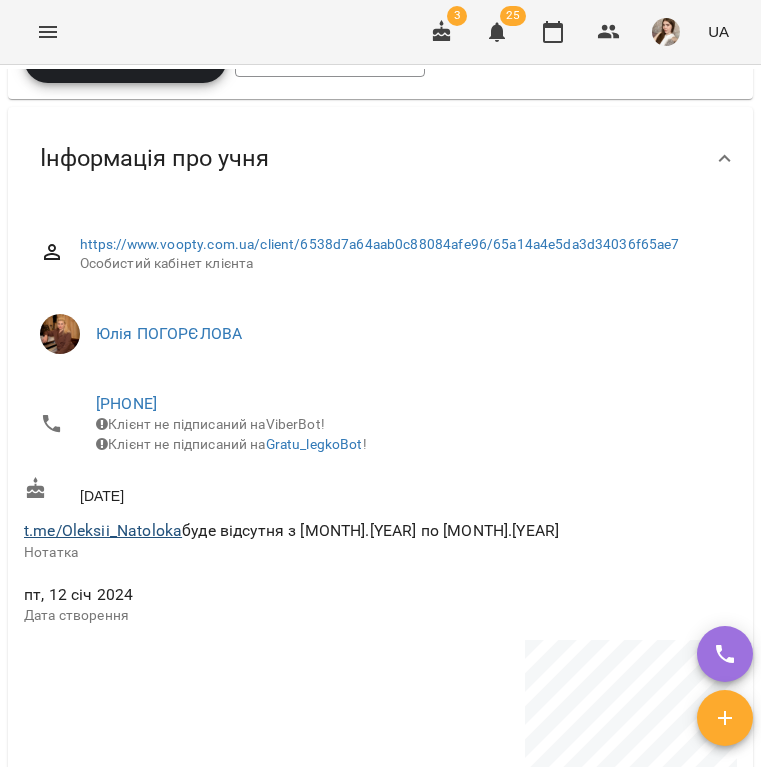 click on "t.me/Oleksii_Natoloka" at bounding box center [103, 530] 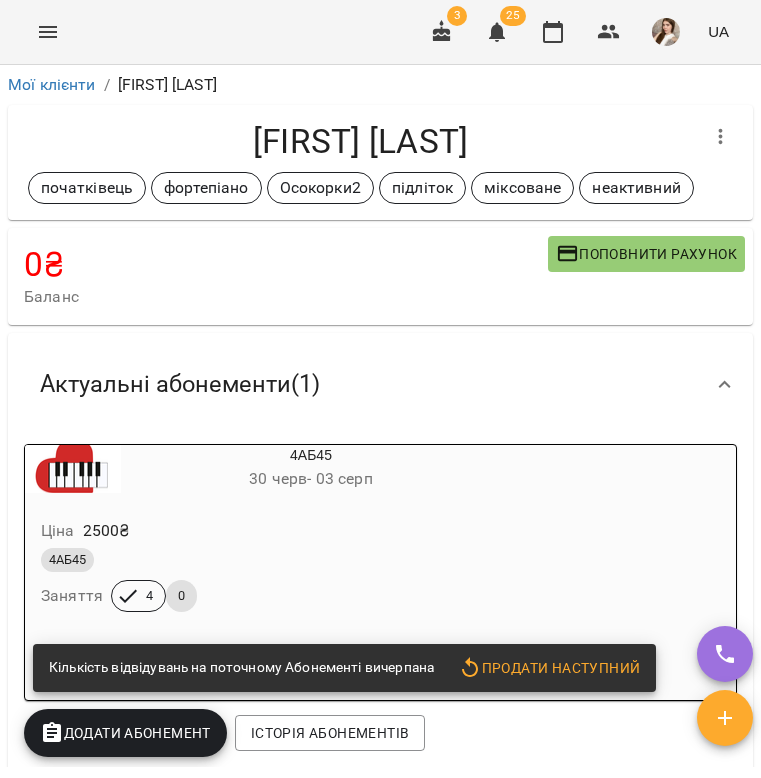 scroll, scrollTop: 0, scrollLeft: 0, axis: both 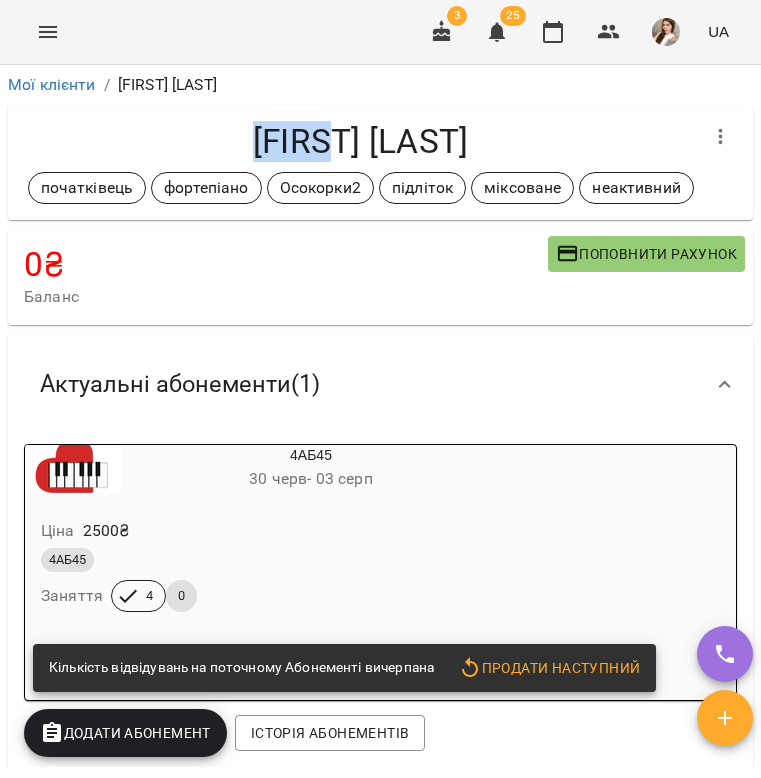 click on "[FIRST] [LAST]" at bounding box center [360, 141] 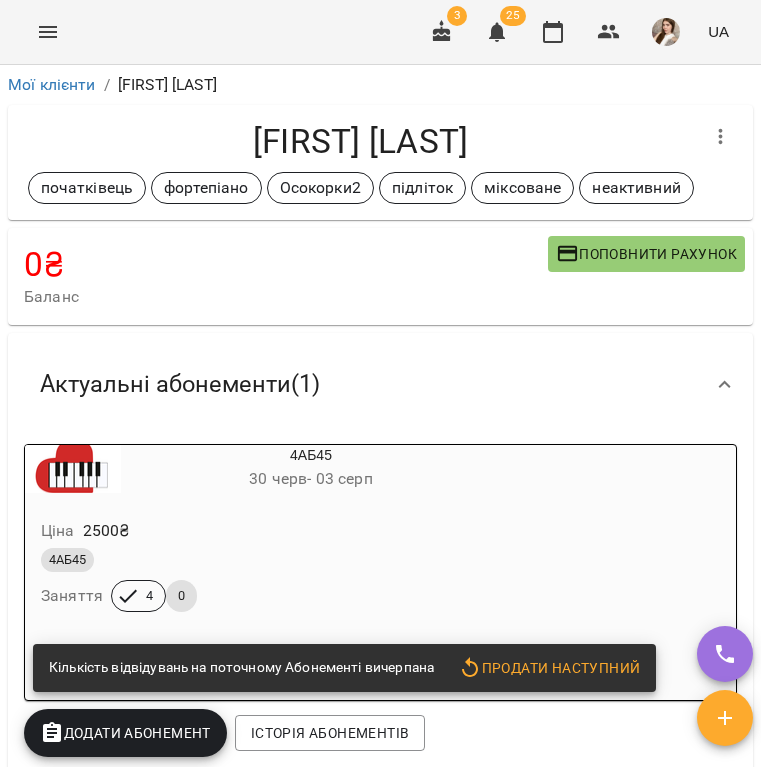 click on "[FIRST] [LAST]" at bounding box center (360, 141) 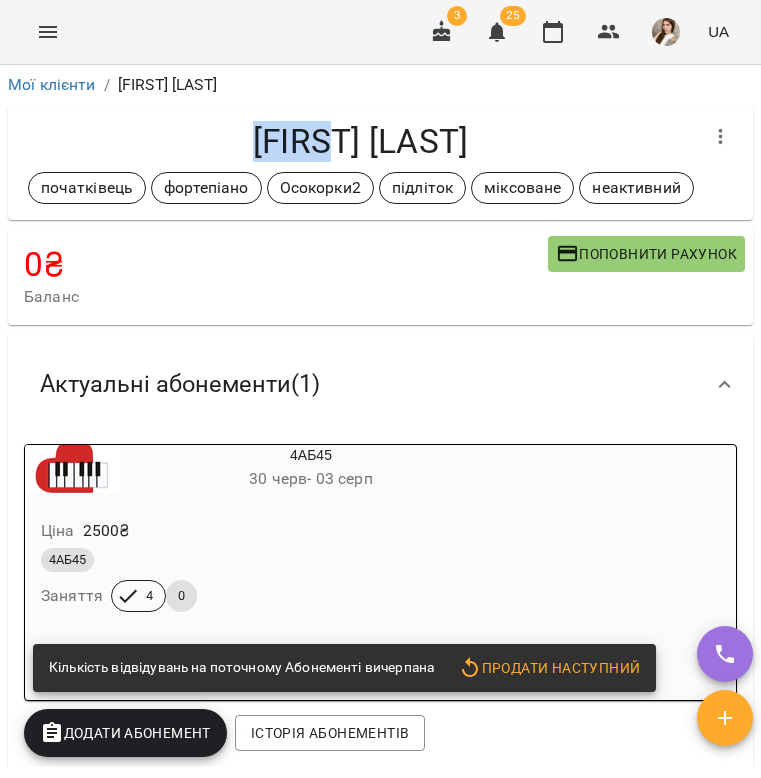 click on "[FIRST] [LAST]" at bounding box center [360, 141] 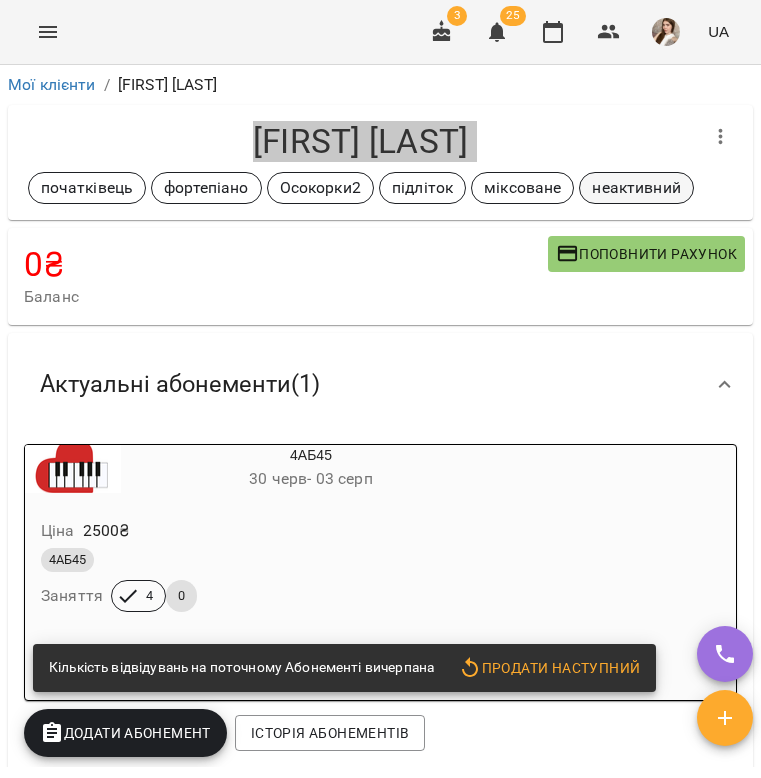 scroll, scrollTop: 0, scrollLeft: 0, axis: both 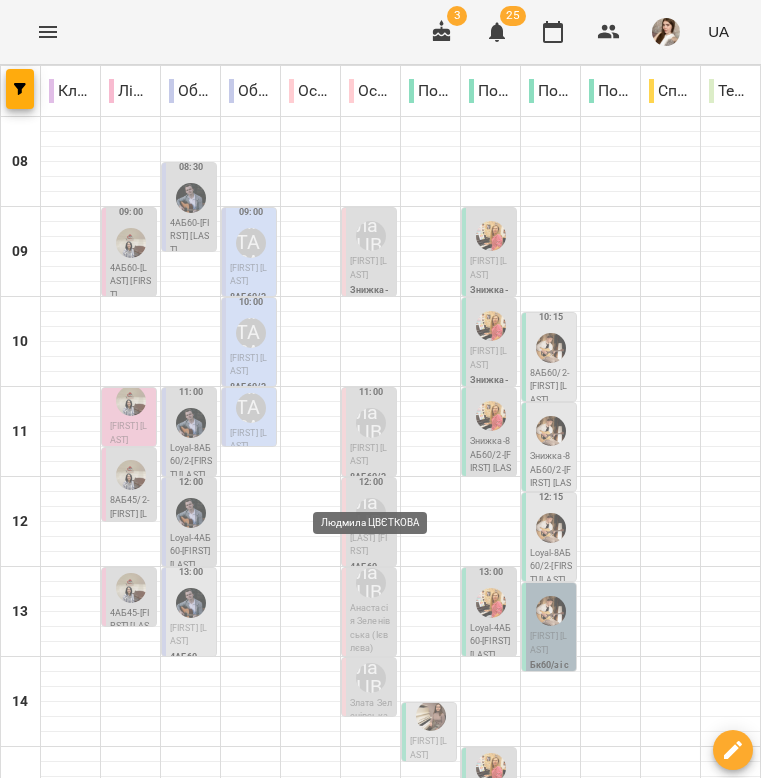click on "Людмила ЦВЄТКОВА" at bounding box center [371, 1105] 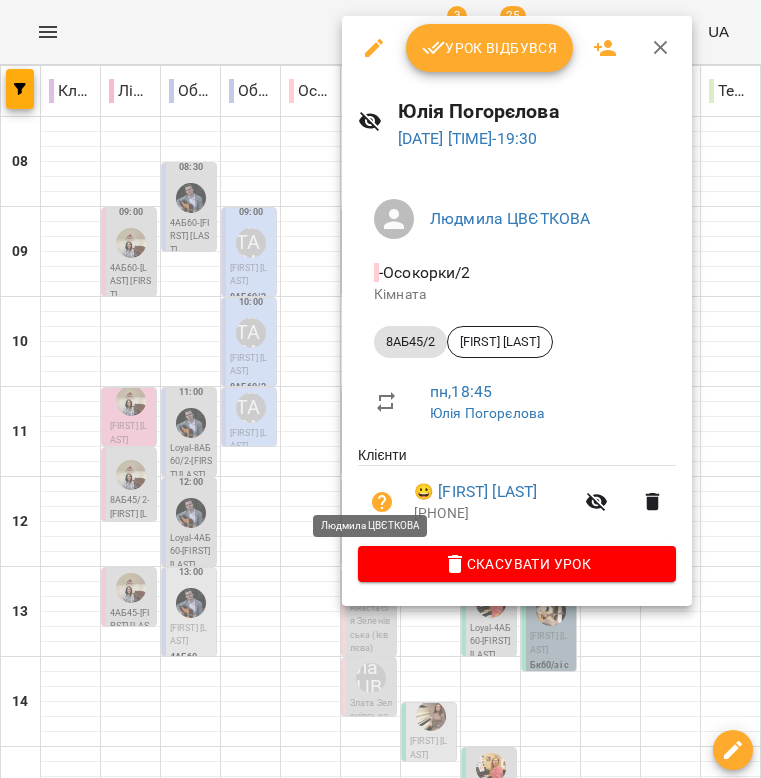 scroll, scrollTop: 620, scrollLeft: 0, axis: vertical 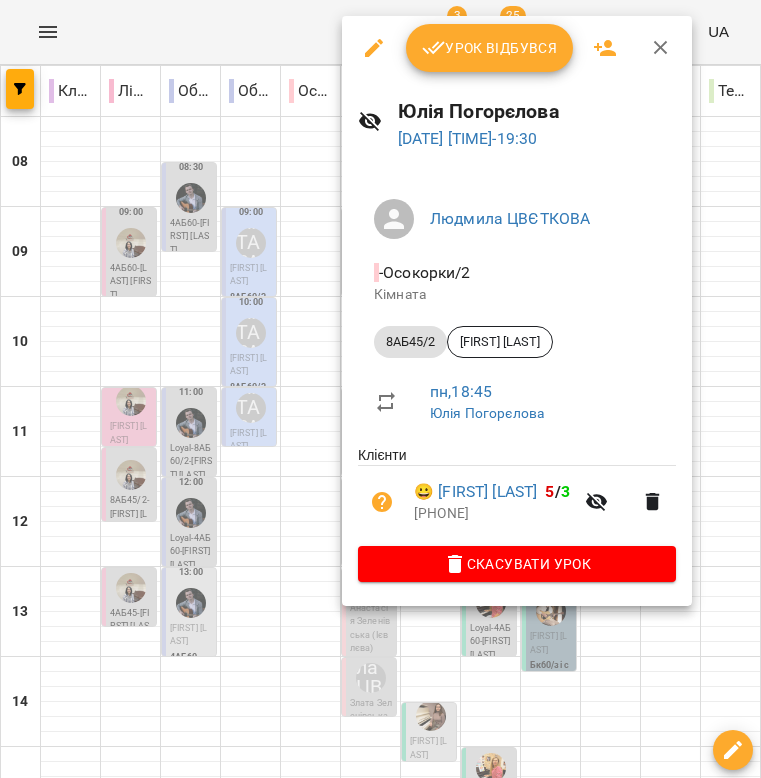 click 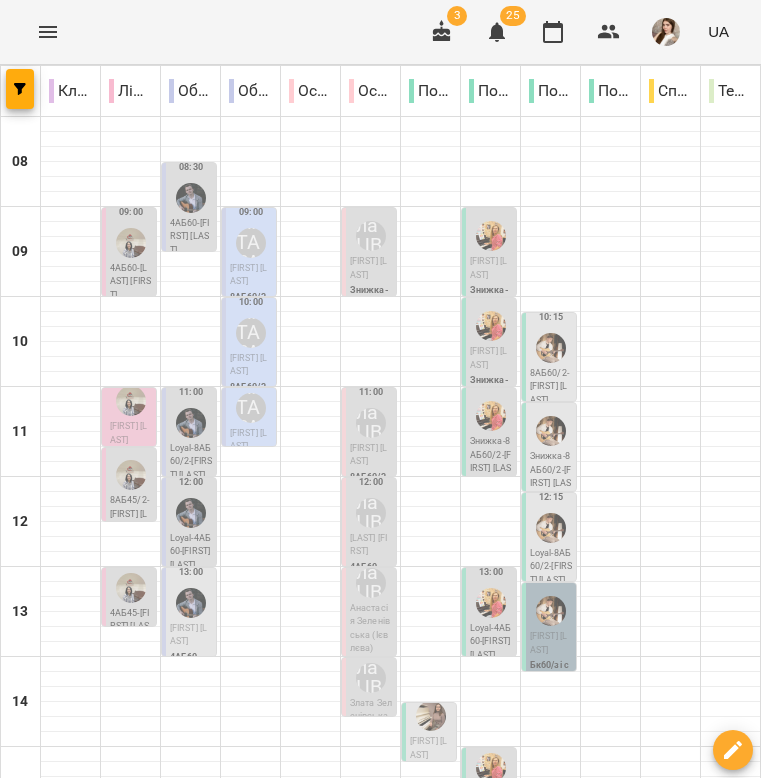 click on "Людмила ЦВЄТКОВА" at bounding box center (371, 1166) 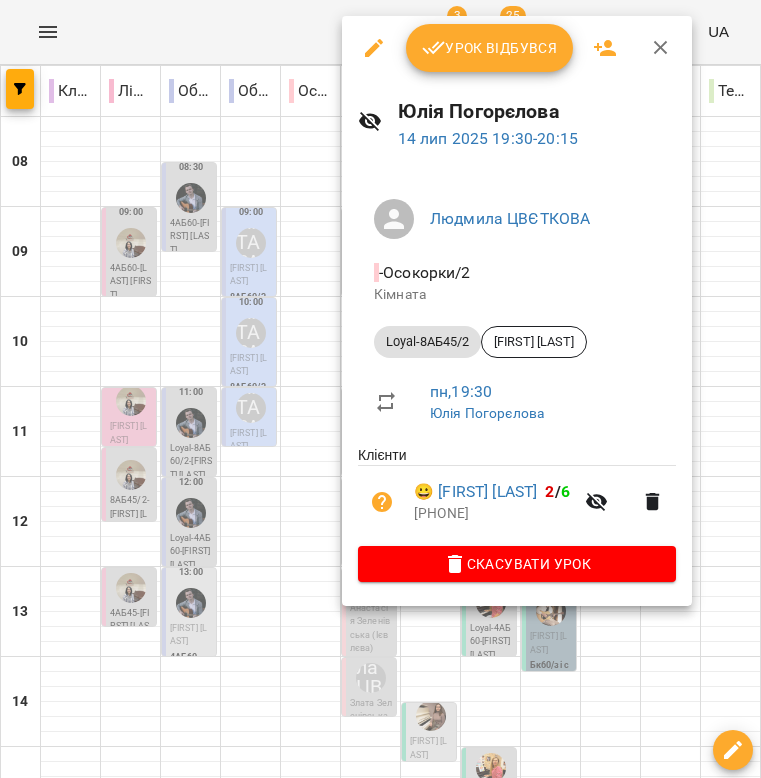 click at bounding box center (661, 48) 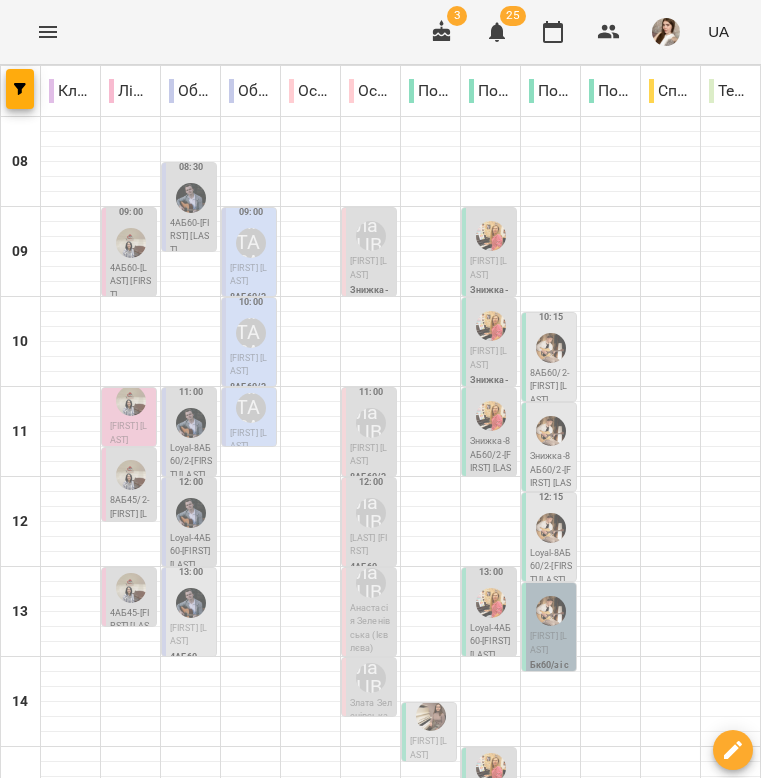 click on "[FIRST] [LAST]" at bounding box center (371, 1266) 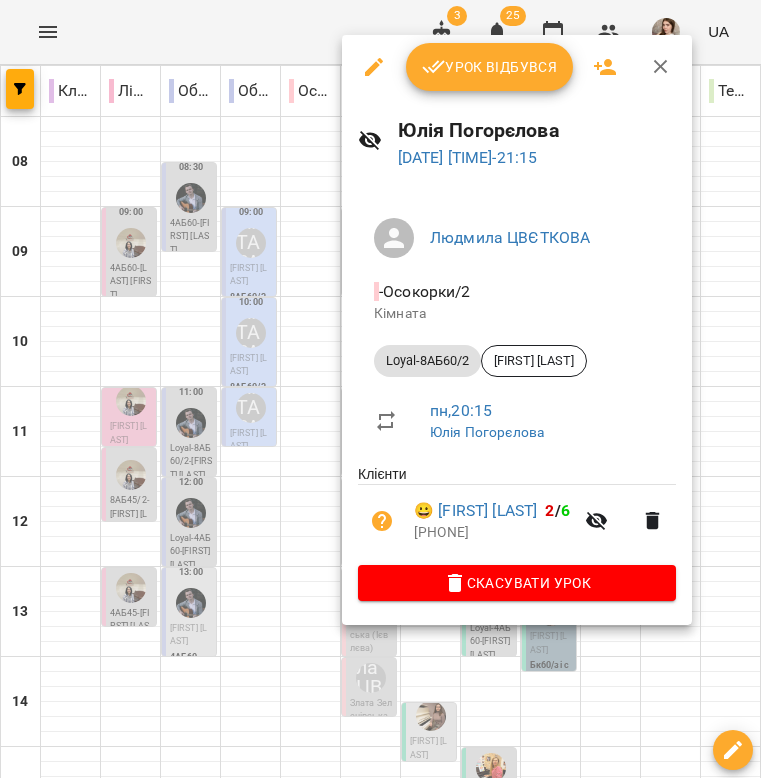 click 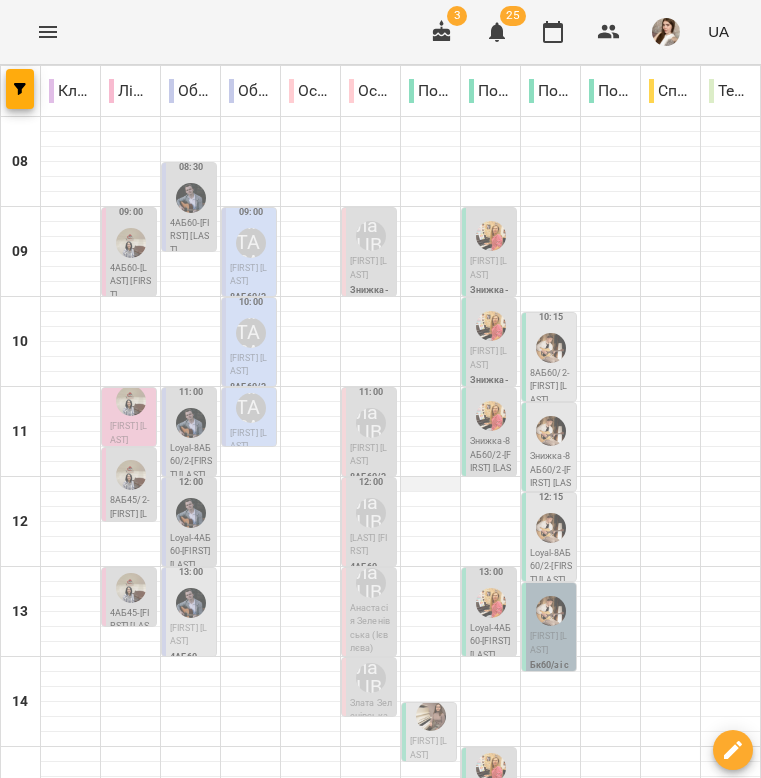 scroll, scrollTop: 414, scrollLeft: 0, axis: vertical 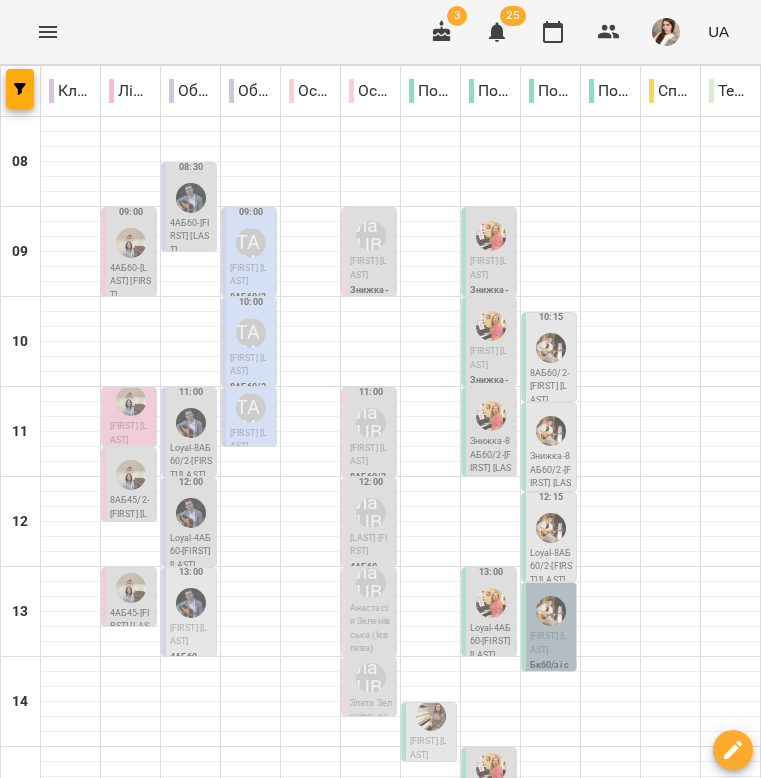 click on "[FIRST] [LAST]" at bounding box center (428, 748) 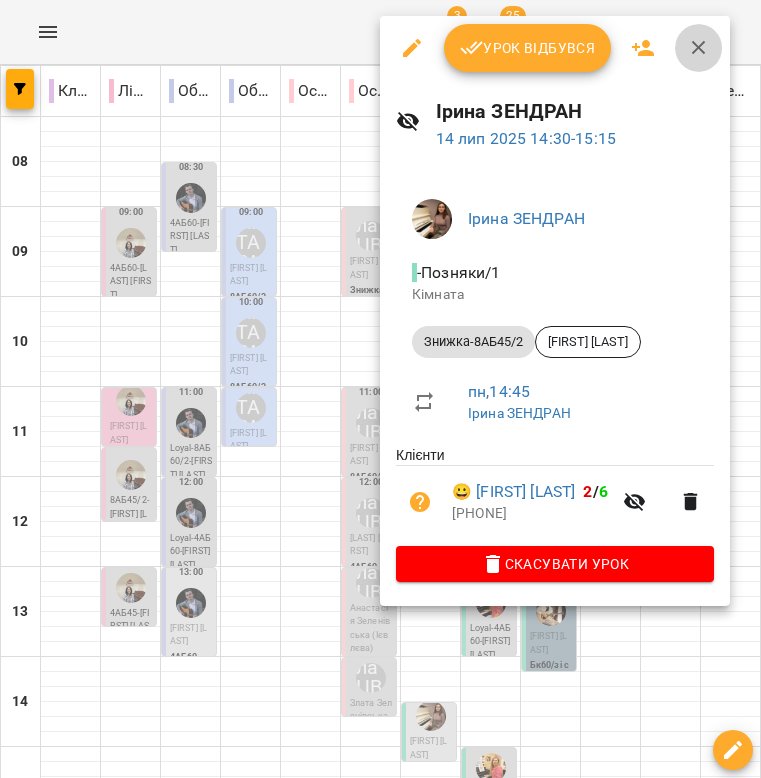click 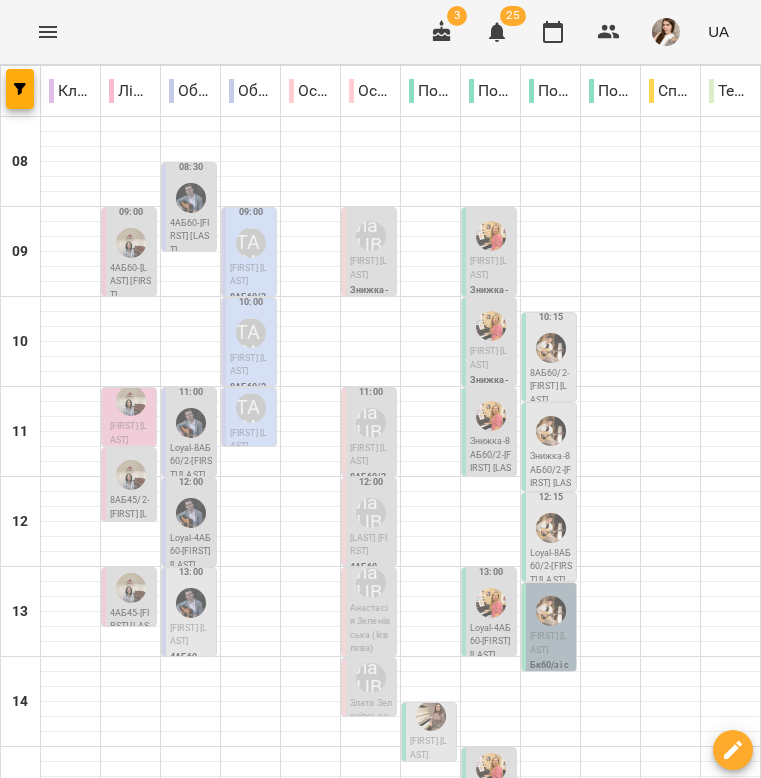 click on "3 25 UA" at bounding box center (577, 32) 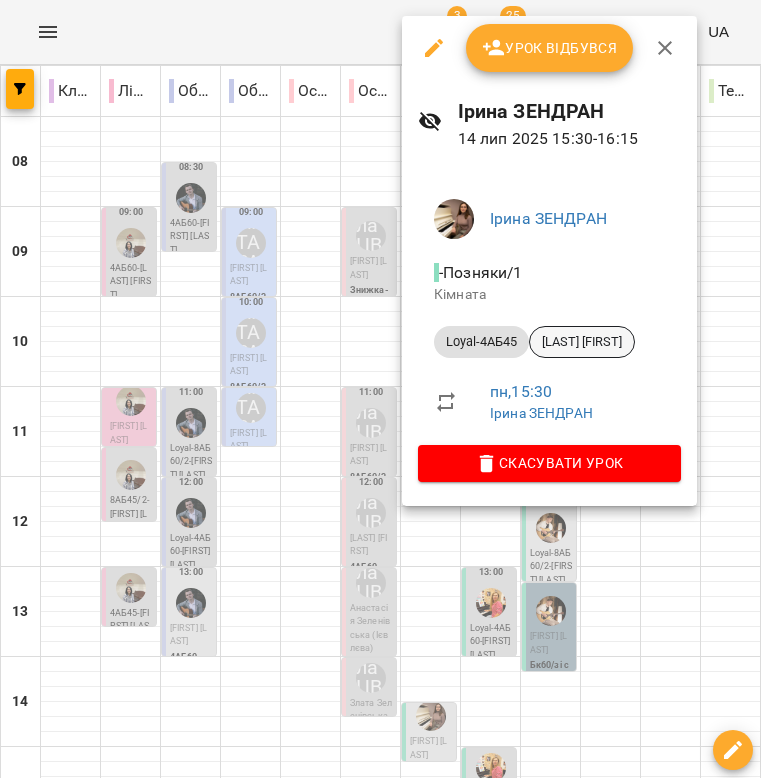 click on "[LAST] [FIRST]" at bounding box center (582, 342) 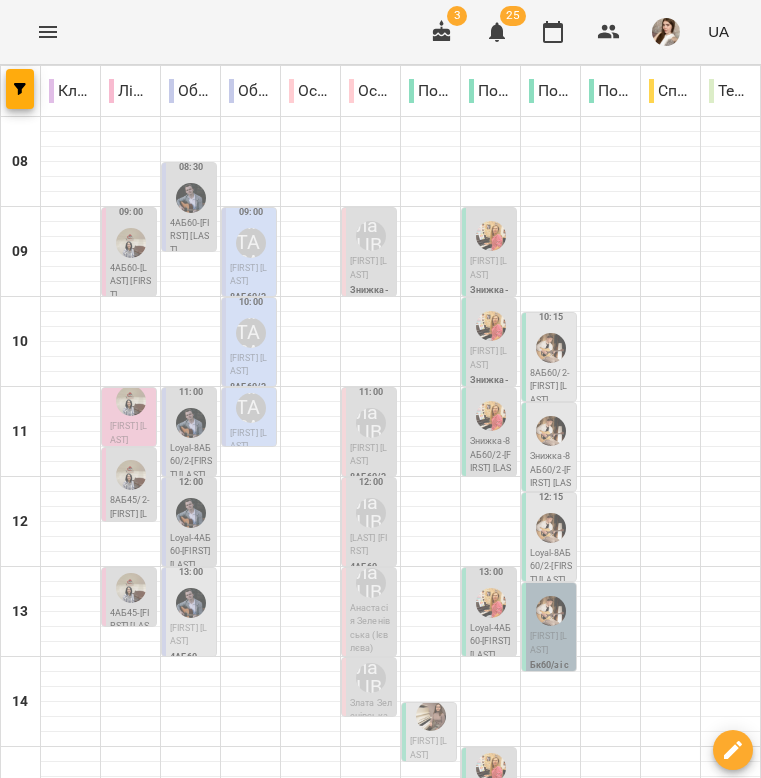 scroll, scrollTop: 620, scrollLeft: 0, axis: vertical 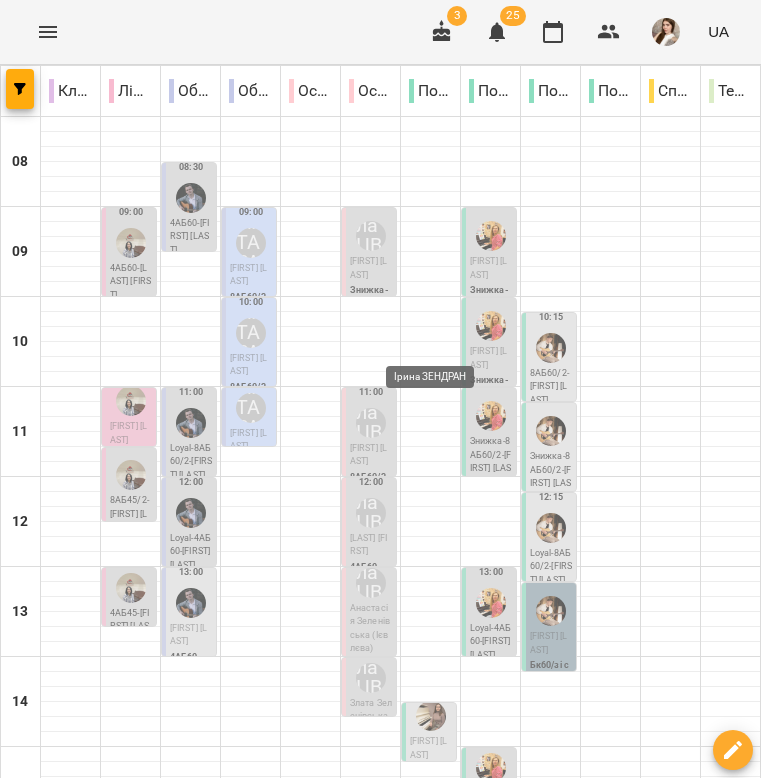 click at bounding box center (431, 963) 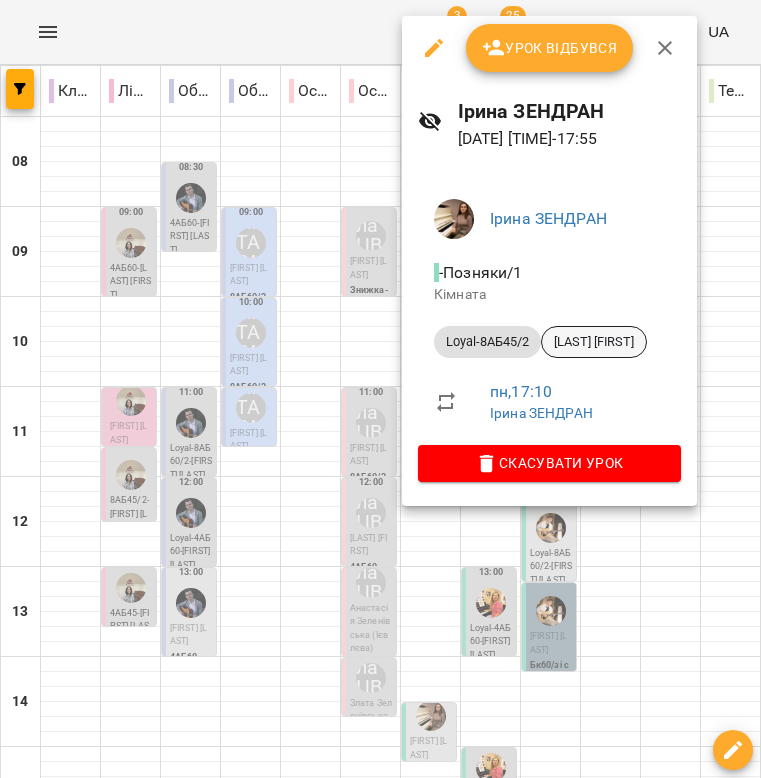 click on "[LAST] [FIRST]" at bounding box center (594, 342) 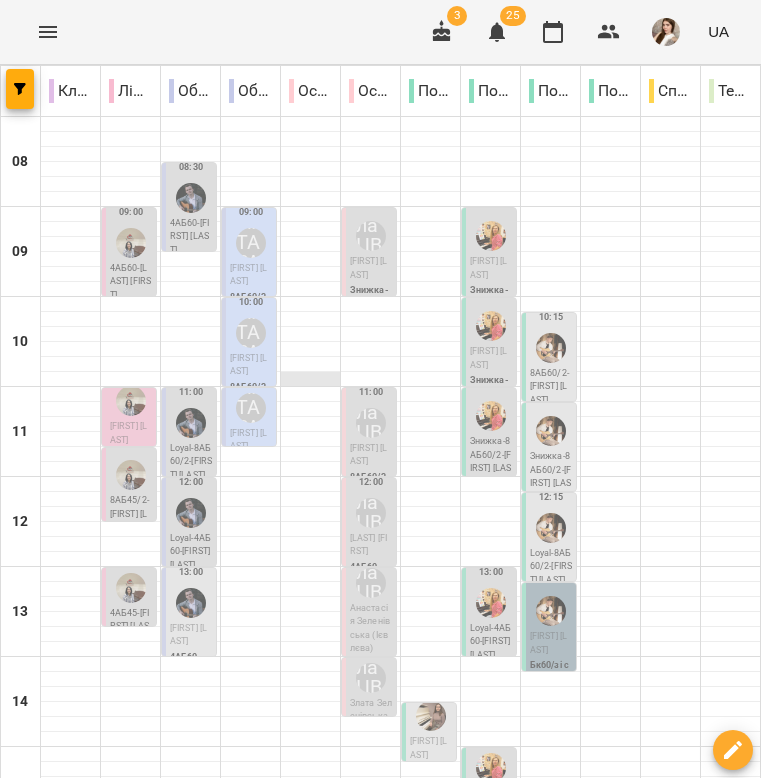 scroll, scrollTop: 620, scrollLeft: 0, axis: vertical 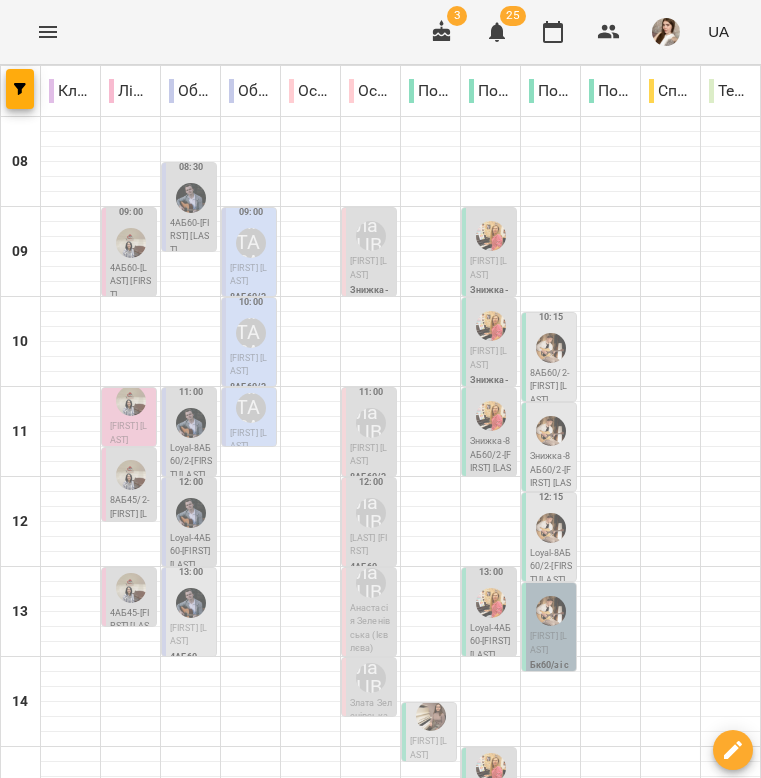 click on "Loyal-8АБ45/2 - Горобцев Інокентій" at bounding box center (431, 1002) 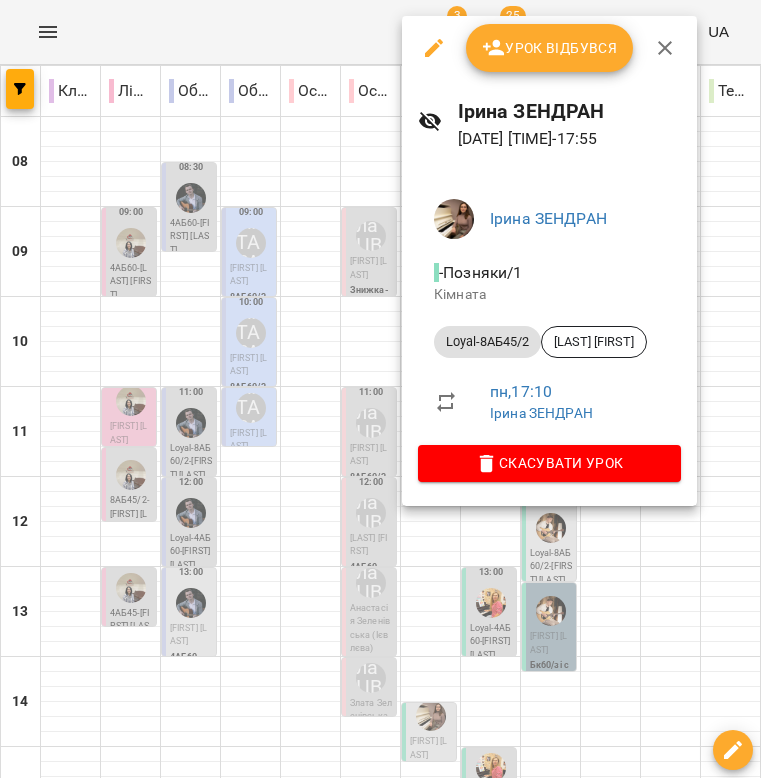 click 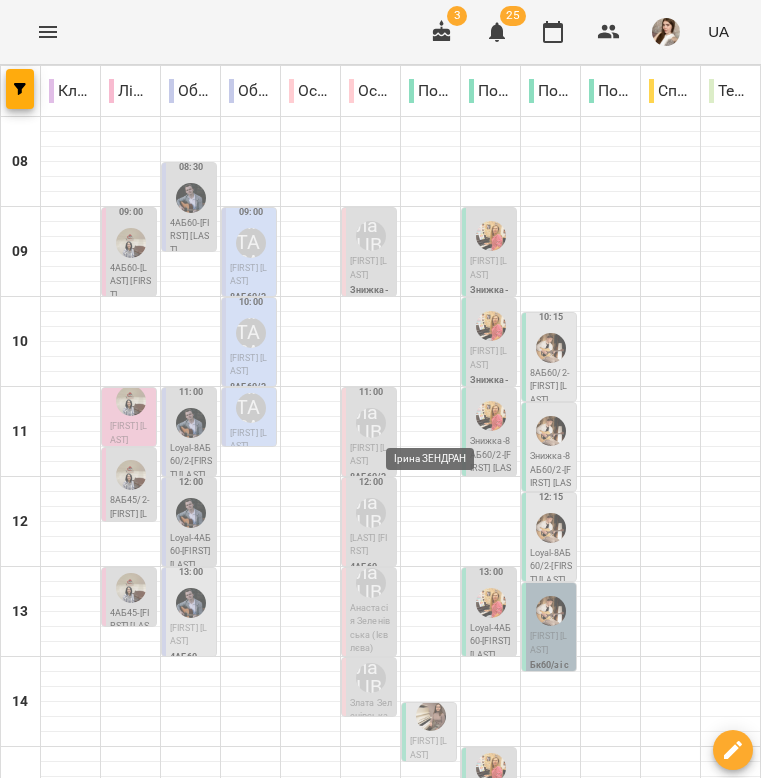 click at bounding box center [431, 1038] 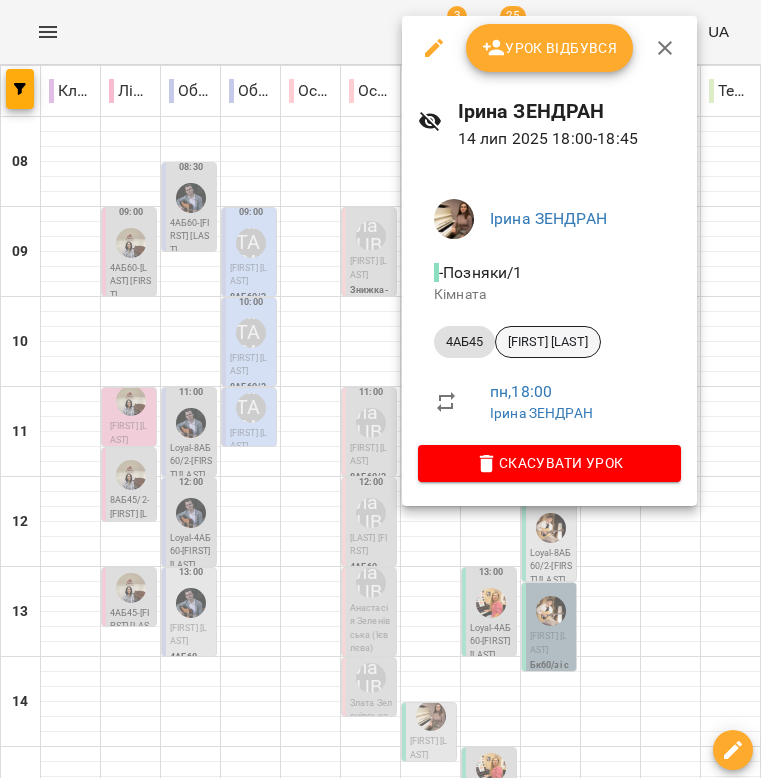 click on "[LAST] [FIRST]" at bounding box center (548, 342) 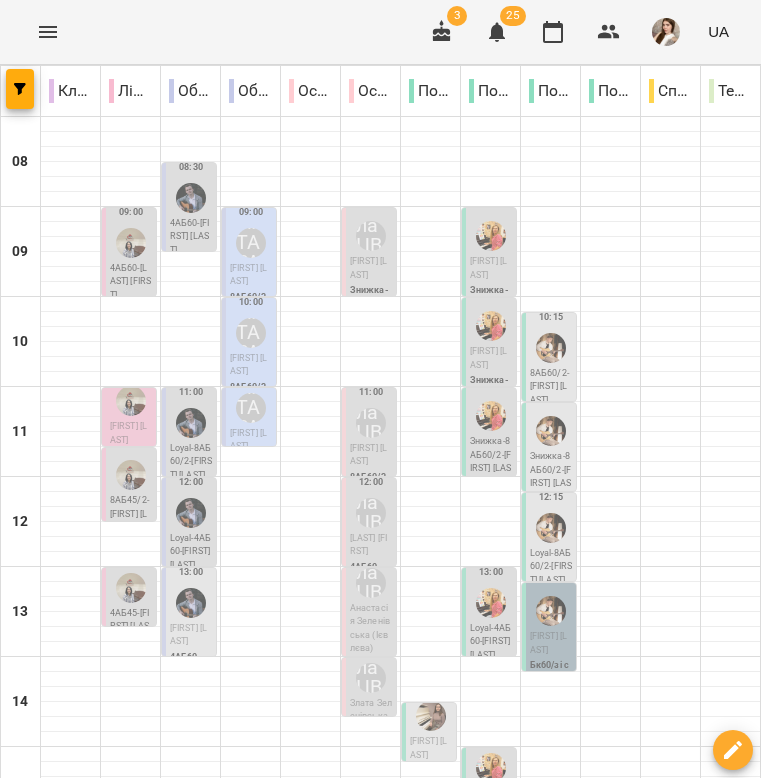 scroll, scrollTop: 620, scrollLeft: 0, axis: vertical 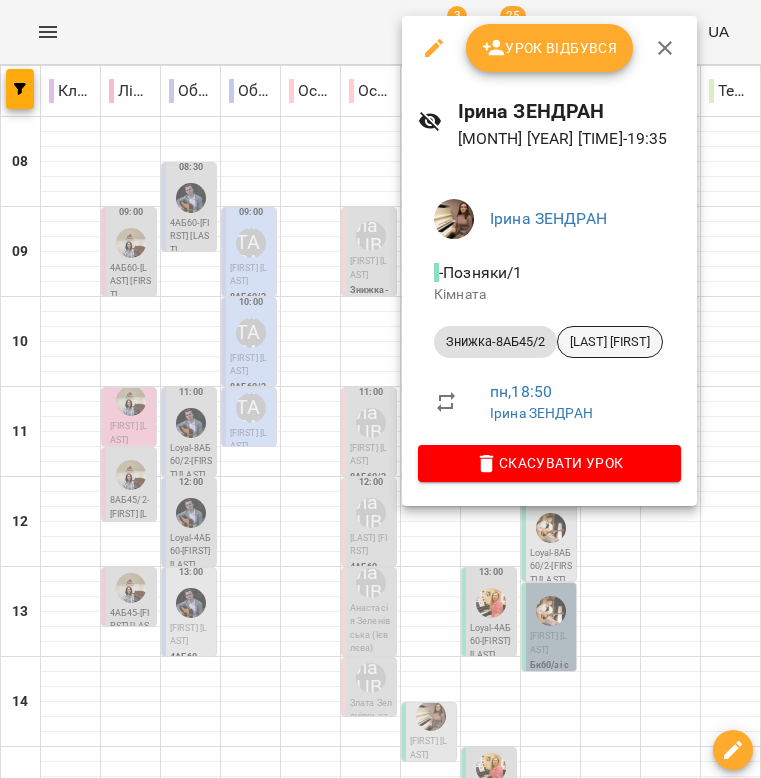 click on "[LAST] [FIRST]" at bounding box center (610, 342) 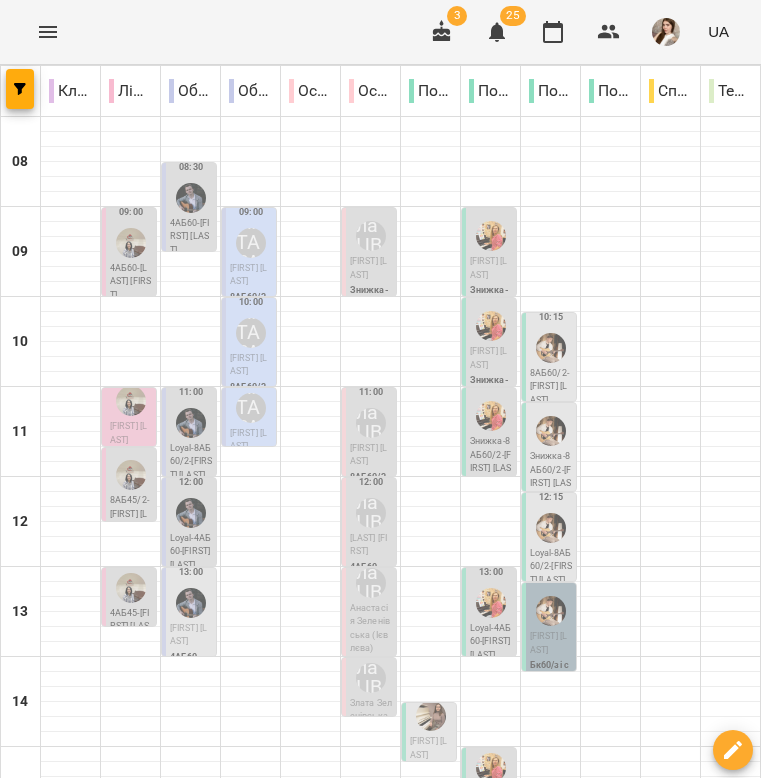 scroll, scrollTop: 0, scrollLeft: 0, axis: both 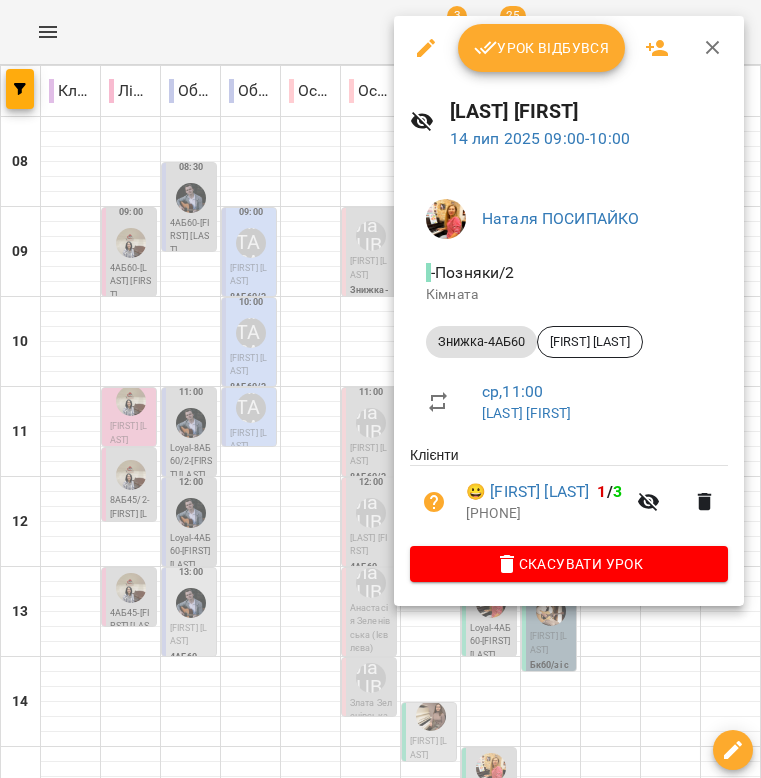 click at bounding box center [713, 48] 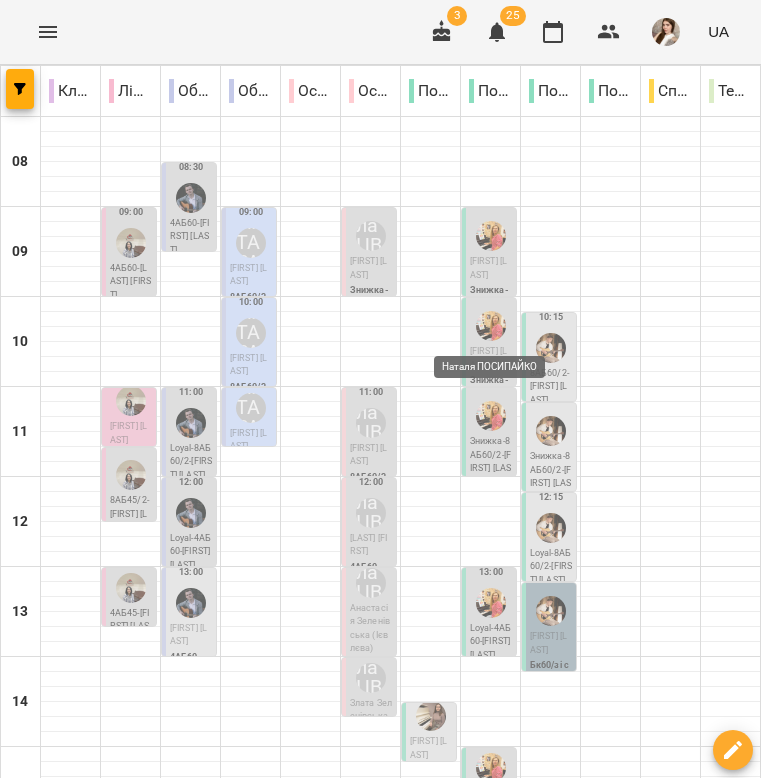 click at bounding box center (491, 326) 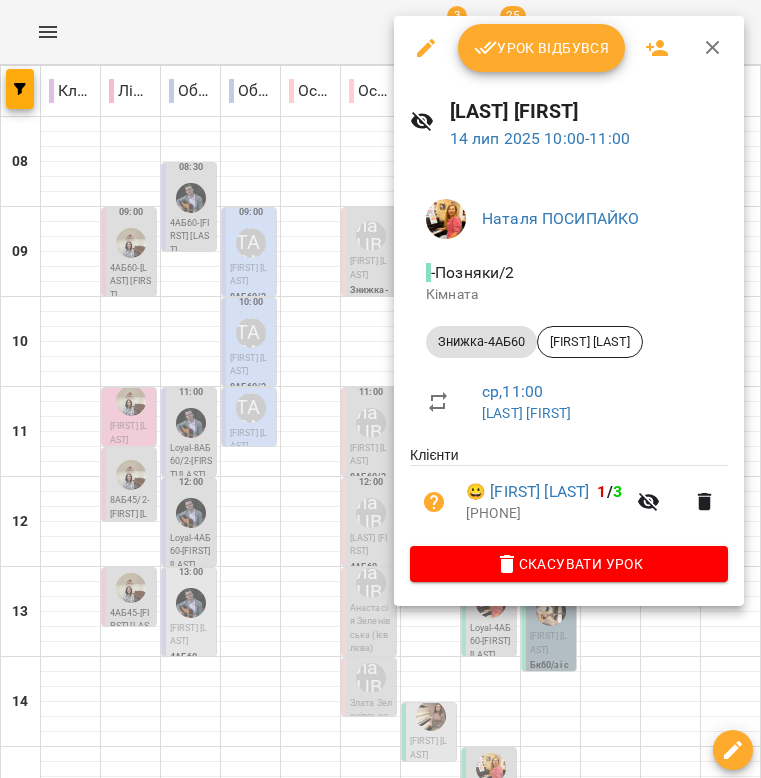 click 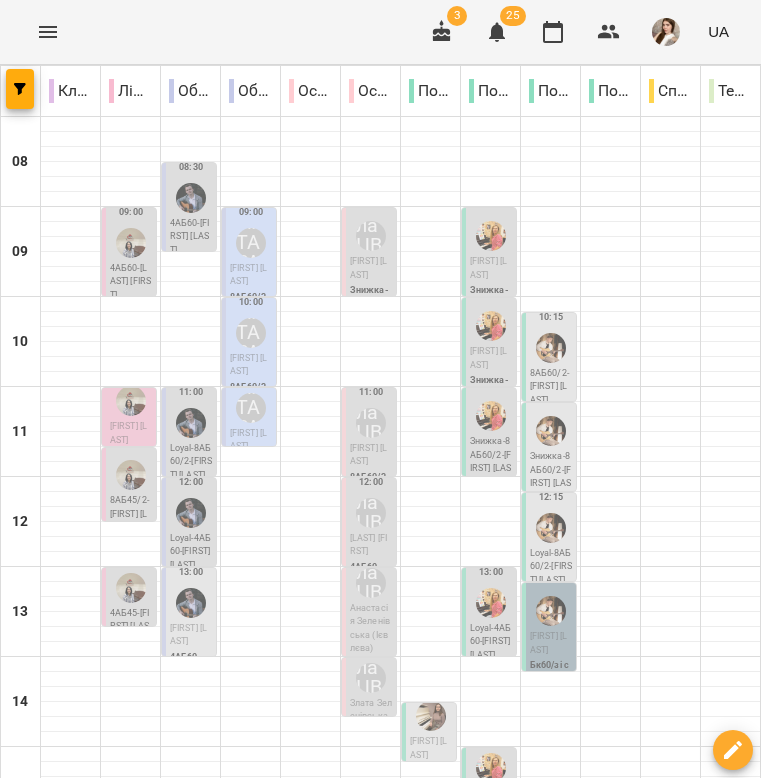 click on "Знижка-8АБ60/2 - Кудімова Поліна" at bounding box center (491, 462) 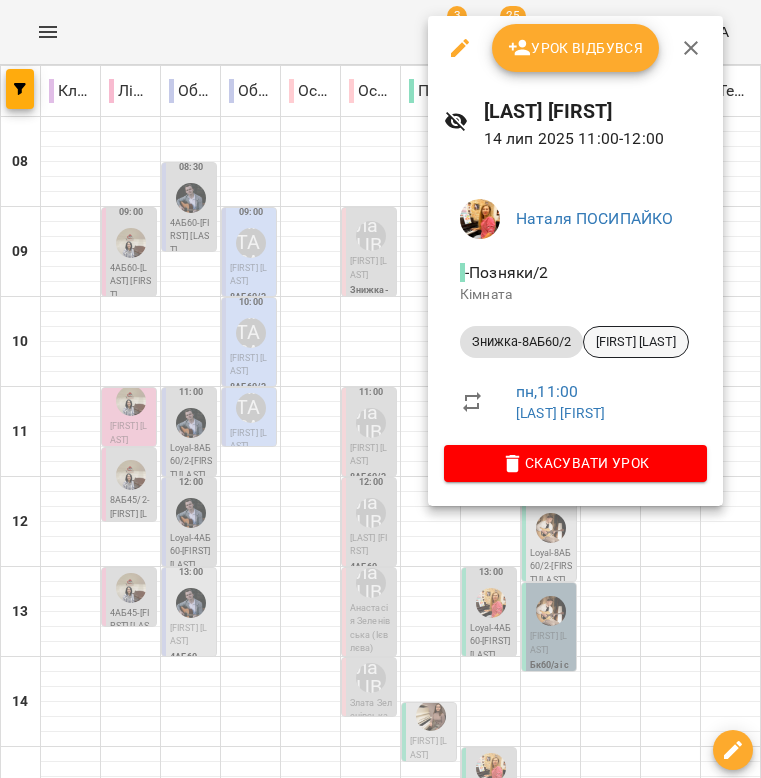 click on "[LAST] [FIRST]" at bounding box center (636, 342) 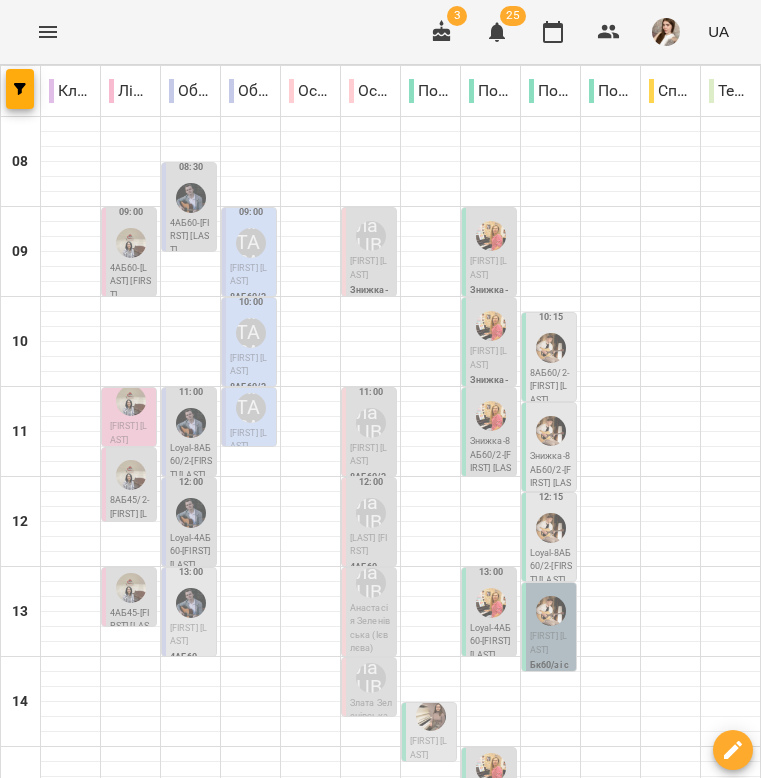 scroll, scrollTop: 277, scrollLeft: 0, axis: vertical 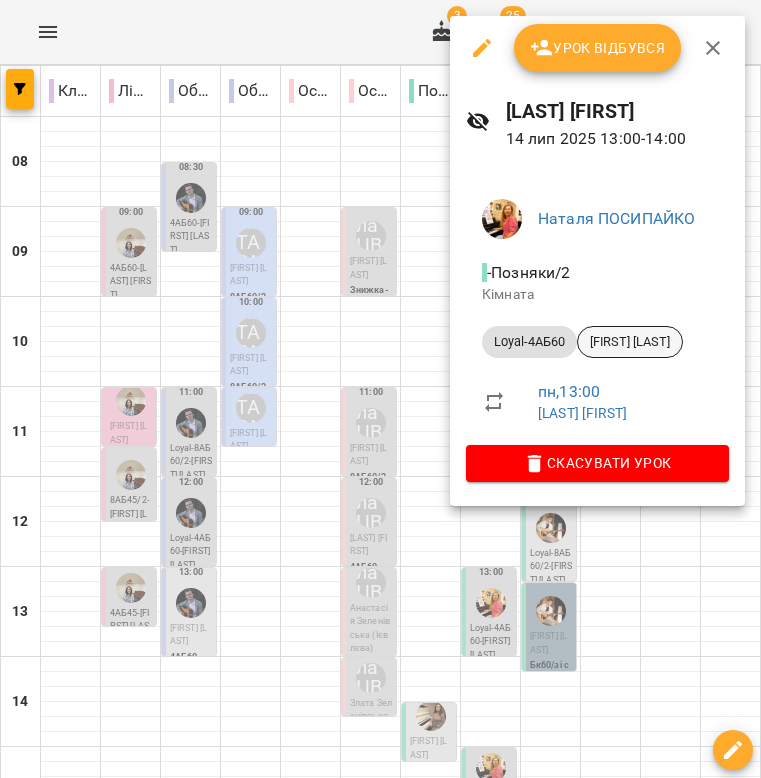 click on "[FIRST] [LAST]" at bounding box center (630, 342) 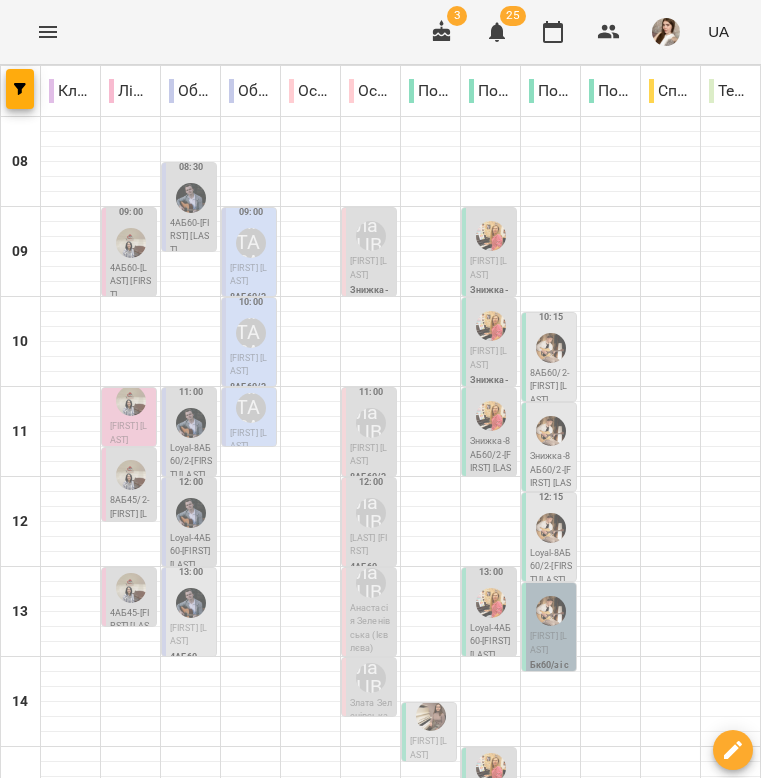 scroll, scrollTop: 393, scrollLeft: 0, axis: vertical 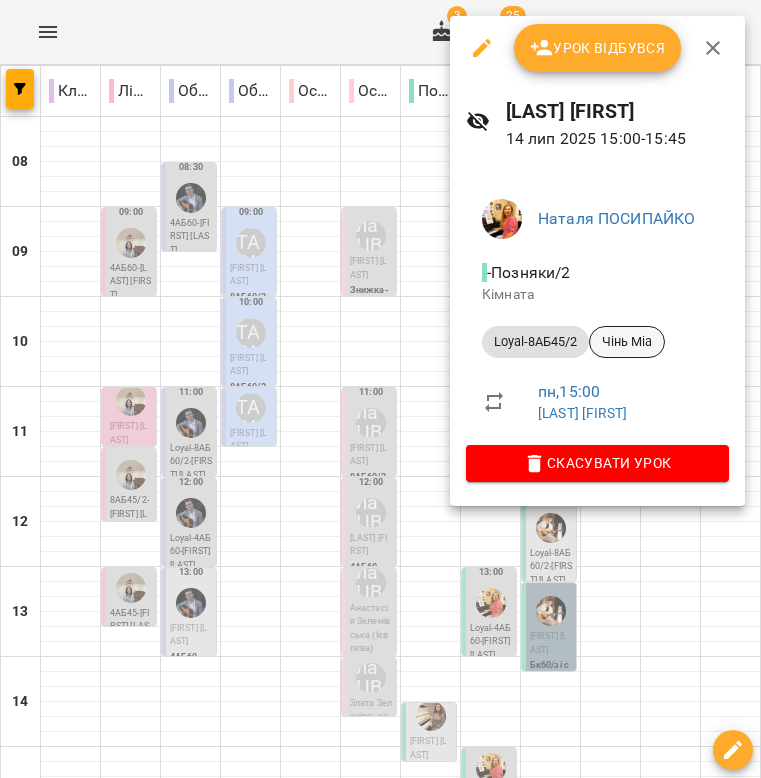click on "Чінь Міа" at bounding box center [627, 342] 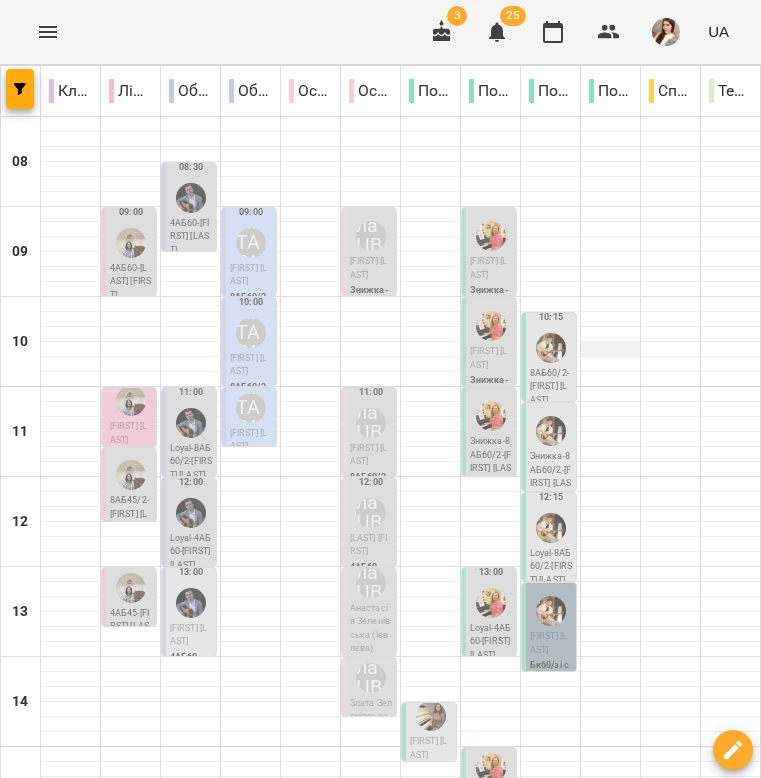 scroll, scrollTop: 0, scrollLeft: 0, axis: both 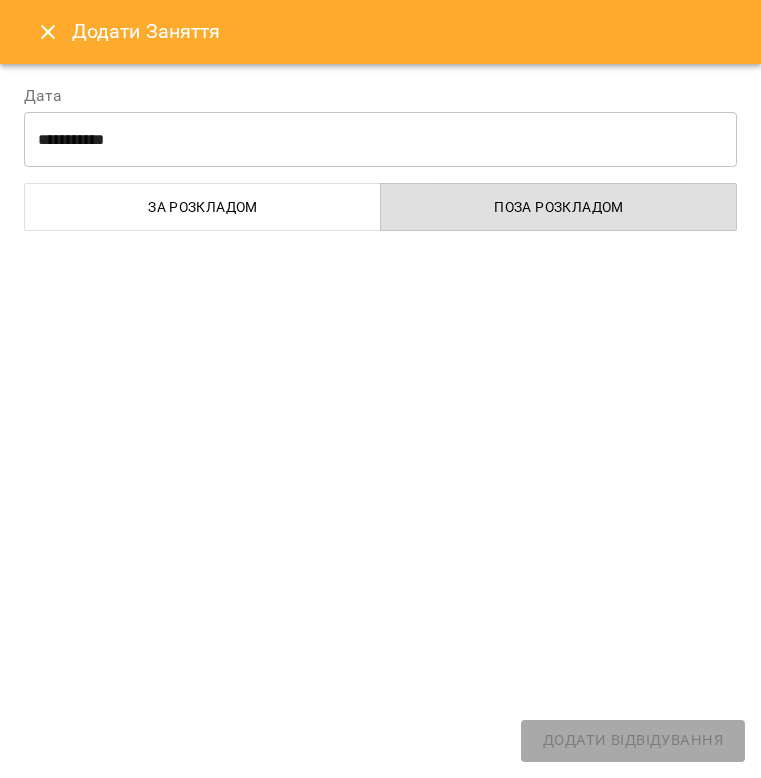 select 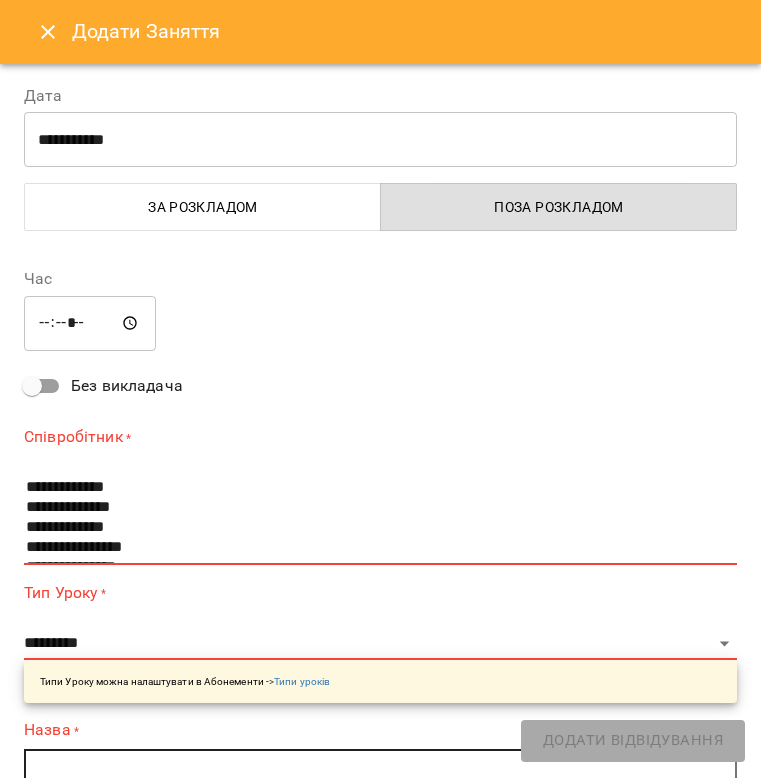 click 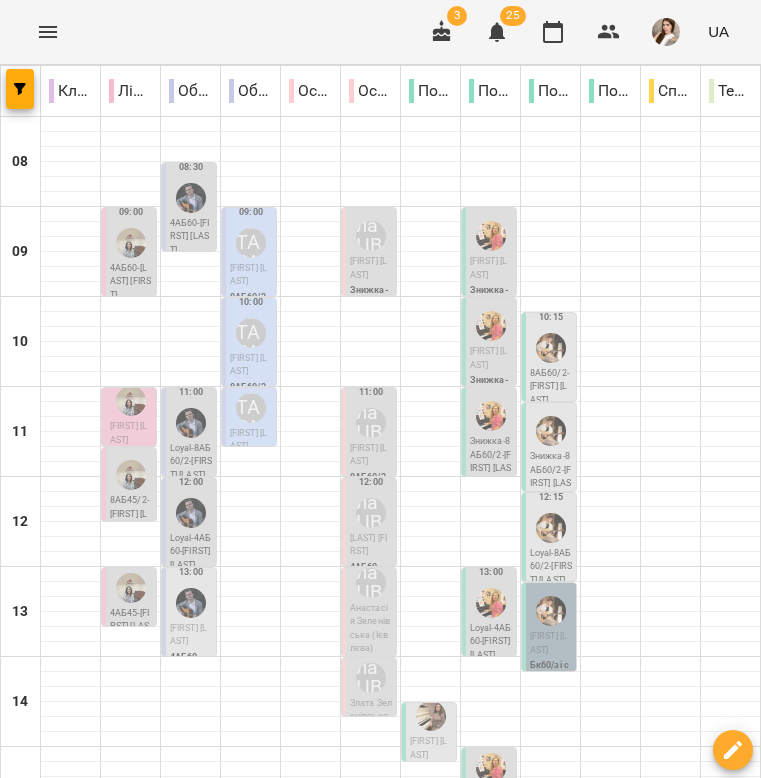 click on "10:15 8АБ60/2 - Руденко Марія" at bounding box center (549, 357) 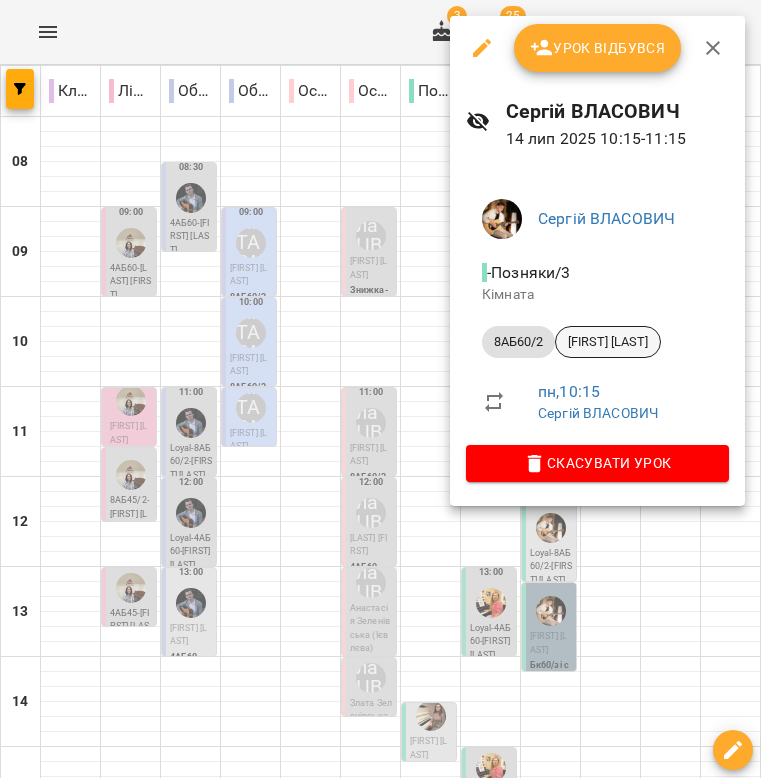 click on "[LAST] [FIRST]" at bounding box center [608, 342] 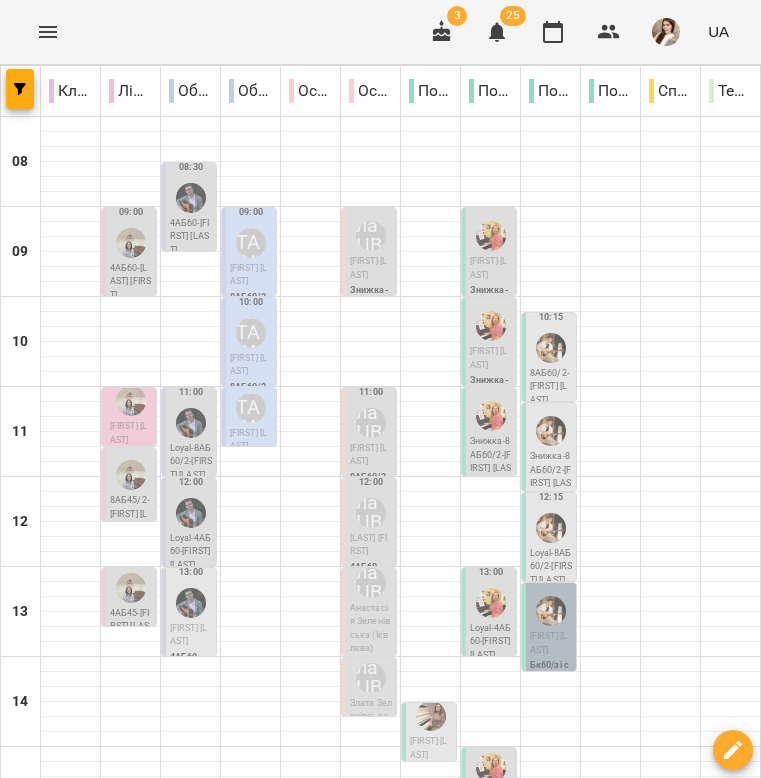 click on "11:15" at bounding box center [551, 419] 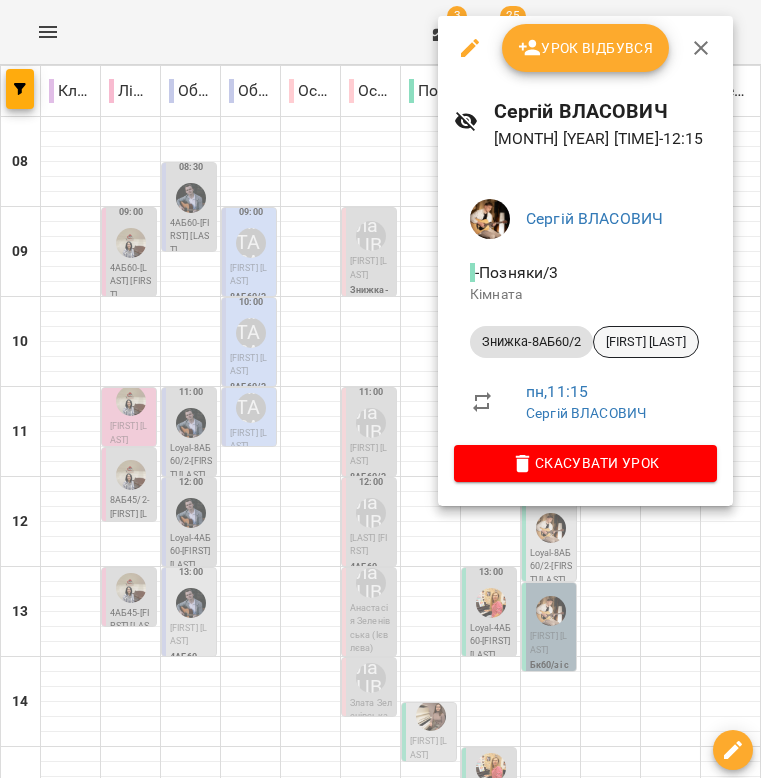 click on "[LAST] [FIRST]" at bounding box center (646, 342) 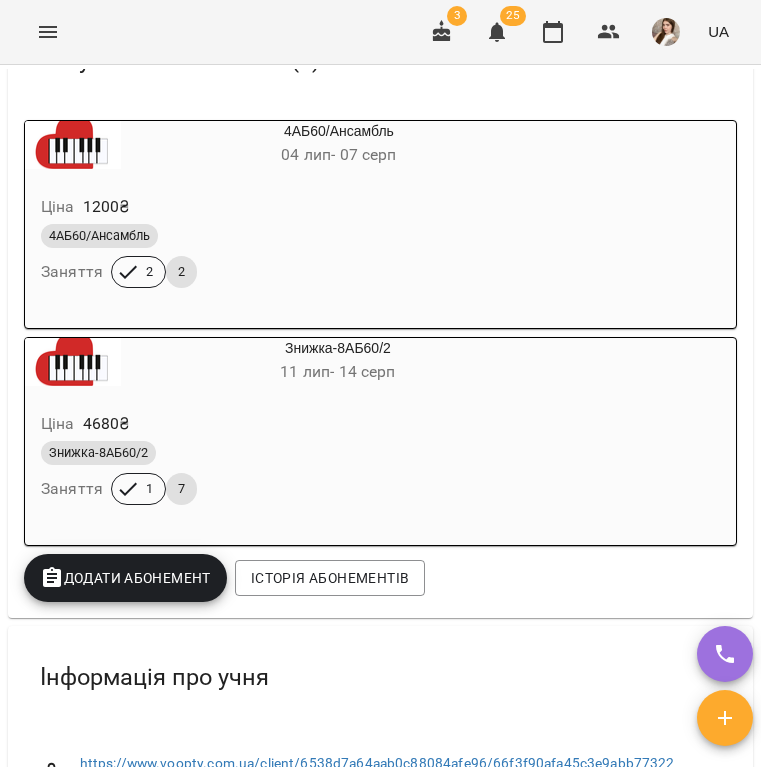 scroll, scrollTop: 372, scrollLeft: 0, axis: vertical 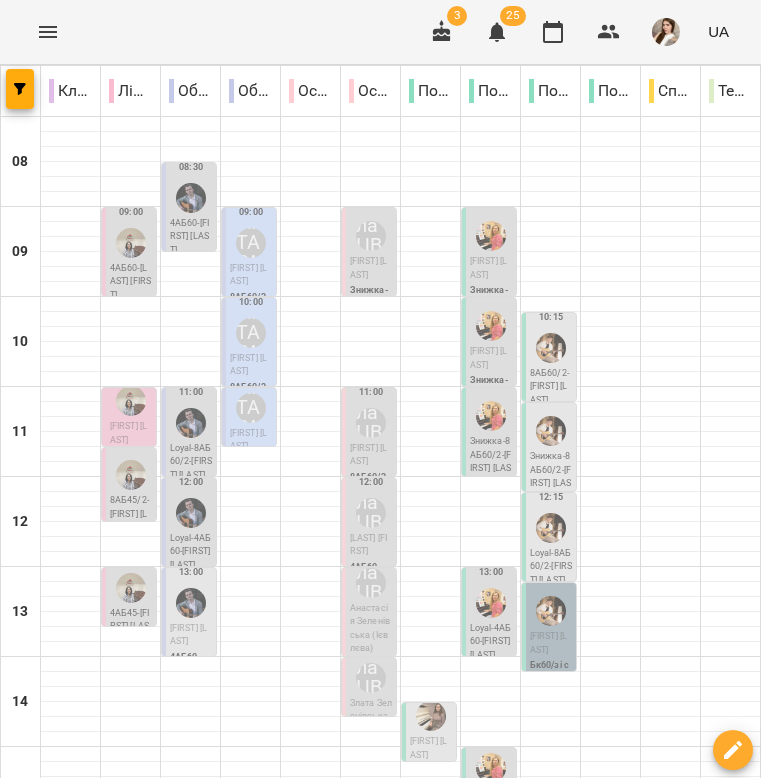 click on "Знижка-8АБ60/2 - Саричев Тихон" at bounding box center [551, 477] 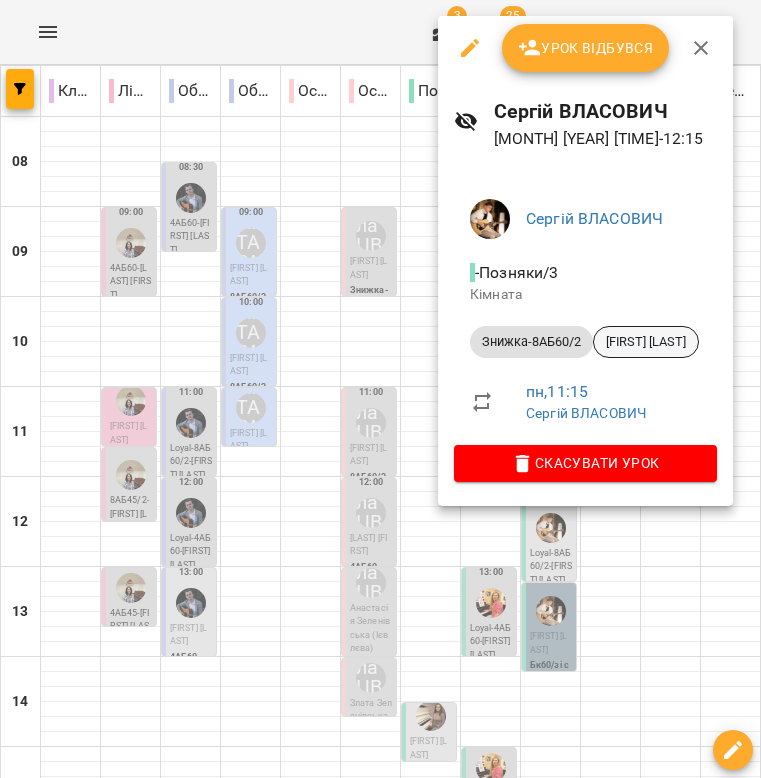 click on "[LAST] [FIRST]" at bounding box center (646, 342) 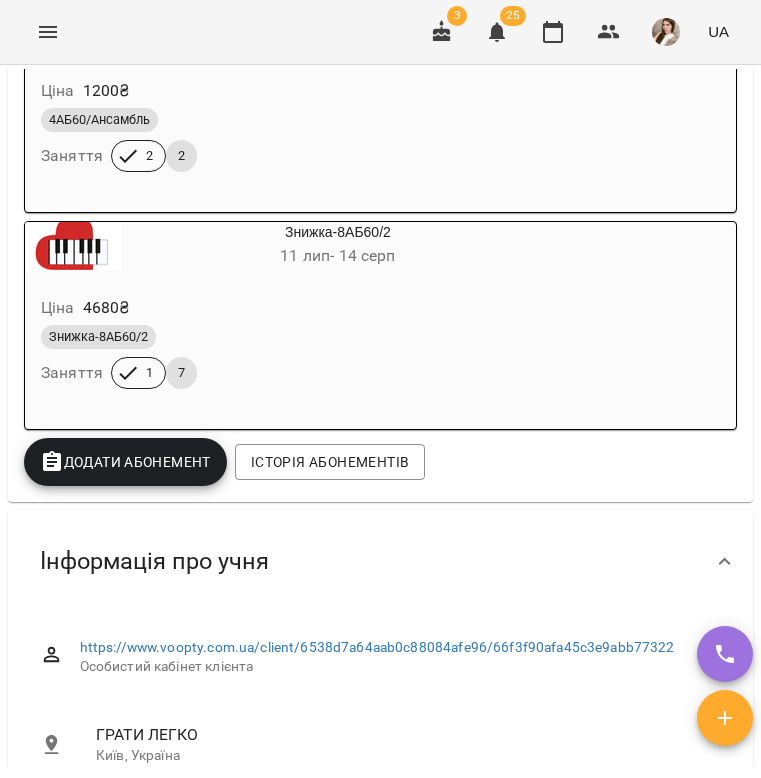 scroll, scrollTop: 453, scrollLeft: 0, axis: vertical 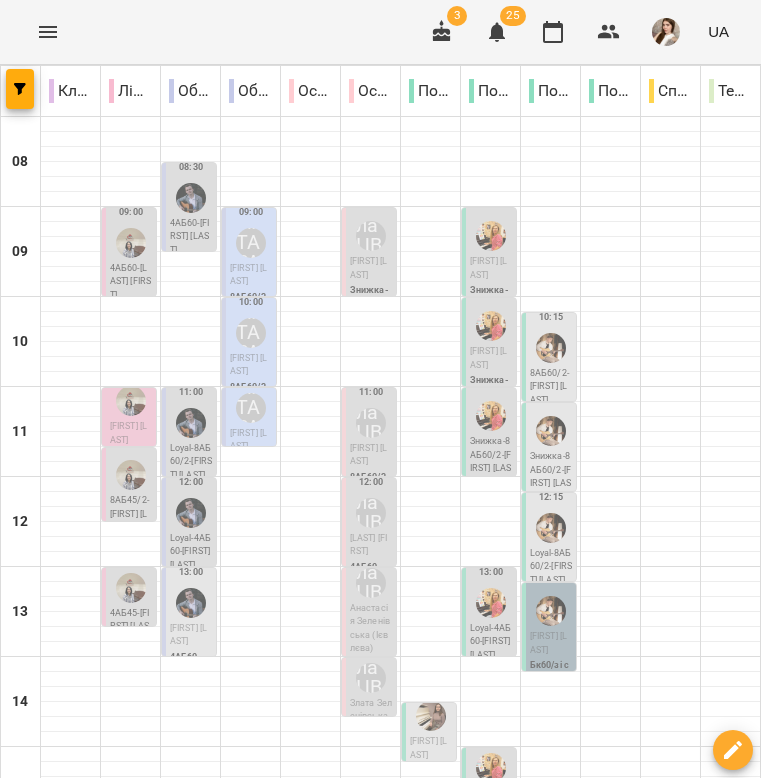 click on "Loyal-8АБ60/2 - Анна Єсипенко" at bounding box center (551, 567) 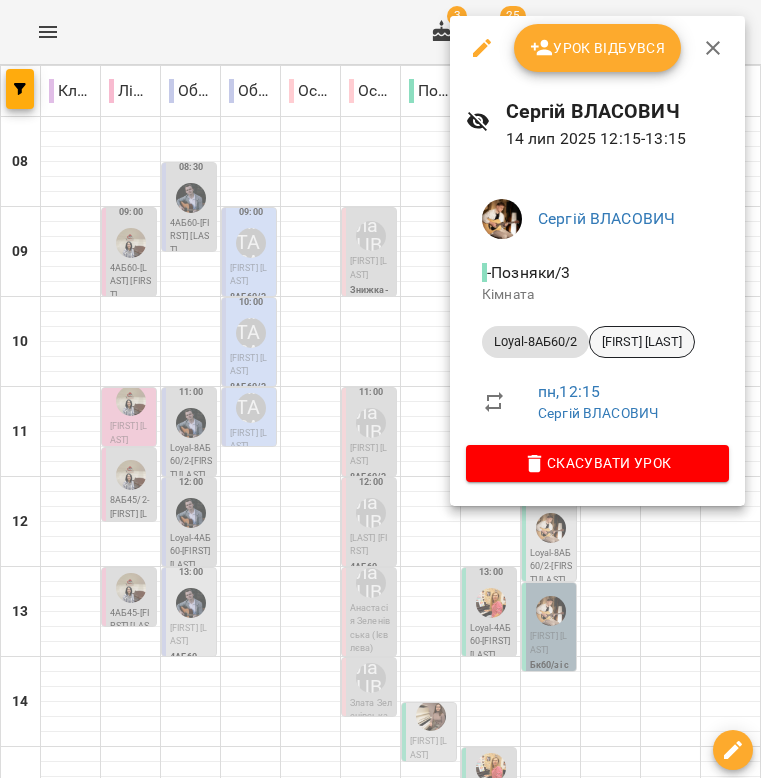 click on "[FIRST] [LAST]" at bounding box center (642, 342) 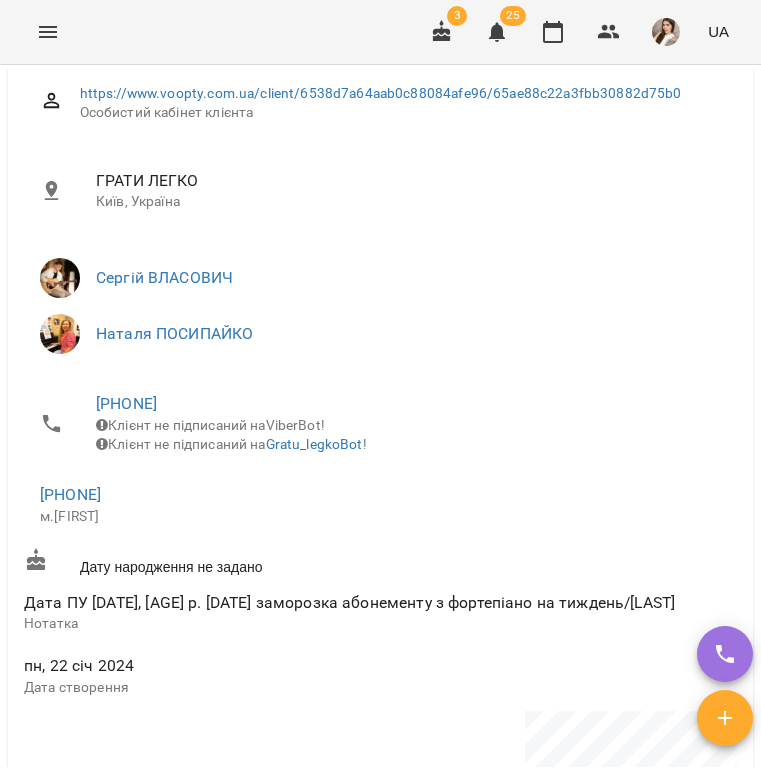 scroll, scrollTop: 1021, scrollLeft: 0, axis: vertical 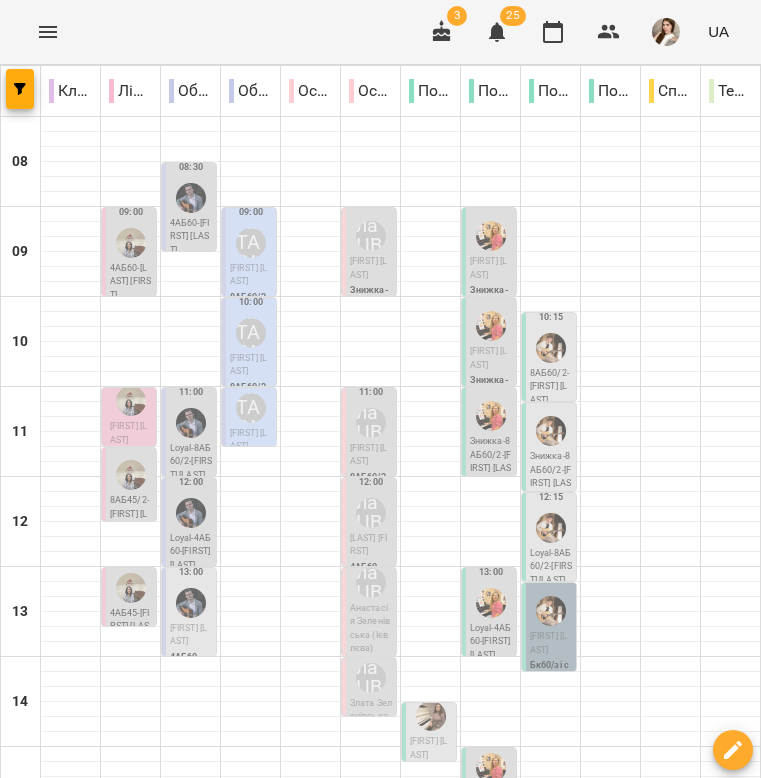 click on "[FIRST] [LAST]" at bounding box center (548, 643) 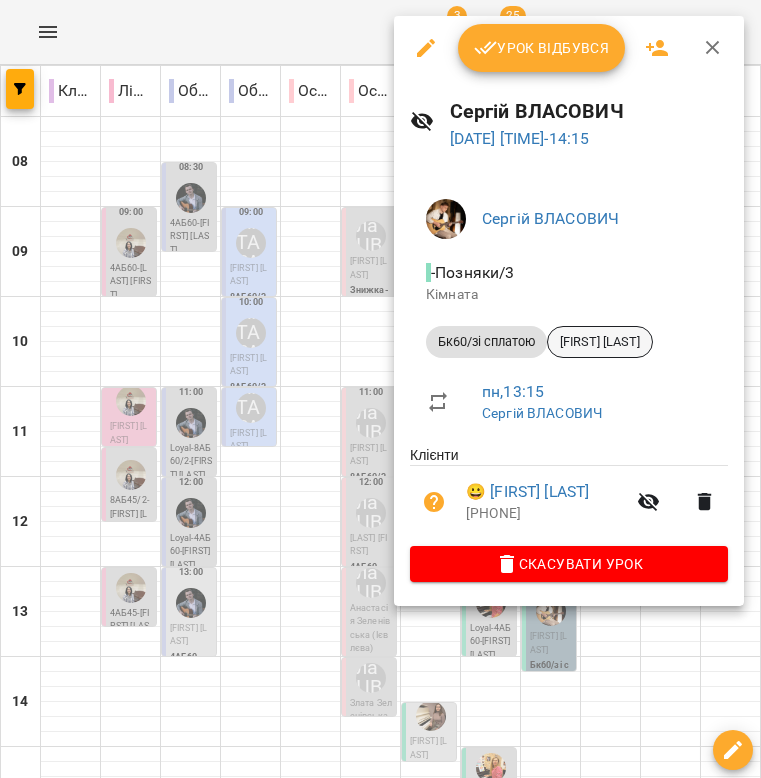 click on "[FIRST] [LAST]" at bounding box center [600, 342] 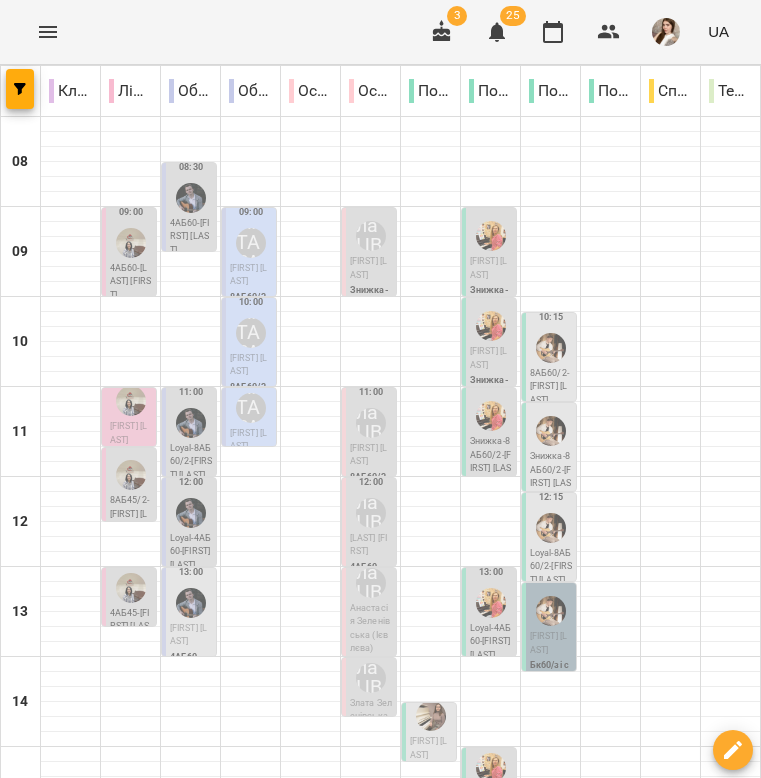 scroll, scrollTop: 620, scrollLeft: 0, axis: vertical 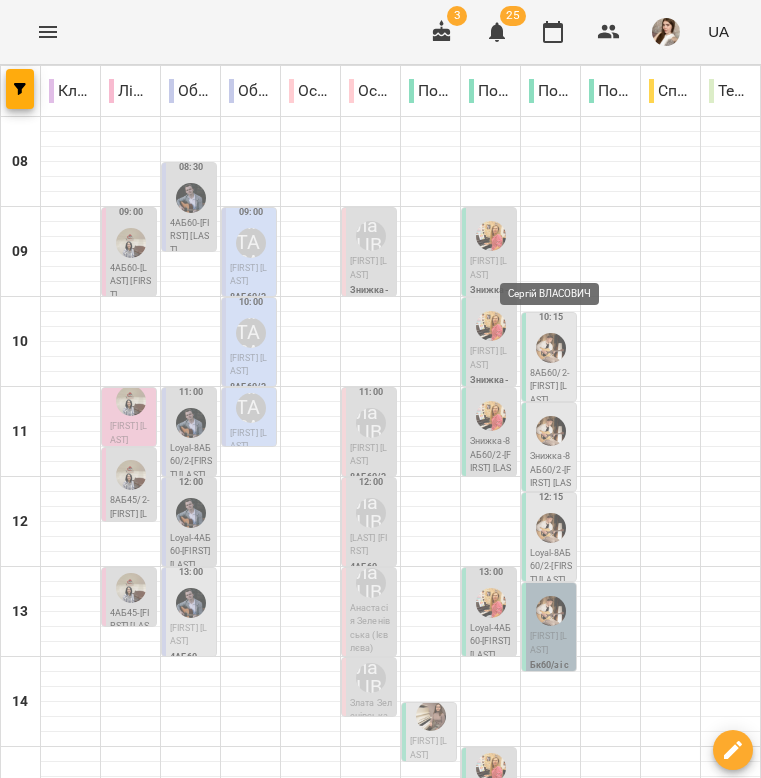 click at bounding box center (551, 873) 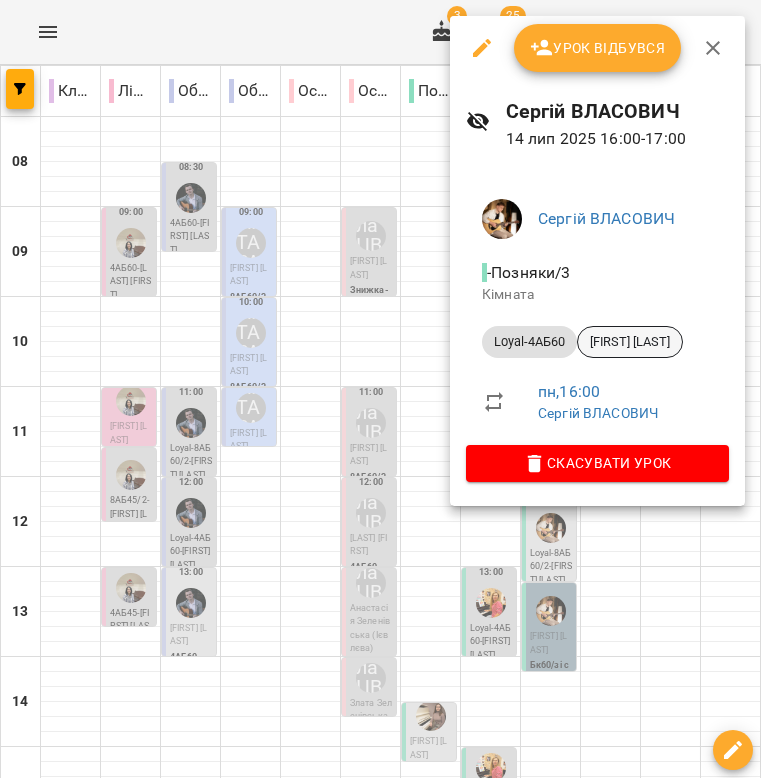 click on "[FIRST] [LAST]" at bounding box center (630, 342) 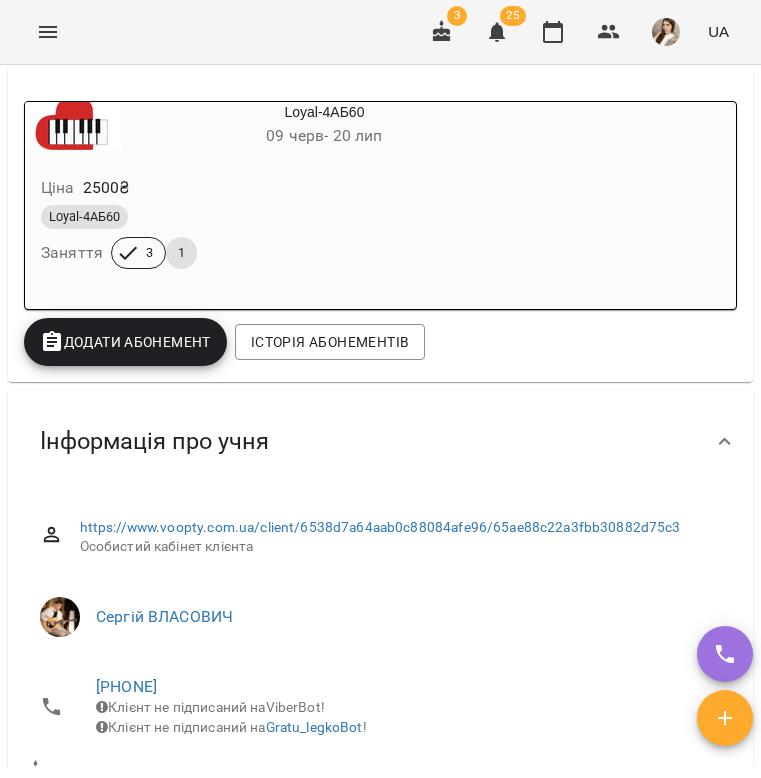 scroll, scrollTop: 511, scrollLeft: 0, axis: vertical 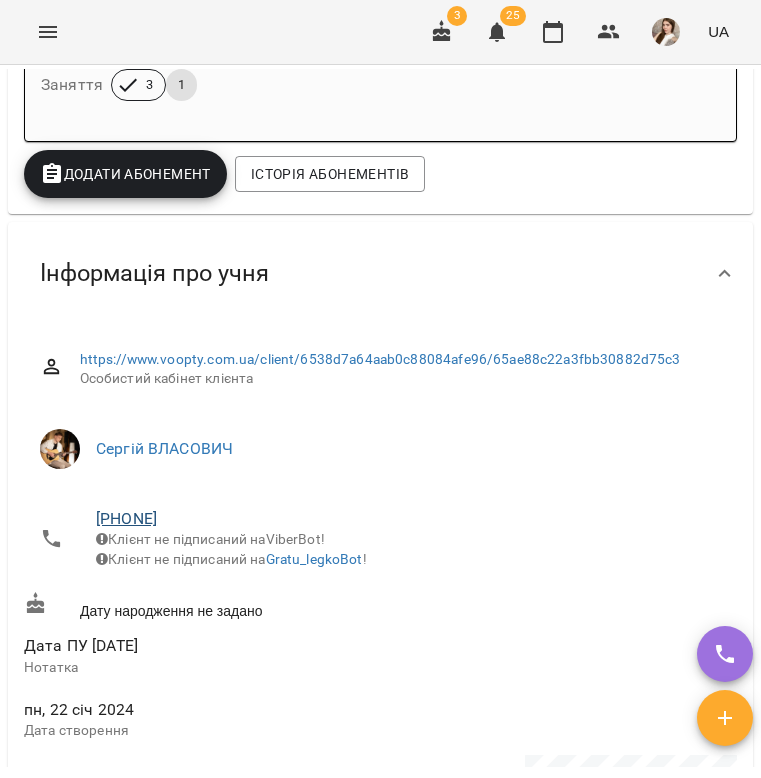 click on "+380932033471" at bounding box center [126, 518] 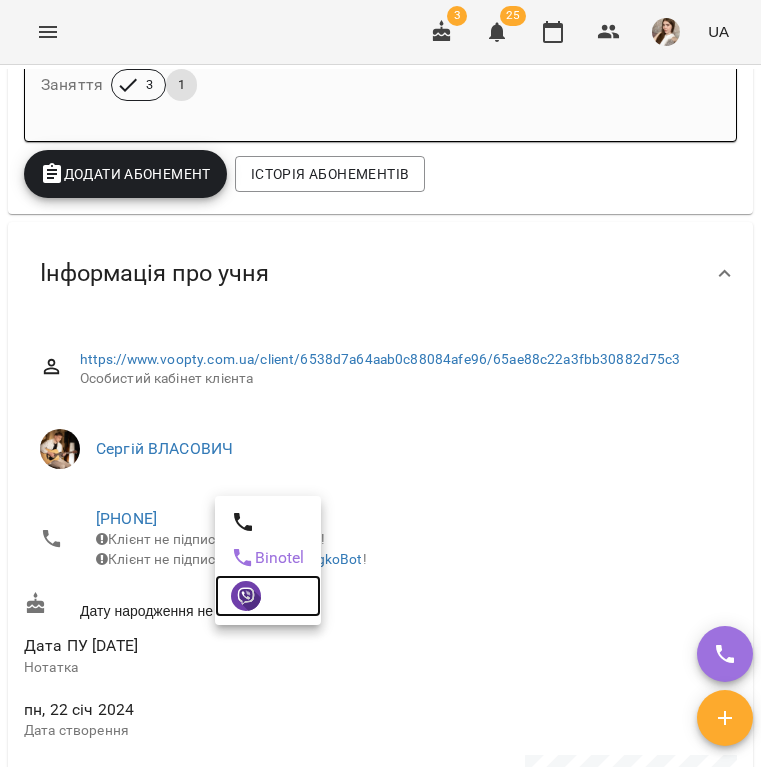 click at bounding box center (268, 596) 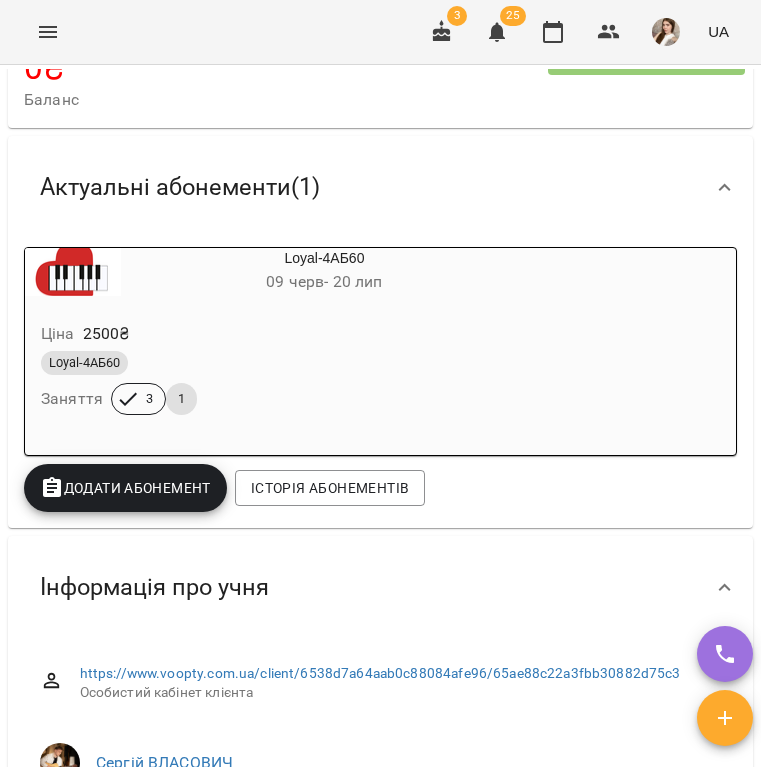scroll, scrollTop: 18, scrollLeft: 0, axis: vertical 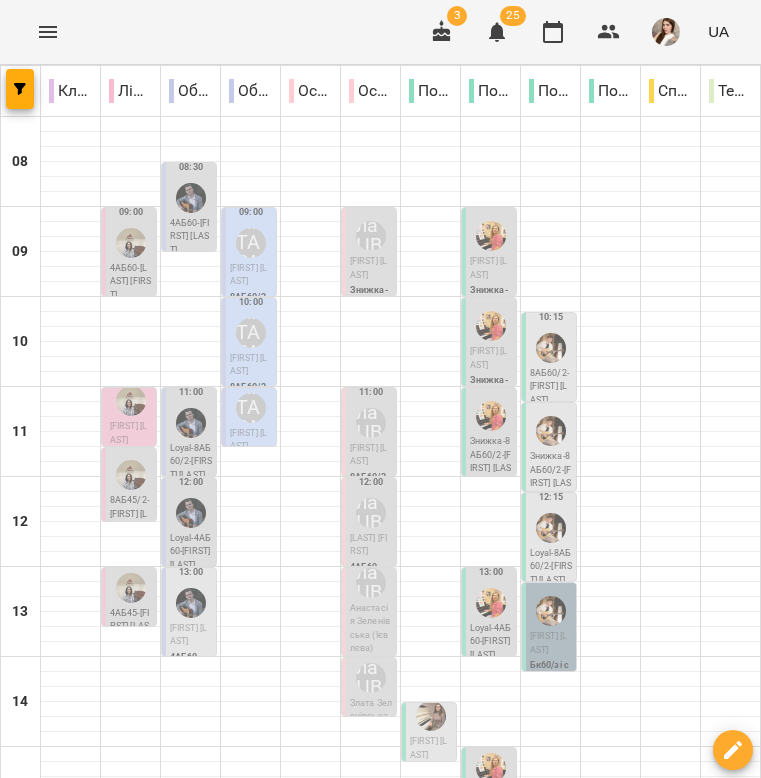 click on "Loyal-8АБ45/2 - Купрій Егор" at bounding box center [551, 1009] 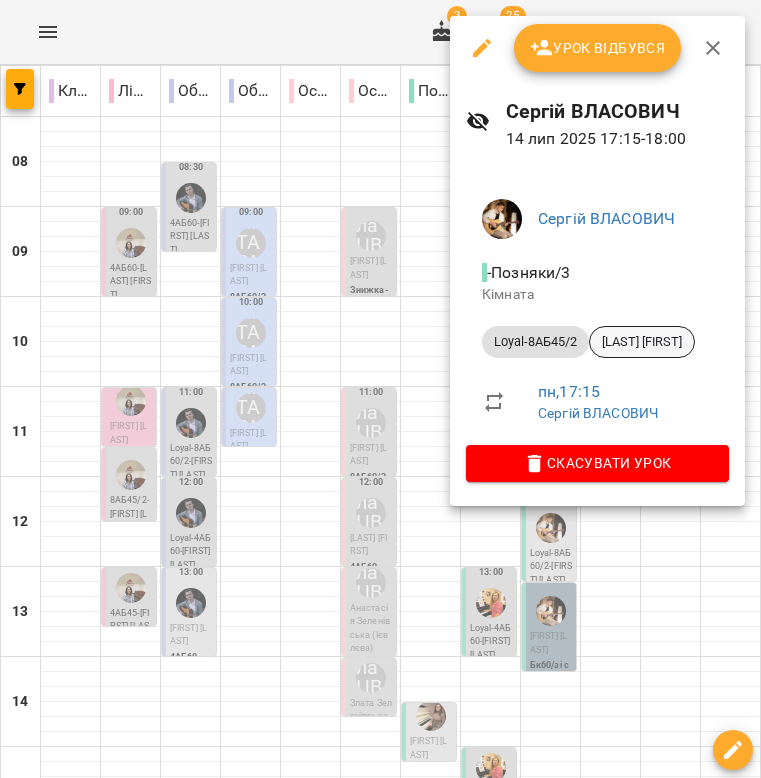 click on "[LAST] [FIRST]" at bounding box center (642, 342) 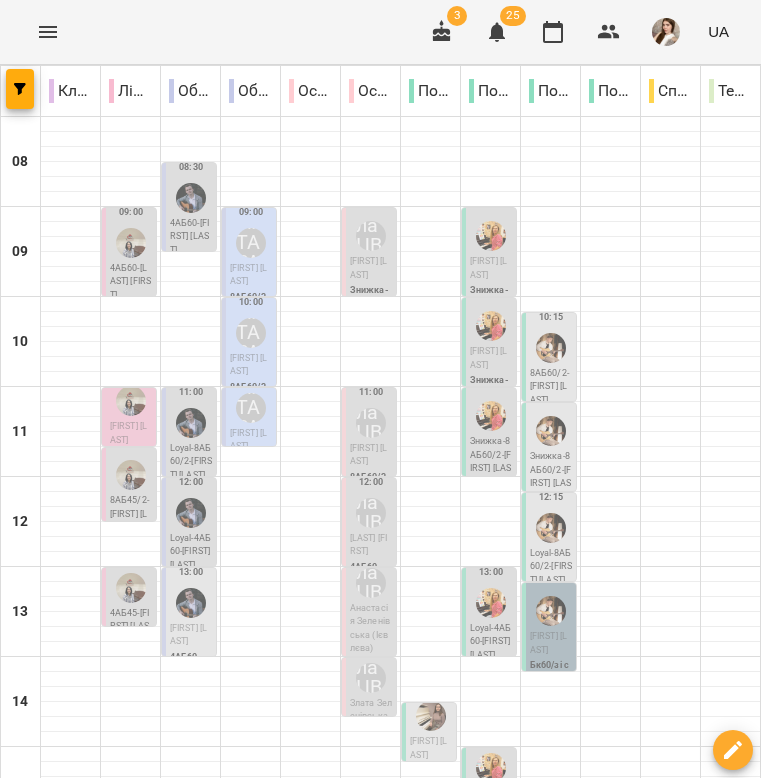 scroll, scrollTop: 620, scrollLeft: 0, axis: vertical 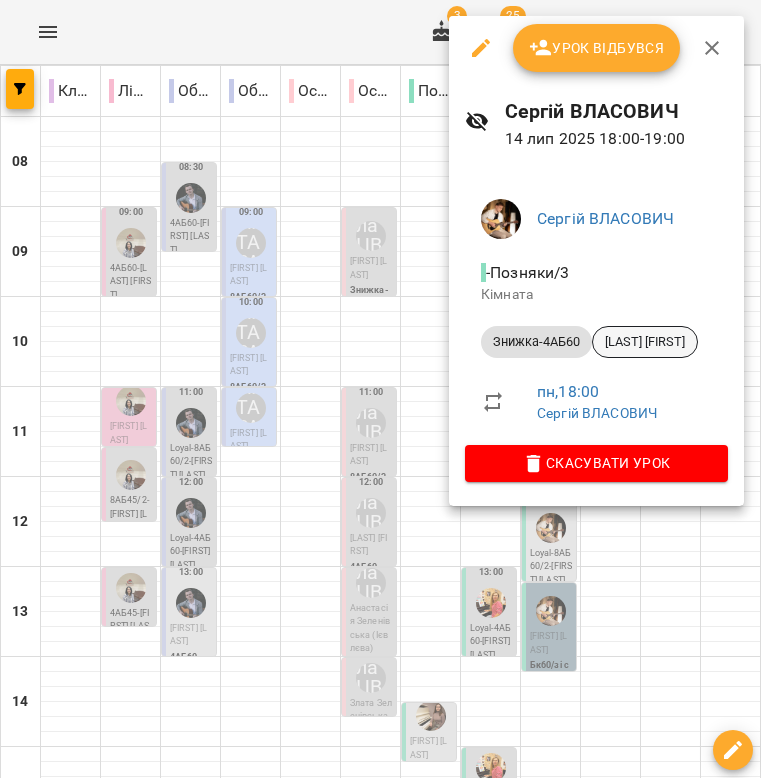 click on "[LAST] [FIRST]" at bounding box center (645, 342) 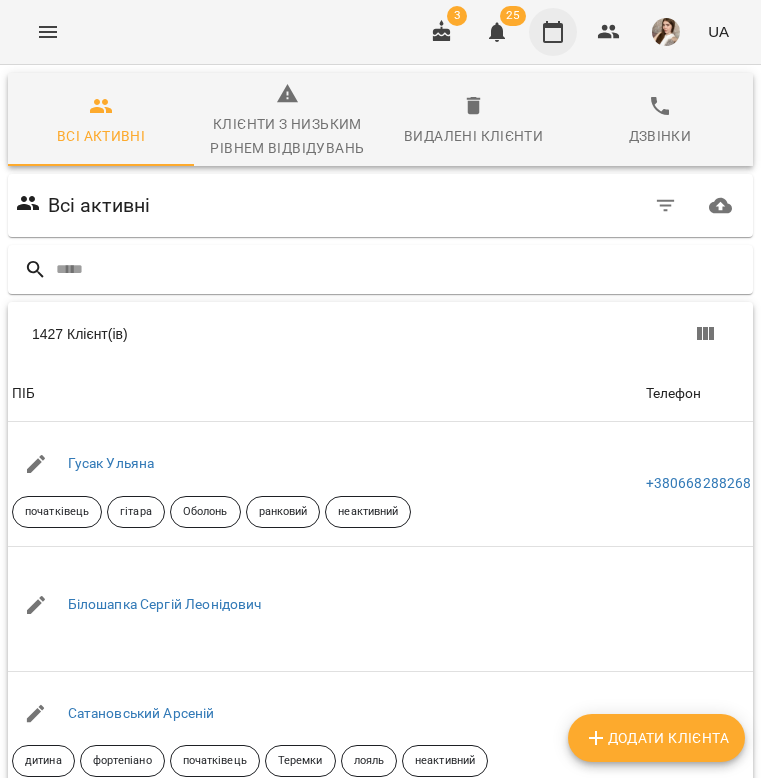 scroll, scrollTop: 0, scrollLeft: 0, axis: both 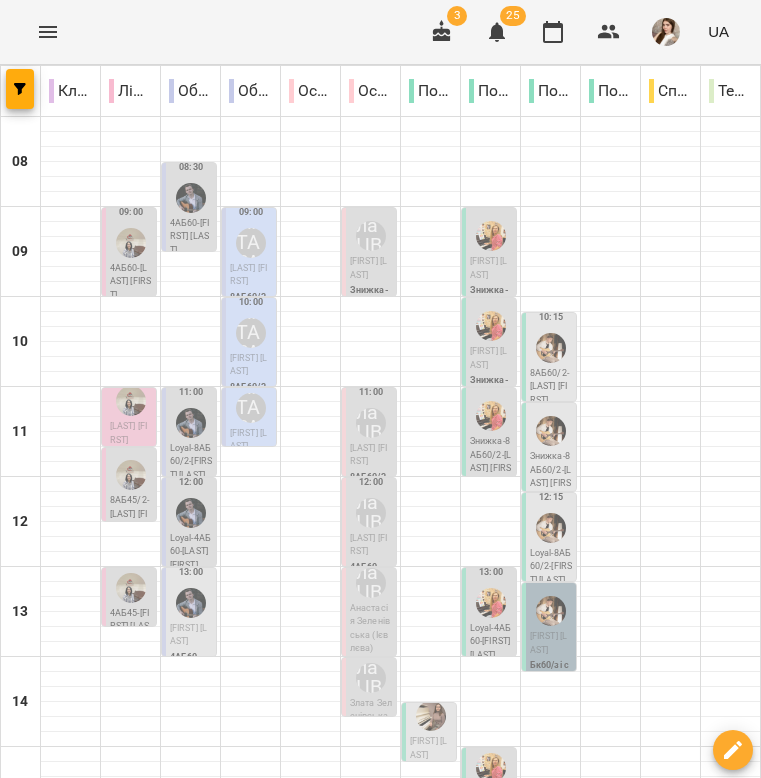 click at bounding box center (551, 1121) 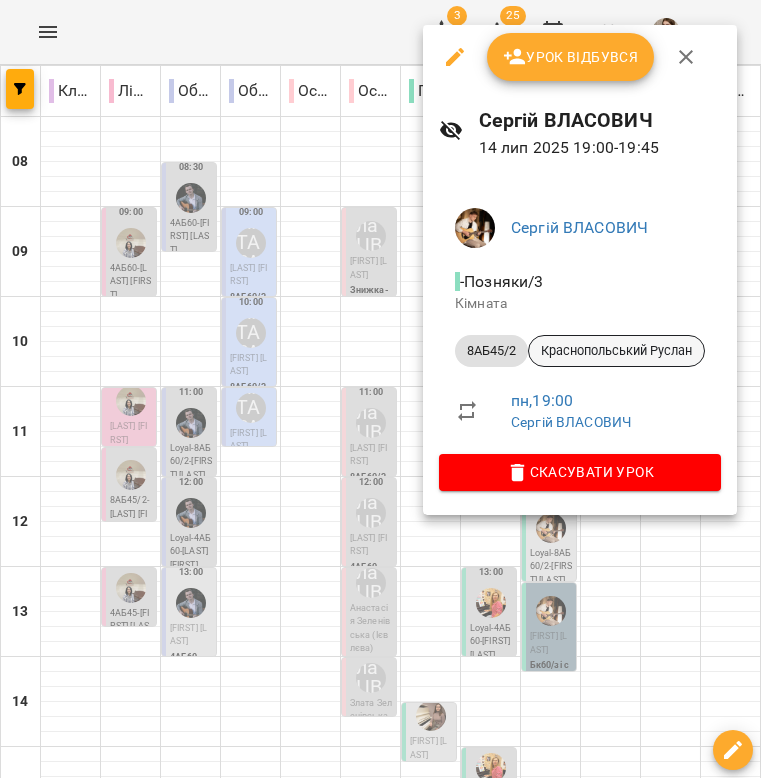 click on "Краснопольський Руслан" at bounding box center [616, 351] 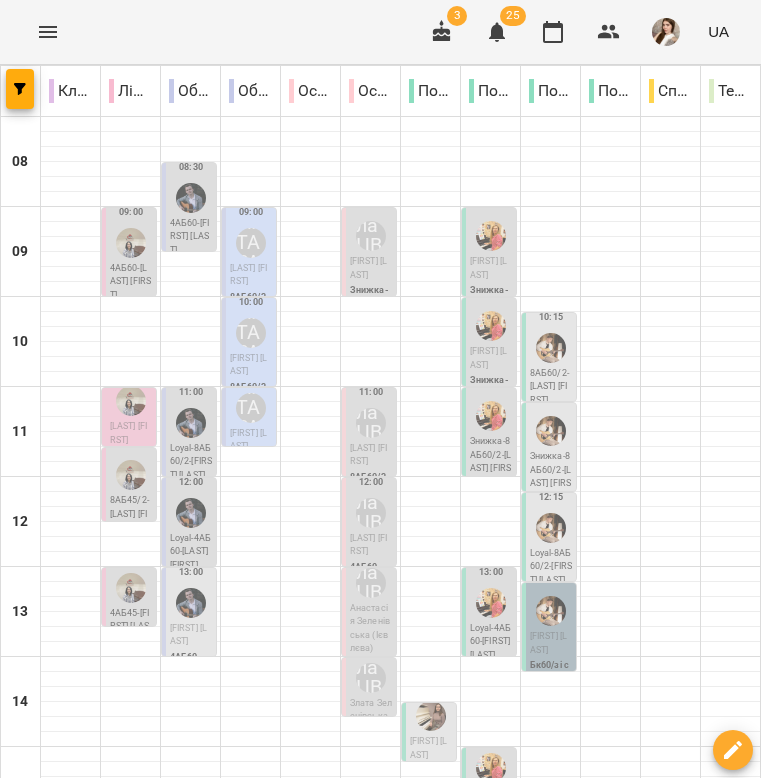 scroll, scrollTop: 0, scrollLeft: 0, axis: both 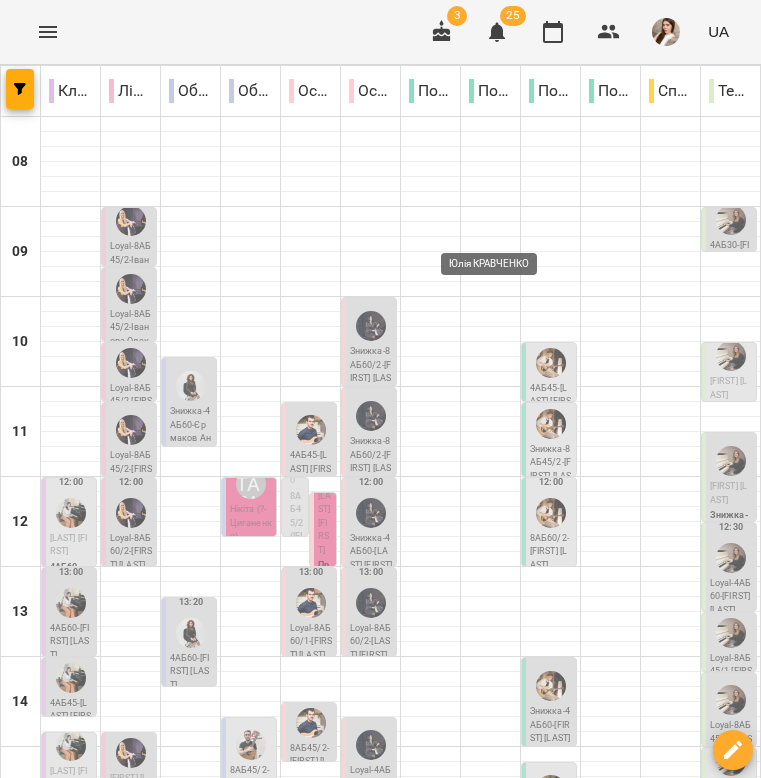 click on "Юлія КРАВЧЕНКО" at bounding box center [491, 843] 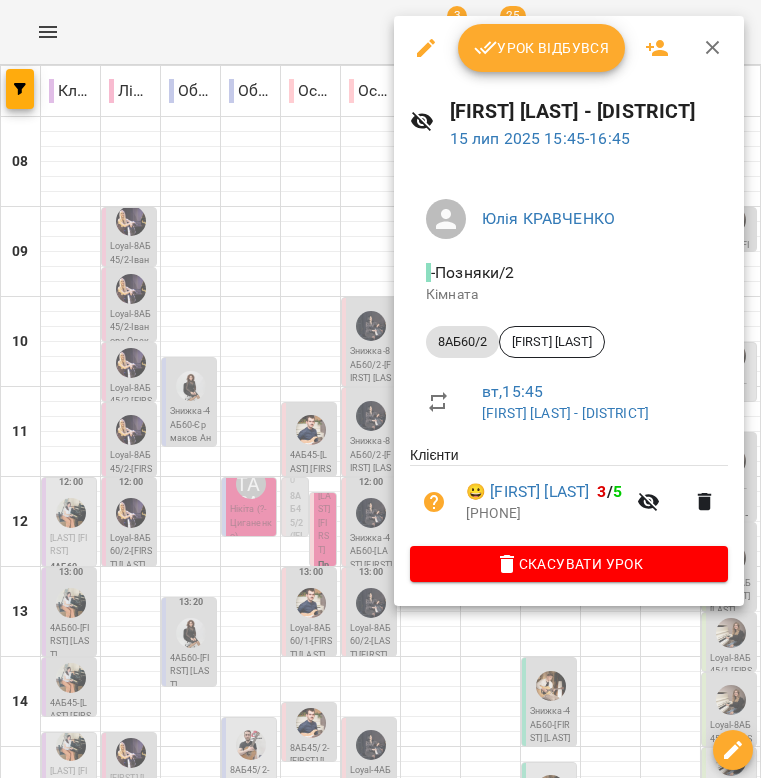 click 